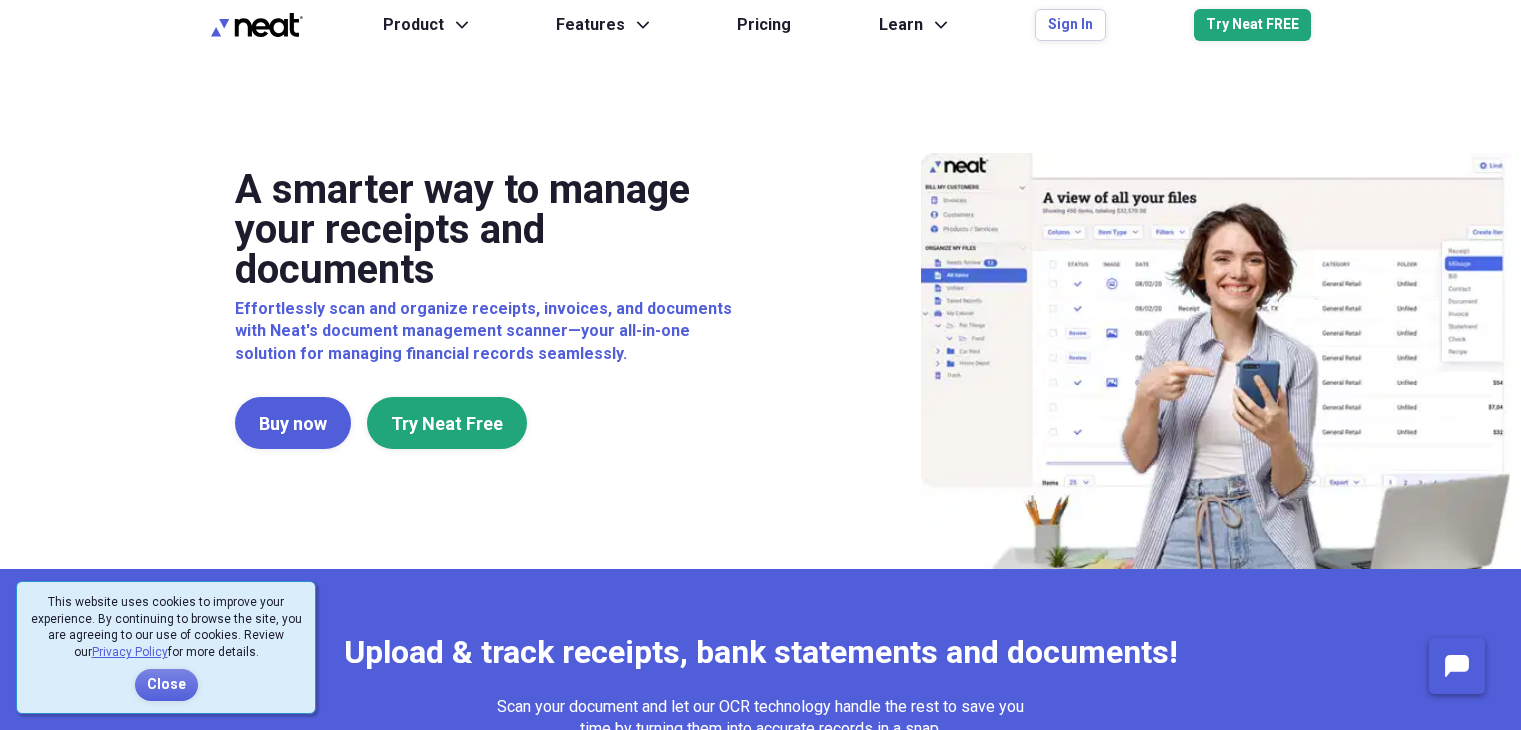 scroll, scrollTop: 0, scrollLeft: 0, axis: both 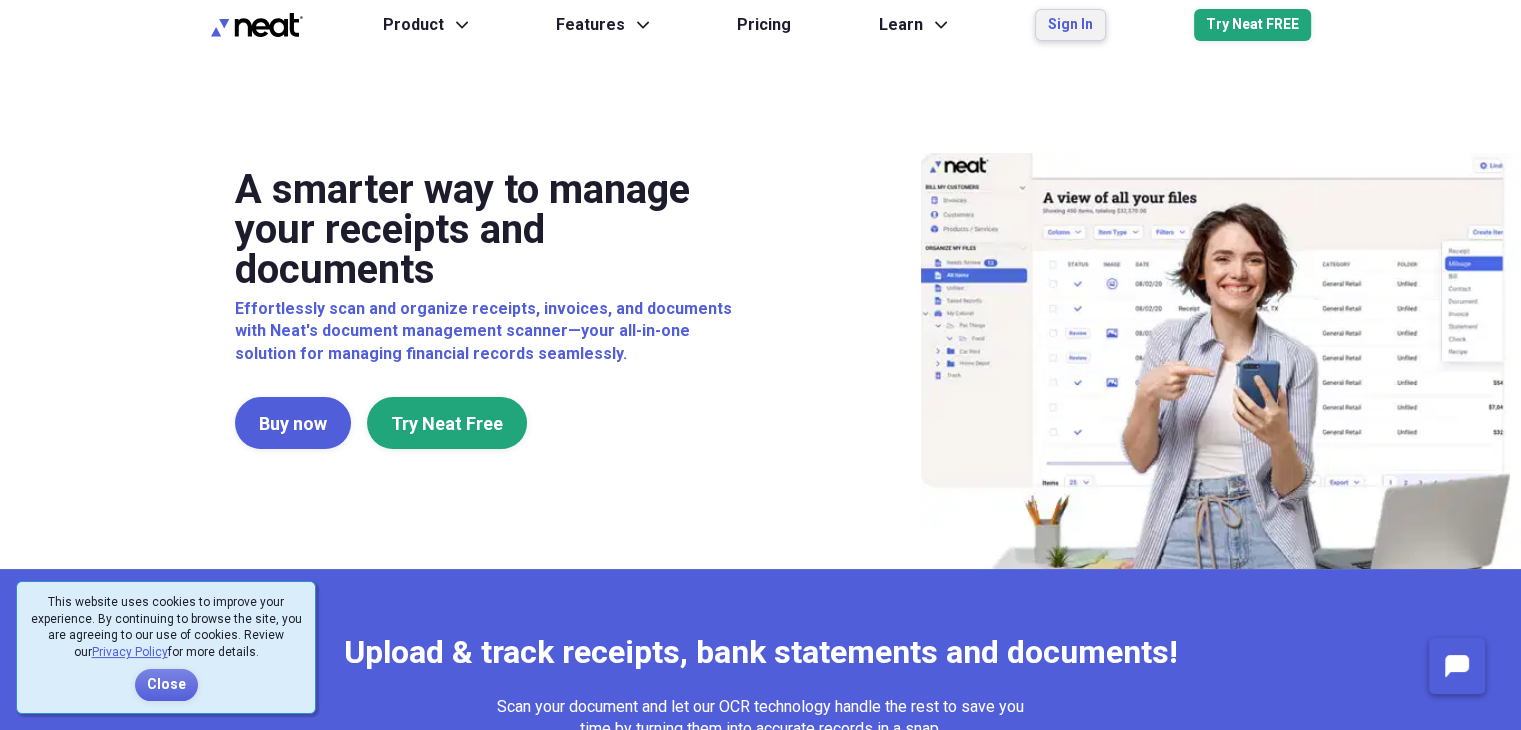 click on "Sign In" at bounding box center [1070, 25] 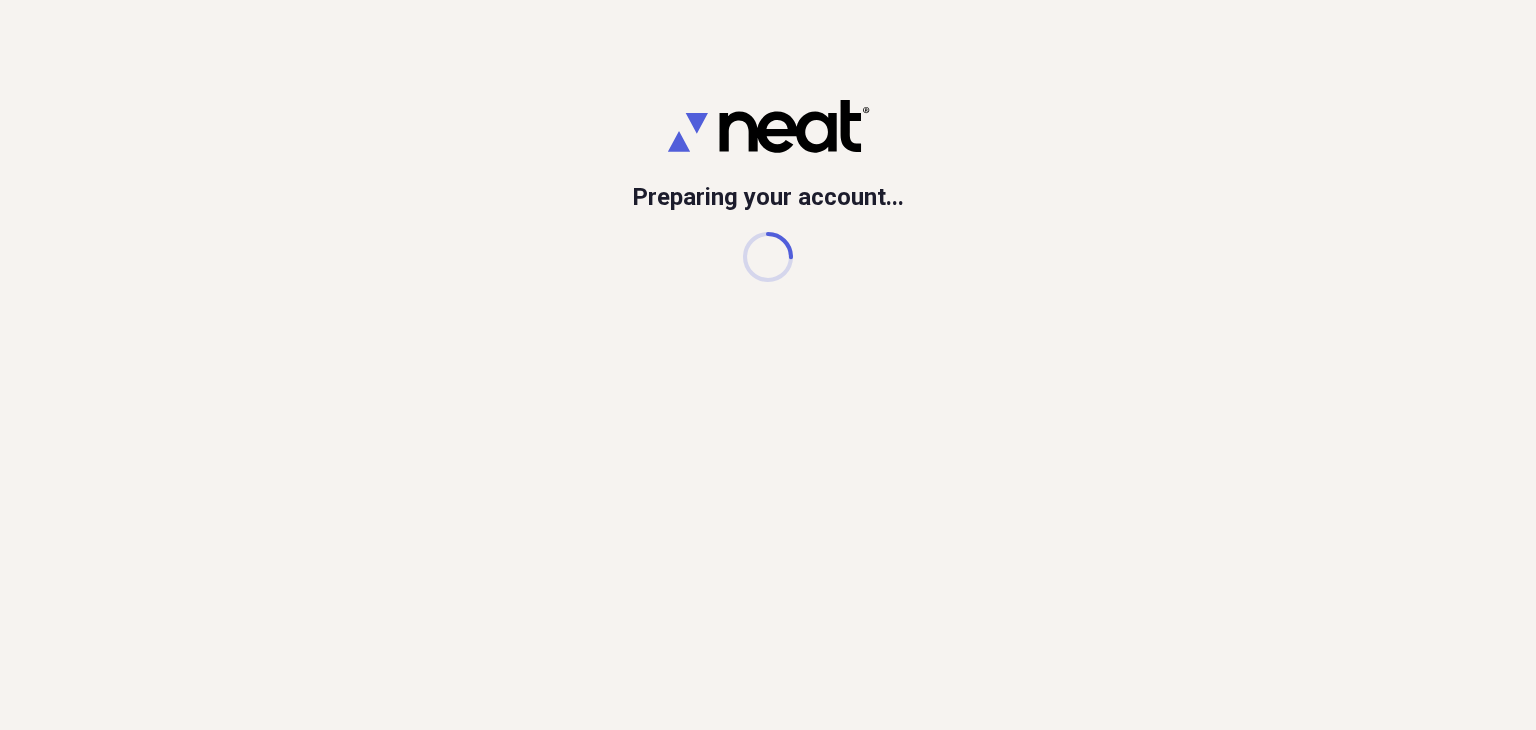scroll, scrollTop: 0, scrollLeft: 0, axis: both 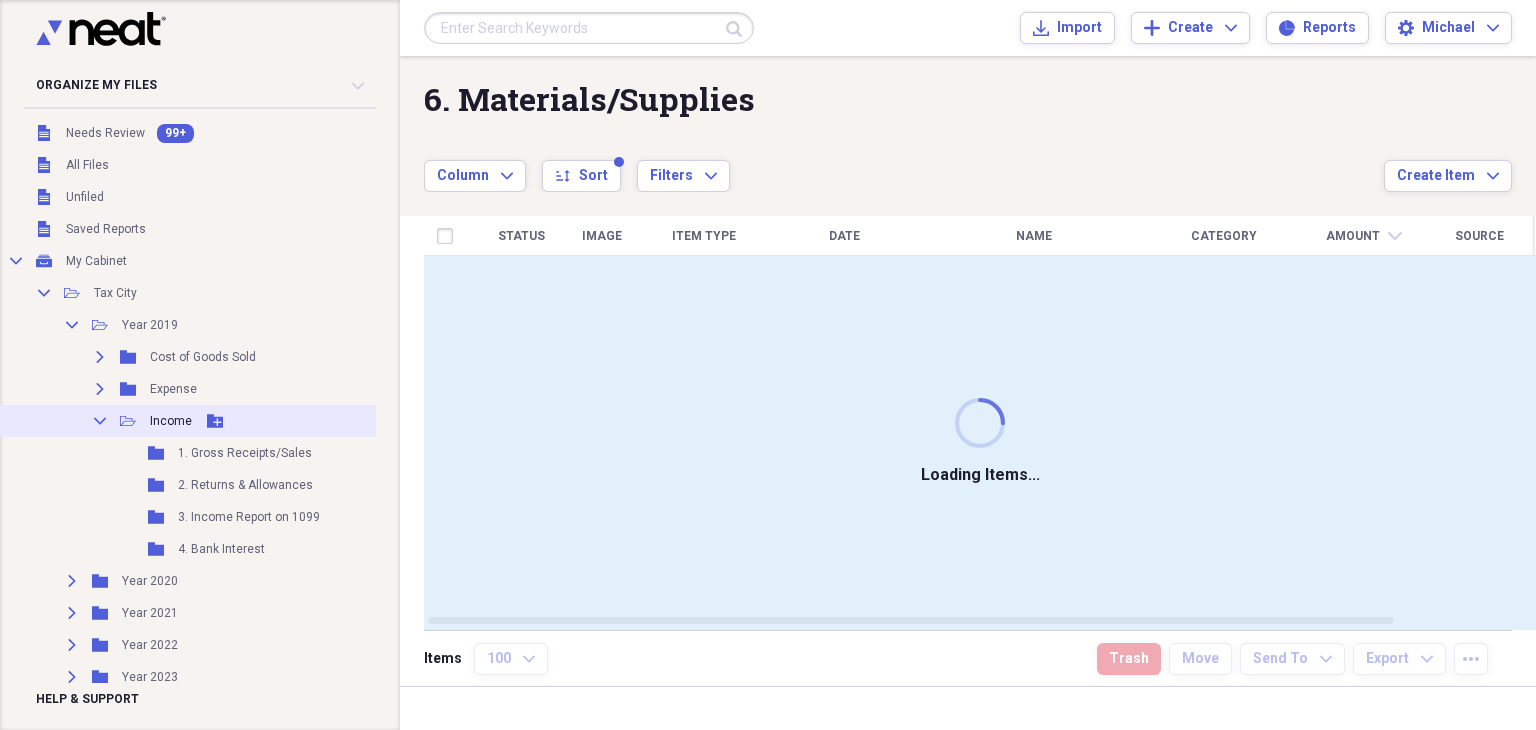 click on "Collapse" 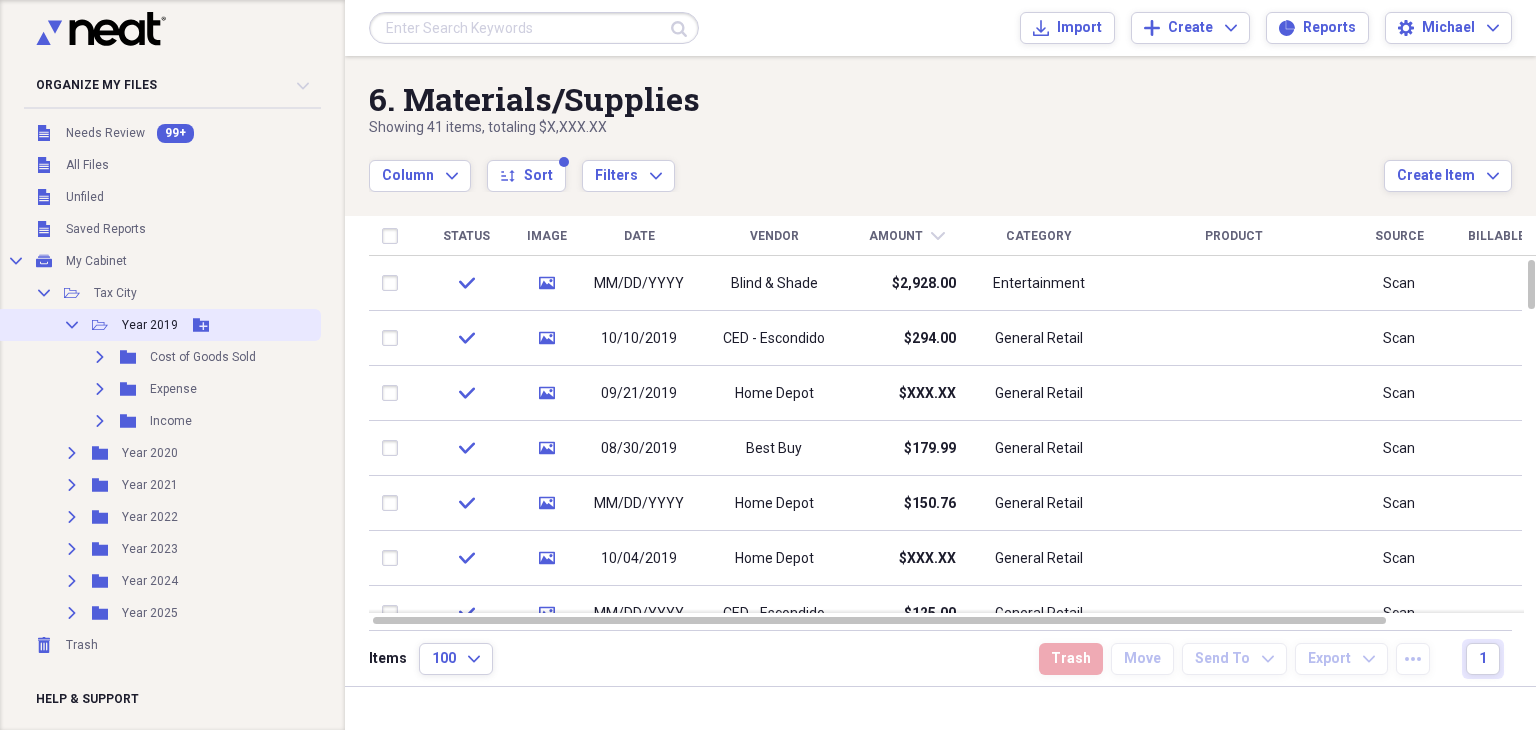 click on "Collapse" at bounding box center (72, 325) 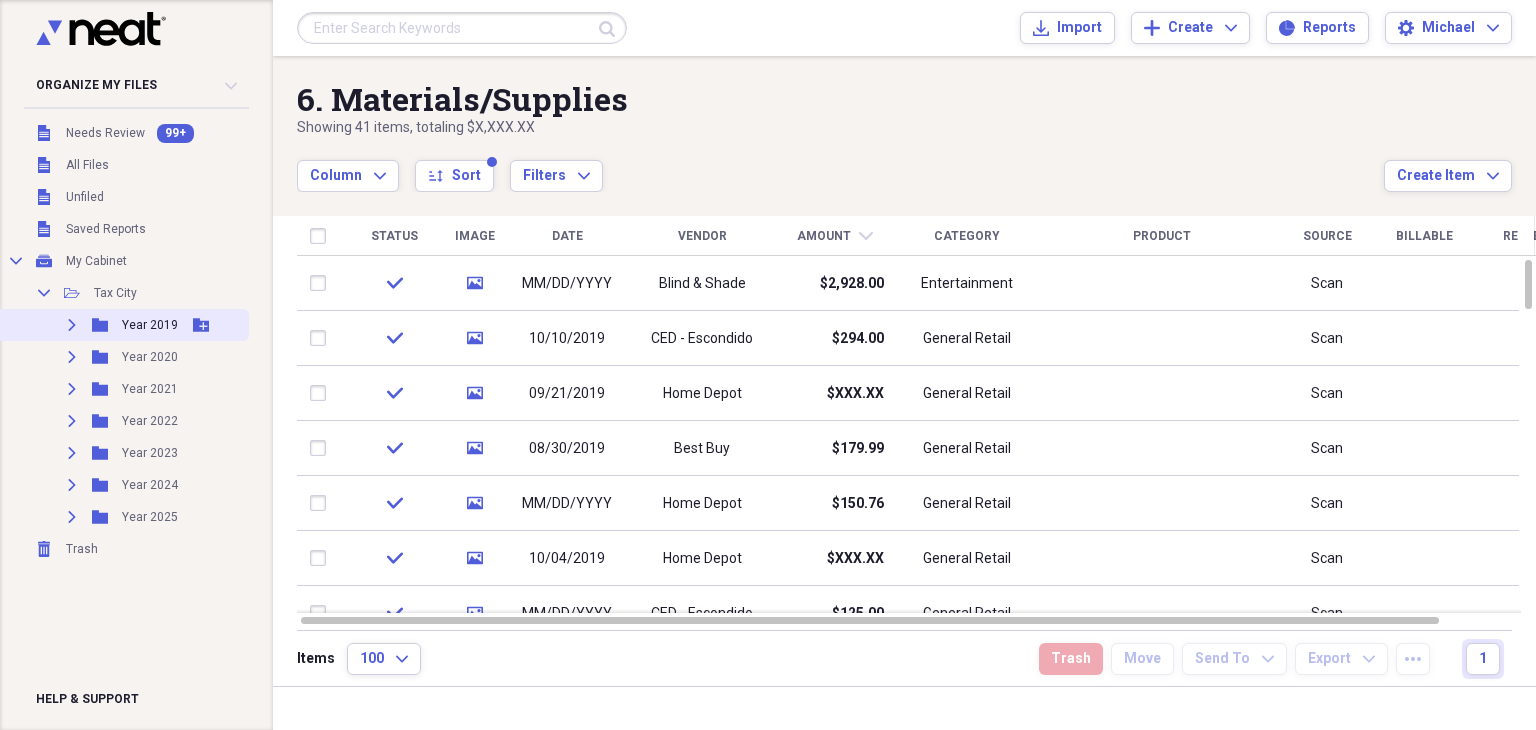 click on "Expand Folder Year YYYY Add Folder" at bounding box center [122, 325] 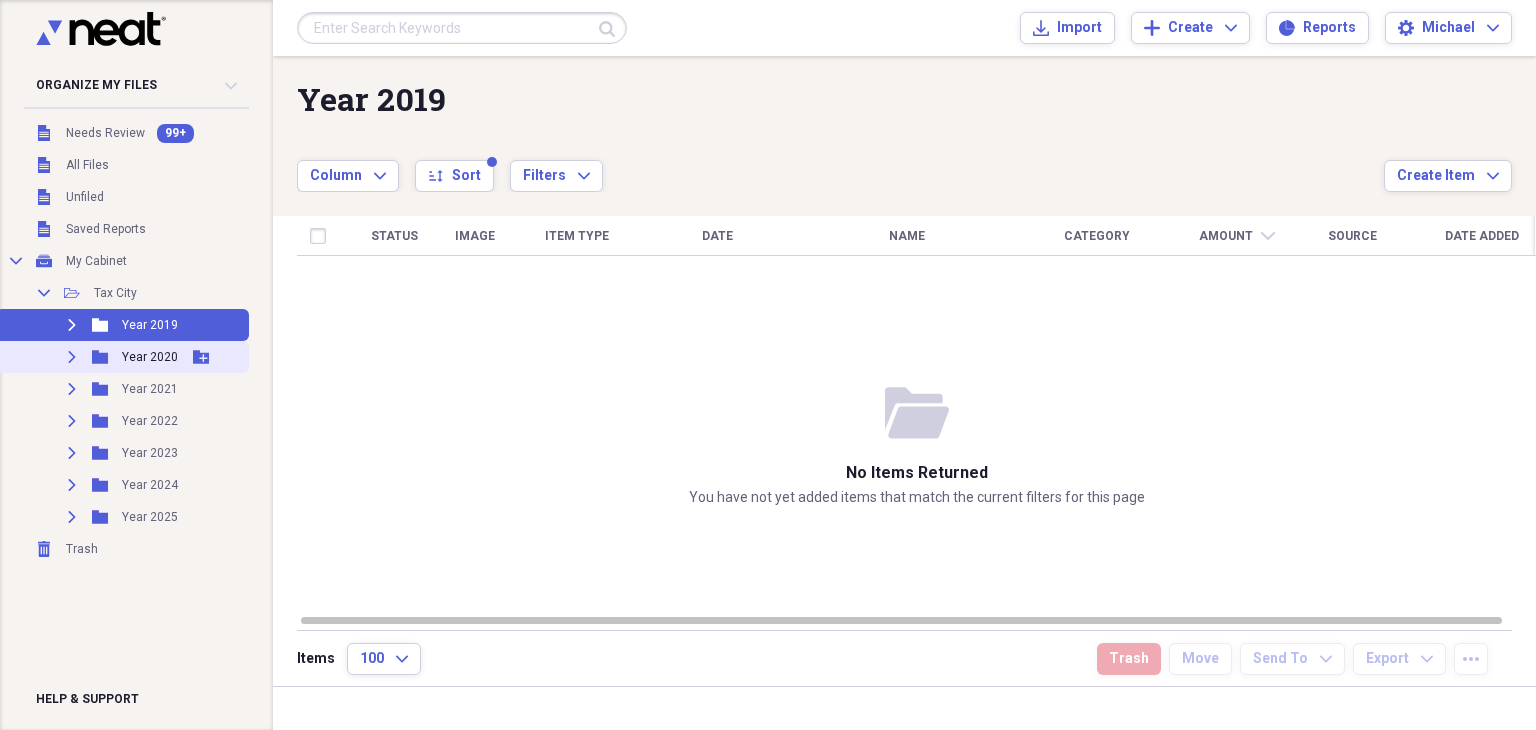 click on "Expand Folder Year YYYY Add Folder" at bounding box center (122, 357) 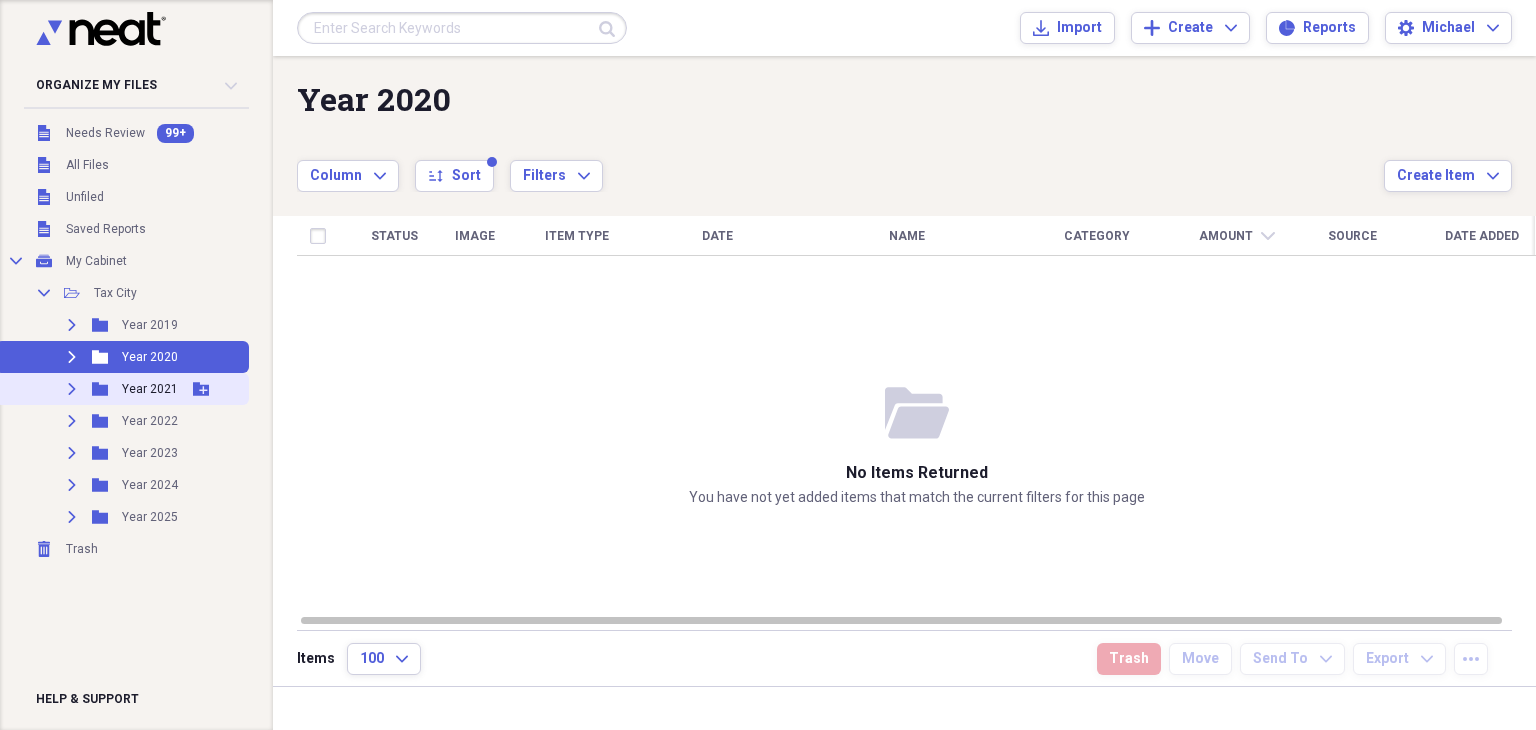 click on "Expand Folder Year YYYY Add Folder" at bounding box center (122, 389) 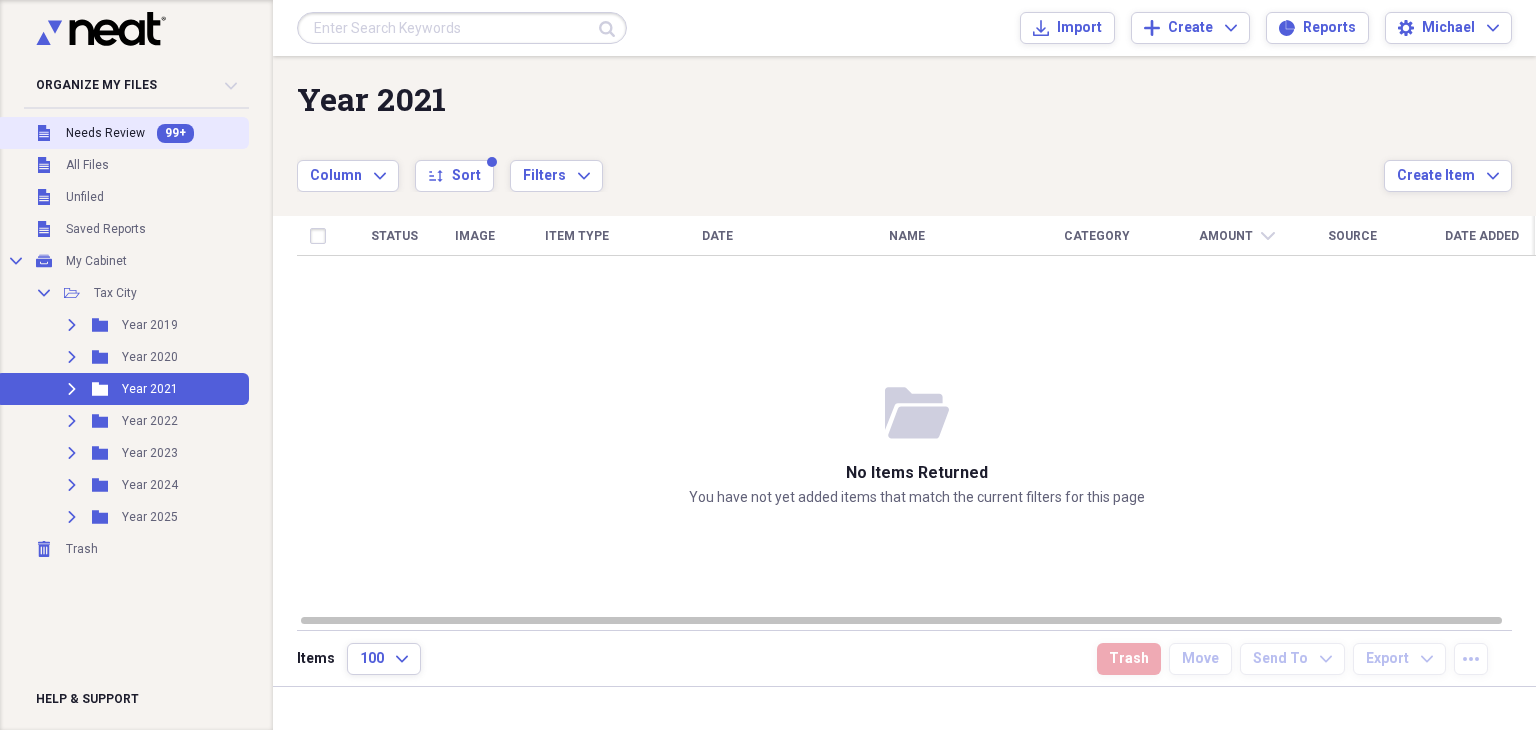 click on "Needs Review" at bounding box center [105, 133] 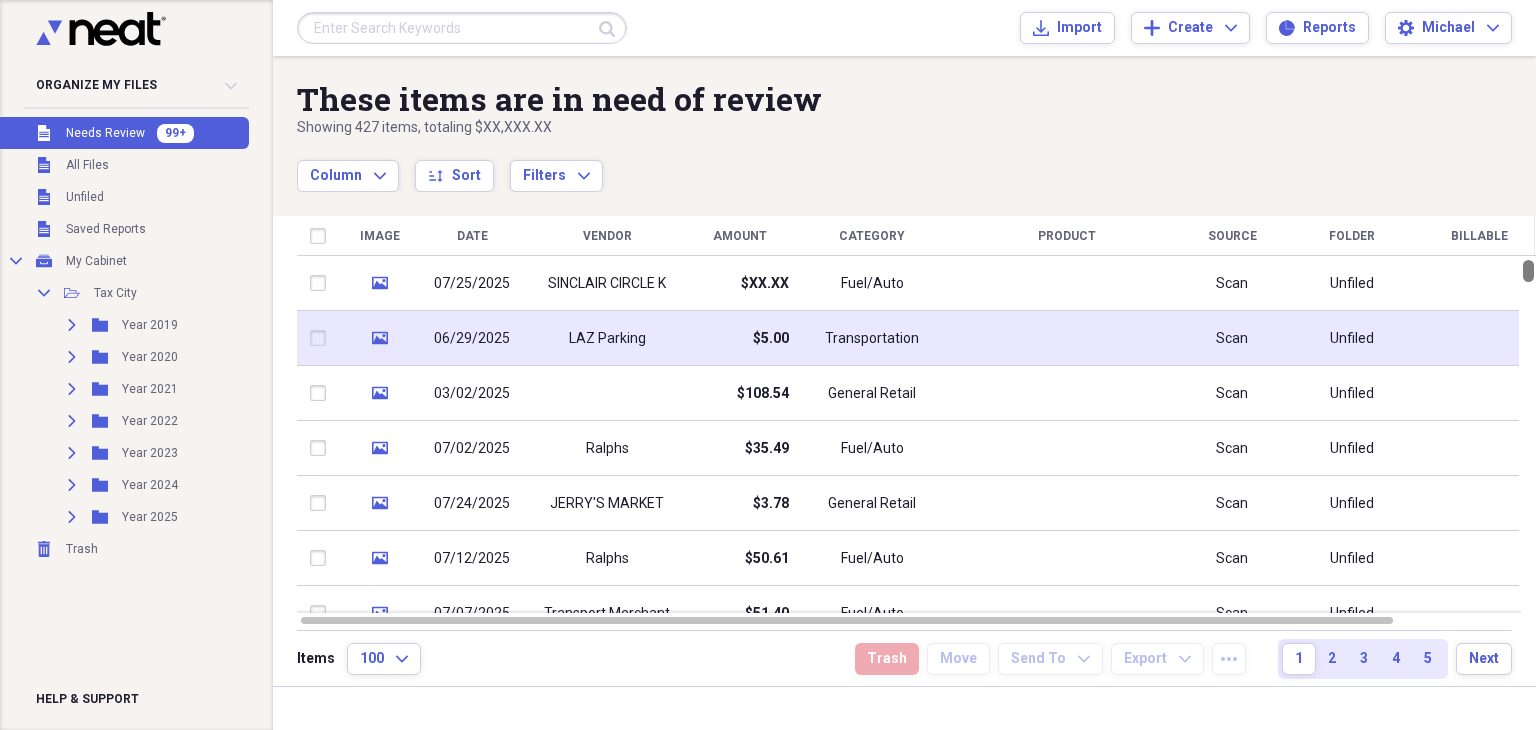 drag, startPoint x: 1533, startPoint y: 269, endPoint x: 1476, endPoint y: 312, distance: 71.40028 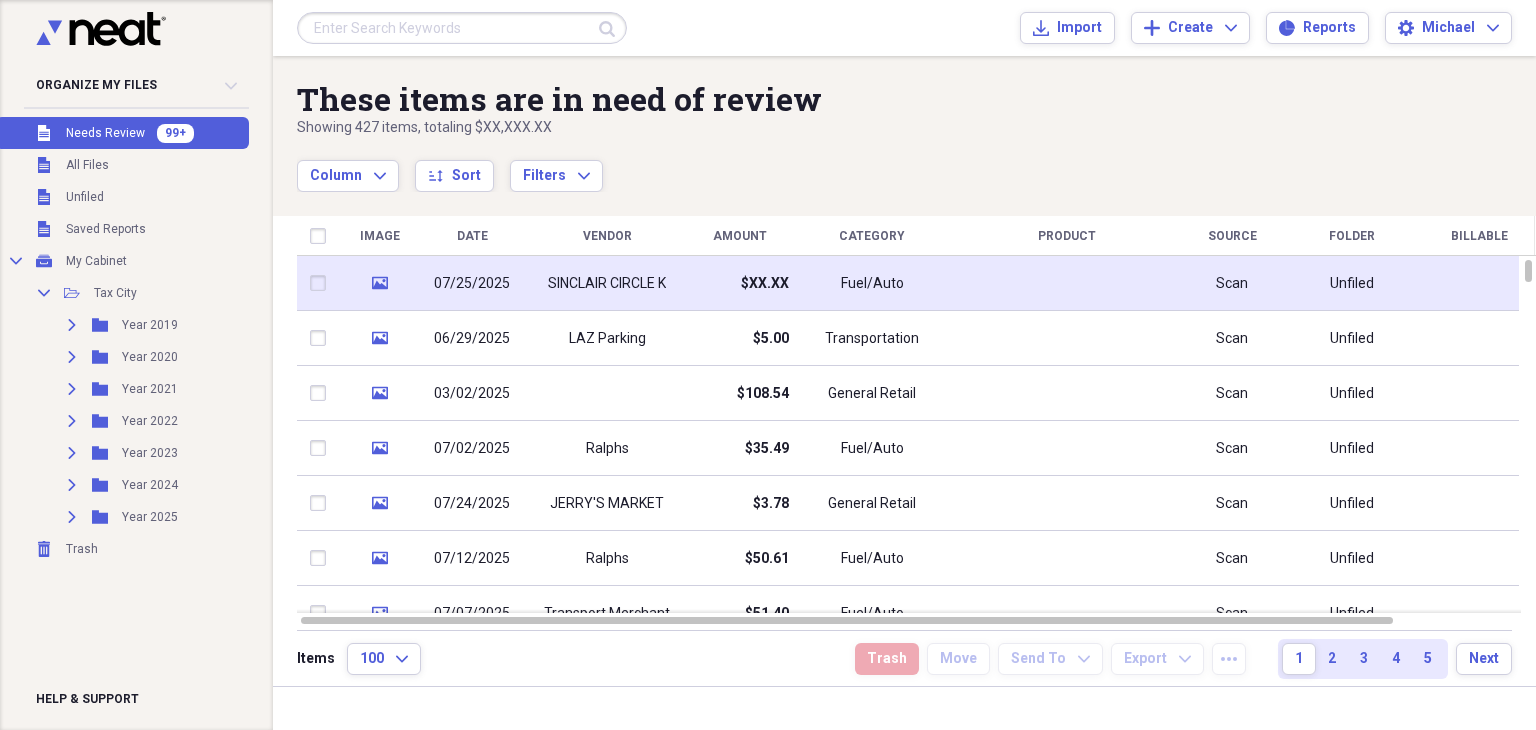 click on "SINCLAIR CIRCLE K" at bounding box center [607, 283] 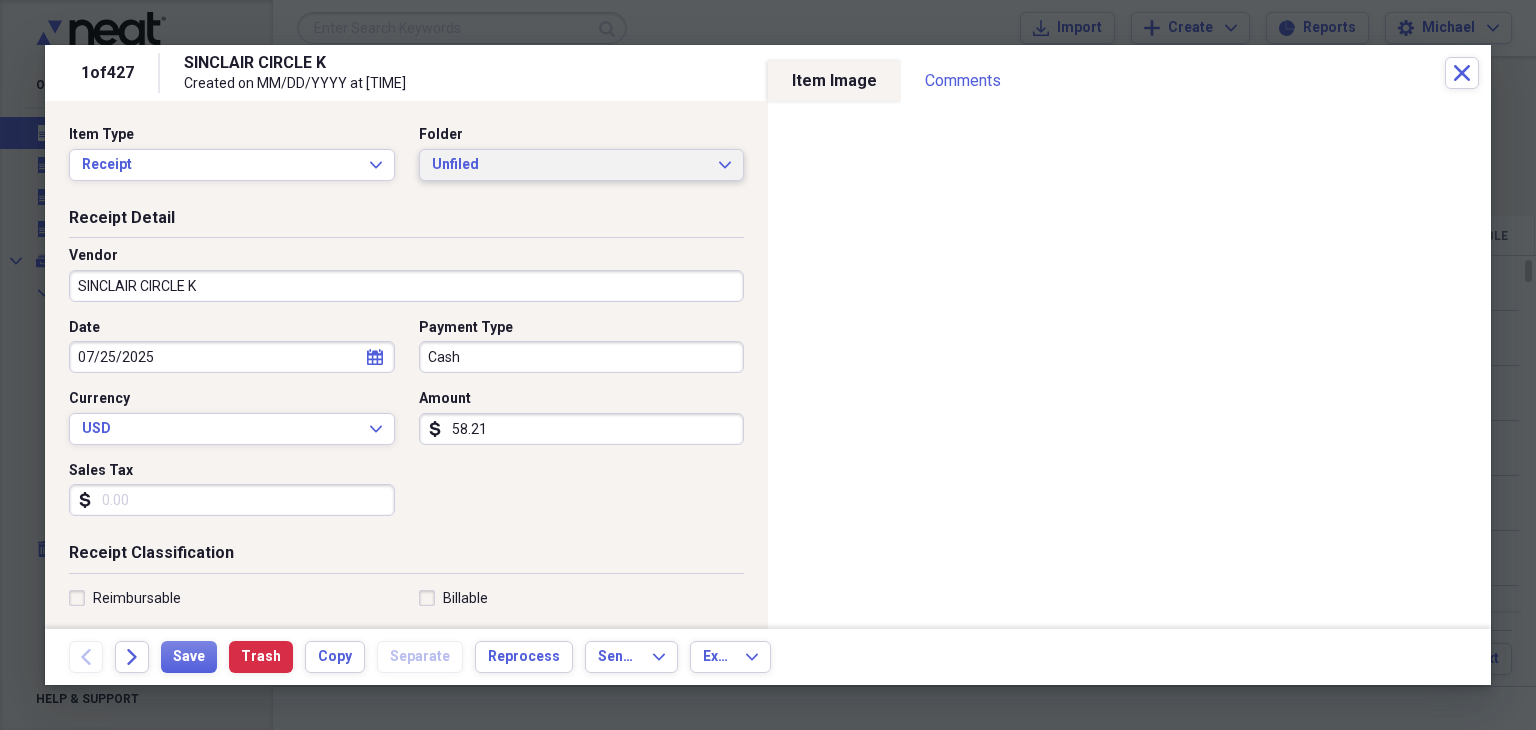 click on "Unfiled" at bounding box center (570, 165) 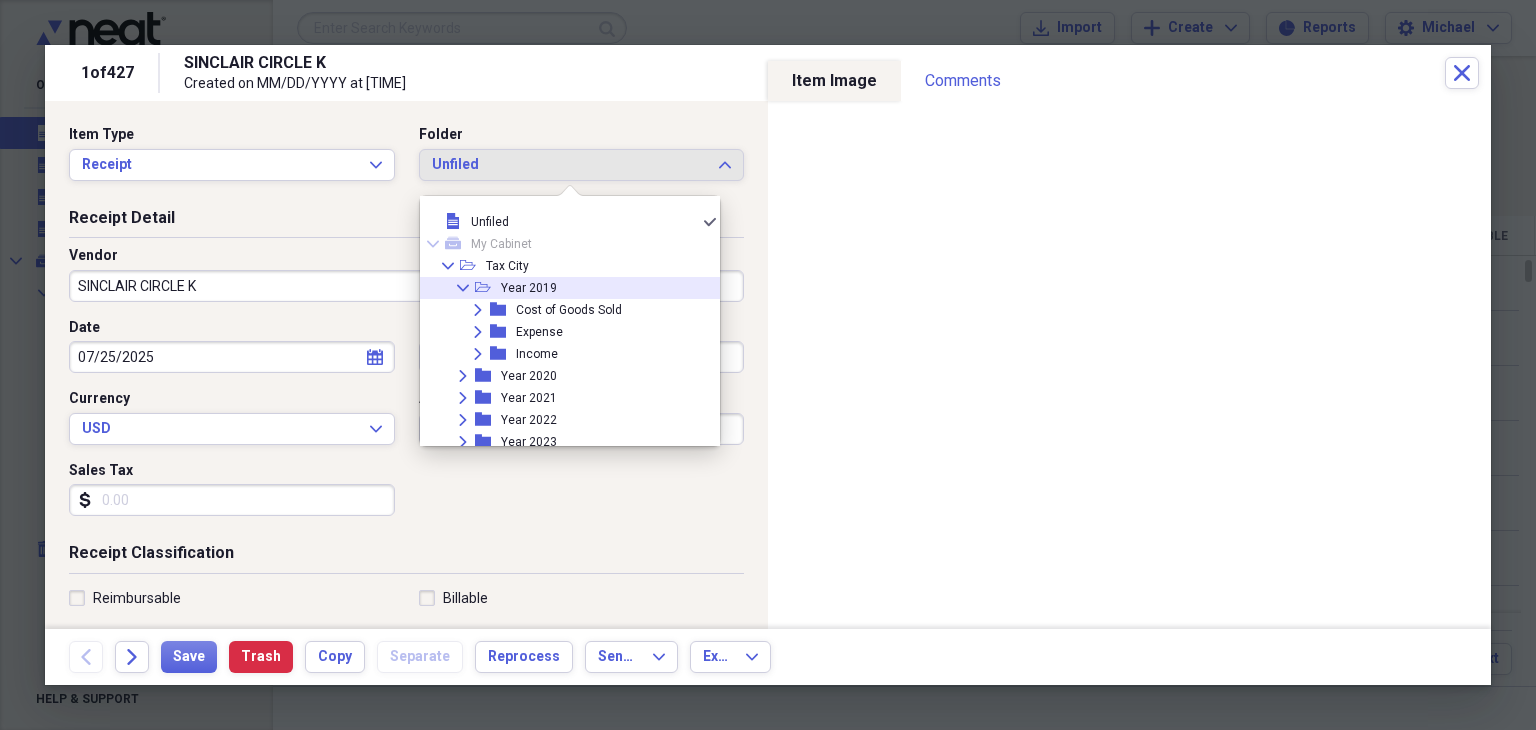 click on "Collapse" 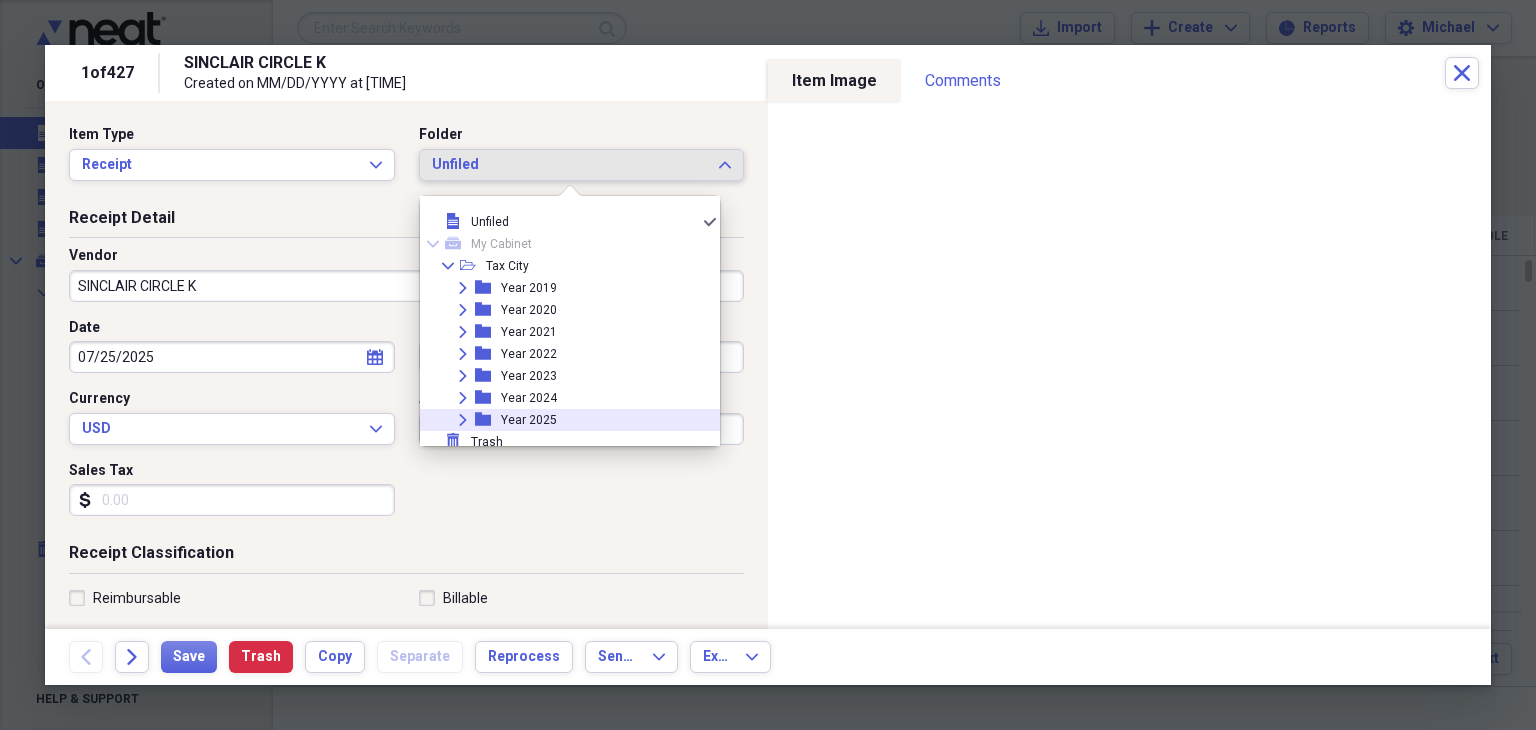 click on "Expand" 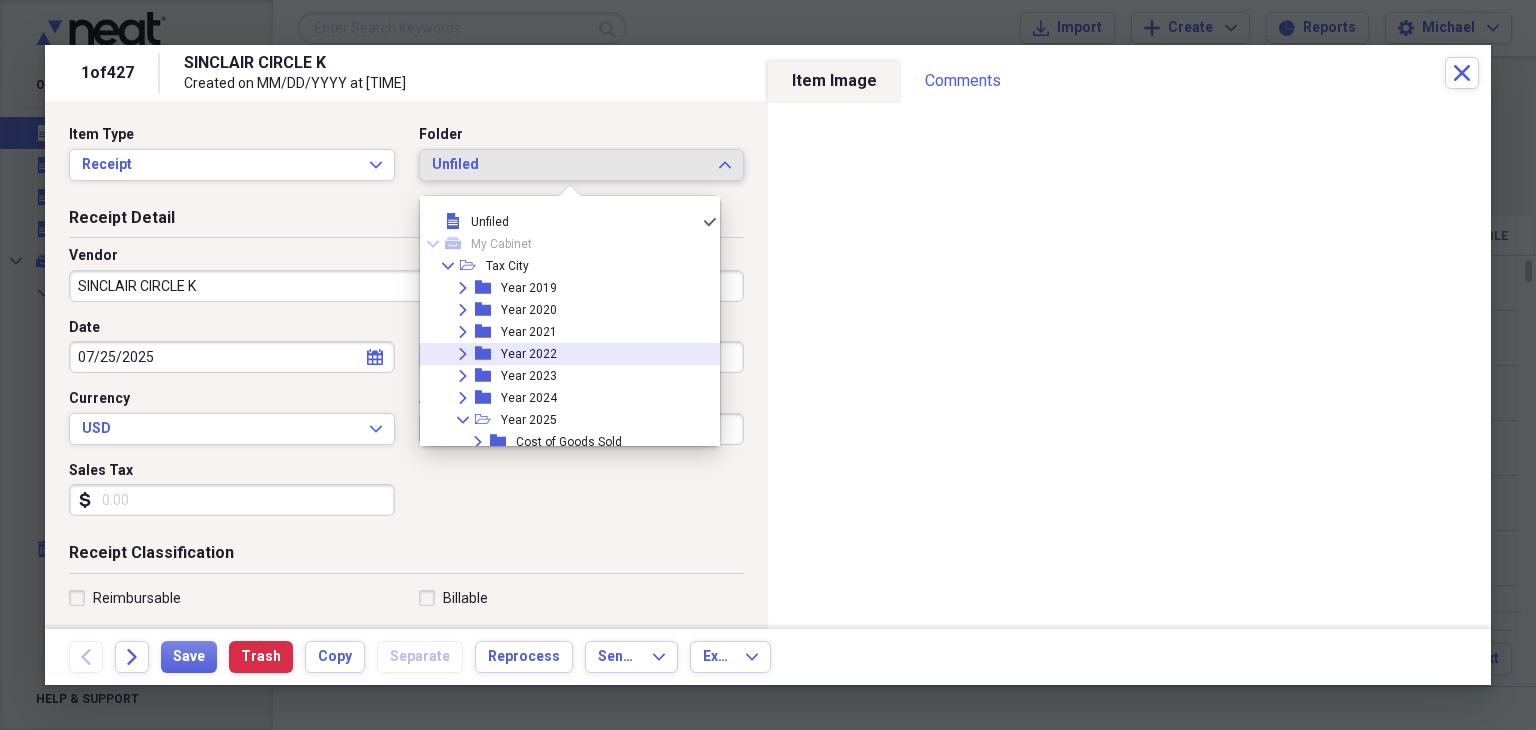 scroll, scrollTop: 72, scrollLeft: 0, axis: vertical 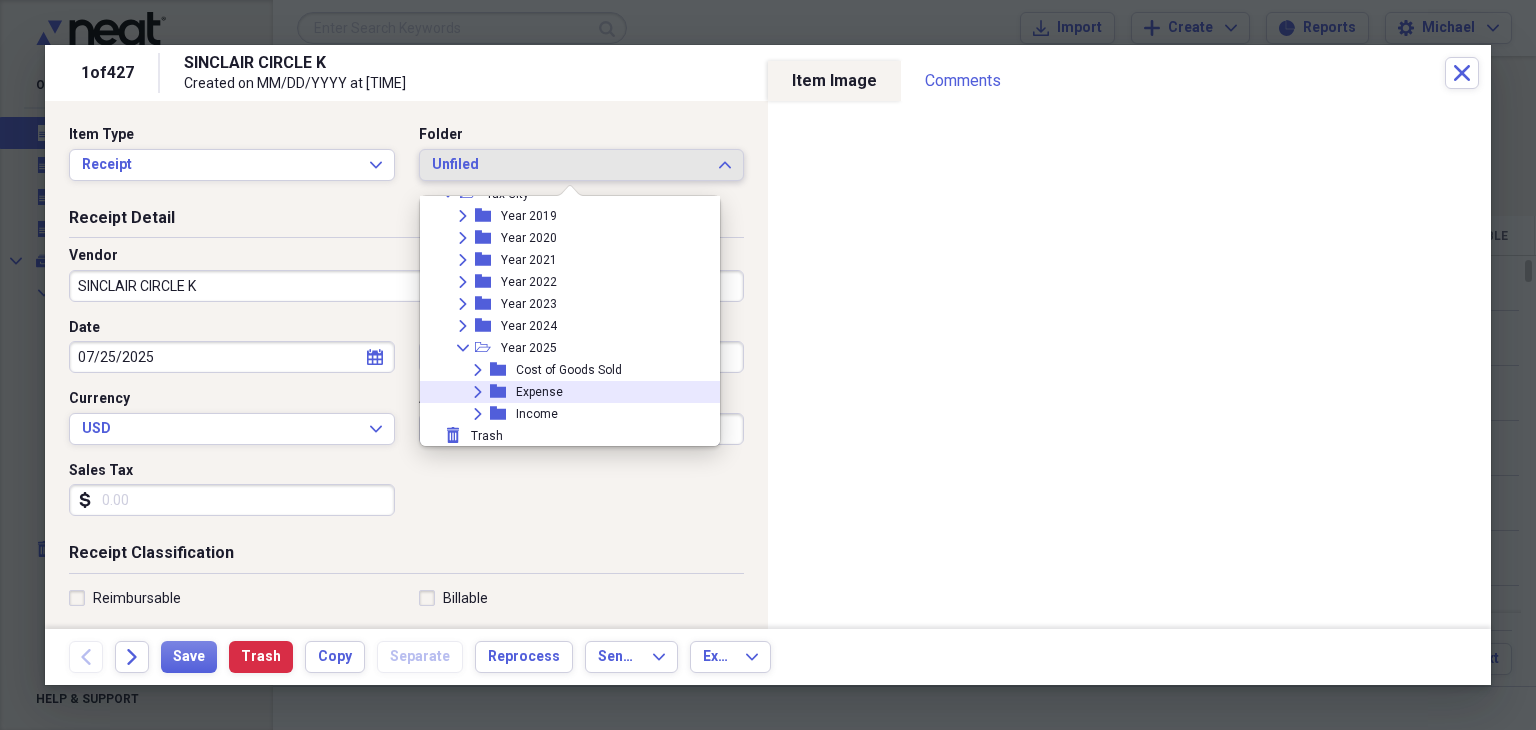 click 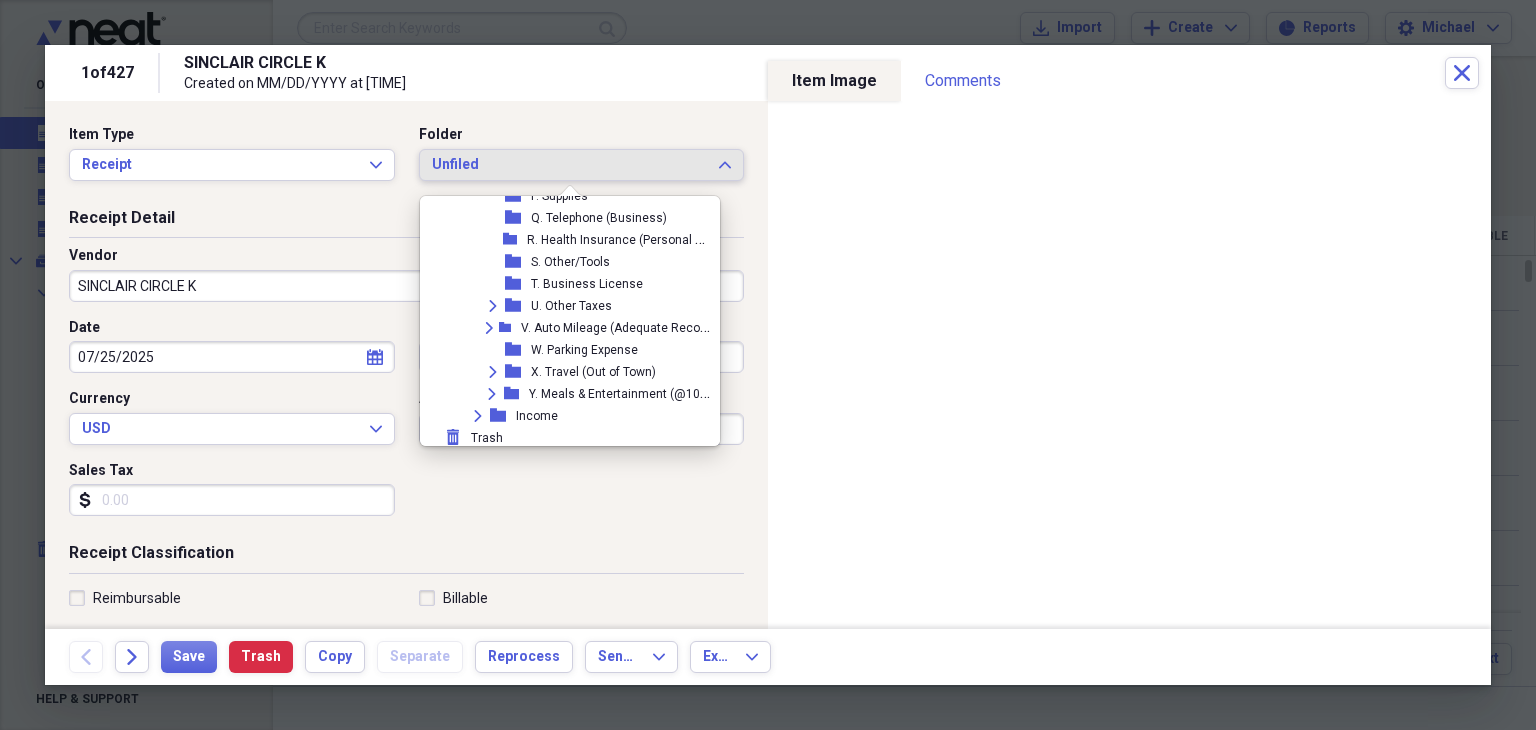 scroll, scrollTop: 716, scrollLeft: 0, axis: vertical 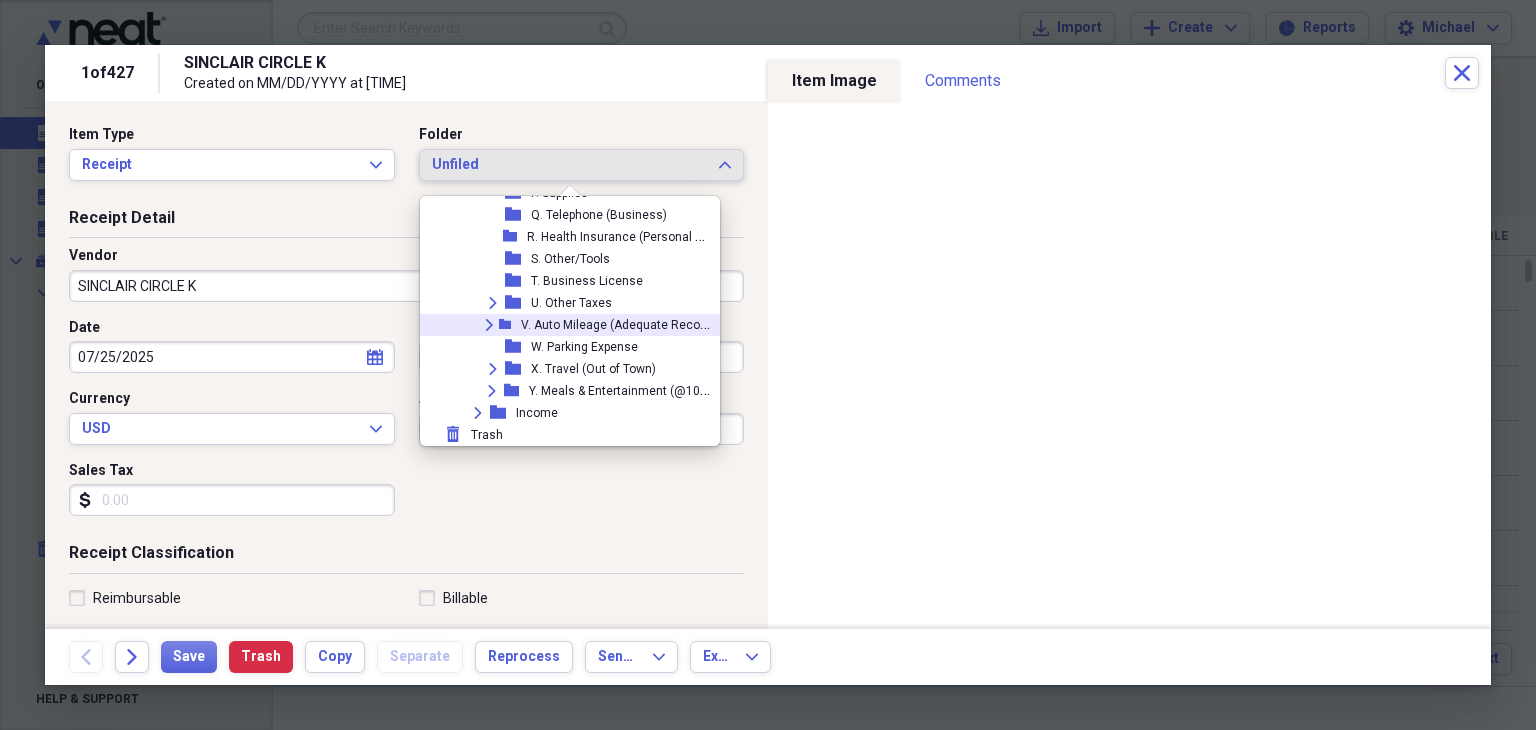 click on "Expand" 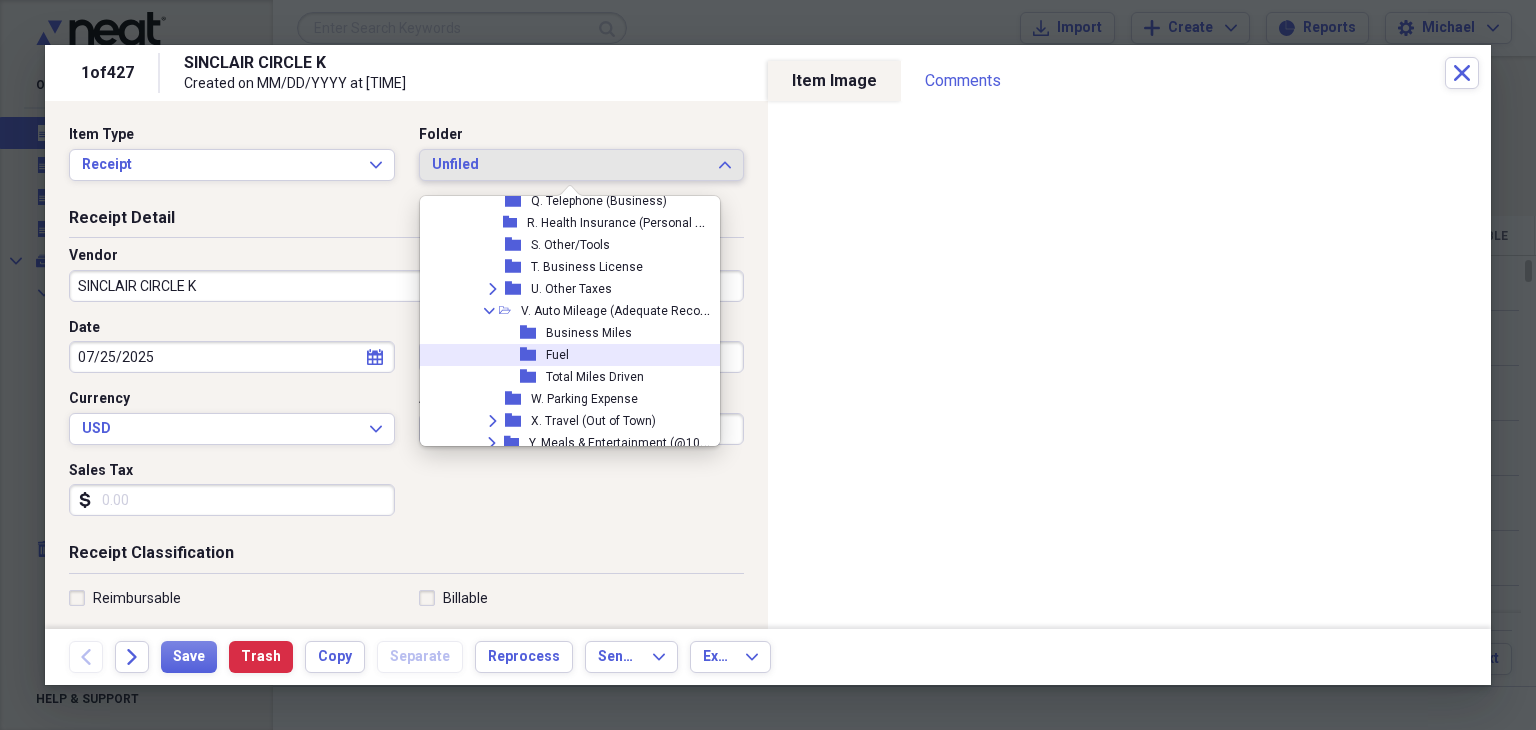 click 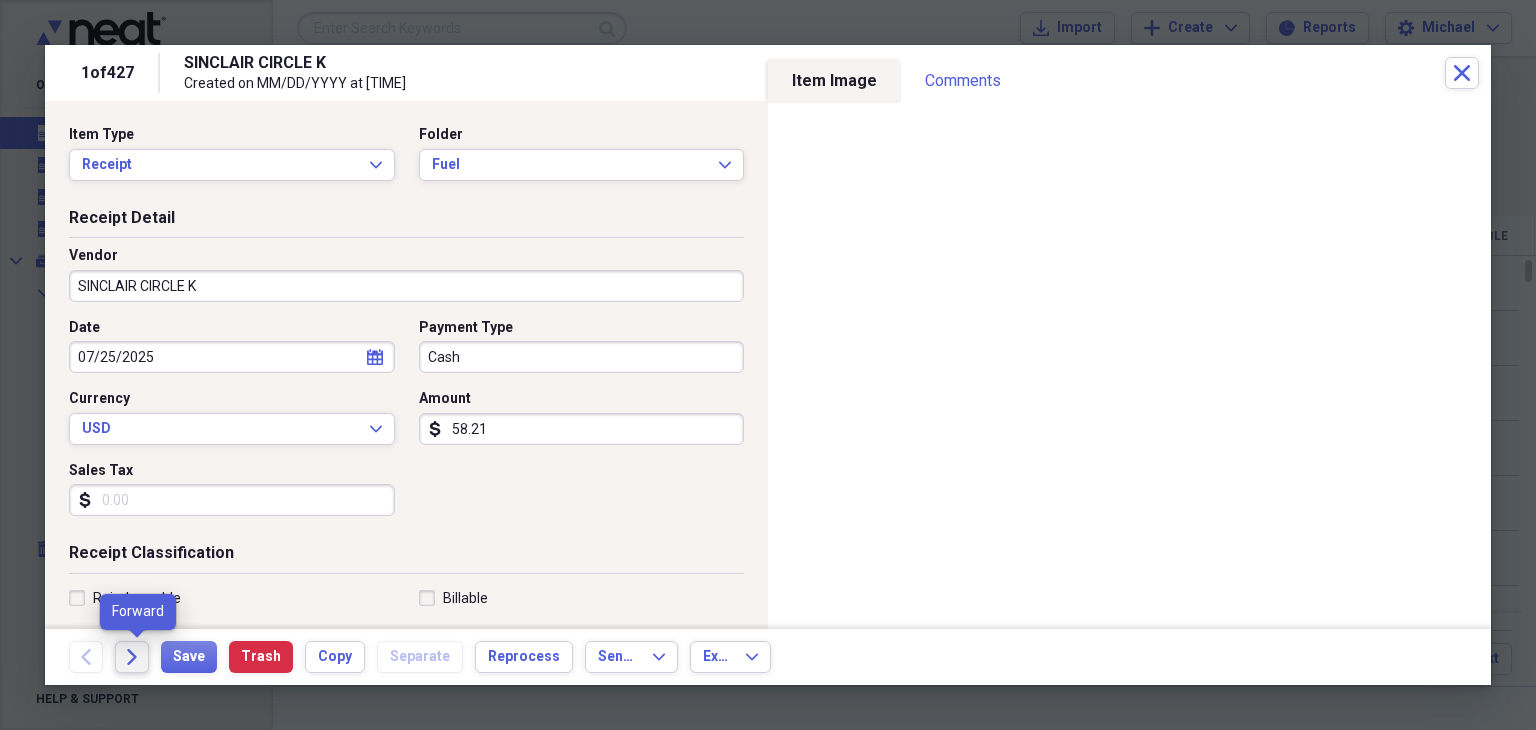 click on "Forward" 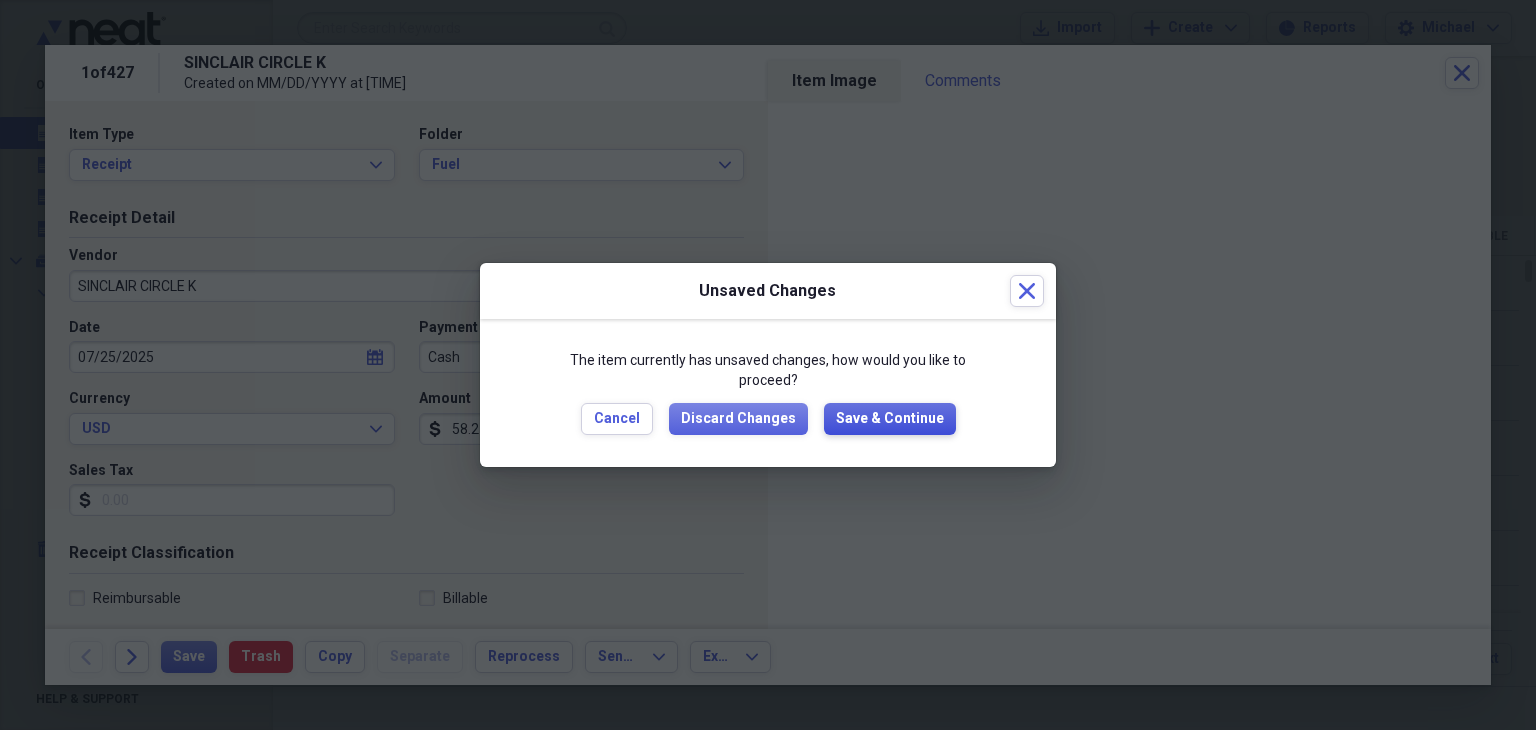 click on "Save & Continue" at bounding box center [890, 419] 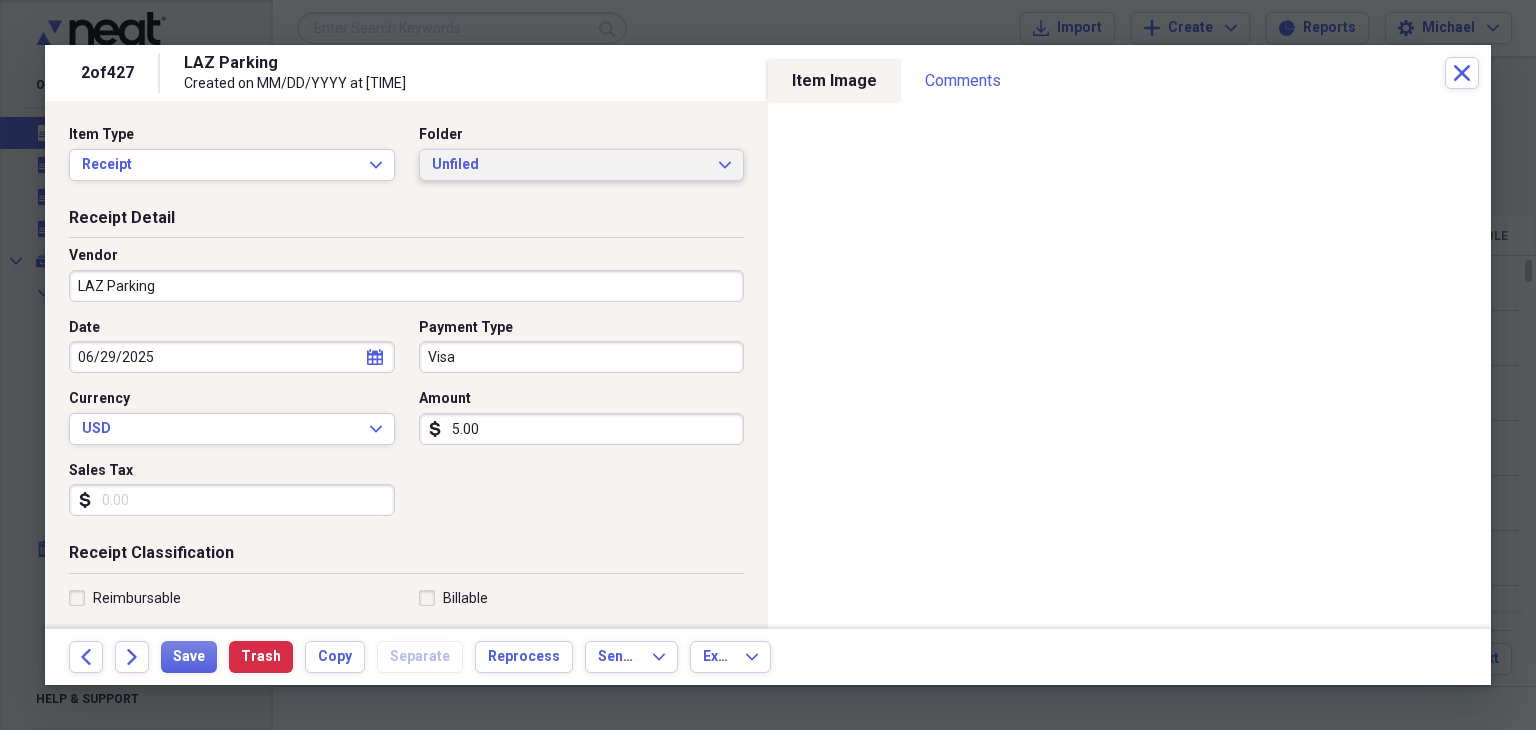 click on "Unfiled" at bounding box center [570, 165] 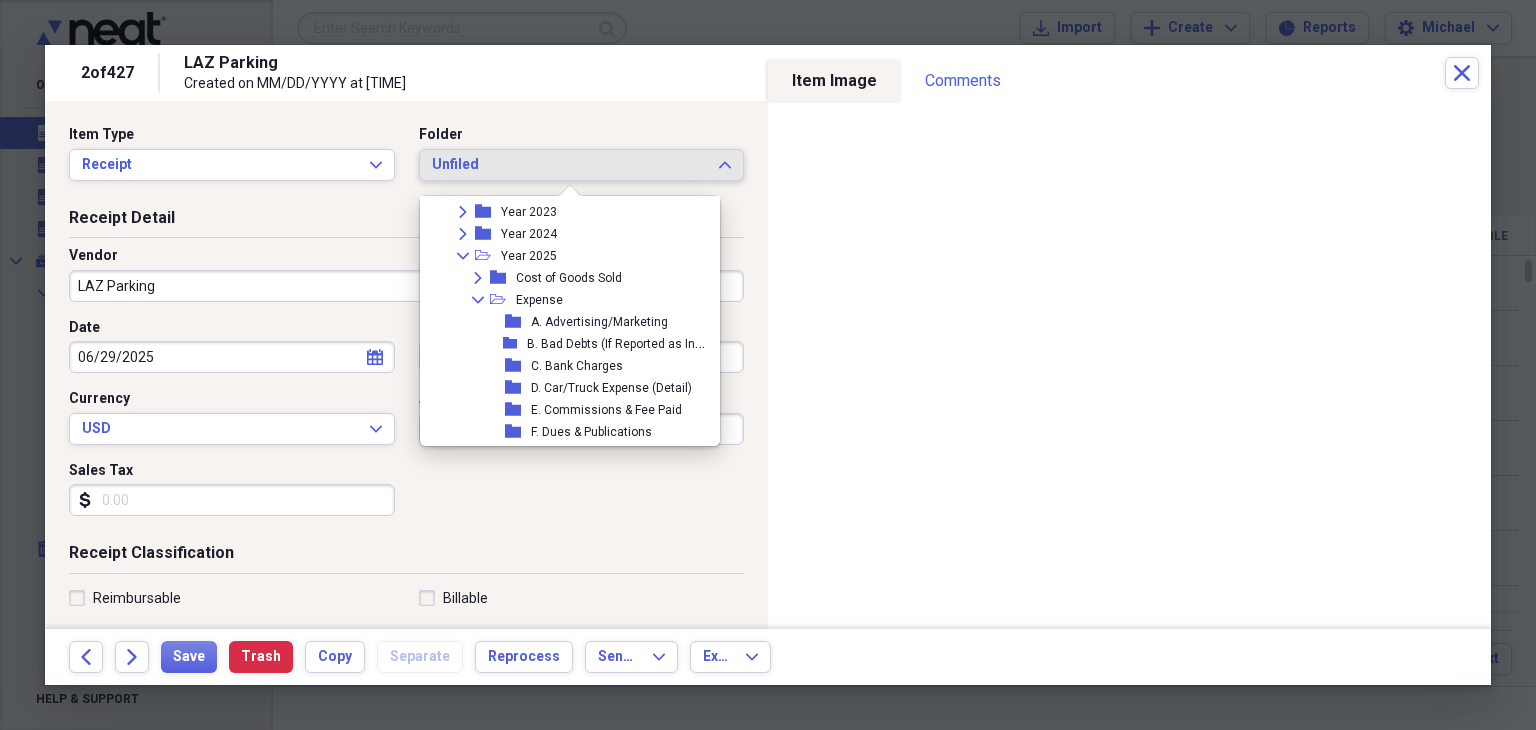 scroll, scrollTop: 168, scrollLeft: 0, axis: vertical 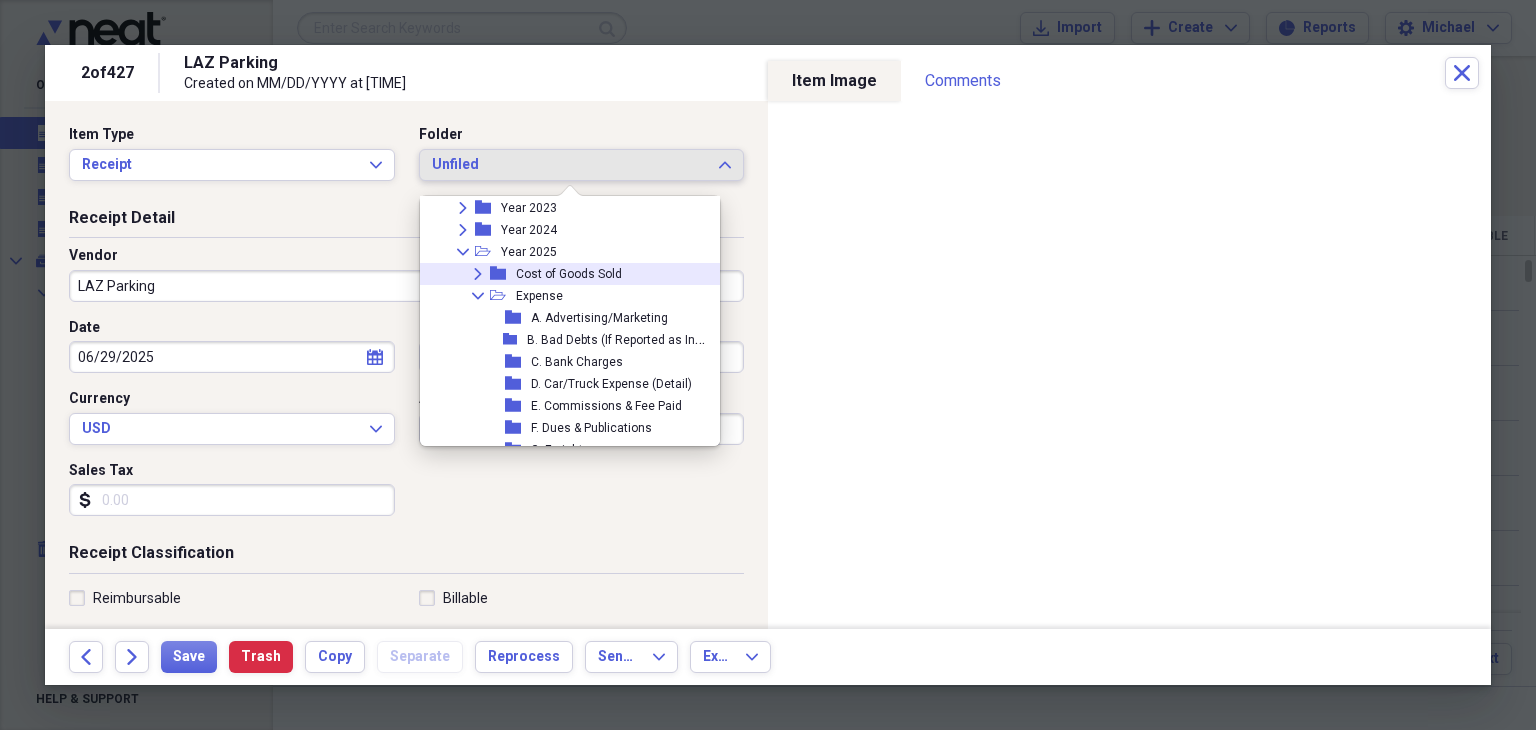 drag, startPoint x: 700, startPoint y: 282, endPoint x: 532, endPoint y: 294, distance: 168.42802 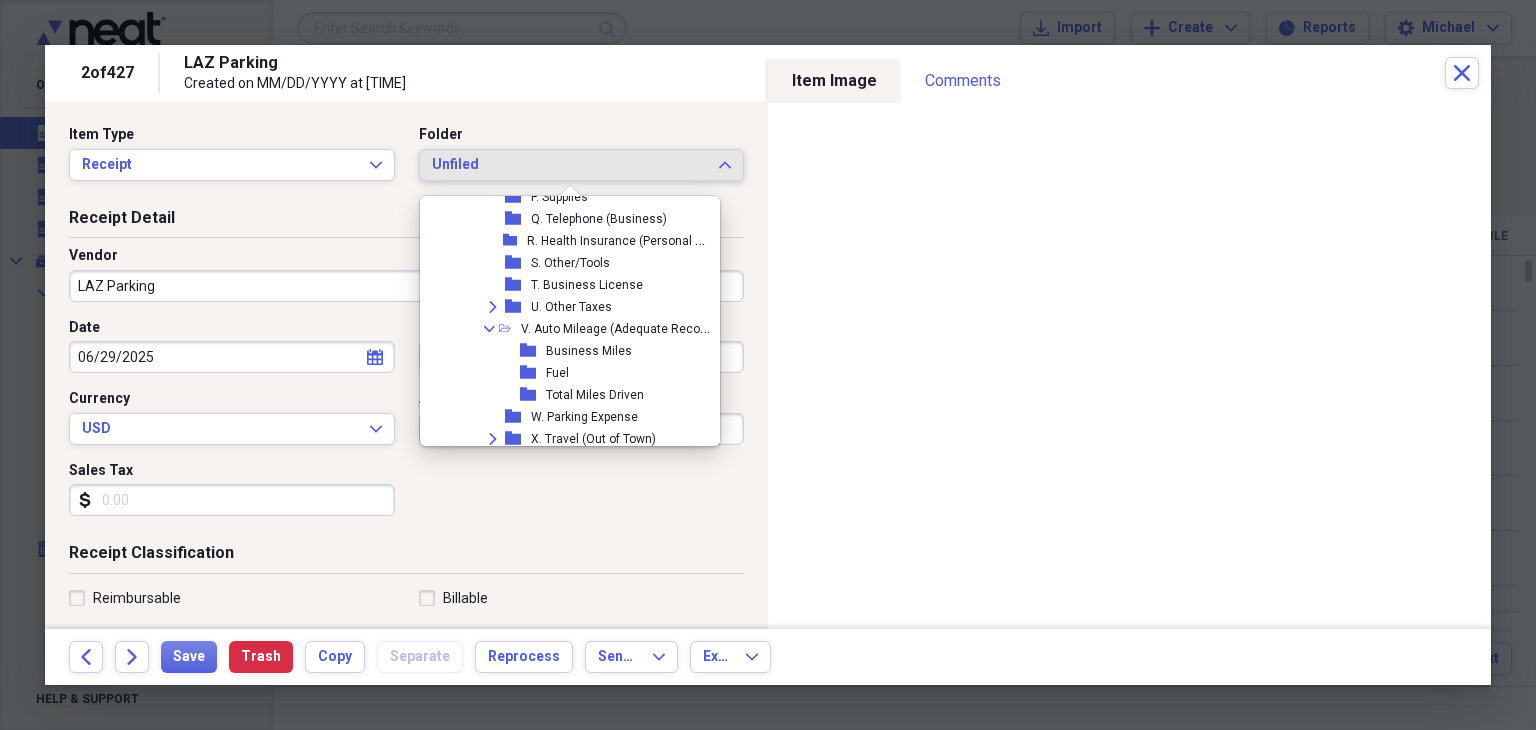 scroll, scrollTop: 719, scrollLeft: 0, axis: vertical 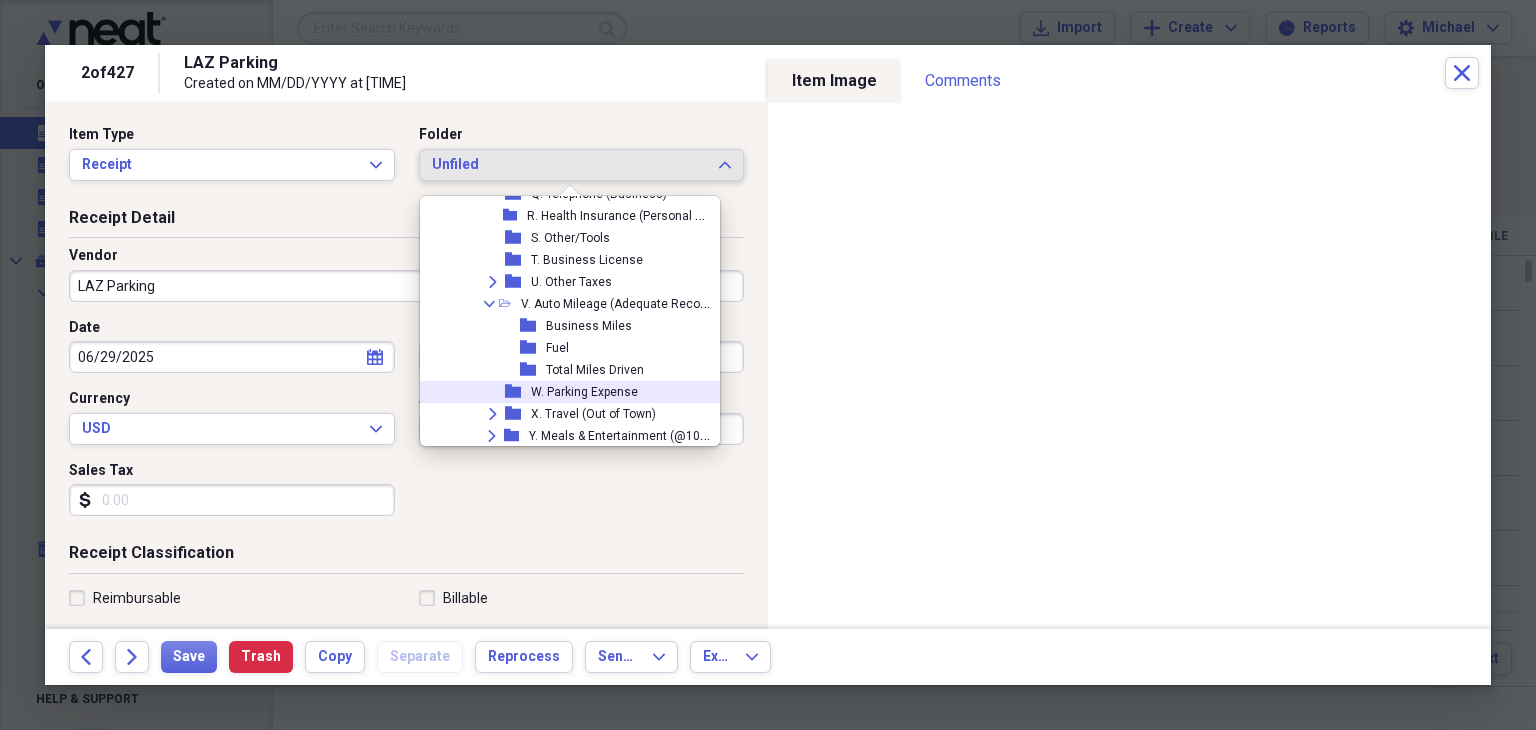 click on "W. Parking Expense" at bounding box center [584, 392] 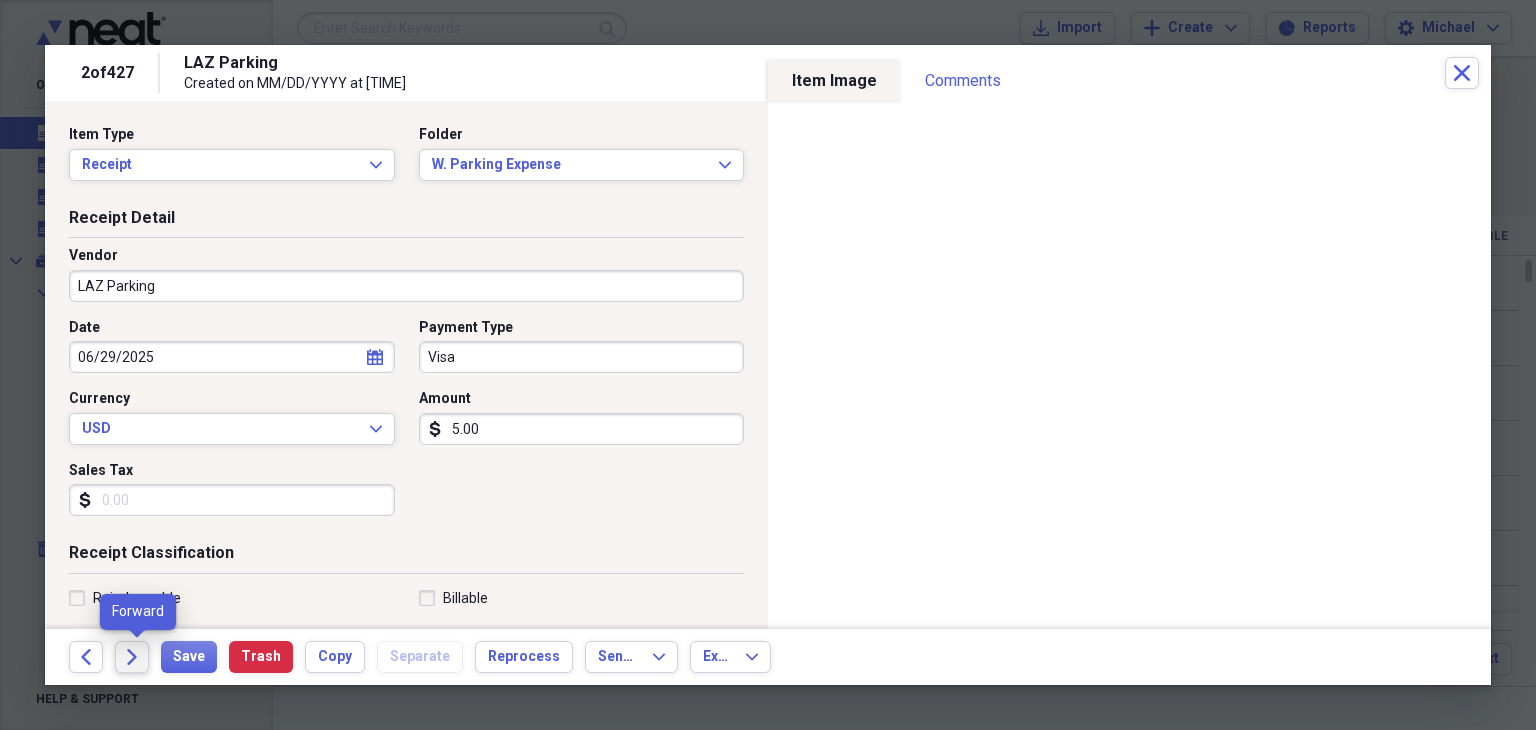 click on "Forward" 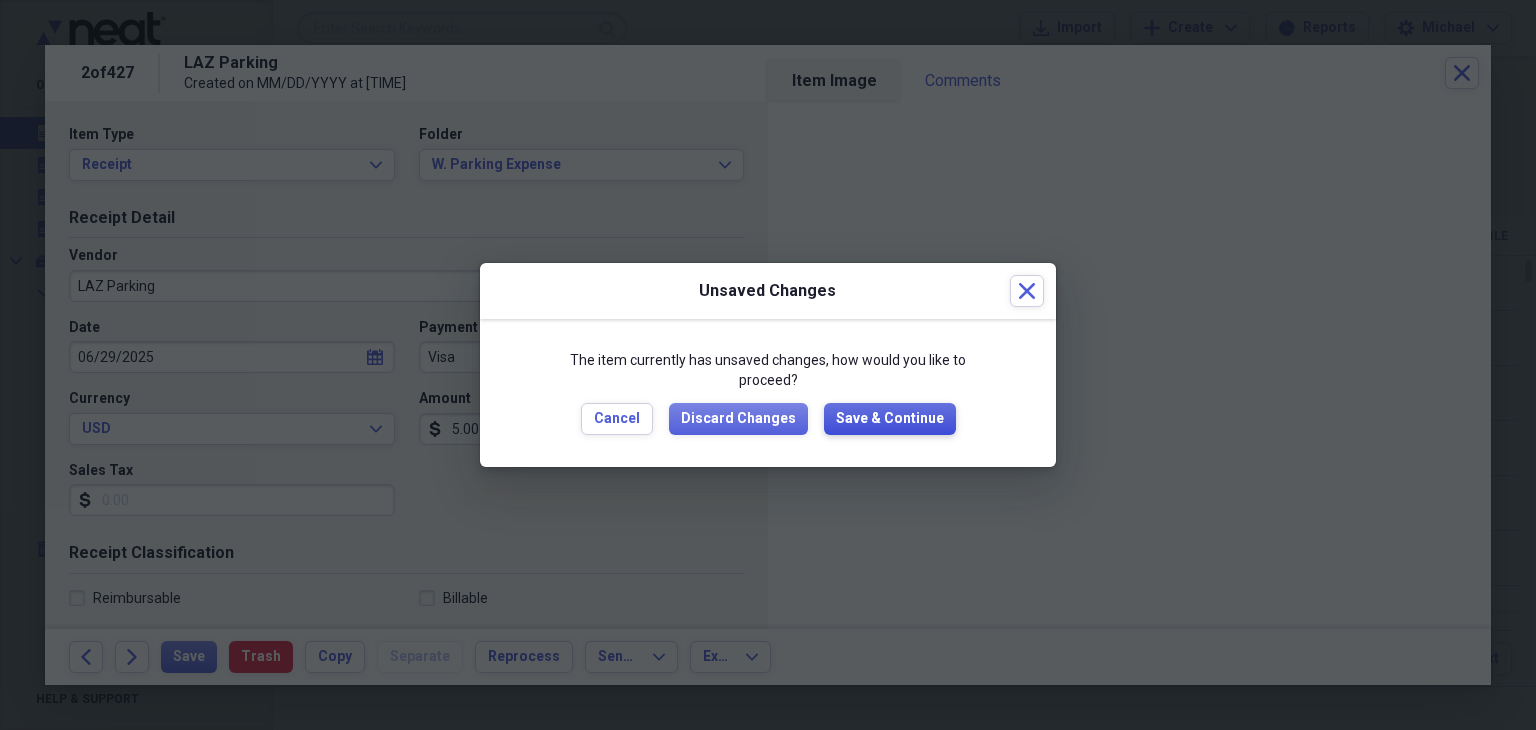 click on "Save & Continue" at bounding box center (890, 419) 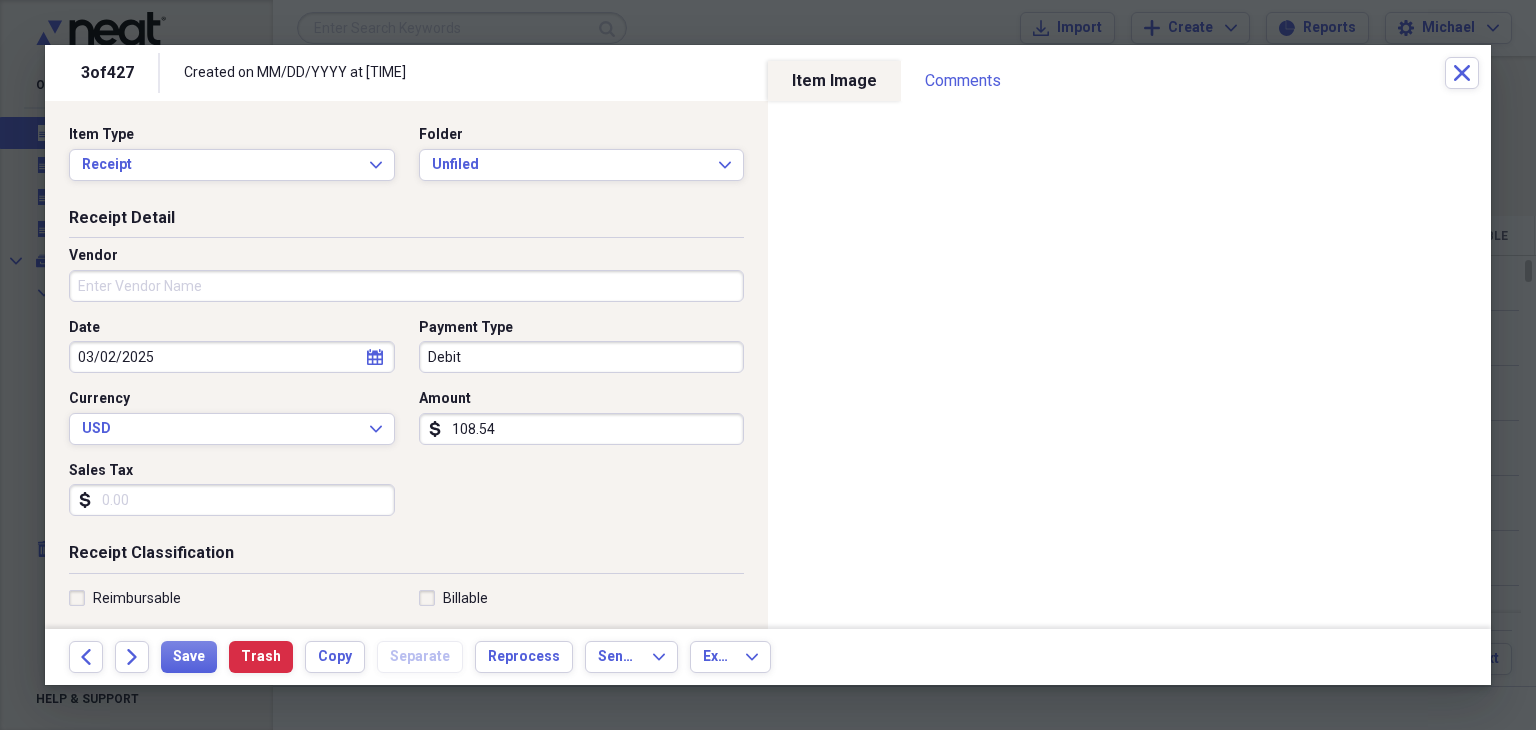 click on "Payment Type" at bounding box center [582, 328] 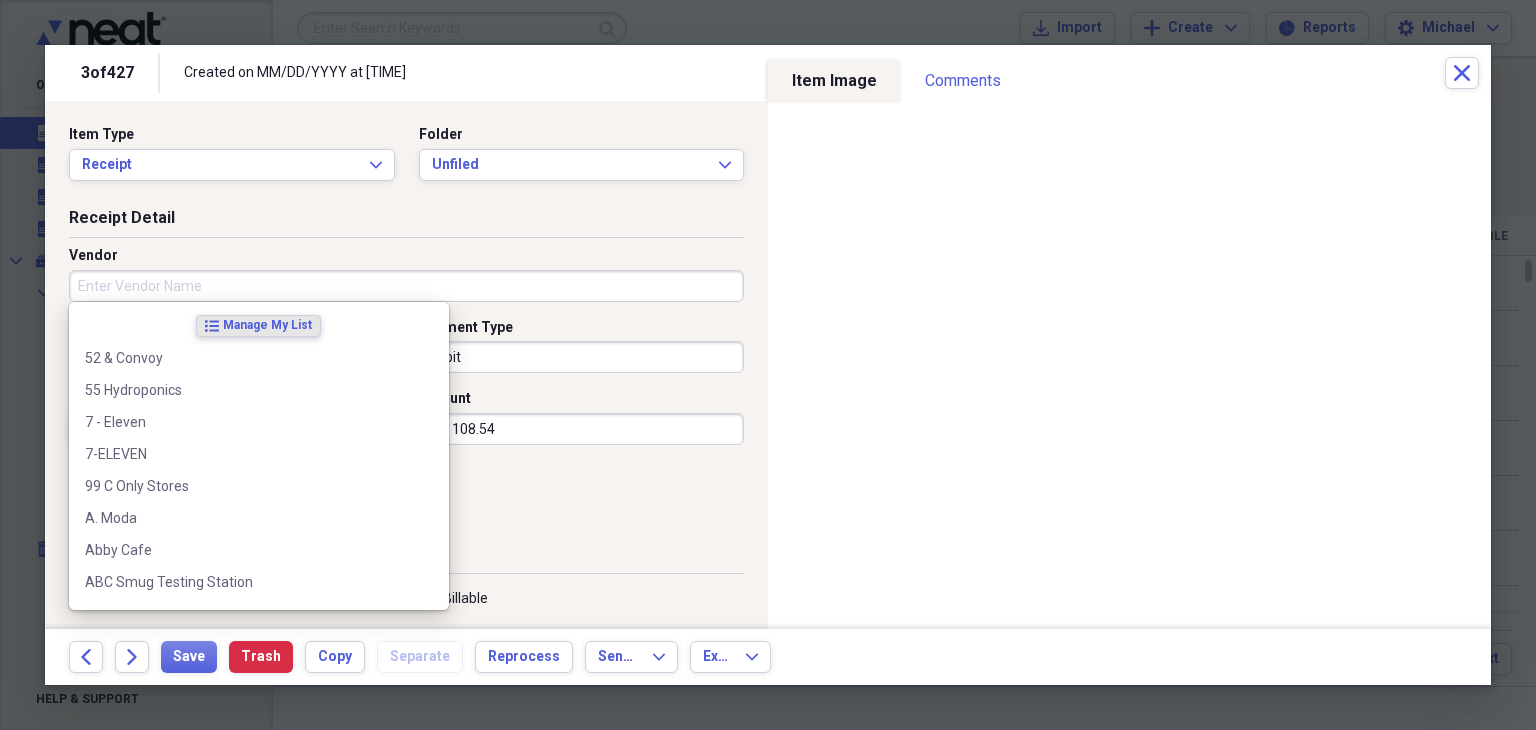 click on "Vendor" at bounding box center (406, 286) 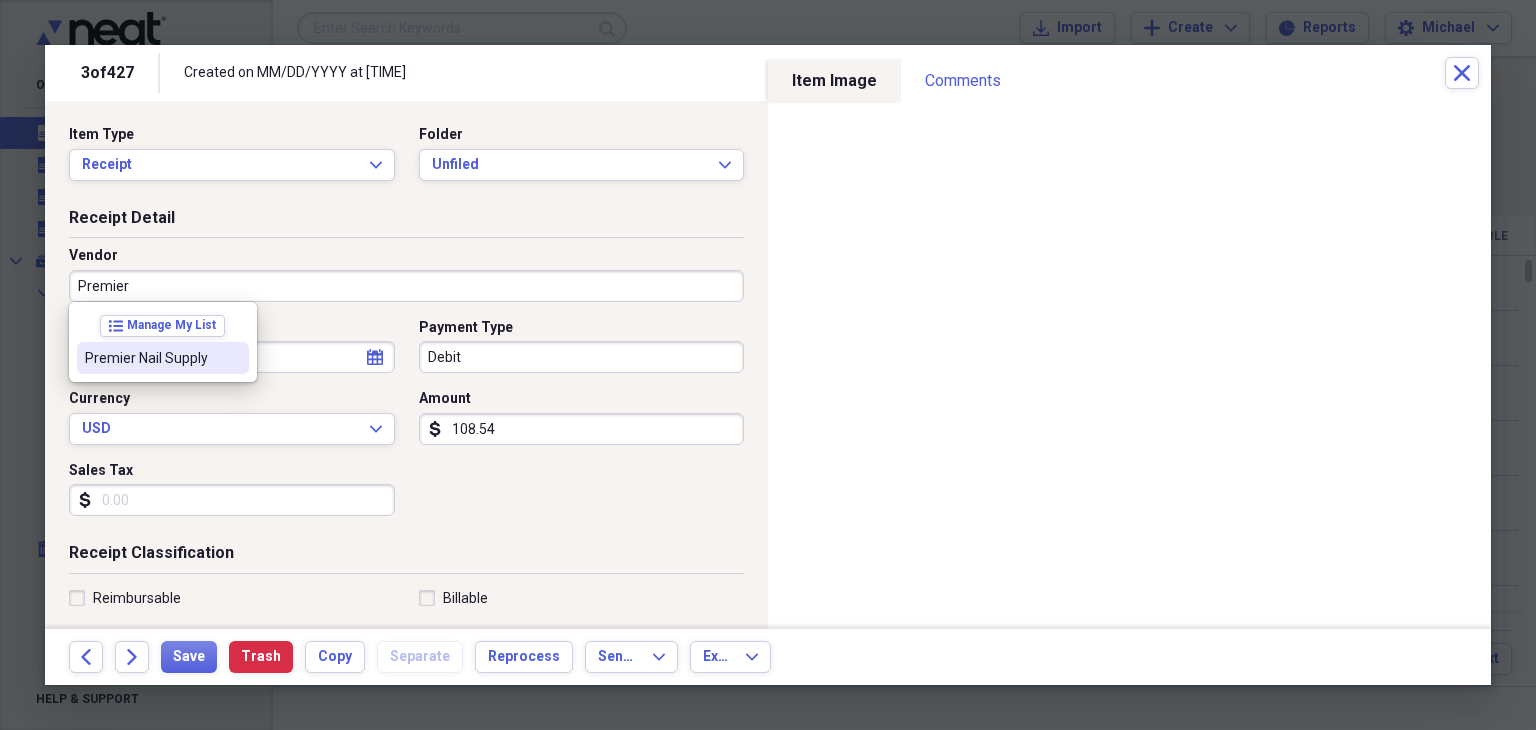 click on "Premier Nail Supply" at bounding box center (151, 358) 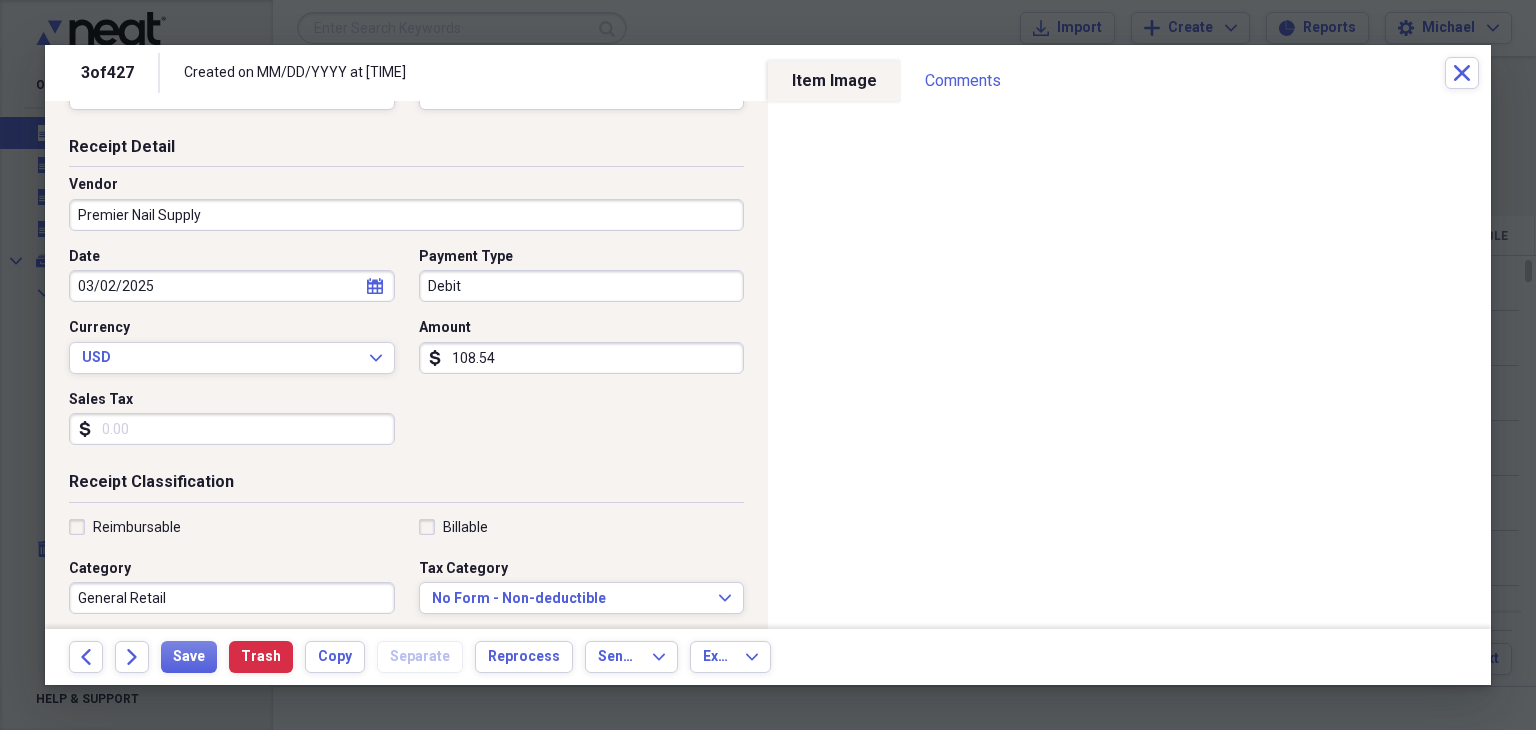 scroll, scrollTop: 0, scrollLeft: 0, axis: both 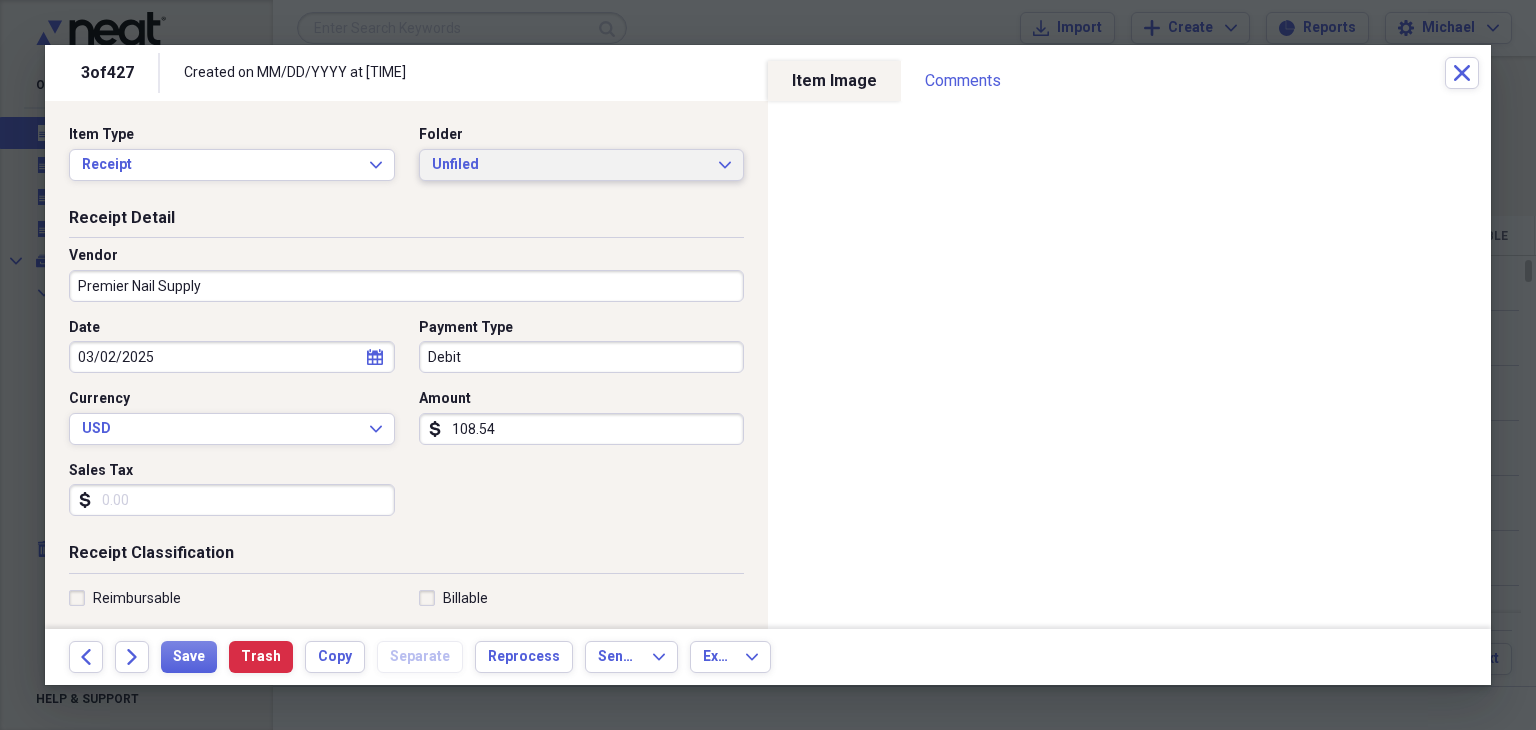 click on "Unfiled" at bounding box center (570, 165) 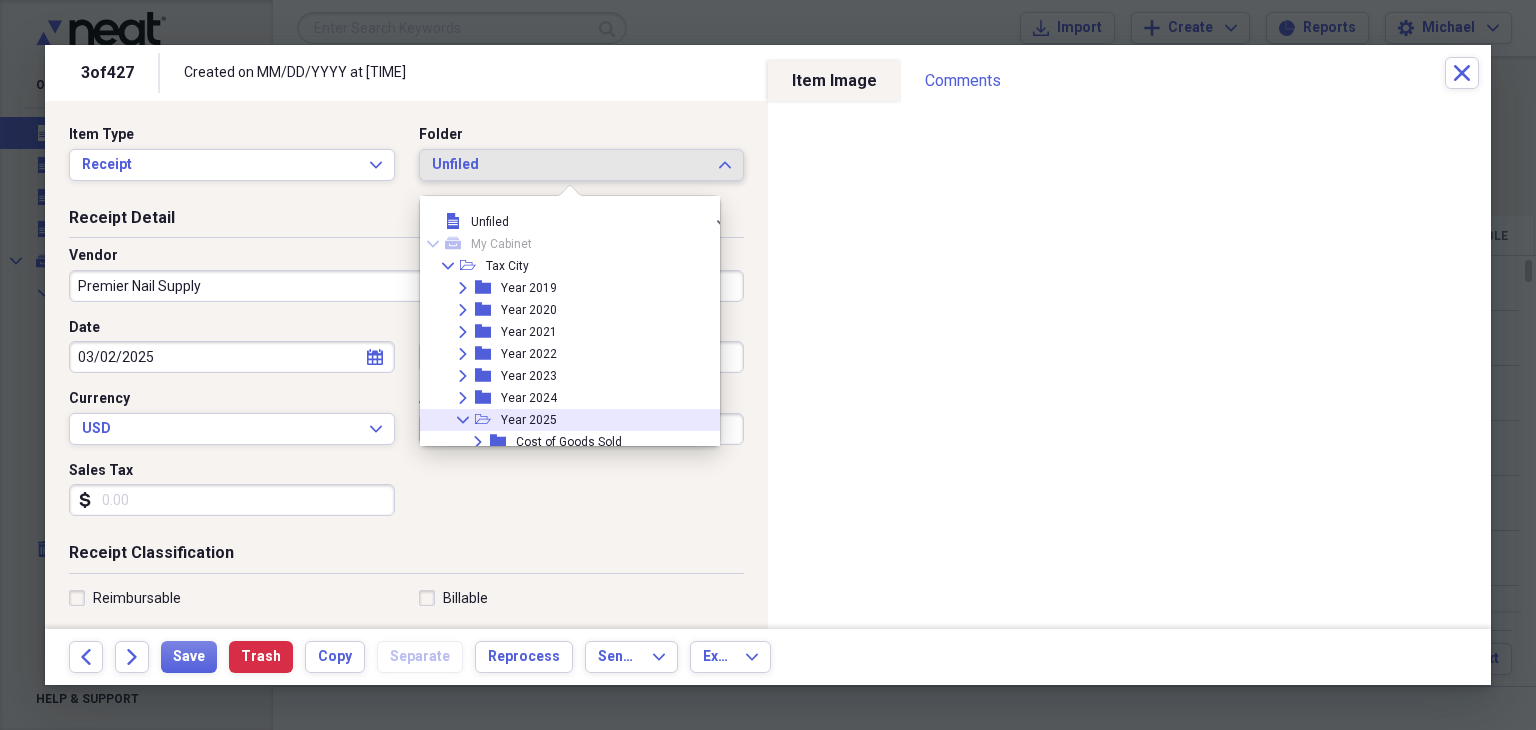 click on "Collapse" 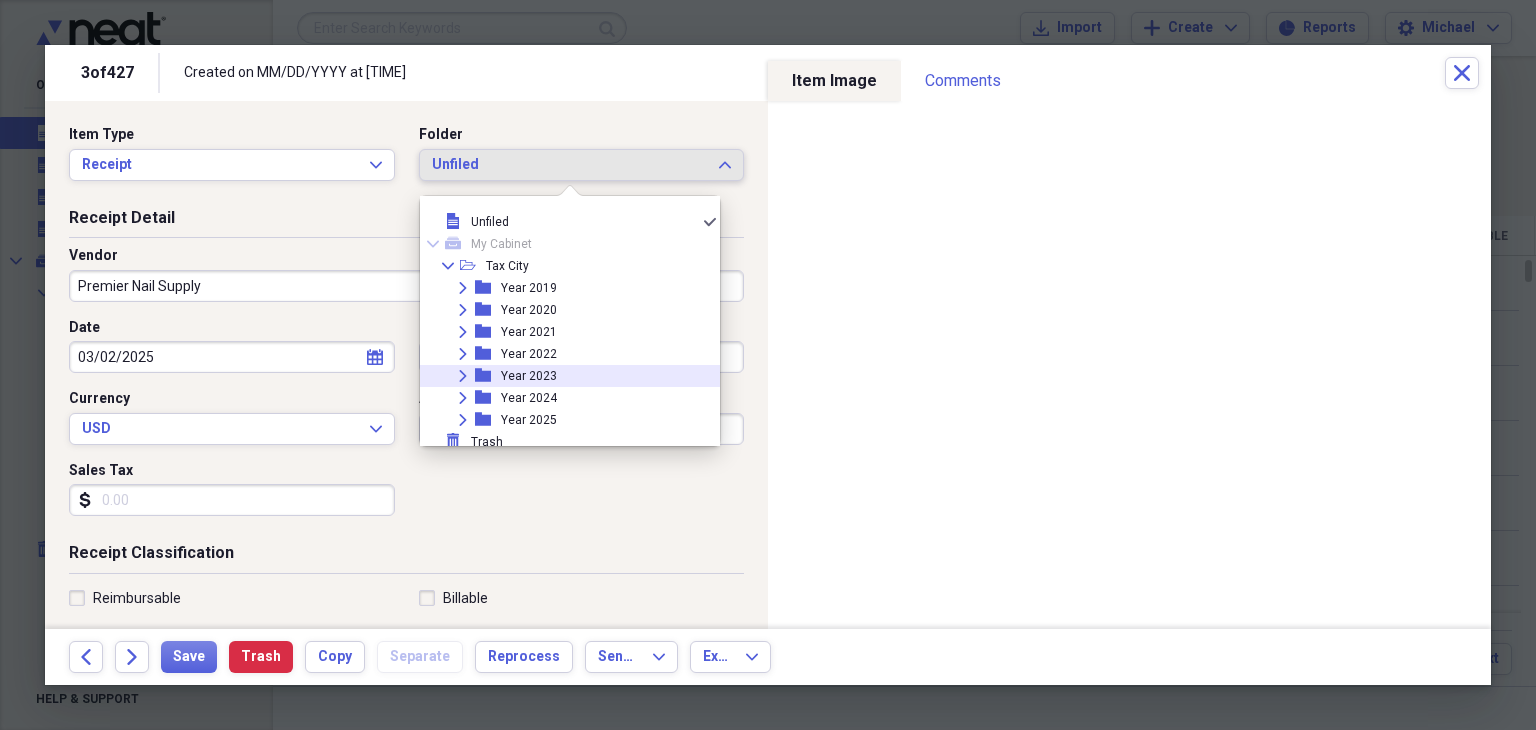 scroll, scrollTop: 6, scrollLeft: 0, axis: vertical 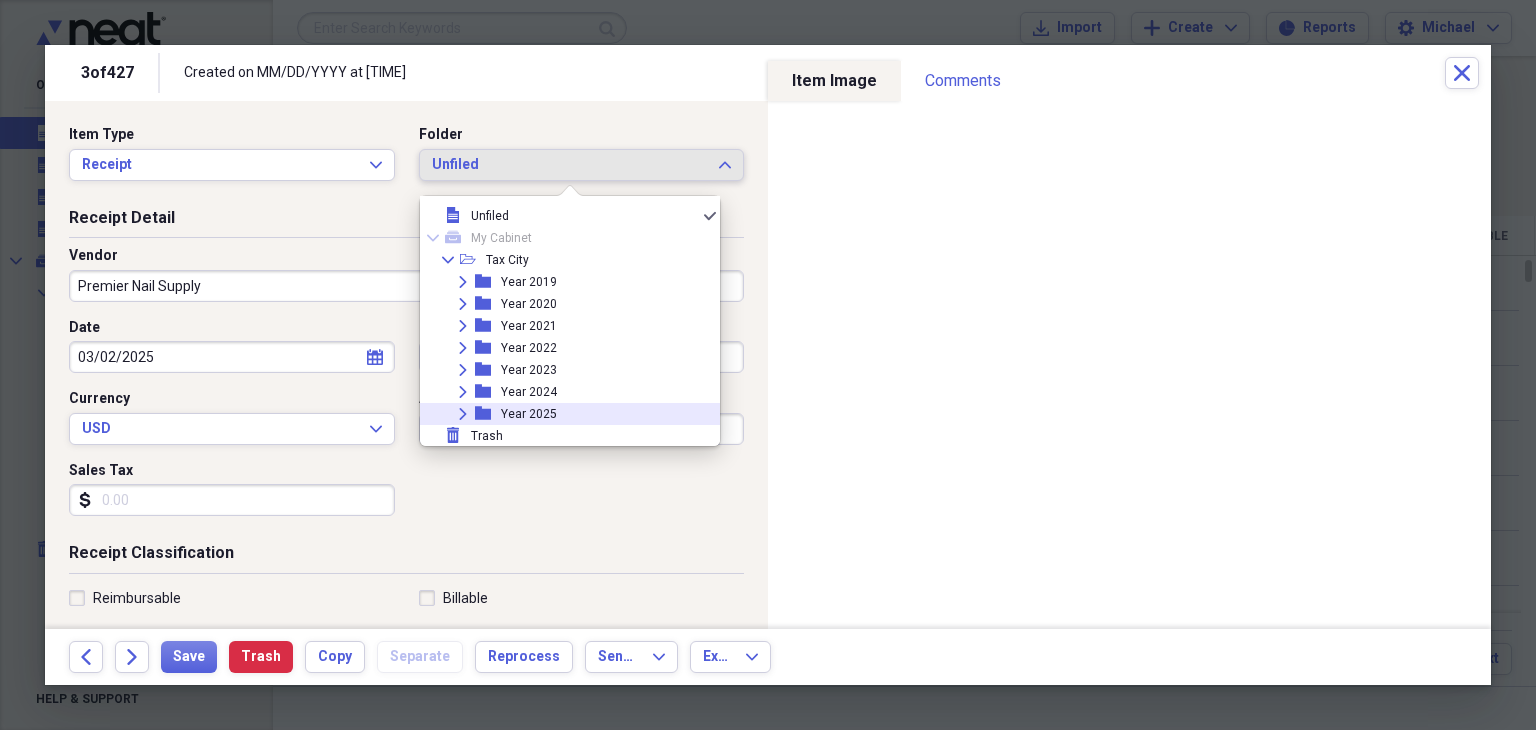 click on "Expand" 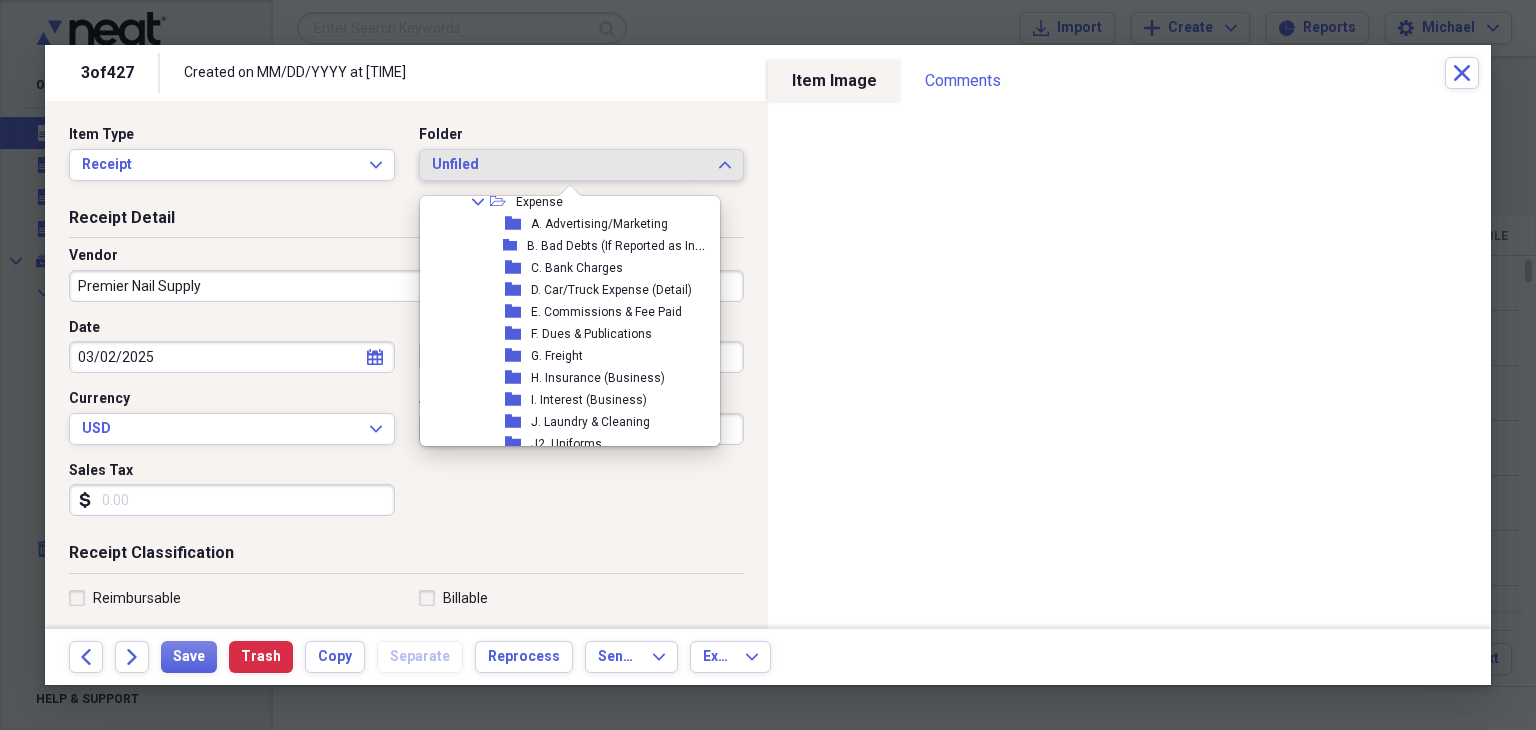 scroll, scrollTop: 291, scrollLeft: 0, axis: vertical 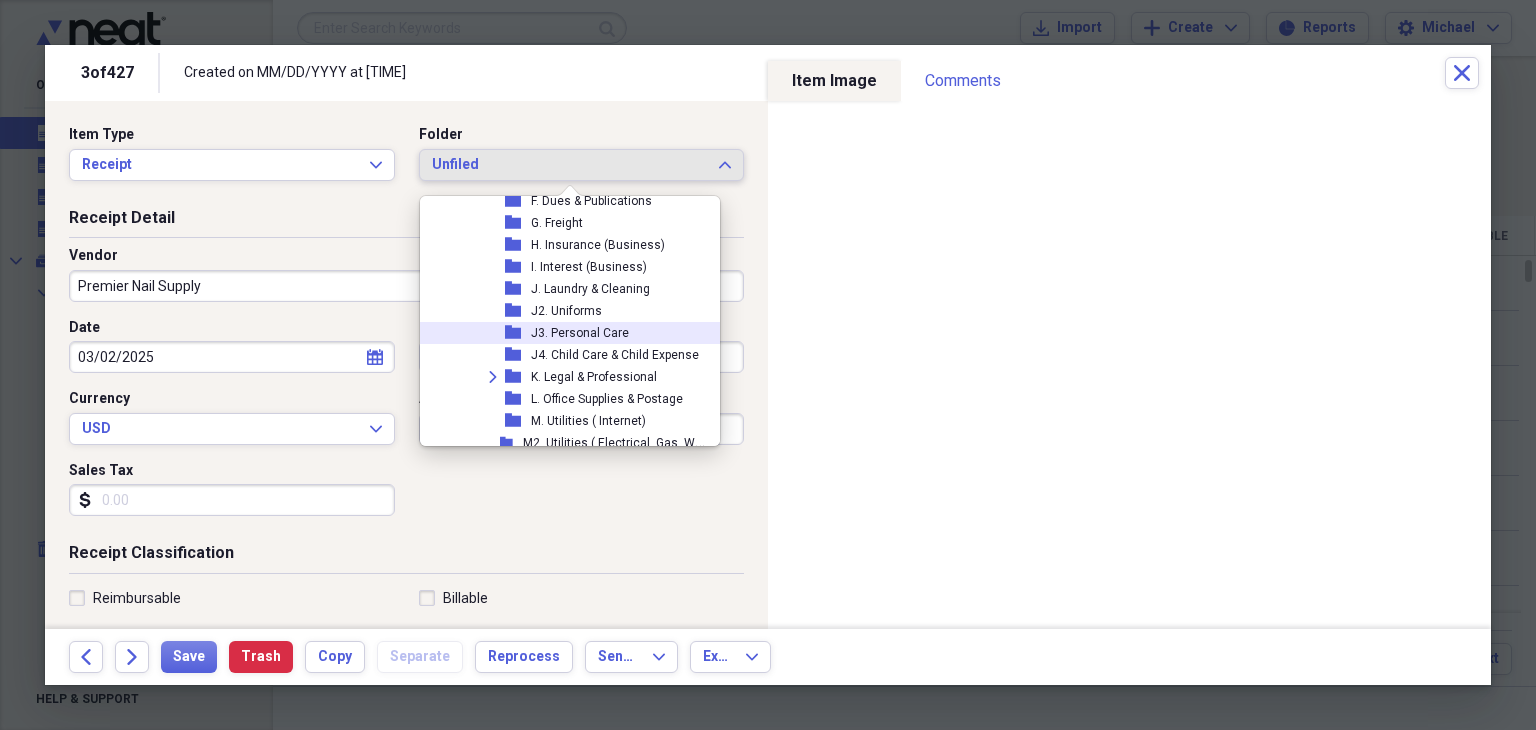drag, startPoint x: 712, startPoint y: 299, endPoint x: 612, endPoint y: 336, distance: 106.62551 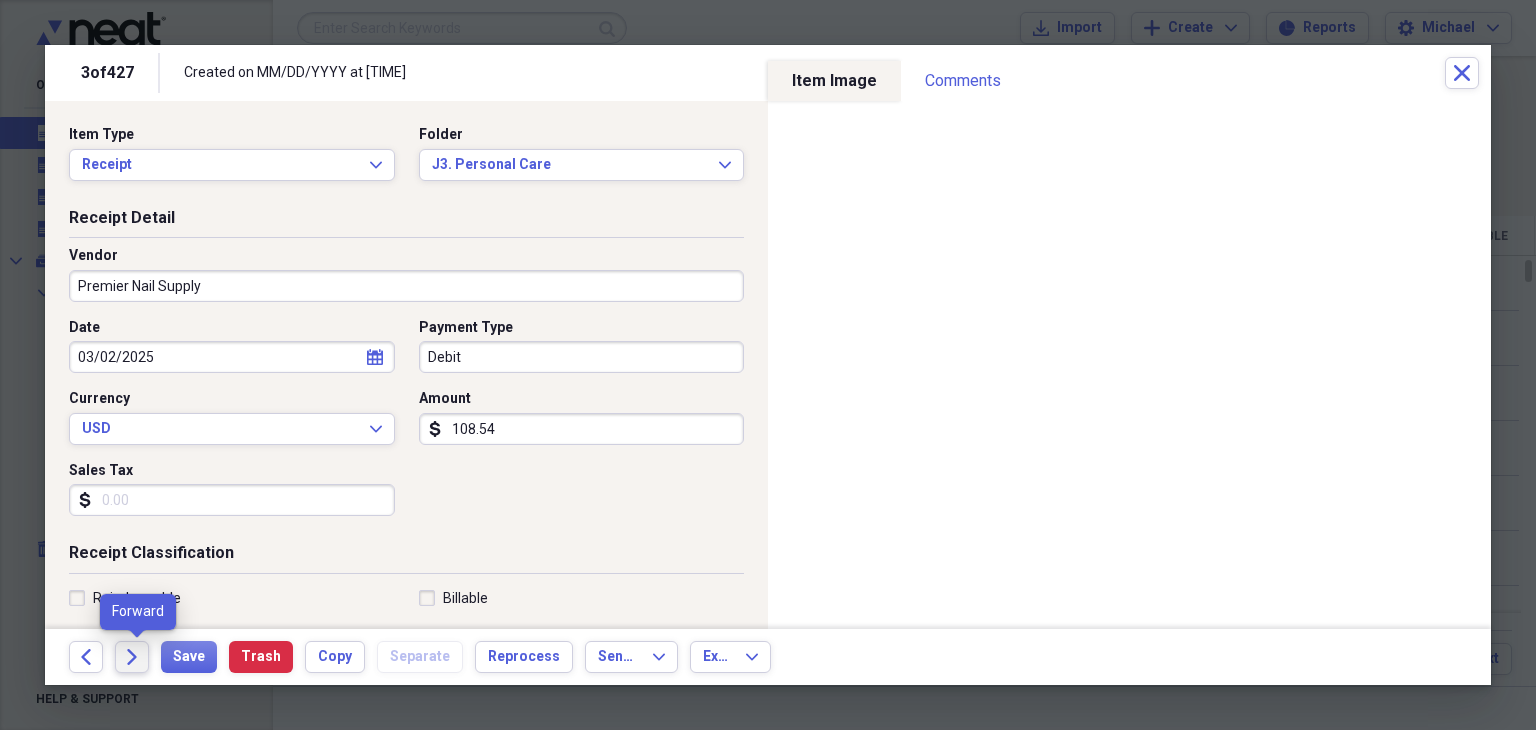 click 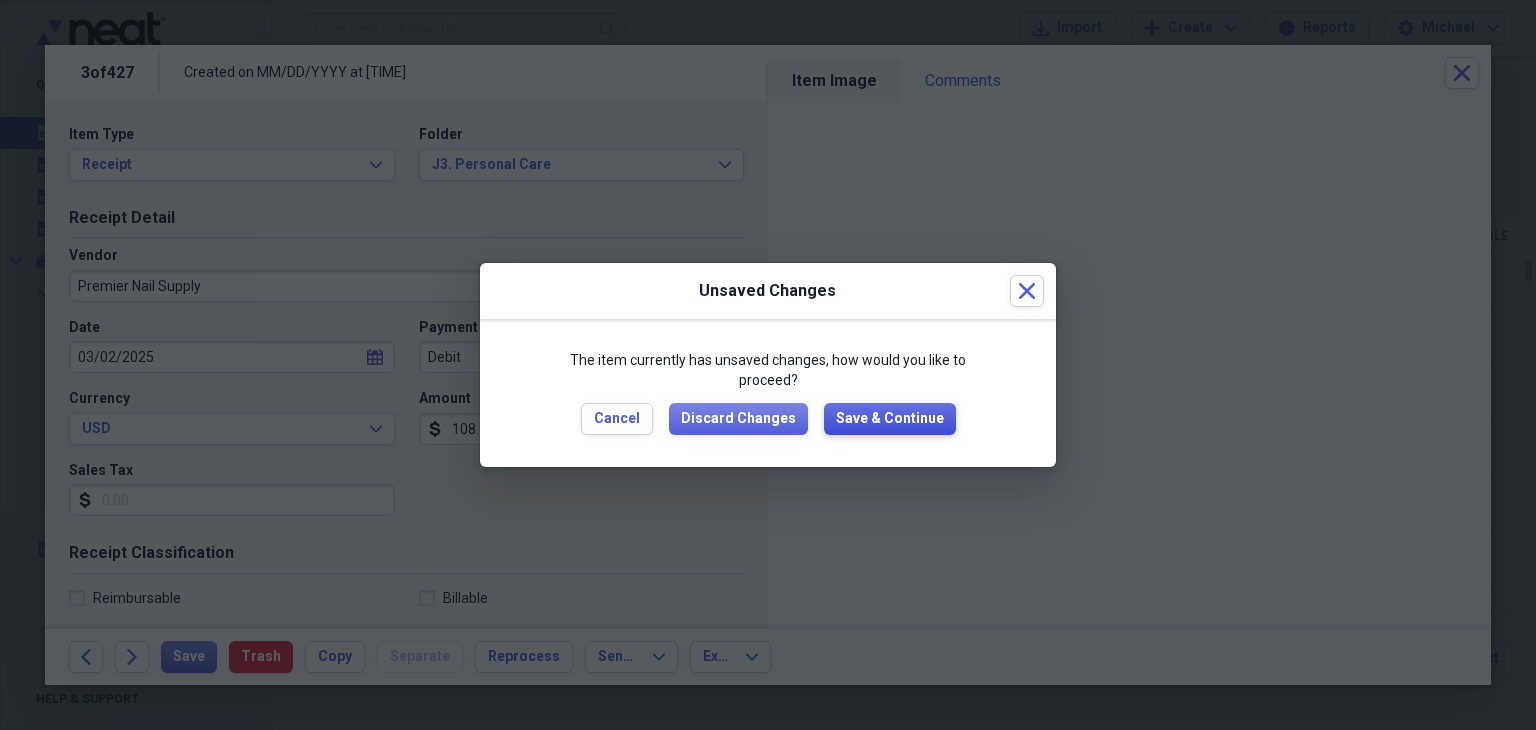 click on "Save & Continue" at bounding box center [890, 419] 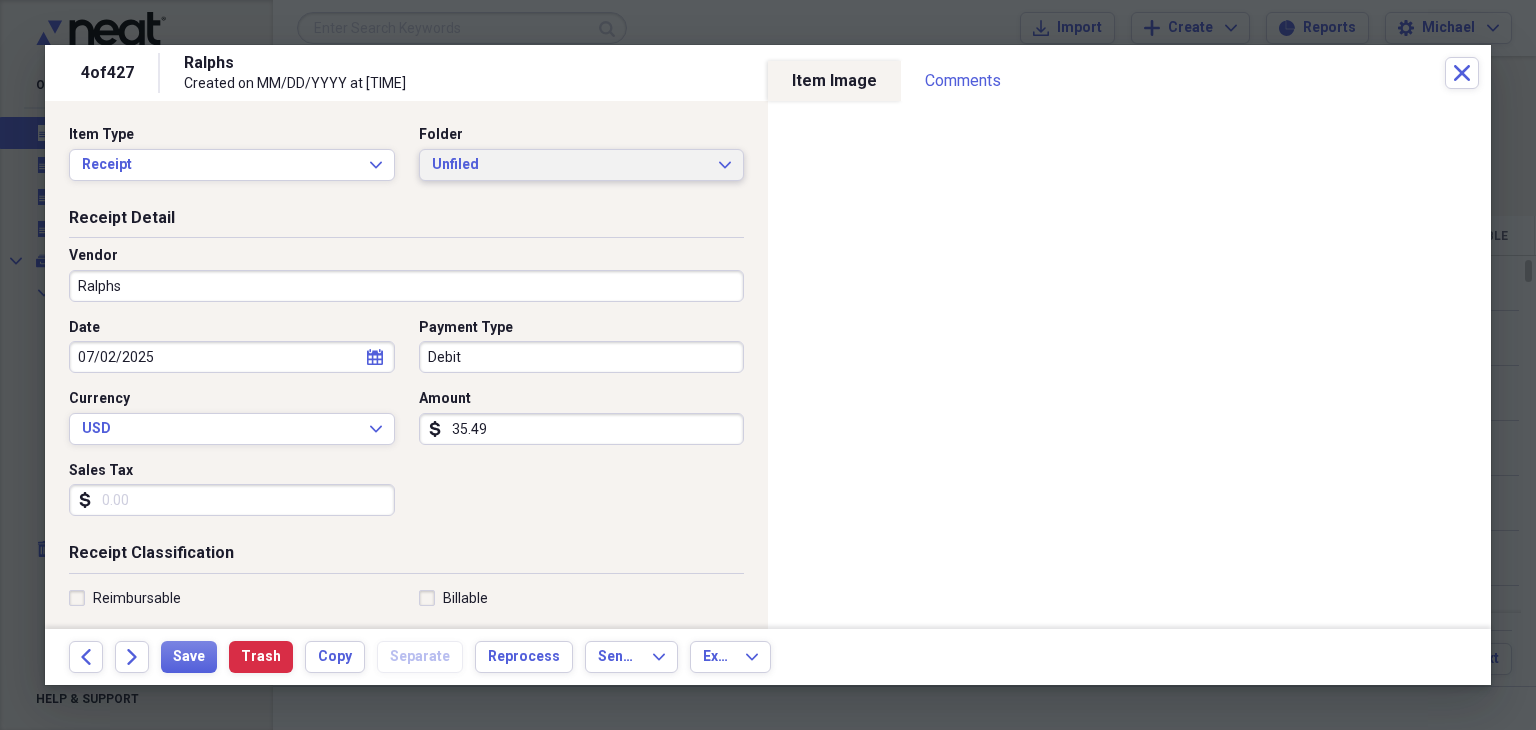click on "Unfiled" at bounding box center (570, 165) 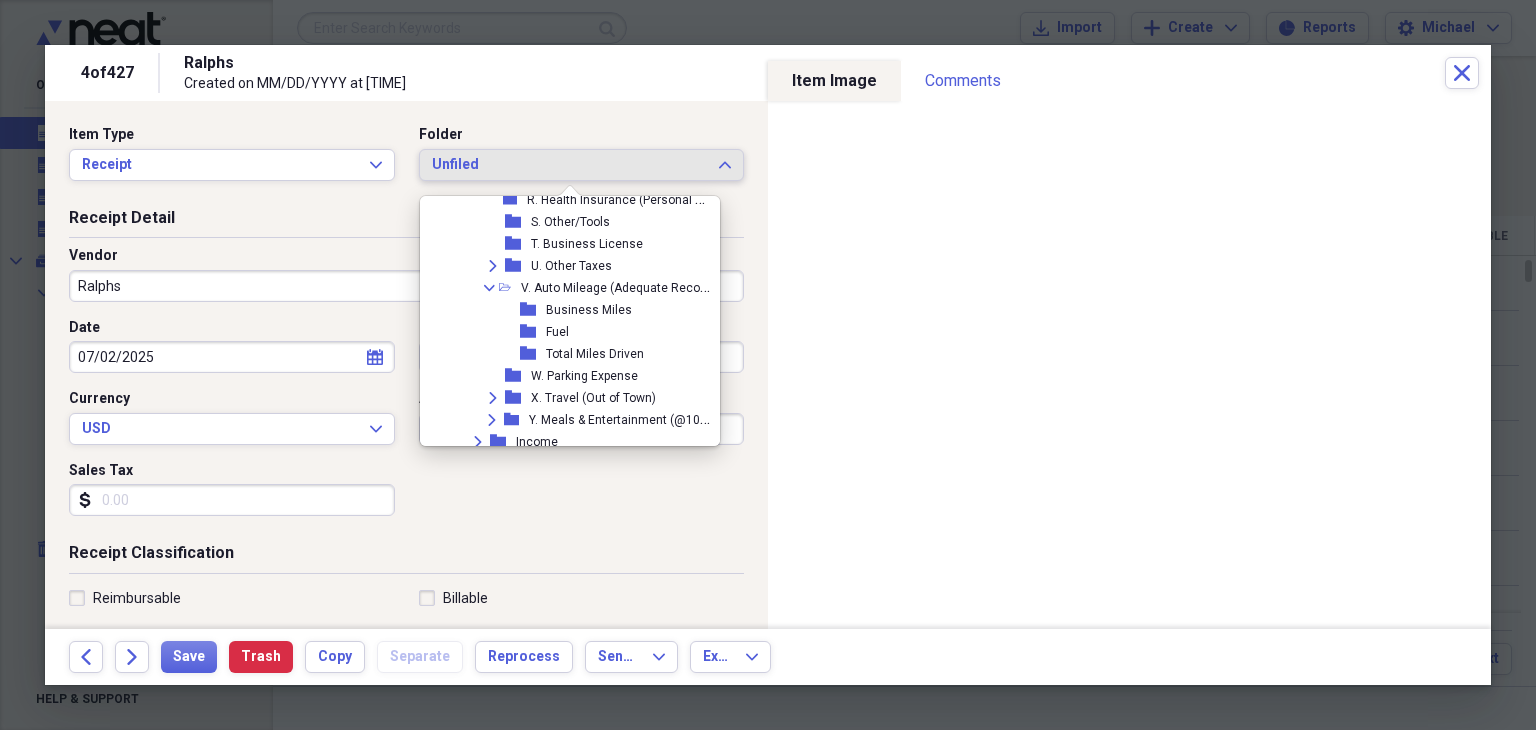 scroll, scrollTop: 766, scrollLeft: 0, axis: vertical 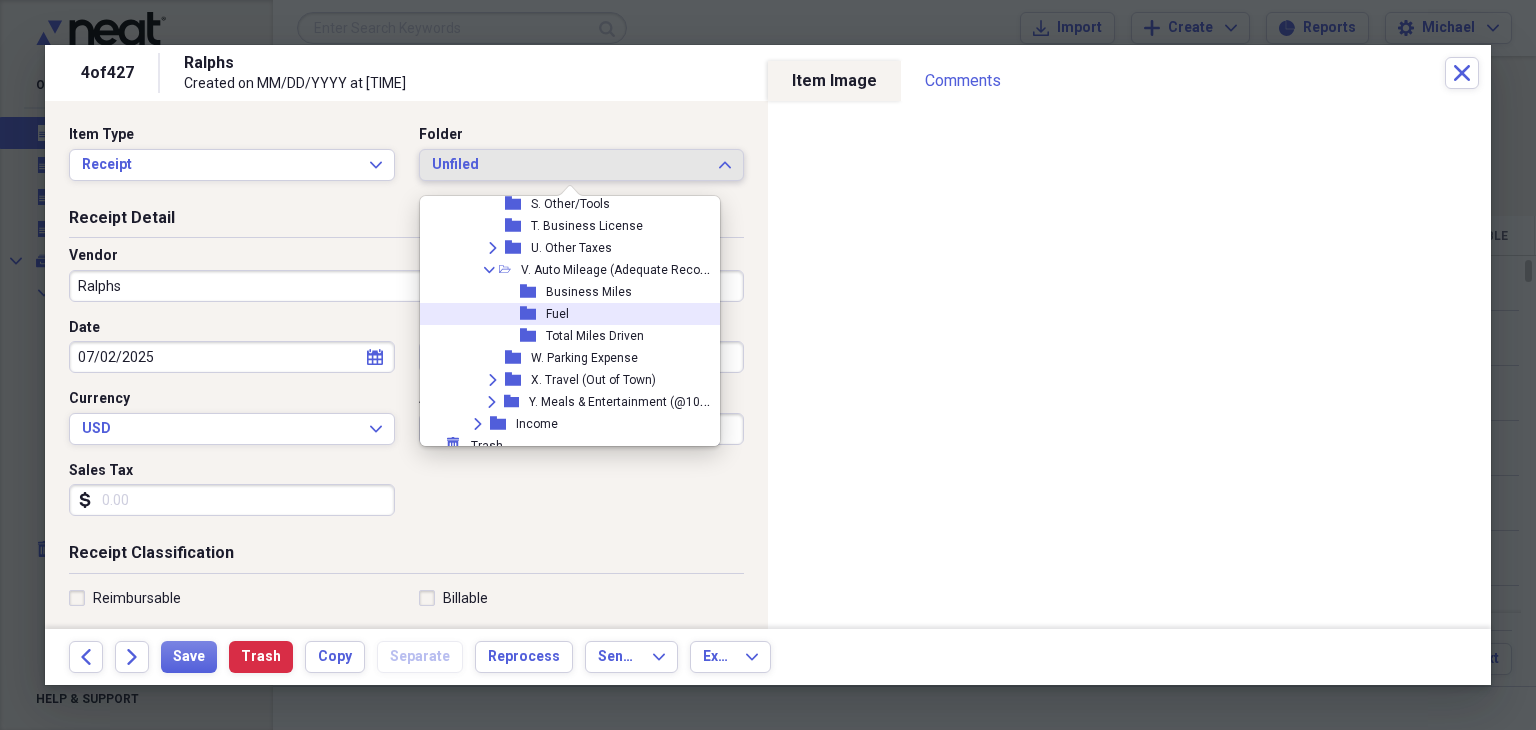 click on "Fuel" at bounding box center (557, 314) 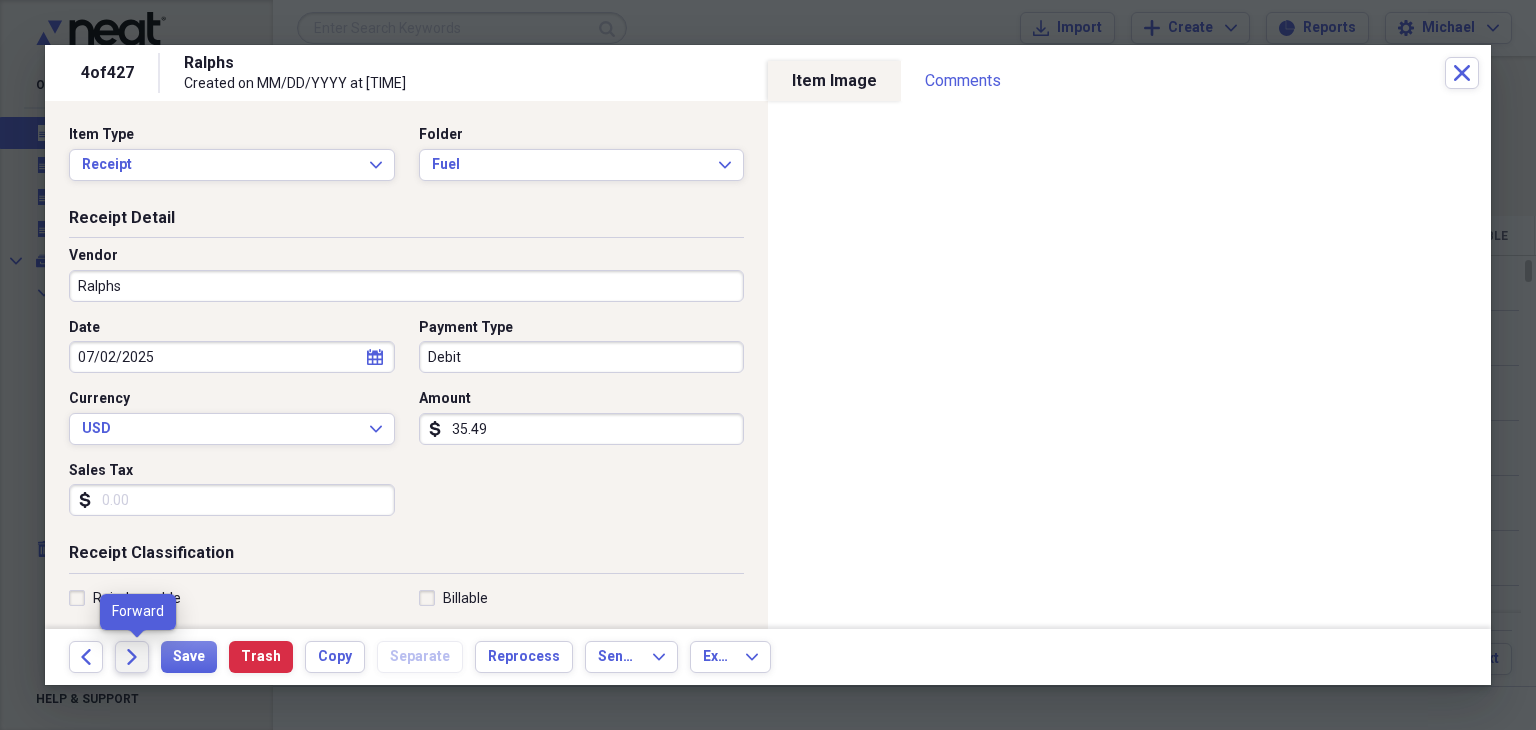 click on "Forward" at bounding box center (132, 657) 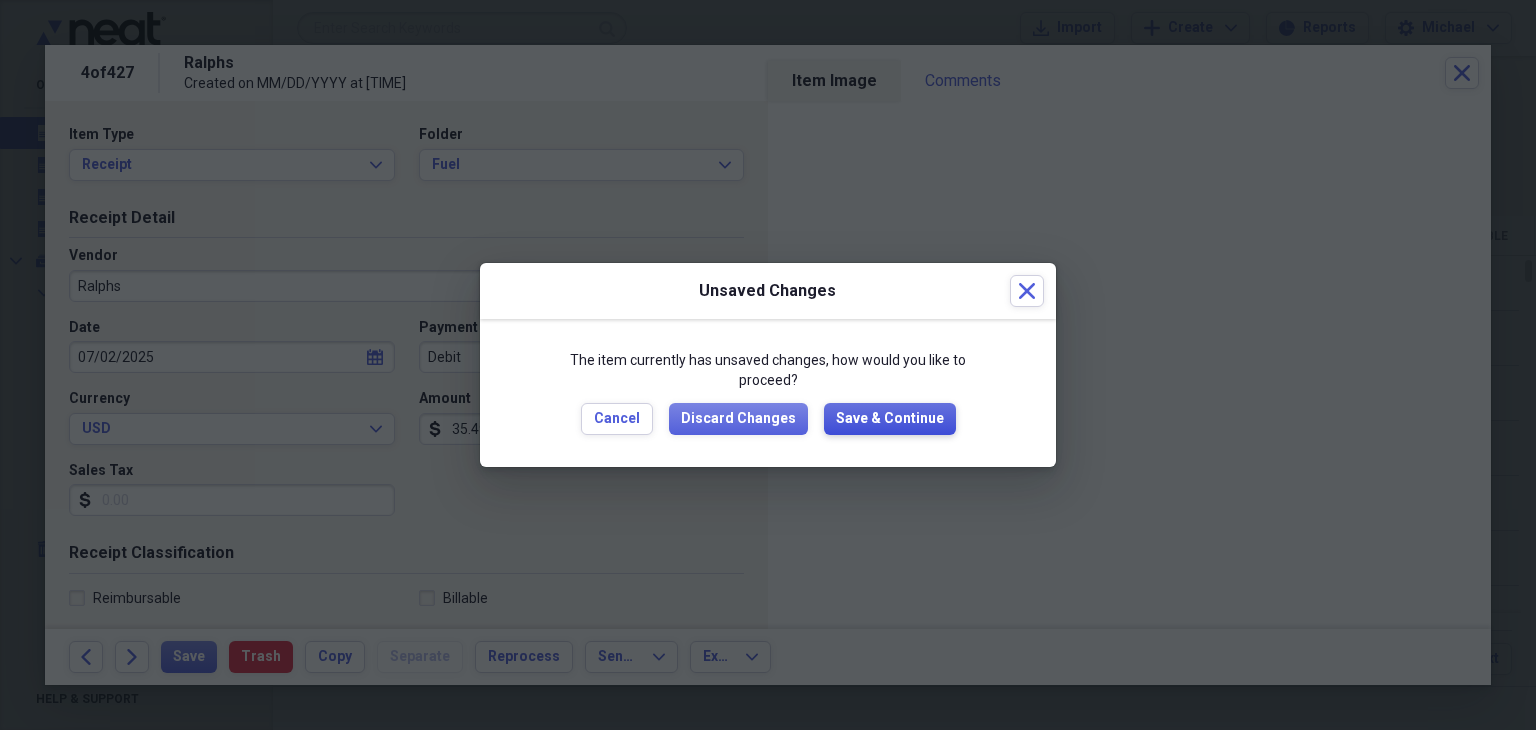 click on "Save & Continue" at bounding box center [890, 419] 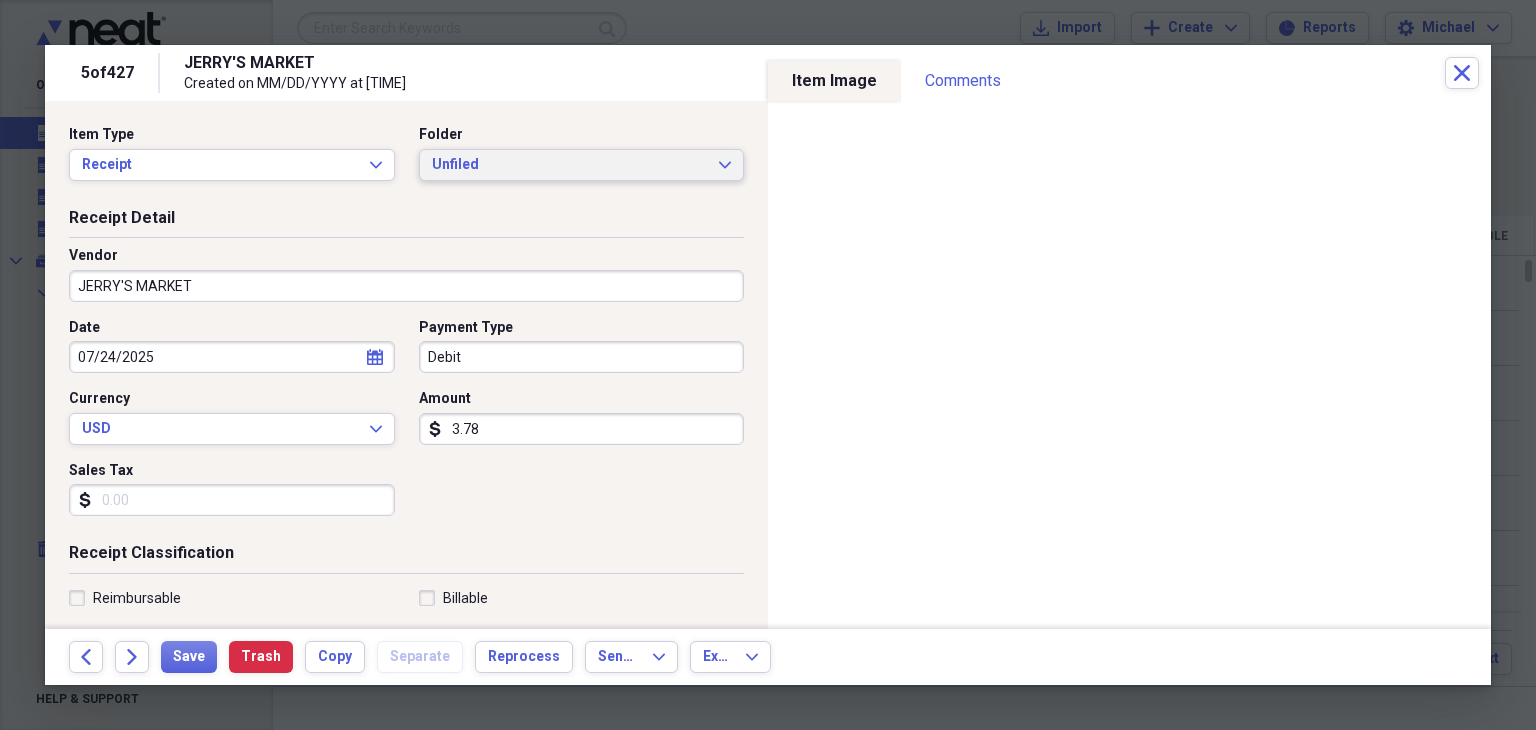 click on "Unfiled" at bounding box center [570, 165] 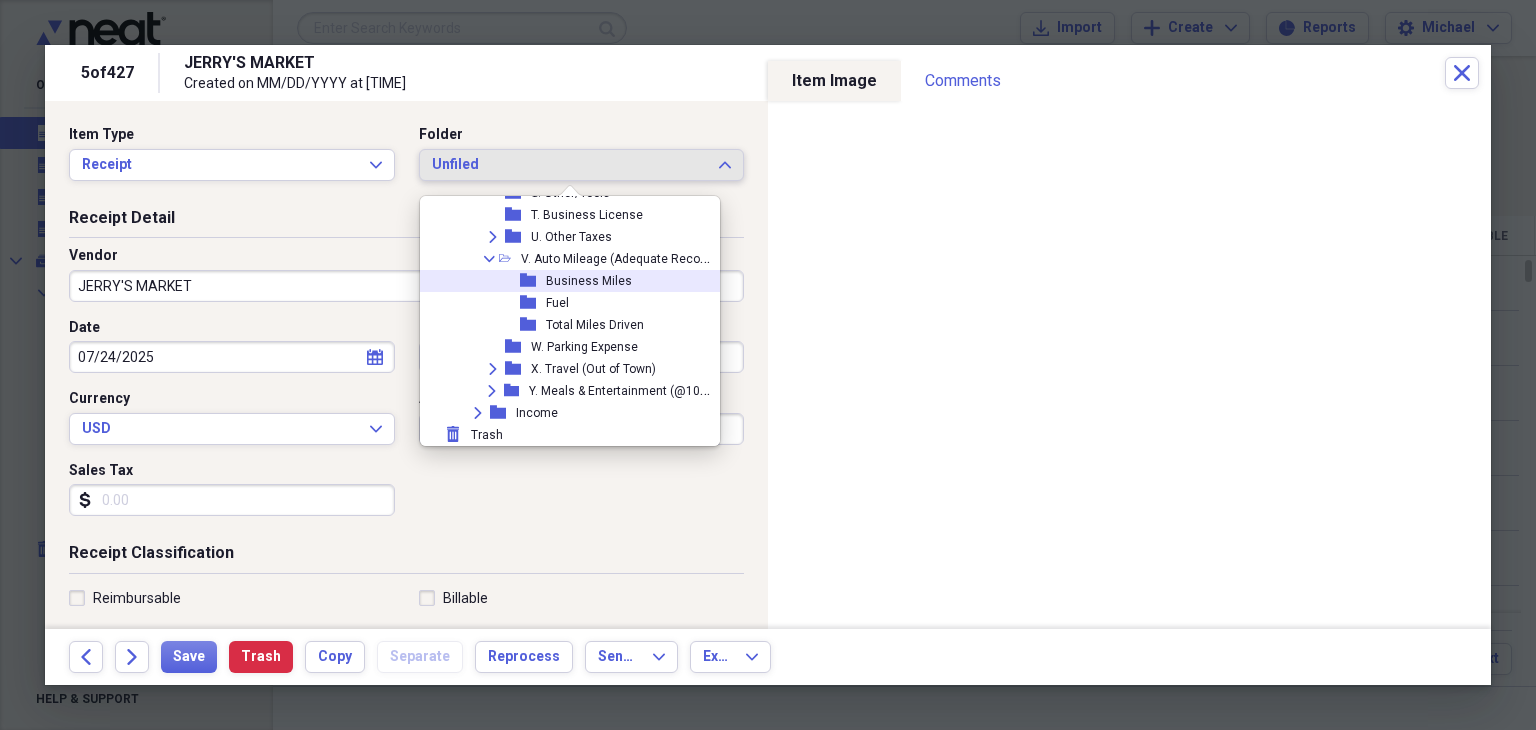 scroll, scrollTop: 782, scrollLeft: 0, axis: vertical 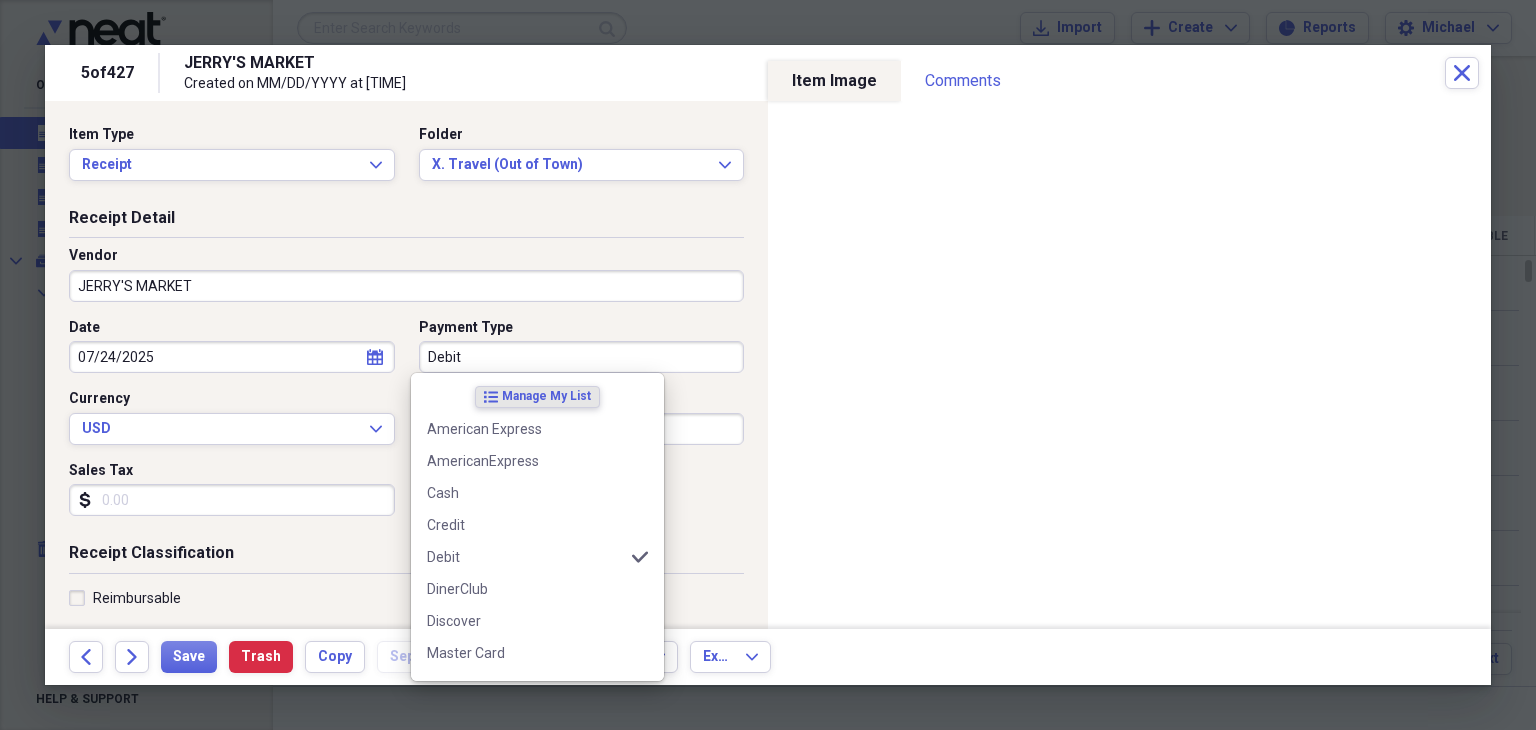click on "Debit" at bounding box center (582, 357) 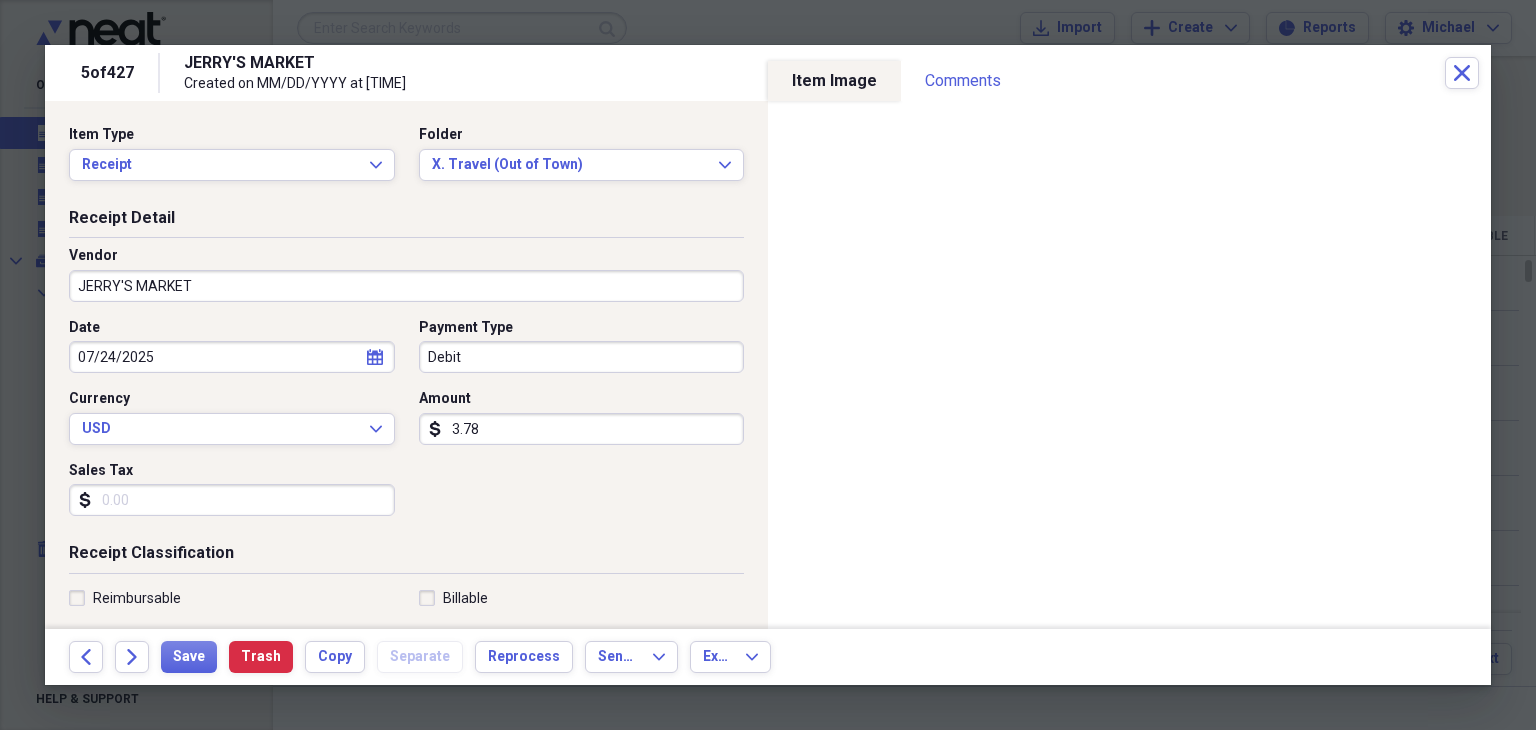 click on "Folder" at bounding box center (582, 135) 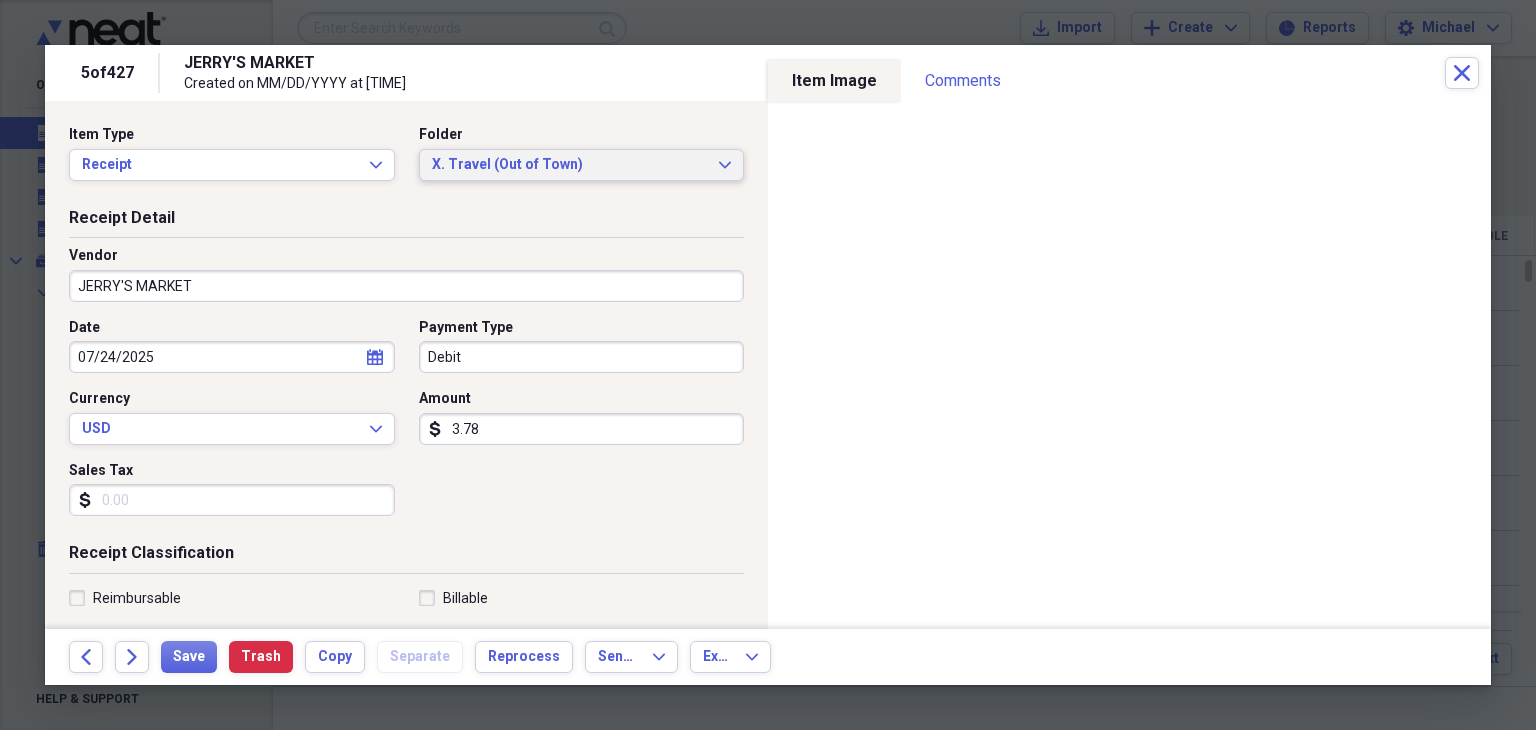 click on "X. Travel (Out of Town)" at bounding box center [570, 165] 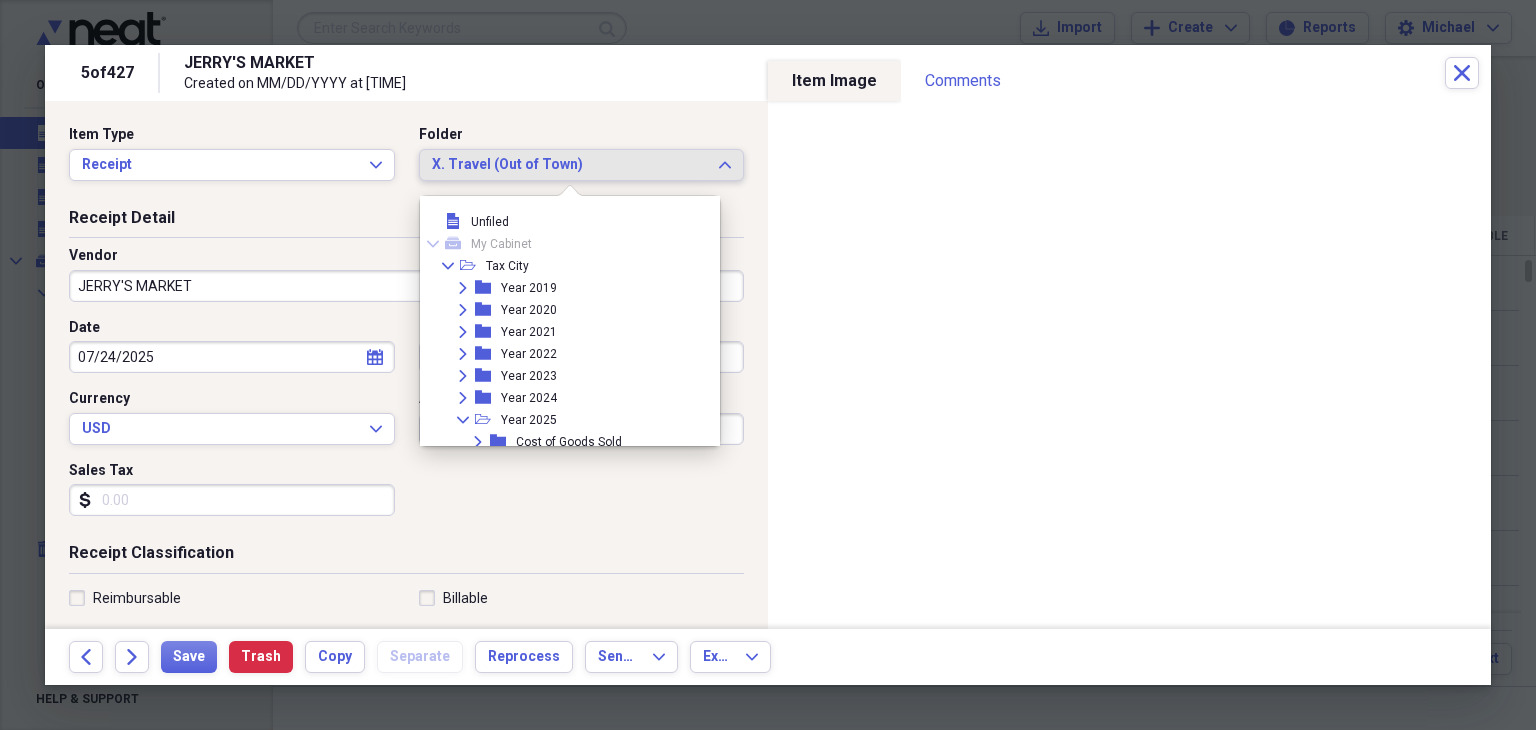 scroll, scrollTop: 792, scrollLeft: 0, axis: vertical 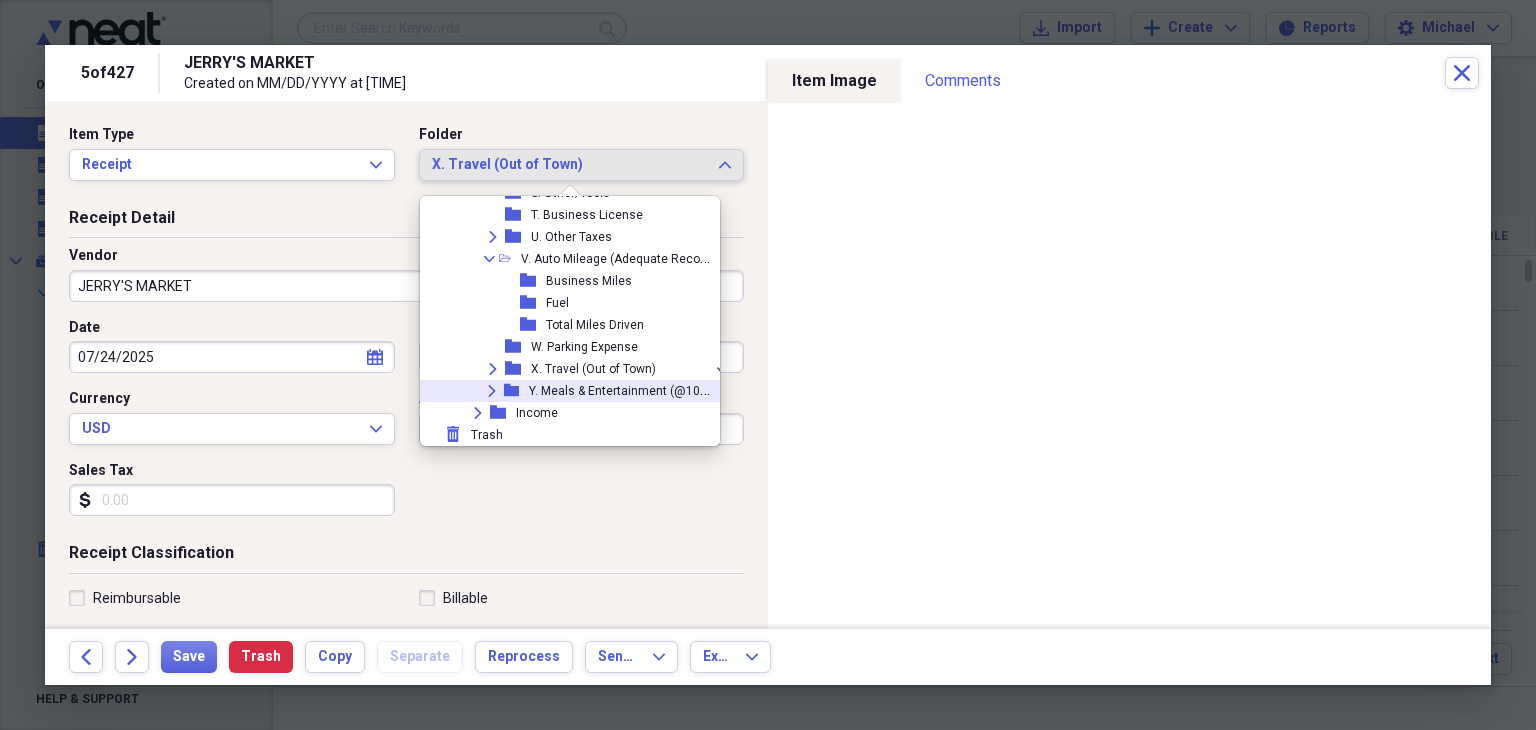 click on "Expand" 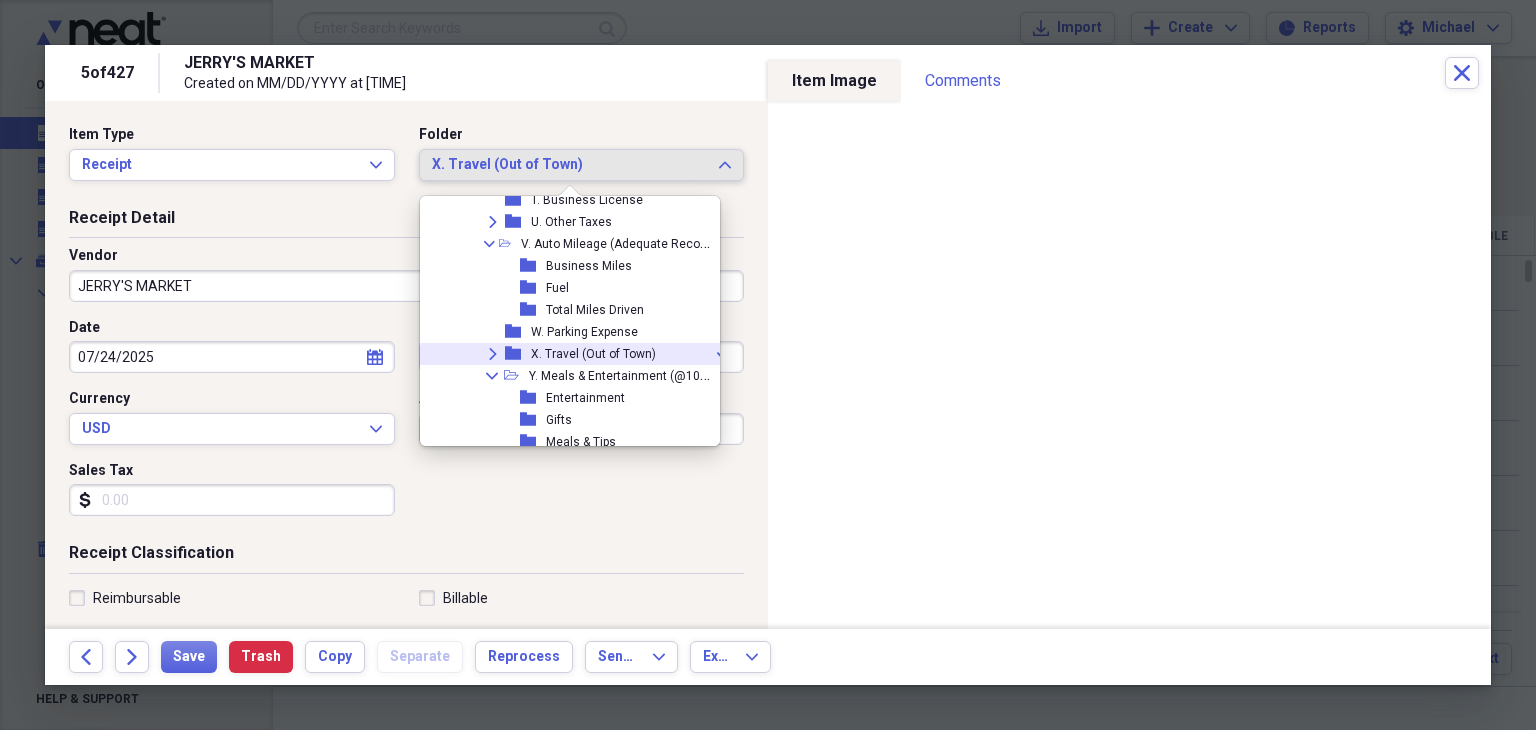 scroll, scrollTop: 880, scrollLeft: 0, axis: vertical 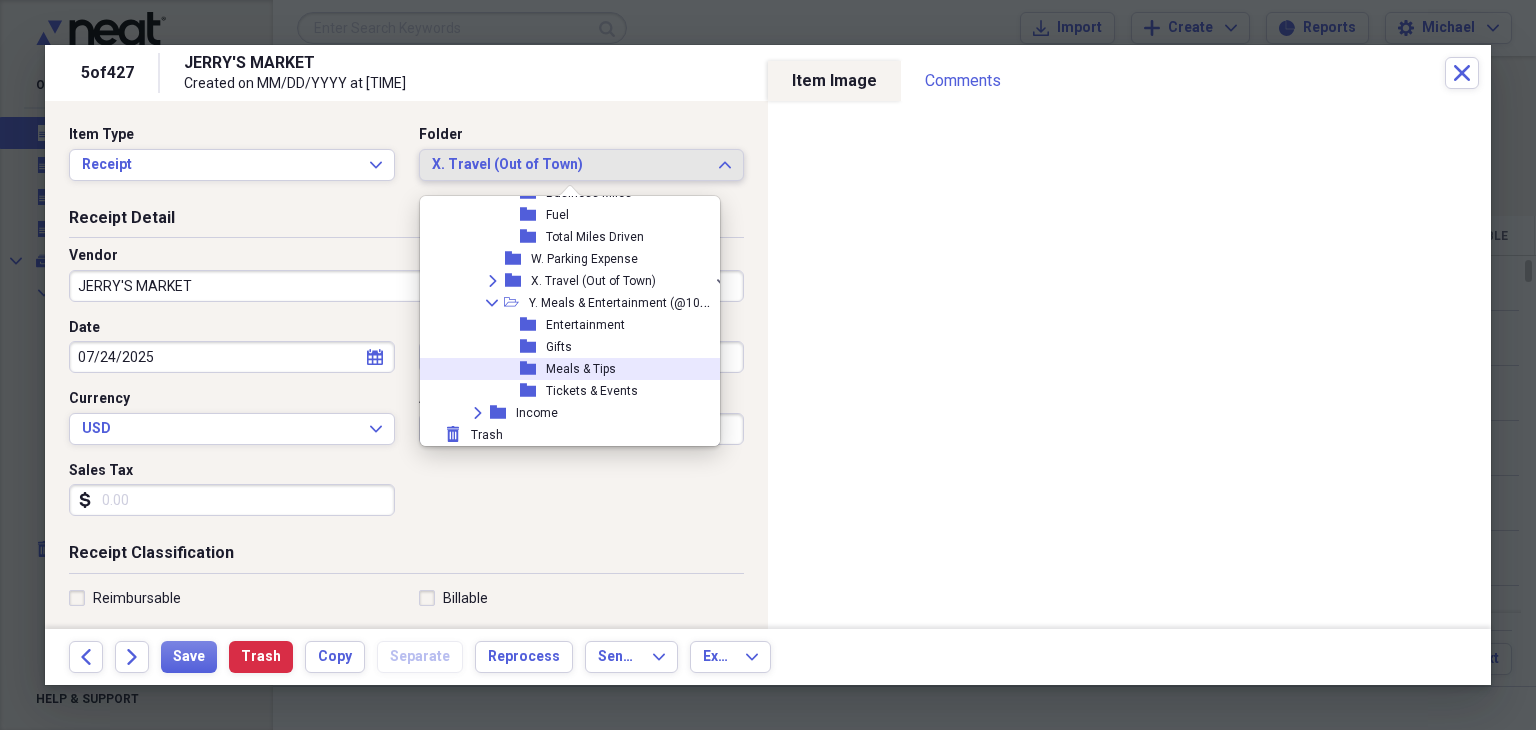 click 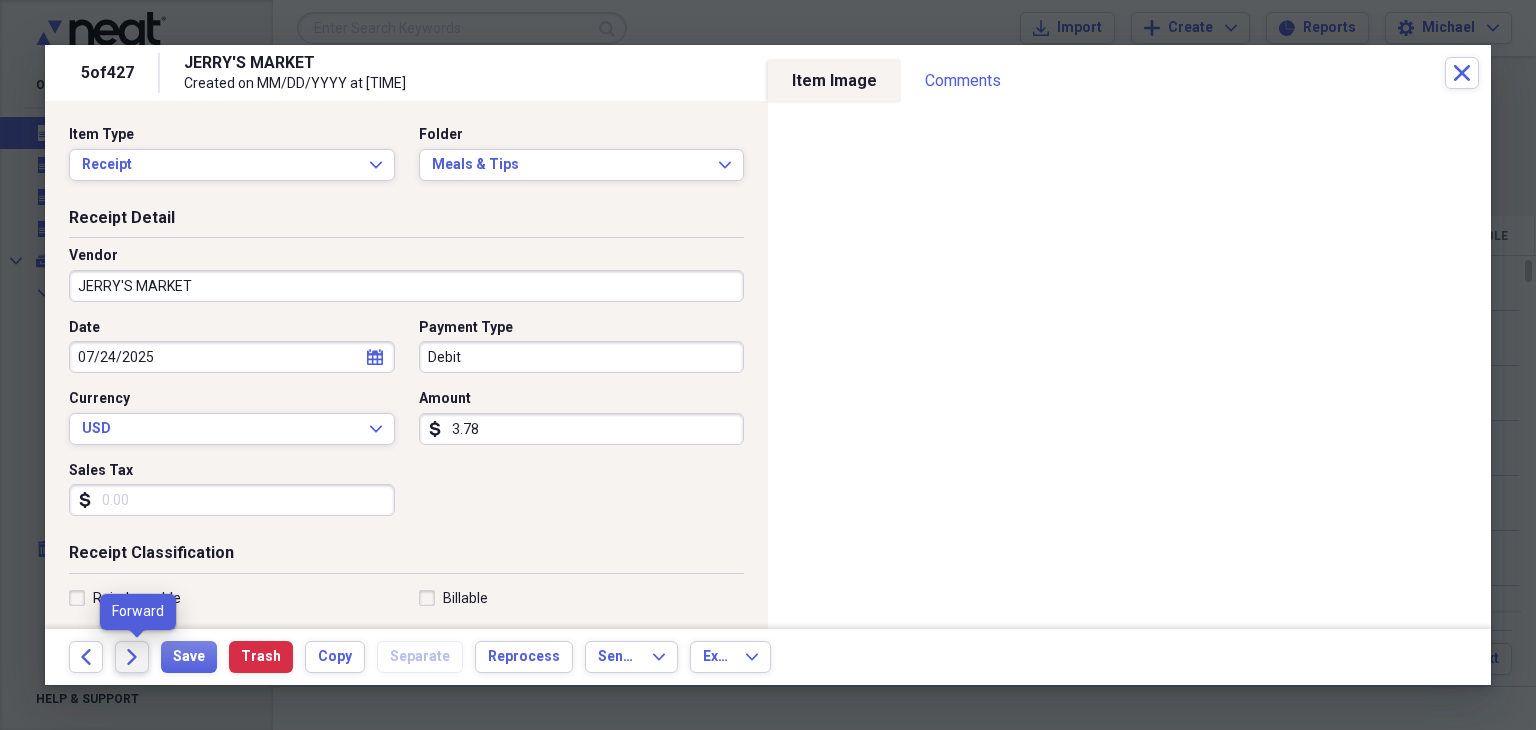 click on "Forward" 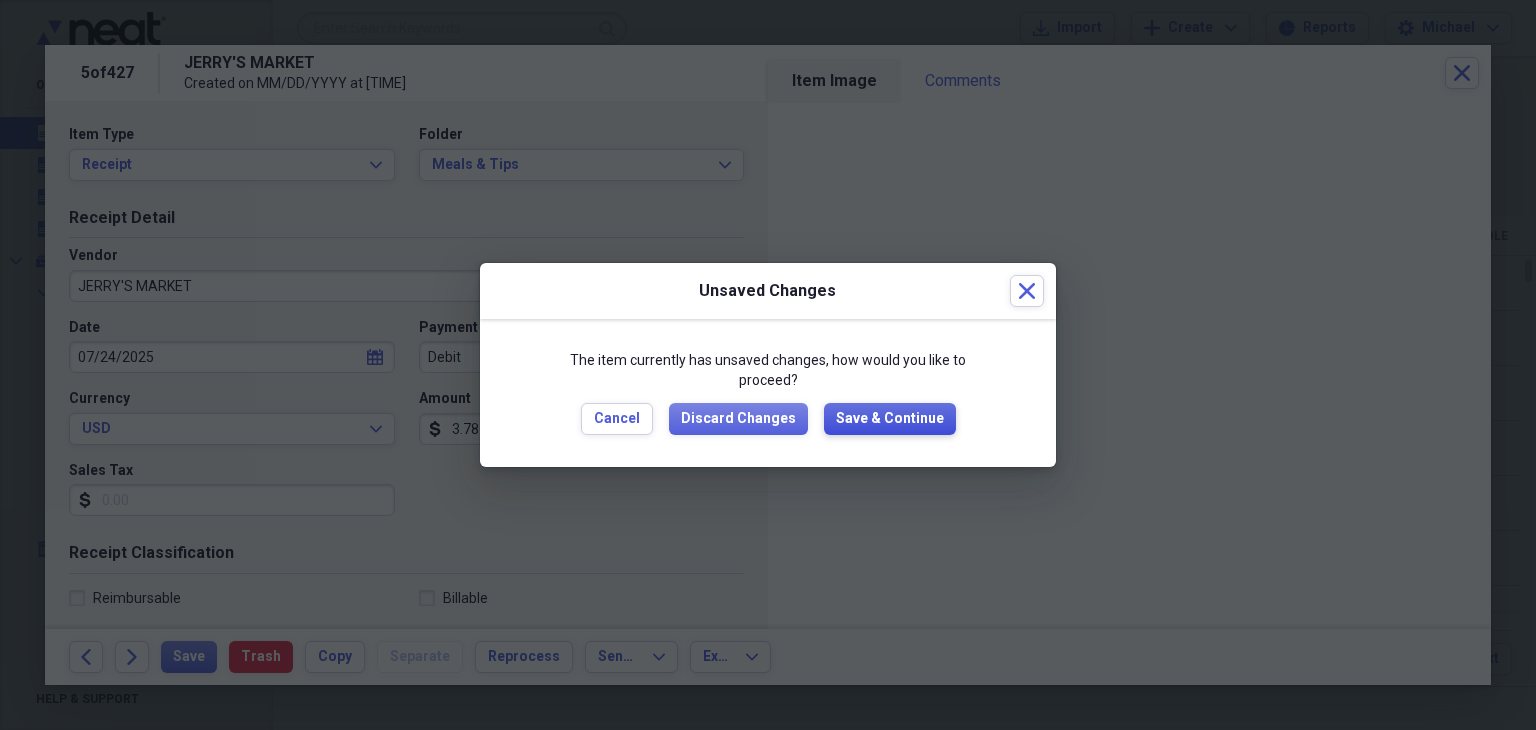 click on "Save & Continue" at bounding box center (890, 419) 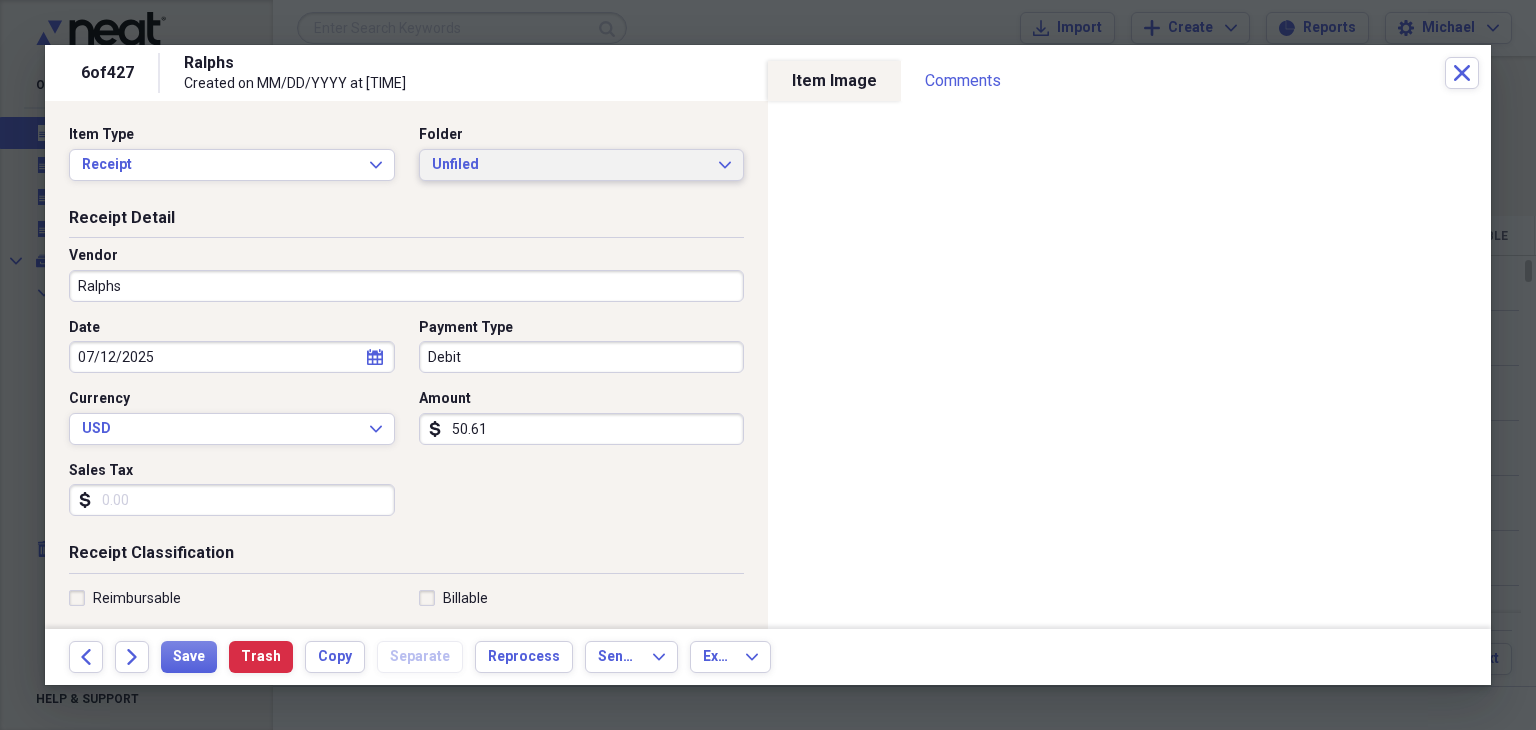 click on "Unfiled Expand" at bounding box center [582, 165] 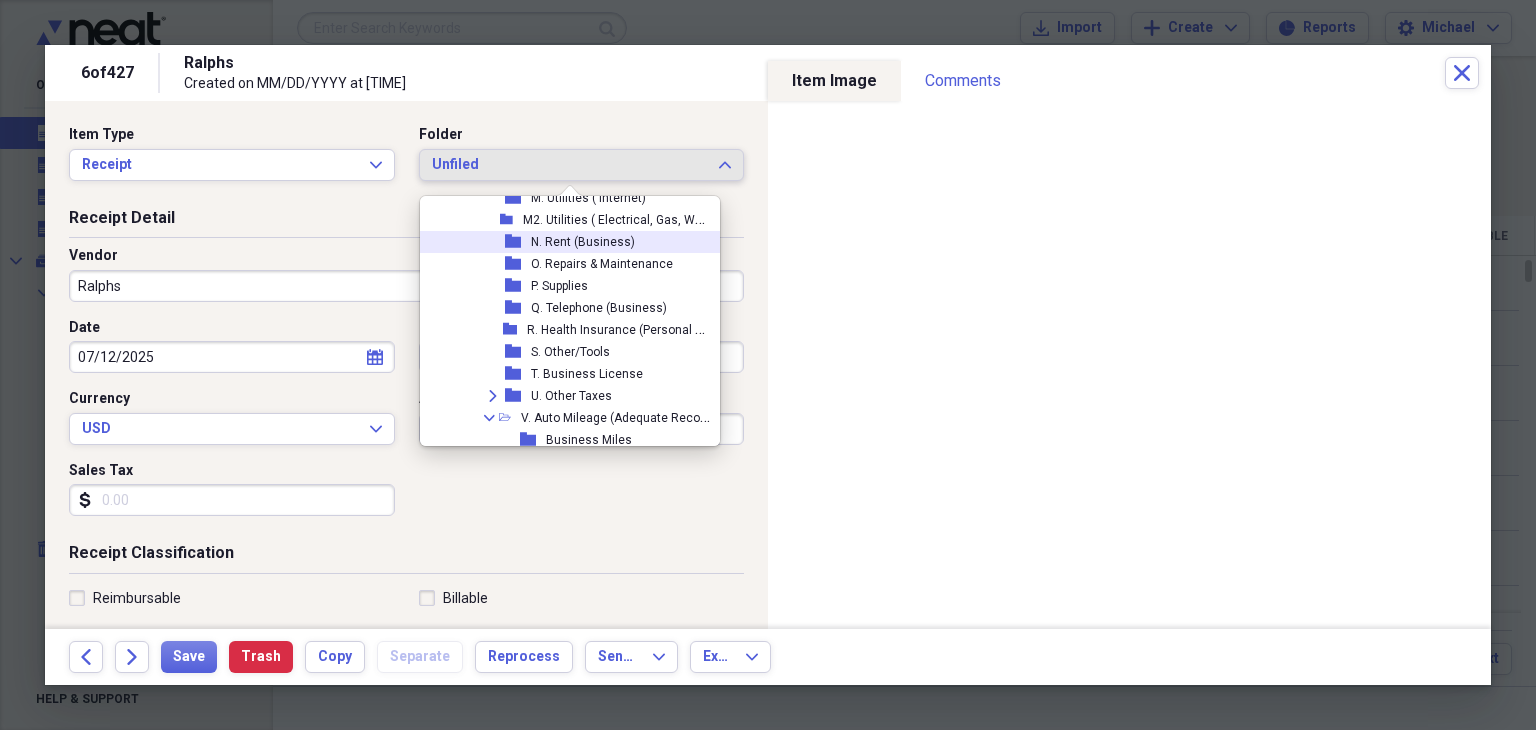 scroll, scrollTop: 619, scrollLeft: 0, axis: vertical 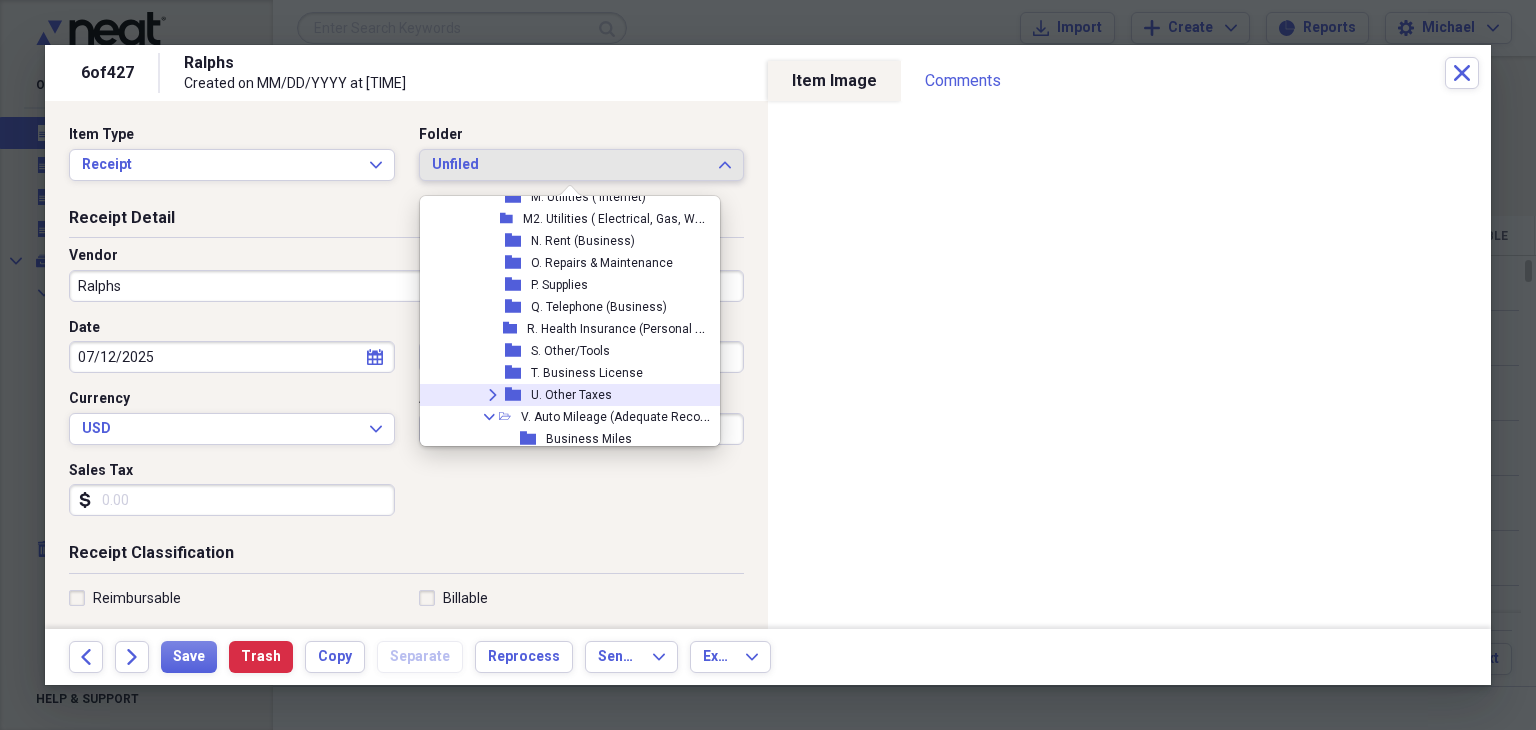 click 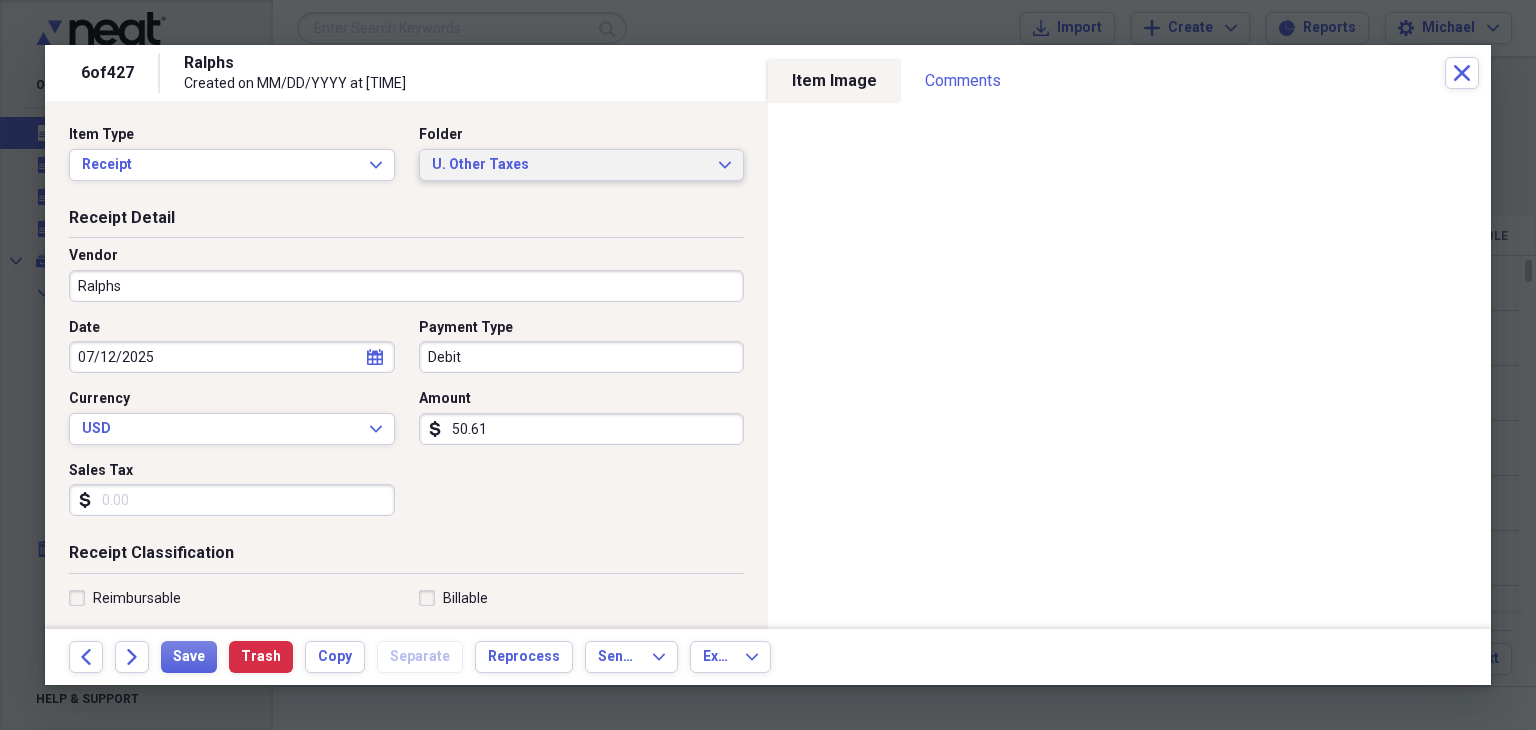 click on "U. Other Taxes" at bounding box center (570, 165) 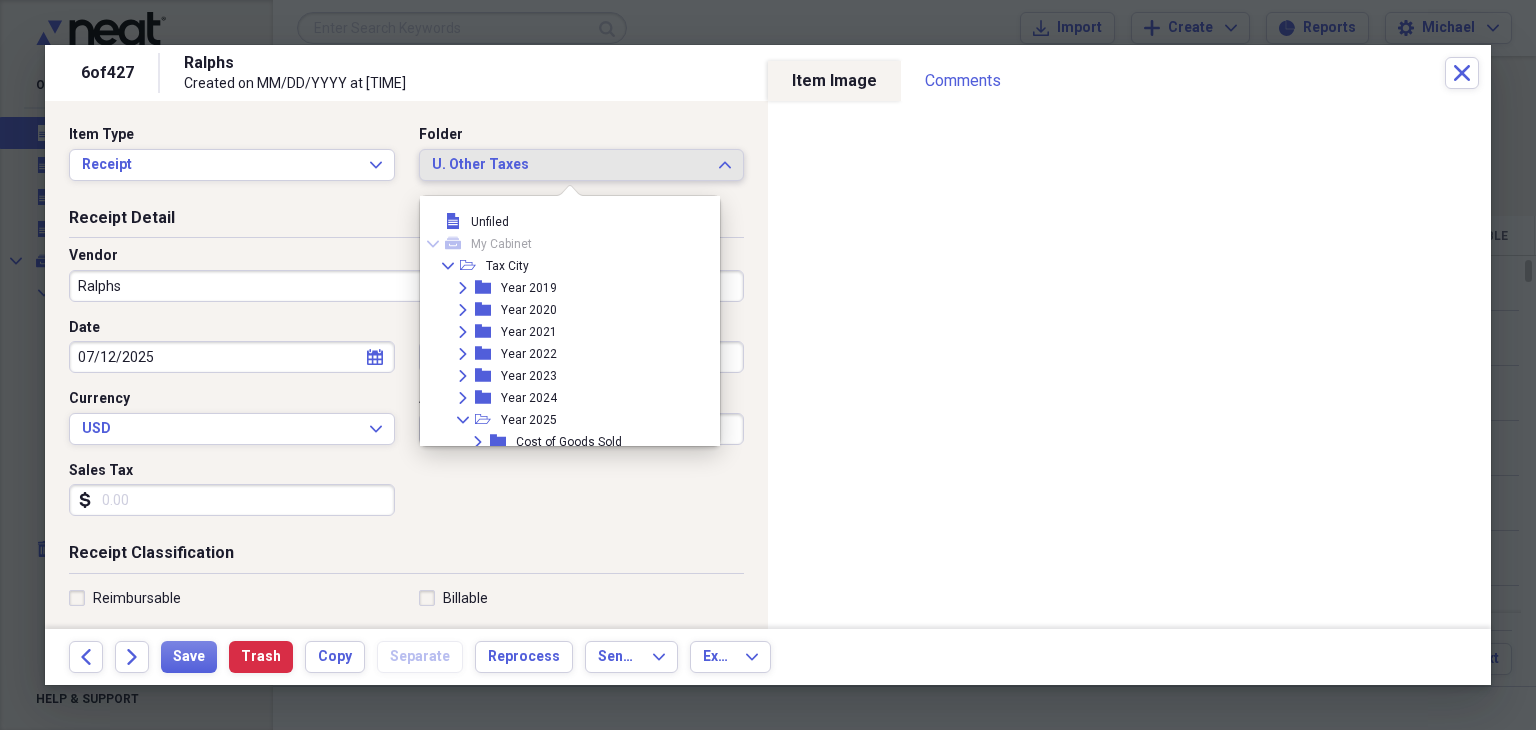 scroll, scrollTop: 700, scrollLeft: 0, axis: vertical 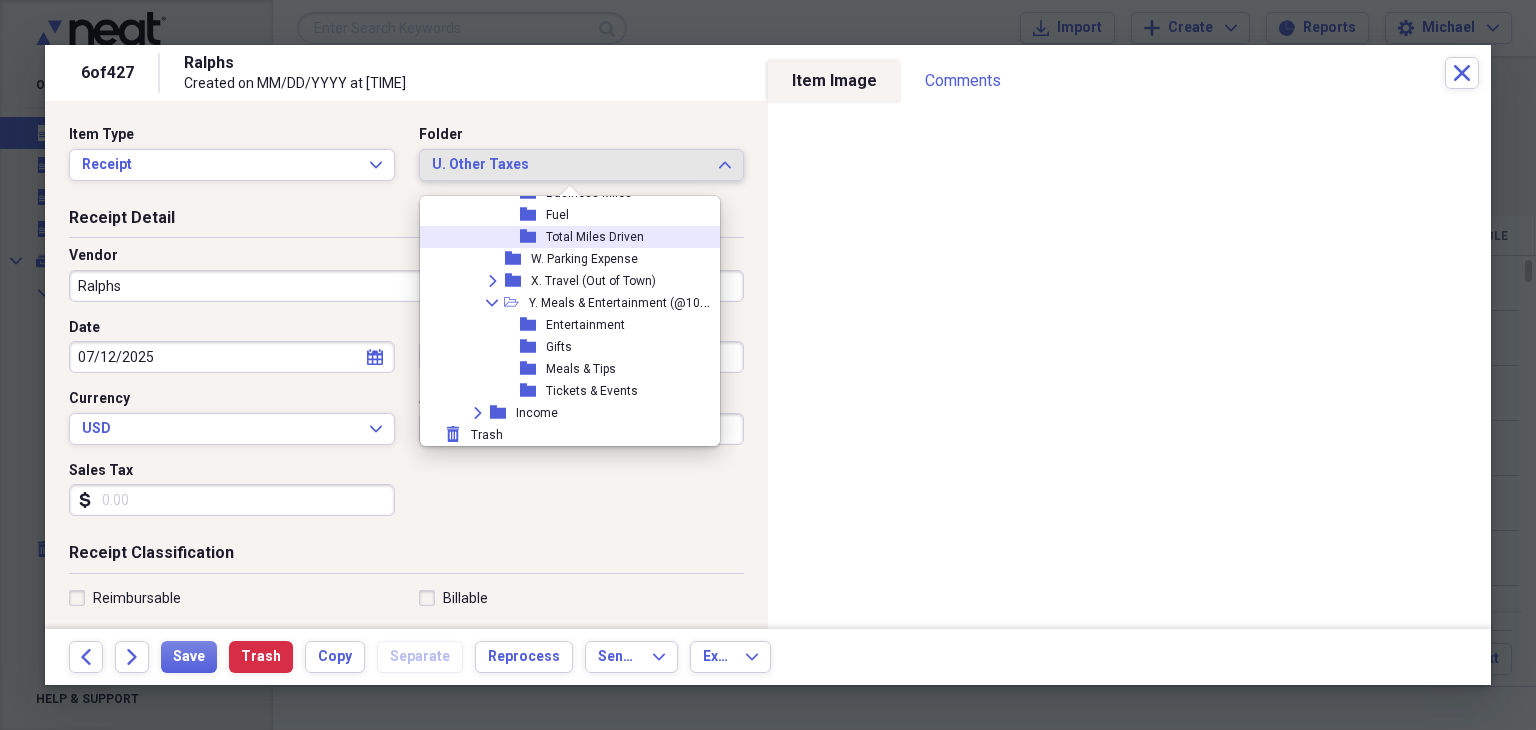 click 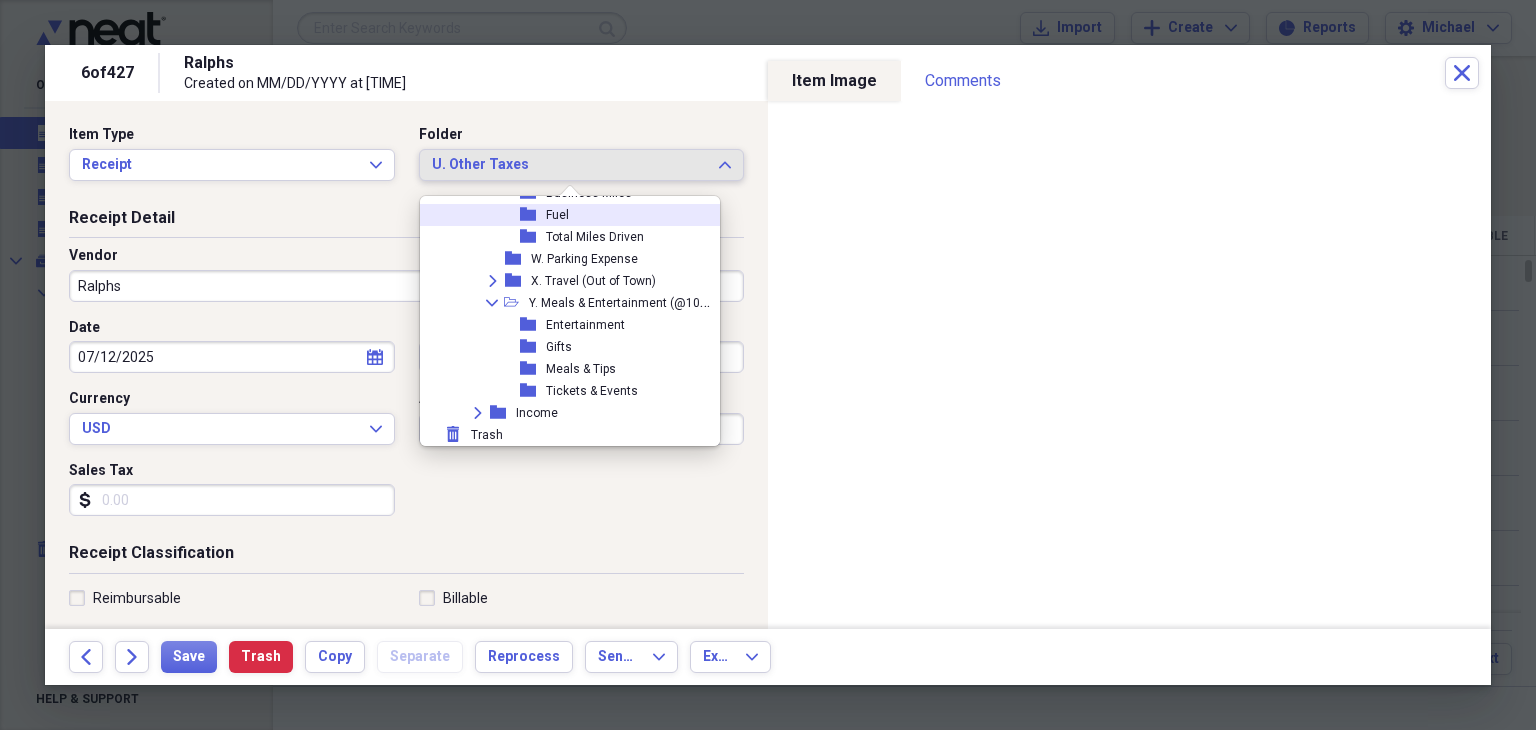 scroll, scrollTop: 840, scrollLeft: 0, axis: vertical 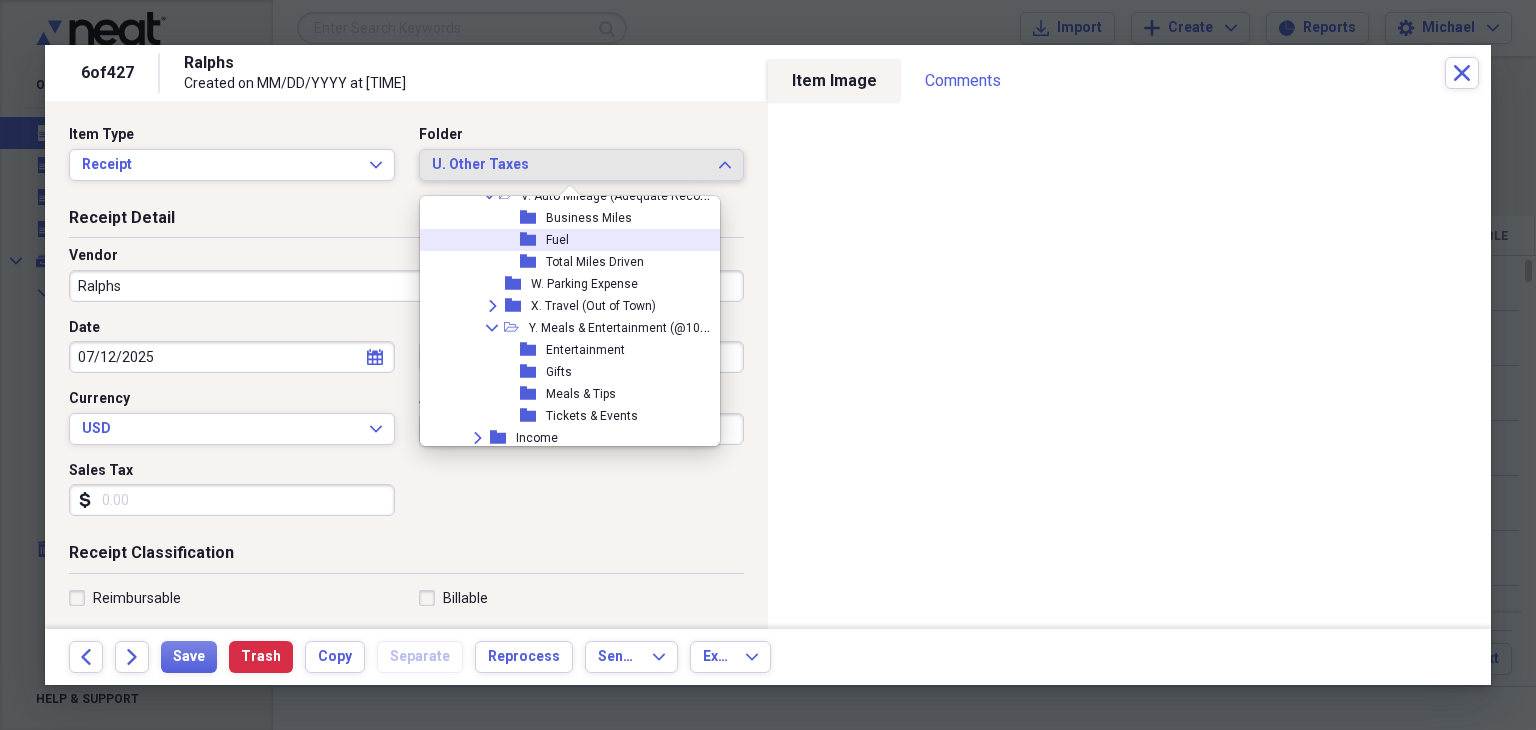 click on "folder Fuel" at bounding box center (569, 240) 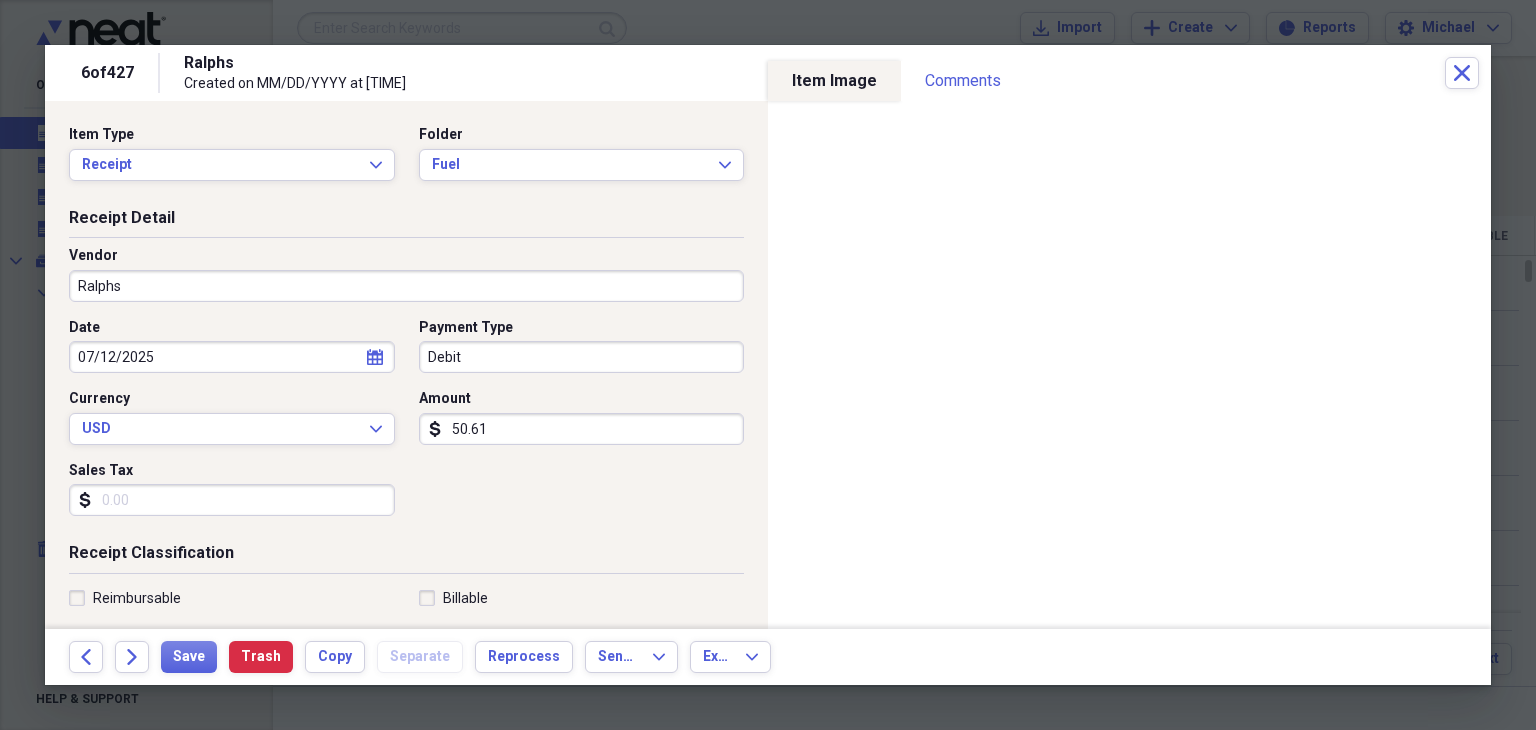 click on "Receipt Detail" at bounding box center (406, 222) 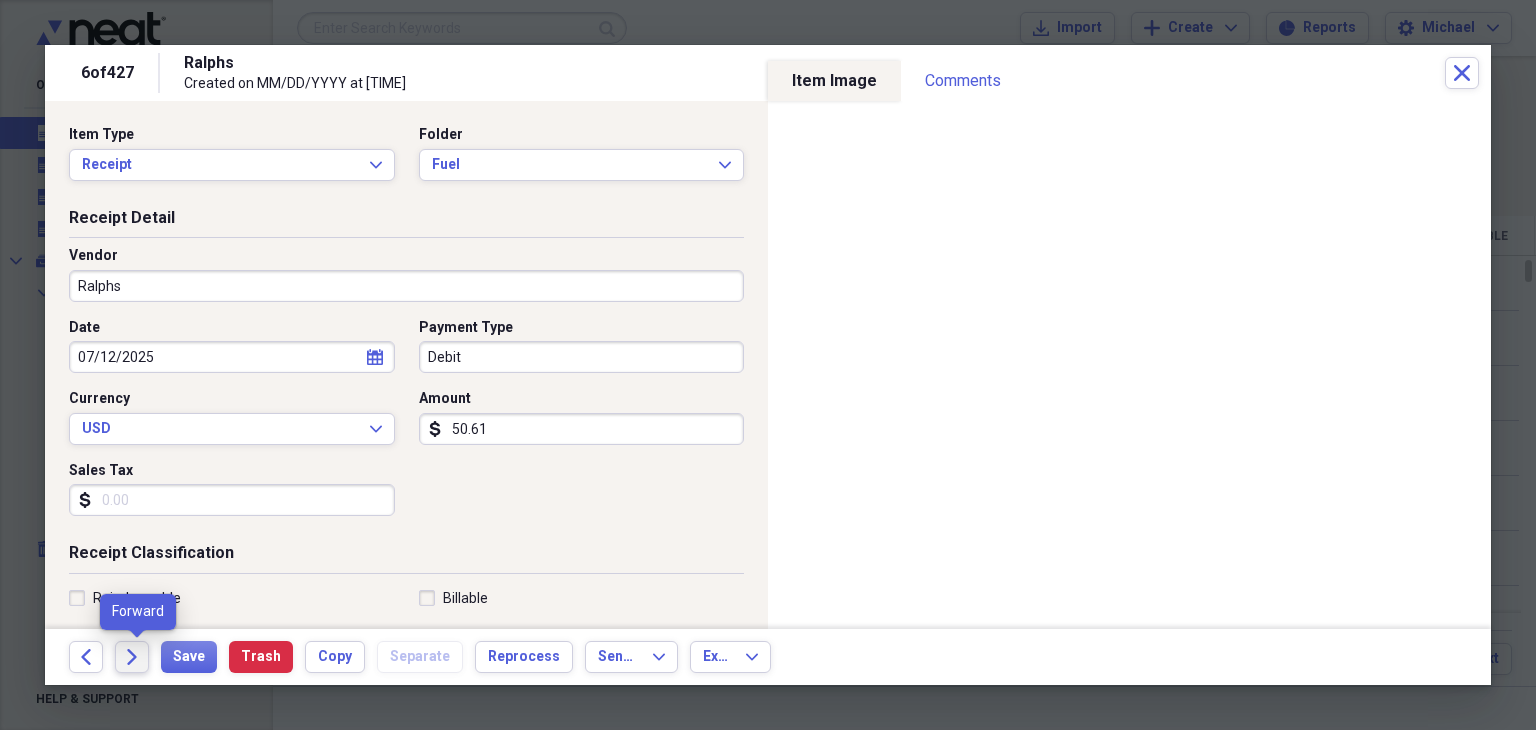 click on "Forward" 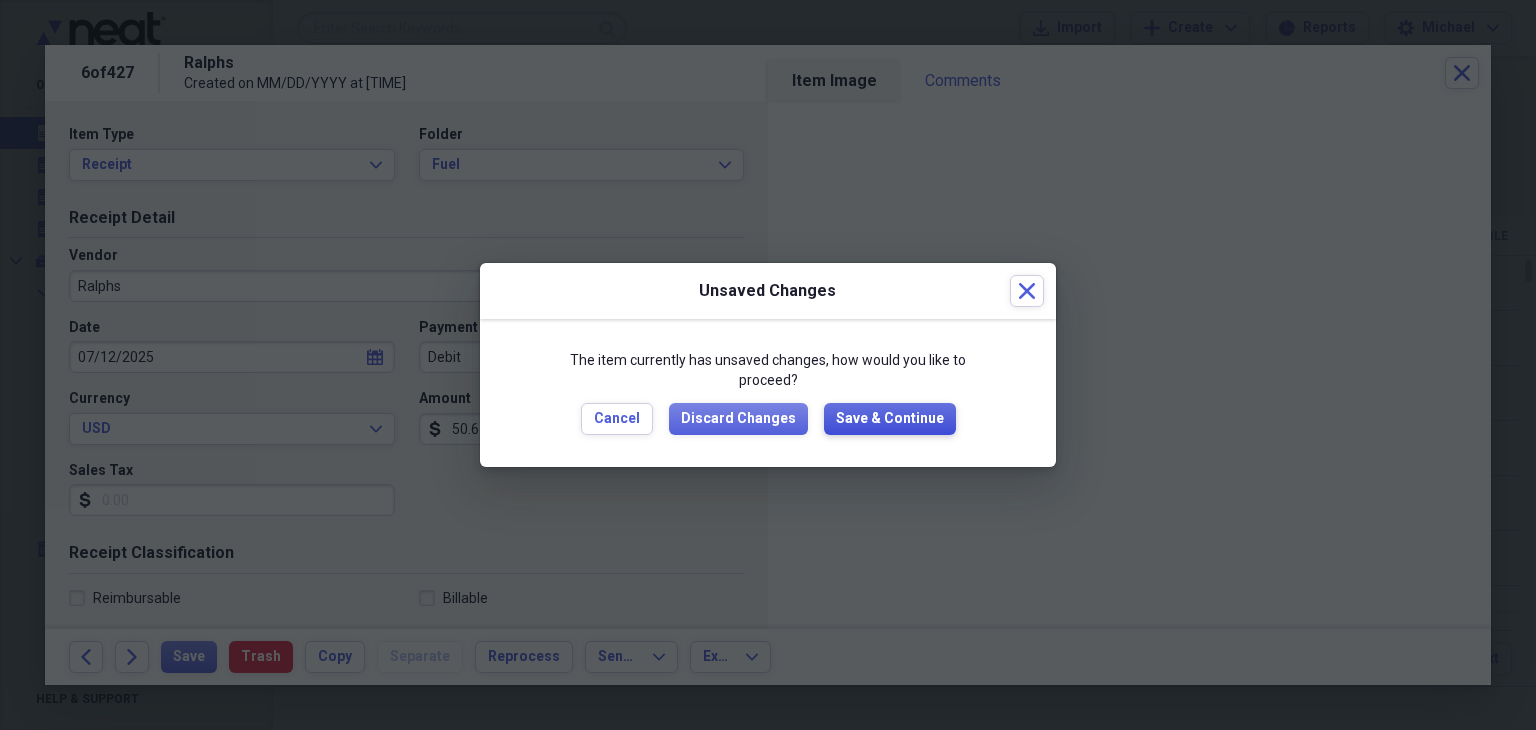 click on "Save & Continue" at bounding box center (890, 419) 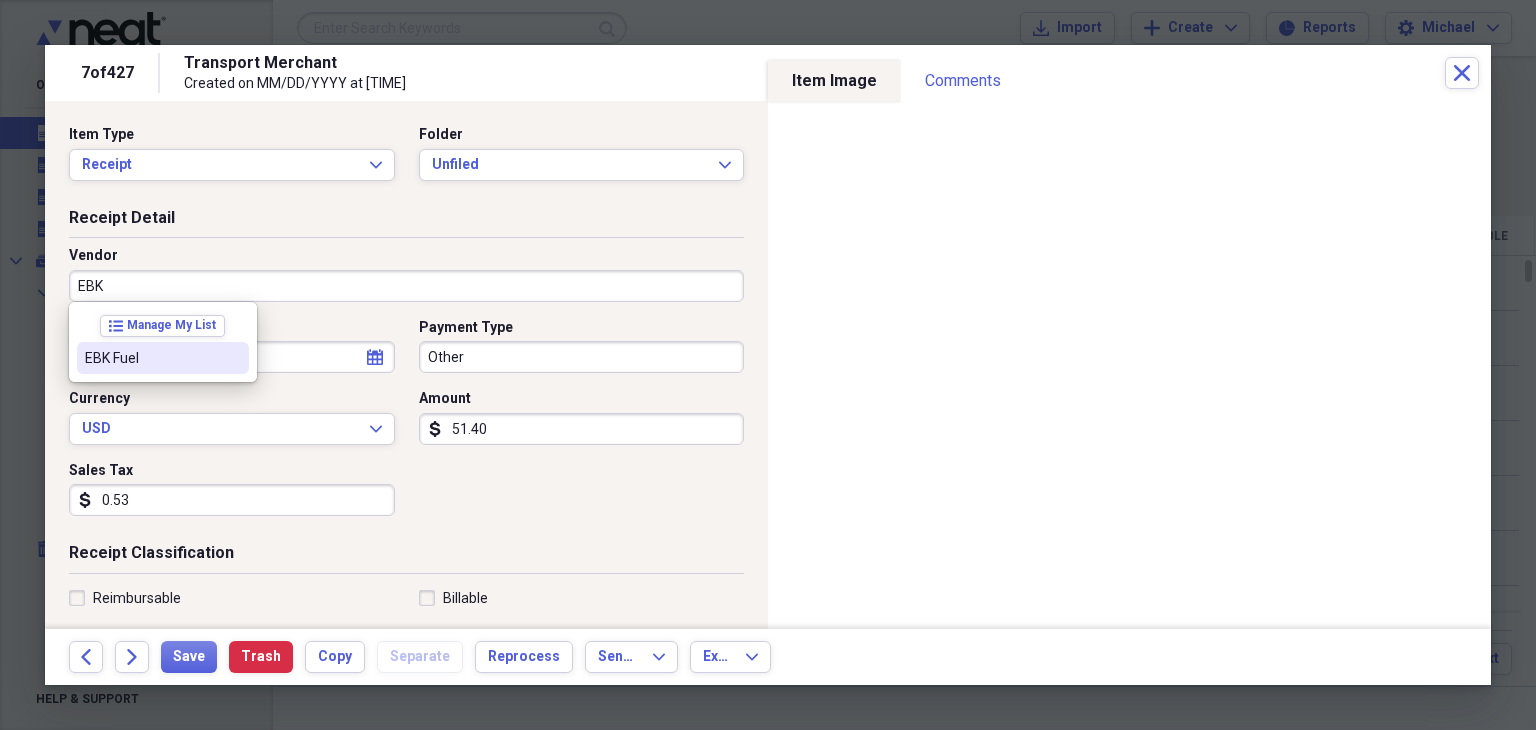 click on "EBK Fuel" at bounding box center [163, 358] 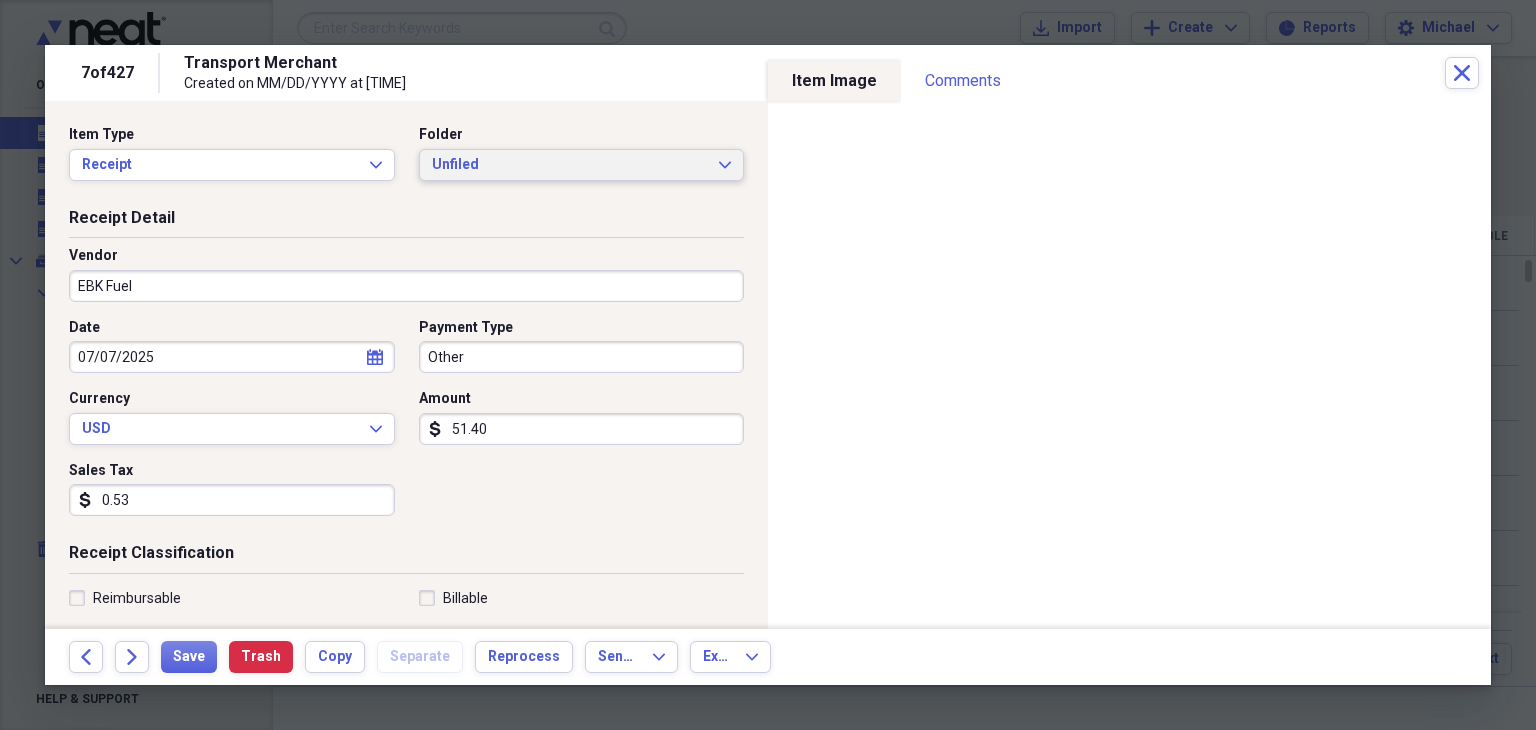 click on "Unfiled" at bounding box center [570, 165] 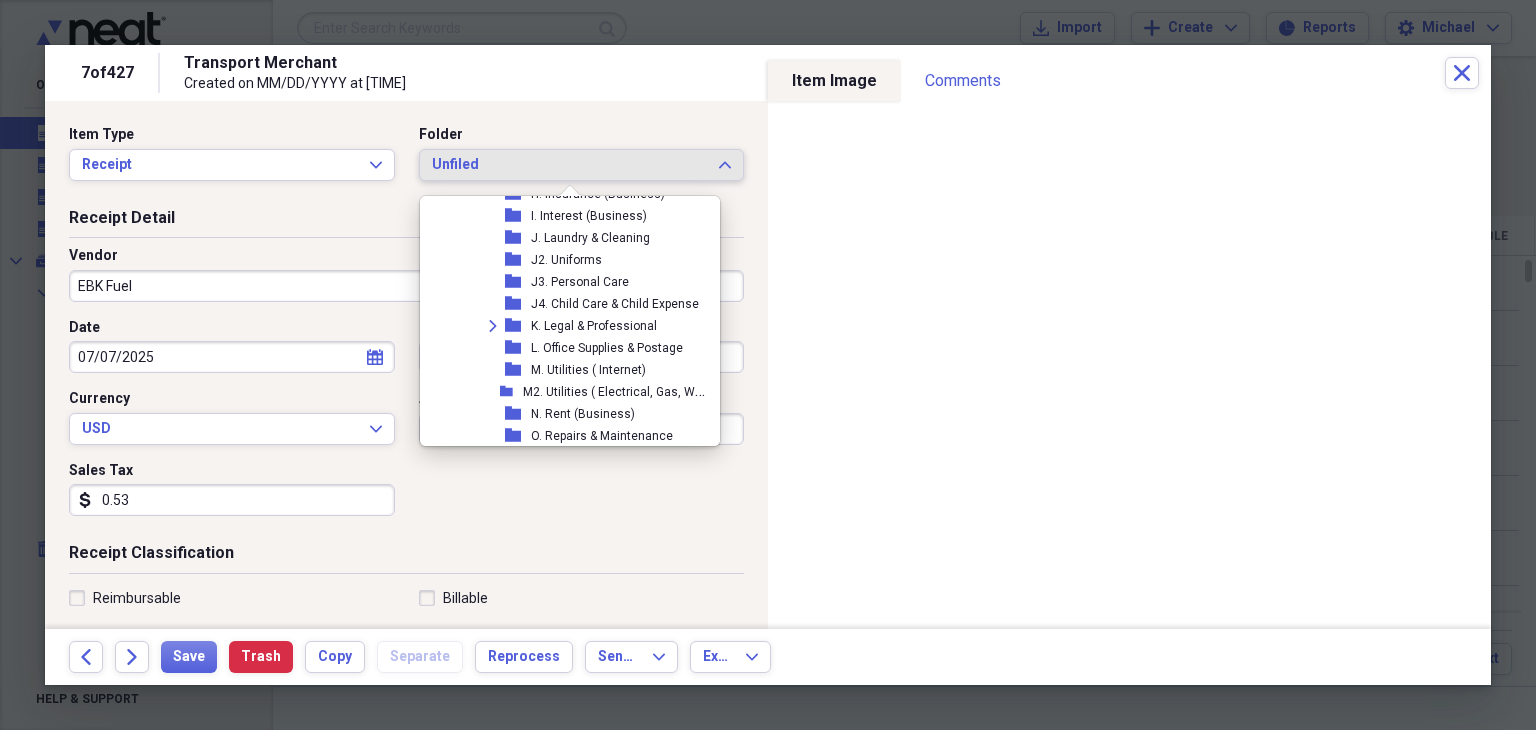 scroll, scrollTop: 447, scrollLeft: 0, axis: vertical 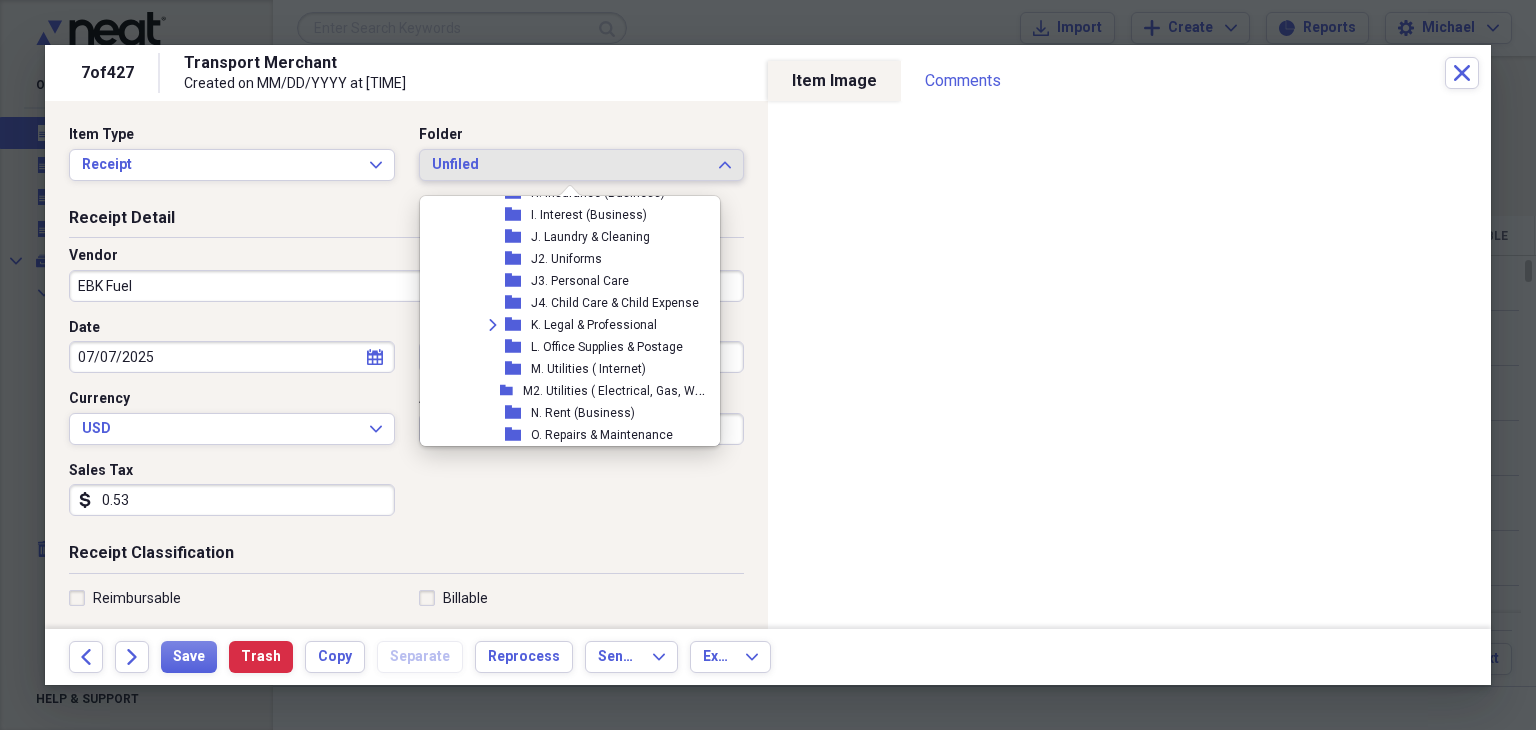 click on "folder" at bounding box center (518, 413) 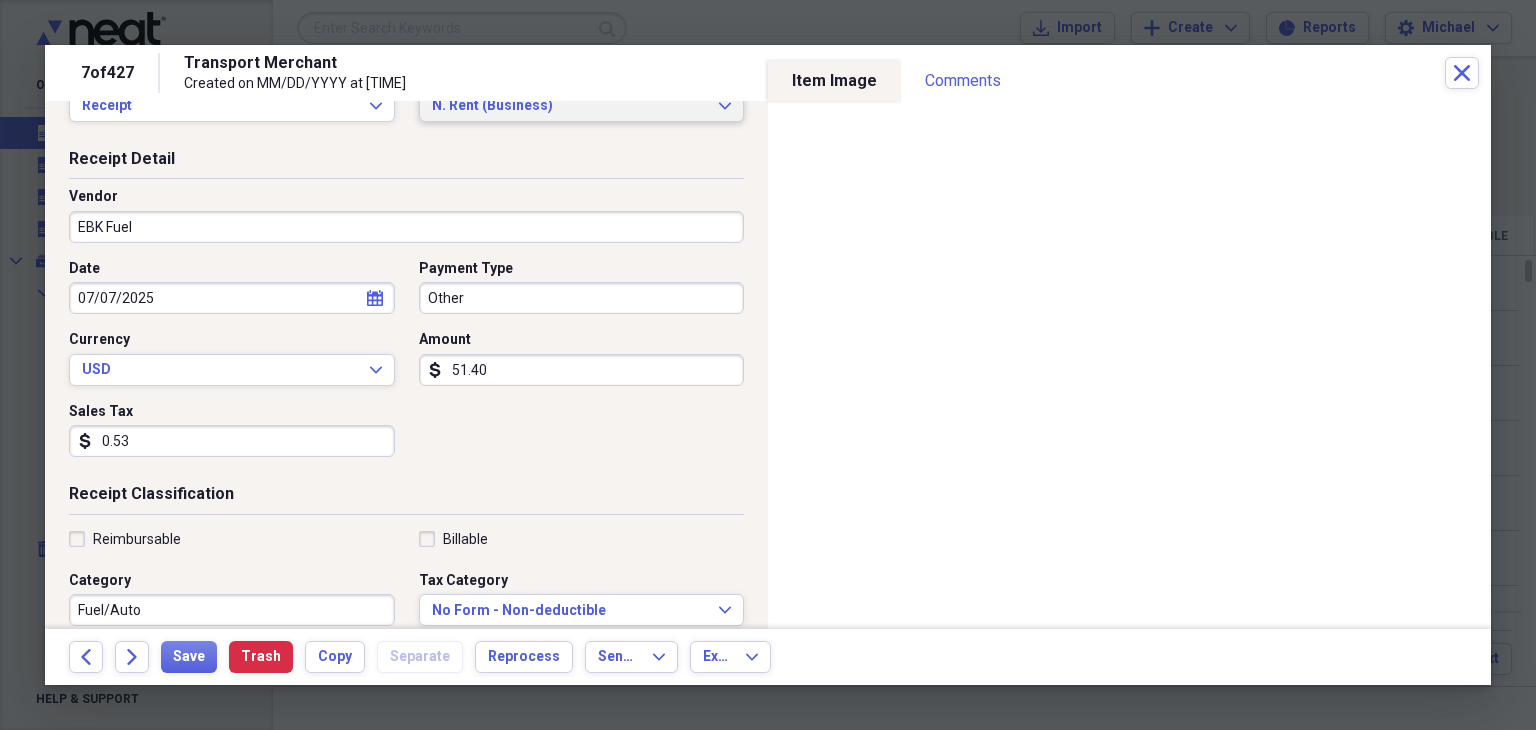 scroll, scrollTop: 60, scrollLeft: 0, axis: vertical 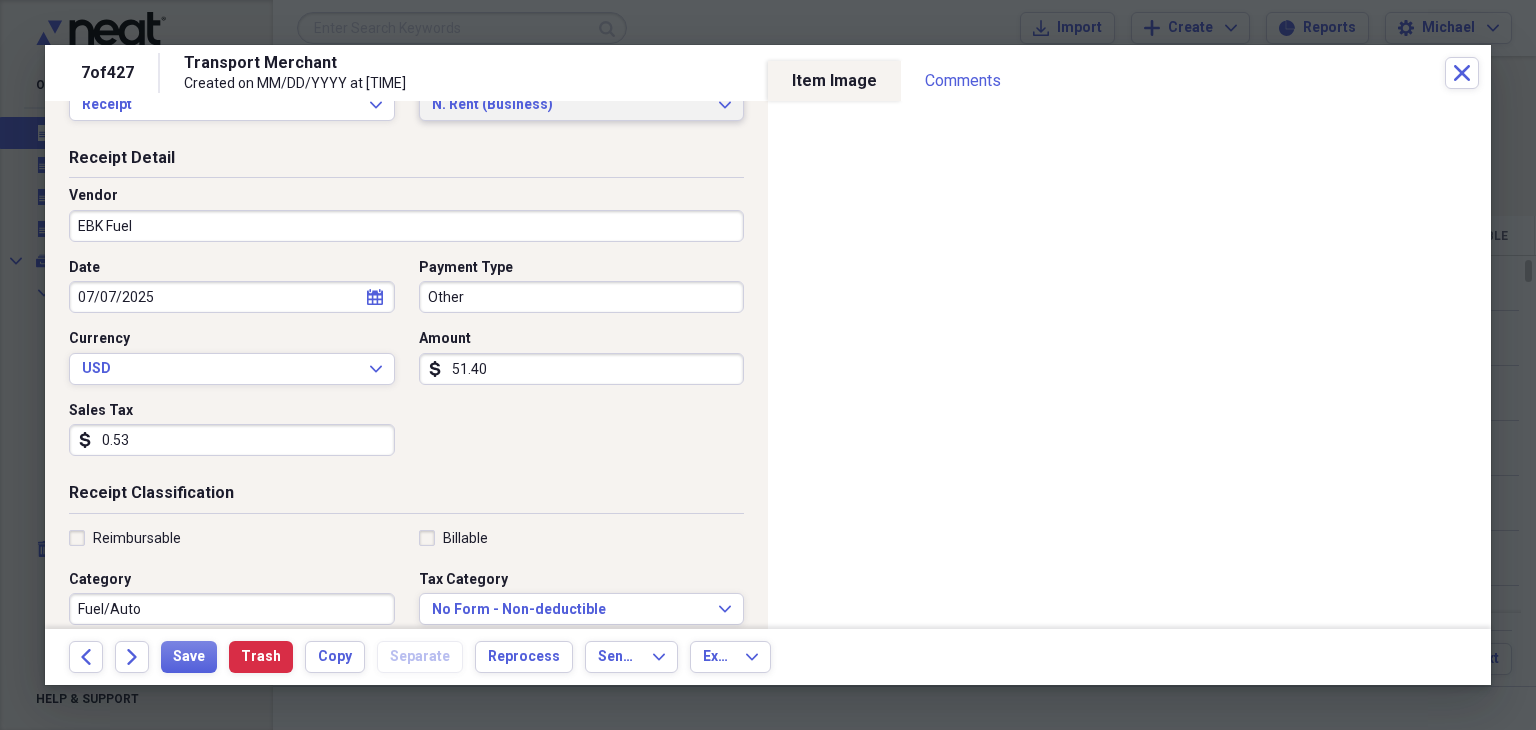 click on "N. Rent (Business)" at bounding box center [570, 105] 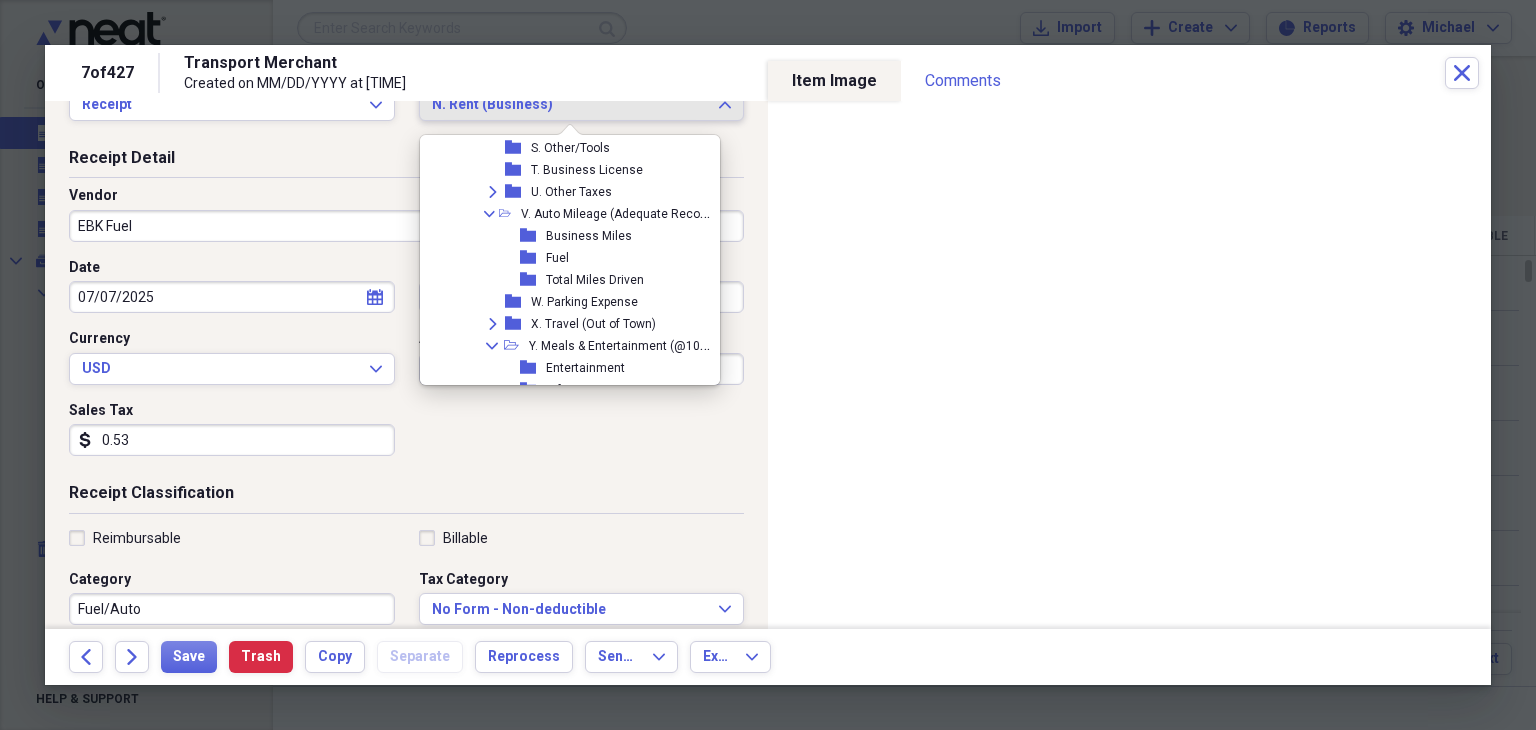 scroll, scrollTop: 763, scrollLeft: 0, axis: vertical 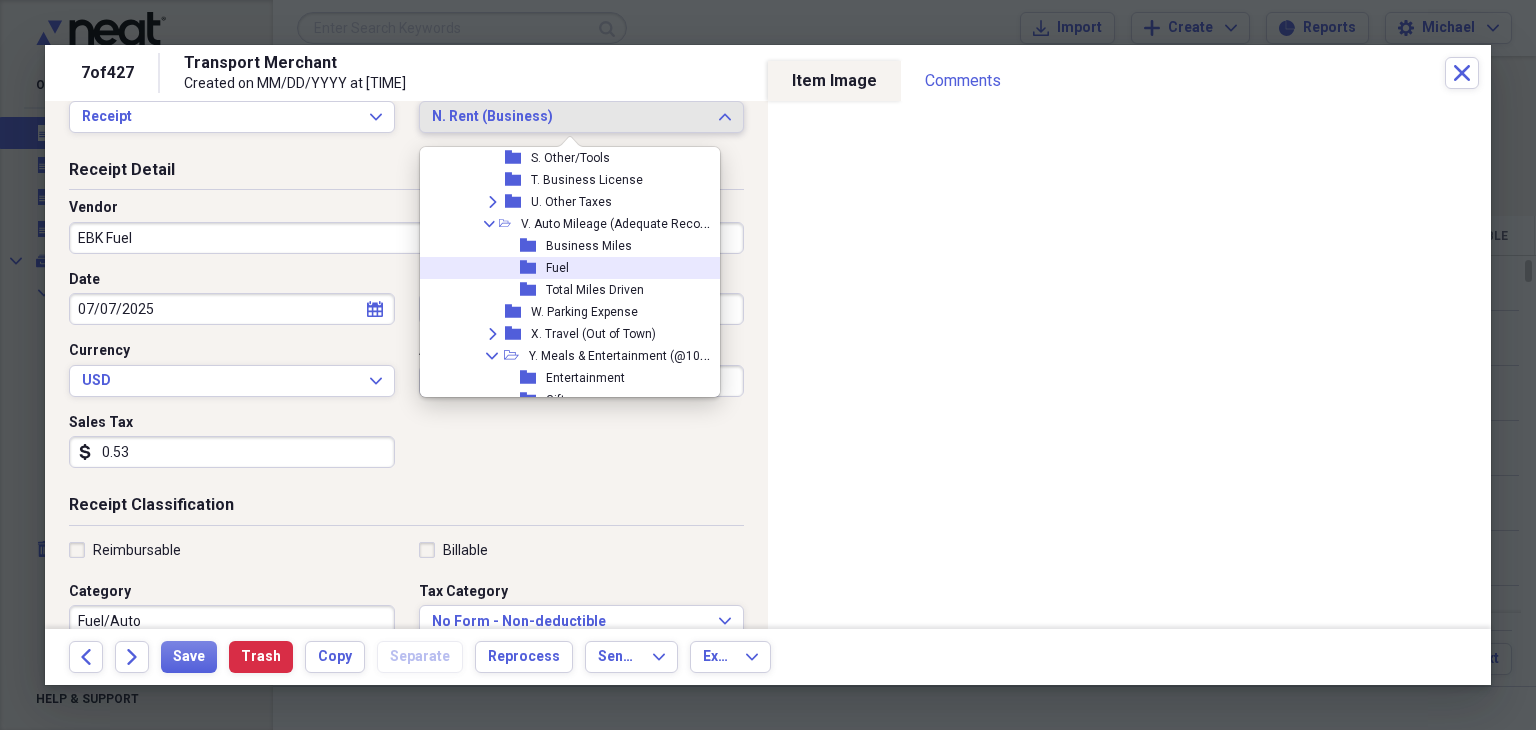 click on "folder Fuel" at bounding box center (569, 268) 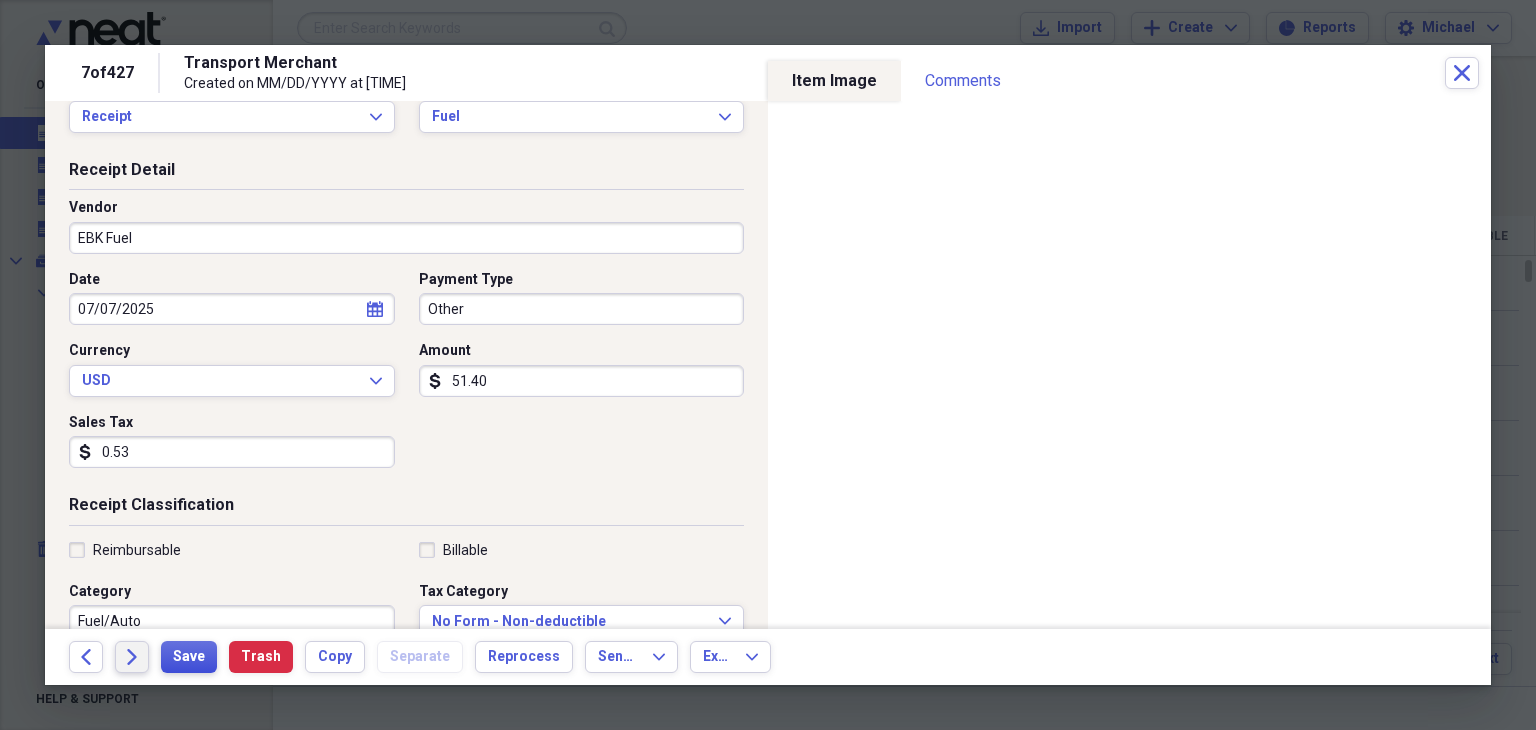 drag, startPoint x: 122, startPoint y: 659, endPoint x: 186, endPoint y: 654, distance: 64.195015 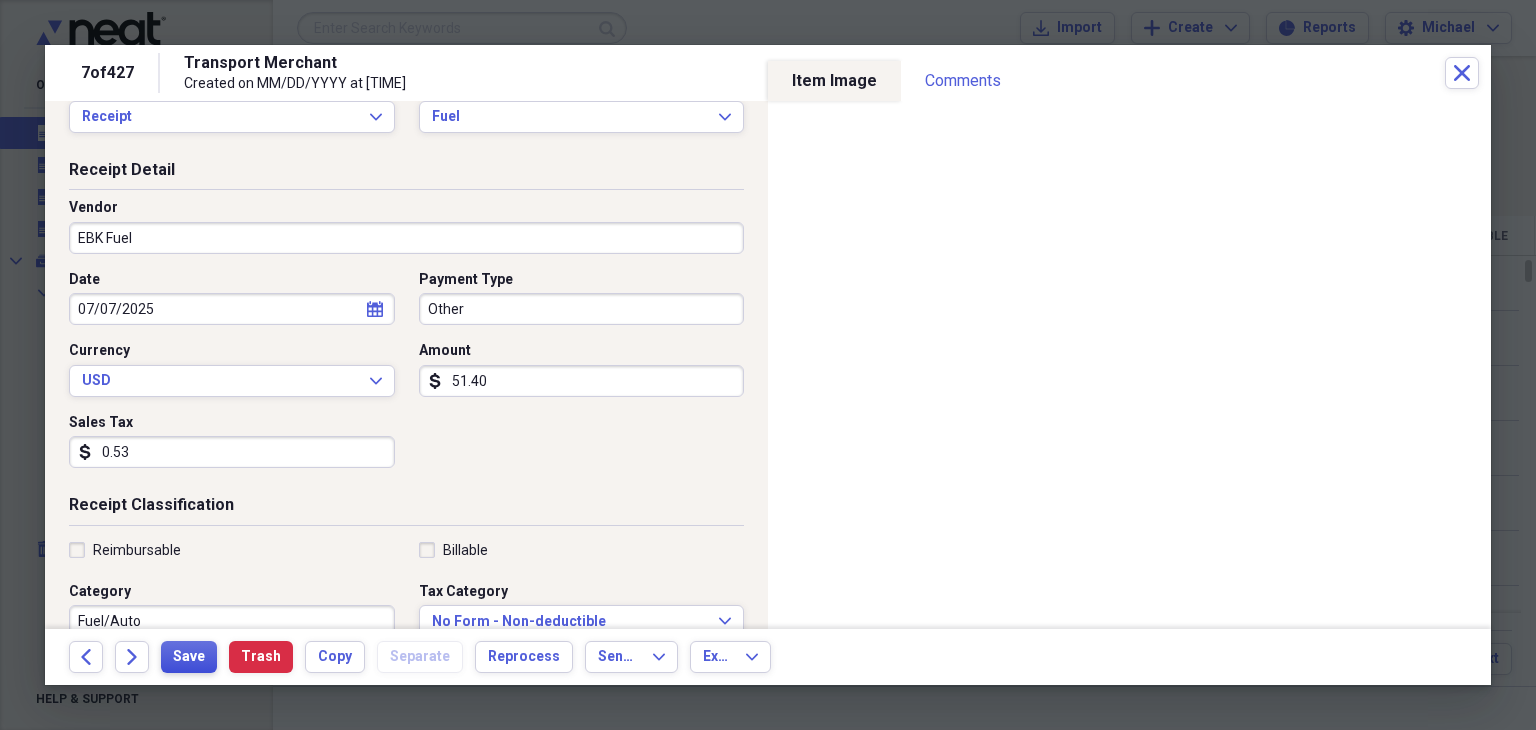 click on "Save" at bounding box center (189, 657) 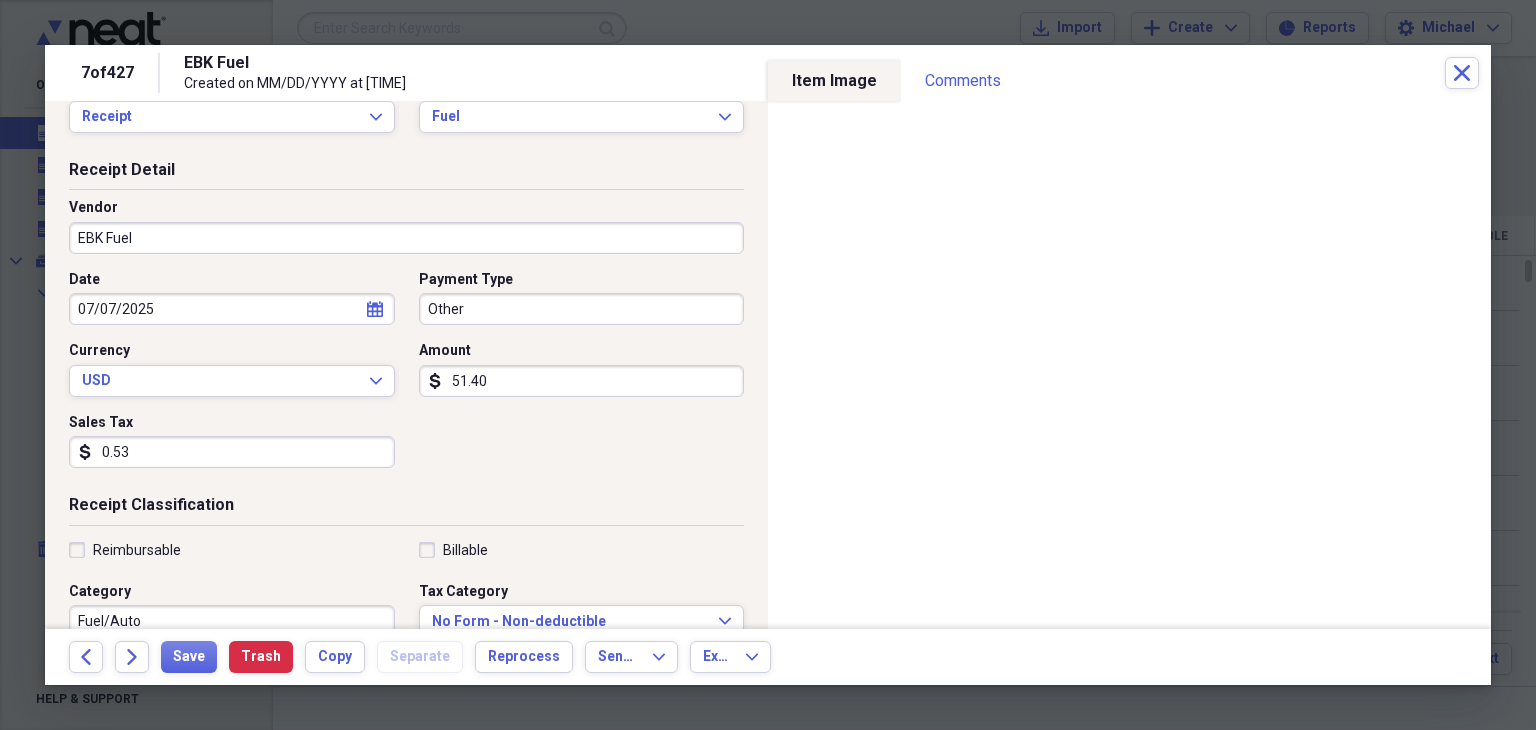 click on "Category" at bounding box center (232, 592) 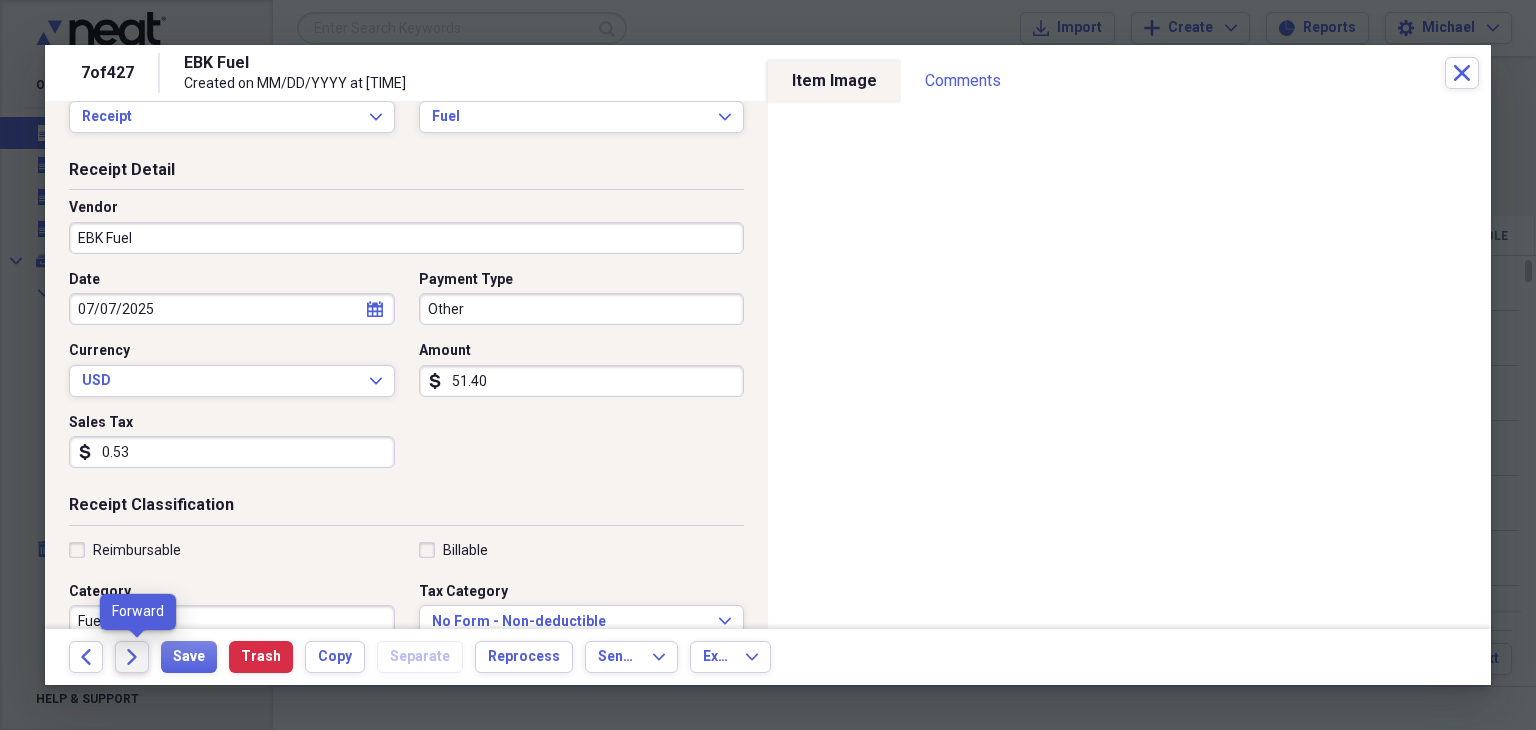 click on "Forward" 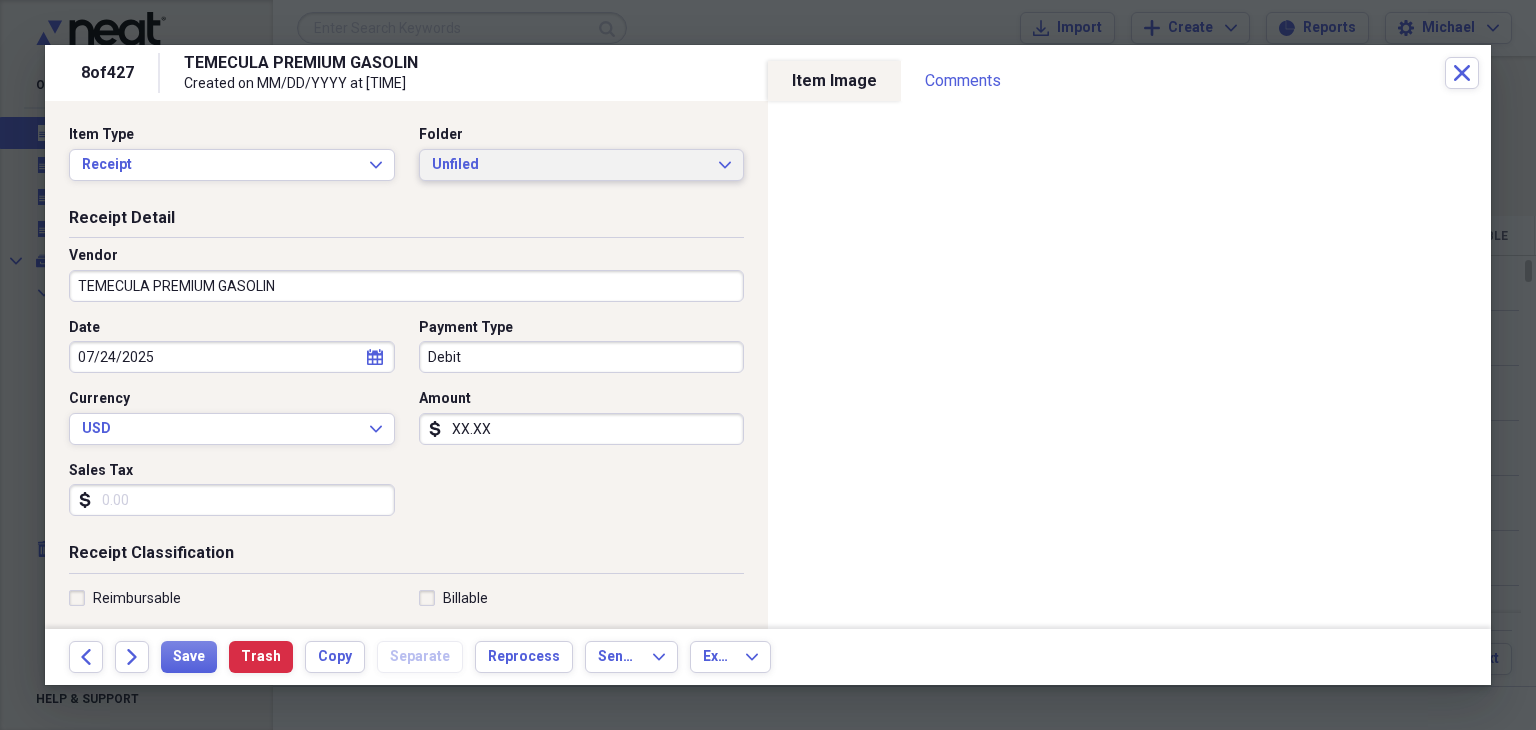 click on "Unfiled" at bounding box center [570, 165] 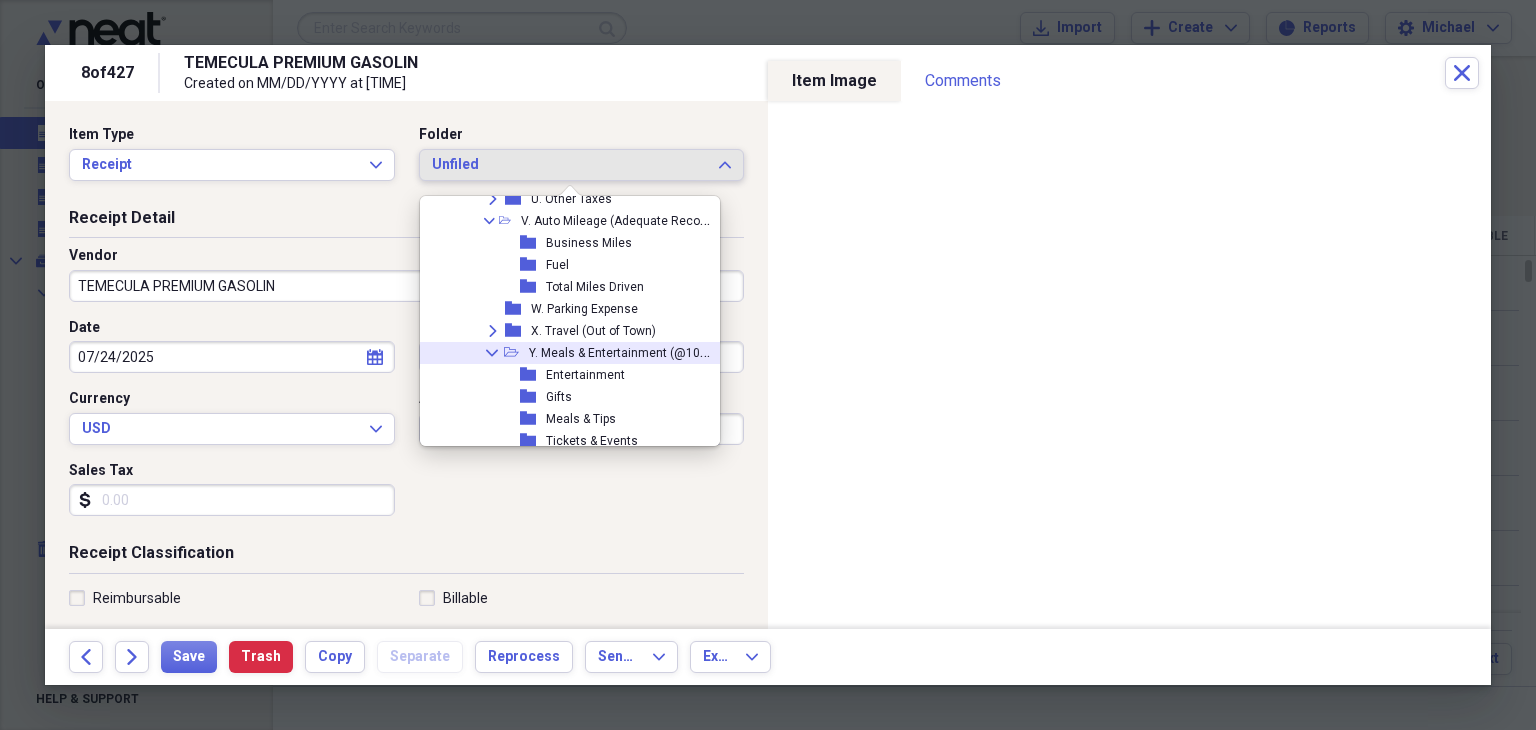 scroll, scrollTop: 812, scrollLeft: 0, axis: vertical 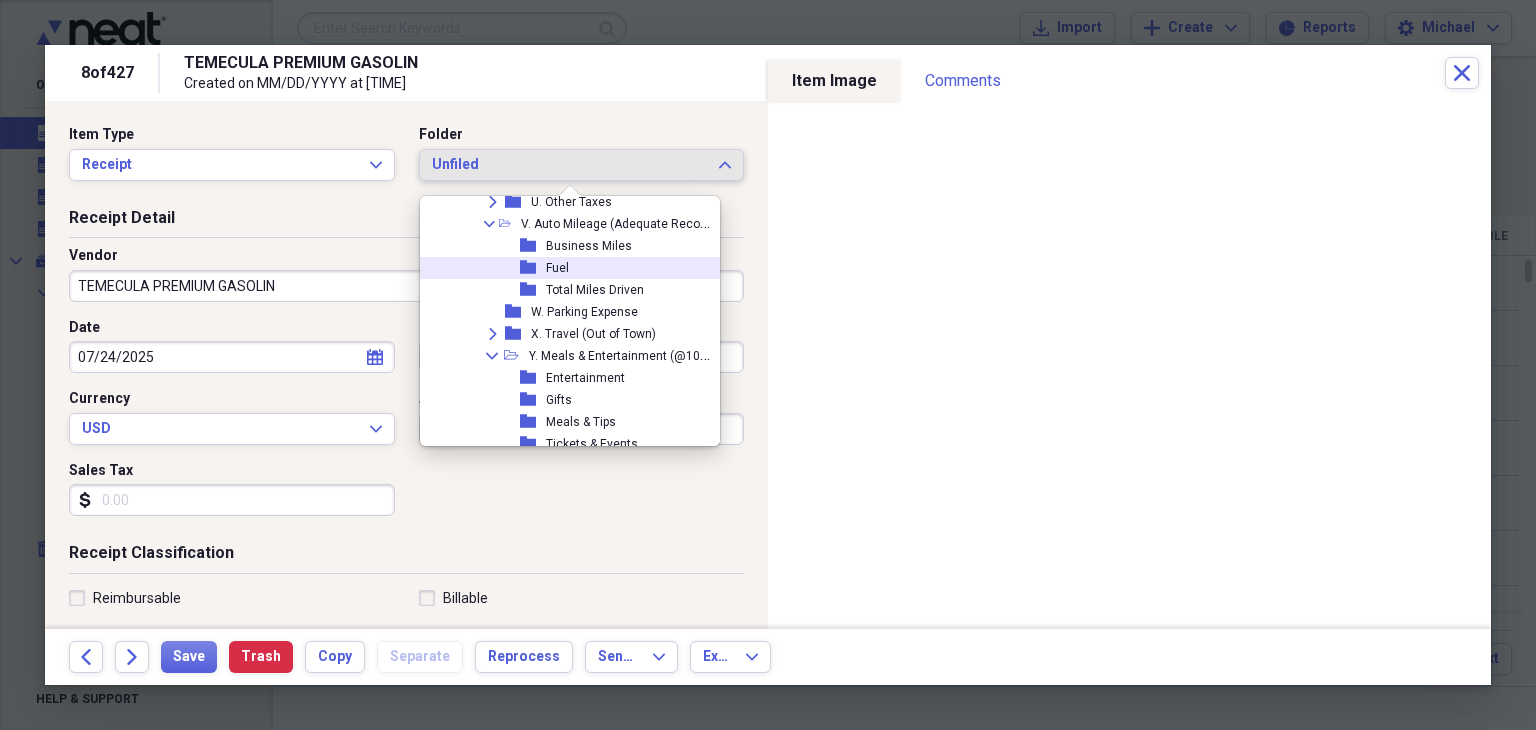 click on "folder Fuel" at bounding box center (569, 268) 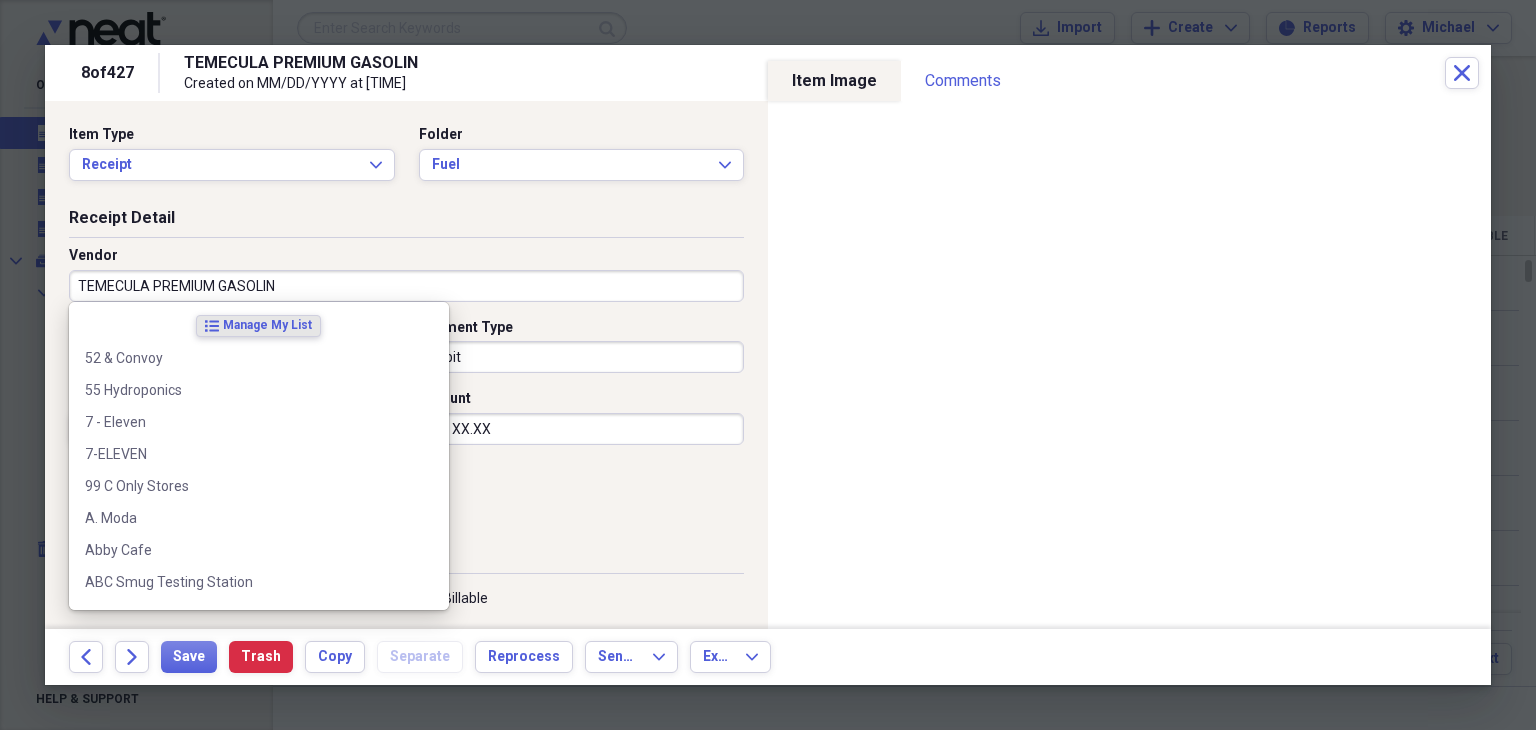 click on "TEMECULA PREMIUM GASOLIN" at bounding box center [406, 286] 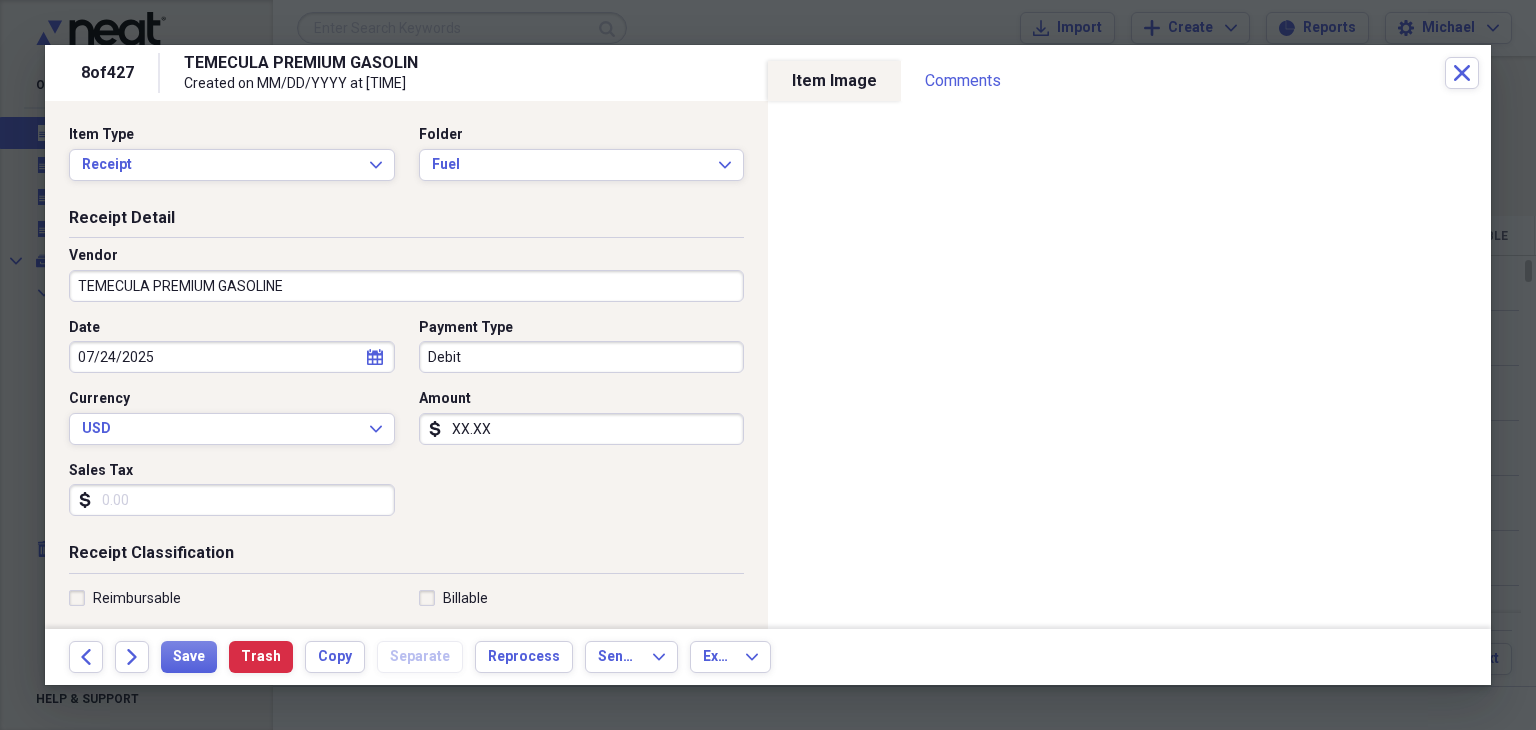 type on "TEMECULA PREMIUM GASOLINE" 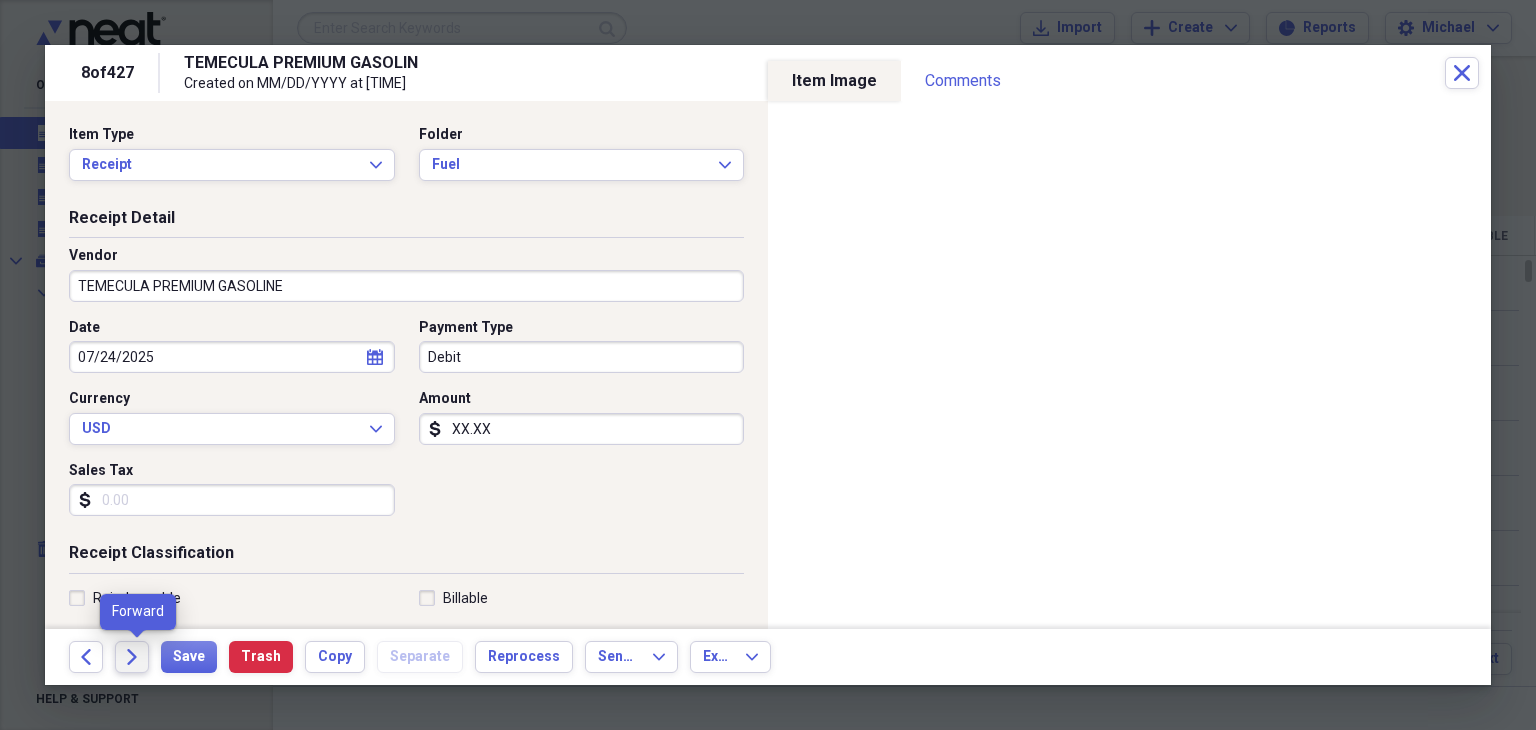 click on "Forward" 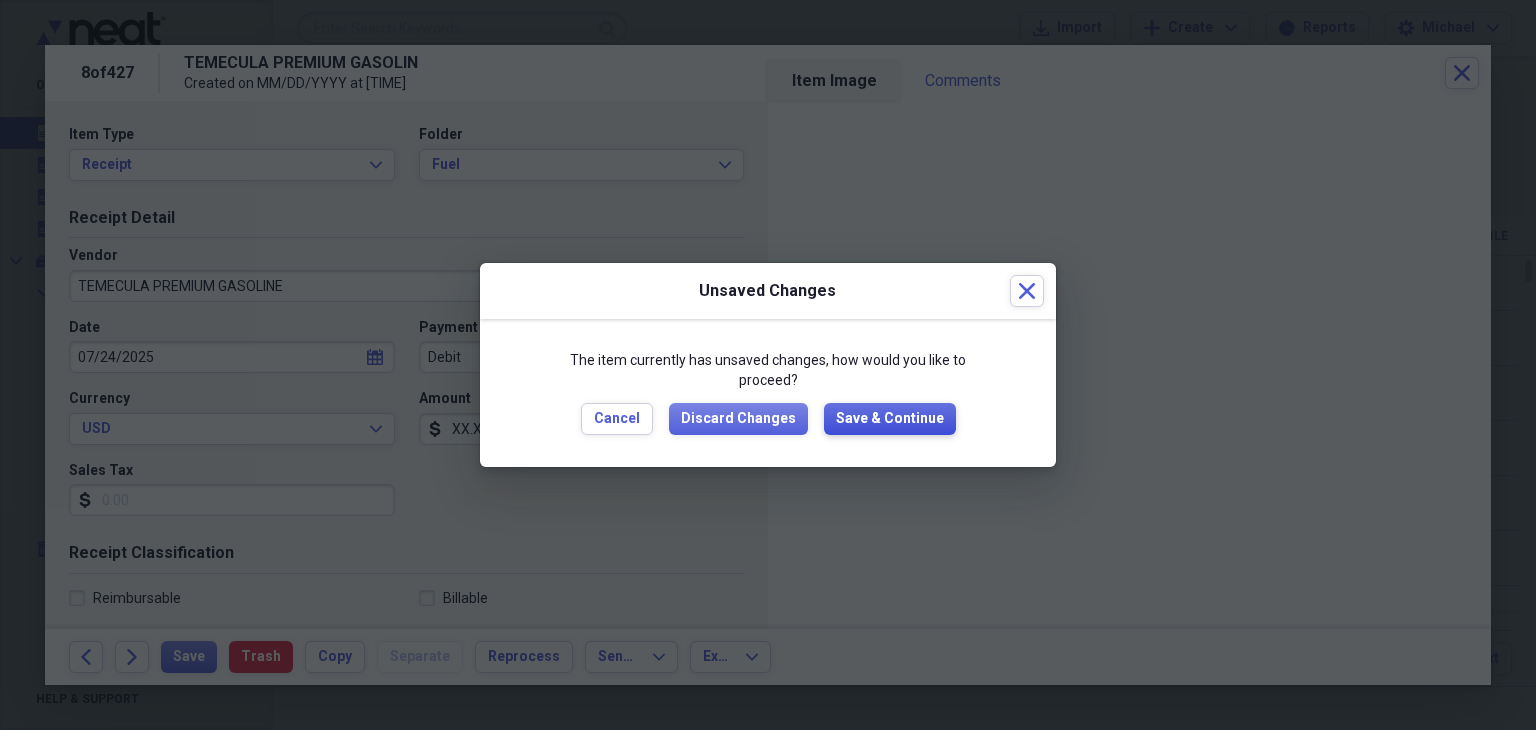 click on "Save & Continue" at bounding box center [890, 419] 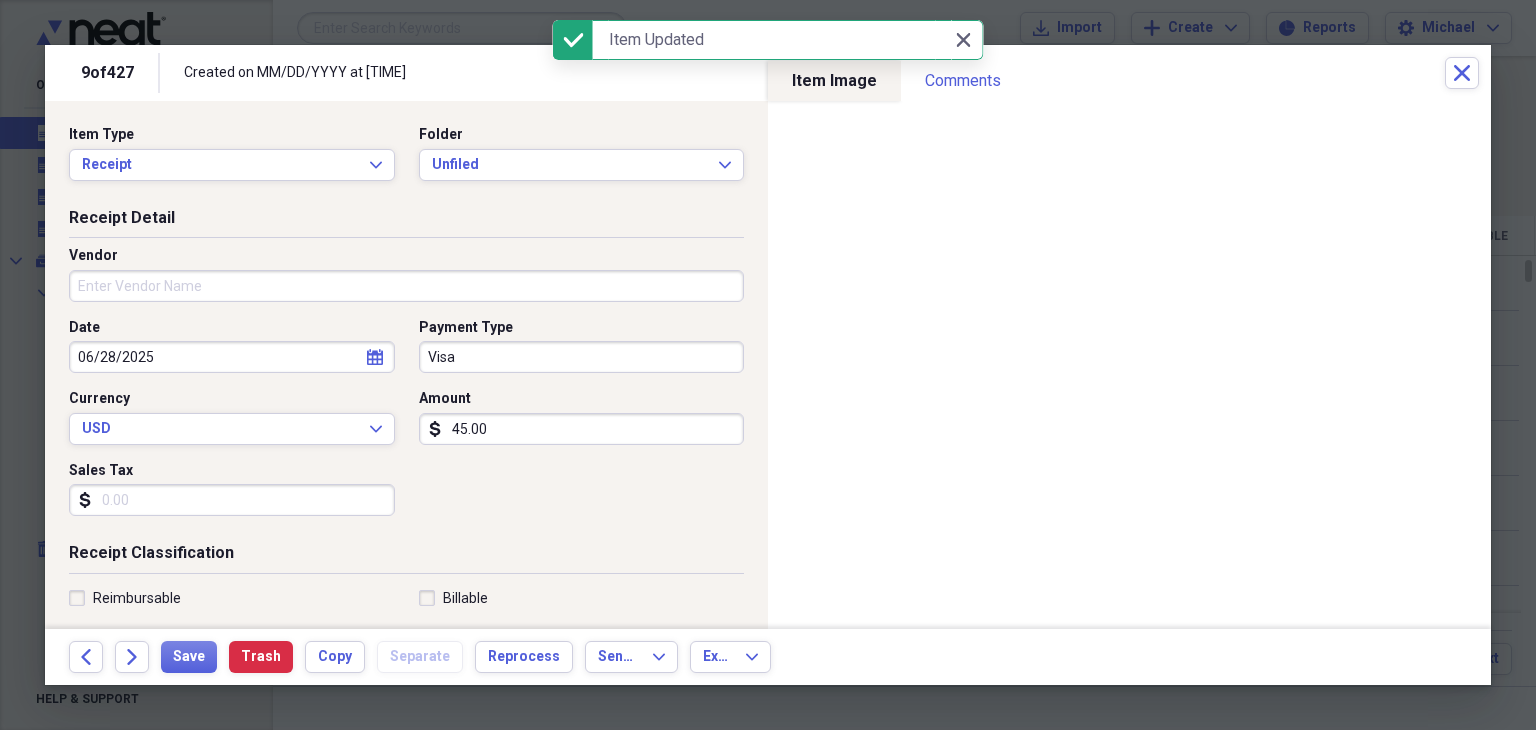 click on "Vendor" at bounding box center [406, 286] 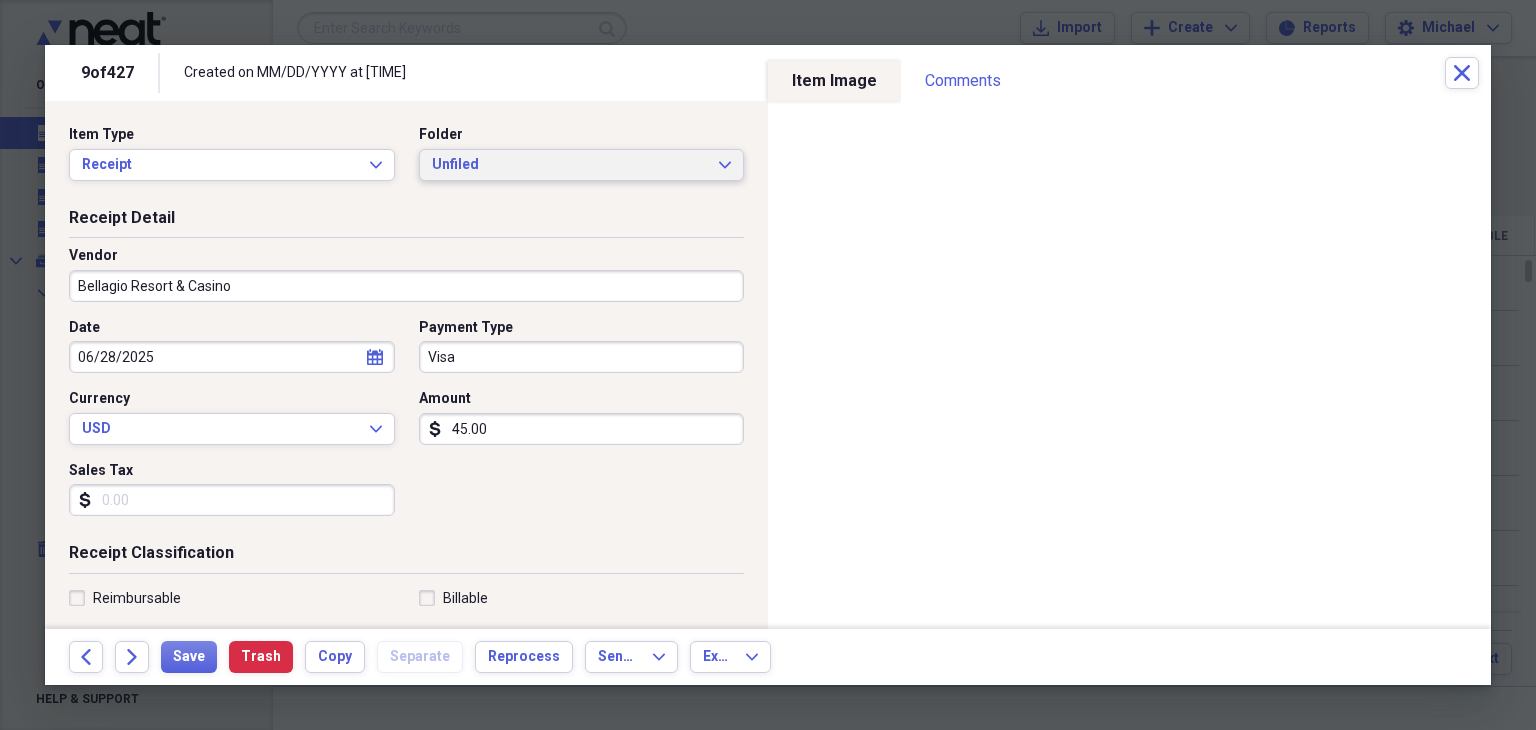type on "Bellagio Resort & Casino" 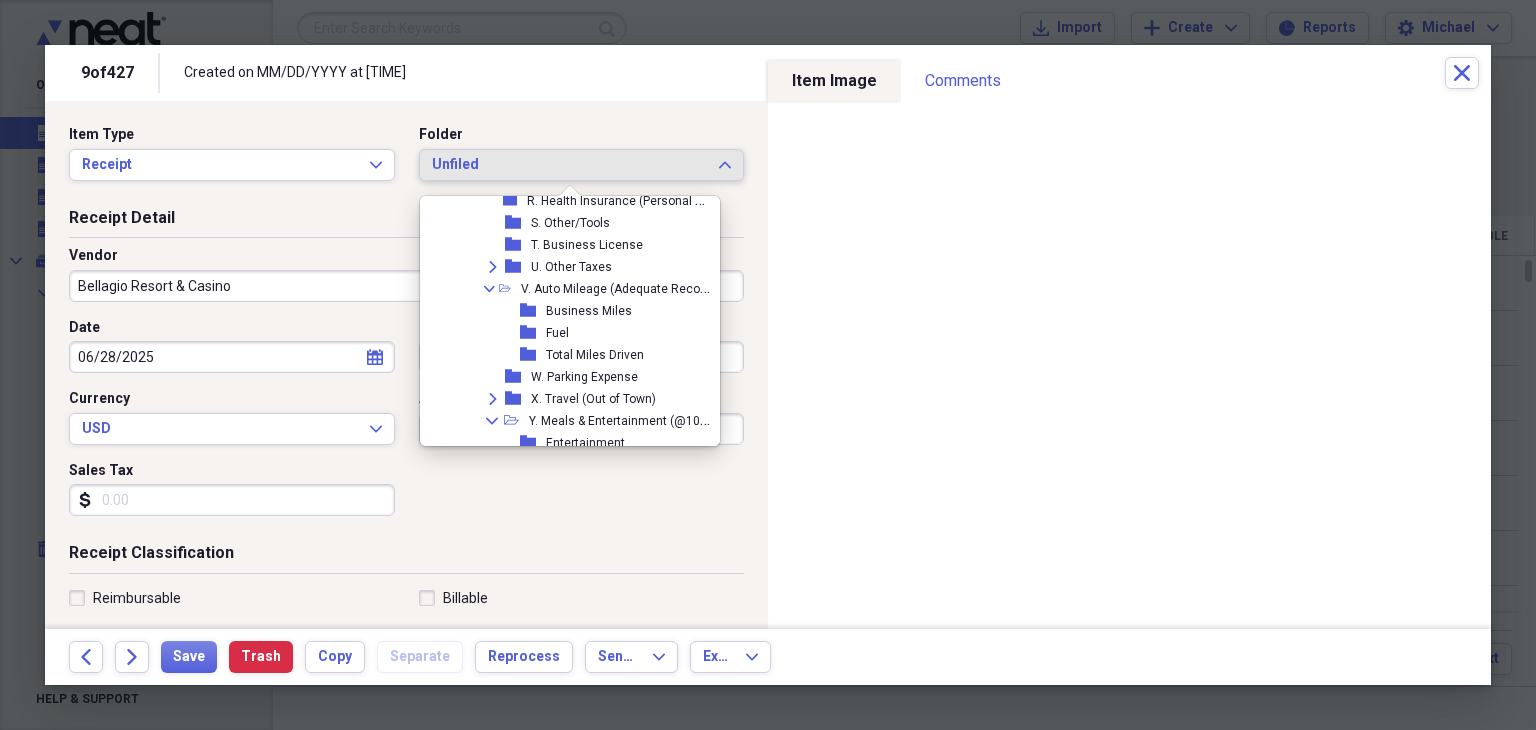 scroll, scrollTop: 750, scrollLeft: 0, axis: vertical 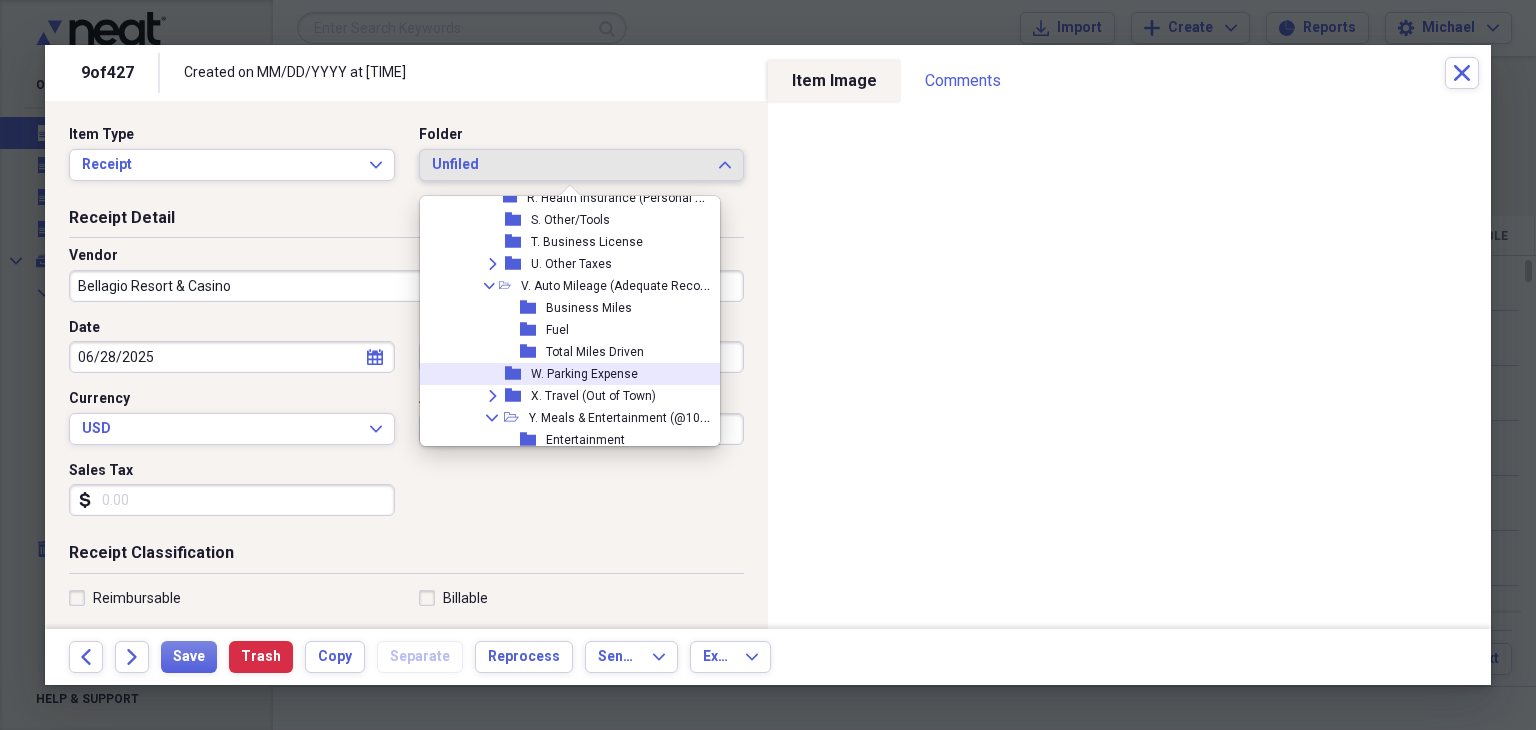 click on "W. Parking Expense" at bounding box center [584, 374] 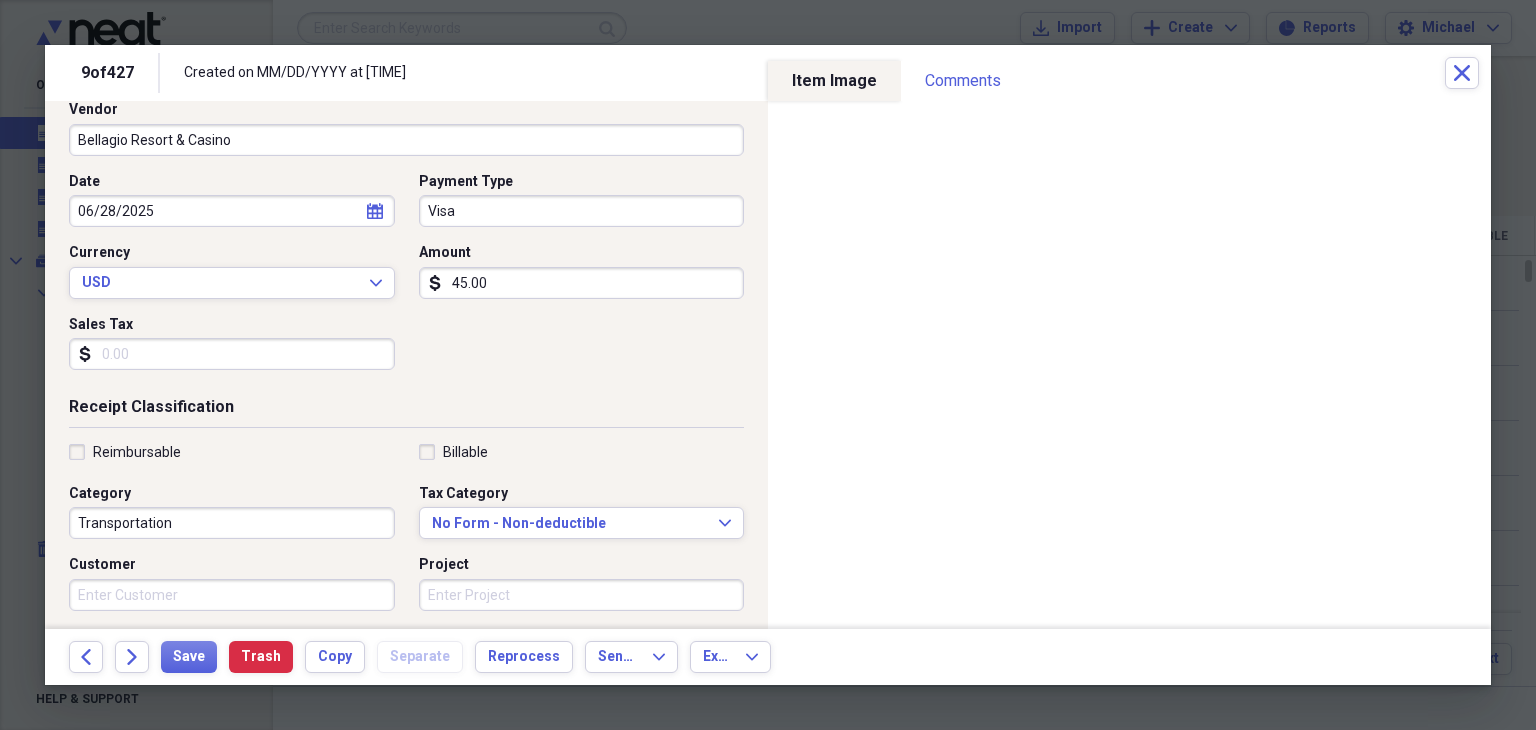 scroll, scrollTop: 144, scrollLeft: 0, axis: vertical 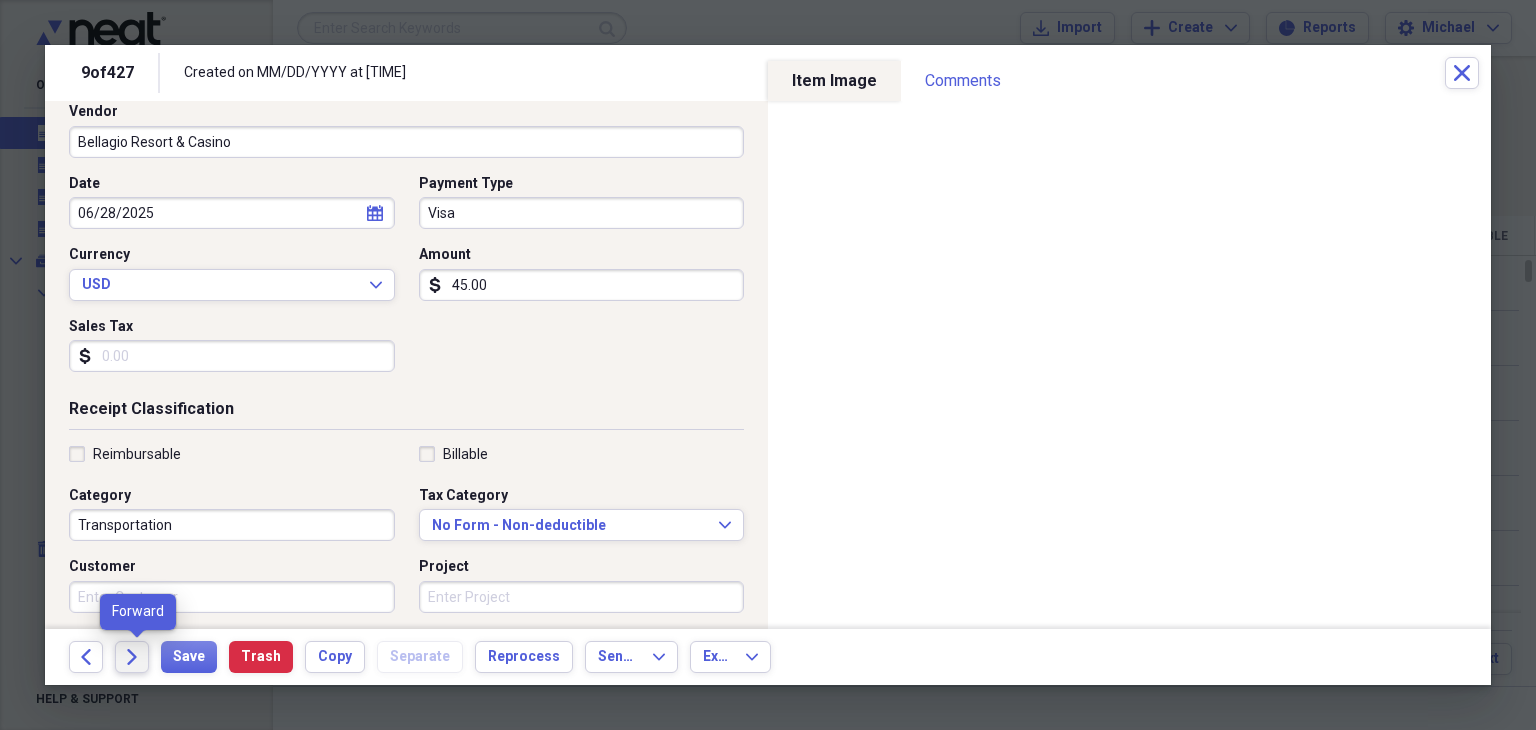 click on "Forward" 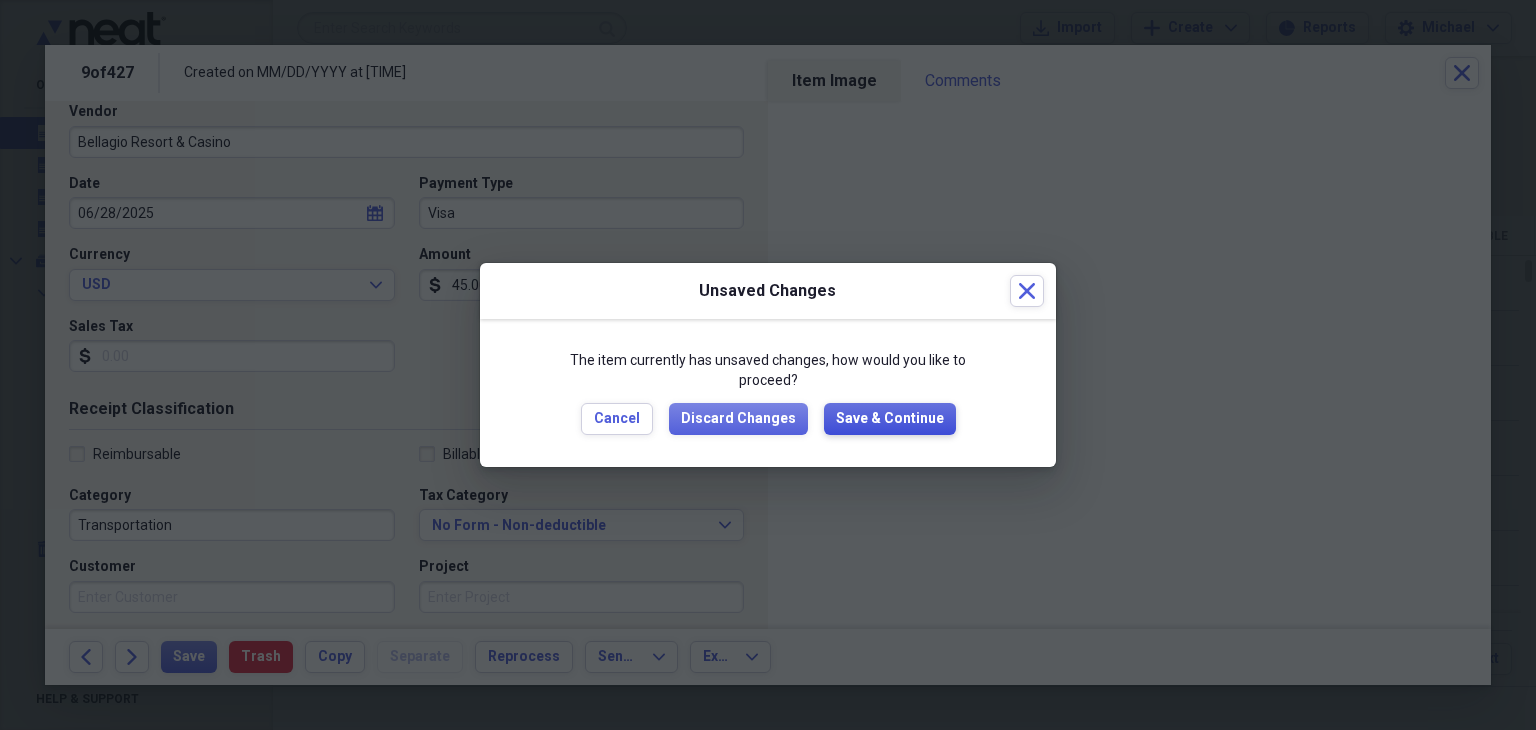 click on "Save & Continue" at bounding box center [890, 419] 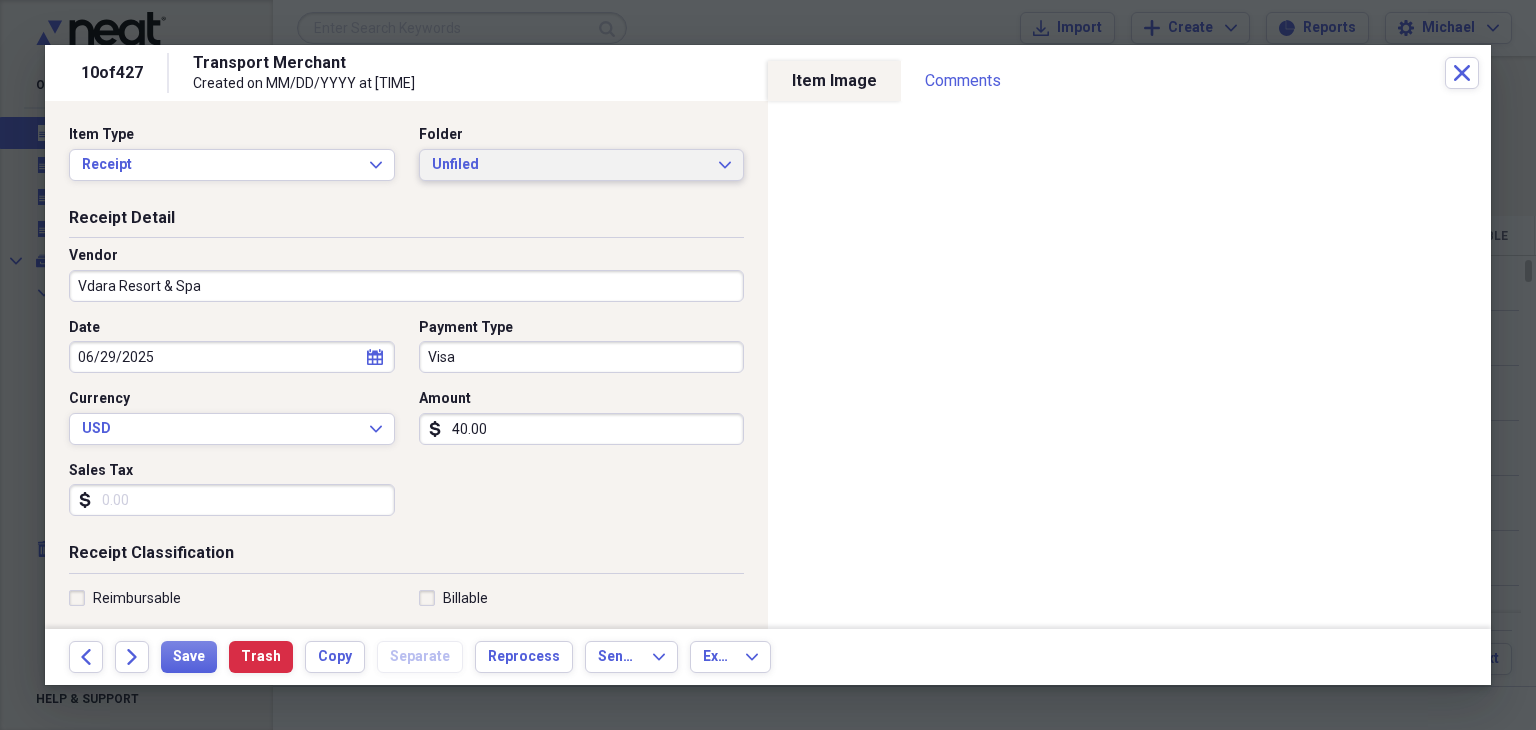 type on "Vdara Resort & Spa" 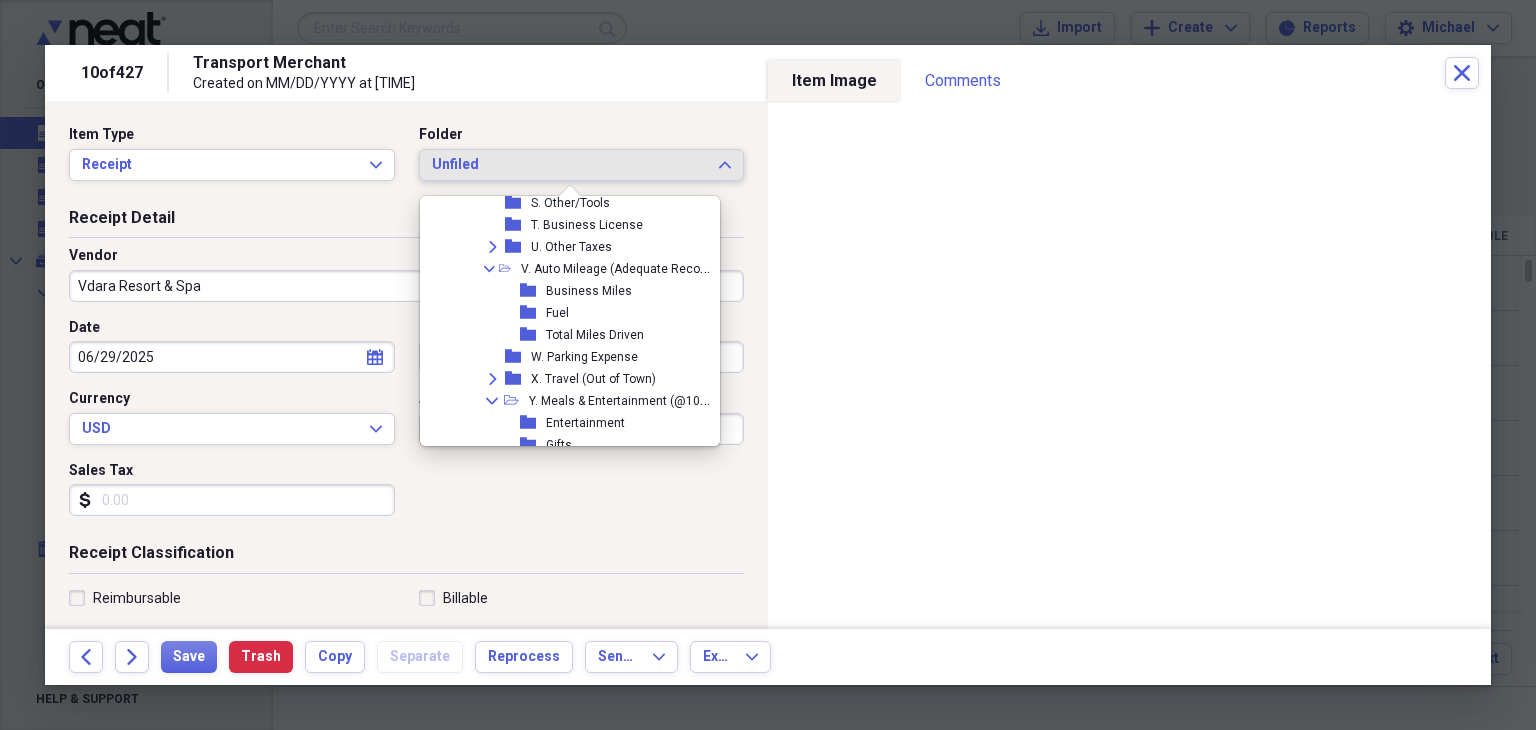scroll, scrollTop: 880, scrollLeft: 0, axis: vertical 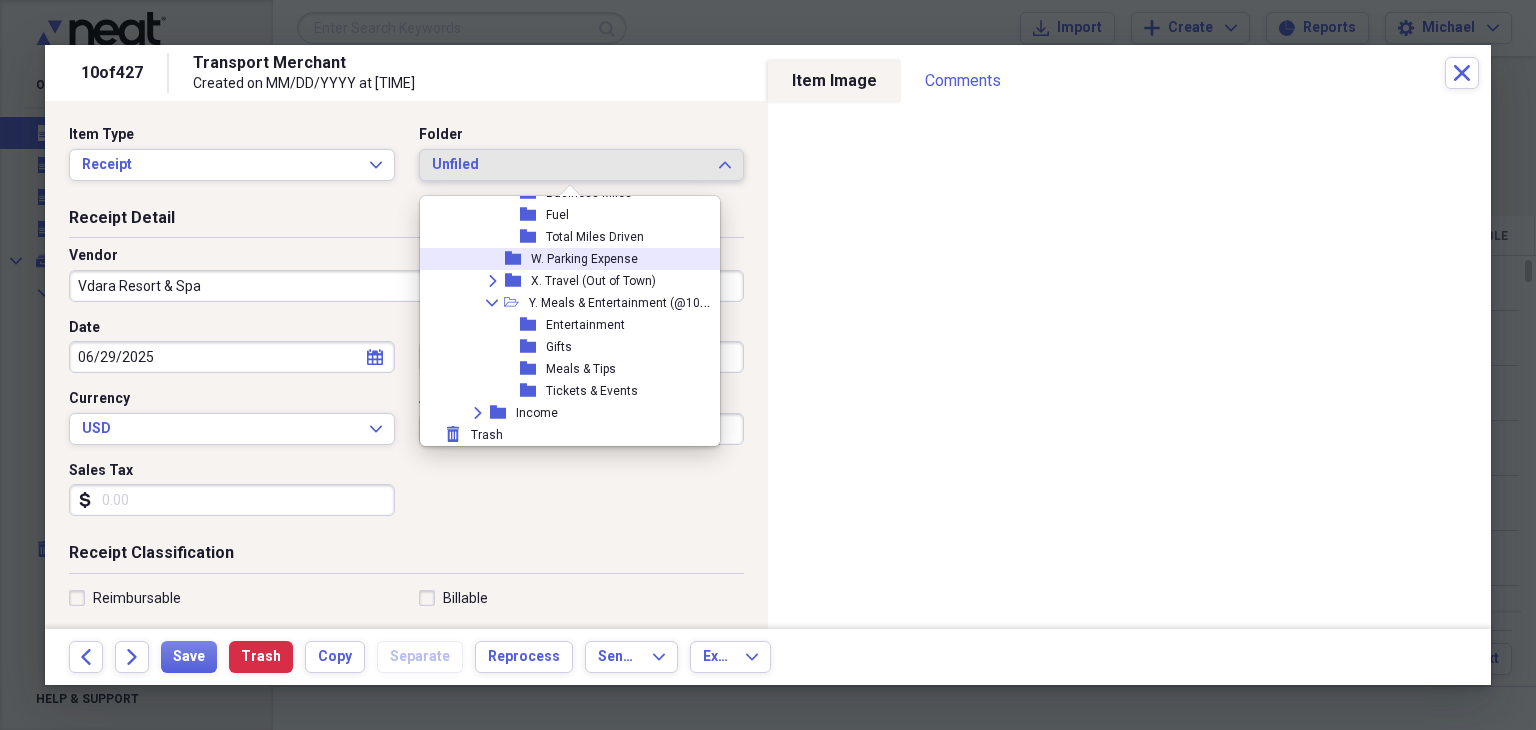 click on "W. Parking Expense" at bounding box center [584, 259] 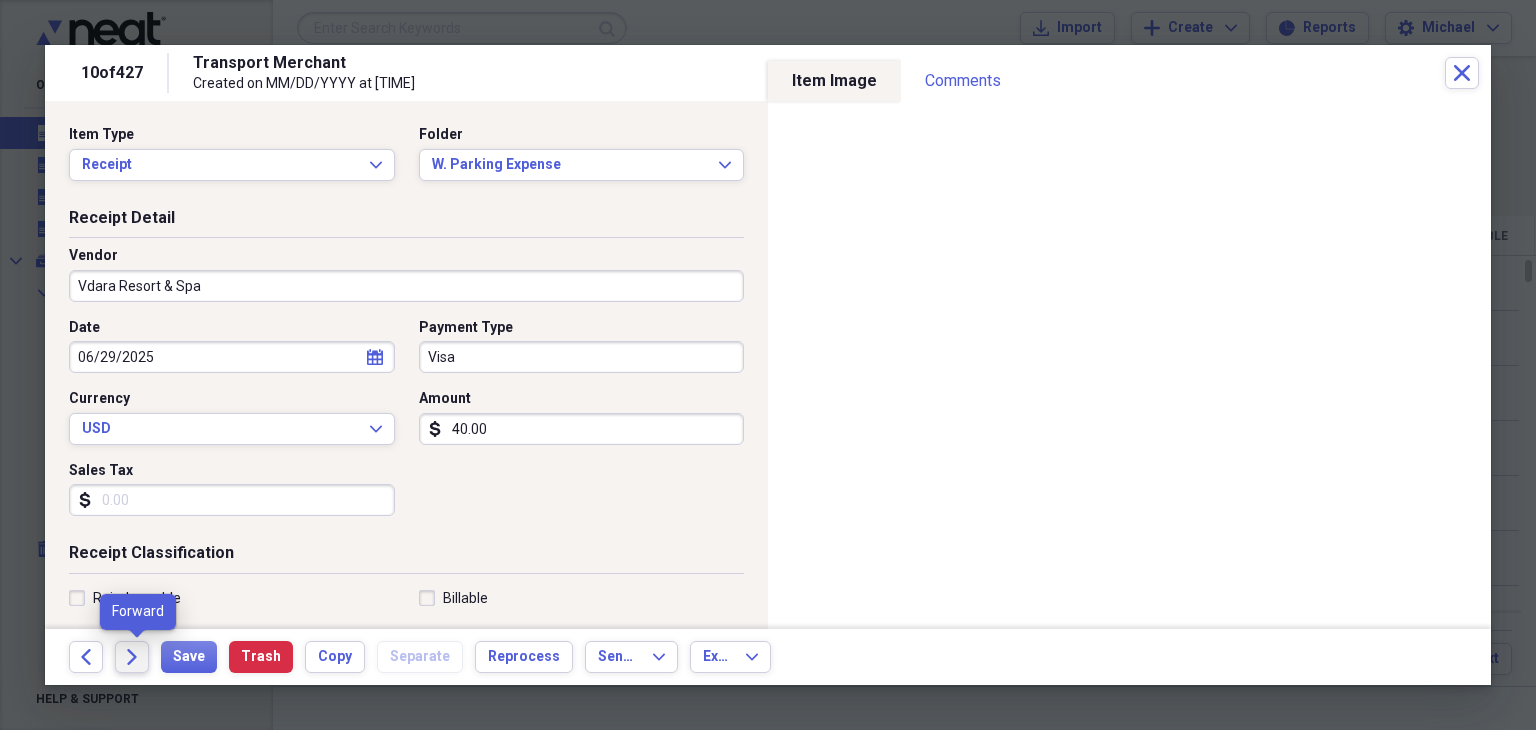 click on "Forward" 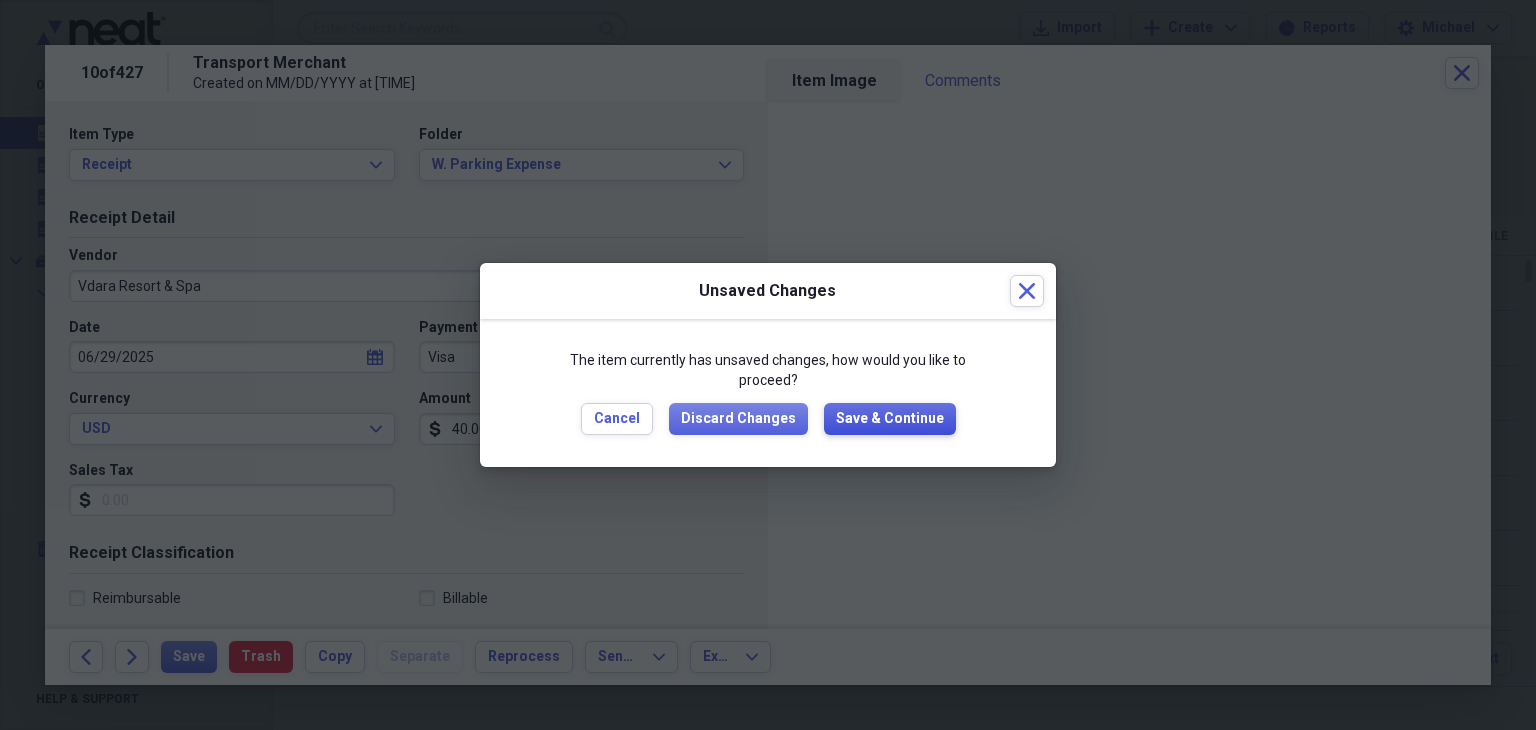 click on "Save & Continue" at bounding box center [890, 419] 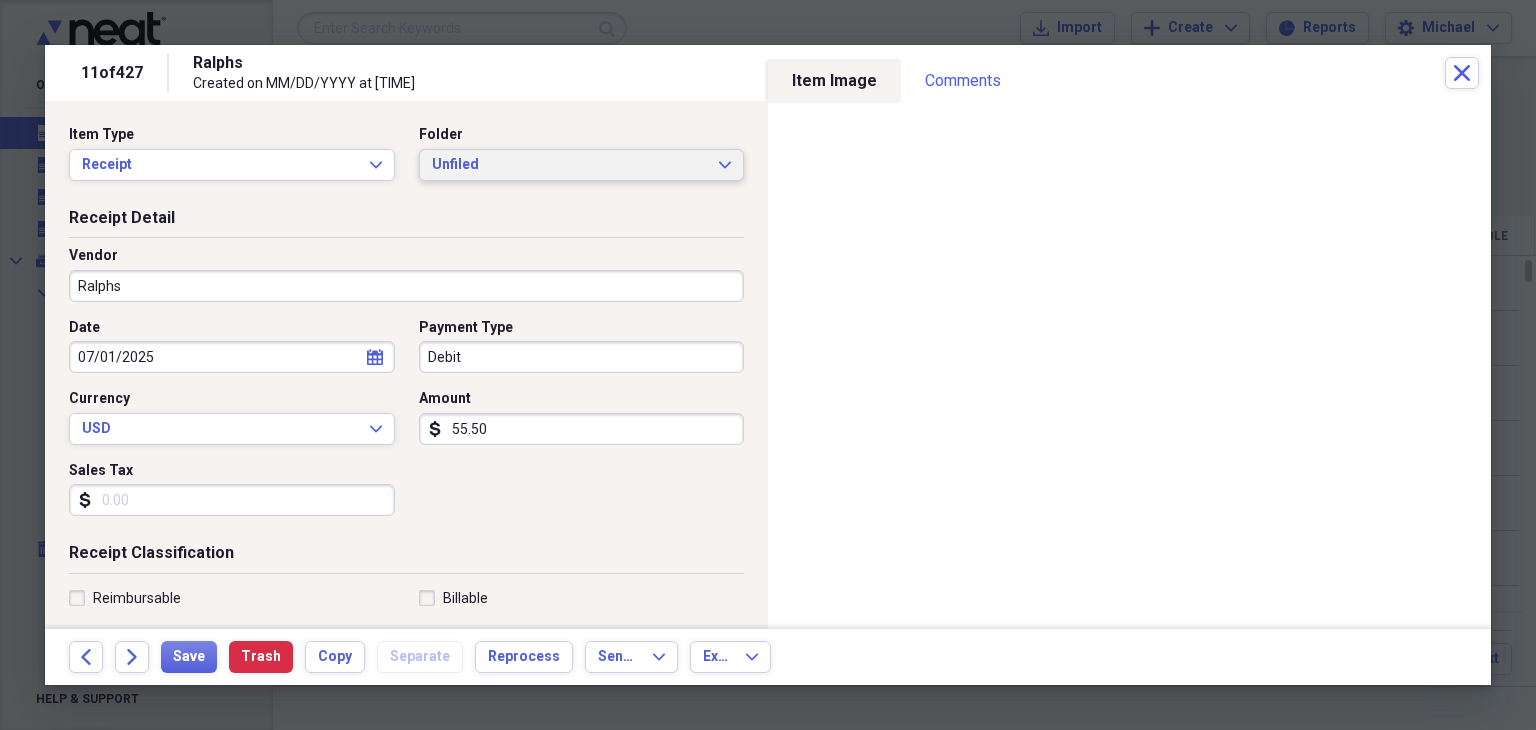 click on "Unfiled" at bounding box center (570, 165) 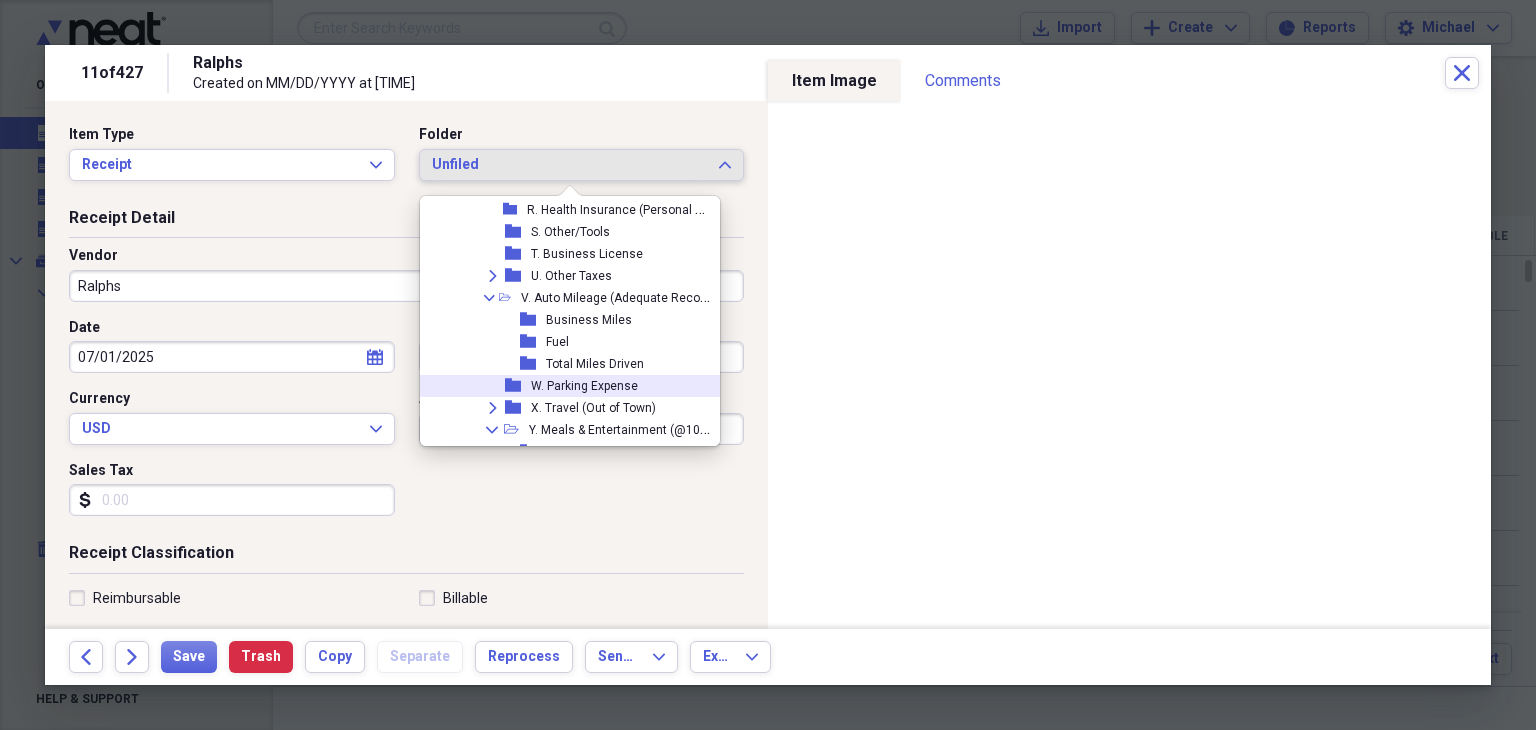 scroll, scrollTop: 736, scrollLeft: 0, axis: vertical 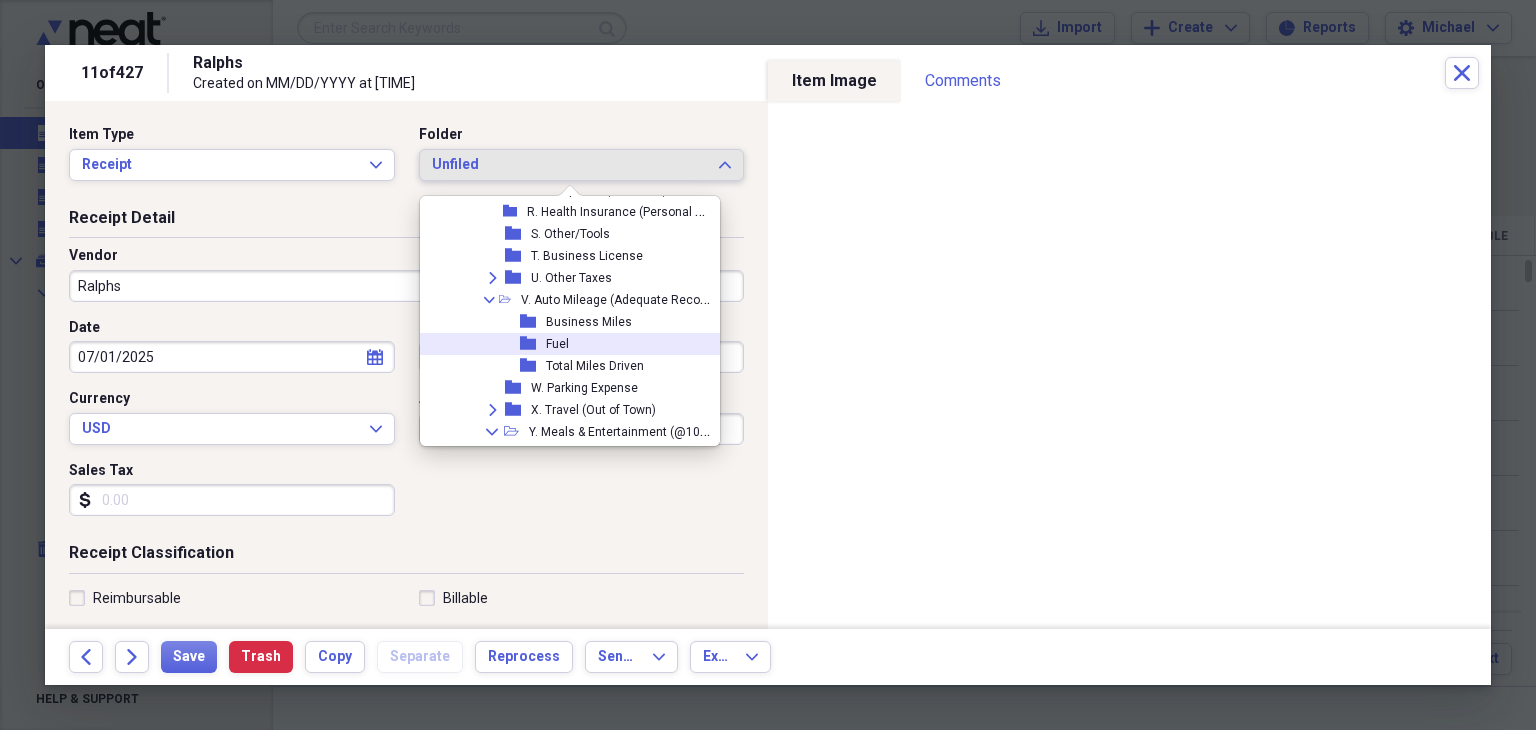 click on "folder Fuel" at bounding box center (569, 344) 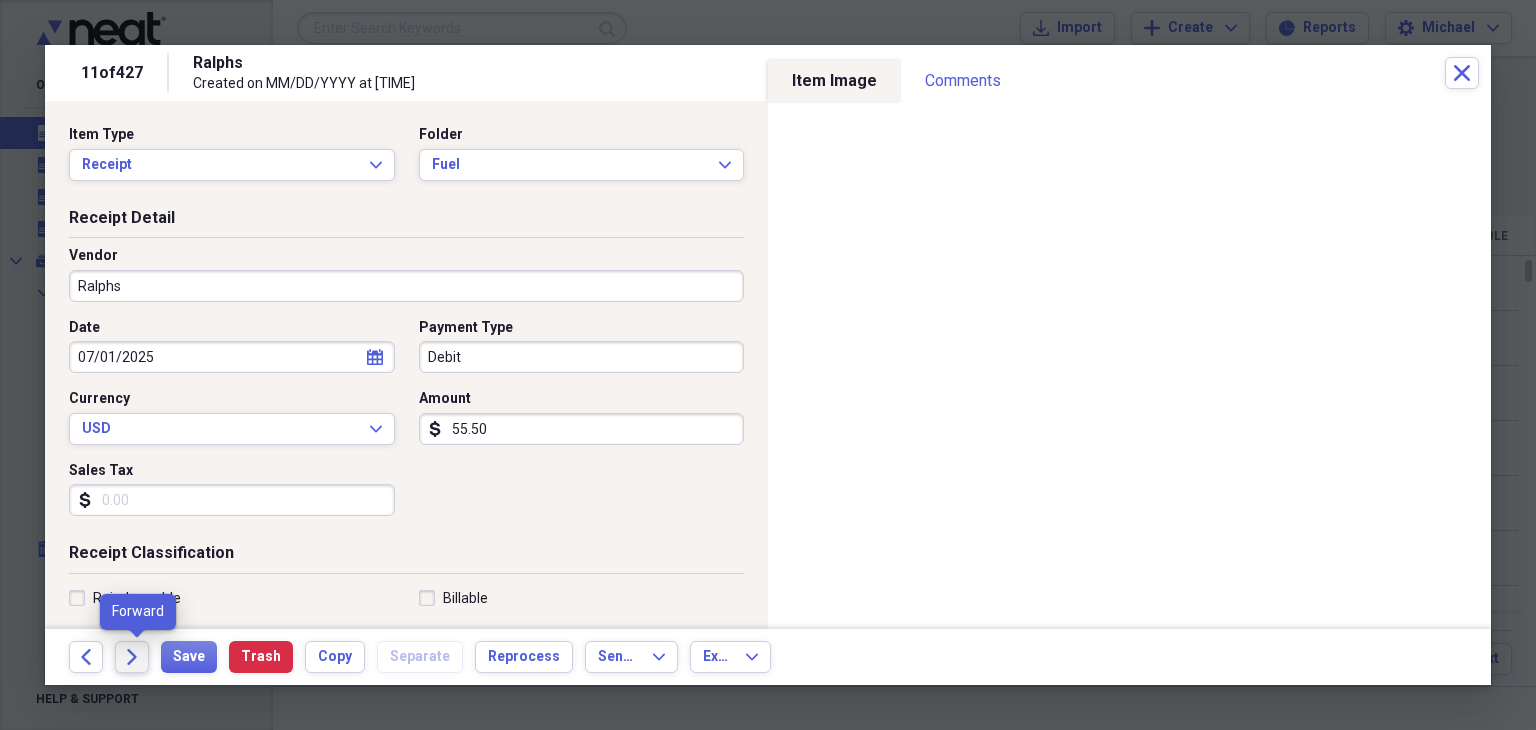 click 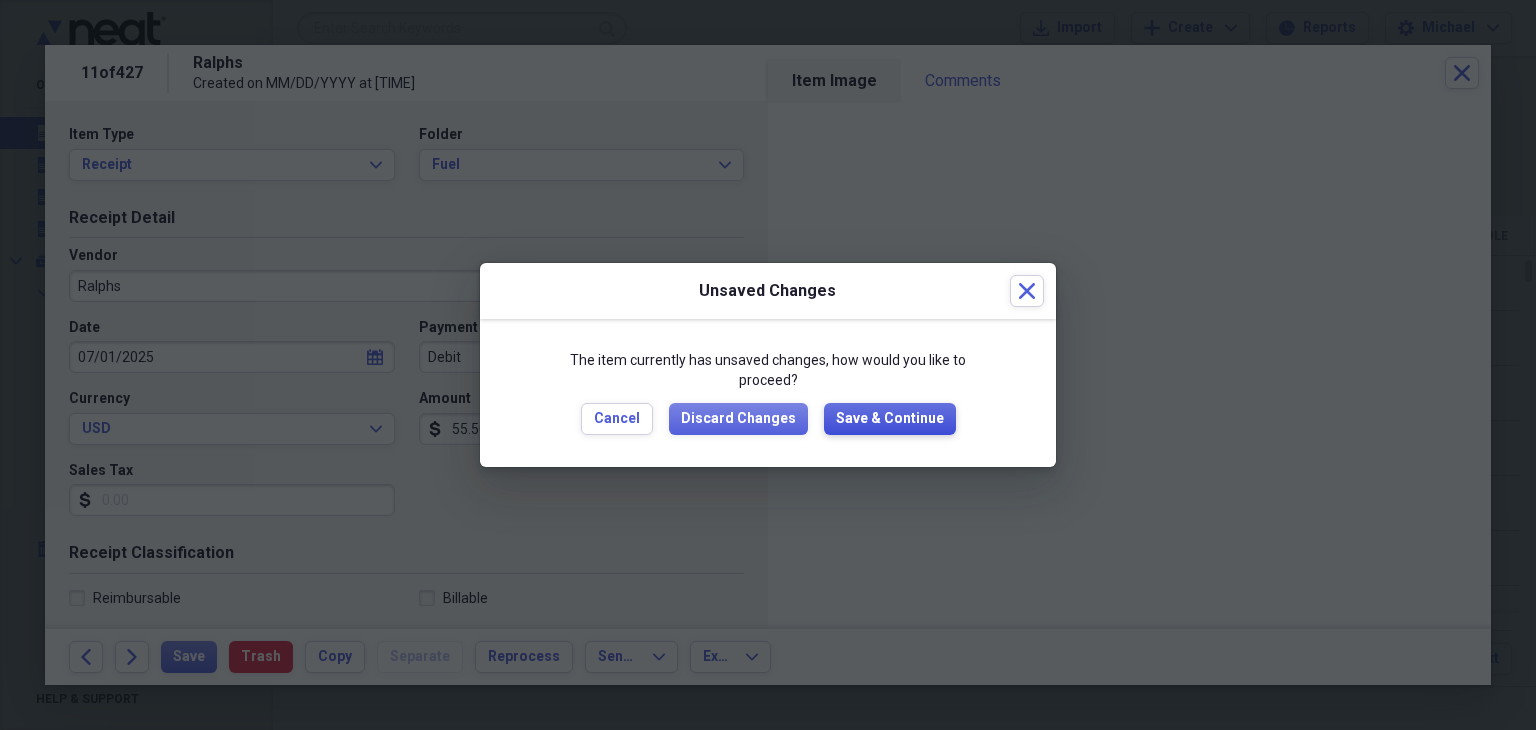 click on "Save & Continue" at bounding box center (890, 419) 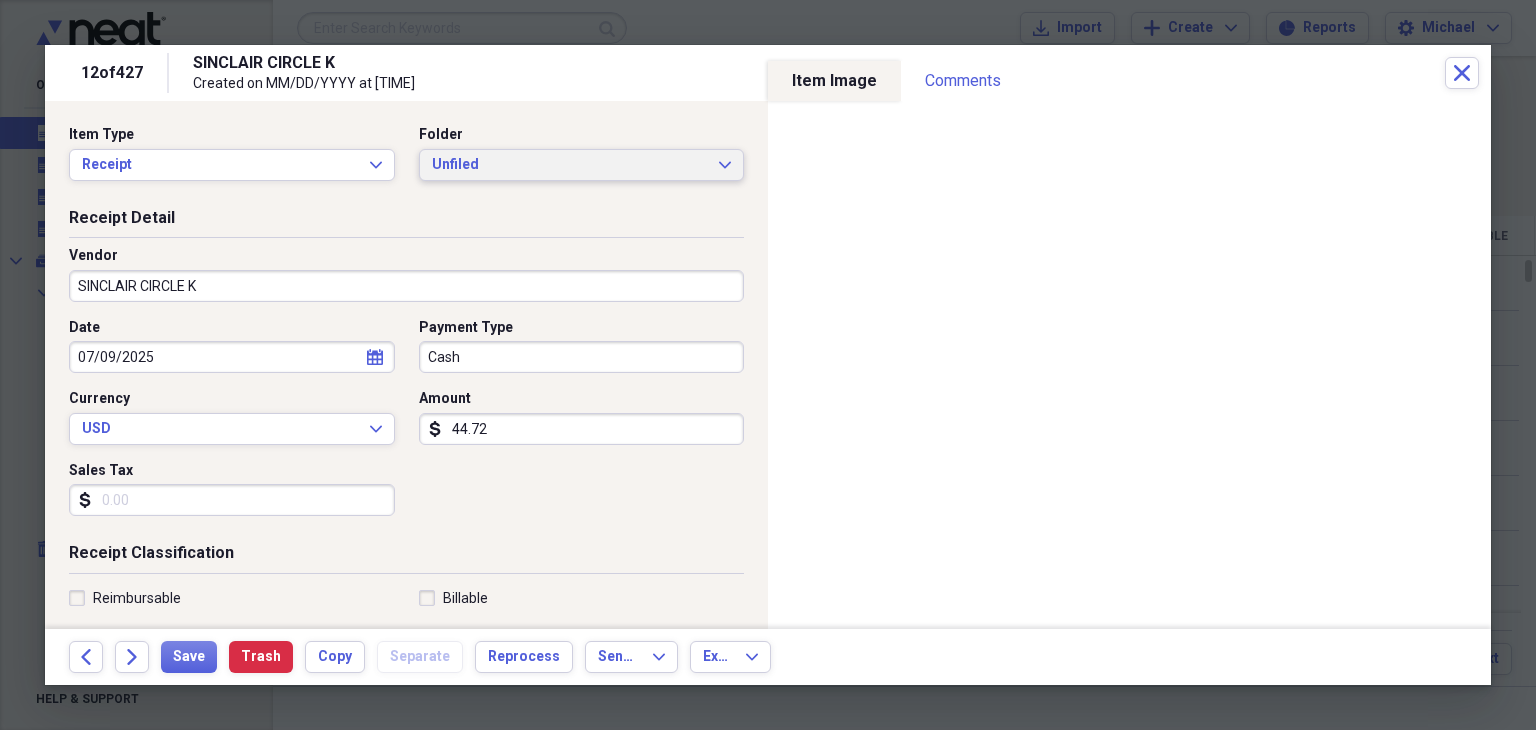 click on "Unfiled Expand" at bounding box center [582, 165] 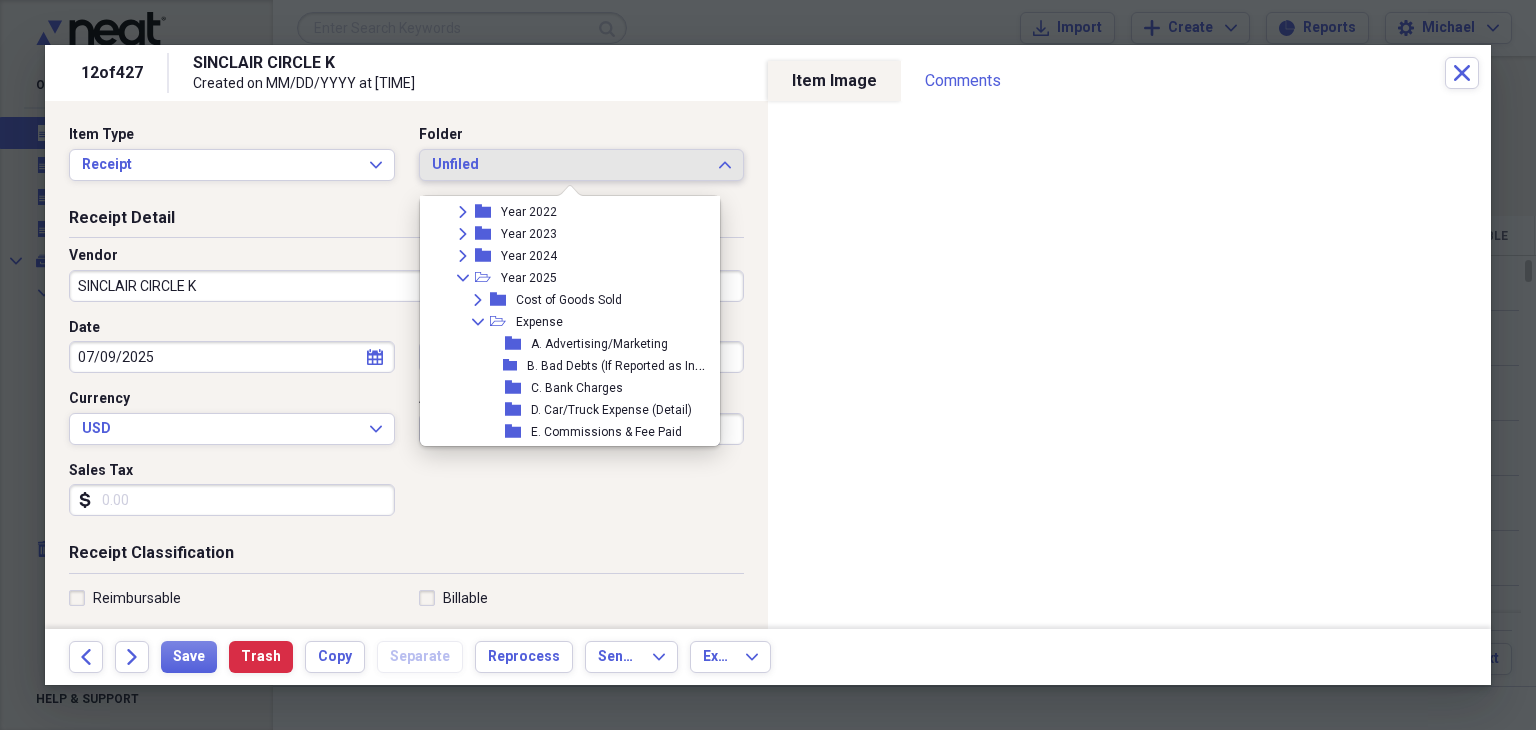 scroll, scrollTop: 169, scrollLeft: 0, axis: vertical 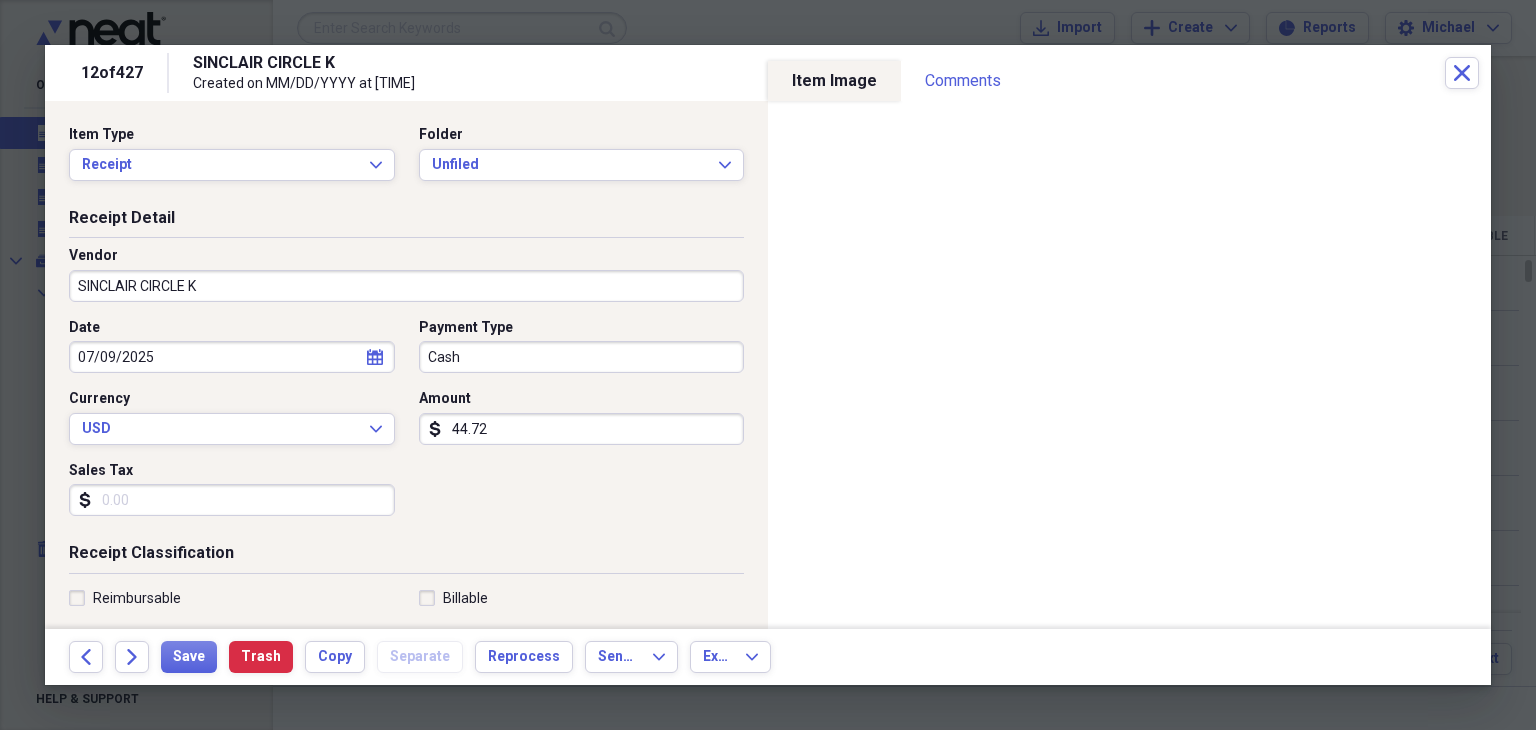 click on "Sales Tax" at bounding box center (232, 500) 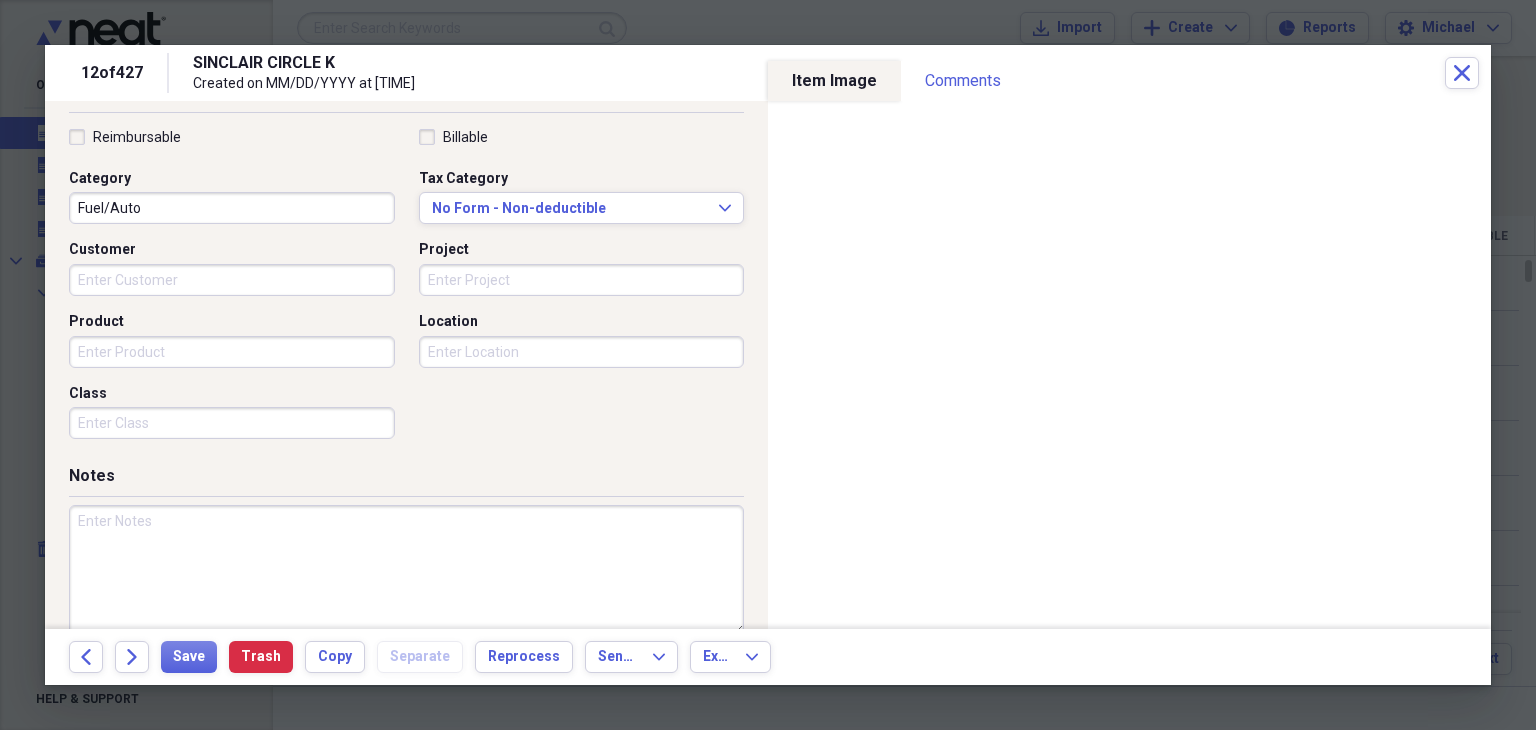scroll, scrollTop: 421, scrollLeft: 0, axis: vertical 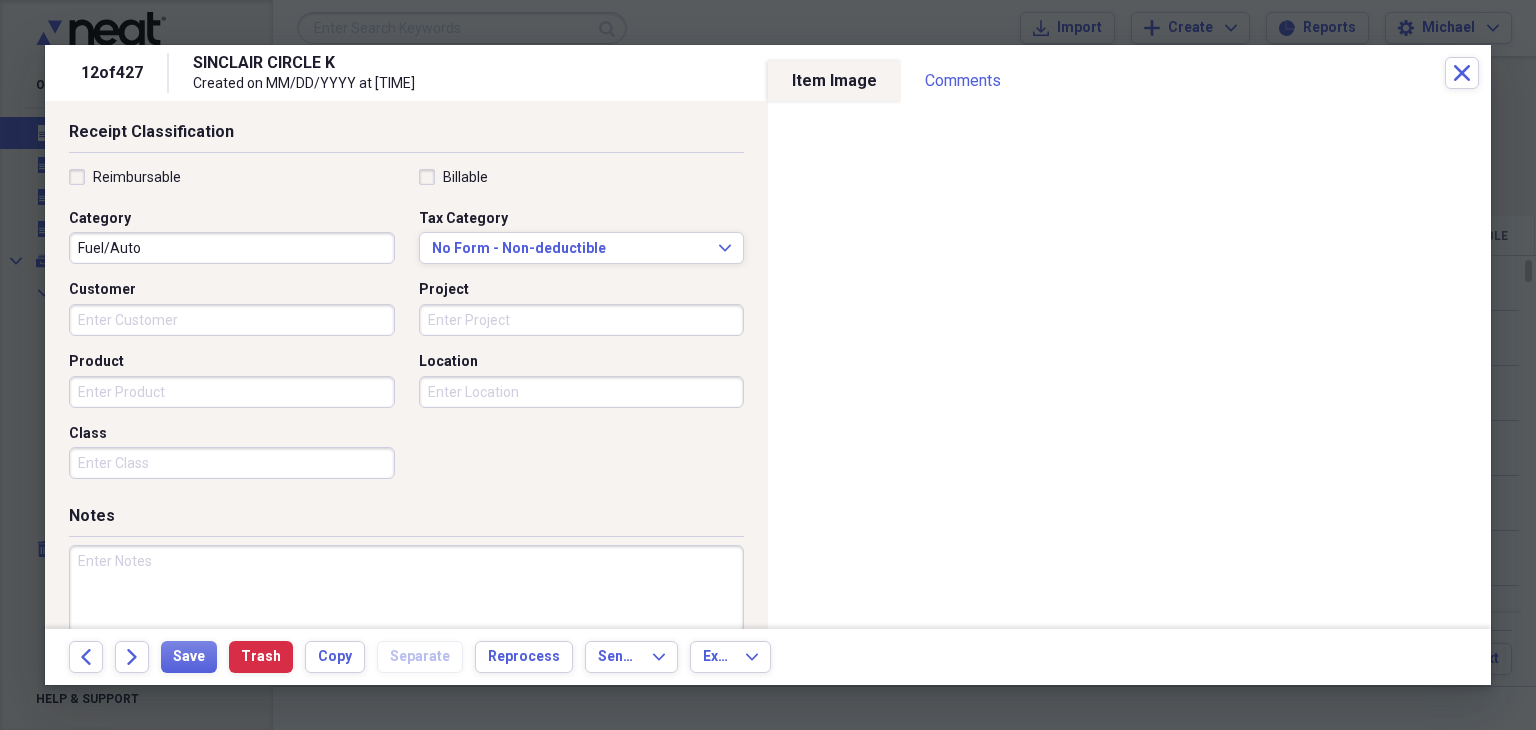 click on "Class" at bounding box center [232, 463] 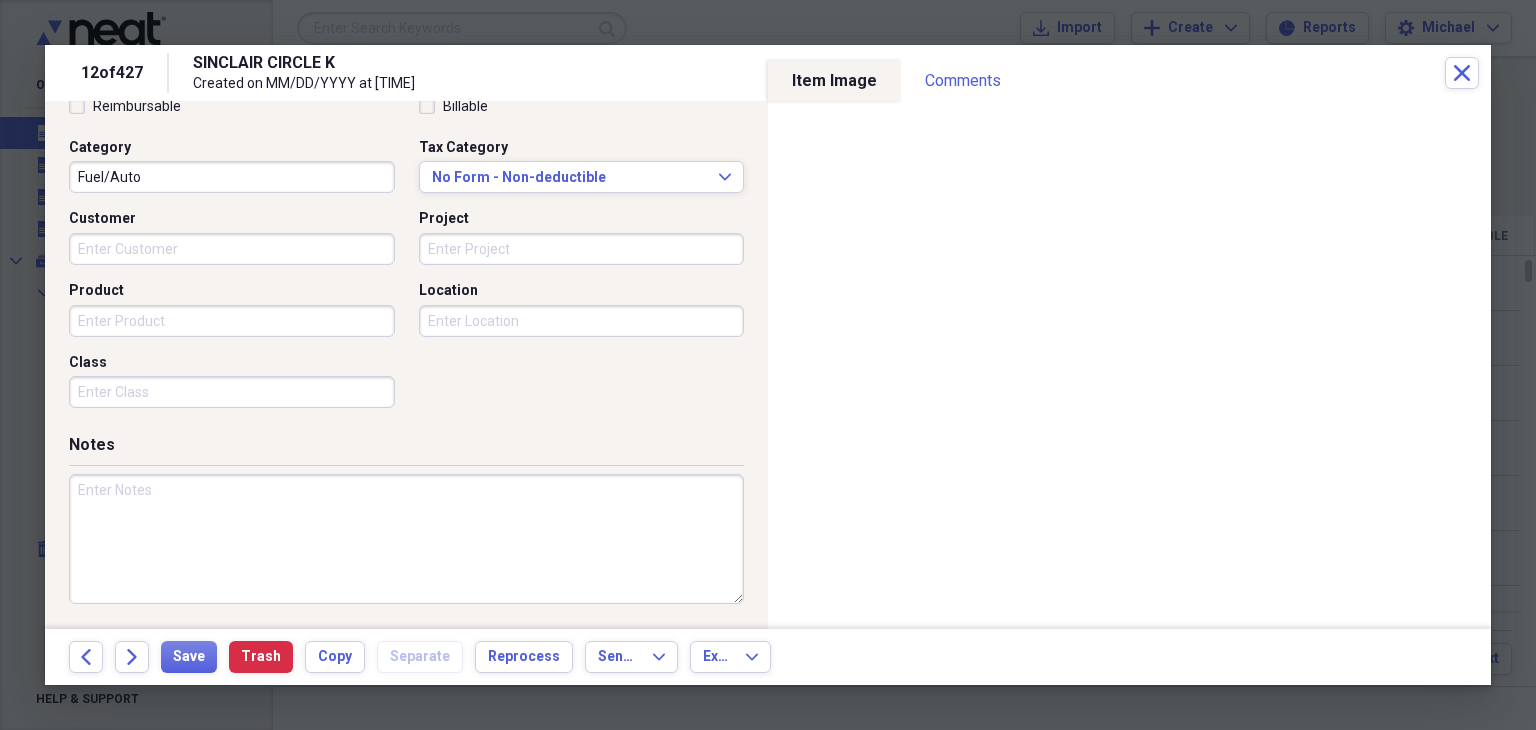 type on "0" 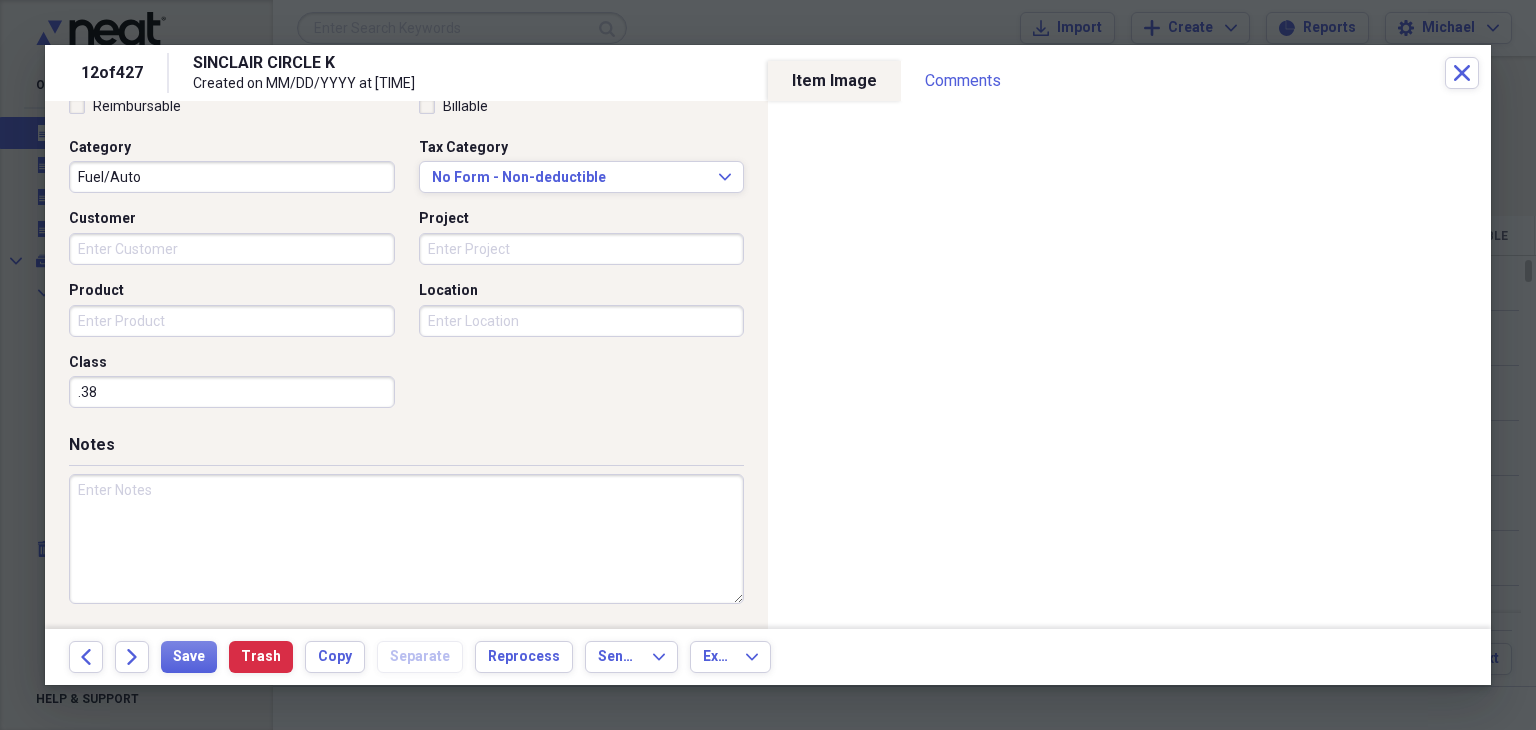 type on ".38" 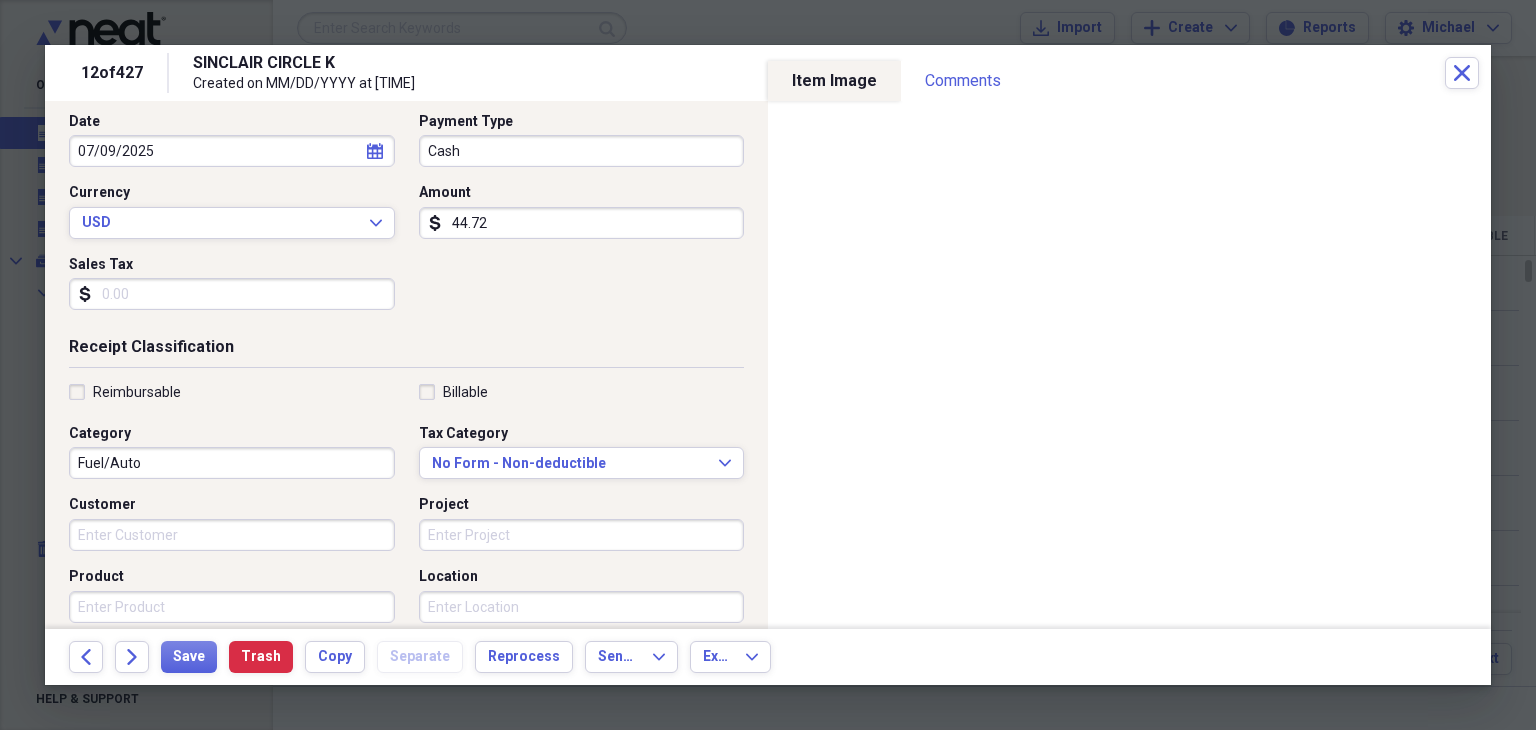 scroll, scrollTop: 0, scrollLeft: 0, axis: both 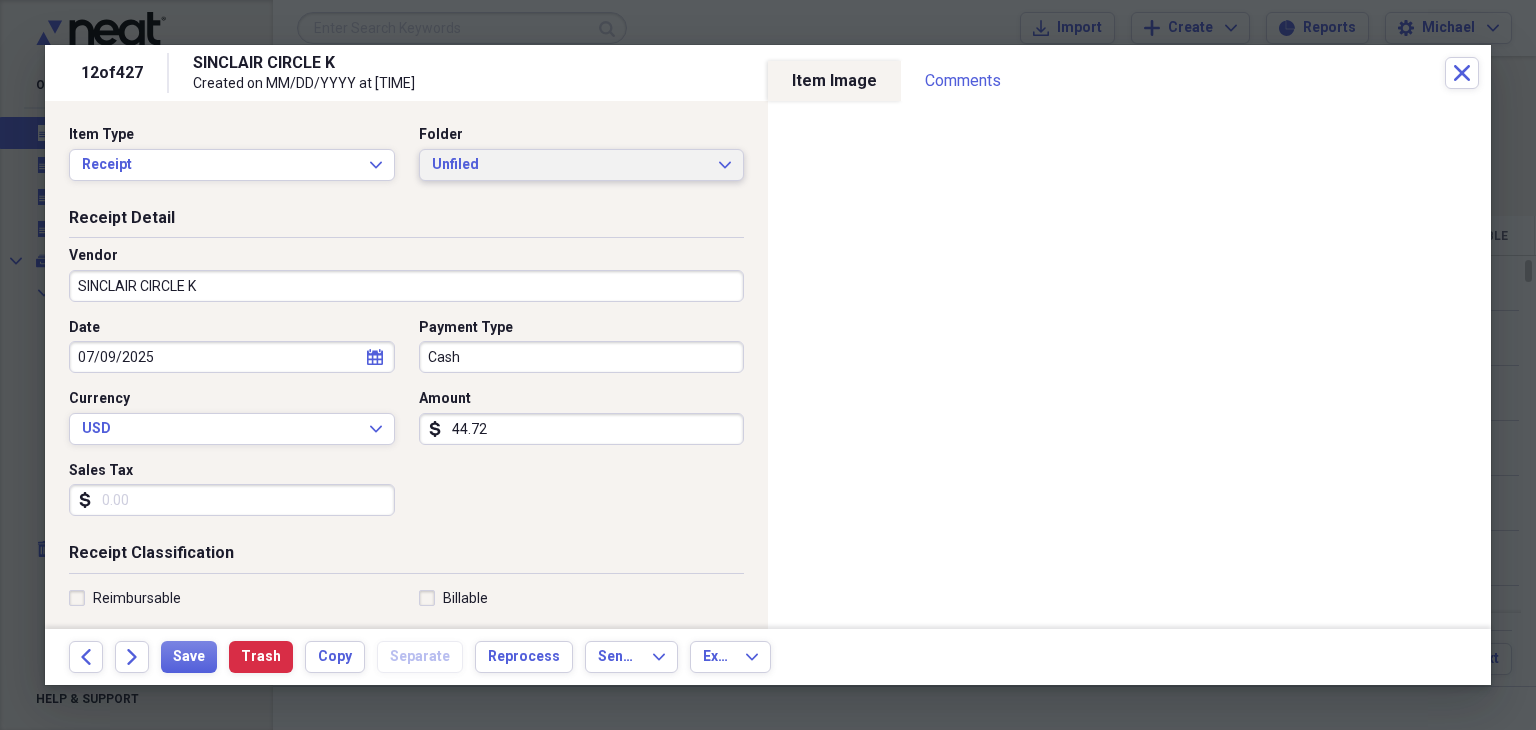 click on "Unfiled" at bounding box center [570, 165] 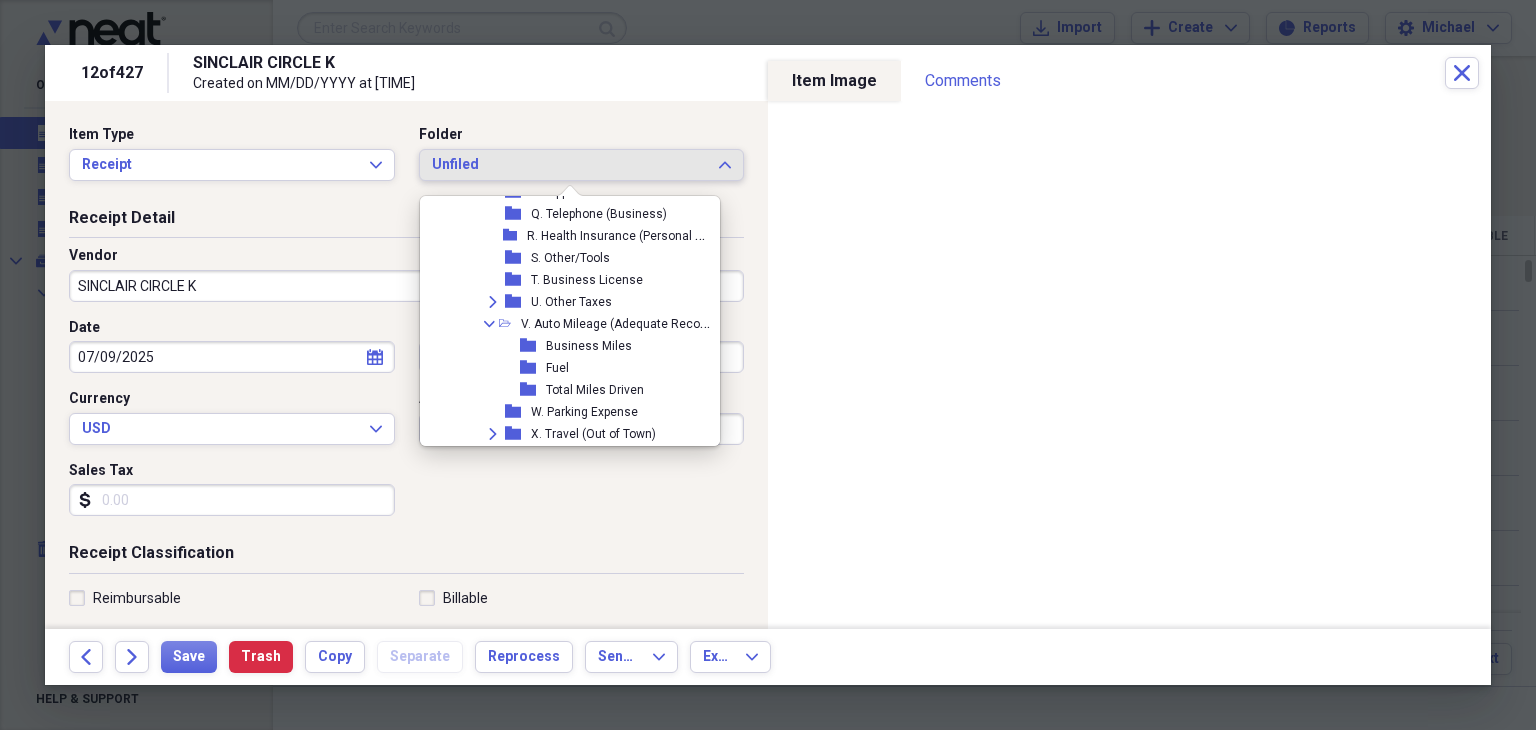 scroll, scrollTop: 714, scrollLeft: 0, axis: vertical 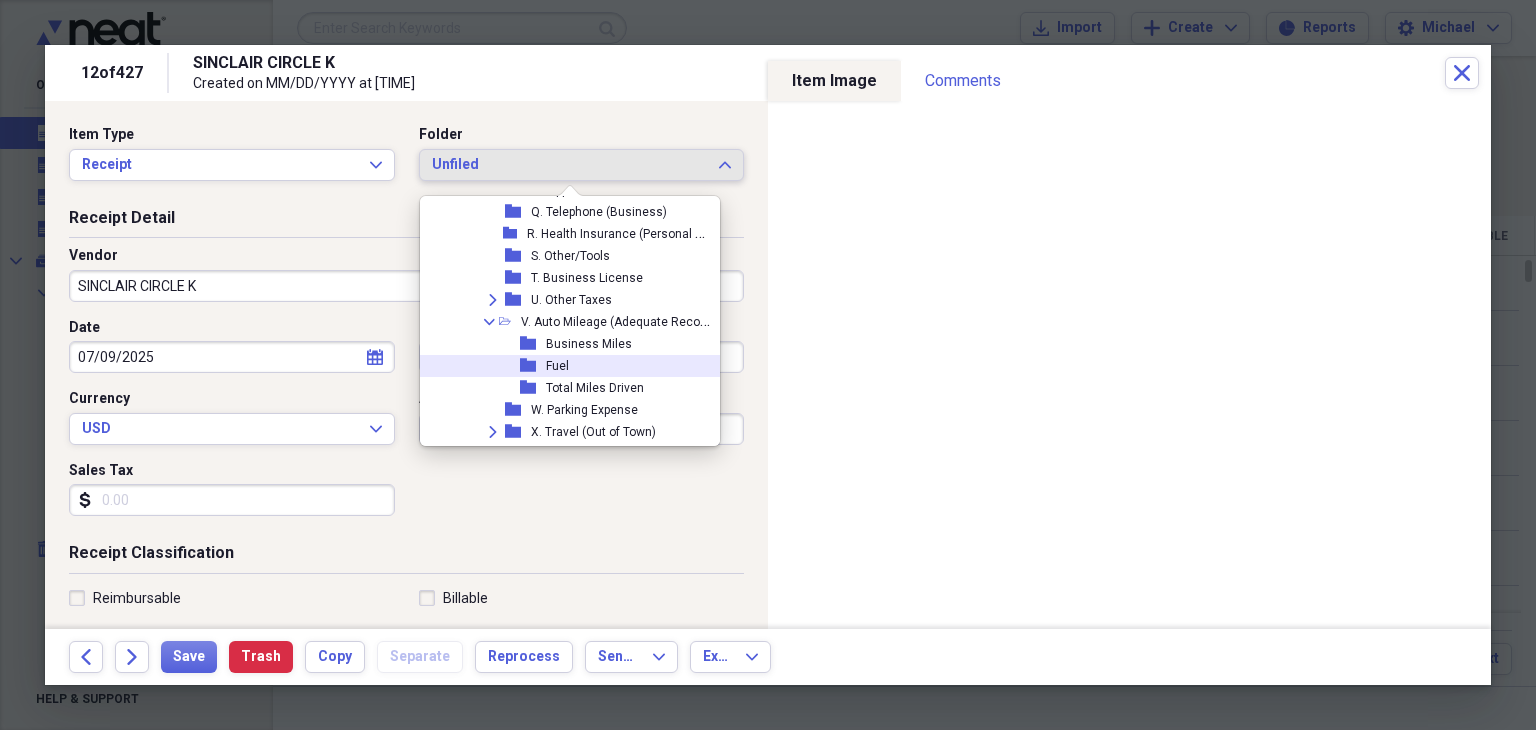 click on "folder Fuel" at bounding box center [569, 366] 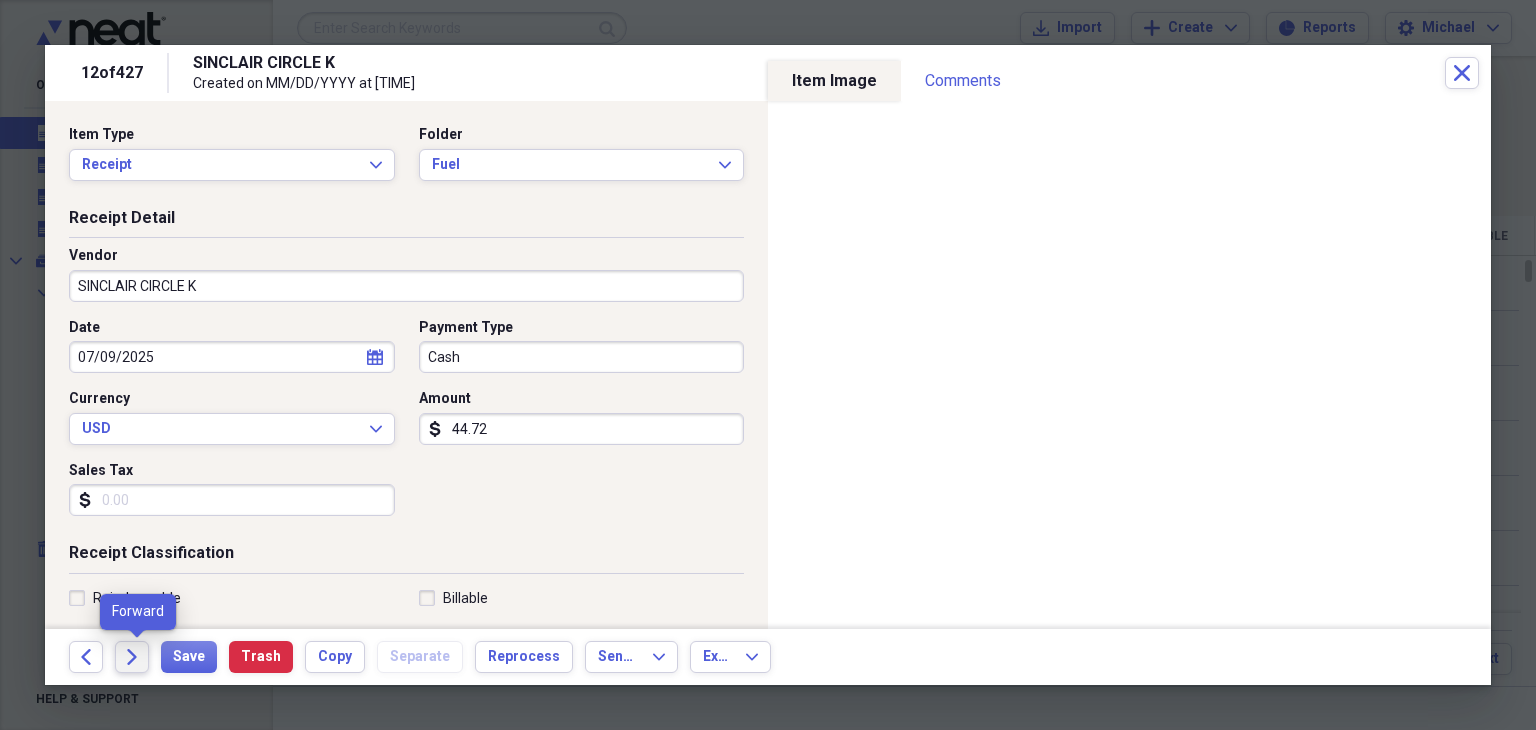 click on "Forward" 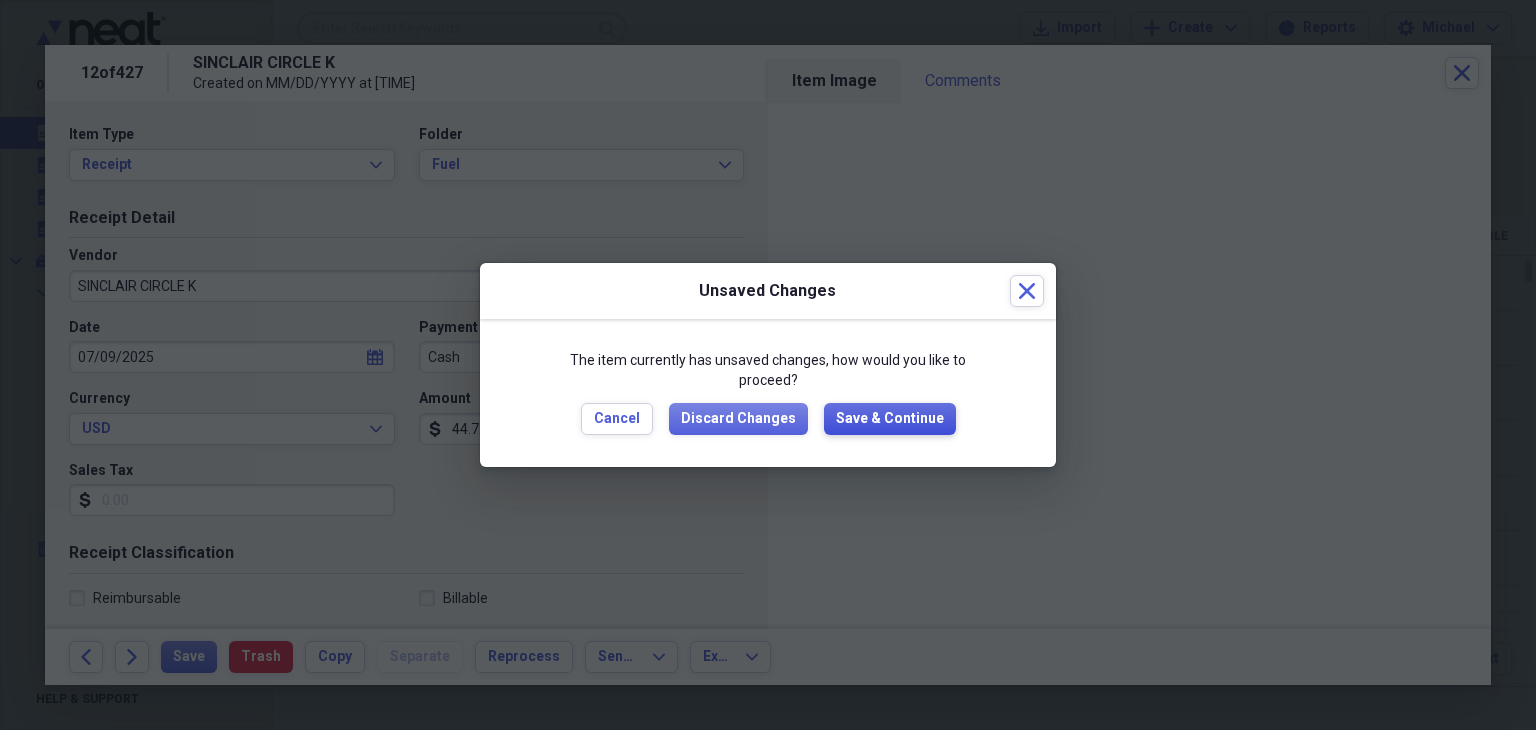 click on "Save & Continue" at bounding box center [890, 419] 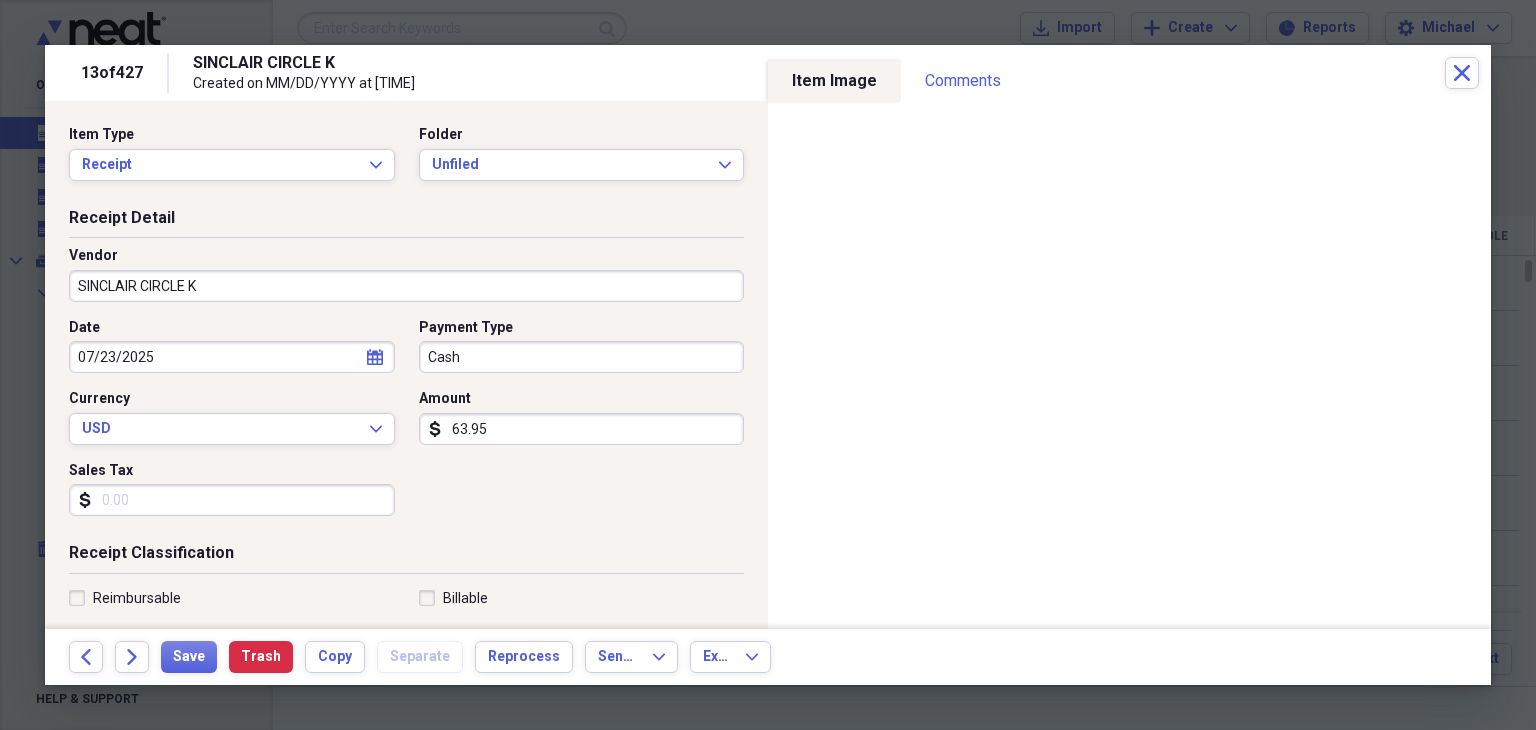 click on "Sales Tax" at bounding box center (232, 500) 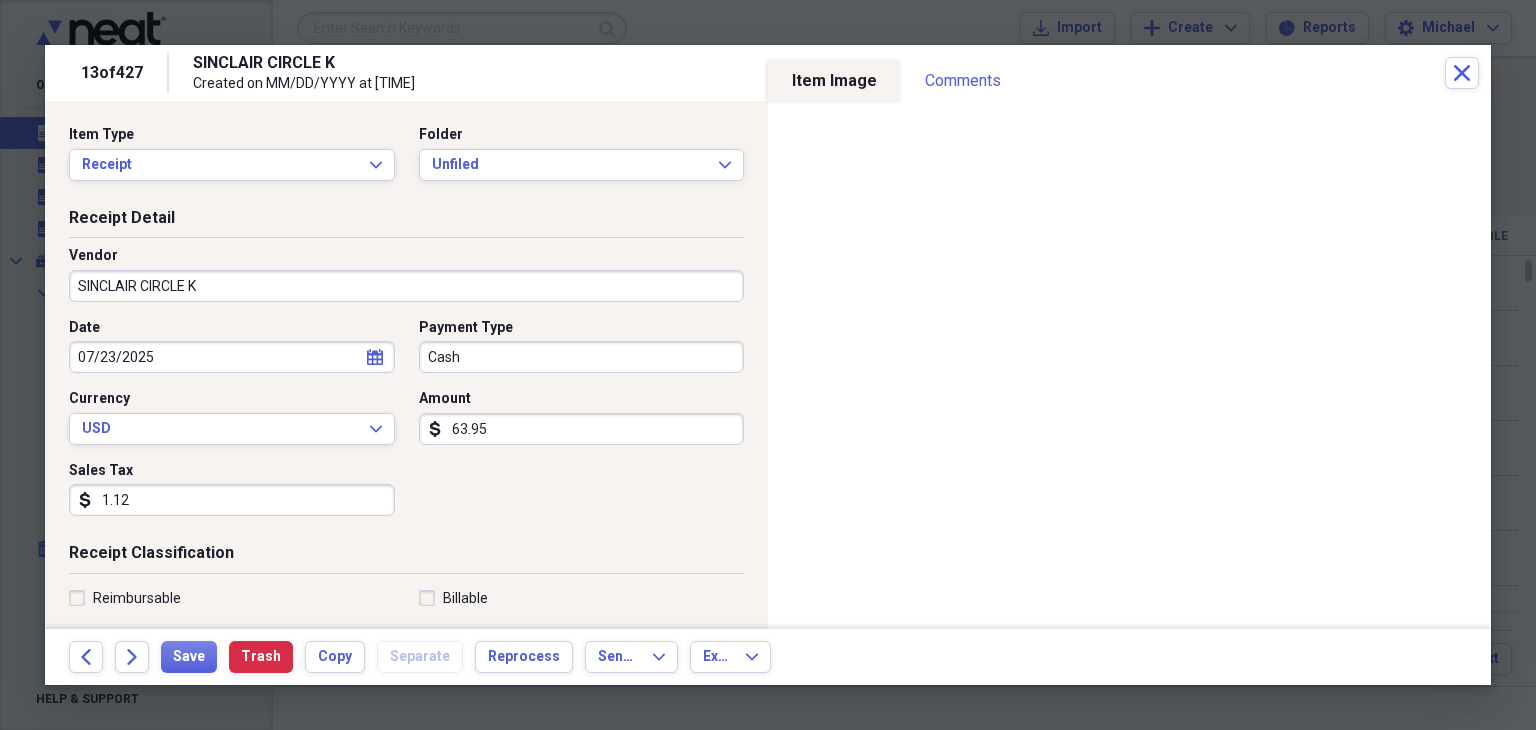 type on "1.12" 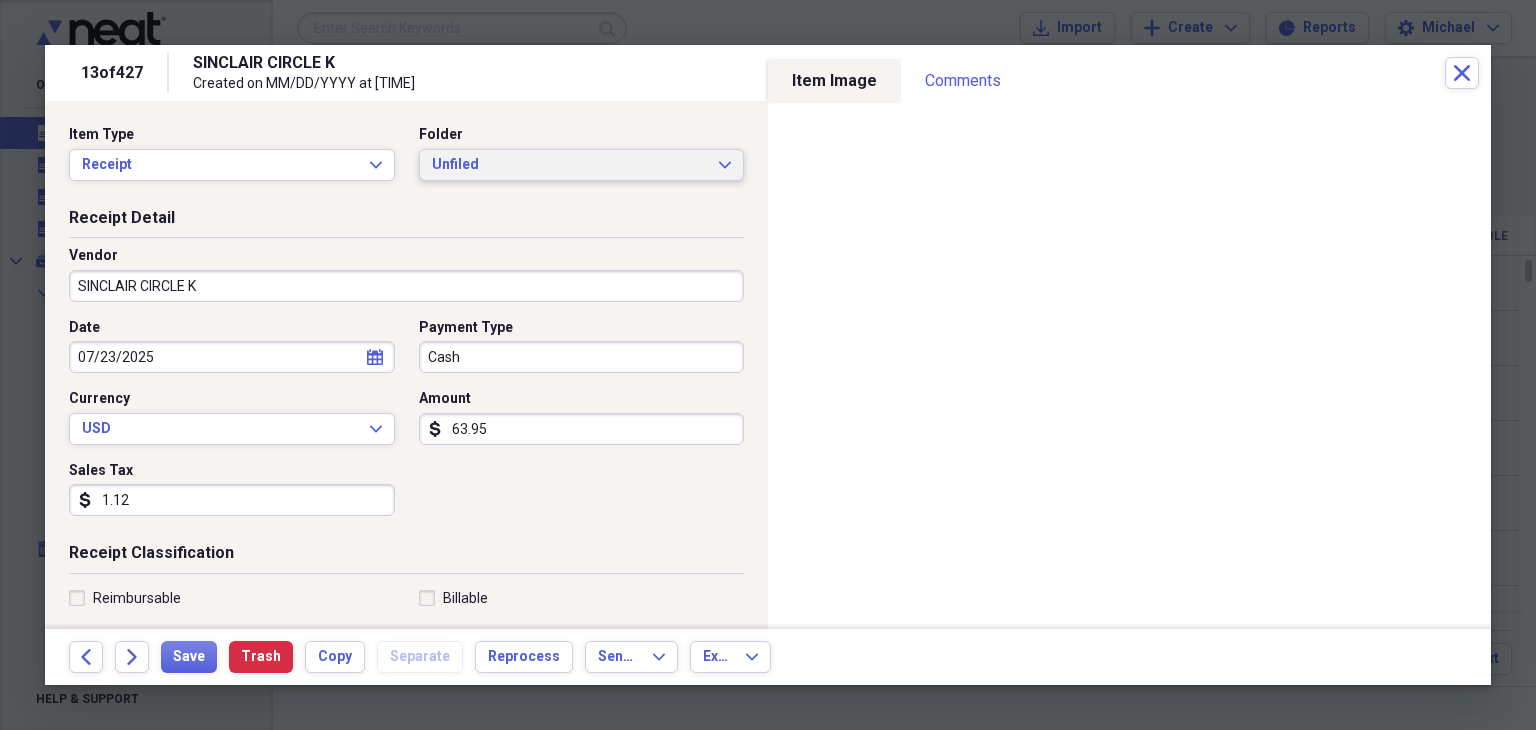 click on "Unfiled" at bounding box center (570, 165) 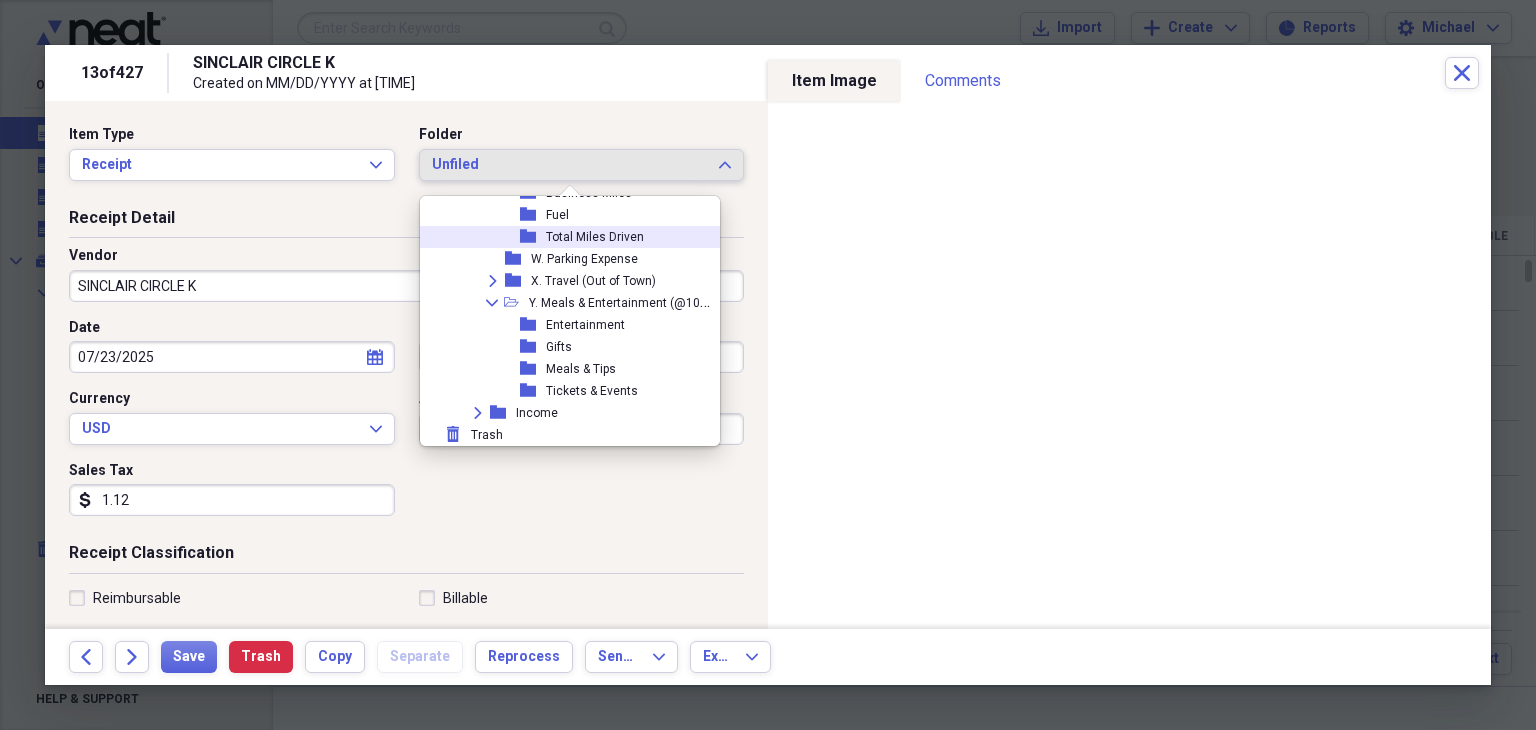 scroll, scrollTop: 834, scrollLeft: 0, axis: vertical 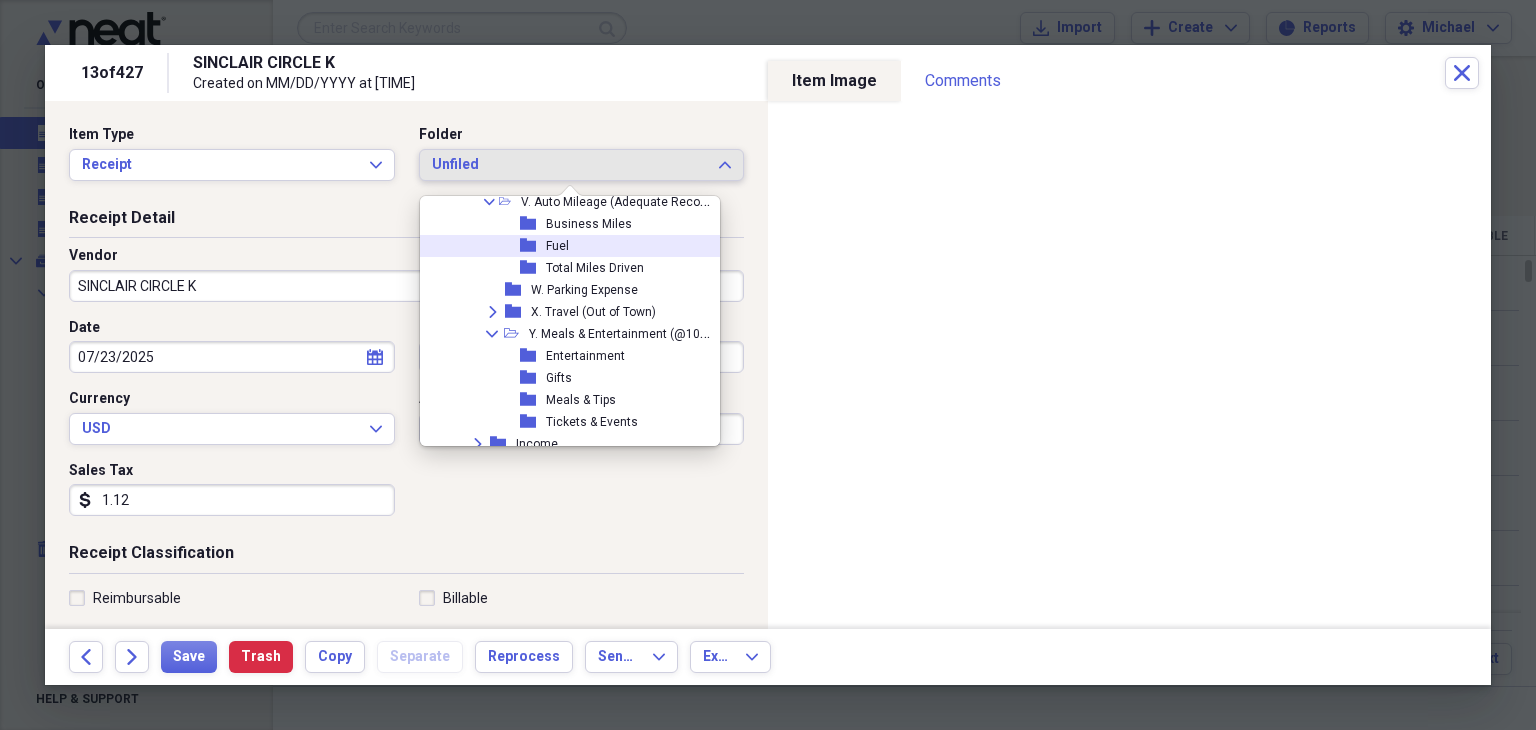 click on "folder Fuel" at bounding box center [569, 246] 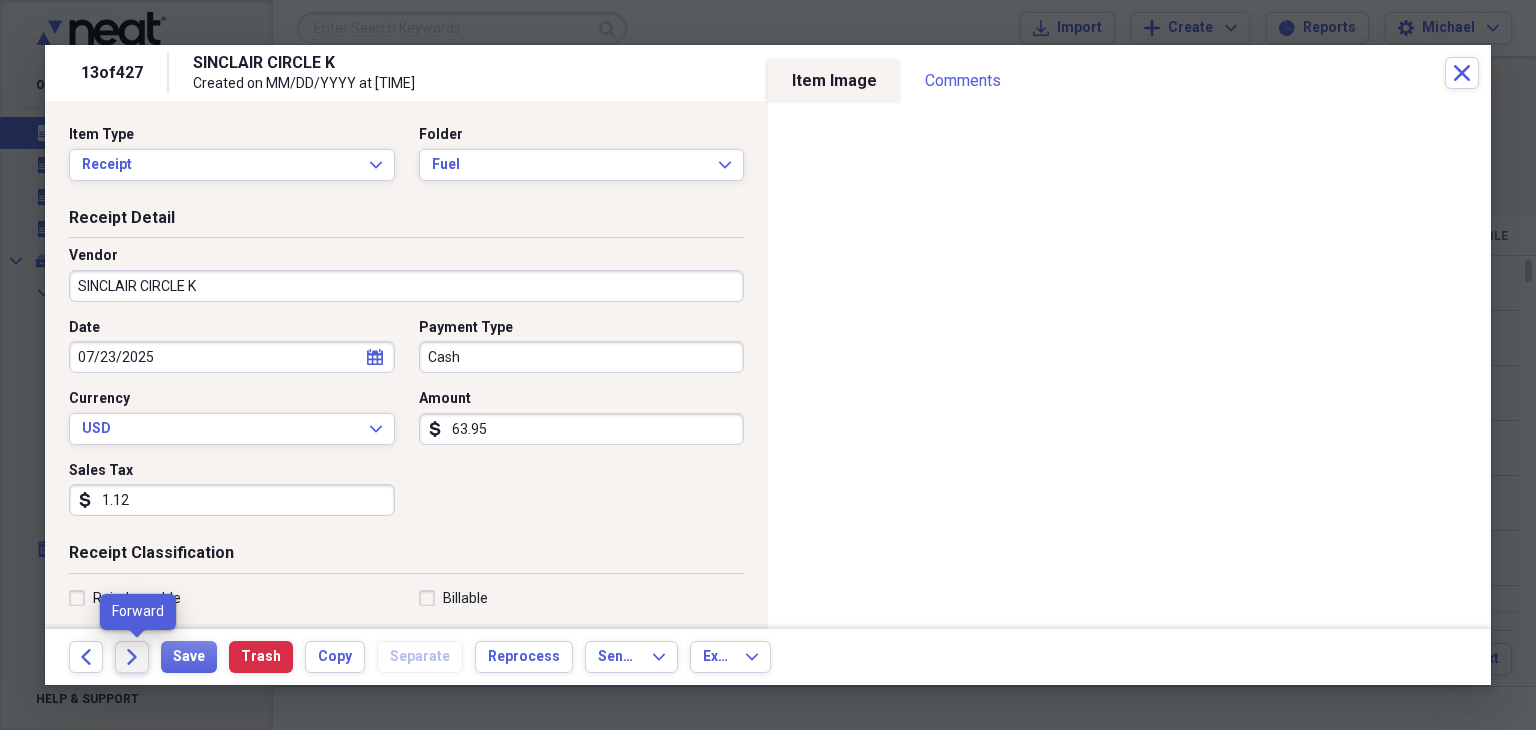 click on "Forward" 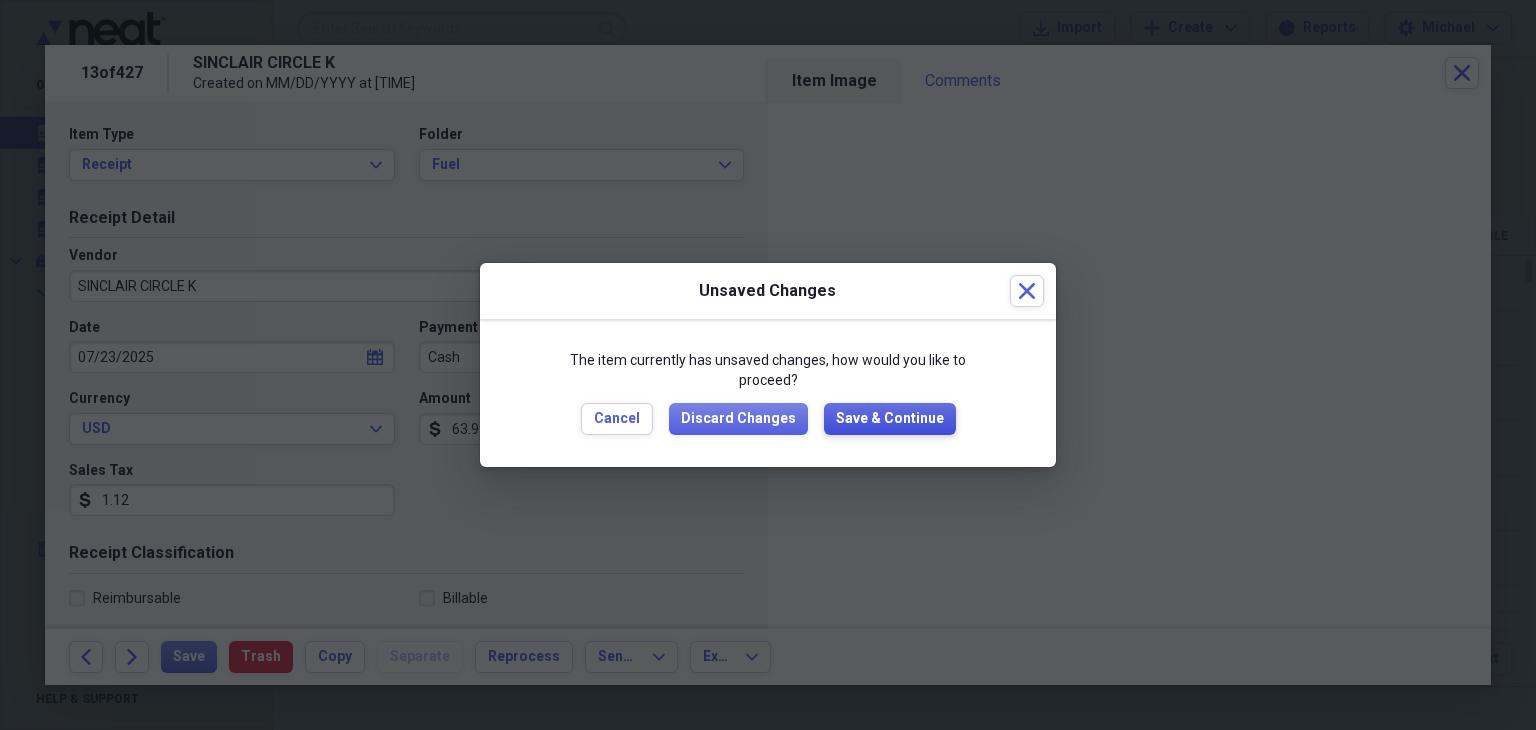 click on "Save & Continue" at bounding box center (890, 419) 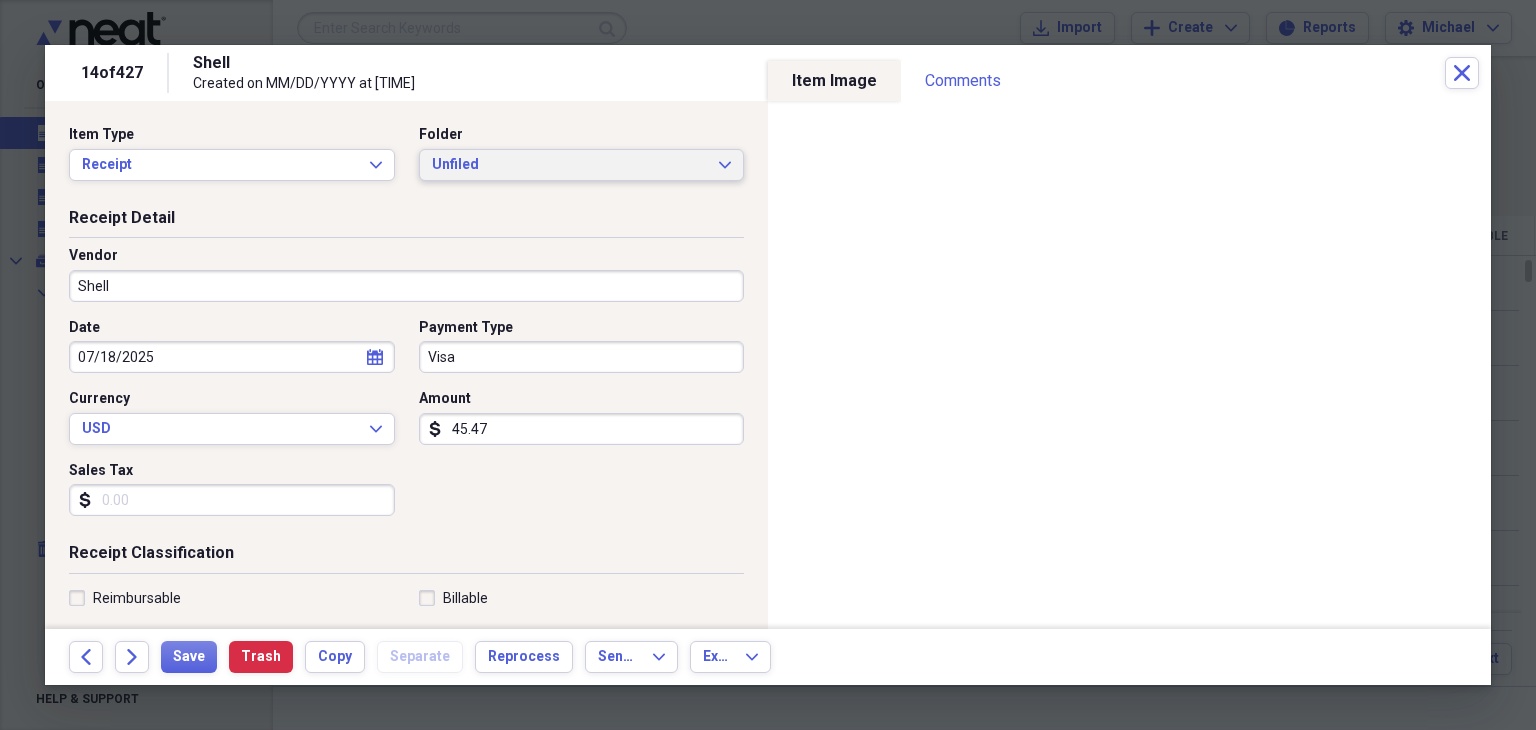 click on "Unfiled" at bounding box center [570, 165] 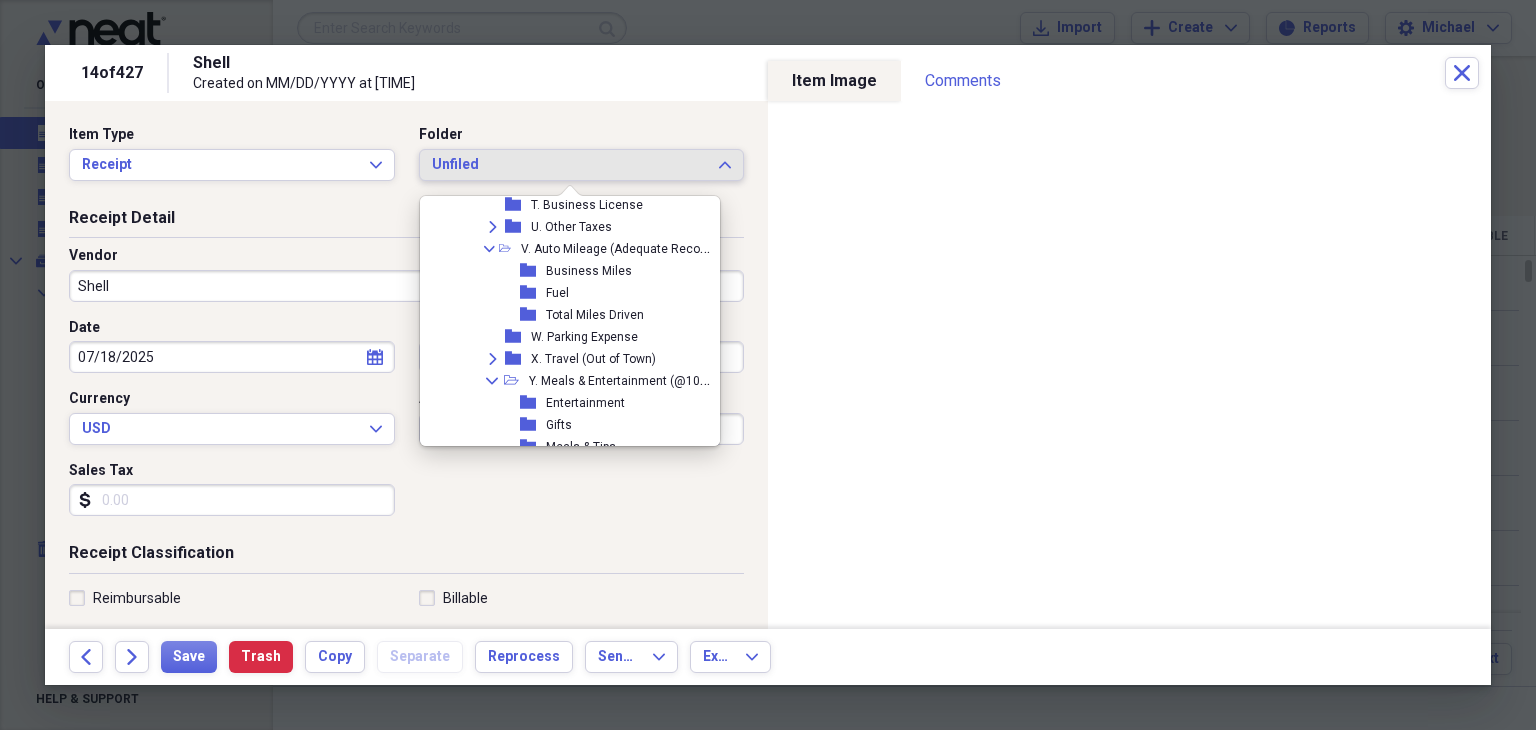 scroll, scrollTop: 788, scrollLeft: 0, axis: vertical 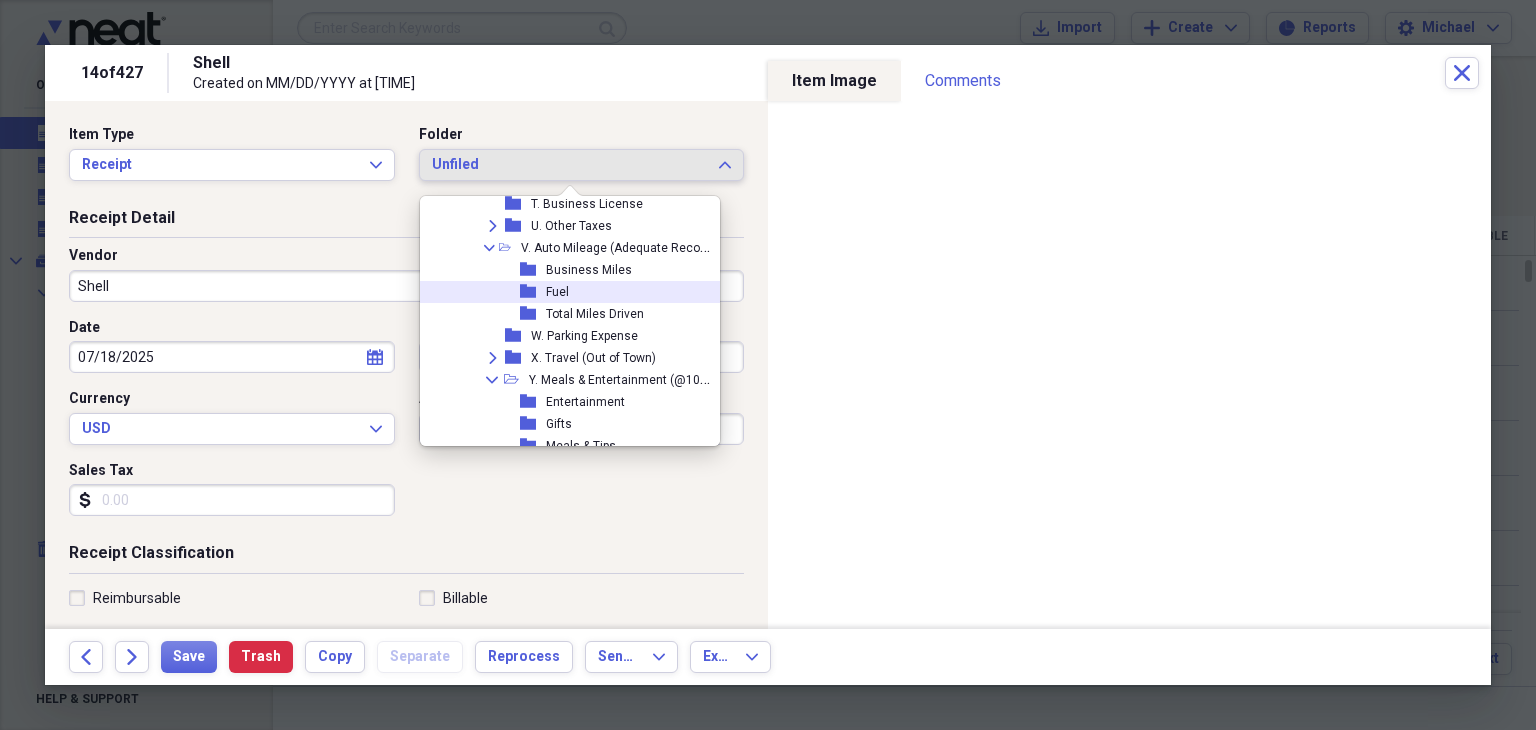 click on "Fuel" at bounding box center (557, 292) 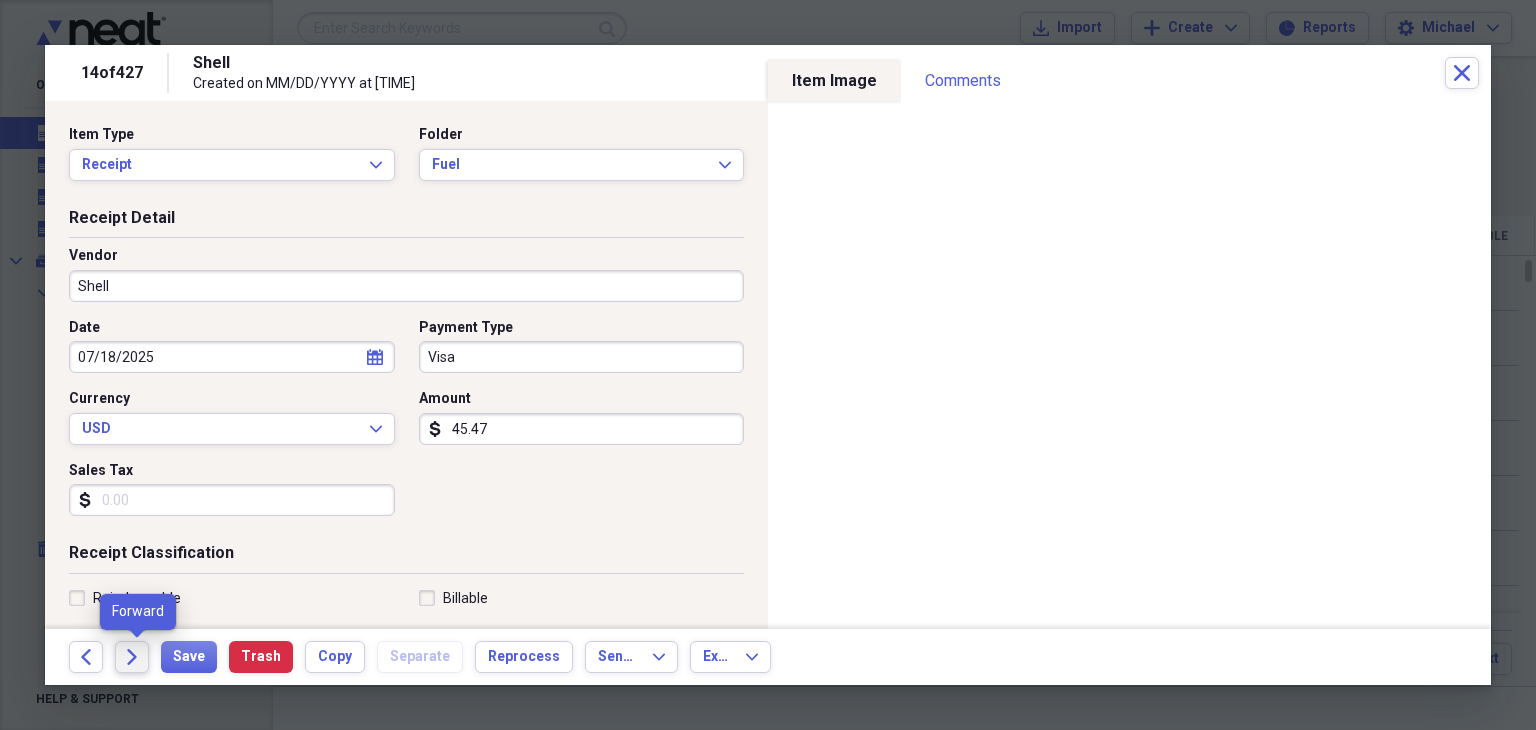 click on "Forward" 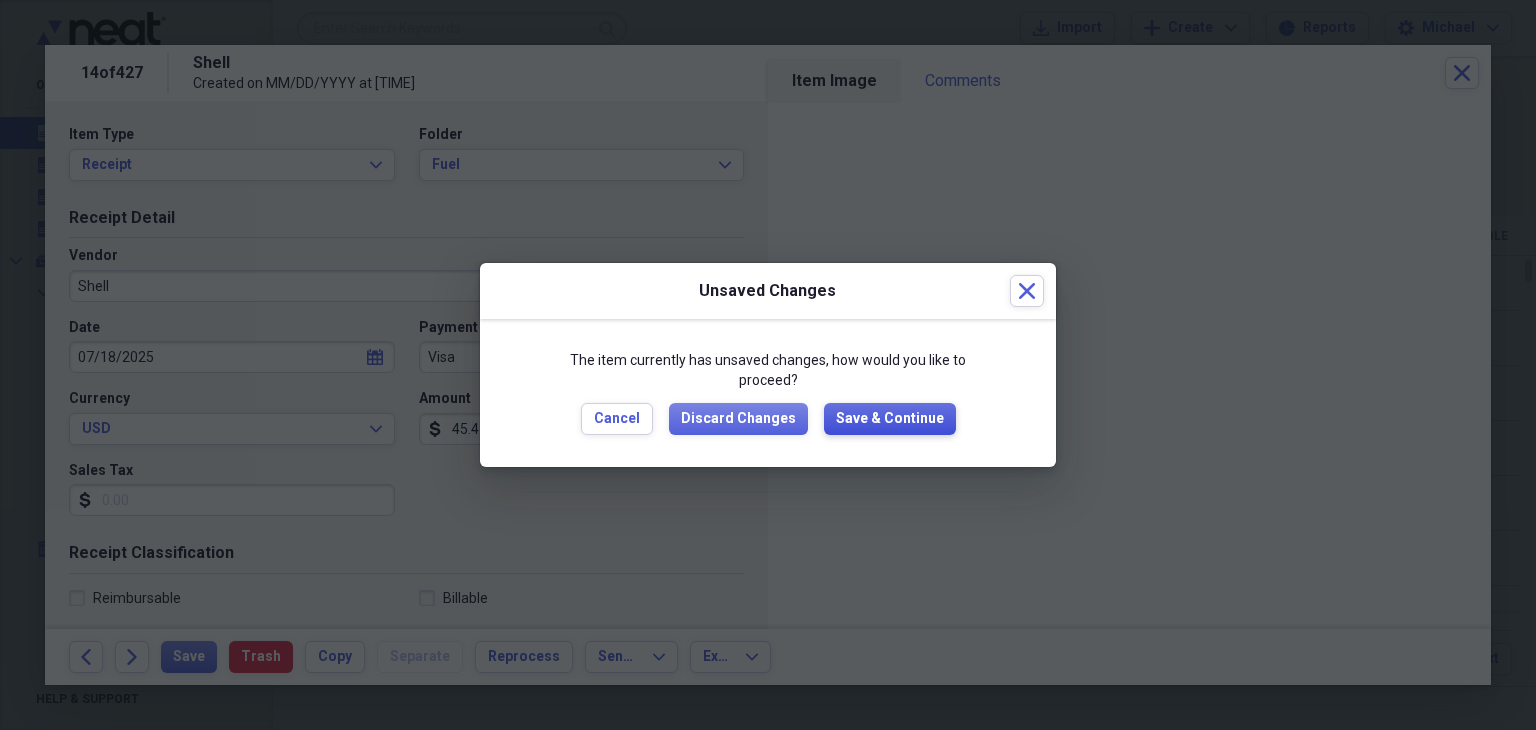 click on "Save & Continue" at bounding box center (890, 419) 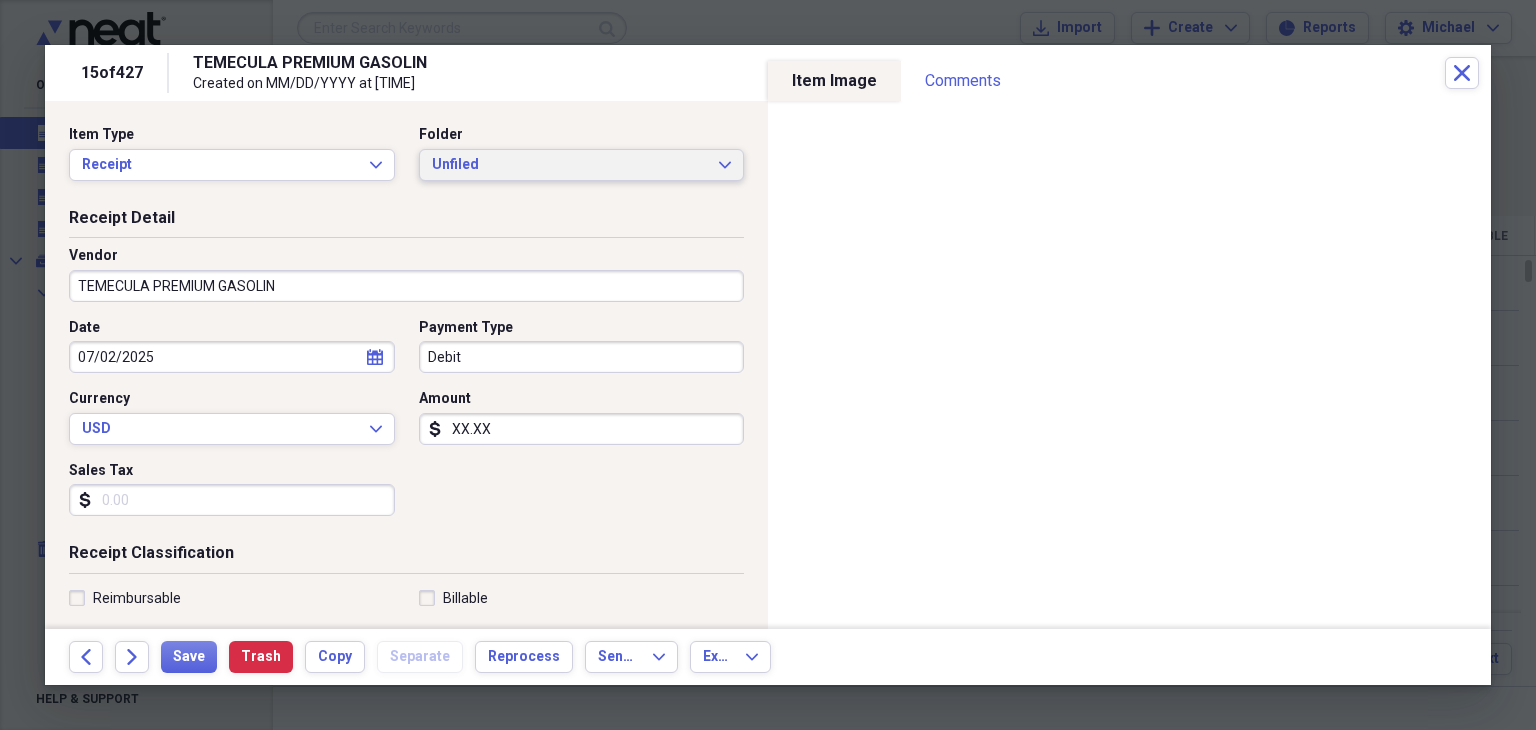 click on "Unfiled" at bounding box center [570, 165] 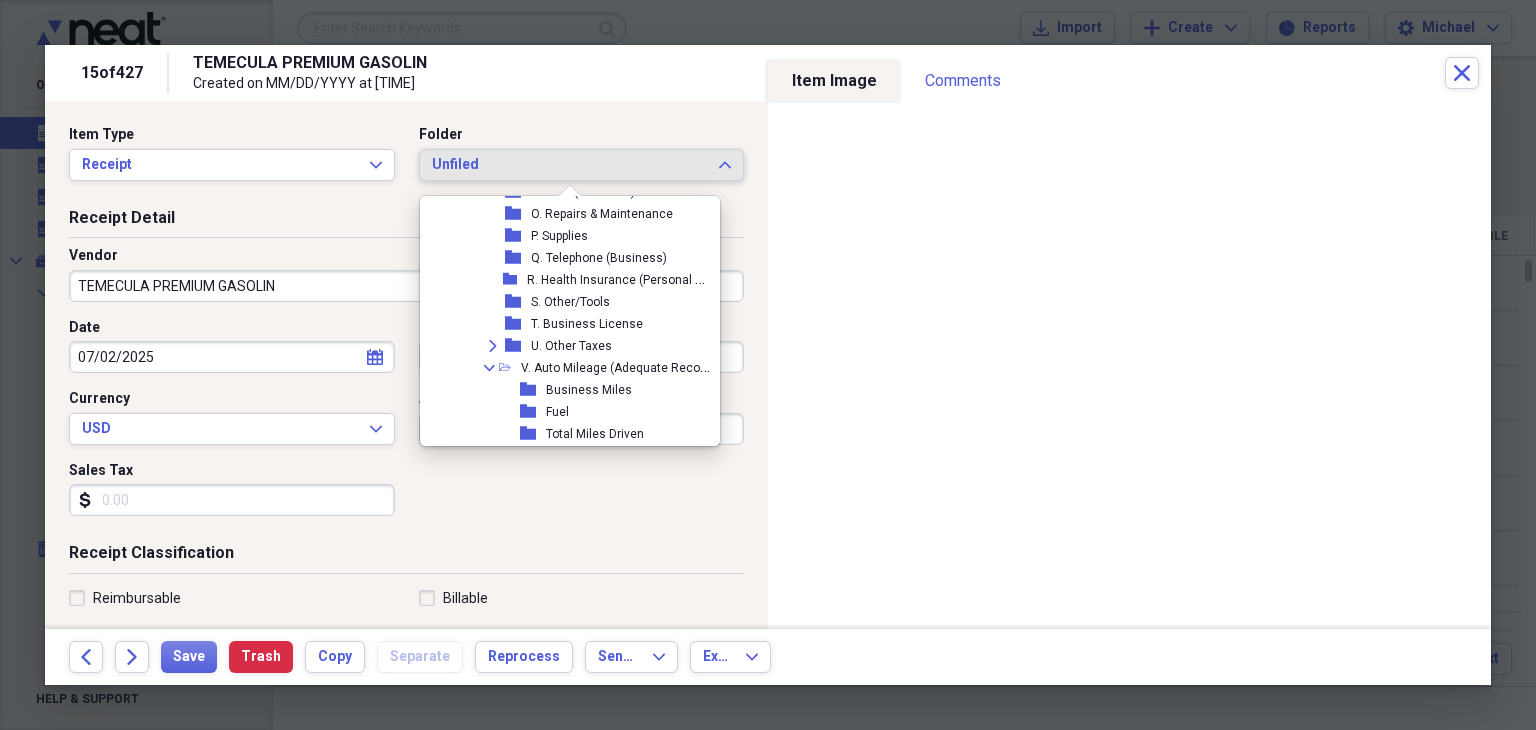 scroll, scrollTop: 671, scrollLeft: 0, axis: vertical 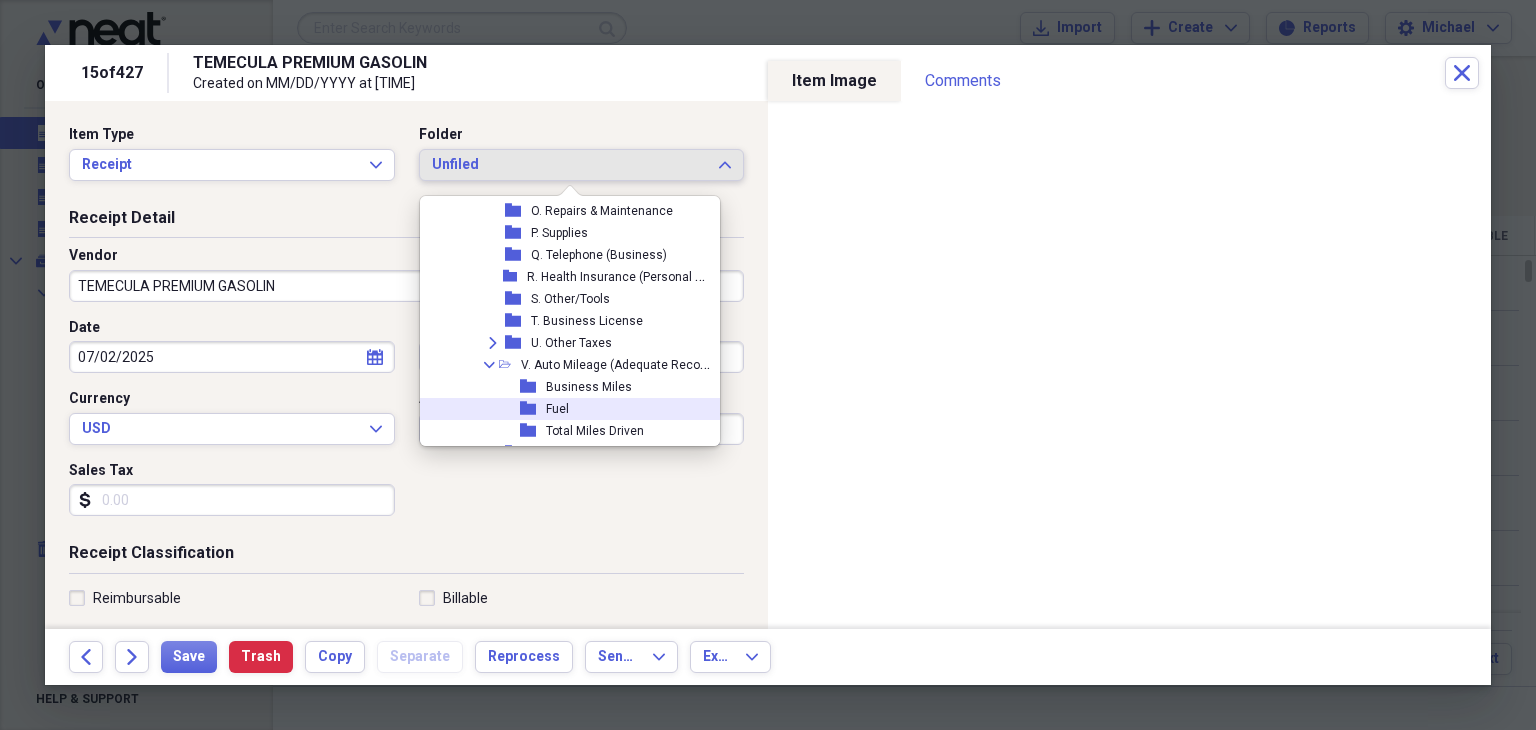 click on "folder Fuel" at bounding box center (569, 409) 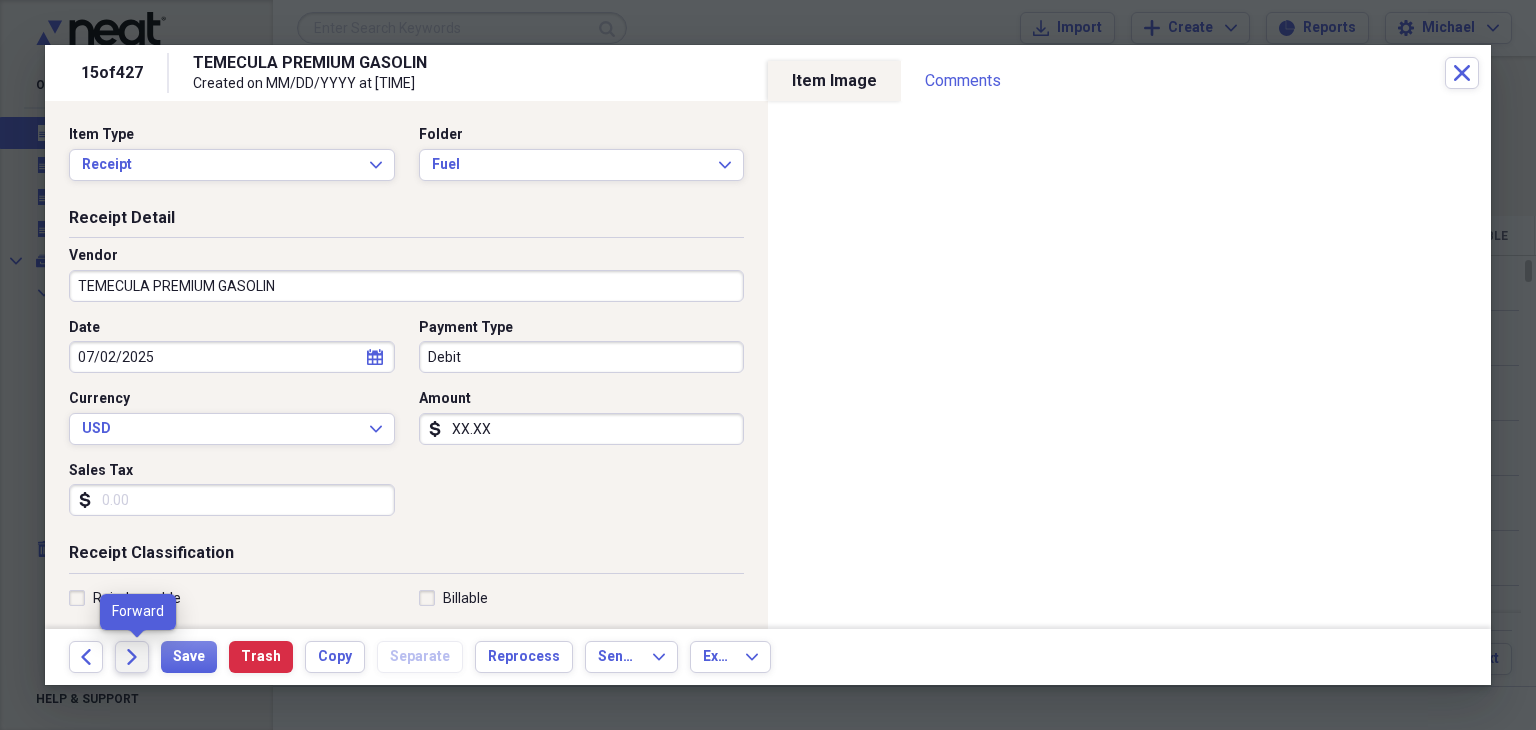 click on "Forward" 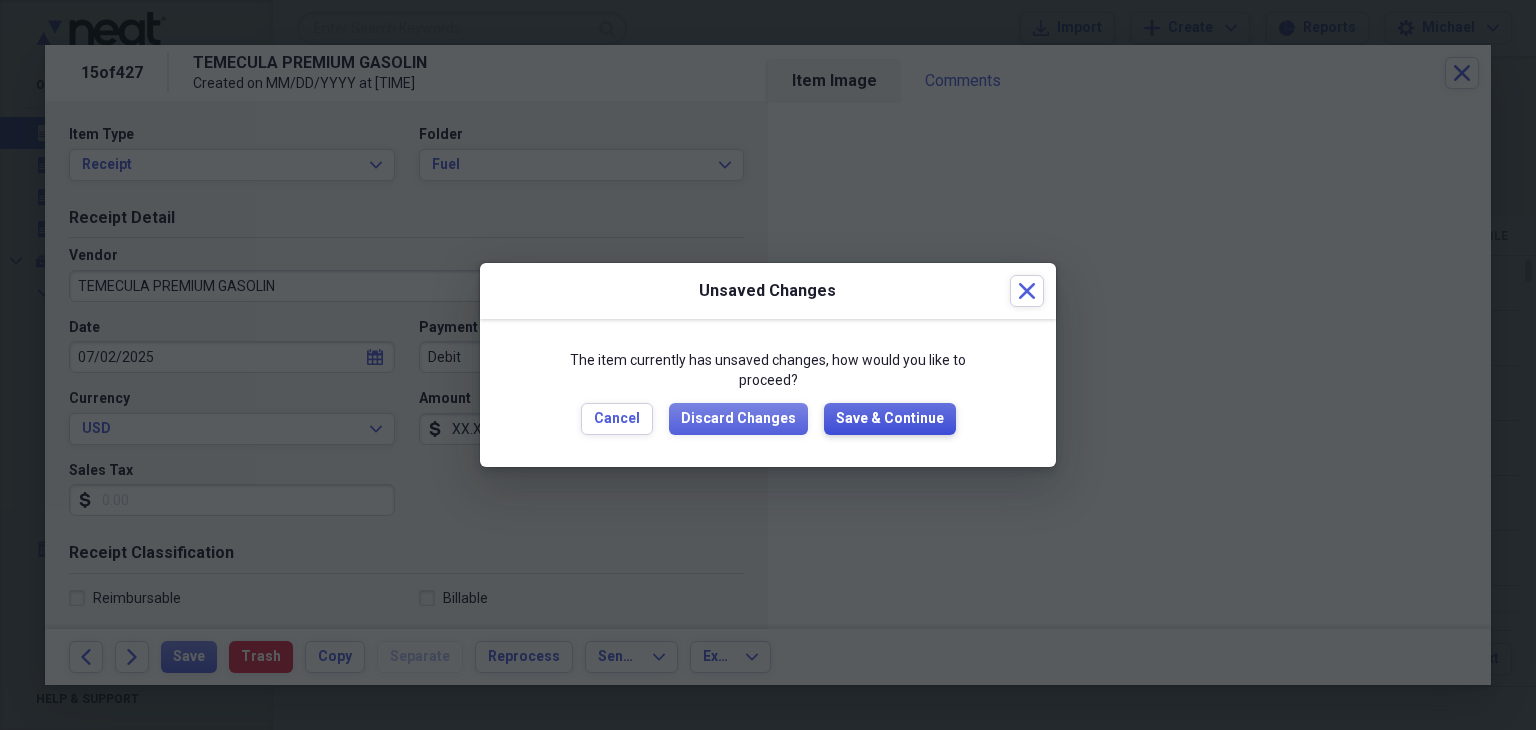 click on "Save & Continue" at bounding box center (890, 419) 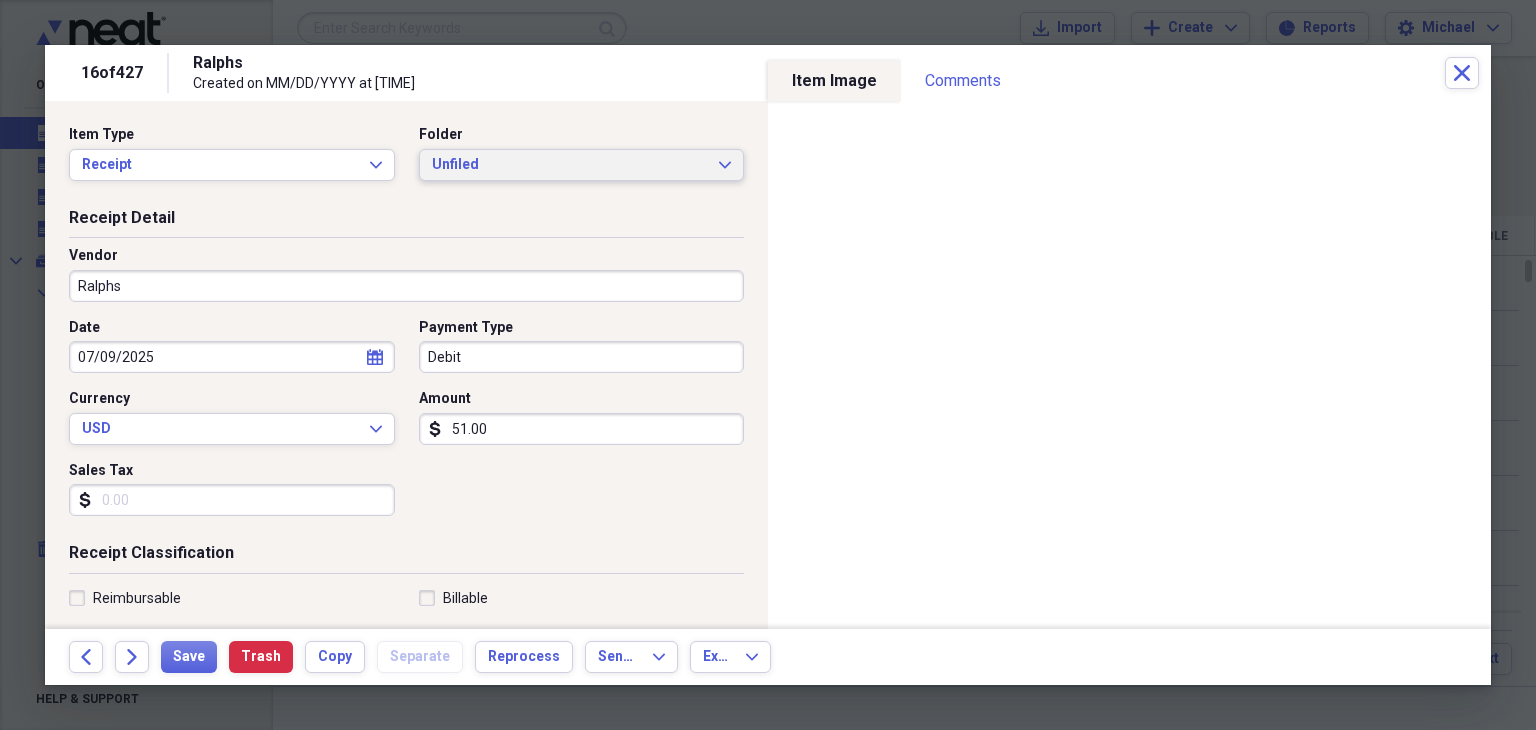click on "Unfiled" at bounding box center (570, 165) 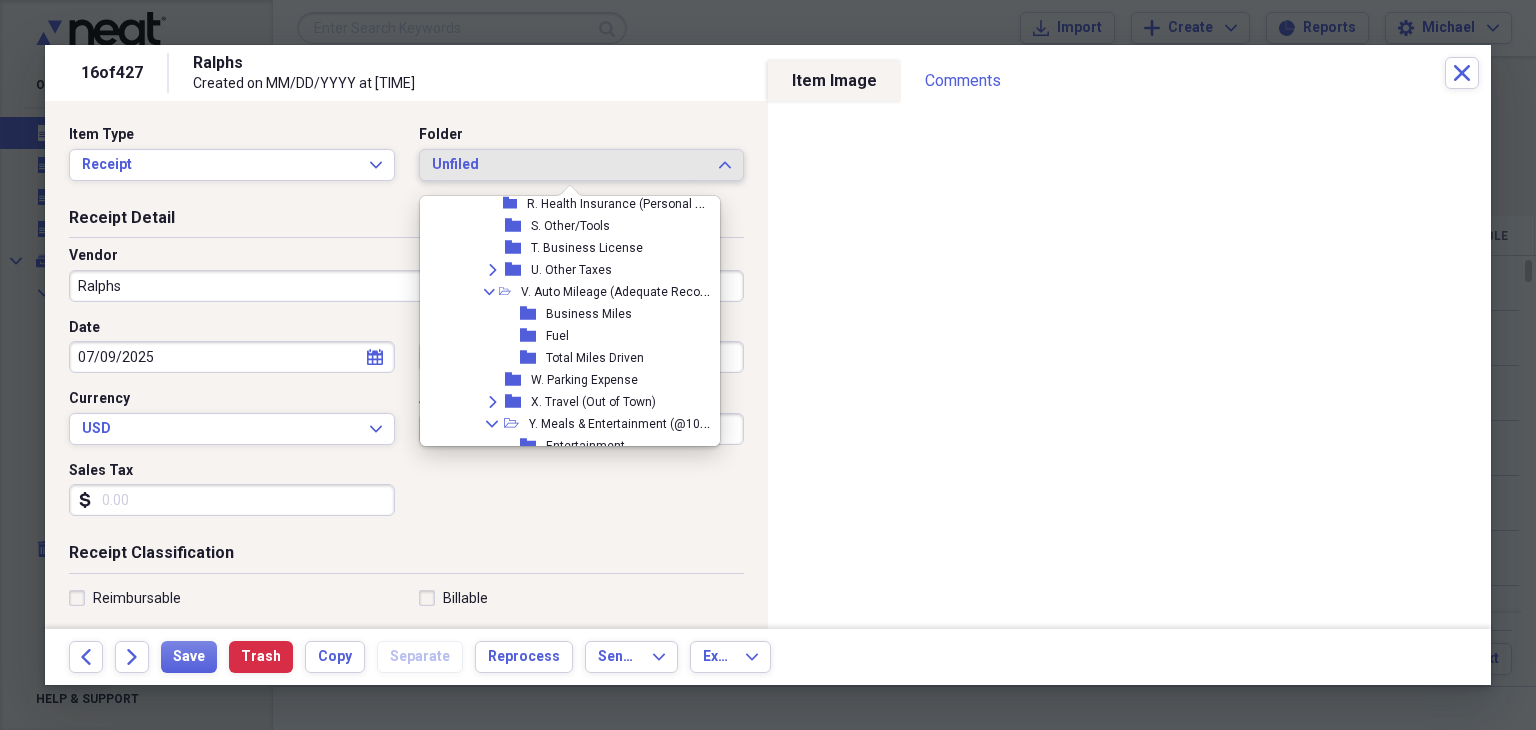 scroll, scrollTop: 747, scrollLeft: 0, axis: vertical 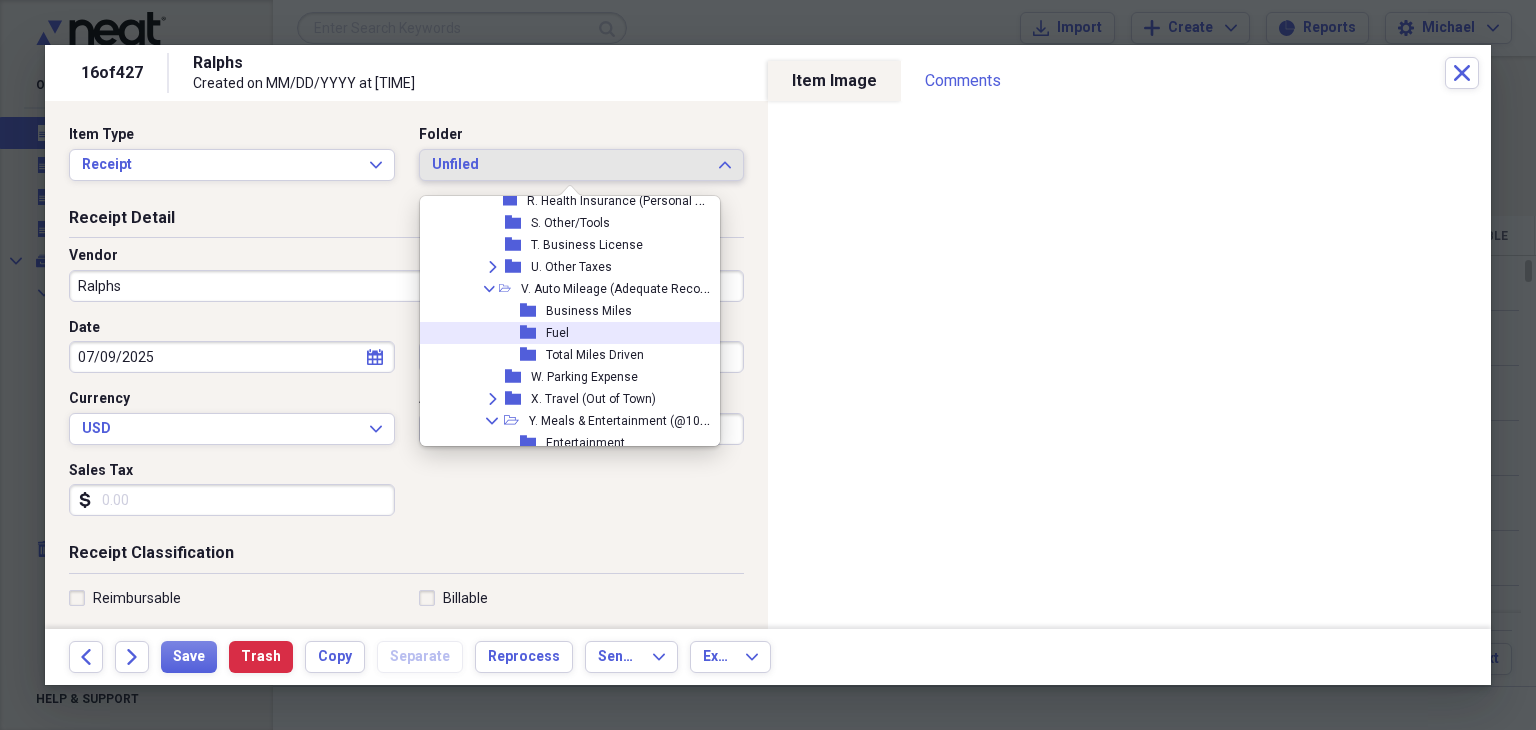 click on "Fuel" at bounding box center (557, 333) 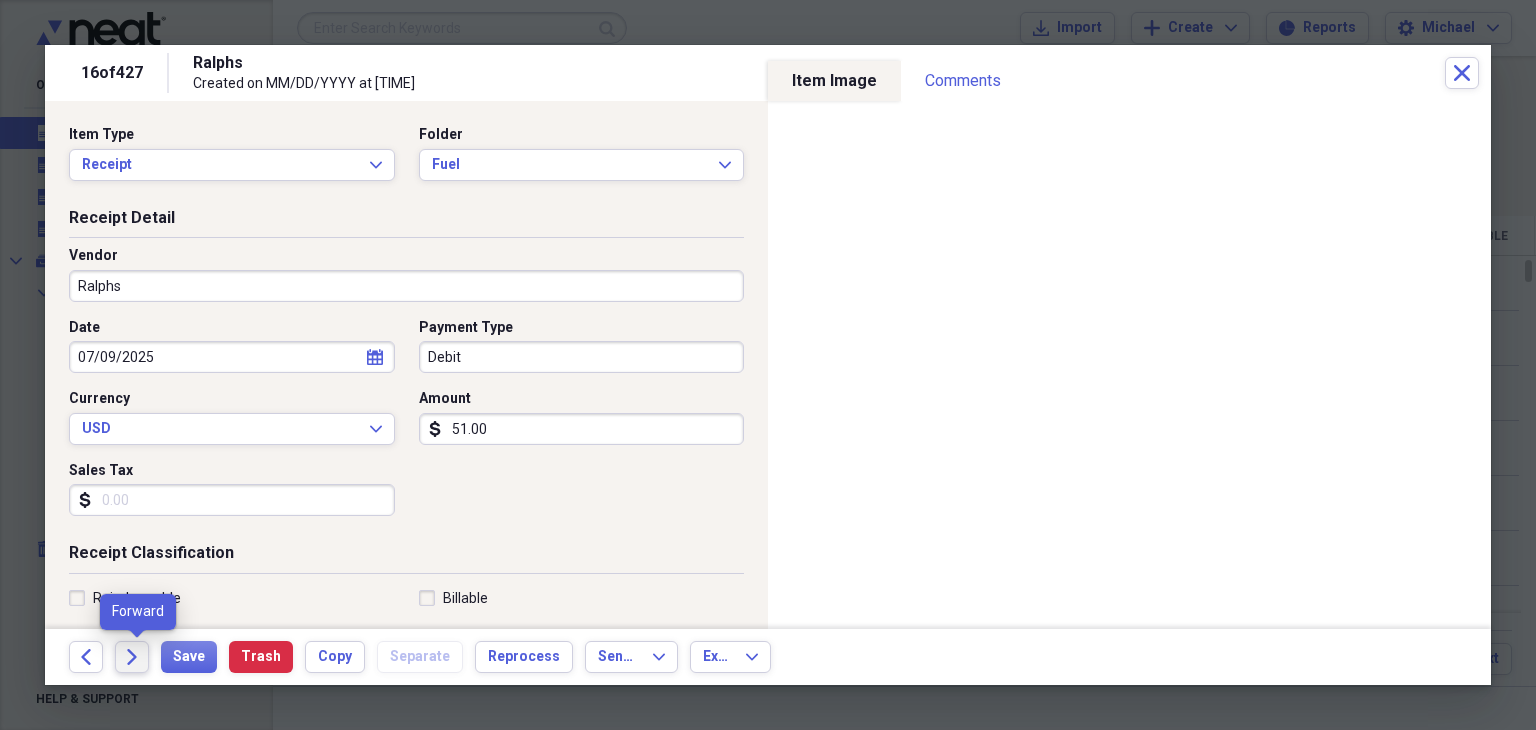 click on "Forward" 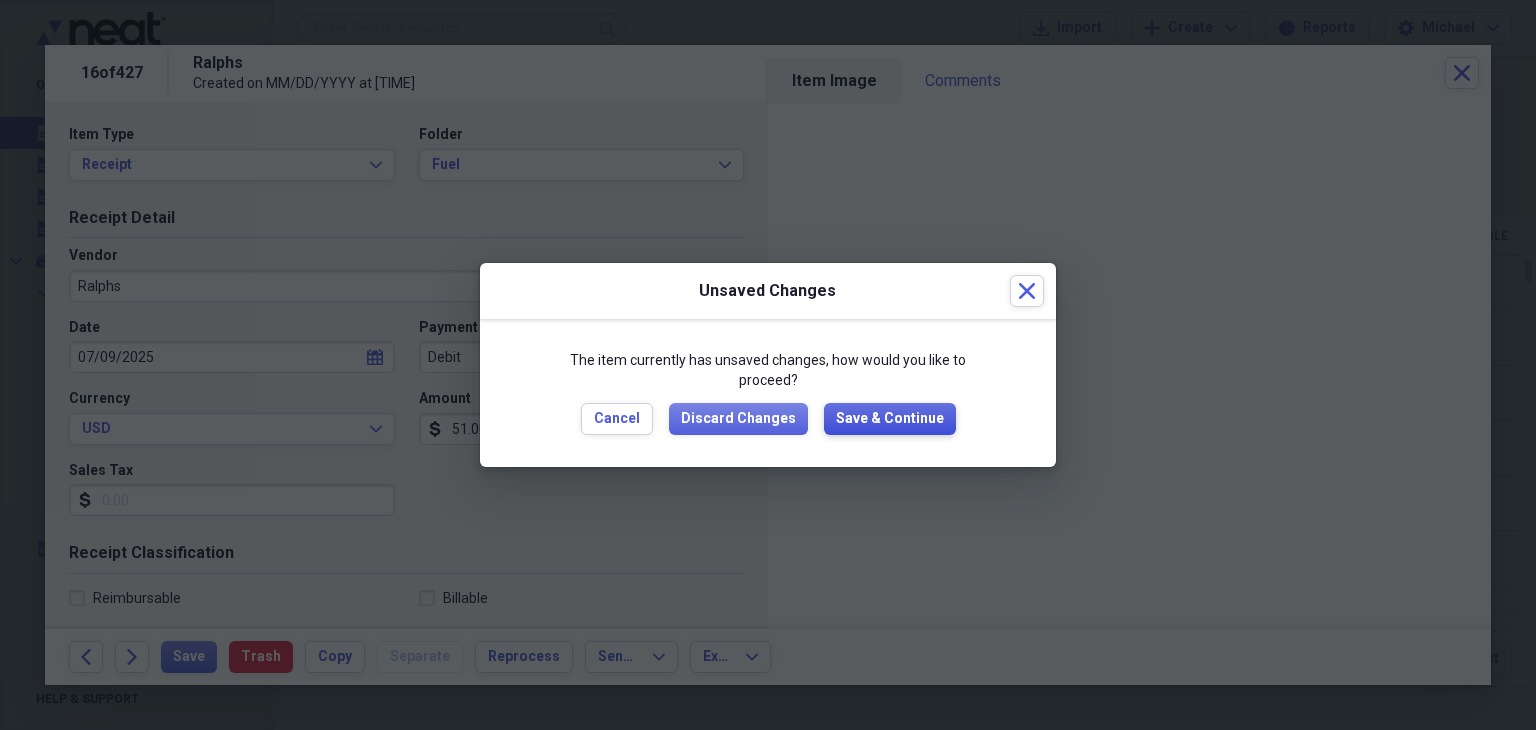 click on "Save & Continue" at bounding box center [890, 419] 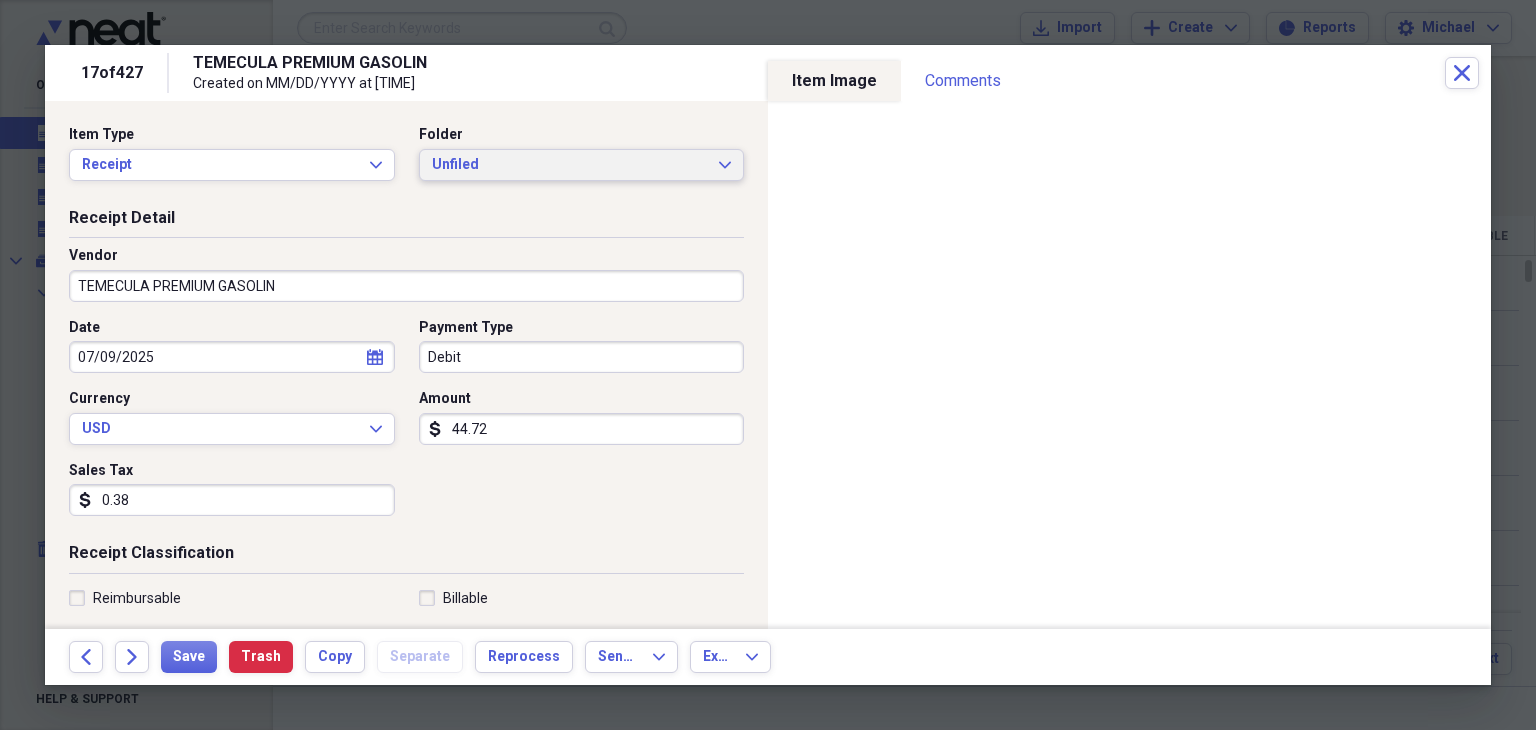 click on "Unfiled" at bounding box center [570, 165] 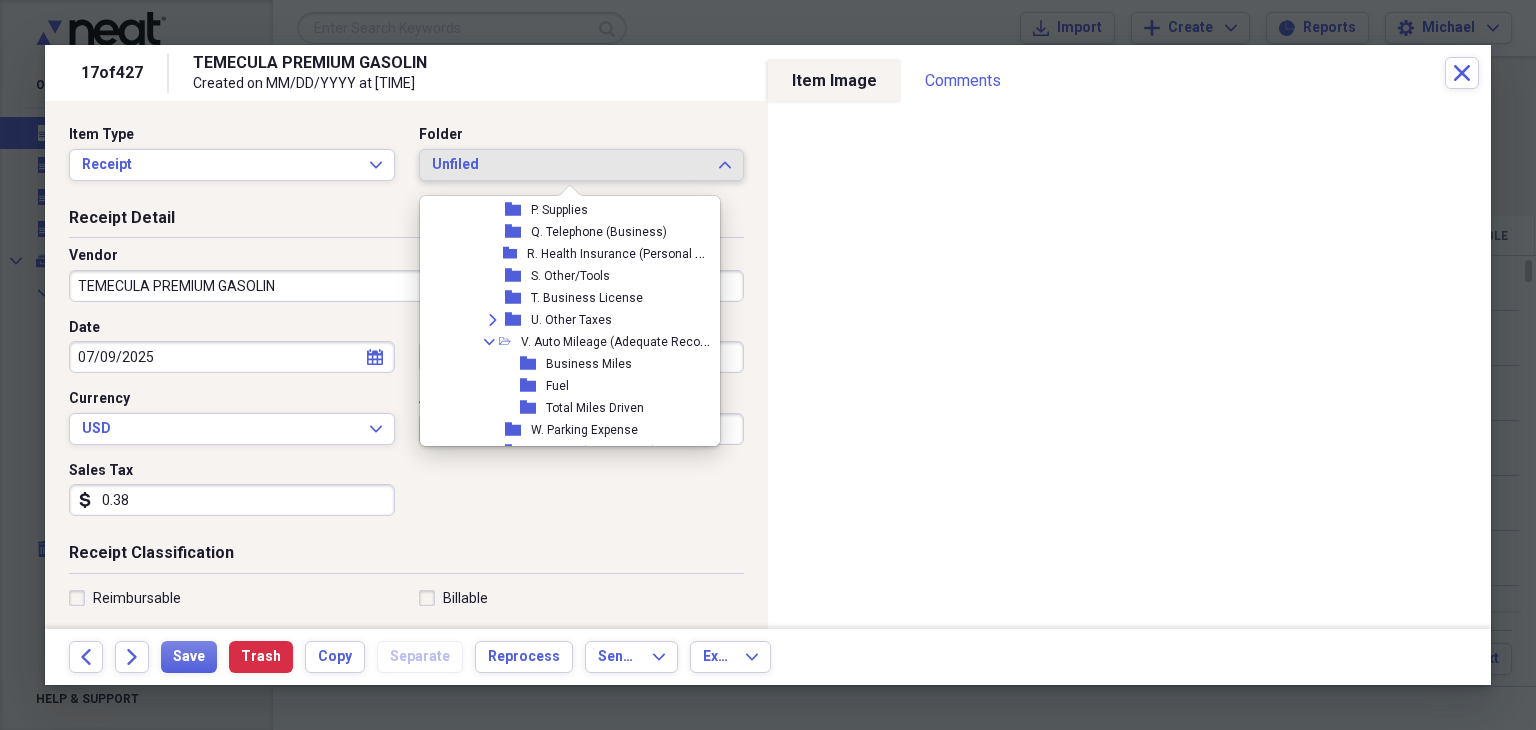 scroll, scrollTop: 695, scrollLeft: 0, axis: vertical 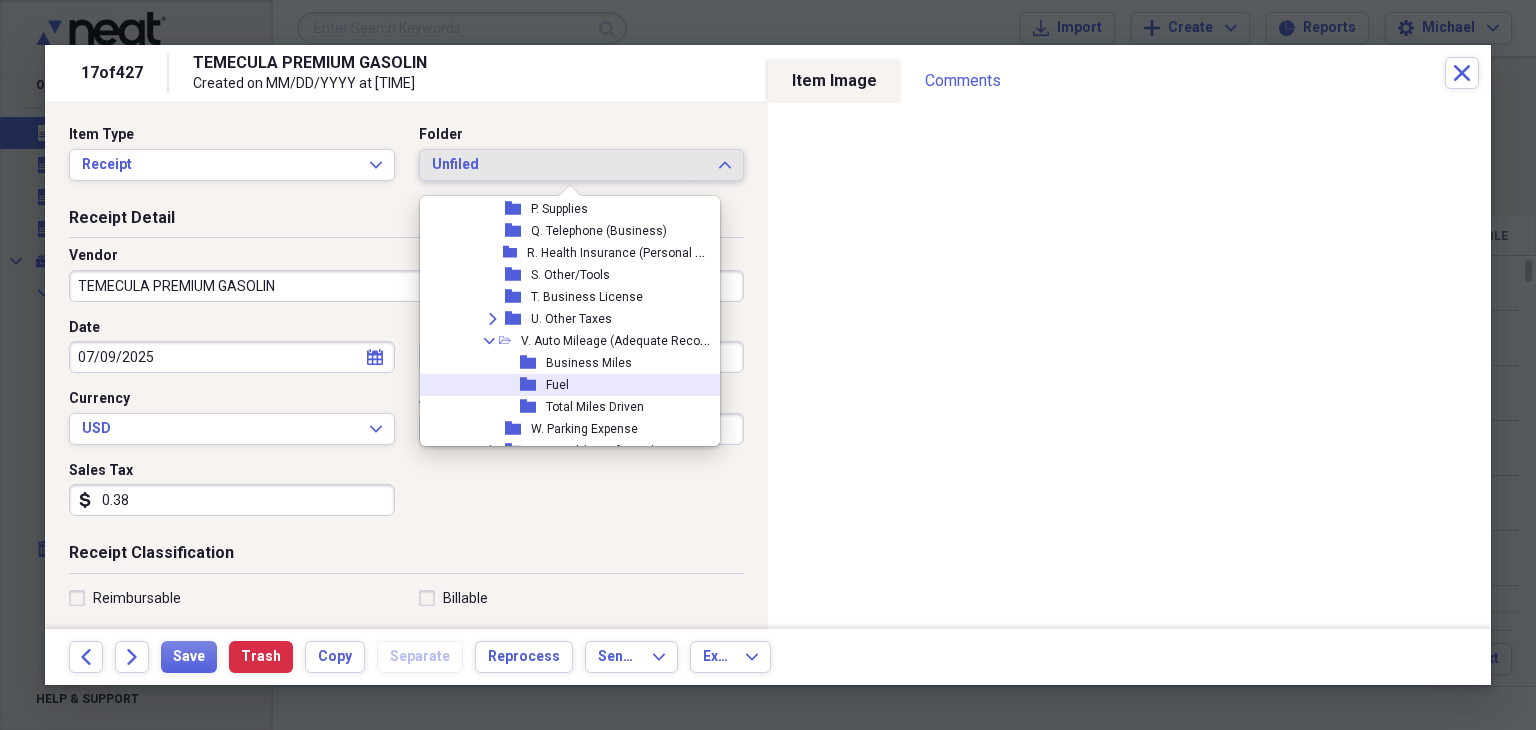 click on "Fuel" at bounding box center [557, 385] 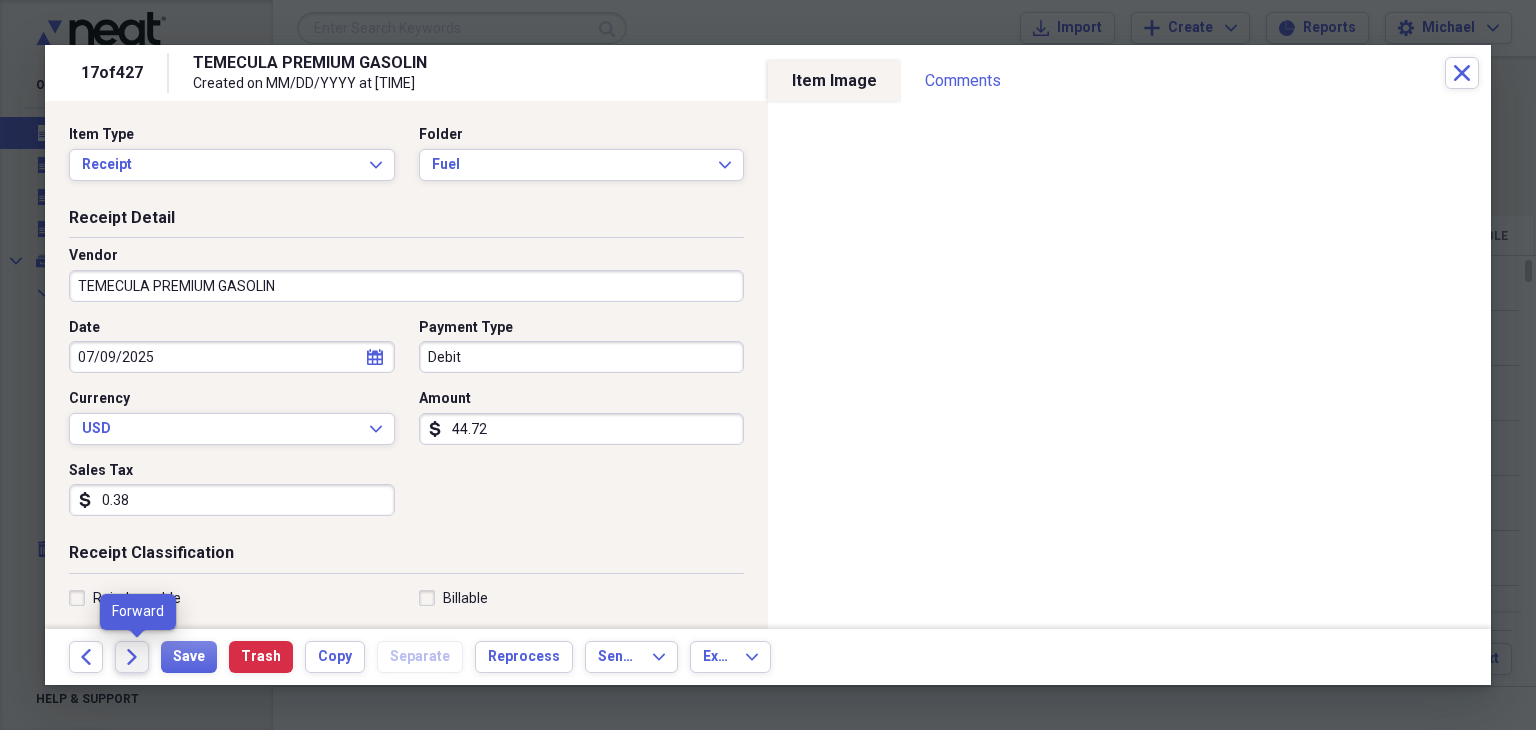 click on "Forward" 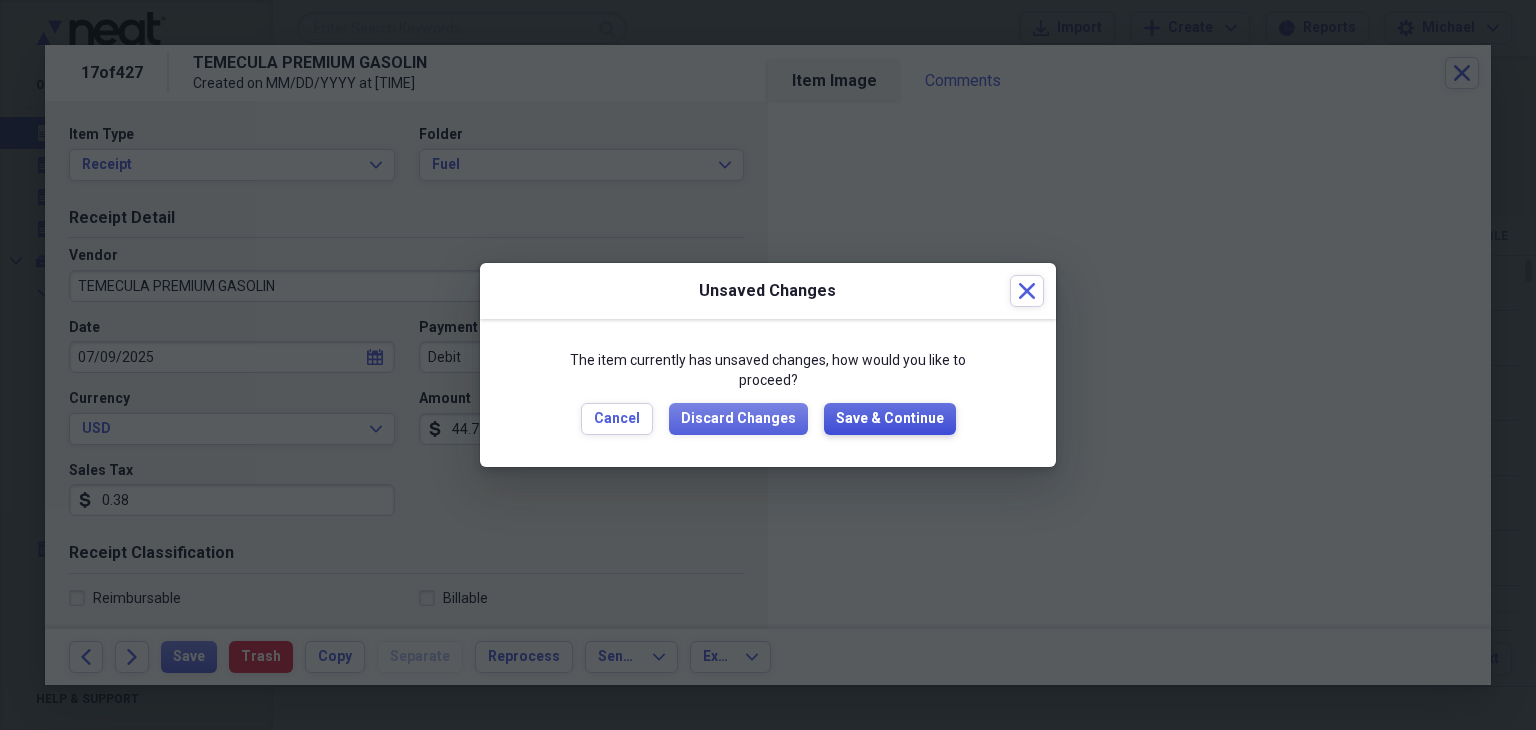 click on "Save & Continue" at bounding box center (890, 419) 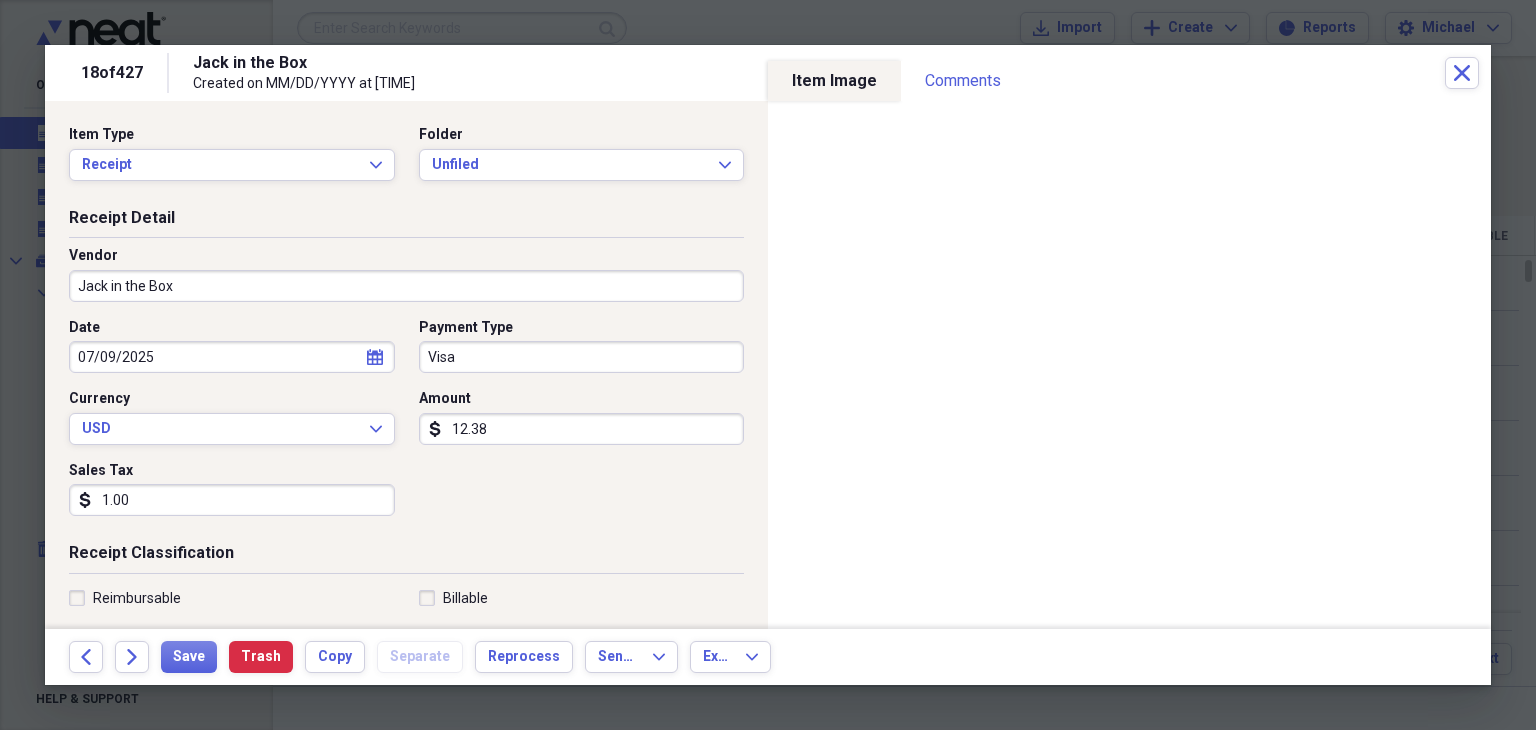 click on "Folder" at bounding box center [582, 135] 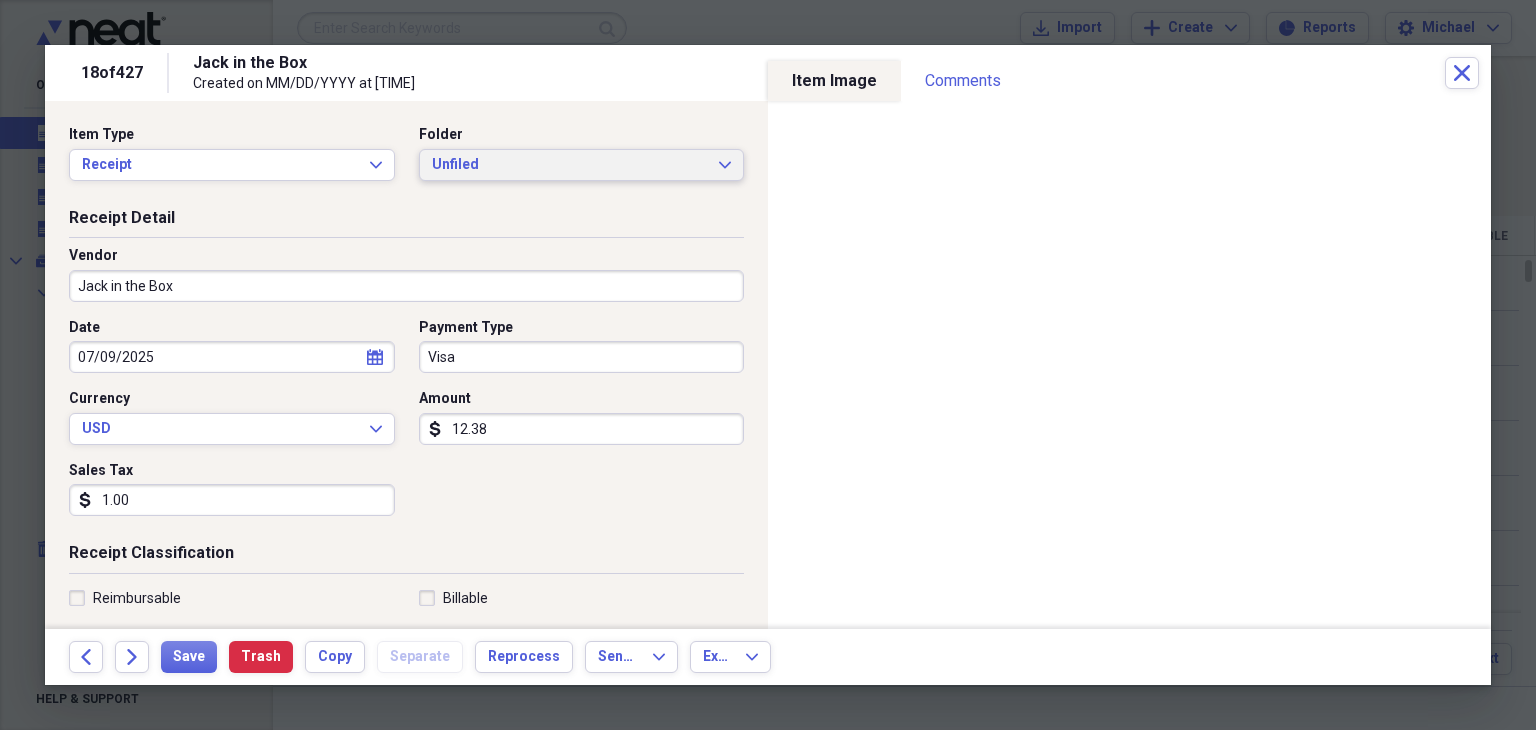 click on "Unfiled" at bounding box center (570, 165) 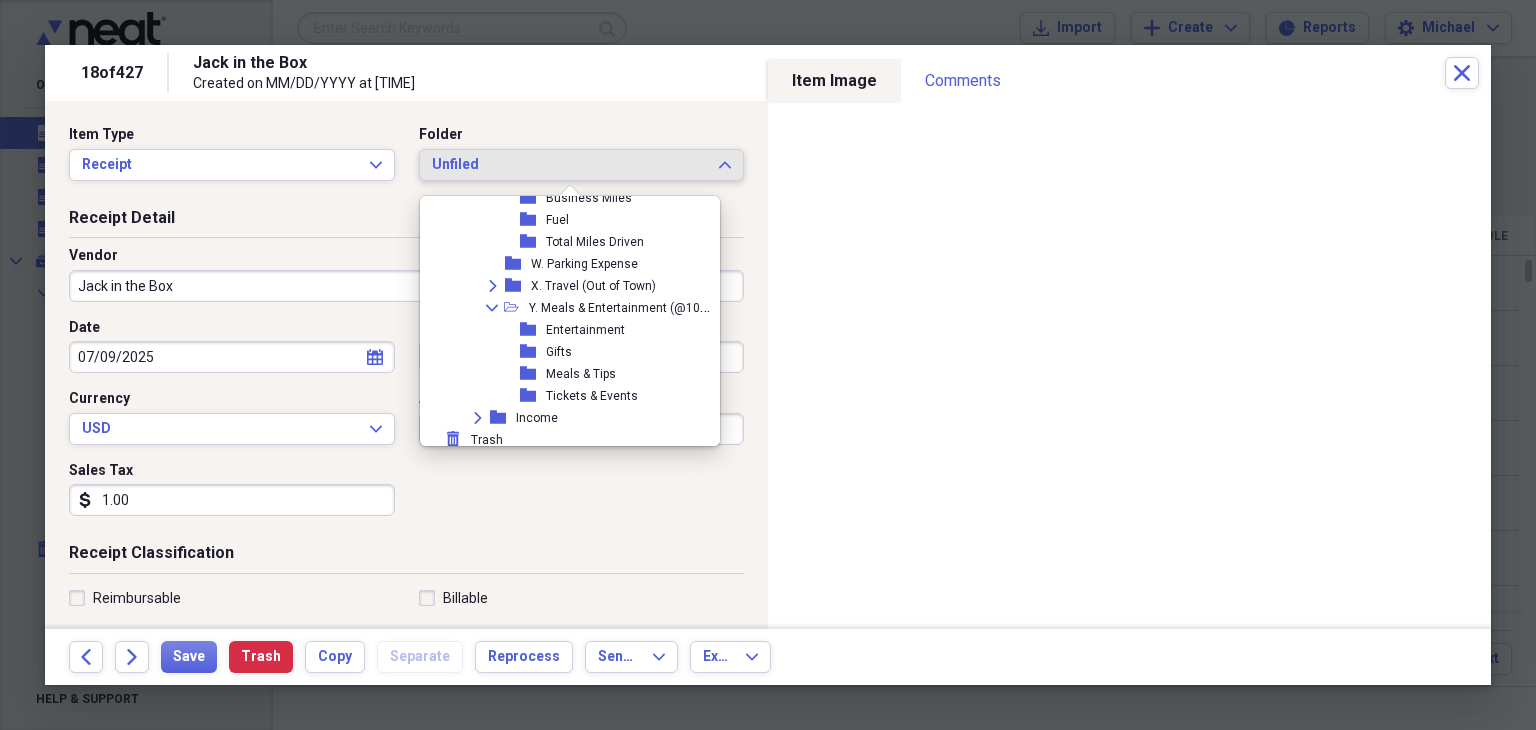scroll, scrollTop: 860, scrollLeft: 0, axis: vertical 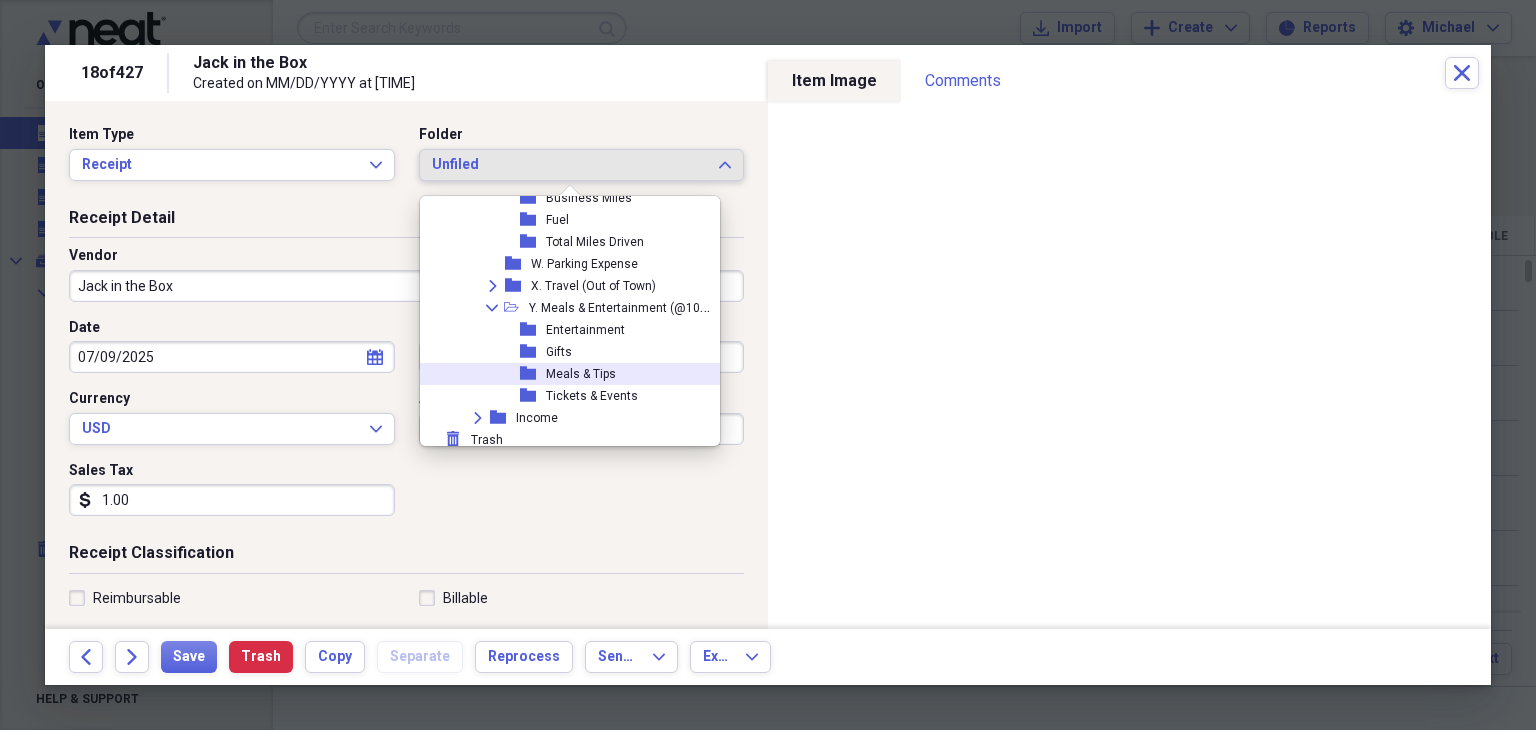 click on "Meals & Tips" at bounding box center [581, 374] 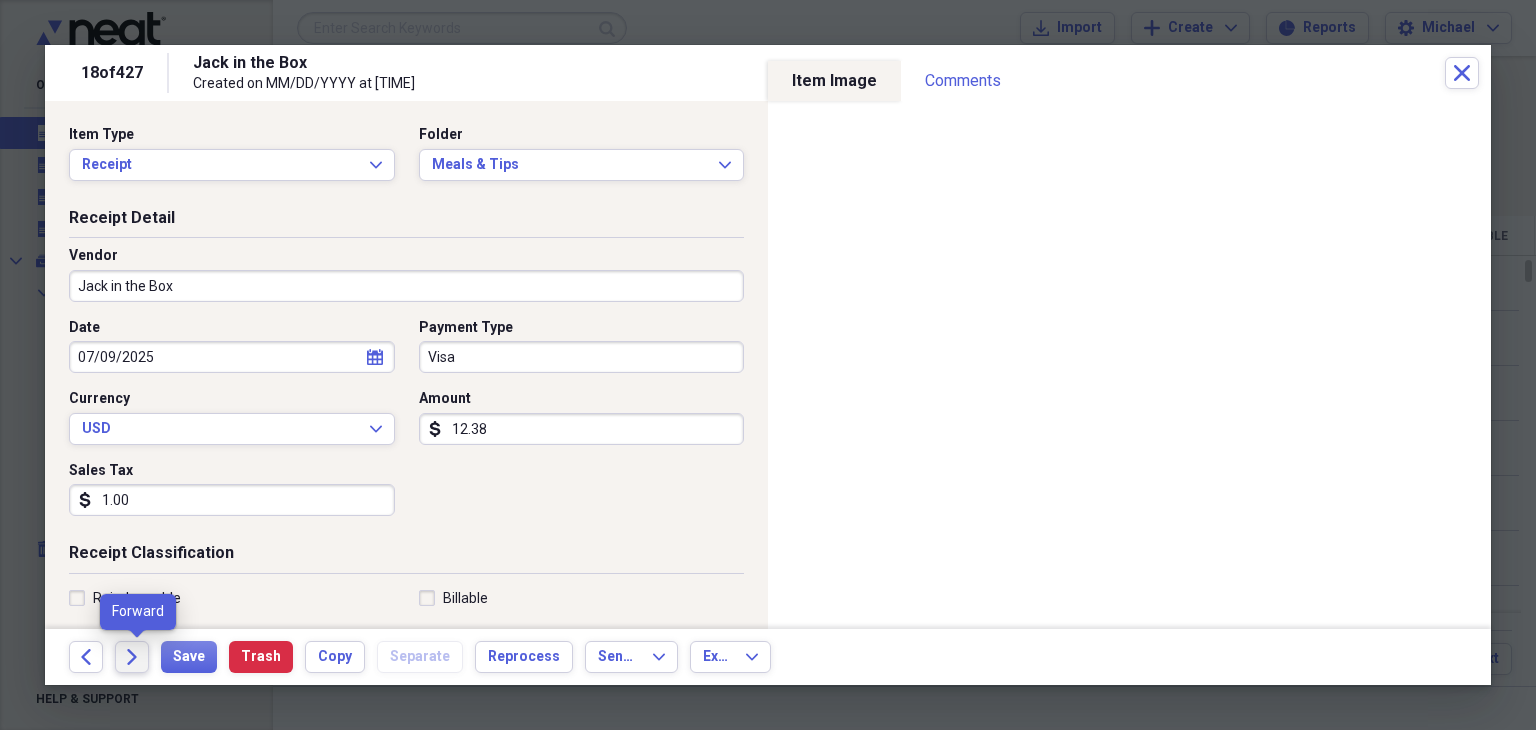 click on "Forward" 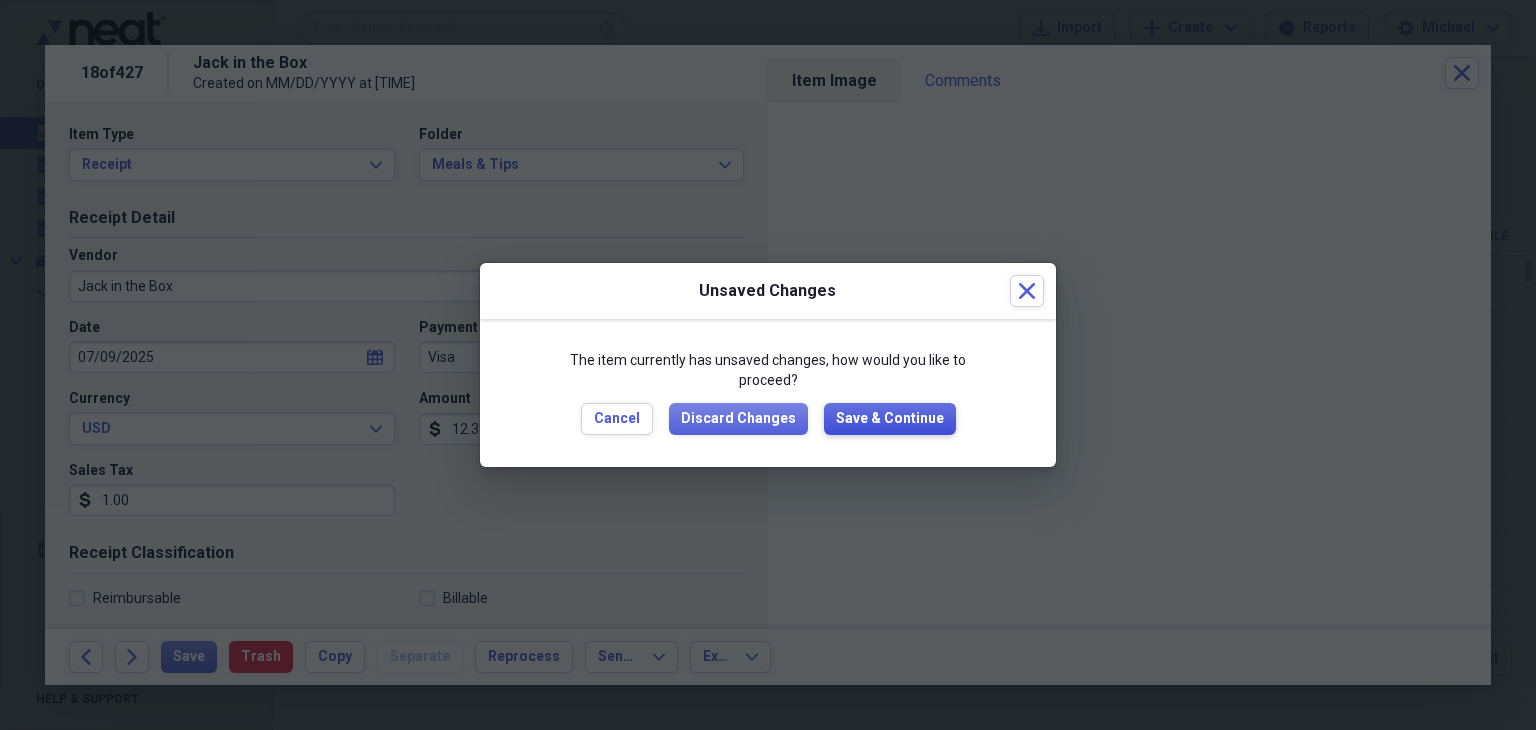 click on "Save & Continue" at bounding box center [890, 419] 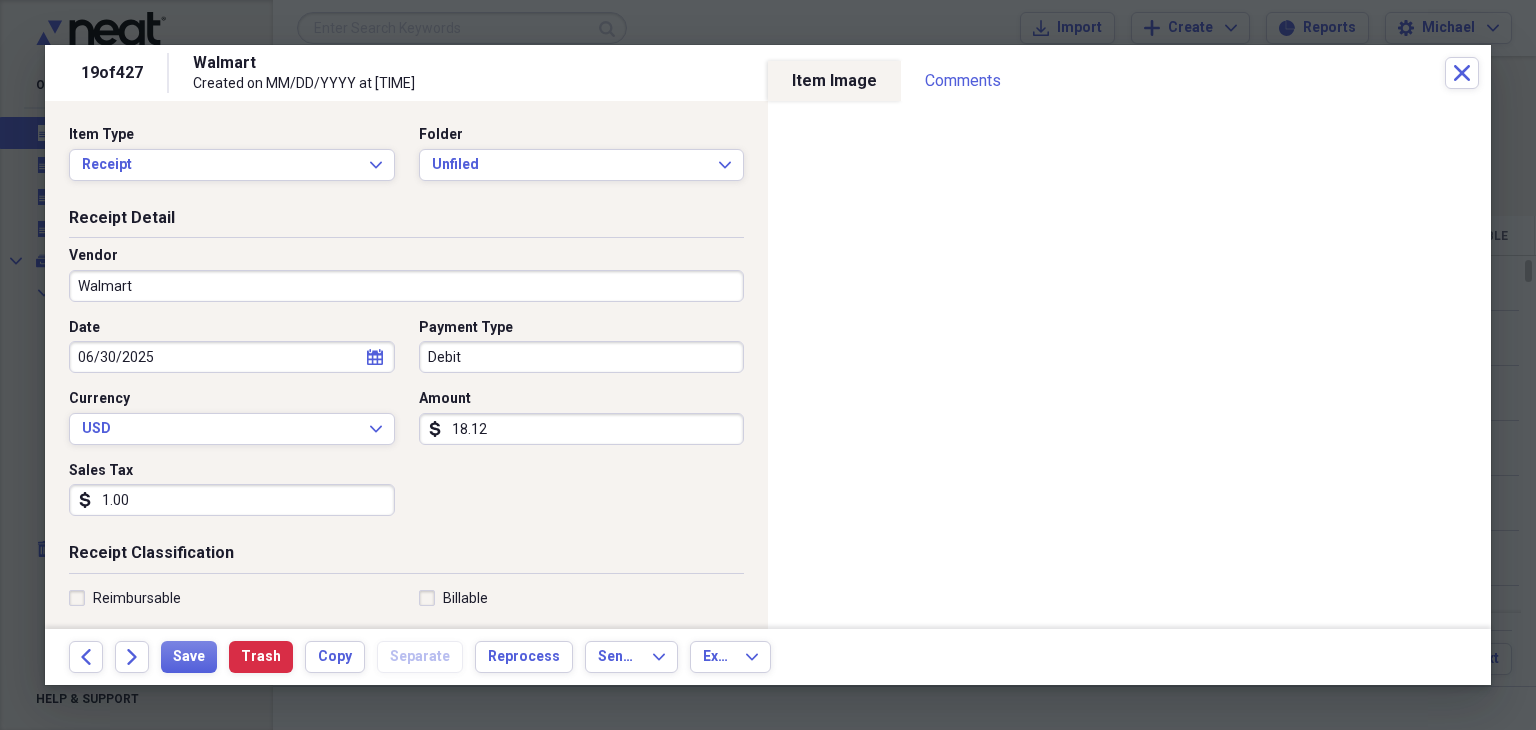 click on "1.00" at bounding box center (232, 500) 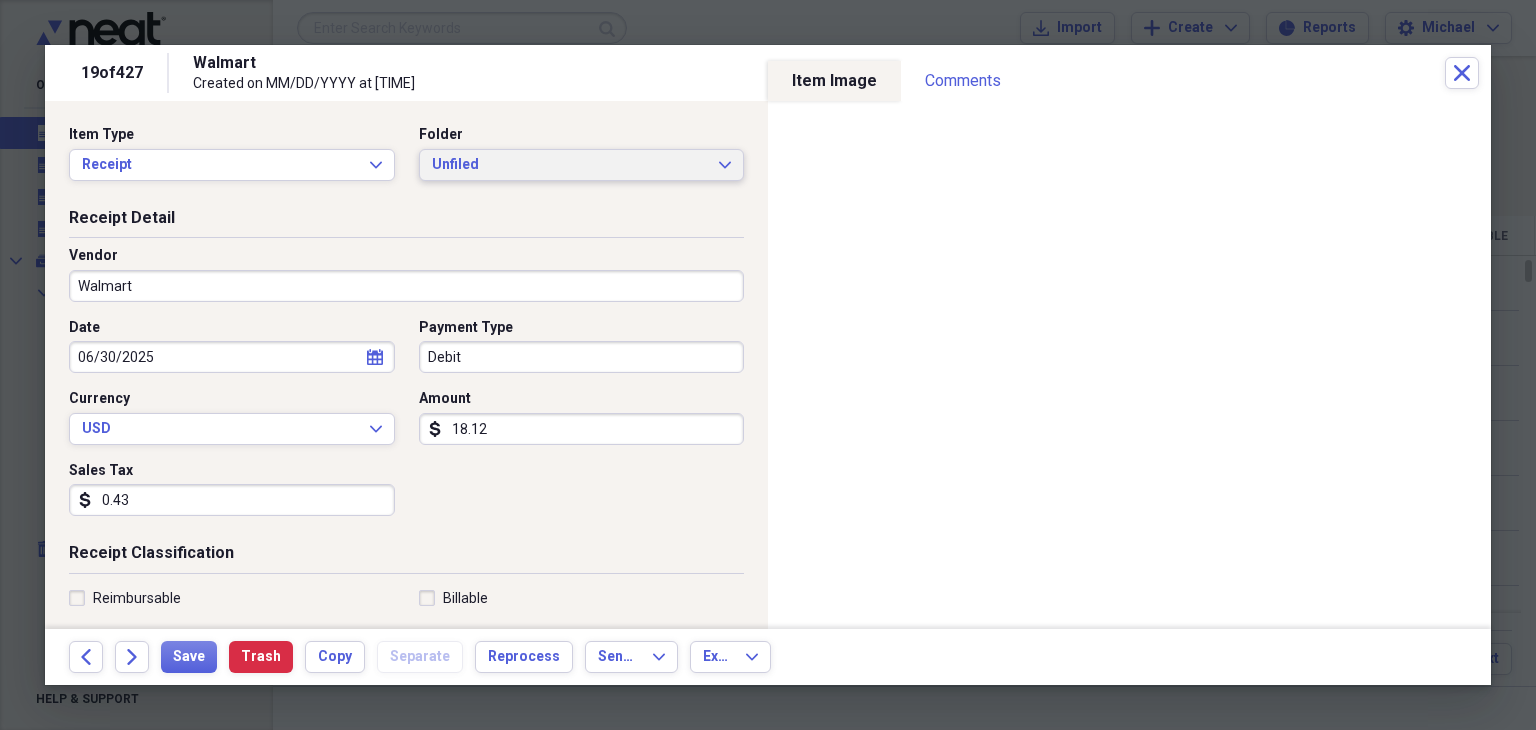 type on "0.43" 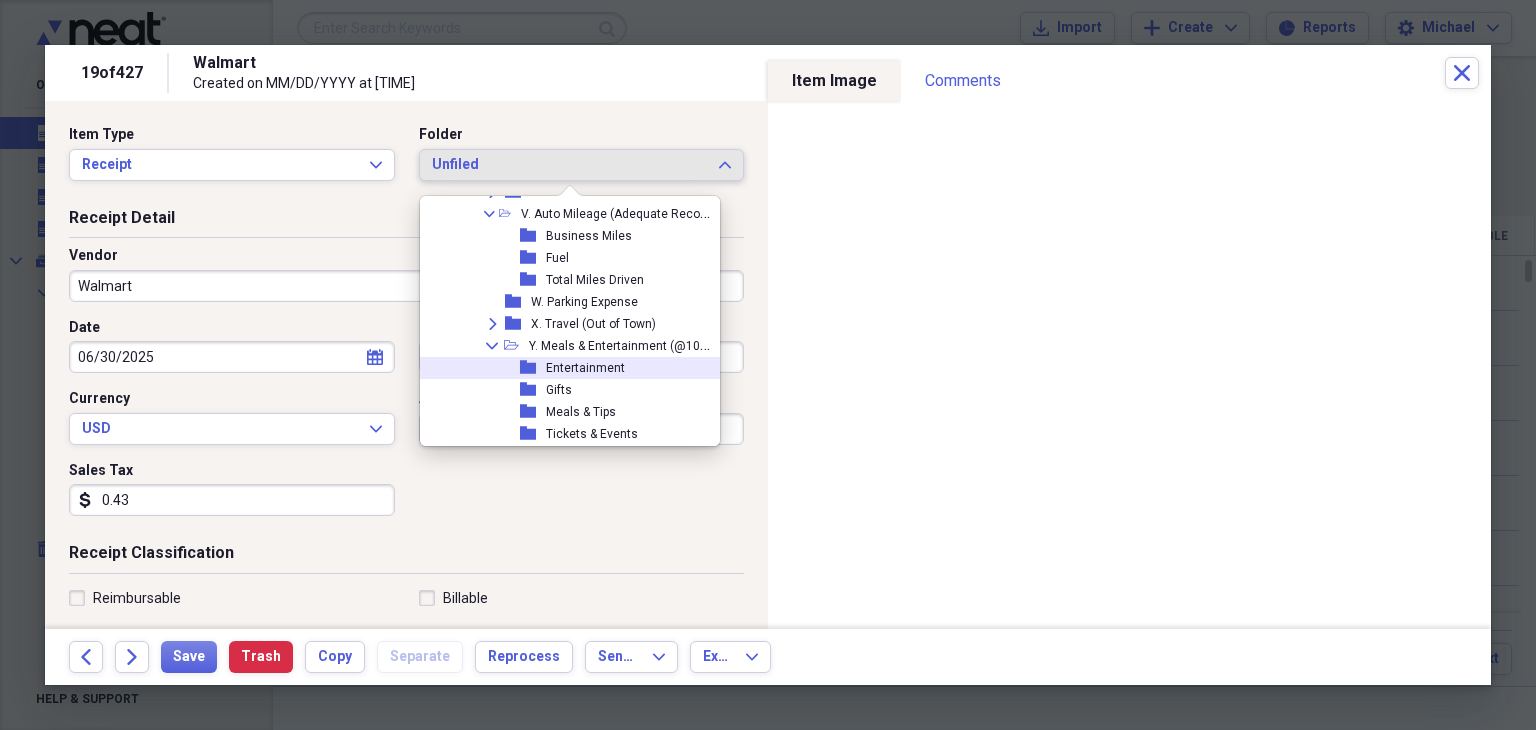 scroll, scrollTop: 824, scrollLeft: 0, axis: vertical 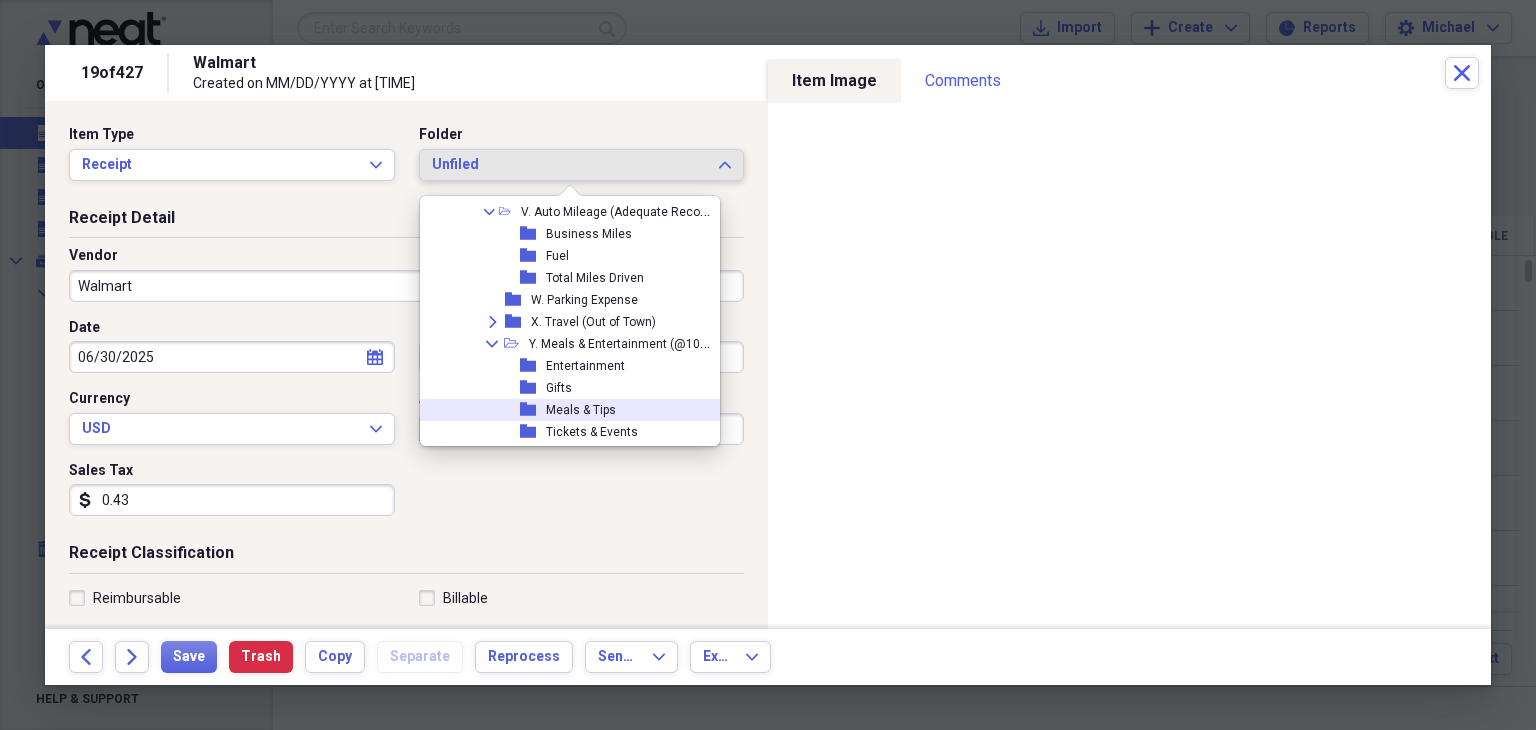 click on "Meals & Tips" at bounding box center [581, 410] 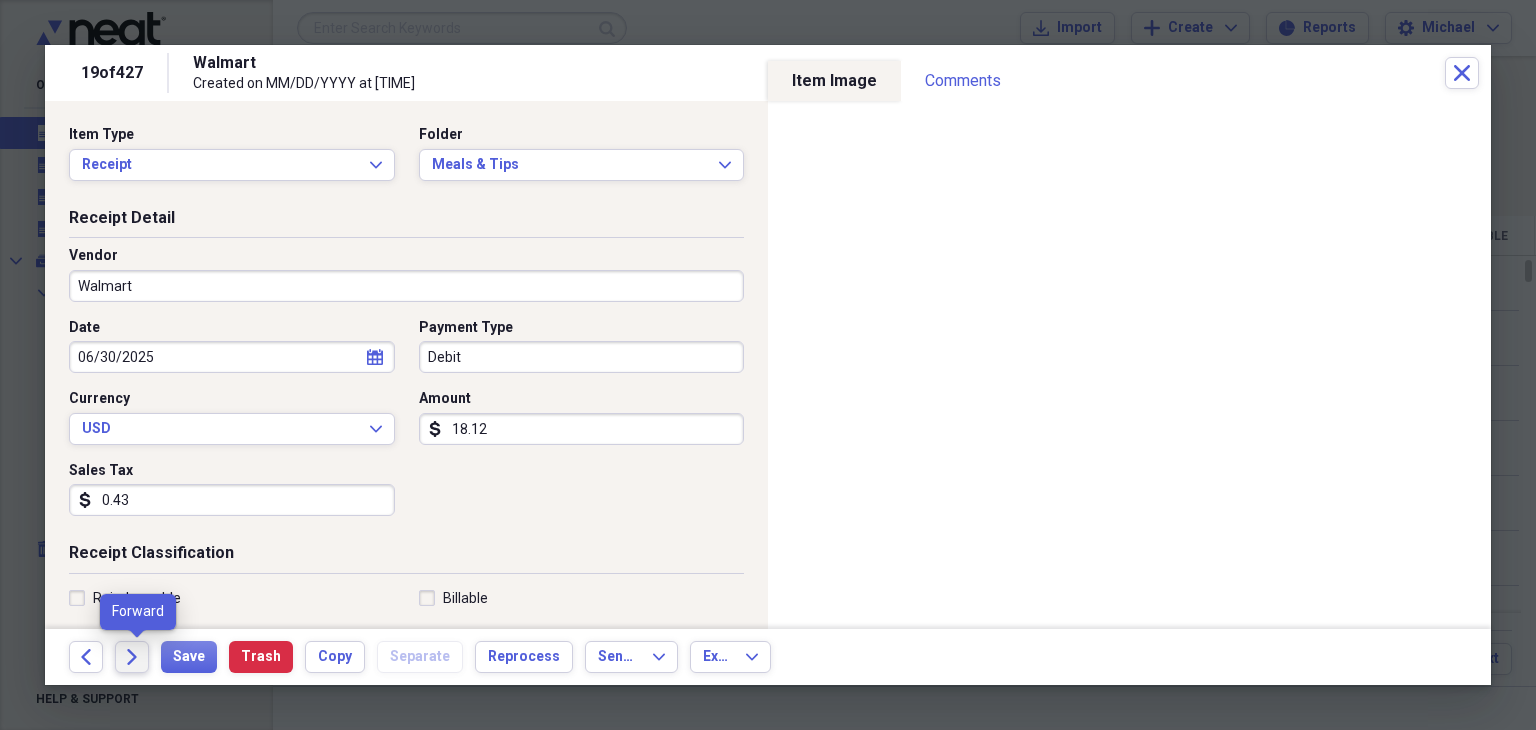 click on "Forward" 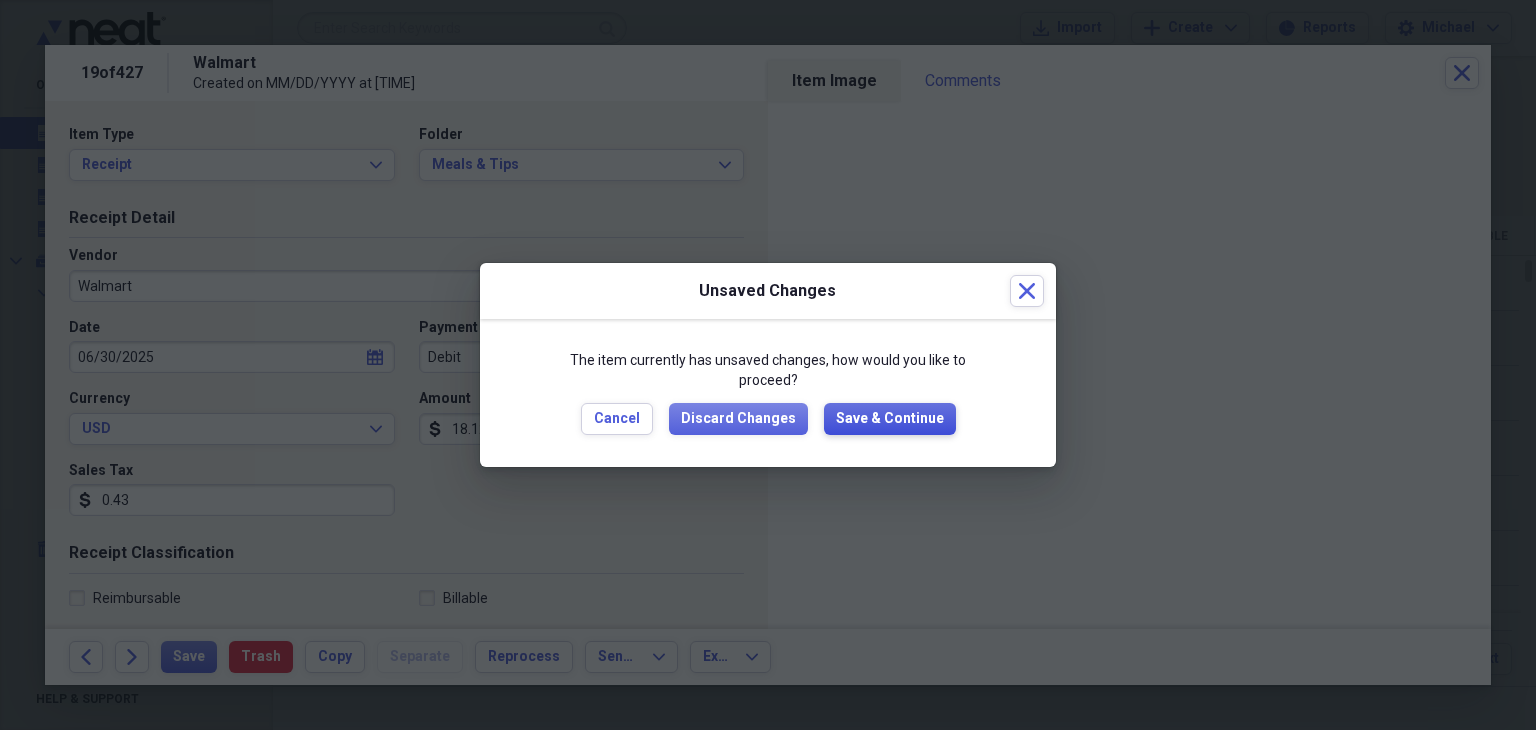 click on "Save & Continue" at bounding box center [890, 419] 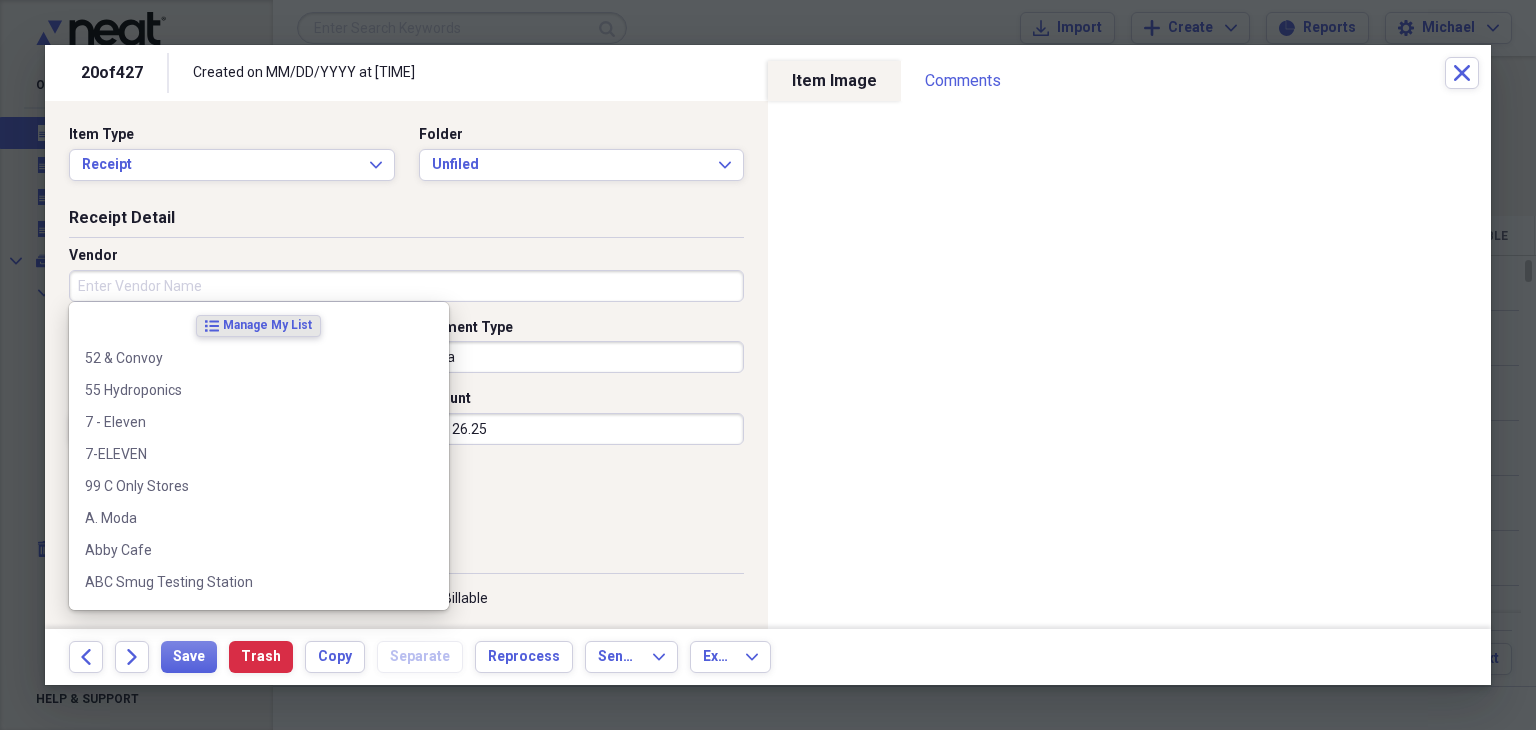 click on "Vendor" at bounding box center (406, 286) 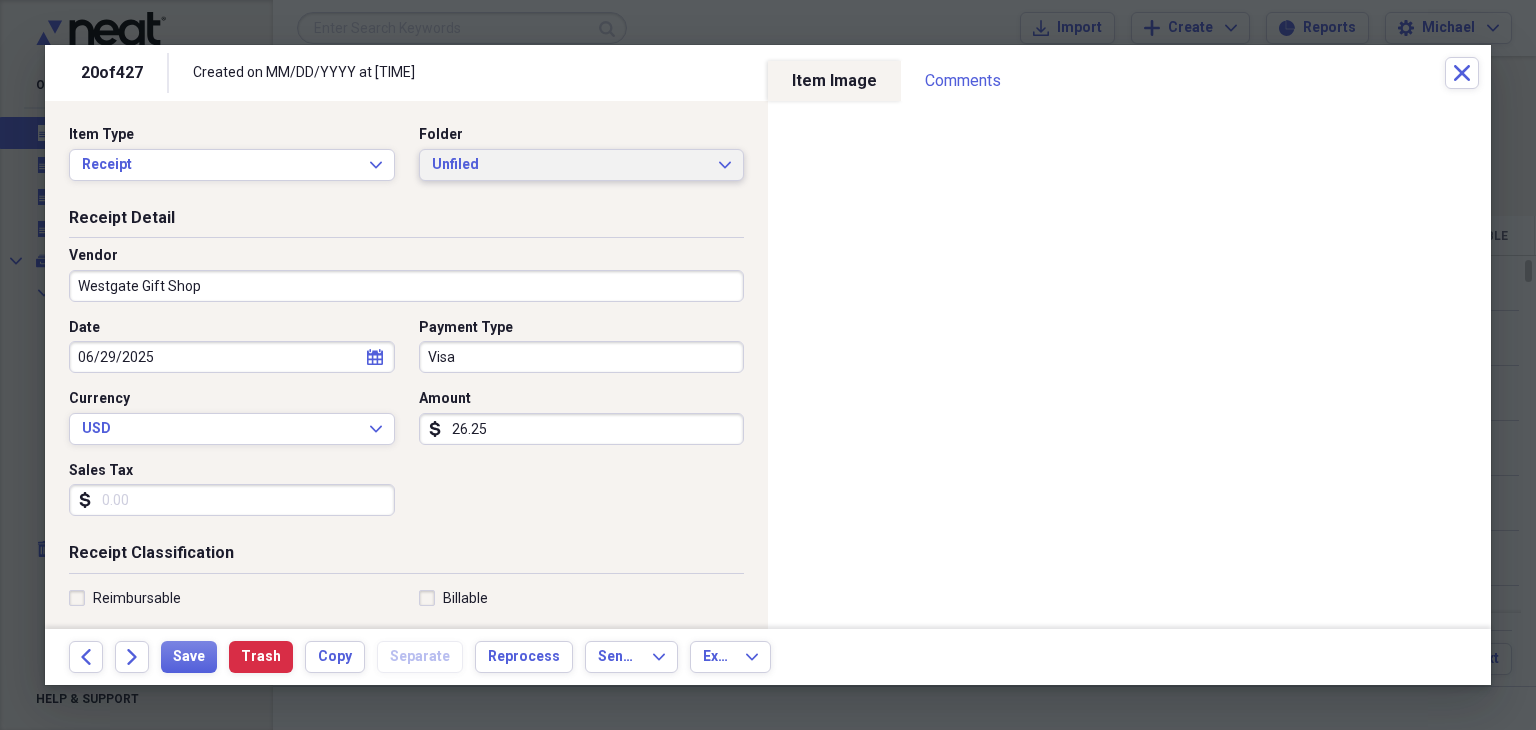 type on "Westgate Gift Shop" 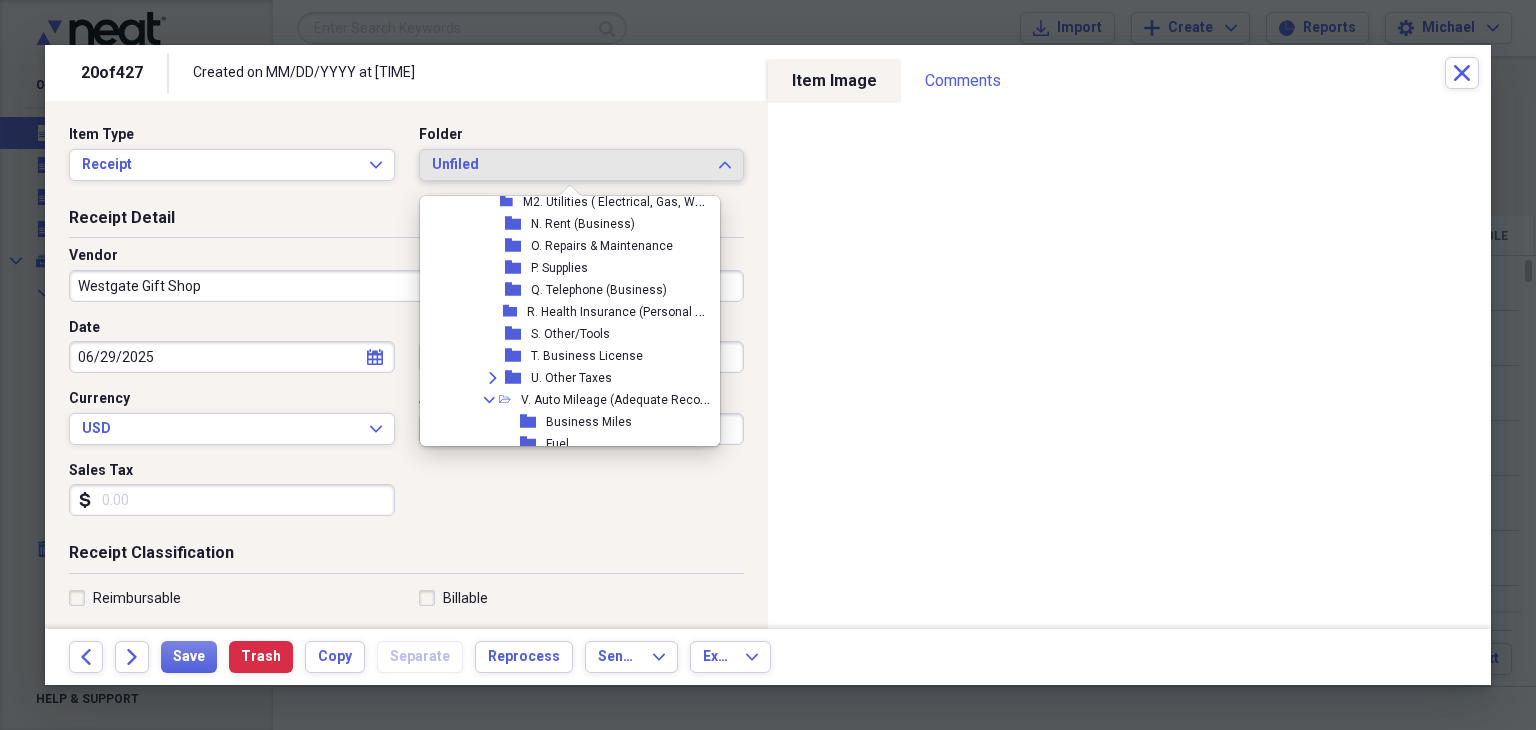 scroll, scrollTop: 880, scrollLeft: 0, axis: vertical 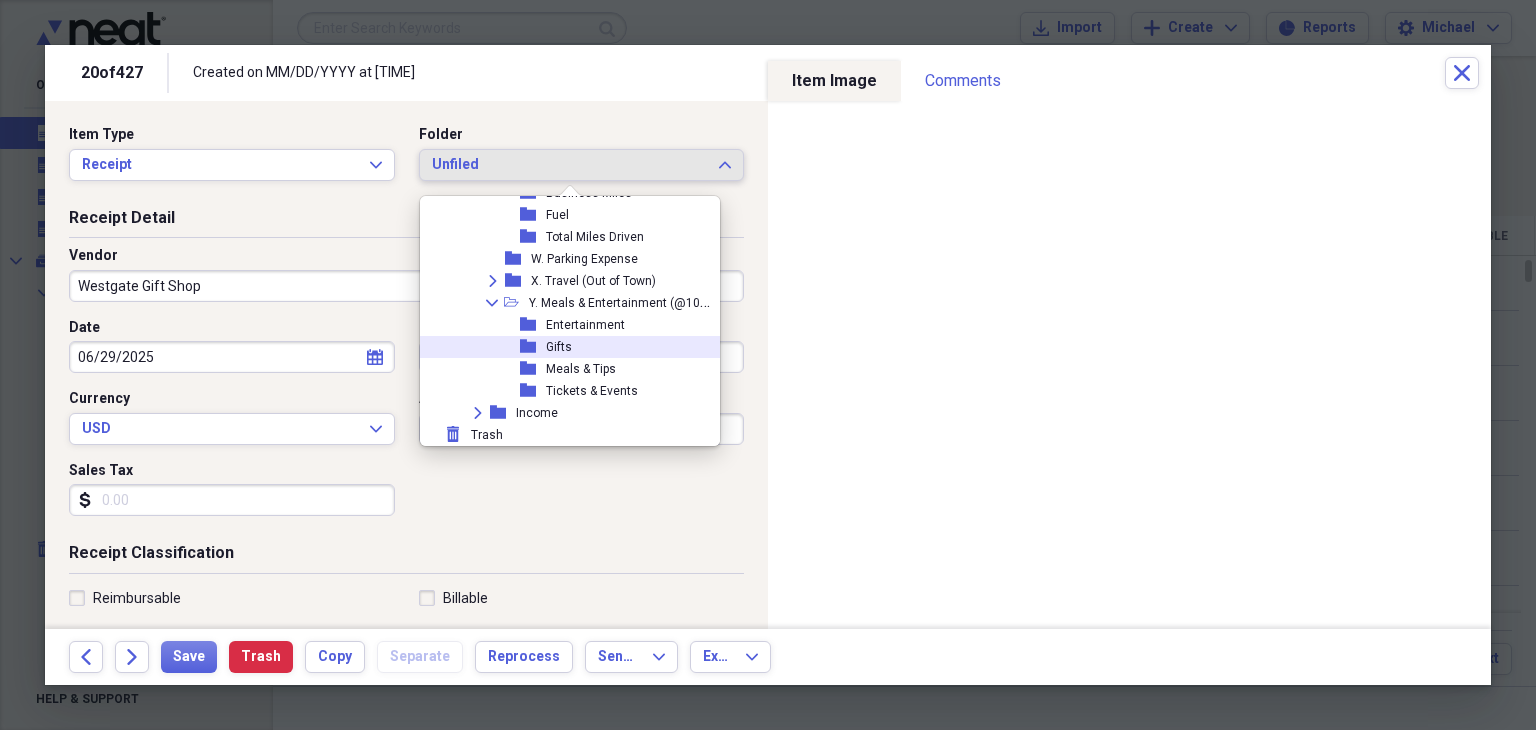 click on "Gifts" at bounding box center [559, 347] 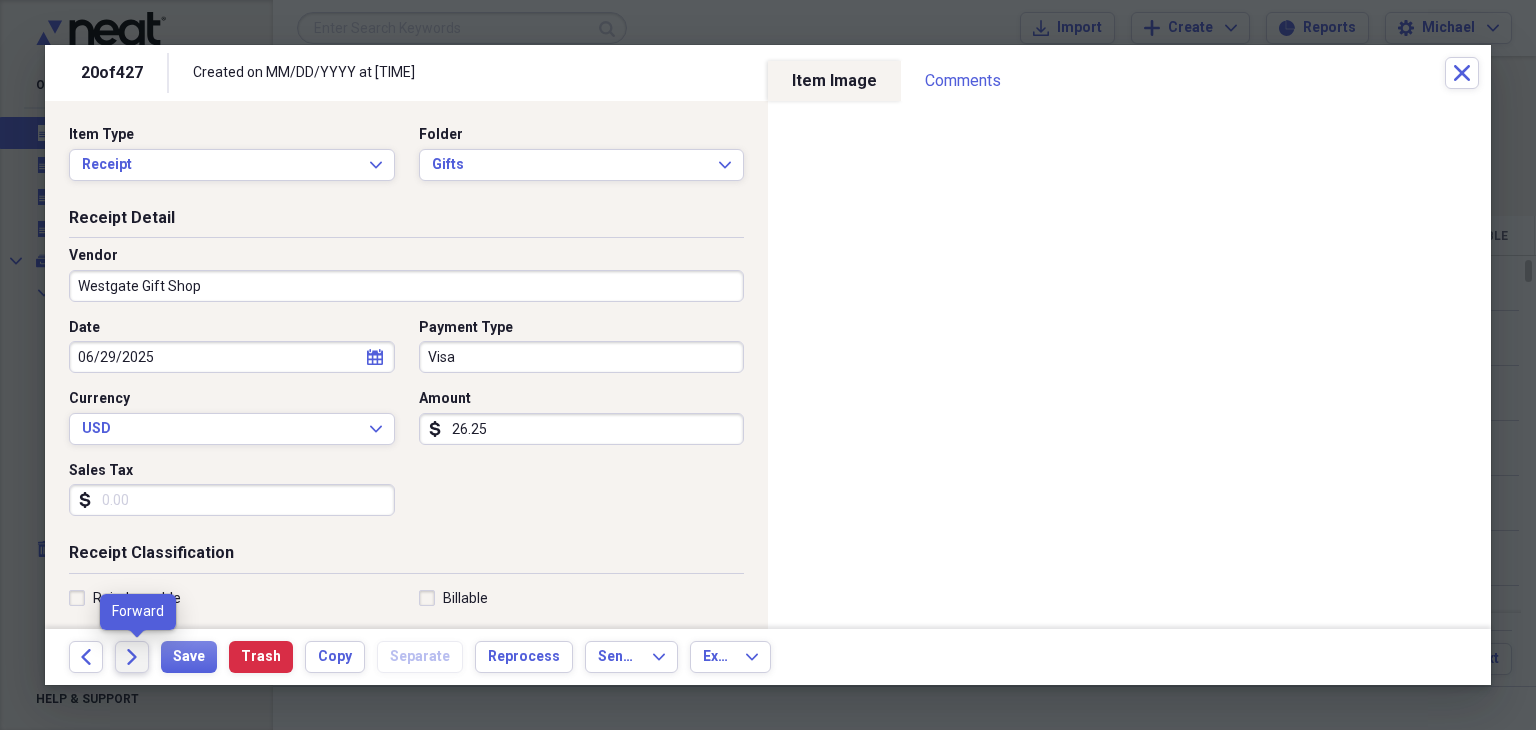 click on "Forward" 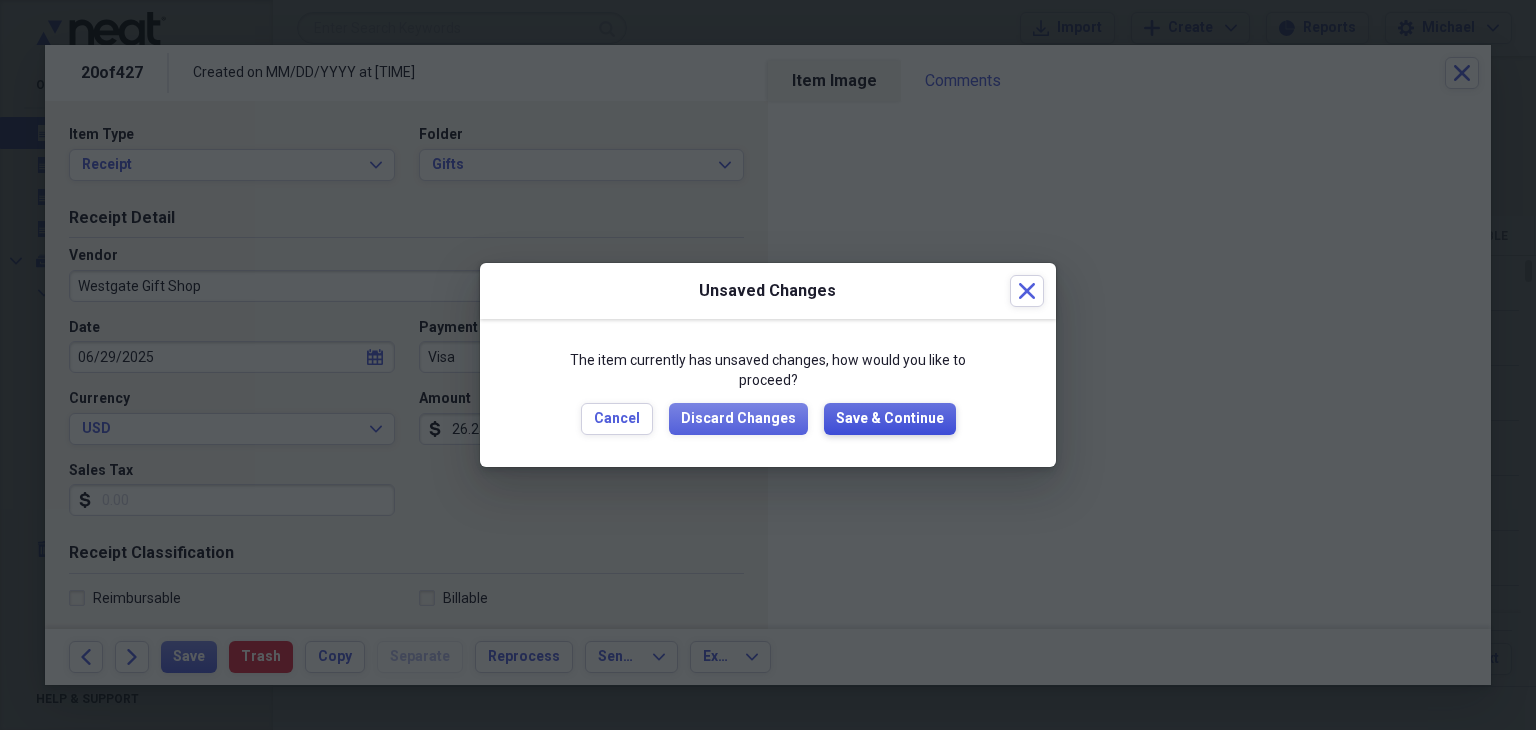 click on "Save & Continue" at bounding box center [890, 419] 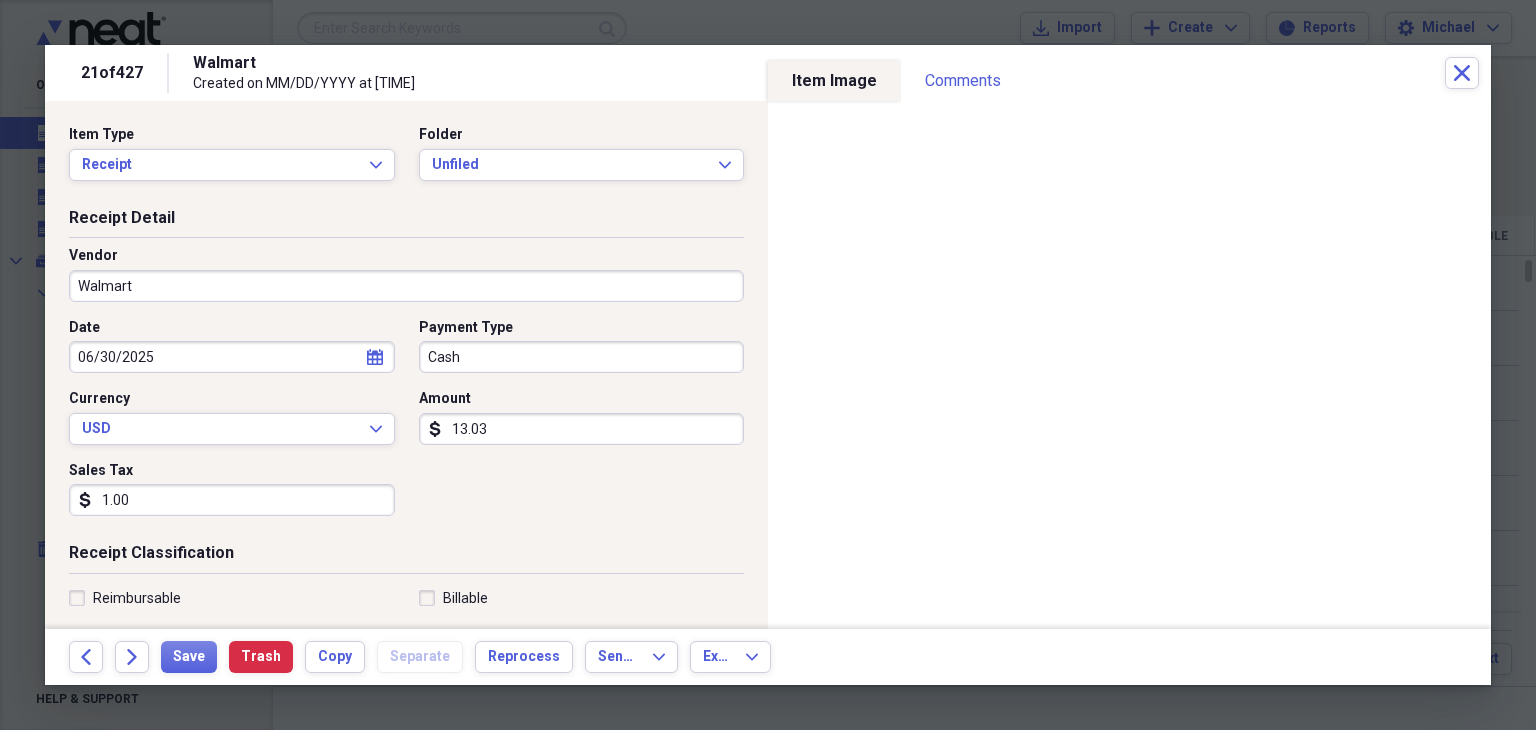 click on "1.00" at bounding box center [232, 500] 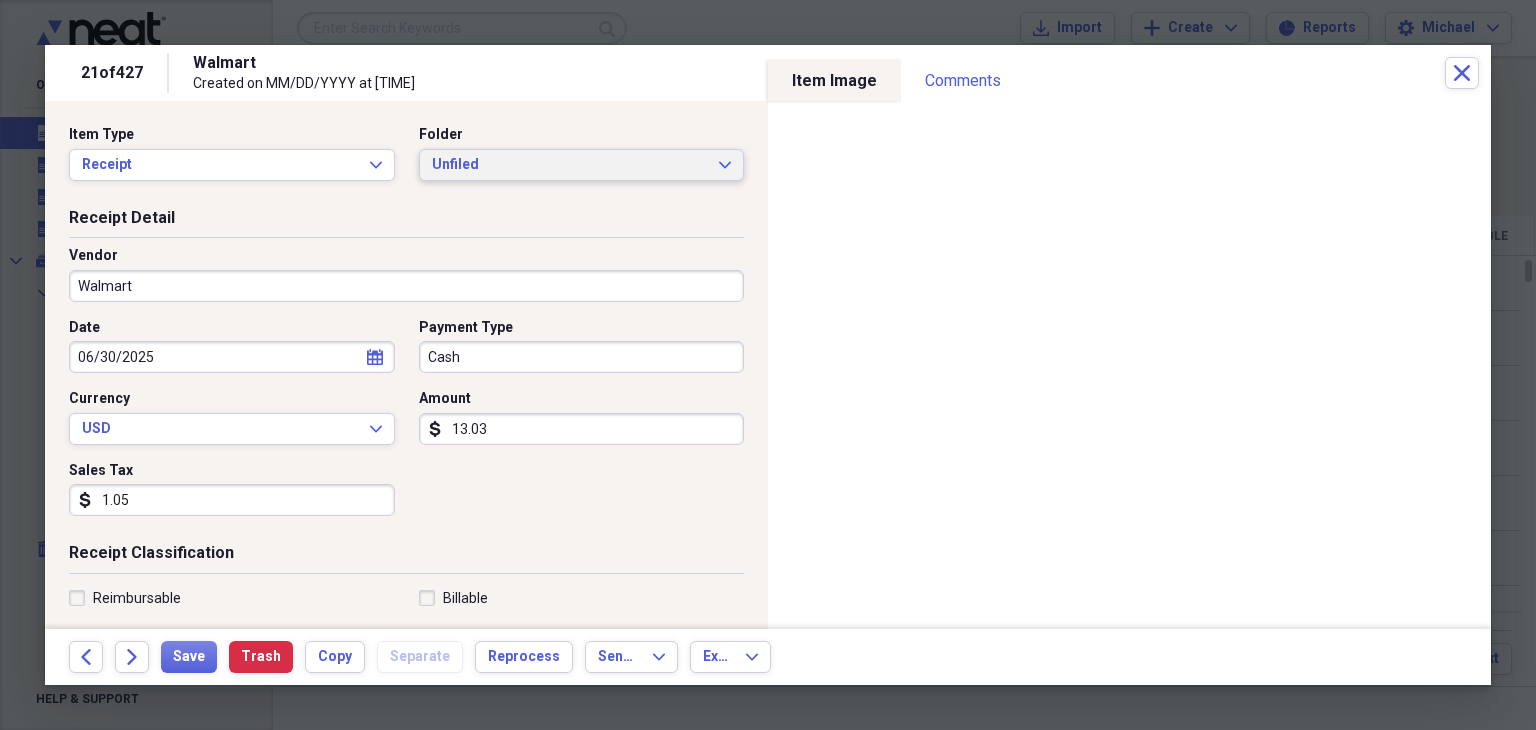 type on "1.05" 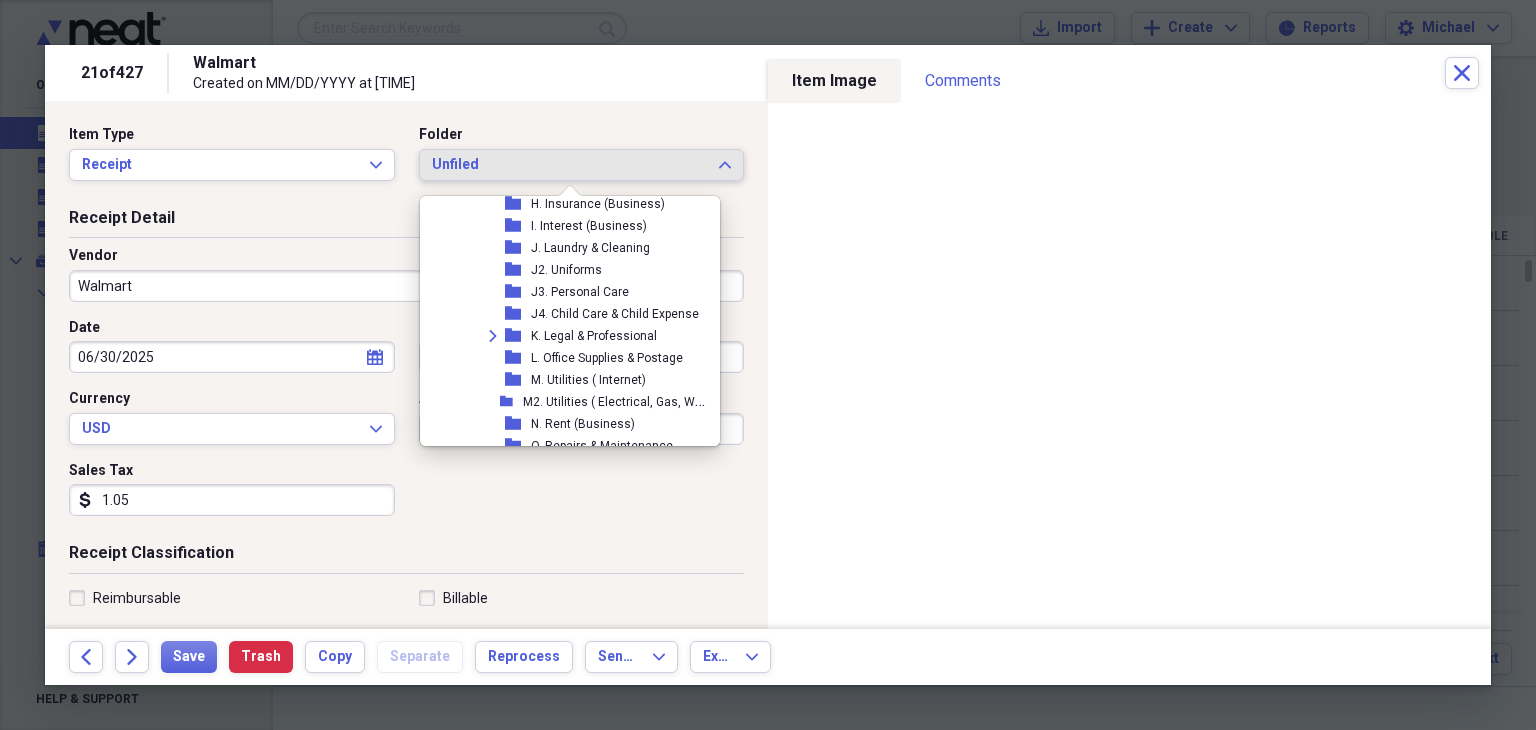 scroll, scrollTop: 439, scrollLeft: 0, axis: vertical 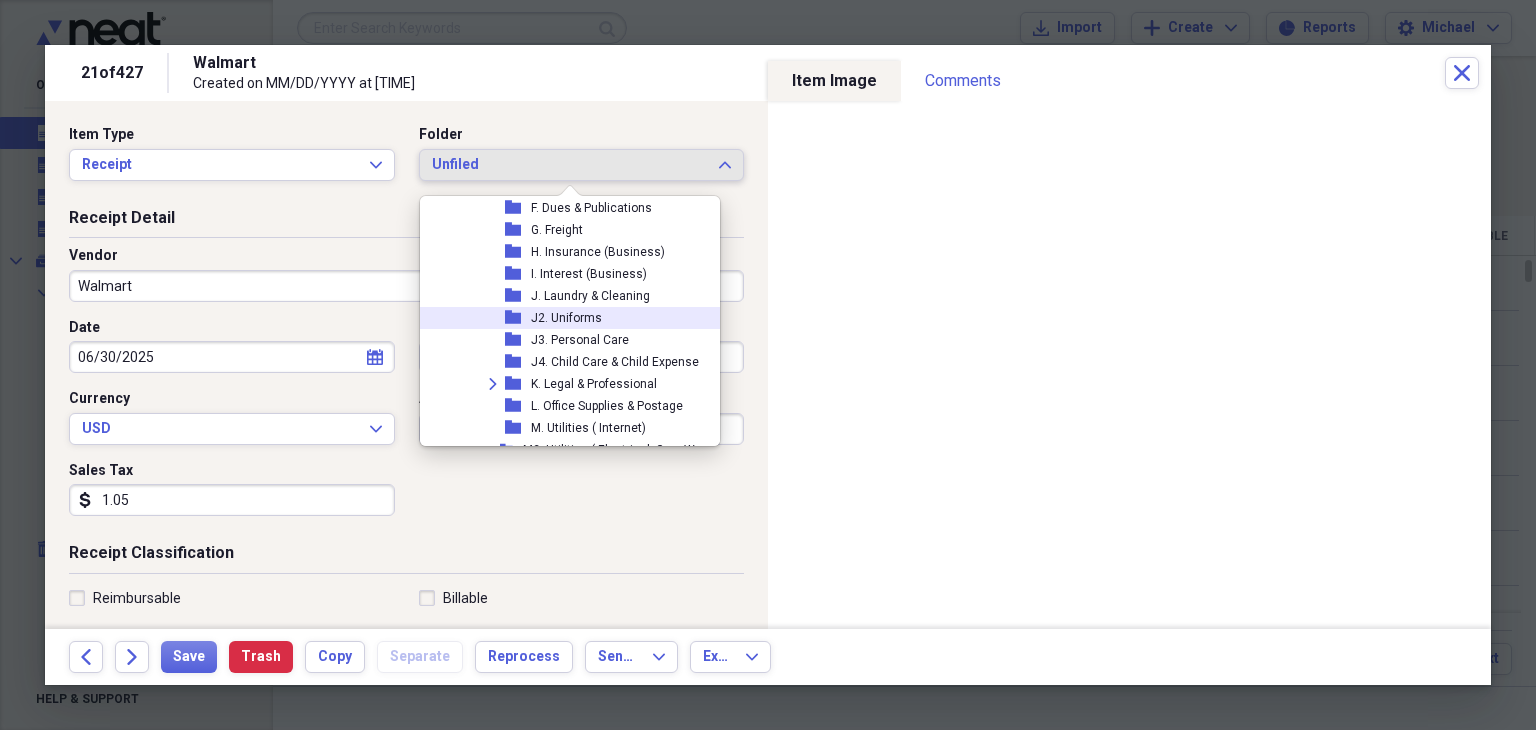 click on "folder J2. Uniforms" at bounding box center (569, 318) 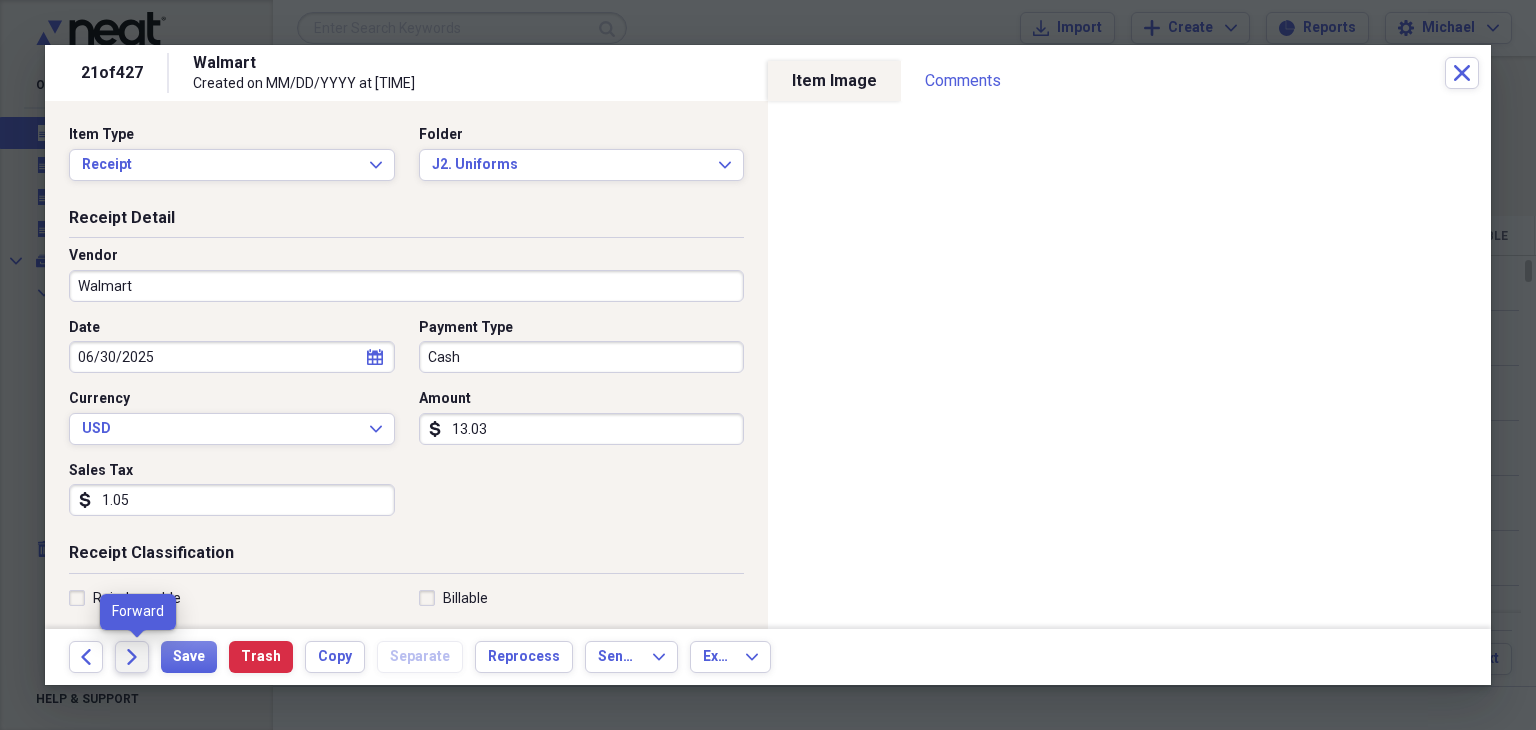 click on "Forward" at bounding box center [132, 657] 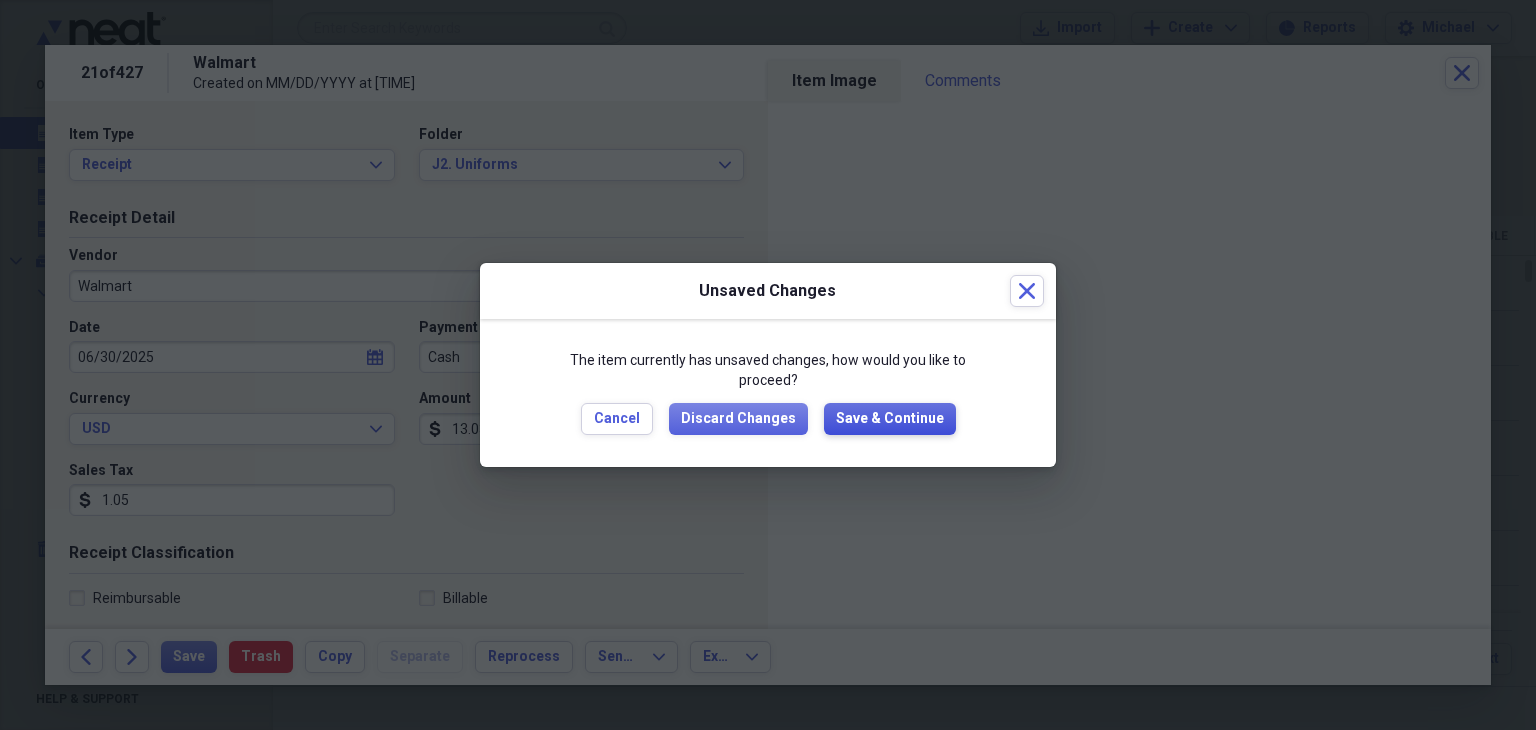 click on "Save & Continue" at bounding box center (890, 419) 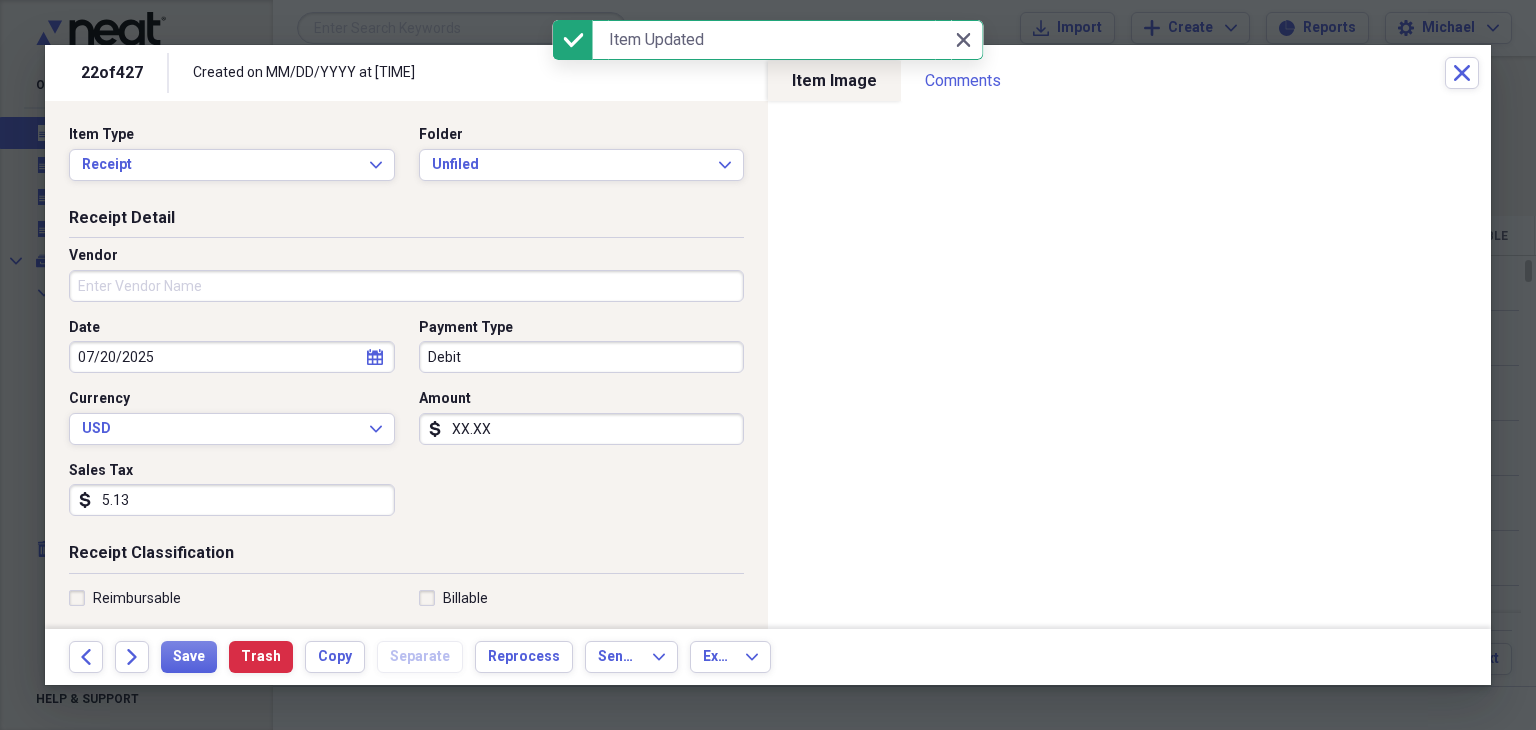 click on "Vendor" at bounding box center [406, 286] 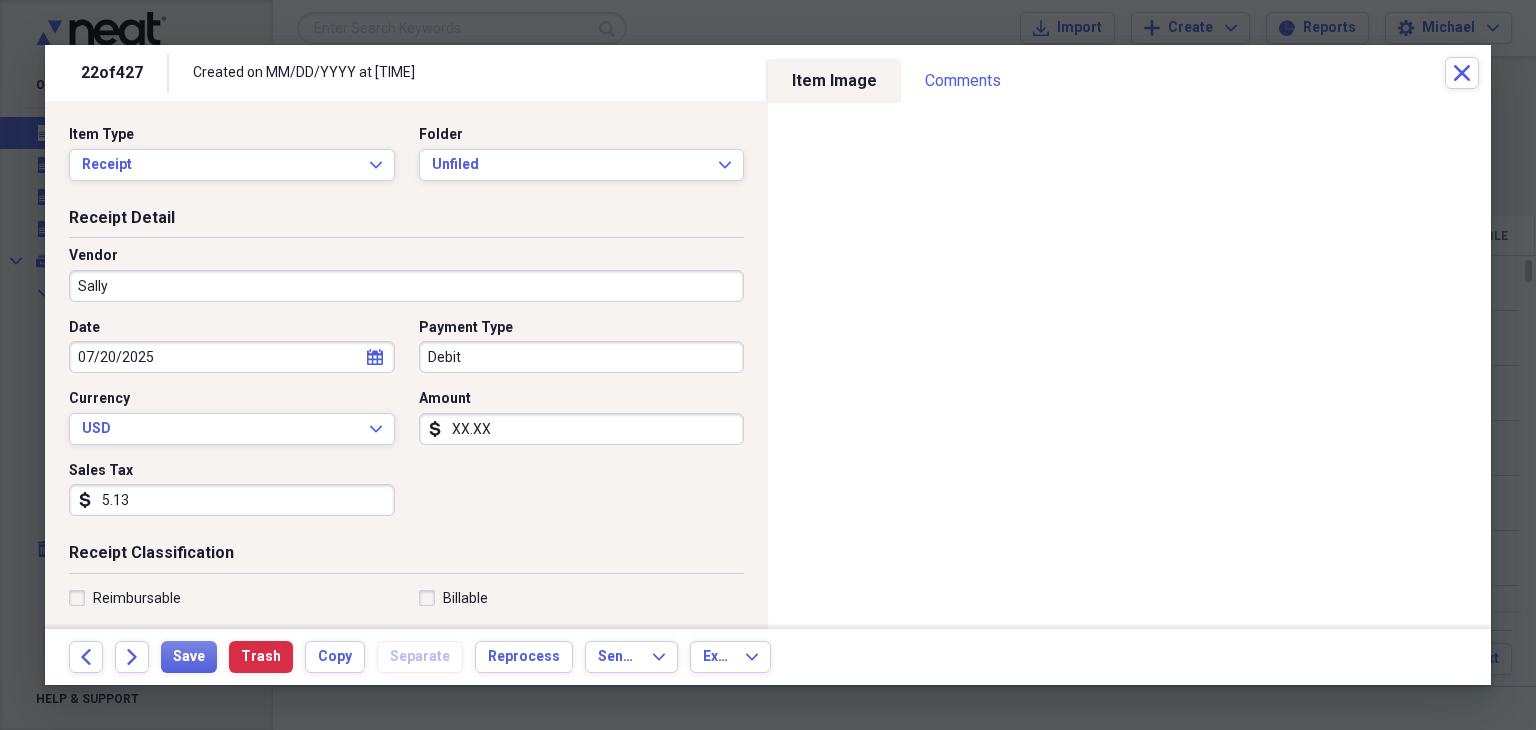 click on "Vendor" at bounding box center [406, 256] 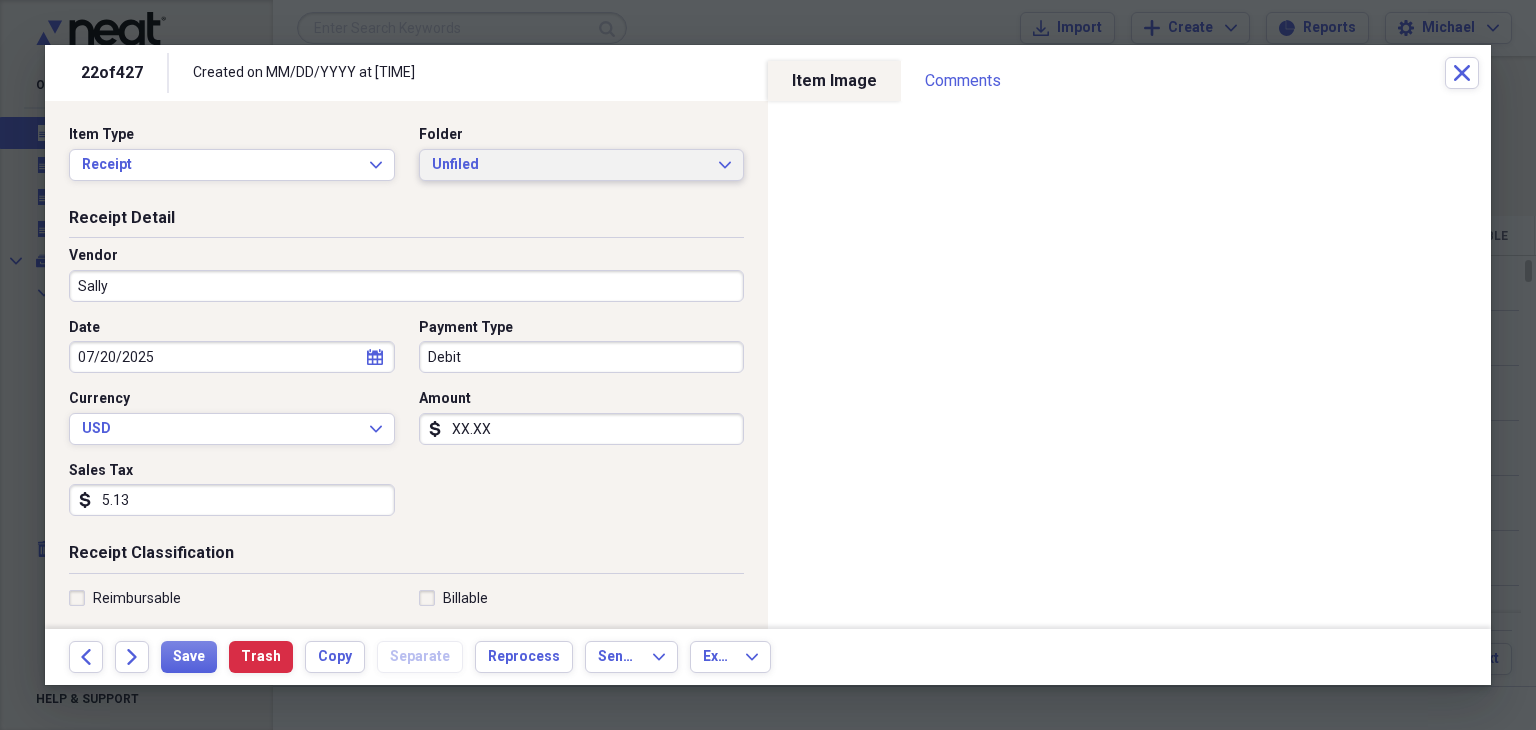 click on "Unfiled" at bounding box center (570, 165) 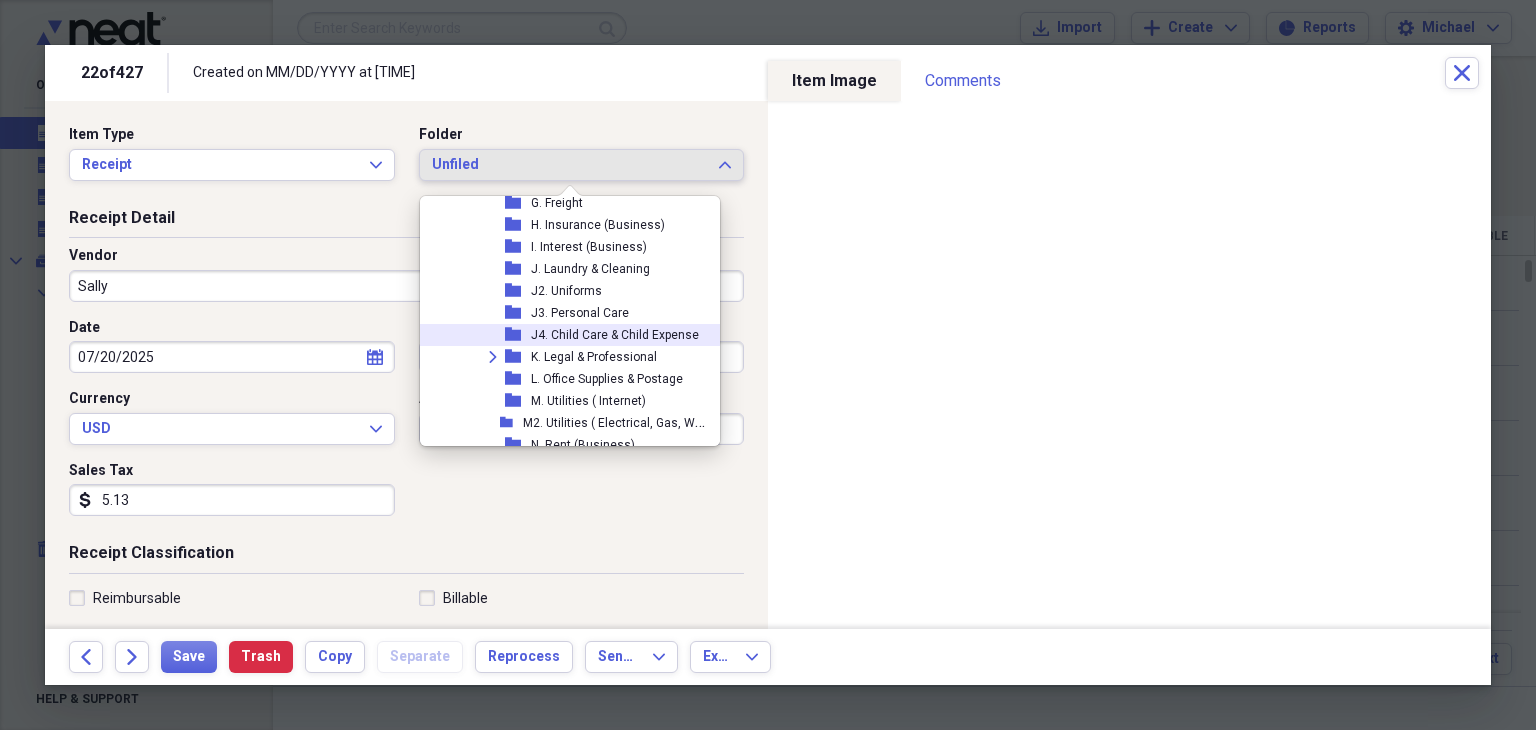 scroll, scrollTop: 414, scrollLeft: 0, axis: vertical 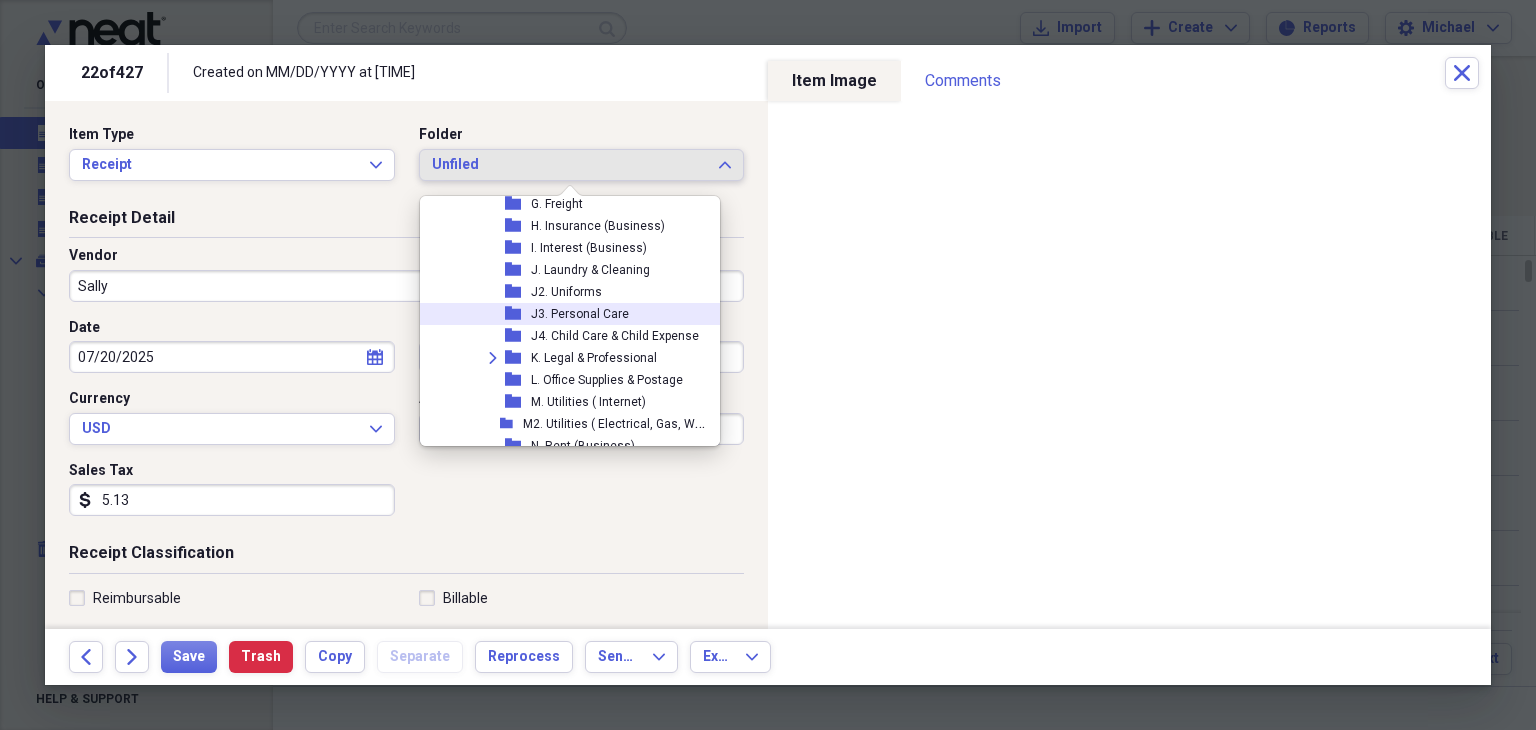 click on "J3. Personal Care" at bounding box center (580, 314) 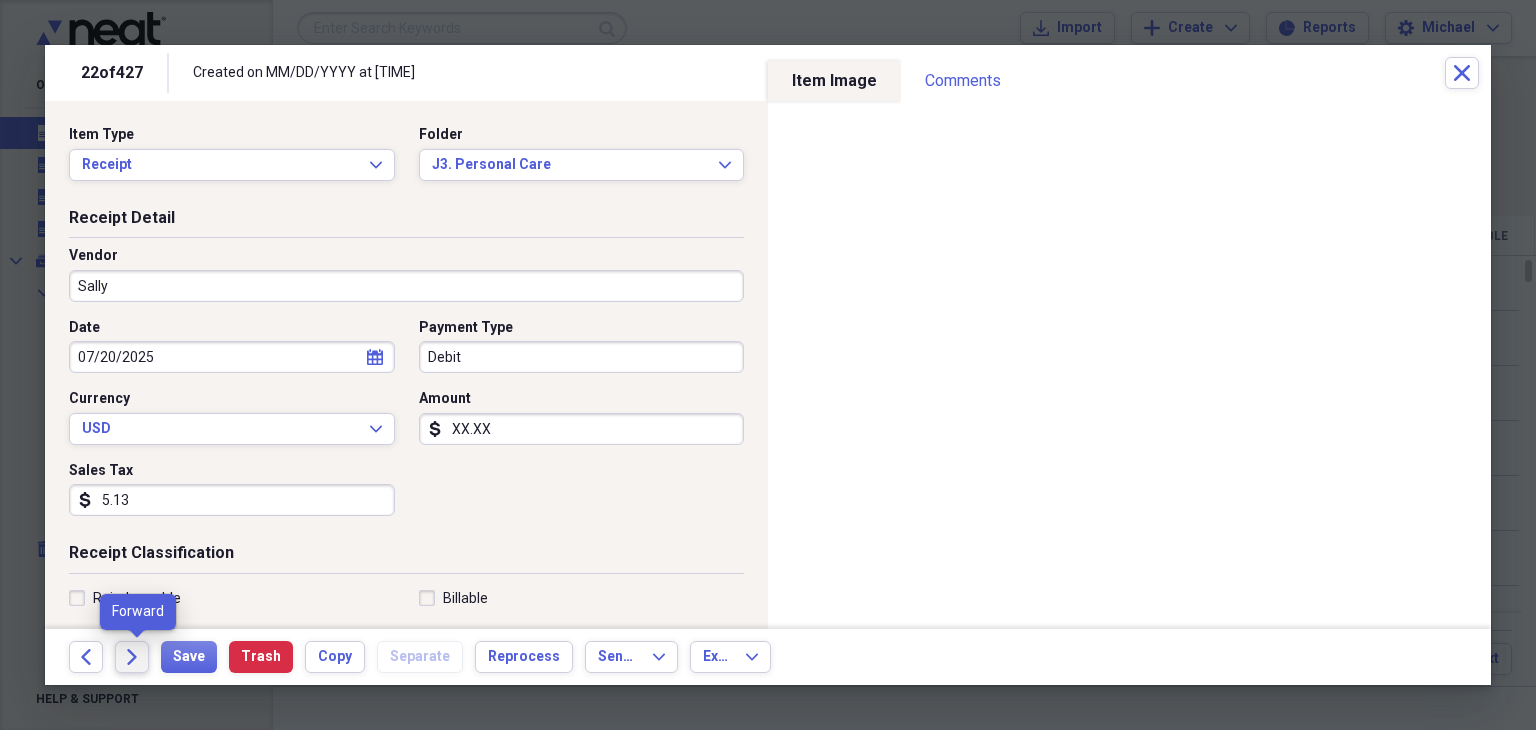 click on "Forward" 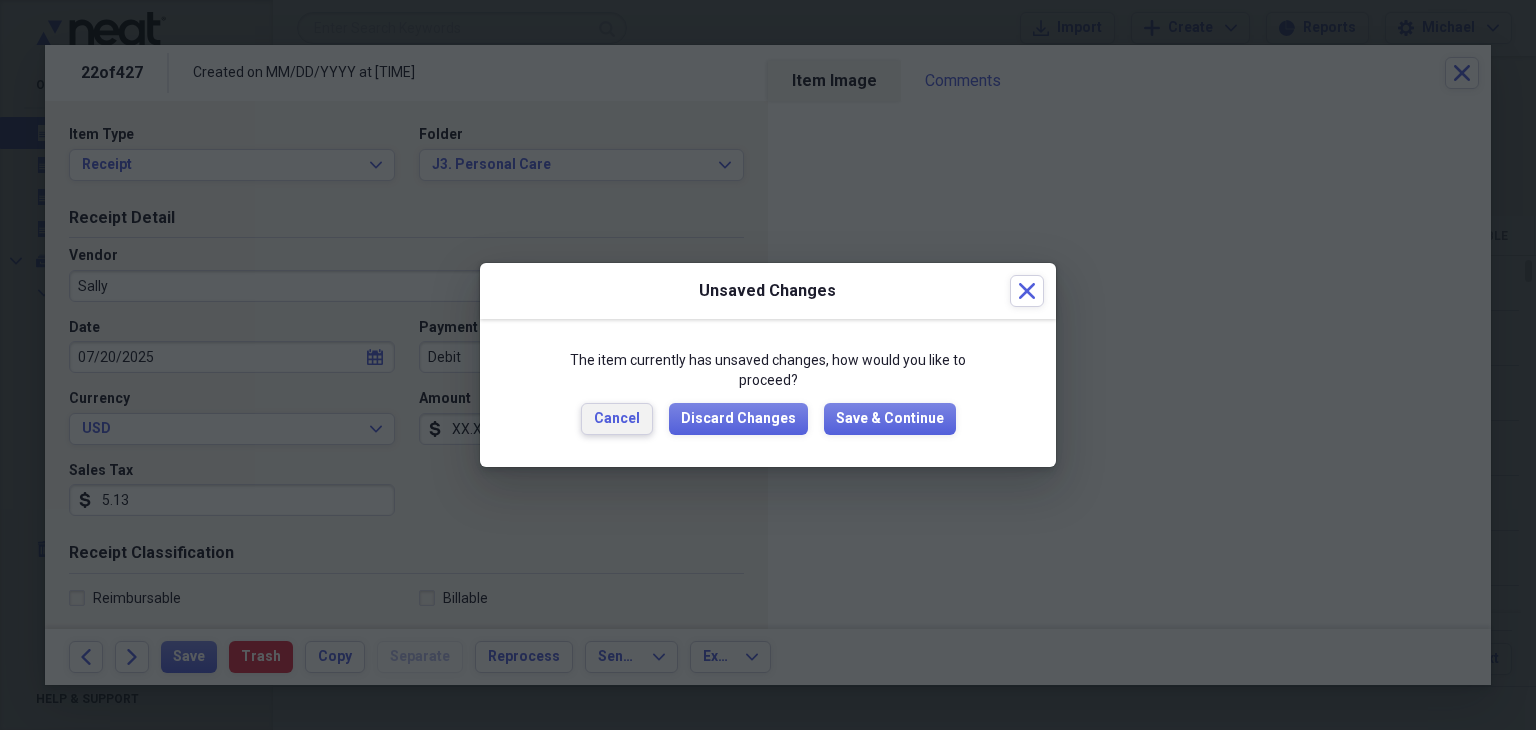 click on "Cancel" at bounding box center [617, 419] 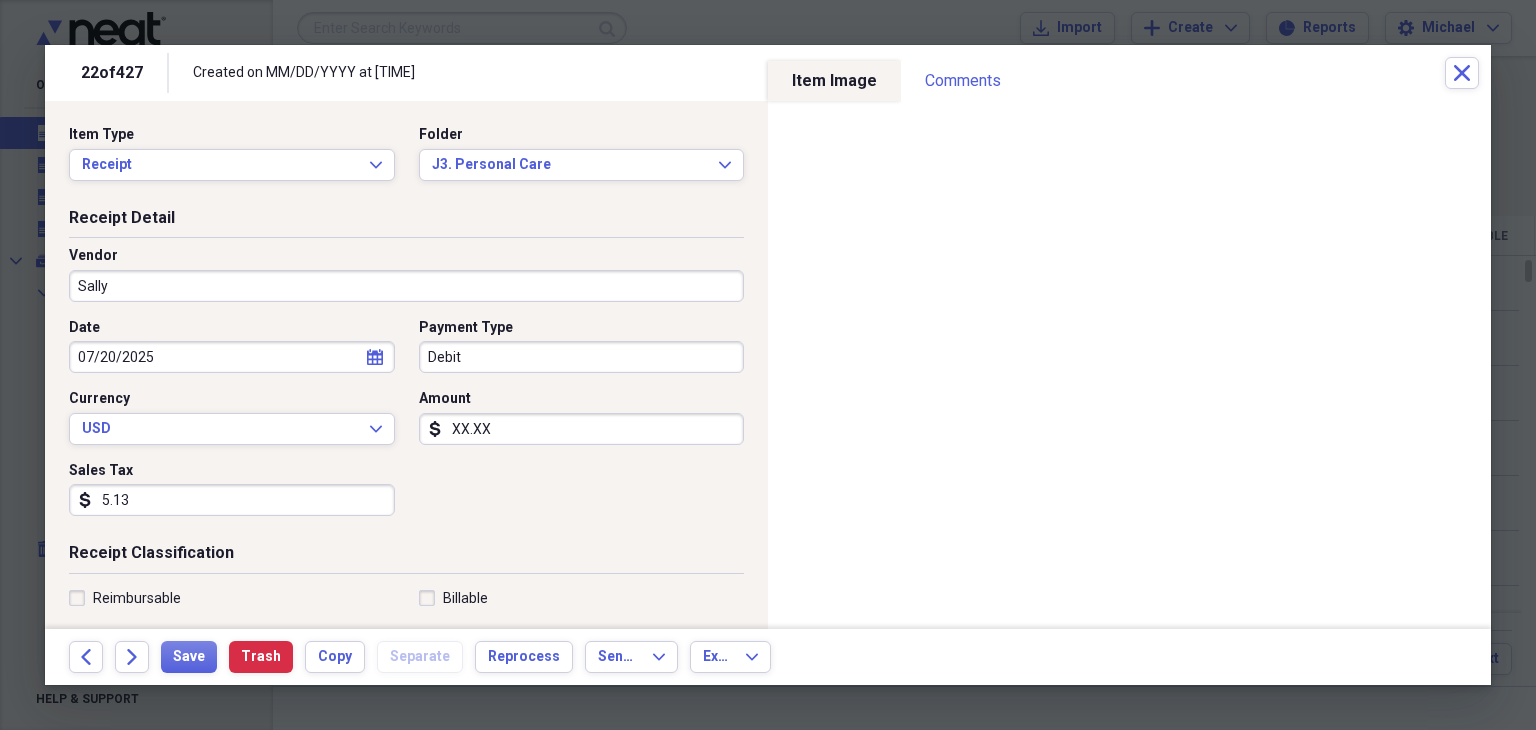 click on "Sally" at bounding box center (406, 286) 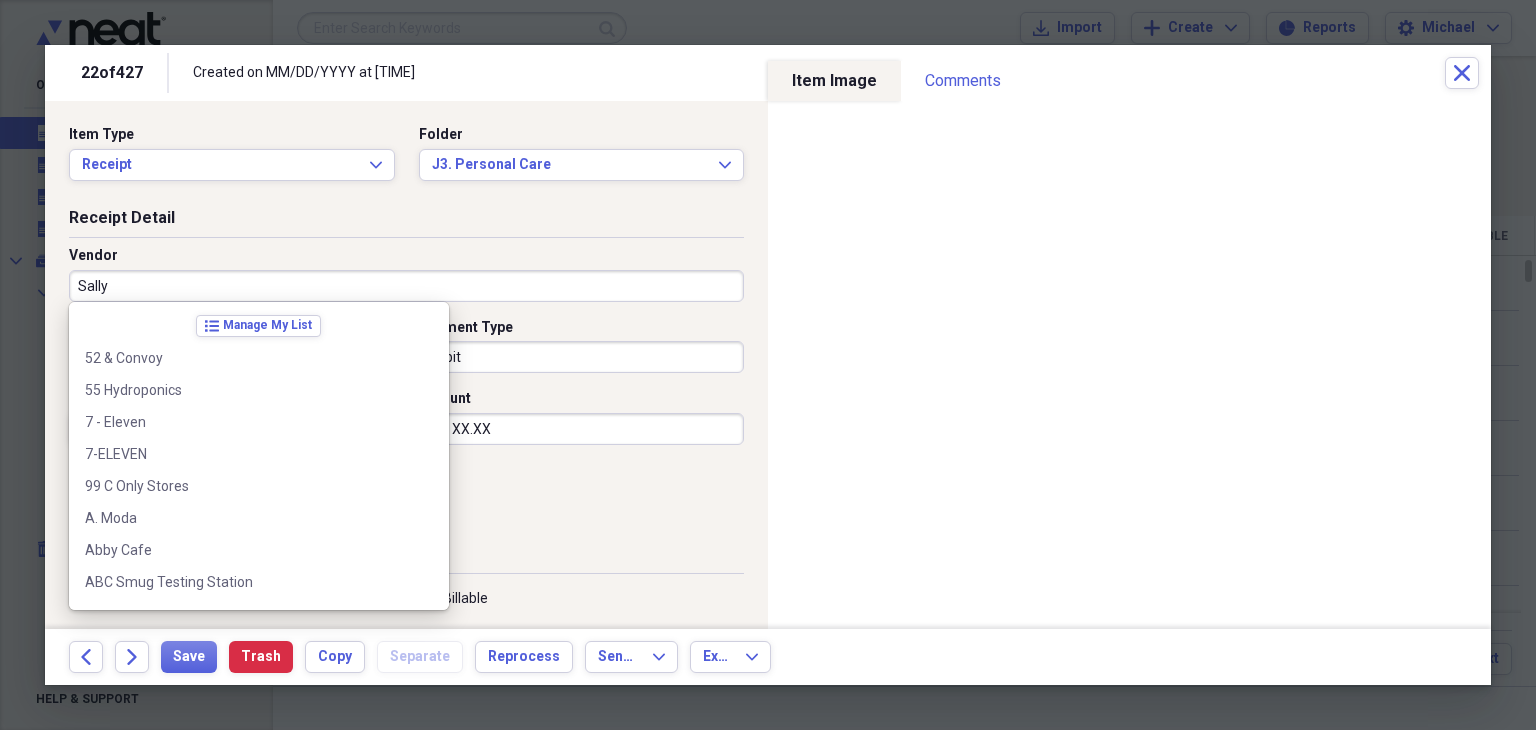 scroll, scrollTop: 16156, scrollLeft: 0, axis: vertical 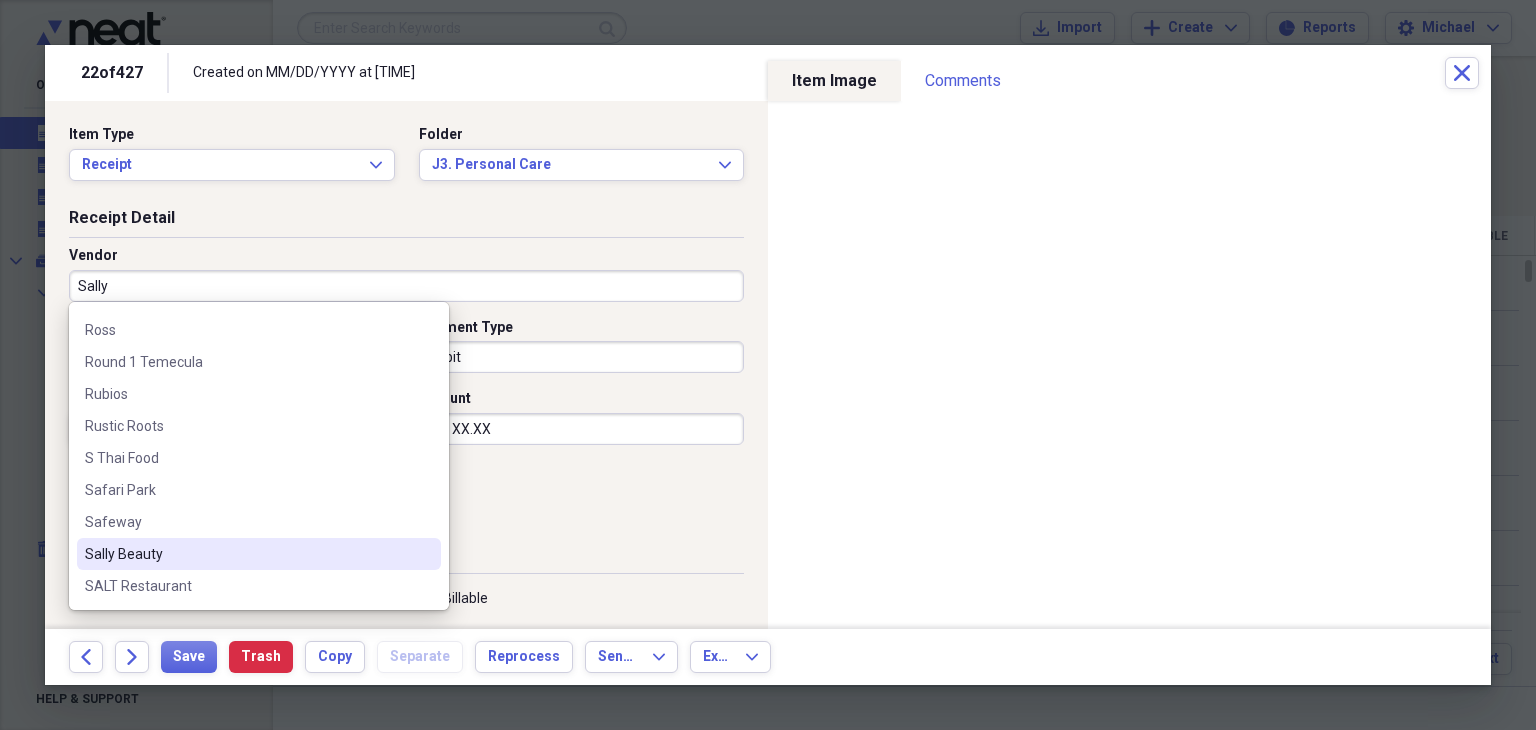 click on "Sally" at bounding box center (406, 286) 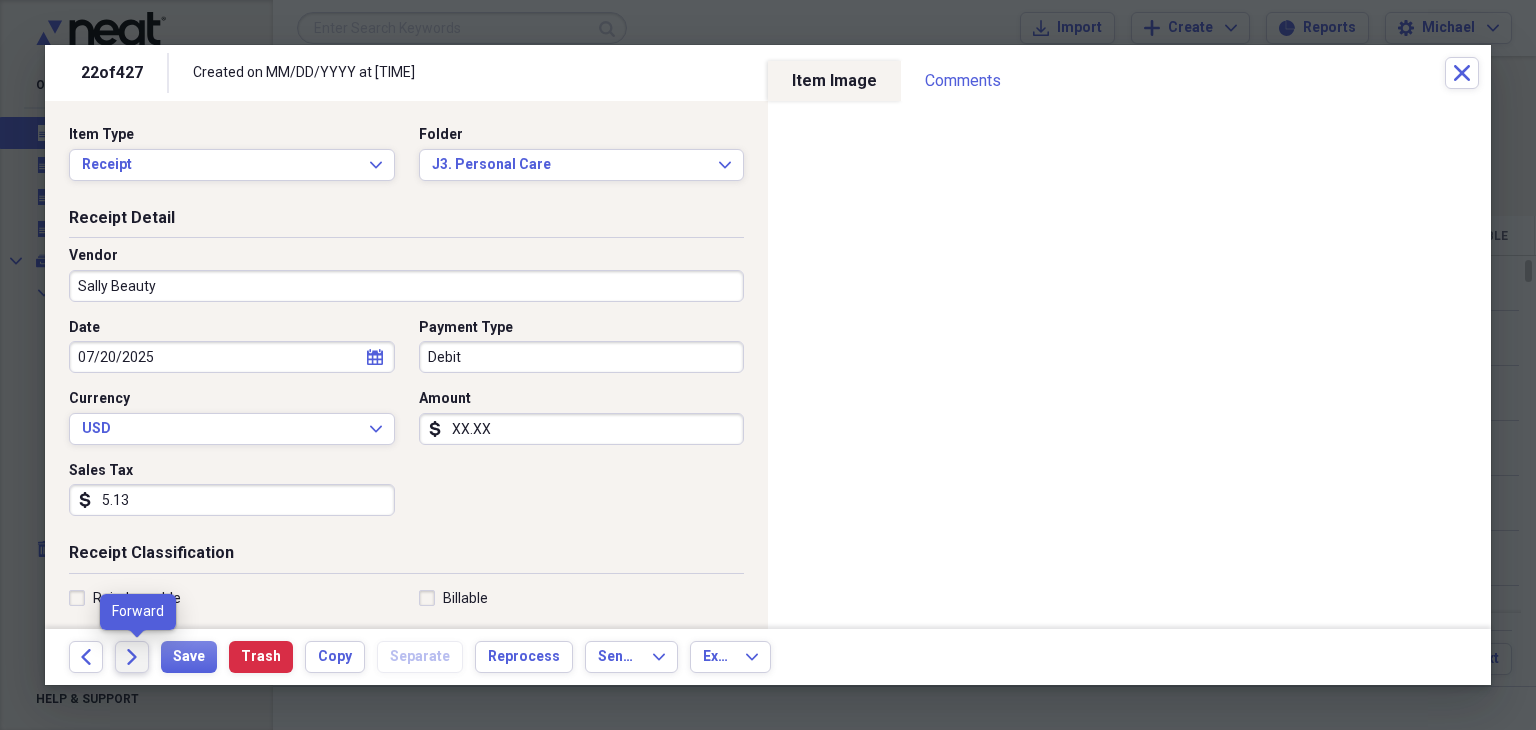 click on "Forward" 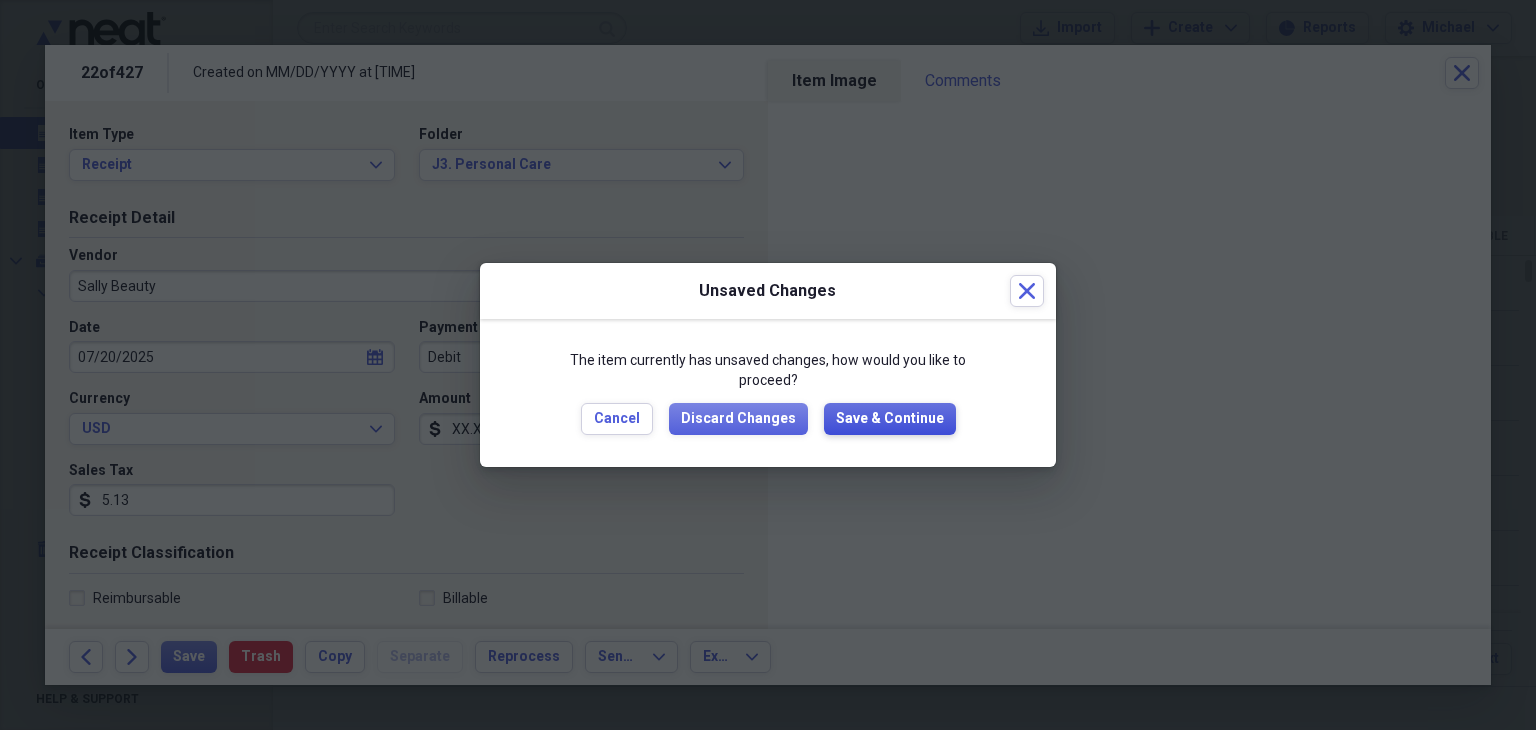 click on "Save & Continue" at bounding box center (890, 419) 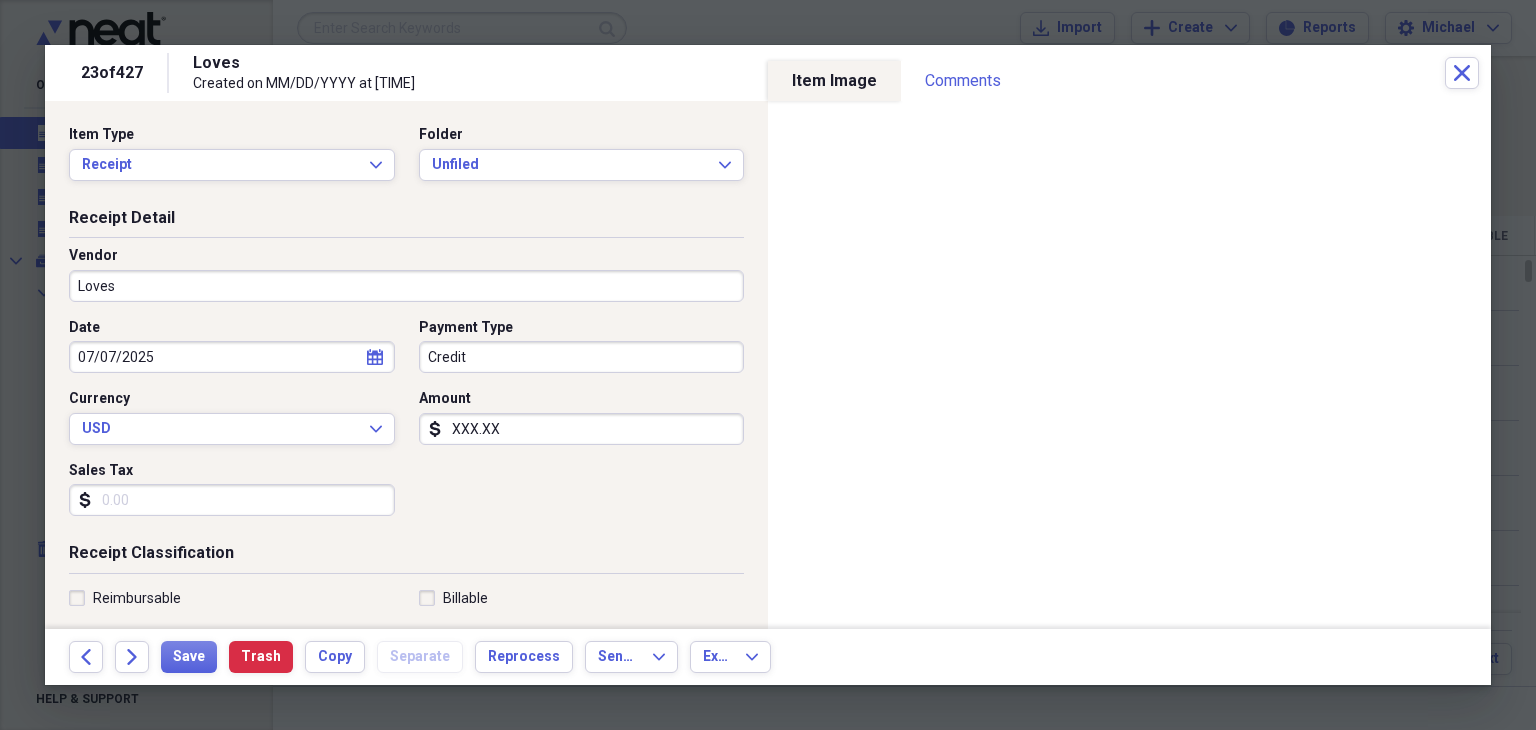 click on "Sales Tax" at bounding box center (232, 500) 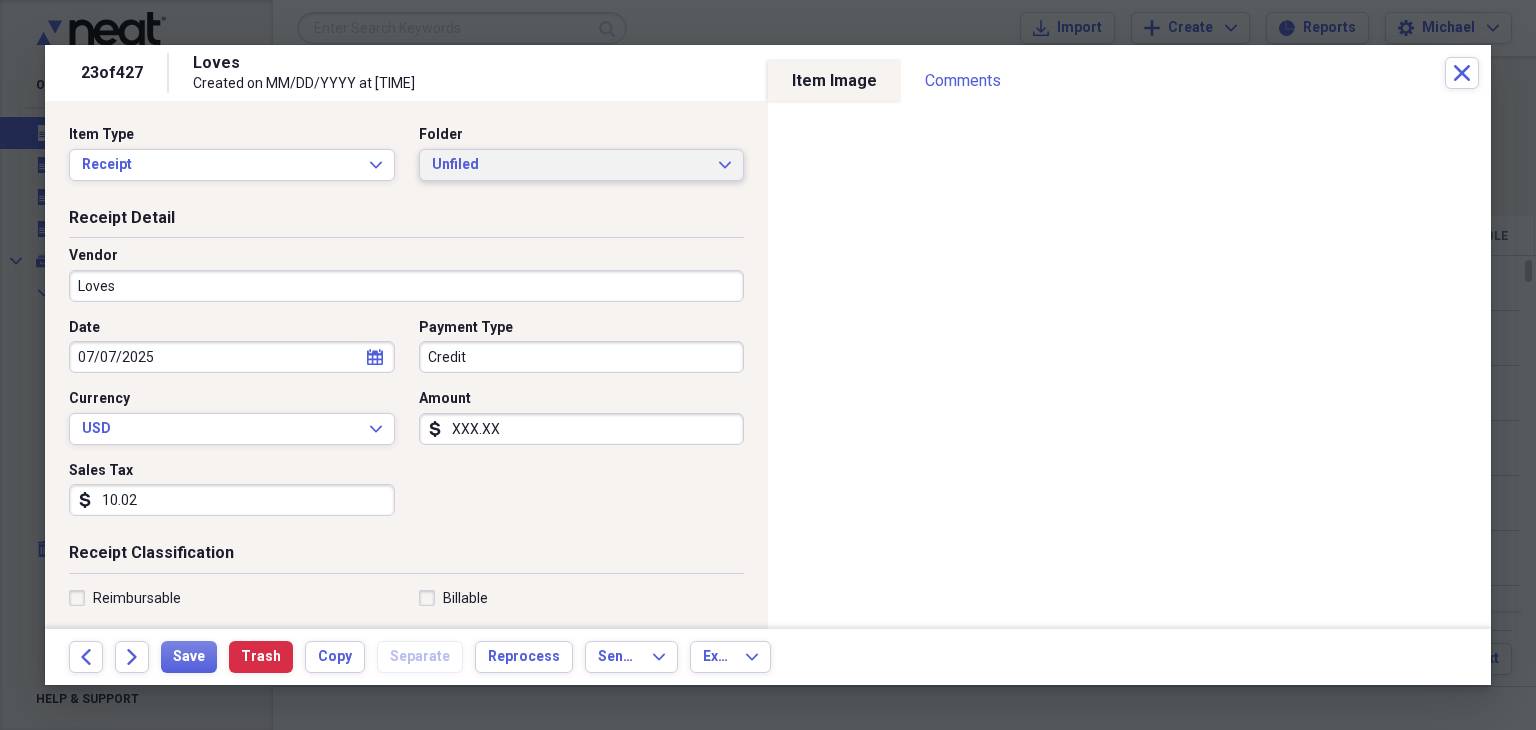 type on "10.02" 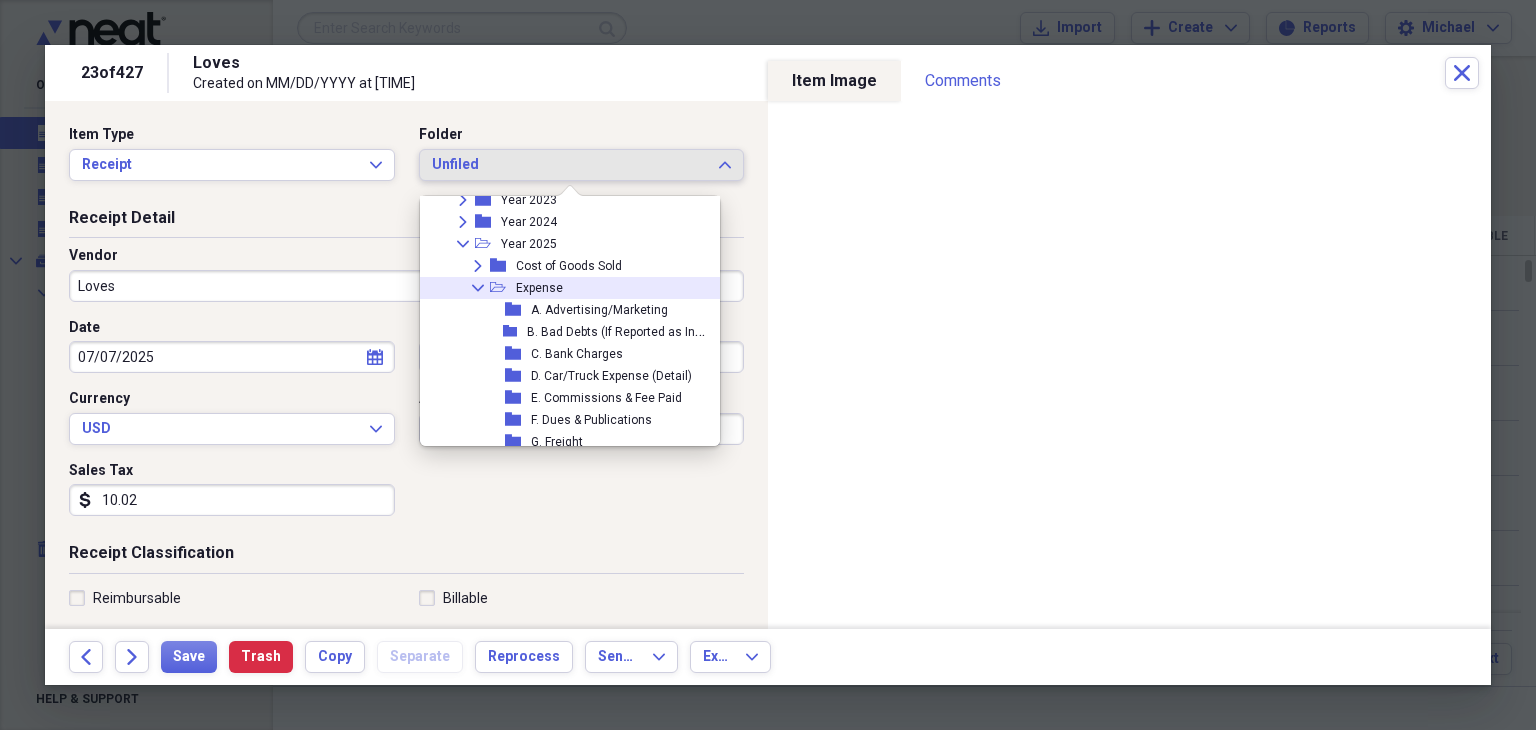 scroll, scrollTop: 178, scrollLeft: 0, axis: vertical 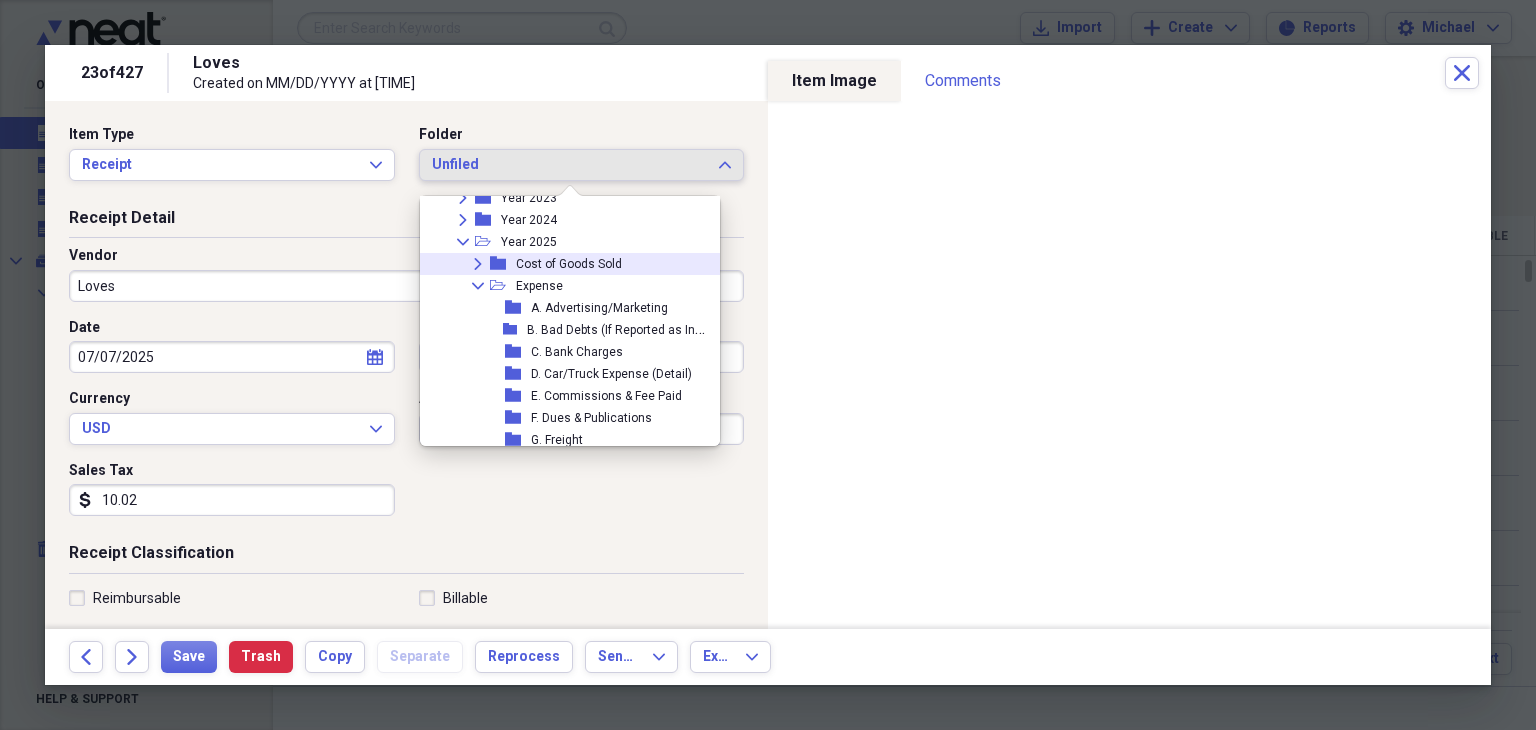 click on "Expand" 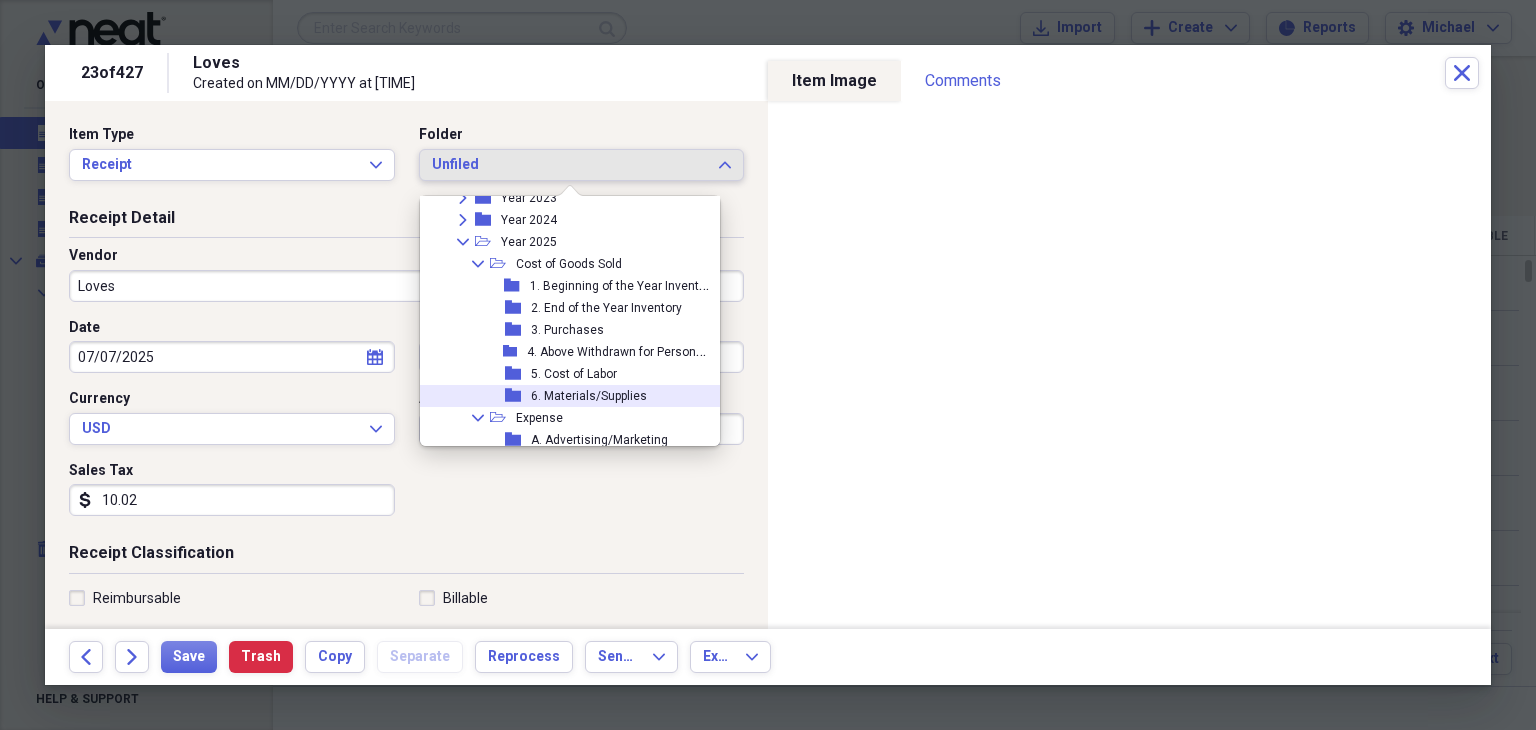 click on "6. Materials/Supplies" at bounding box center (589, 396) 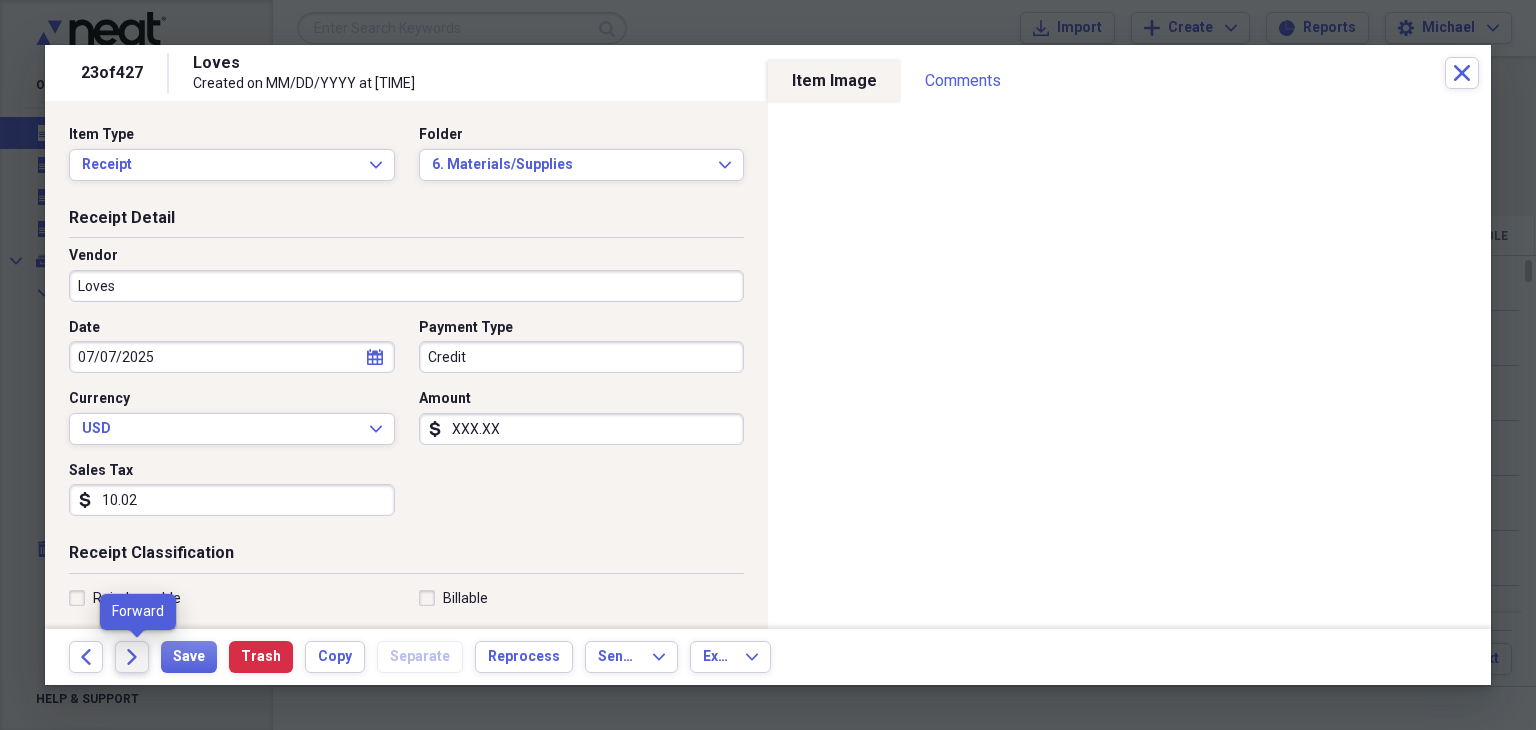 click on "Forward" 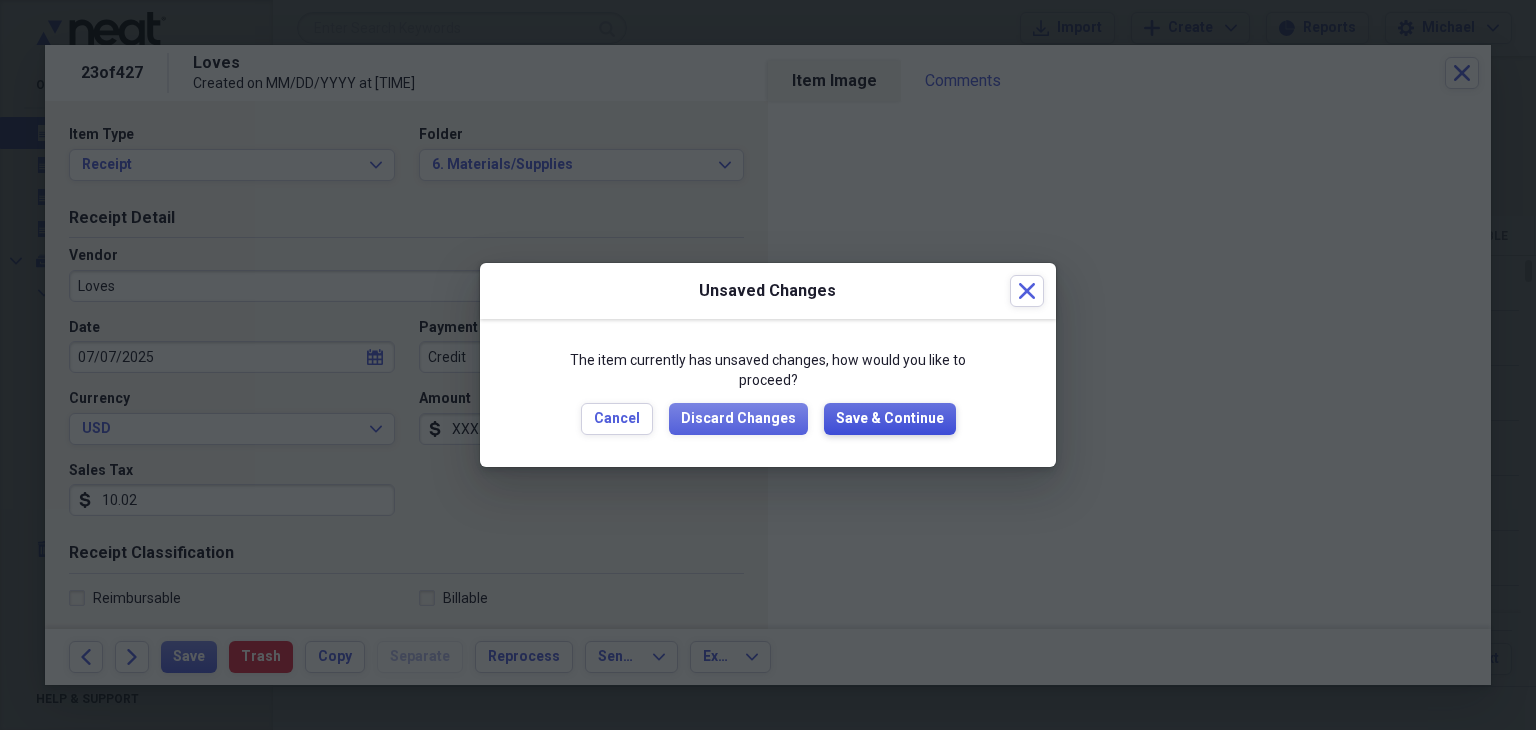 click on "Save & Continue" at bounding box center (890, 419) 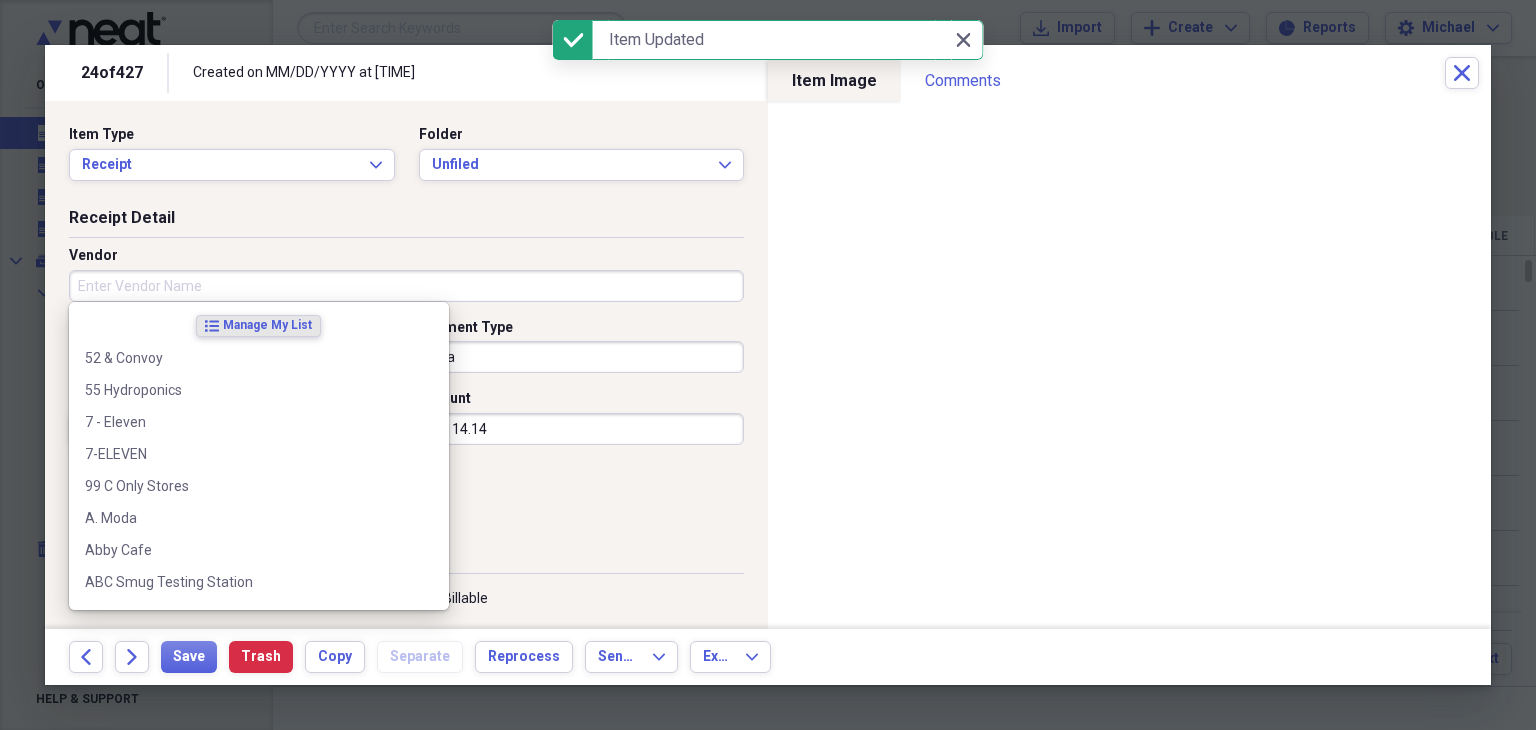 click on "Vendor" at bounding box center (406, 286) 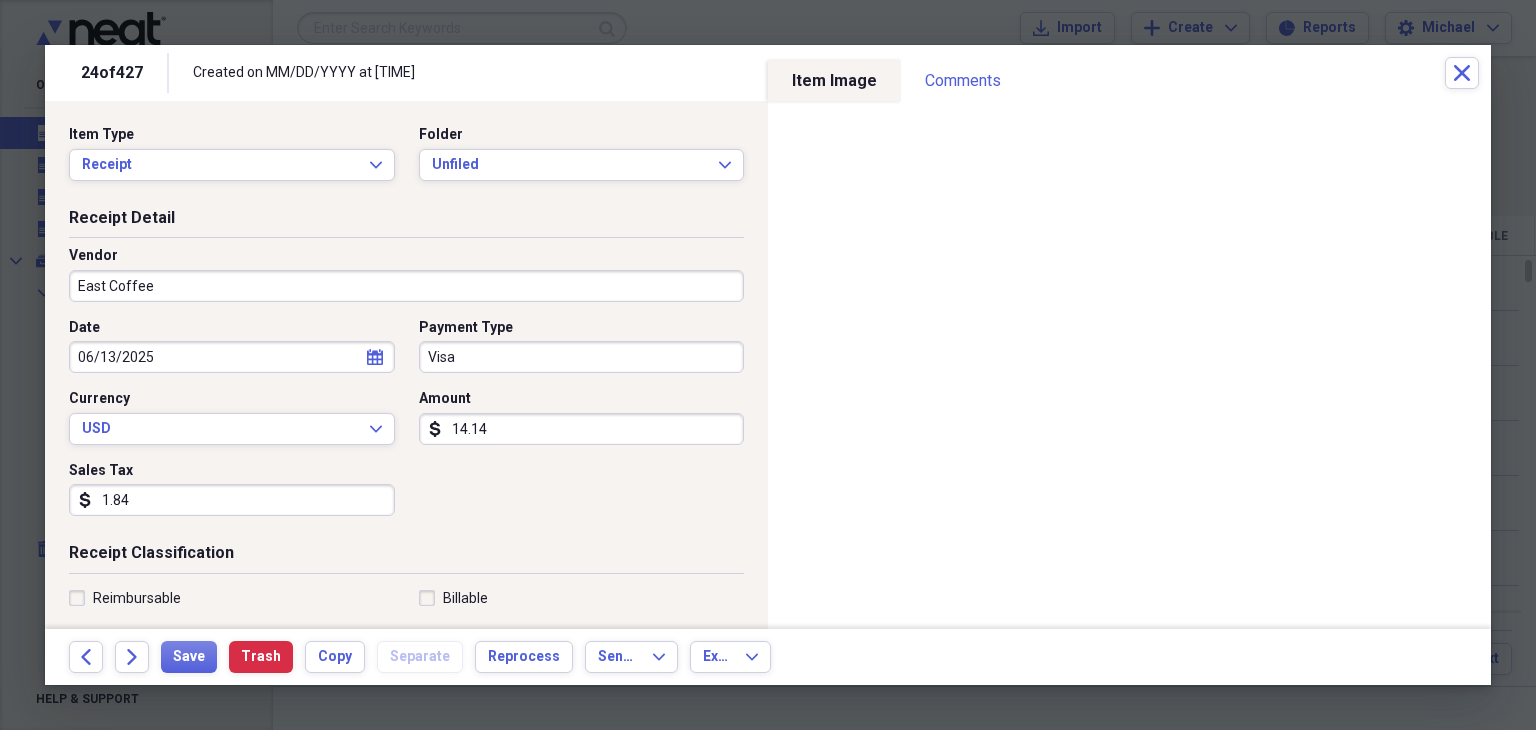 type on "East Coffee" 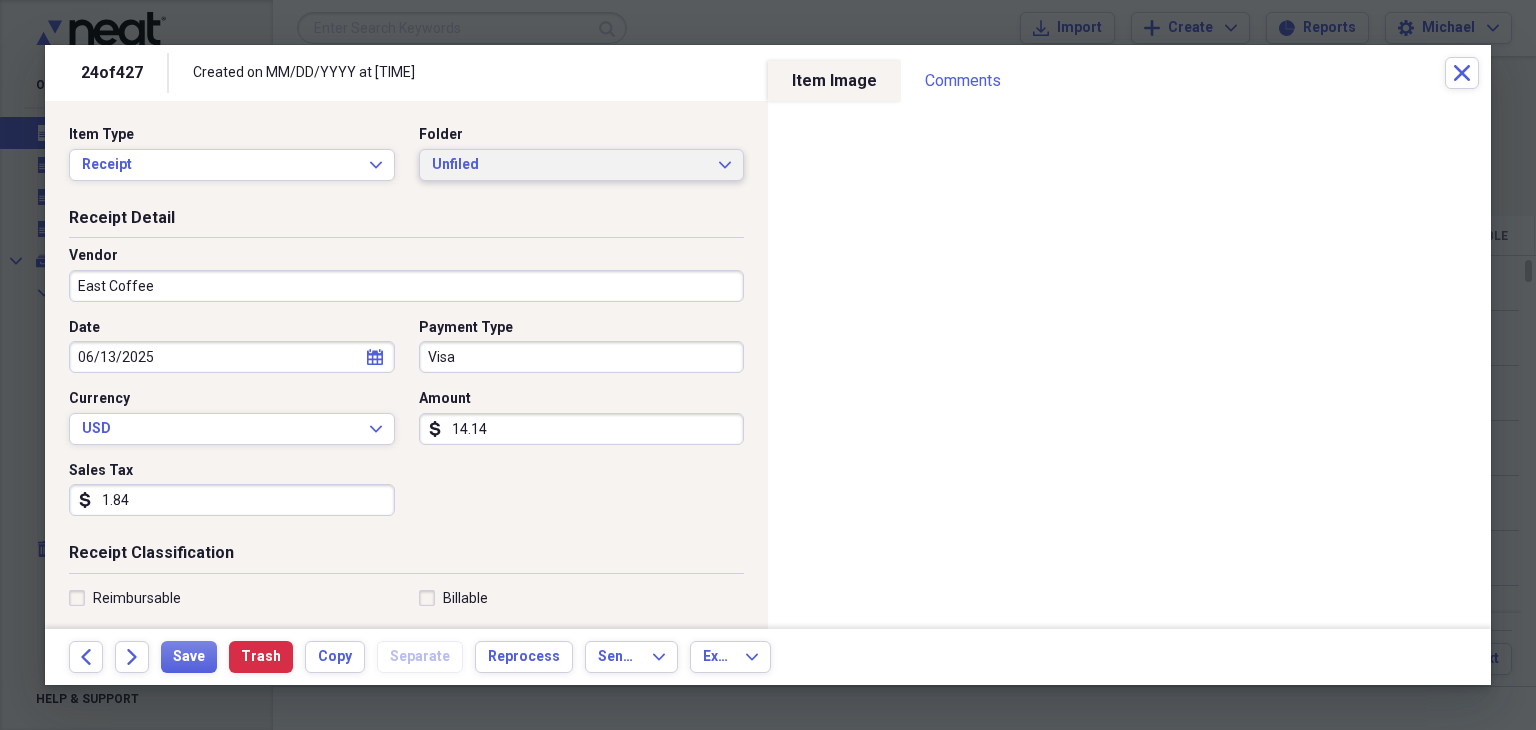 click on "Unfiled" at bounding box center [570, 165] 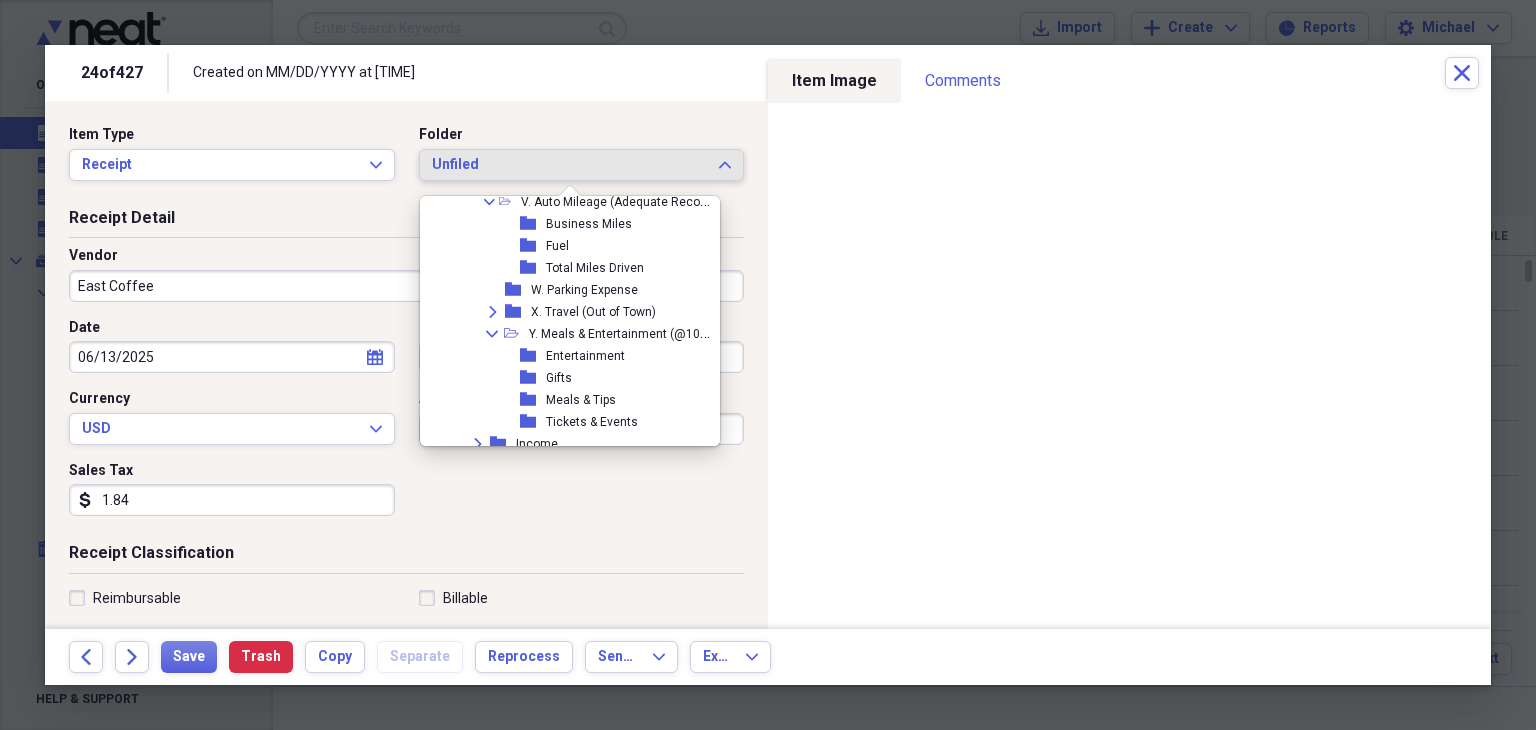 scroll, scrollTop: 1012, scrollLeft: 0, axis: vertical 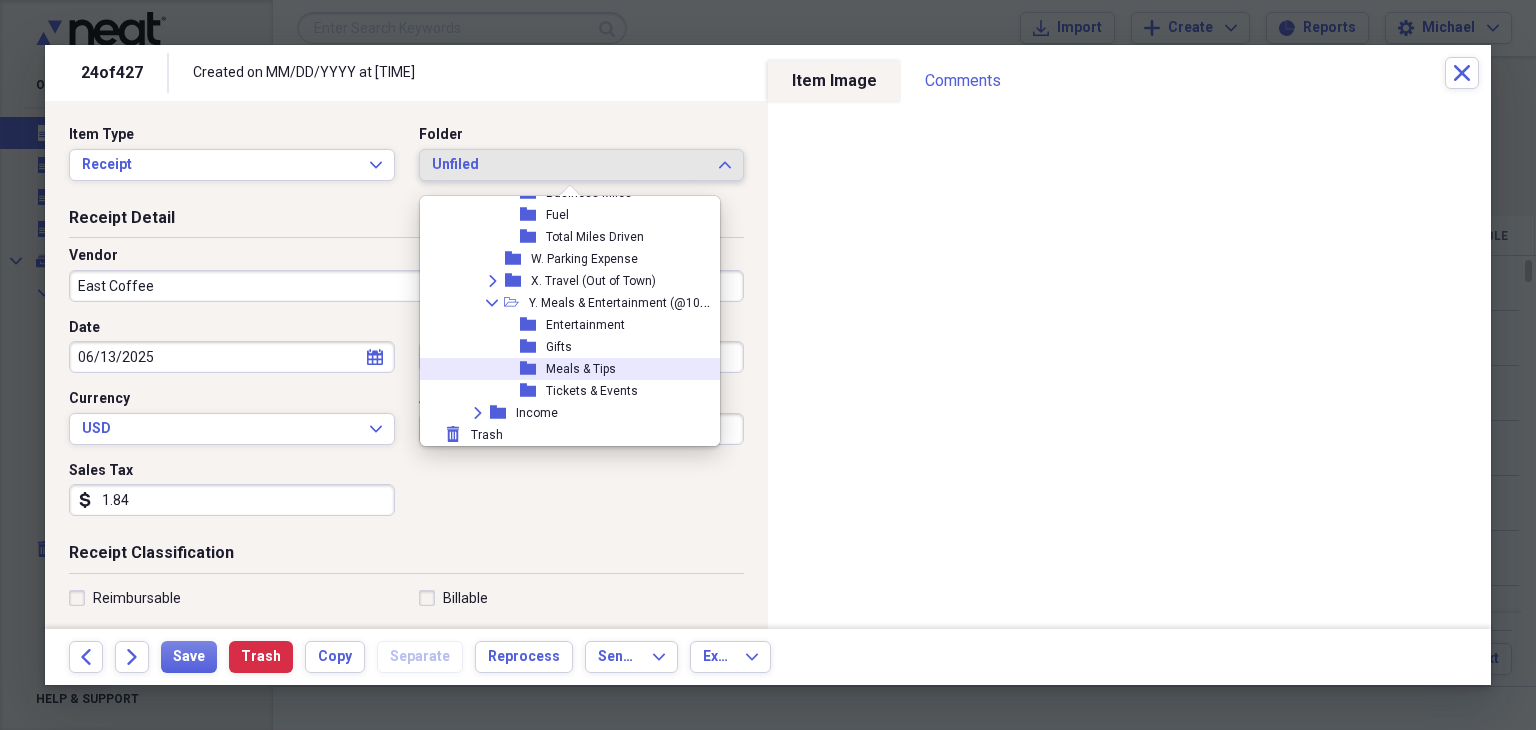 click on "Meals & Tips" at bounding box center (581, 369) 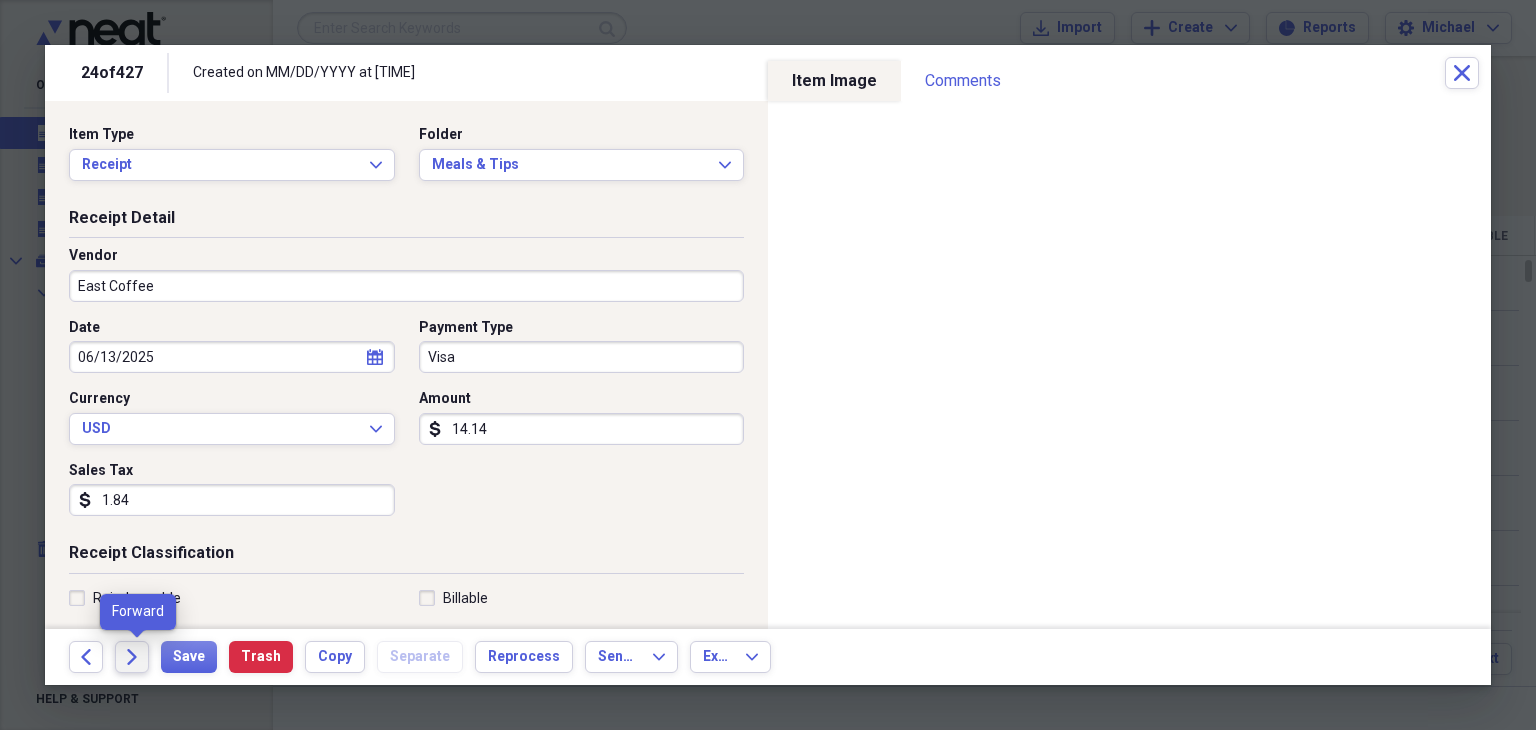 click on "Forward" 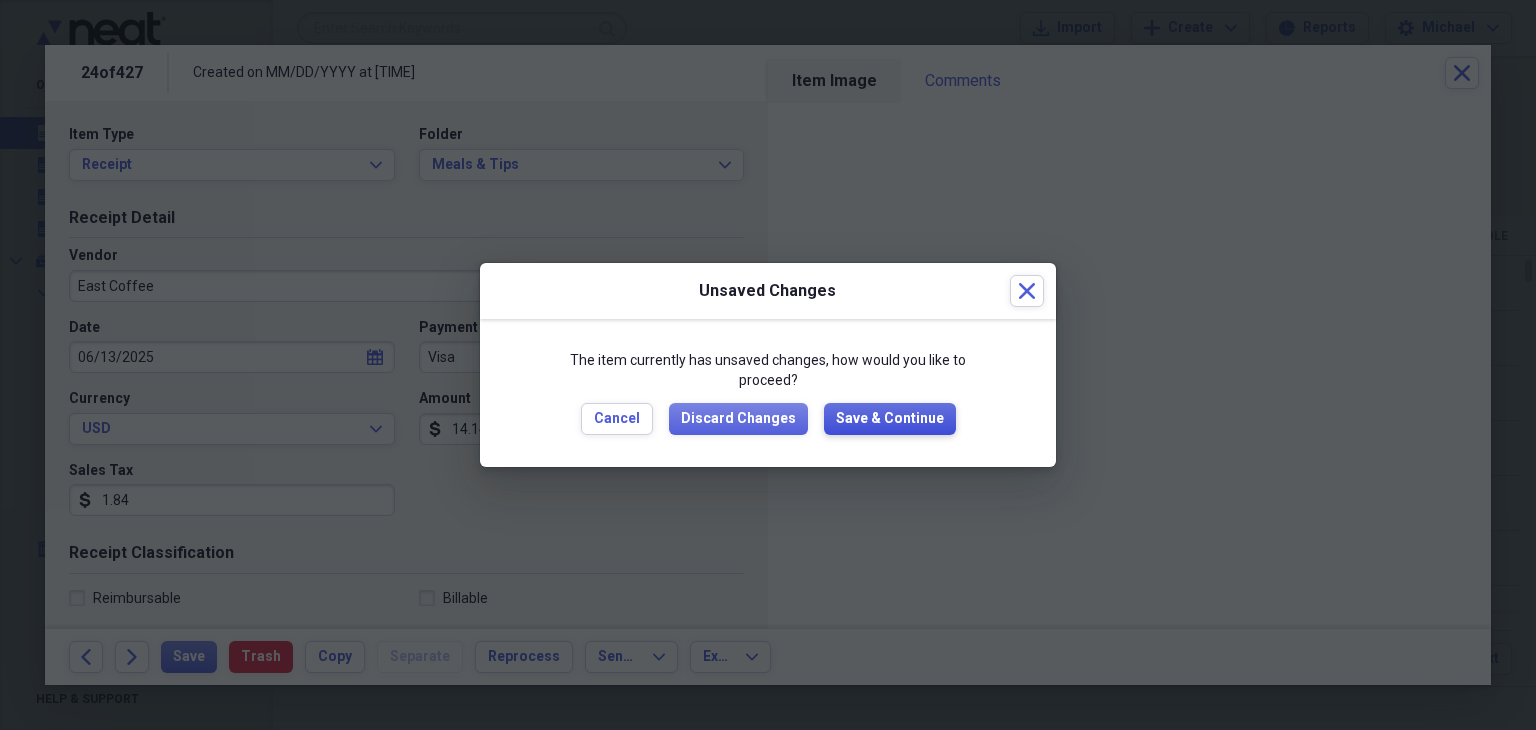 click on "Save & Continue" at bounding box center [890, 419] 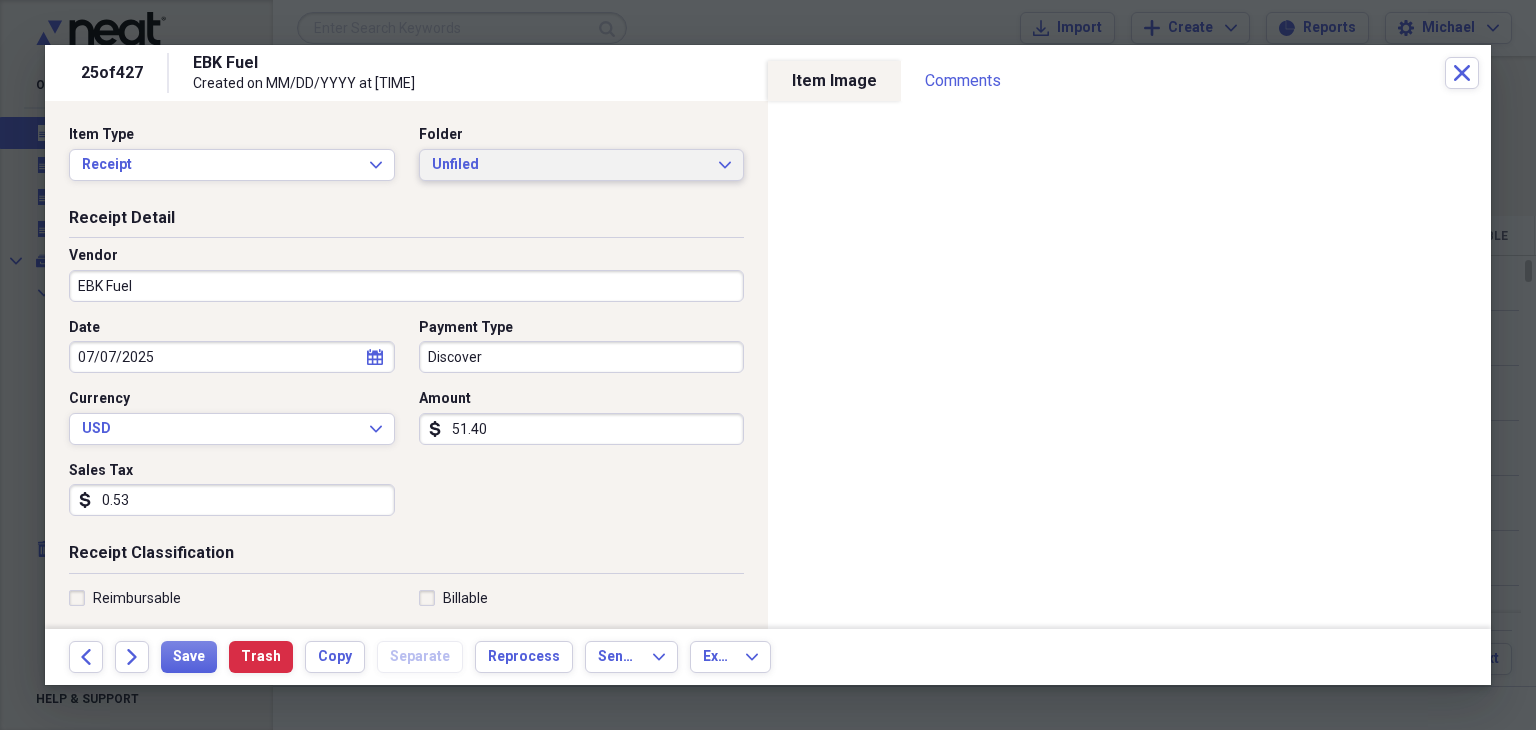 click on "Unfiled" at bounding box center (570, 165) 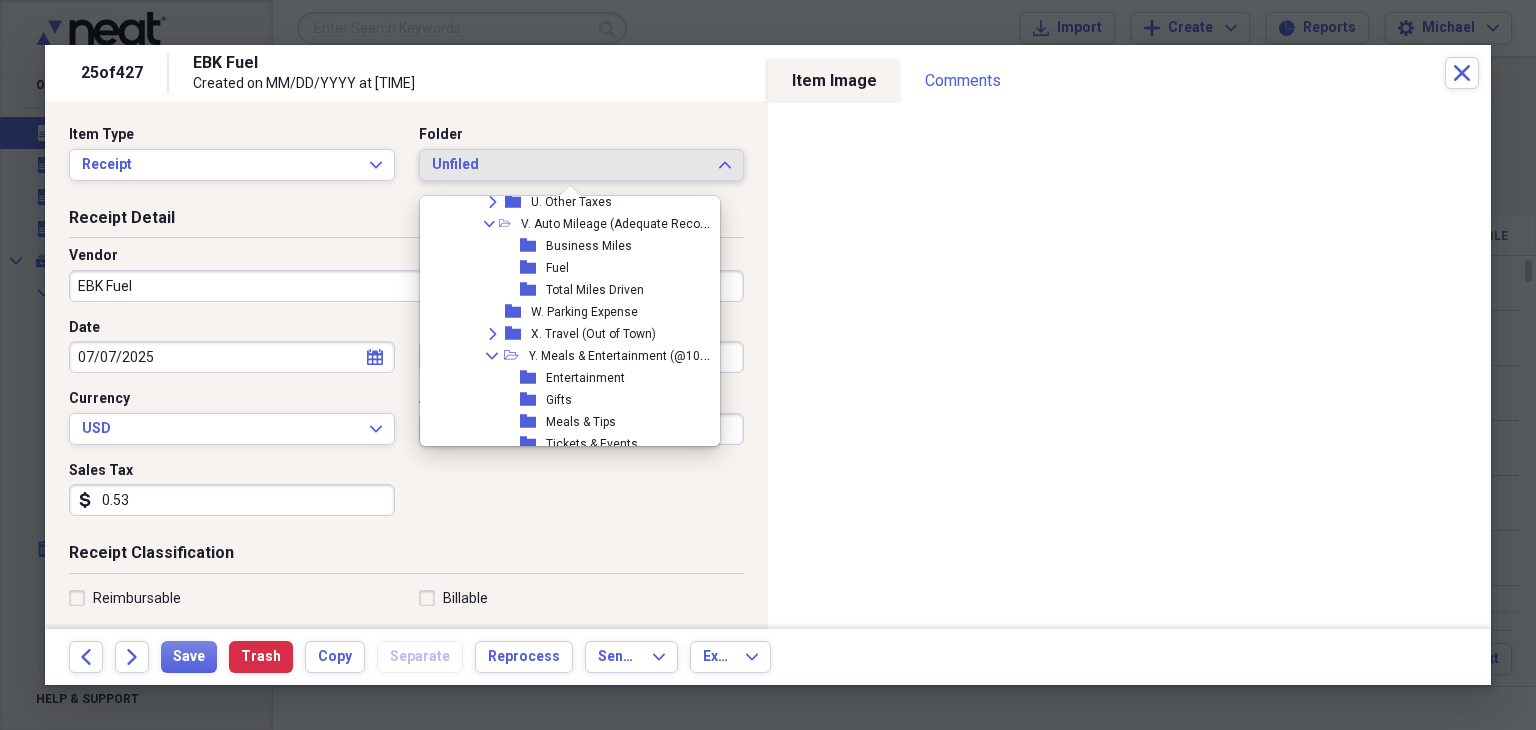 scroll, scrollTop: 934, scrollLeft: 0, axis: vertical 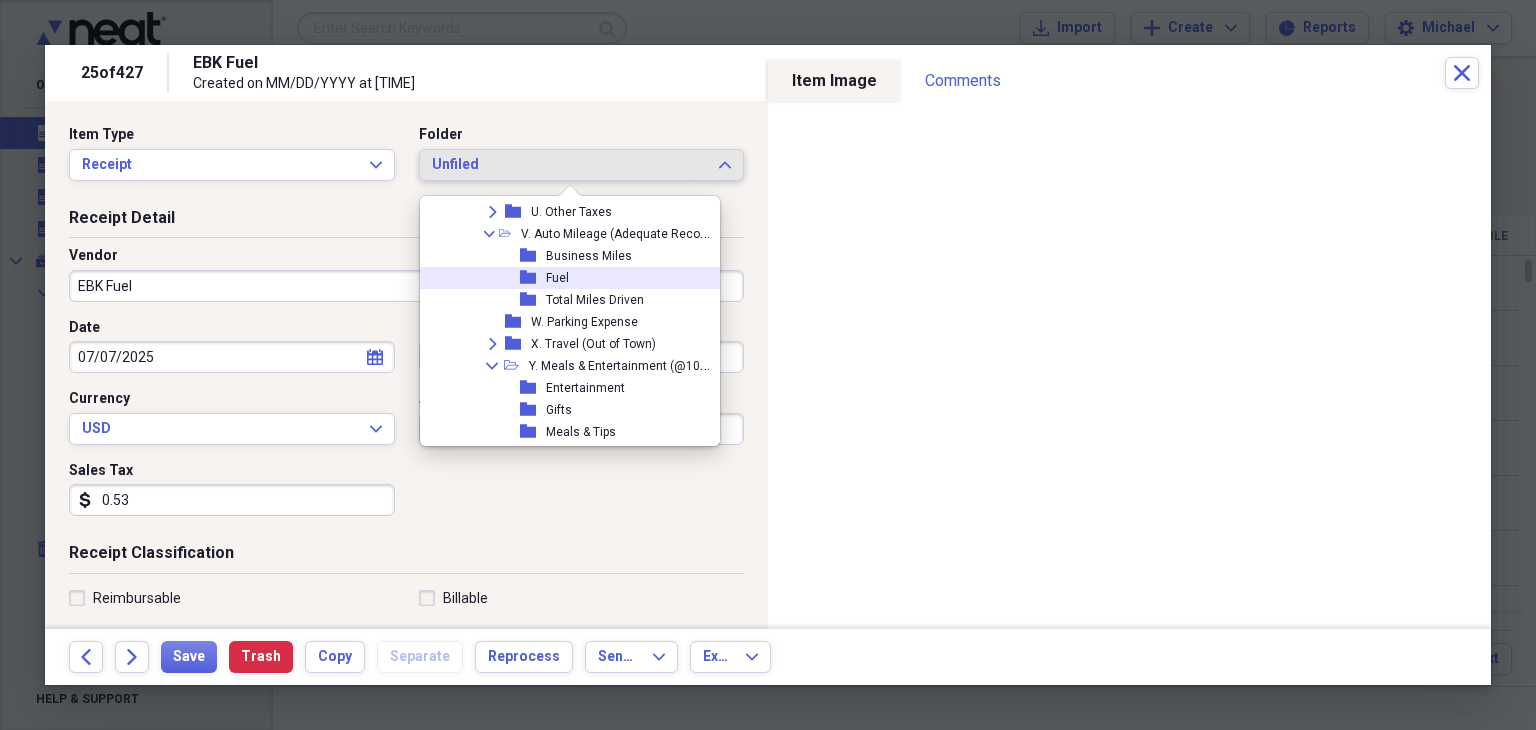 click on "Fuel" at bounding box center [557, 278] 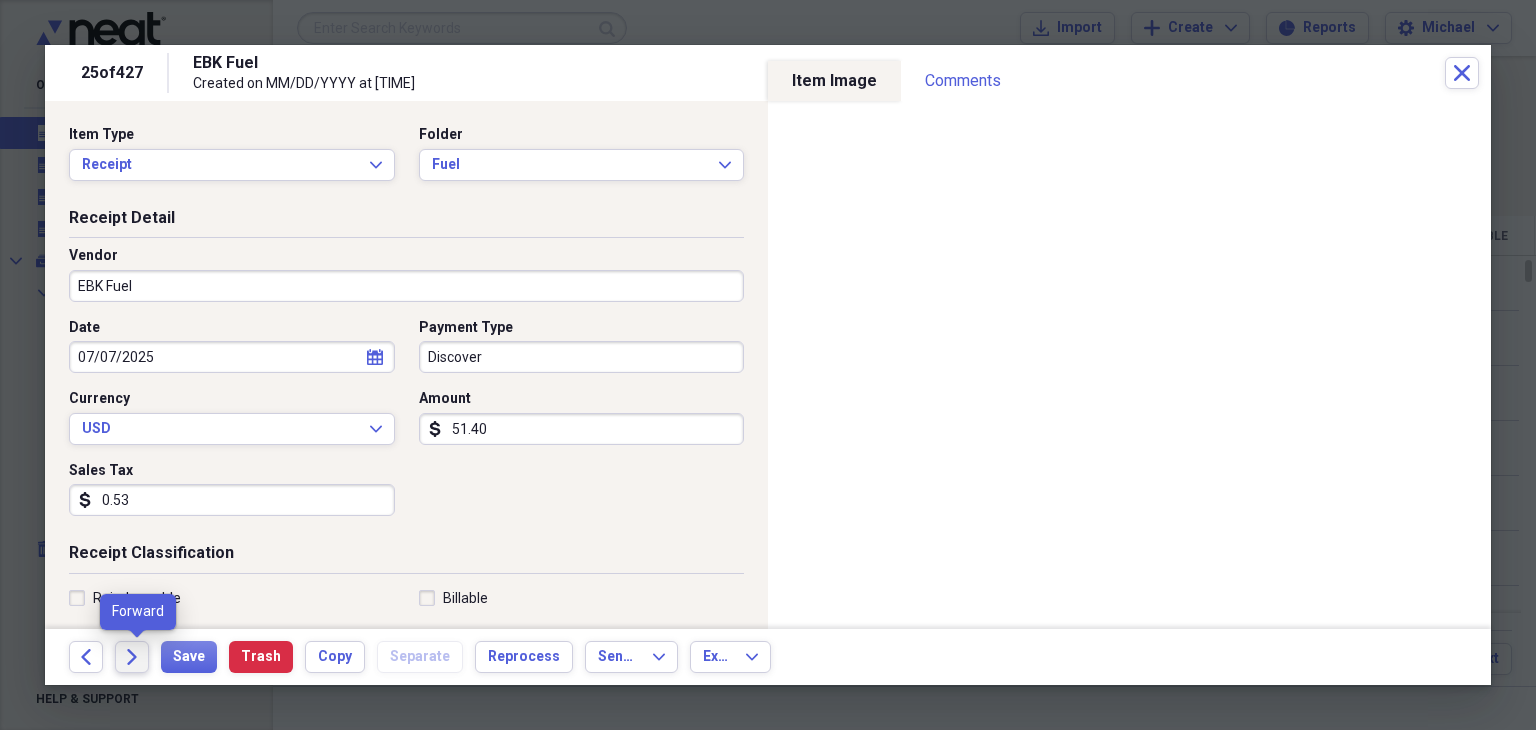click on "Forward" 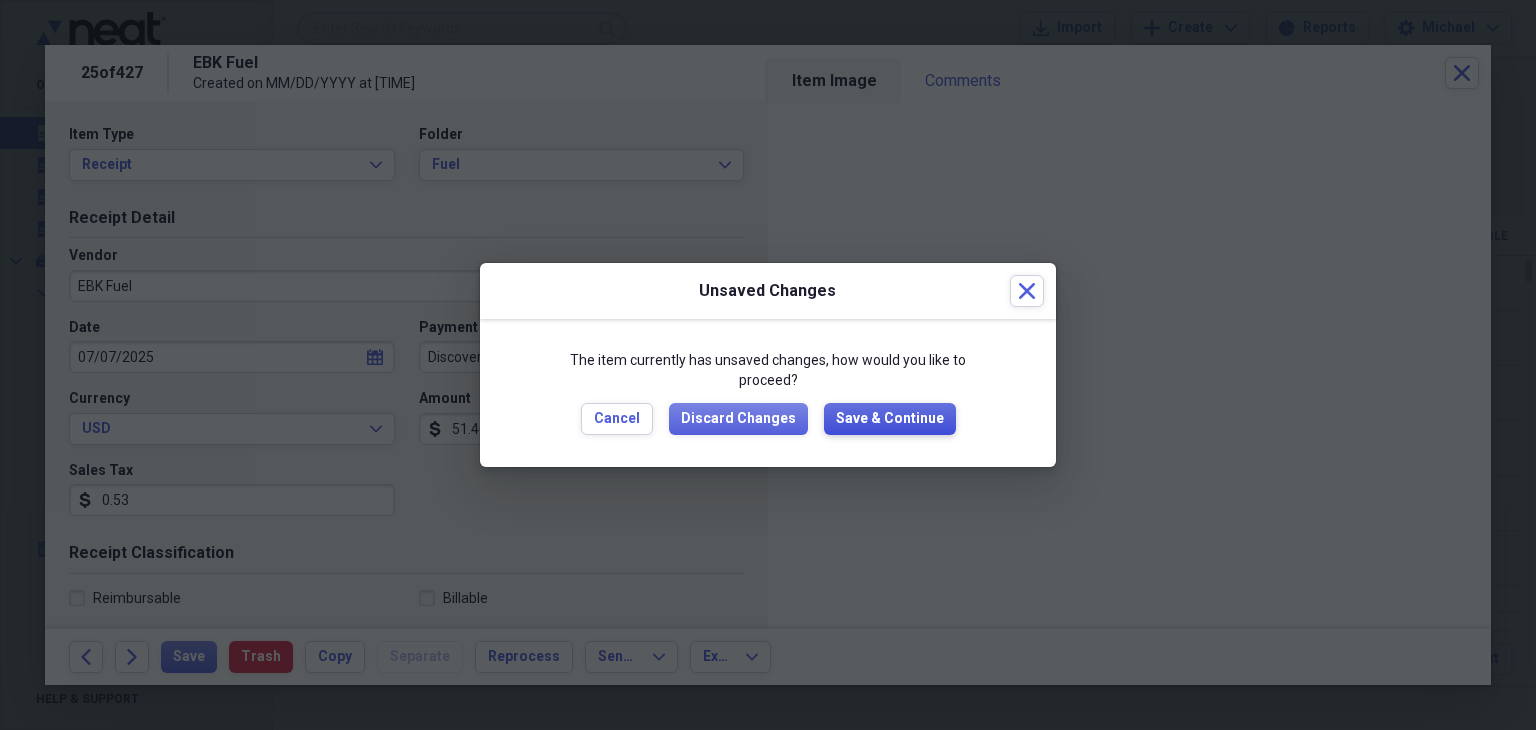 click on "Save & Continue" at bounding box center (890, 419) 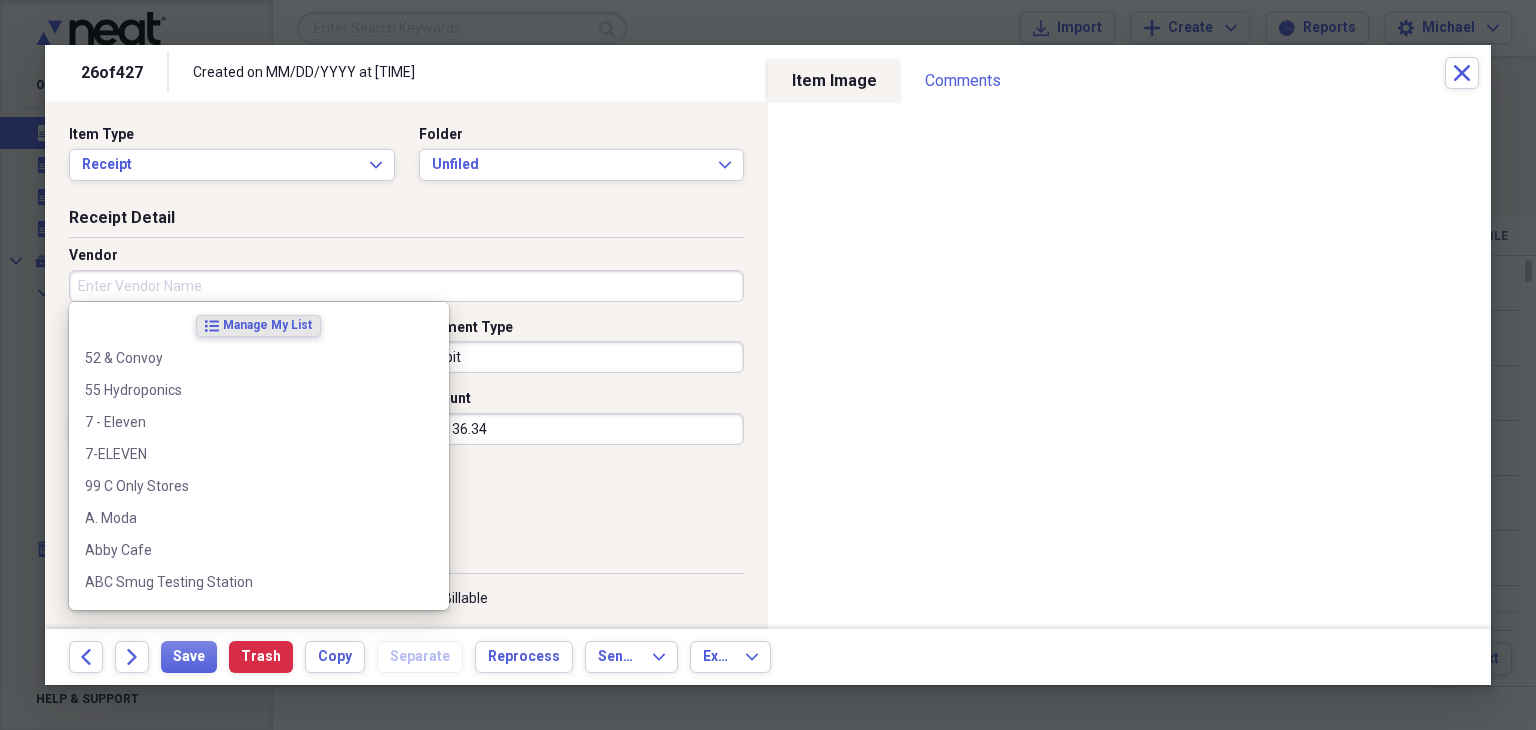 click on "Vendor" at bounding box center (406, 286) 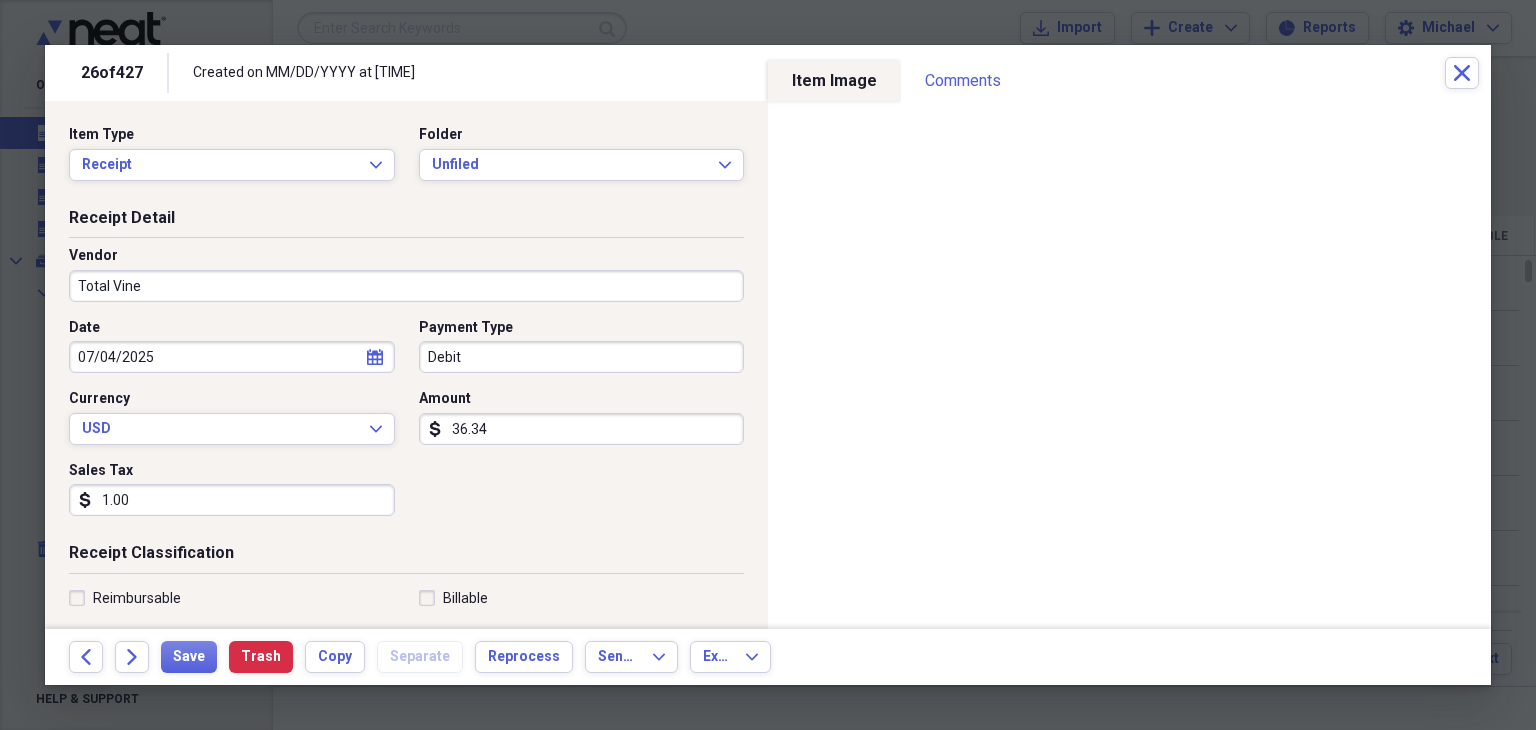 type on "Total Vine" 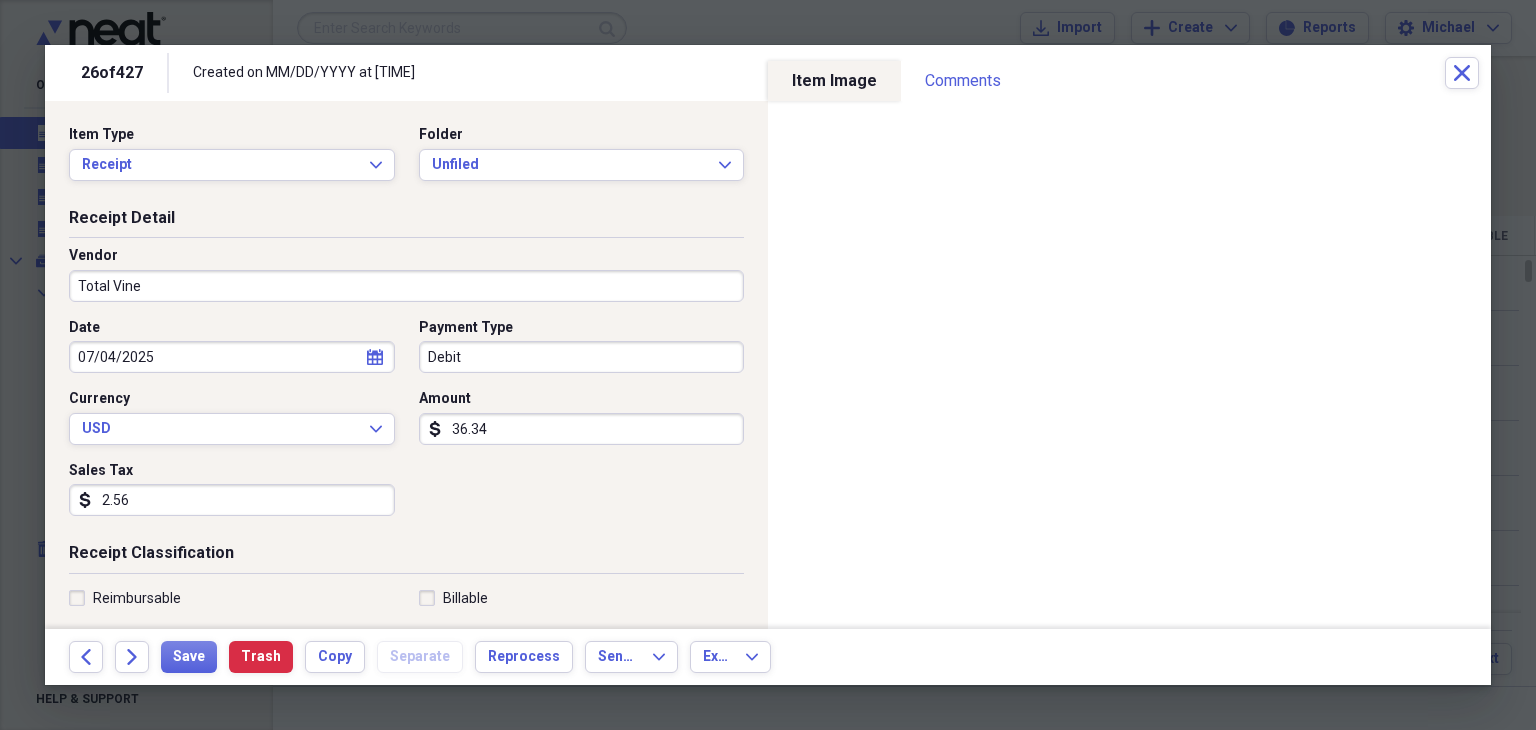 type on "2.56" 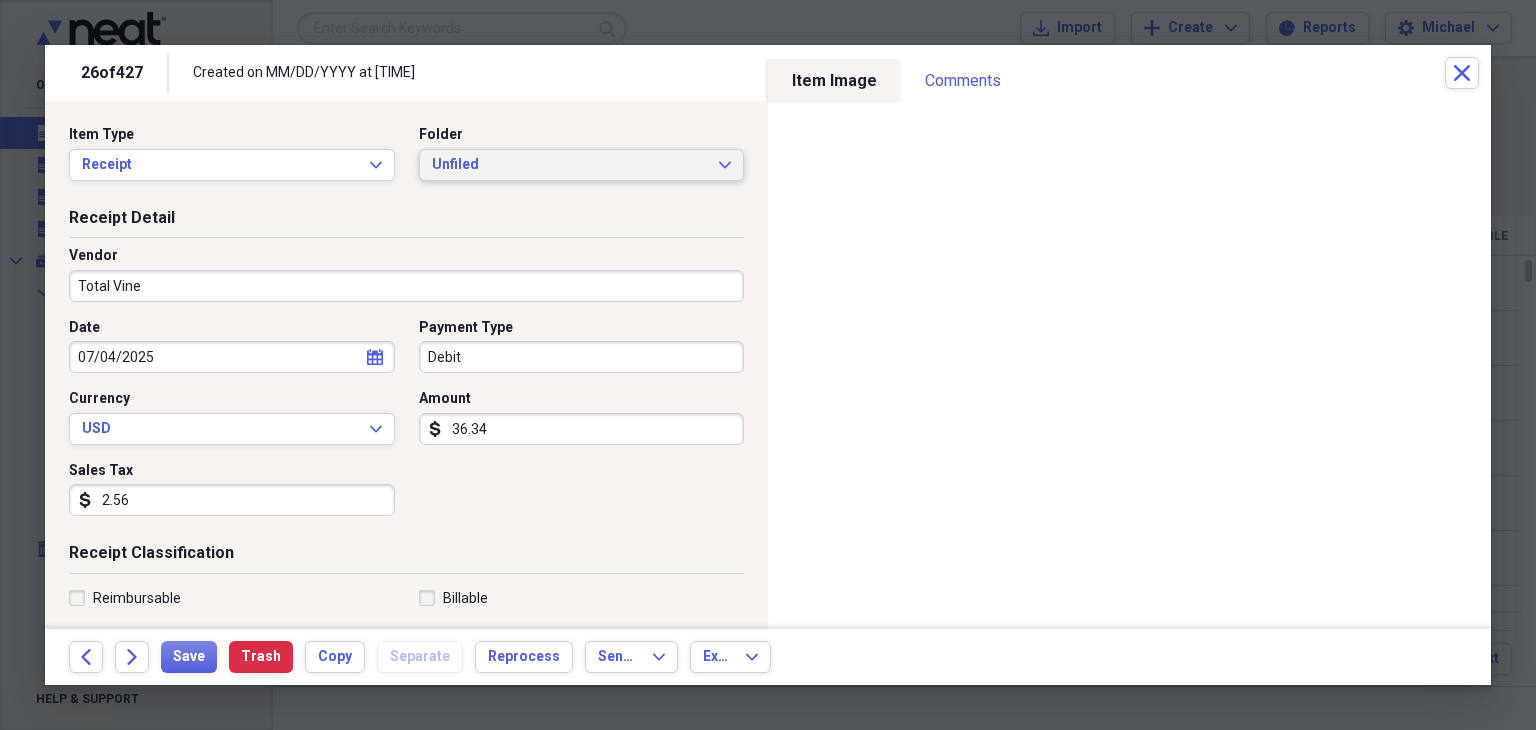 click on "Unfiled" at bounding box center (570, 165) 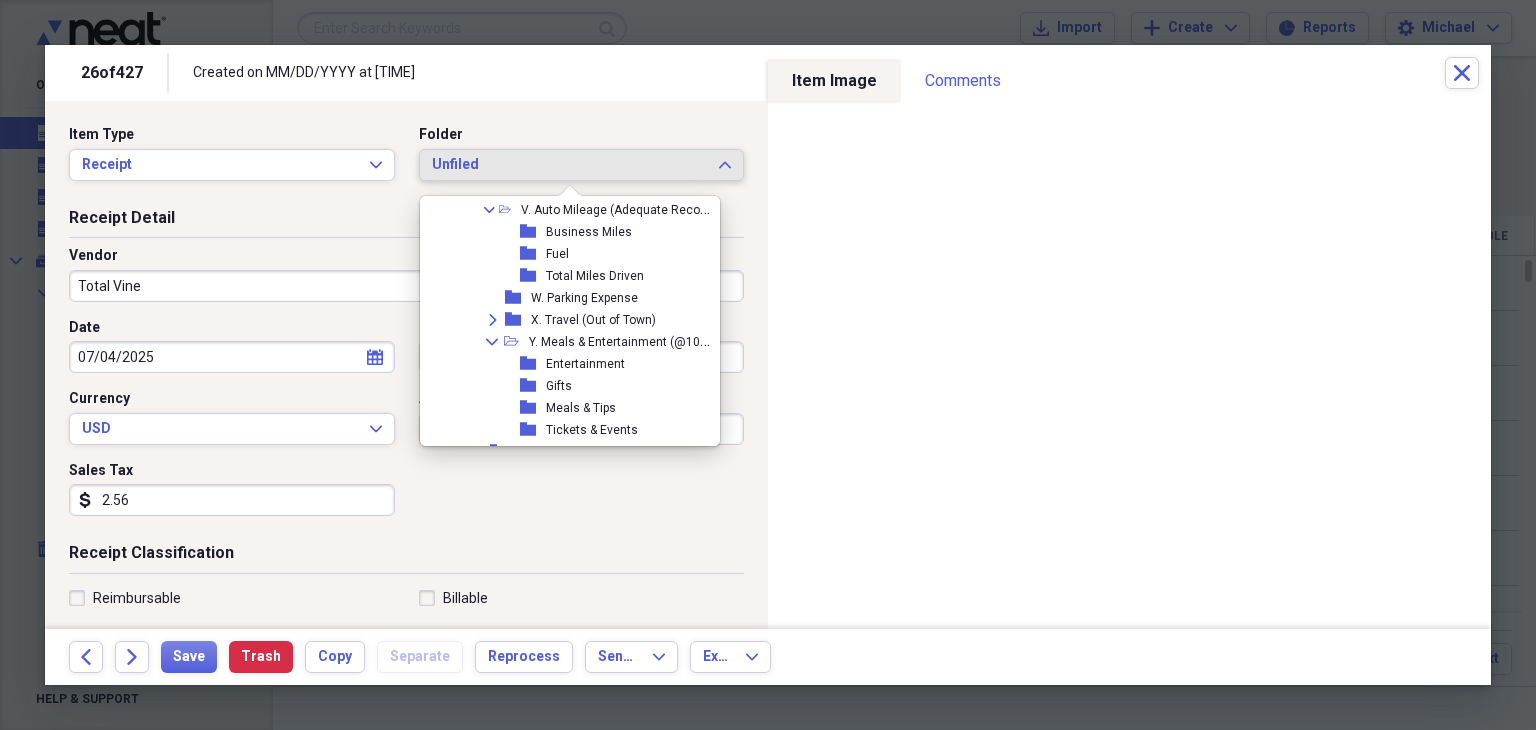 scroll, scrollTop: 962, scrollLeft: 0, axis: vertical 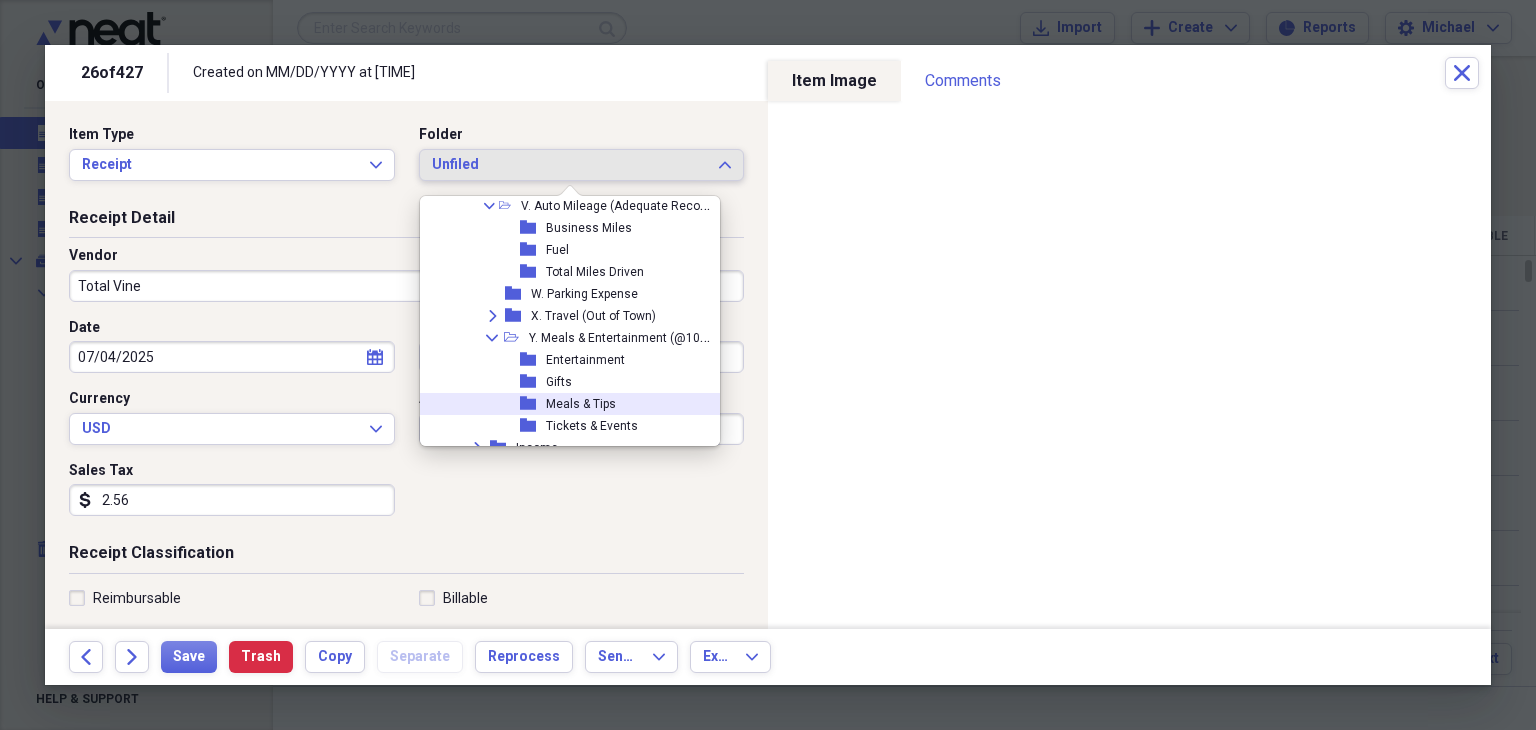 click on "folder" at bounding box center (533, 404) 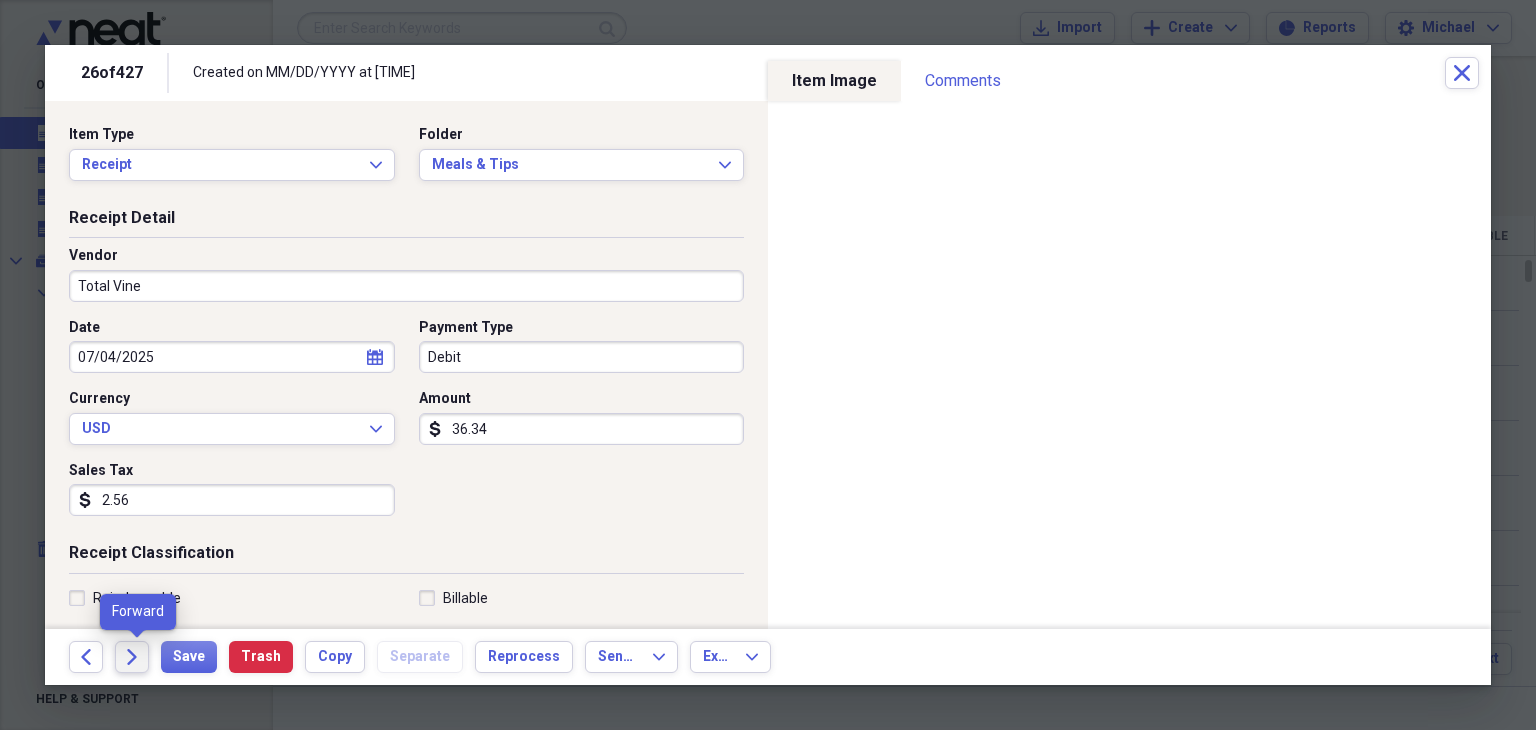 click on "Forward" 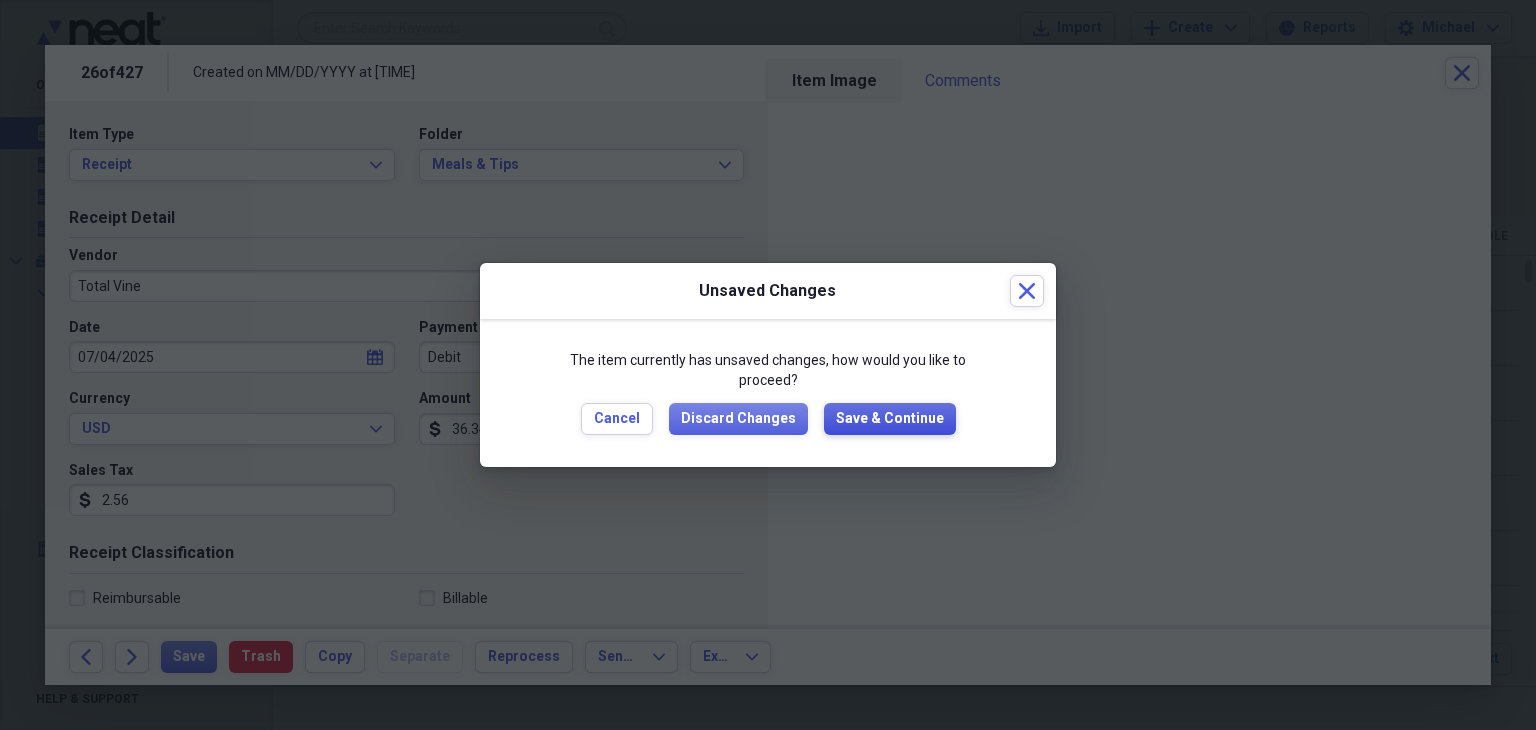 click on "Save & Continue" at bounding box center (890, 419) 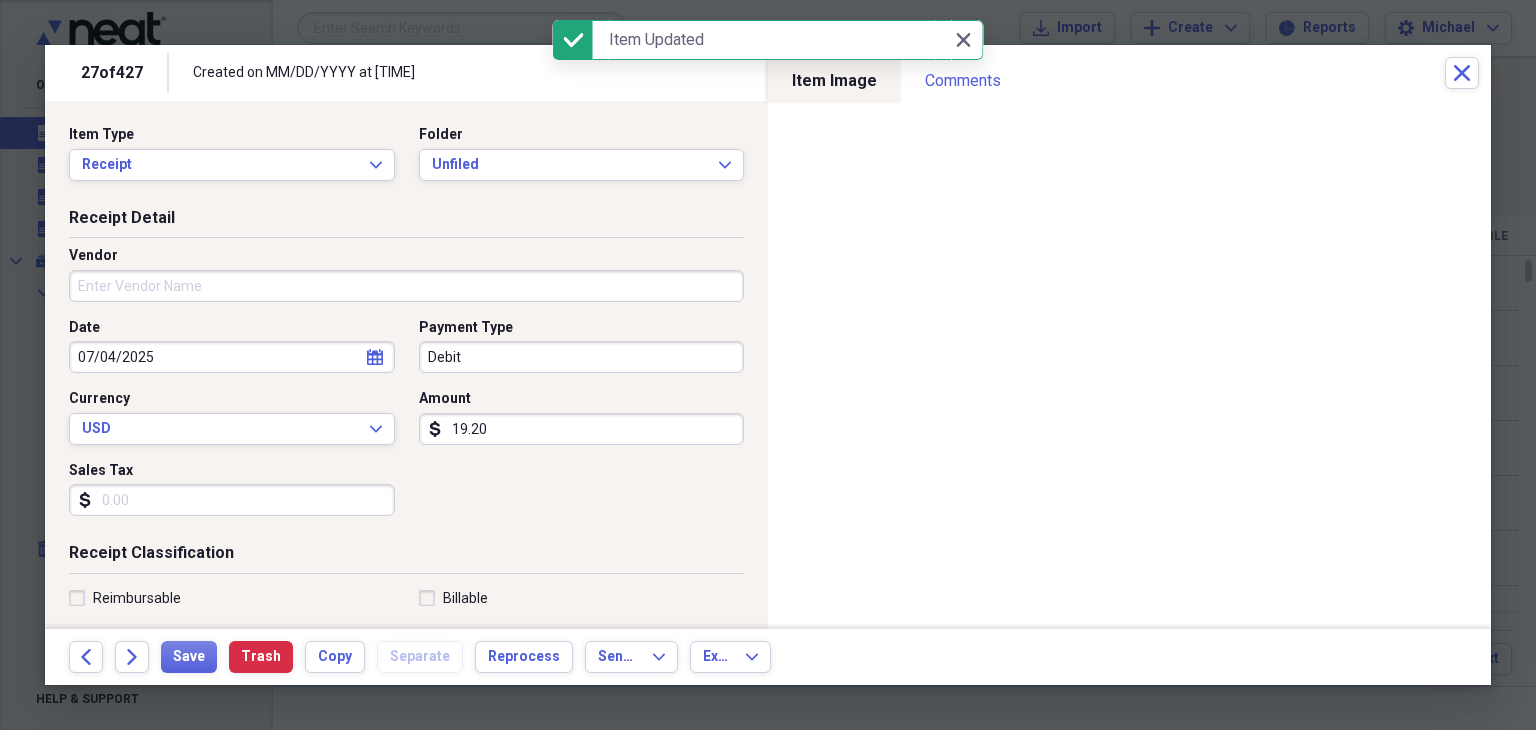 click on "Vendor" at bounding box center [406, 282] 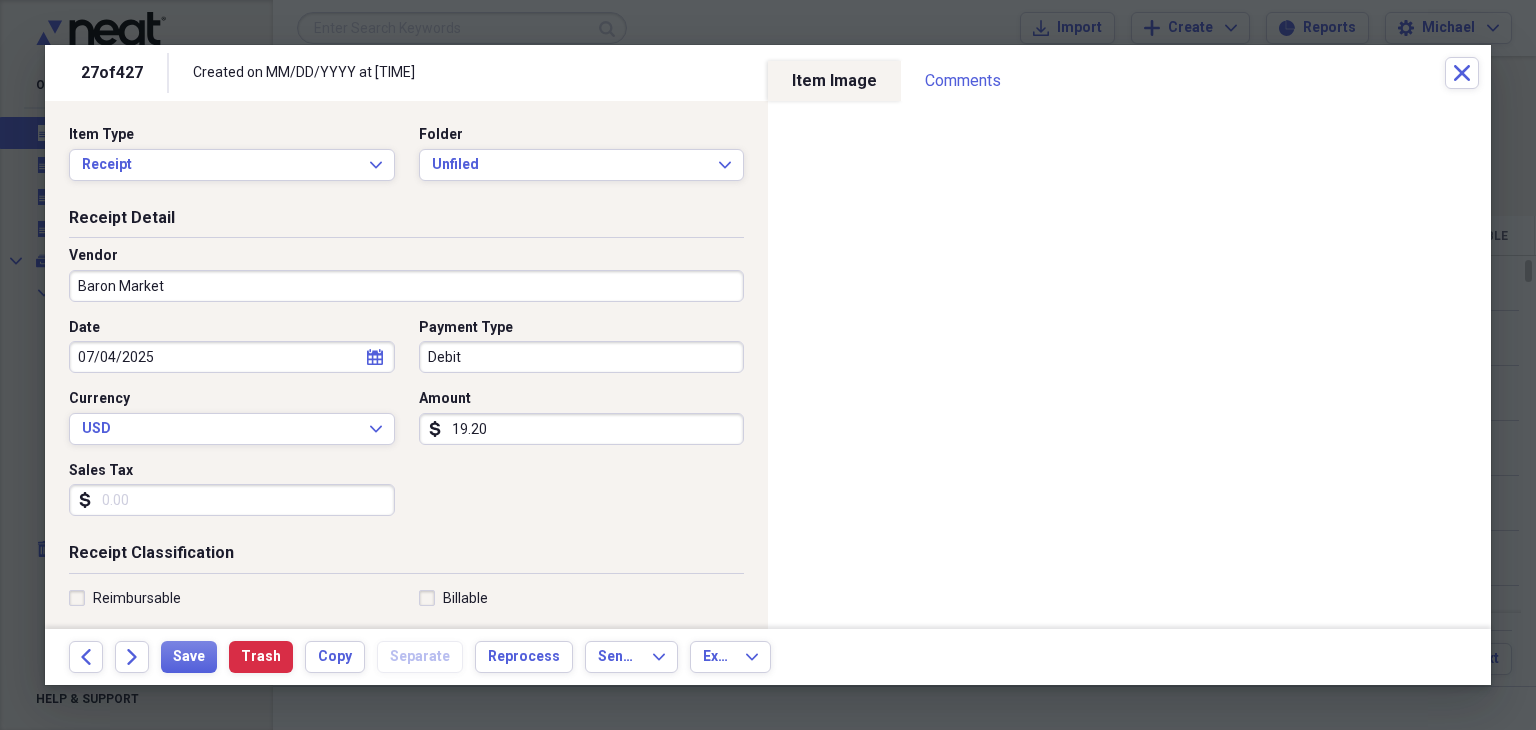 type on "Baron Market" 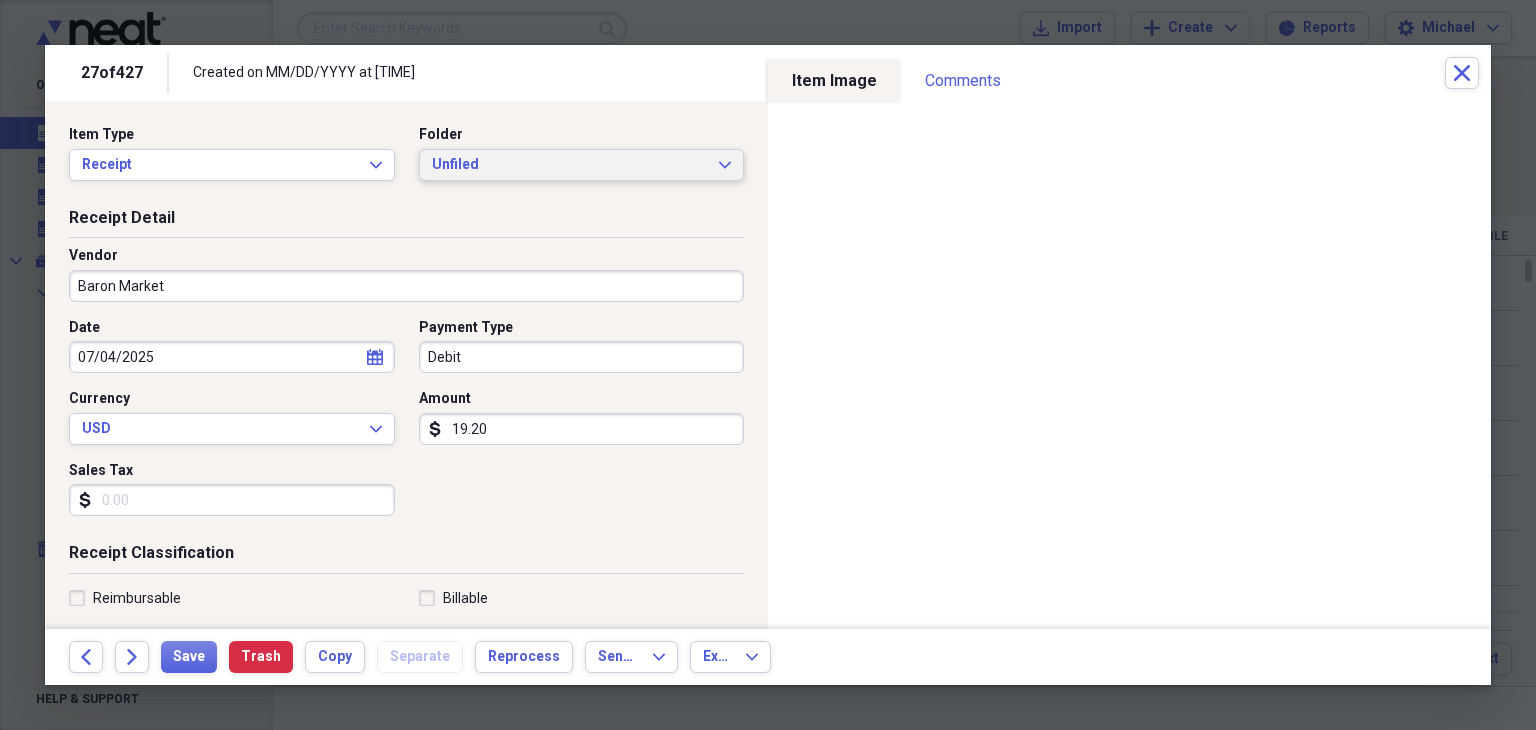click on "Unfiled Expand" at bounding box center [582, 165] 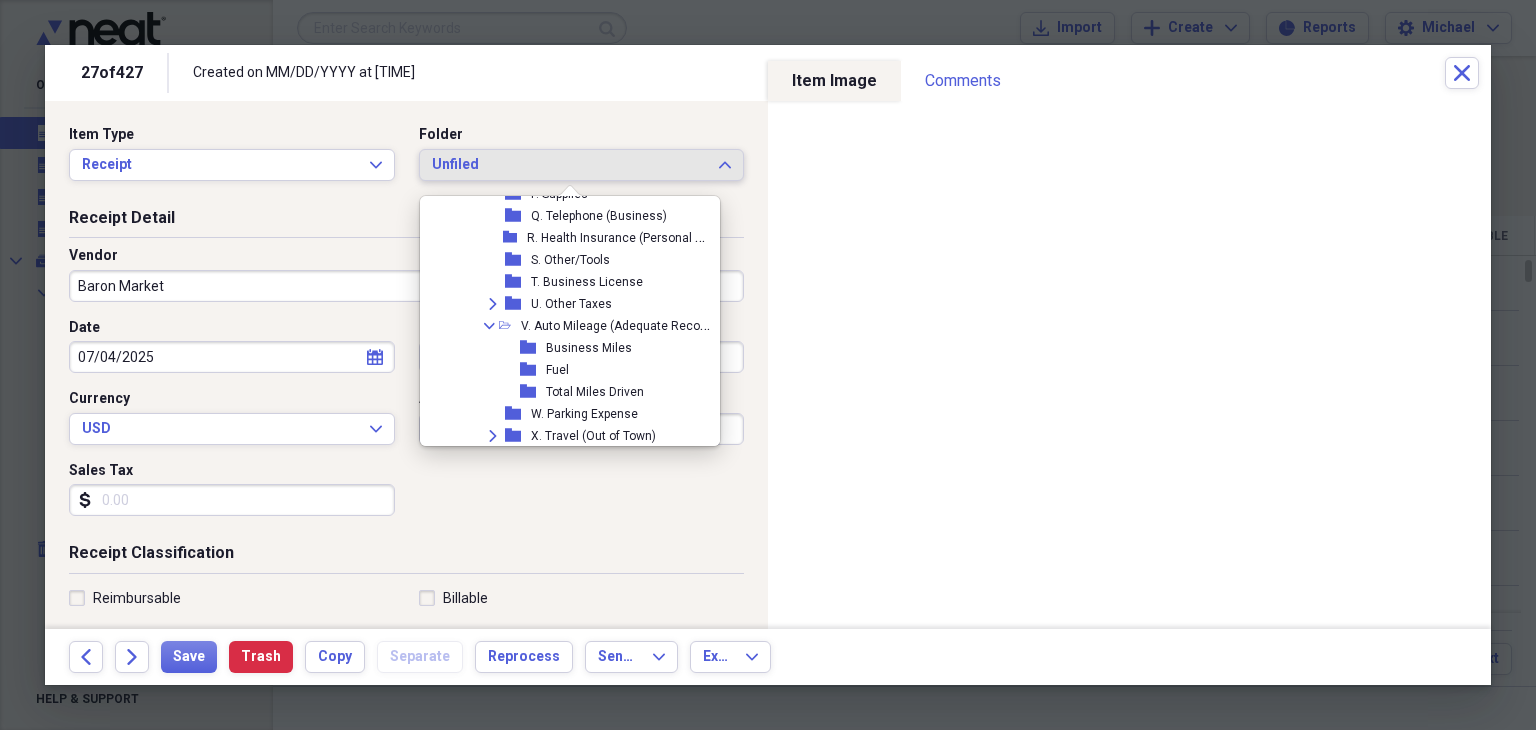 scroll, scrollTop: 843, scrollLeft: 0, axis: vertical 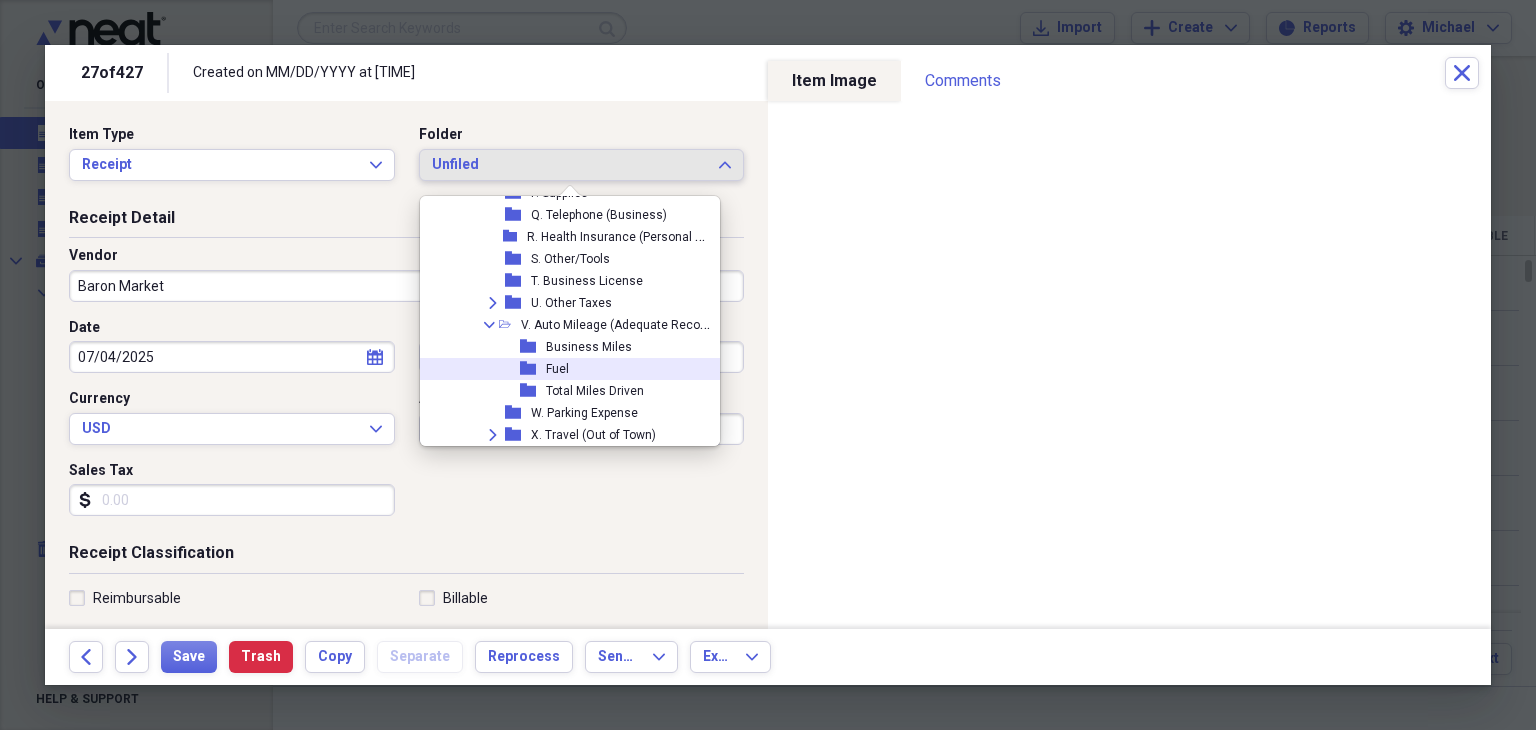 click on "Fuel" at bounding box center (557, 369) 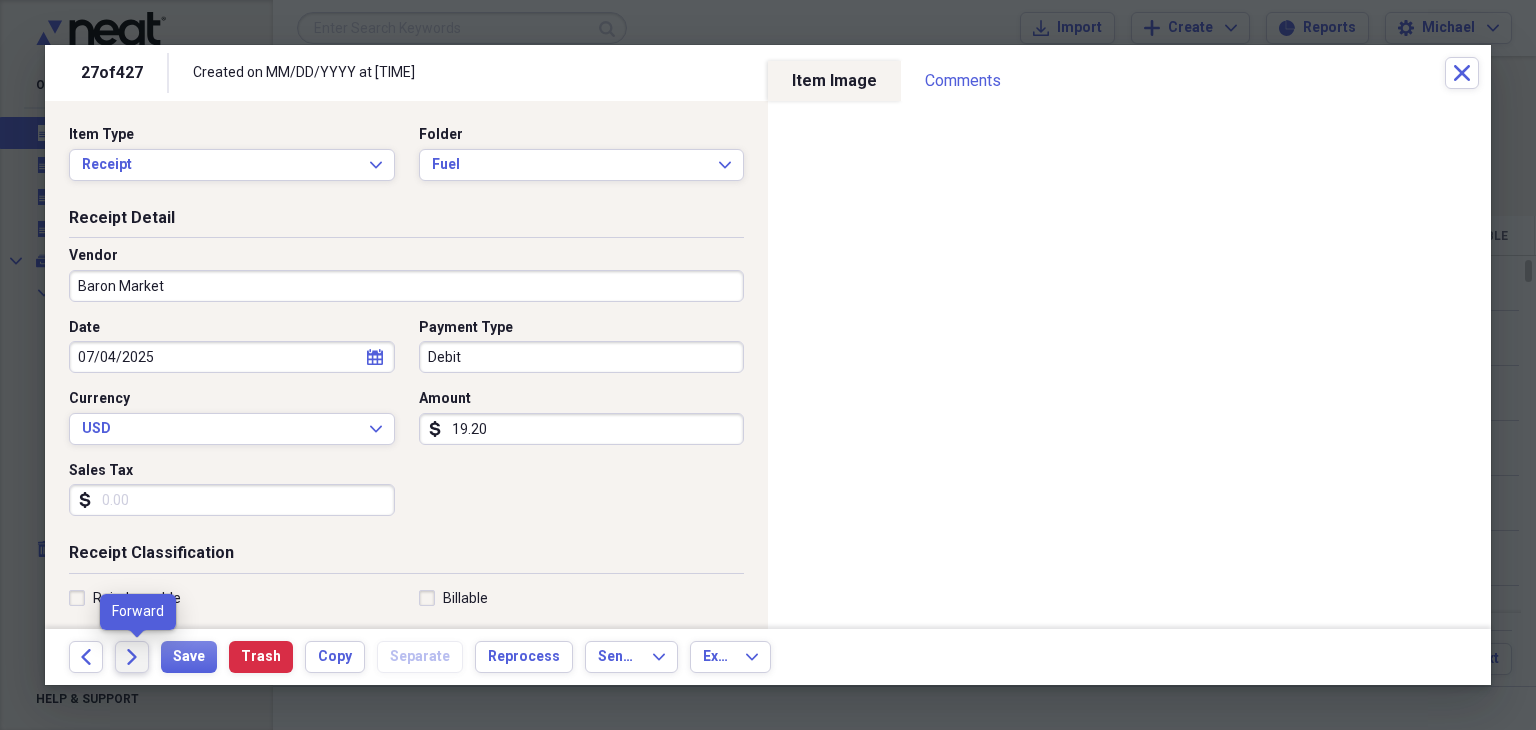 click on "Forward" at bounding box center [132, 657] 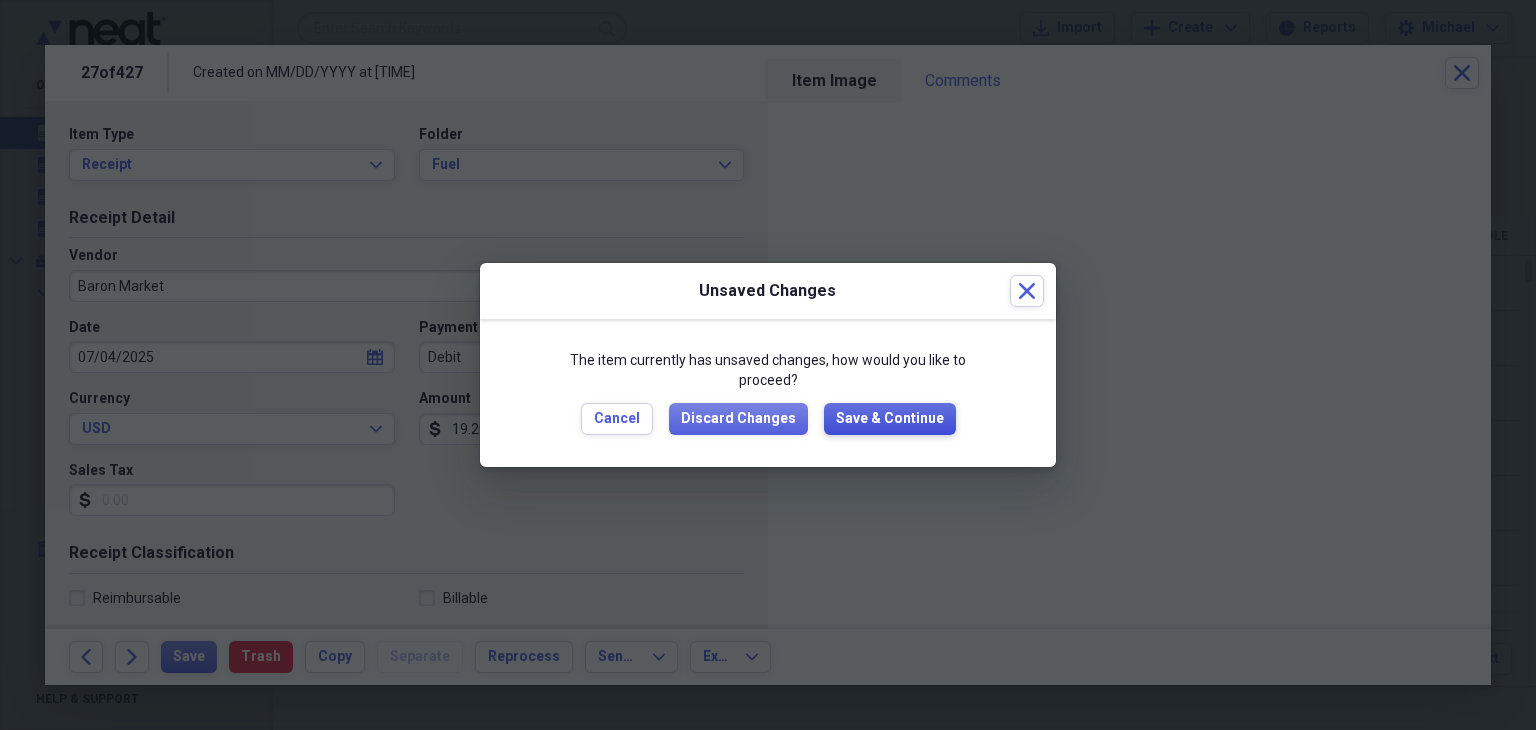 click on "Save & Continue" at bounding box center (890, 419) 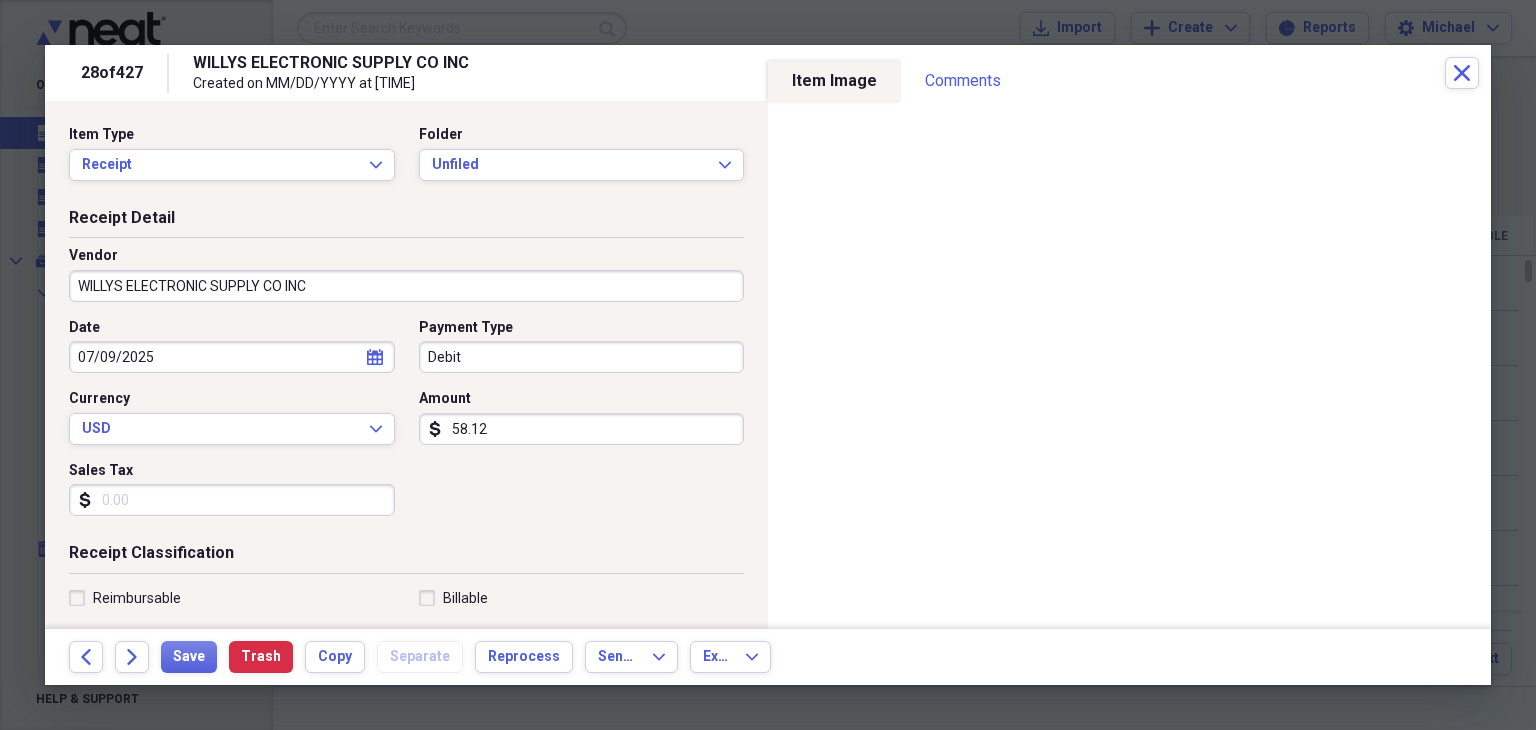 click on "Sales Tax" at bounding box center (232, 500) 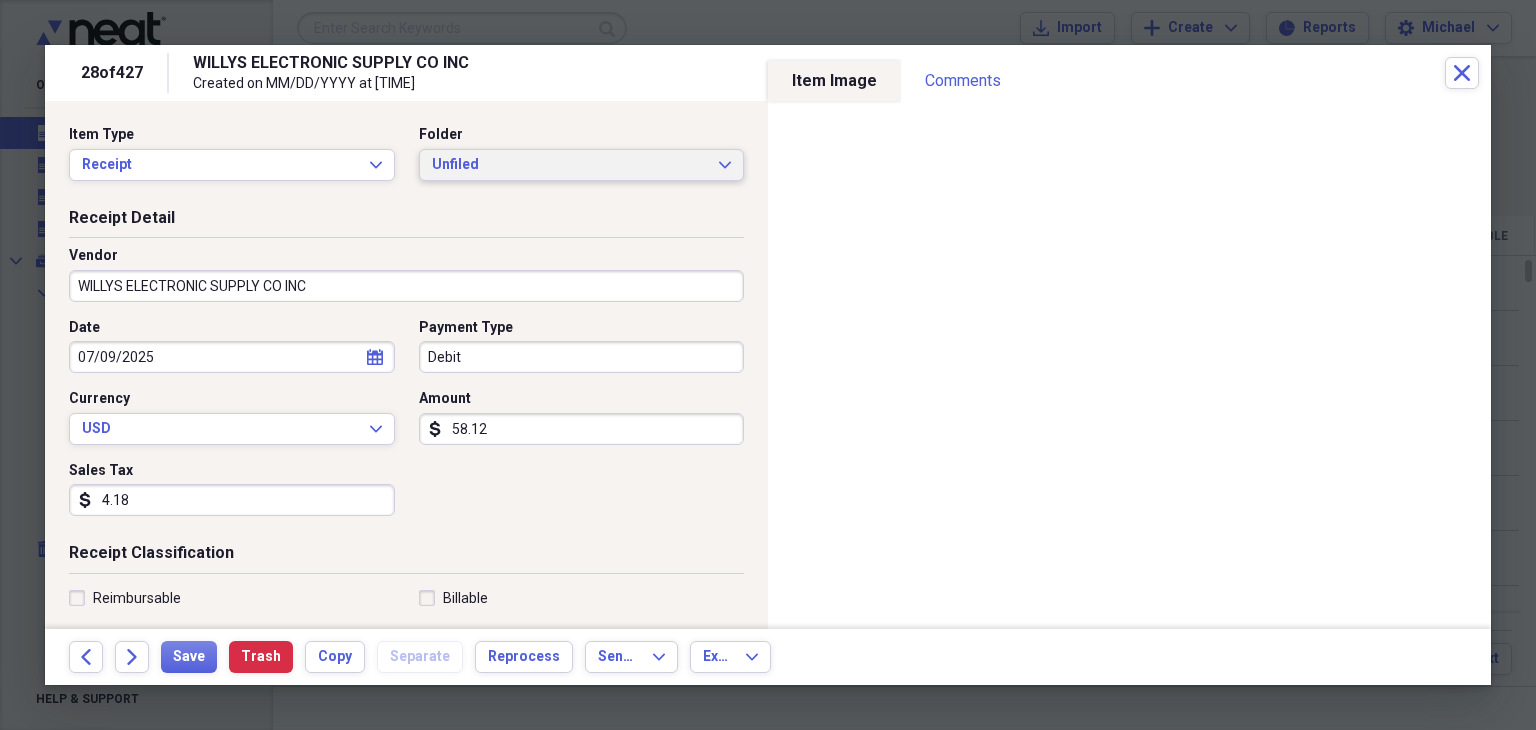 type on "4.18" 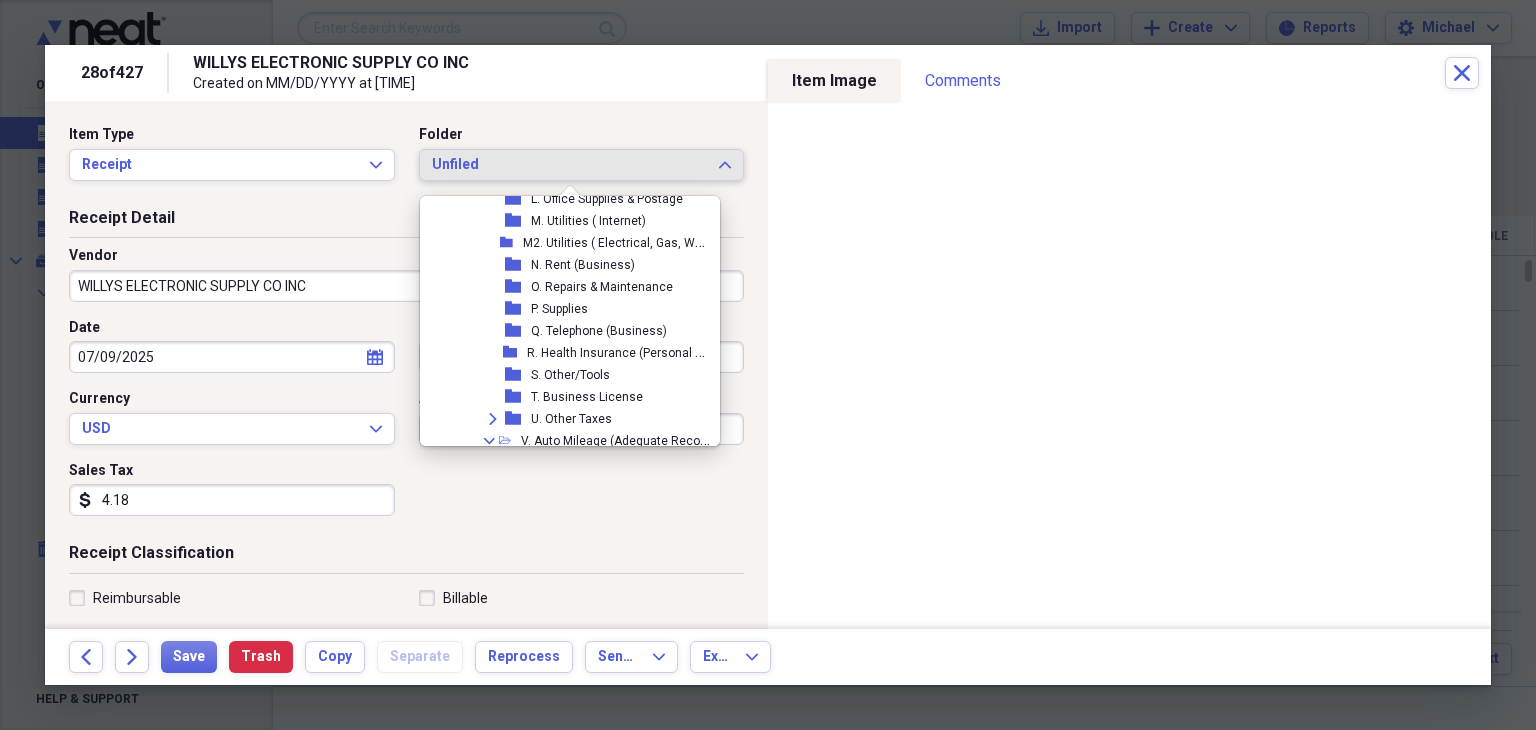 scroll, scrollTop: 728, scrollLeft: 0, axis: vertical 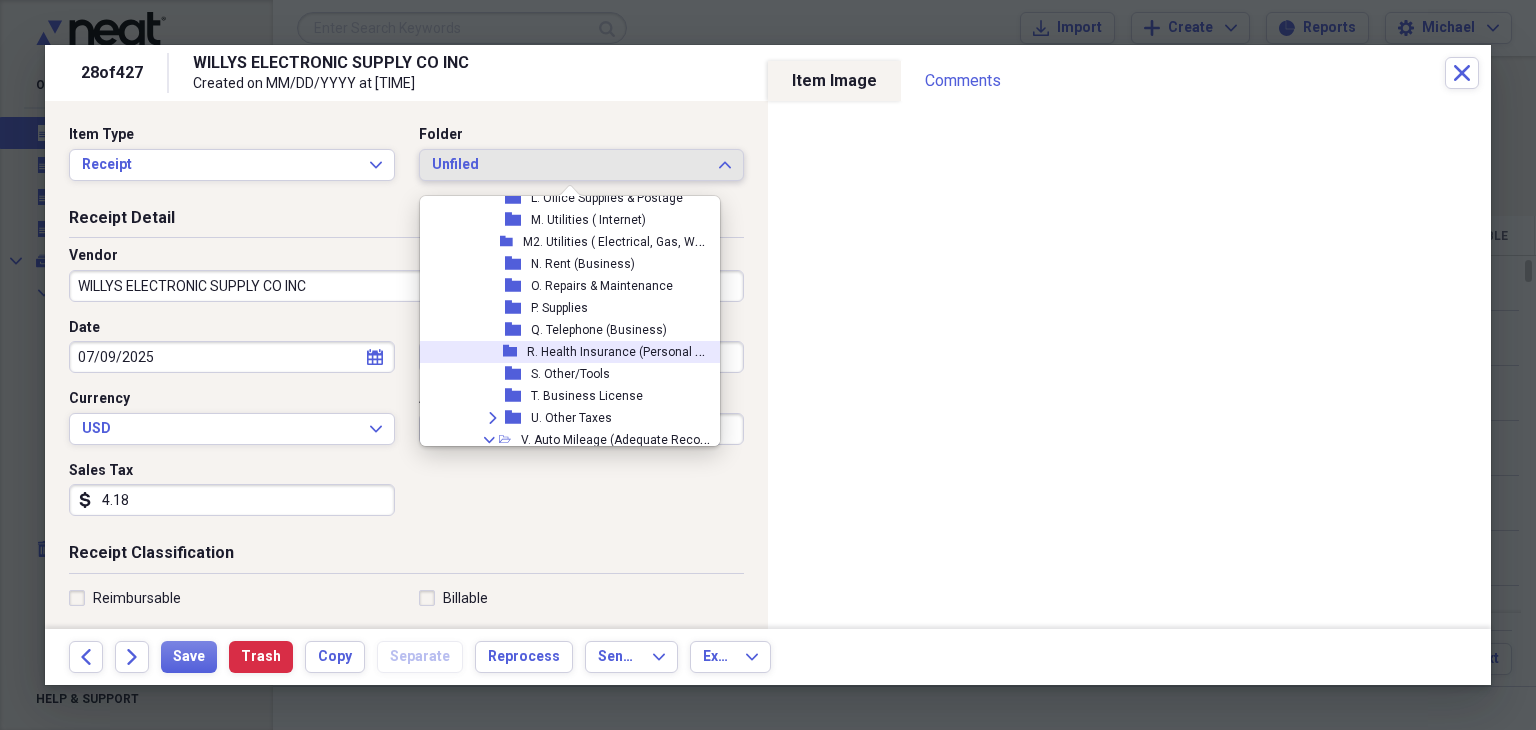 click on "R. Health Insurance (Personal 100%)" at bounding box center (619, 352) 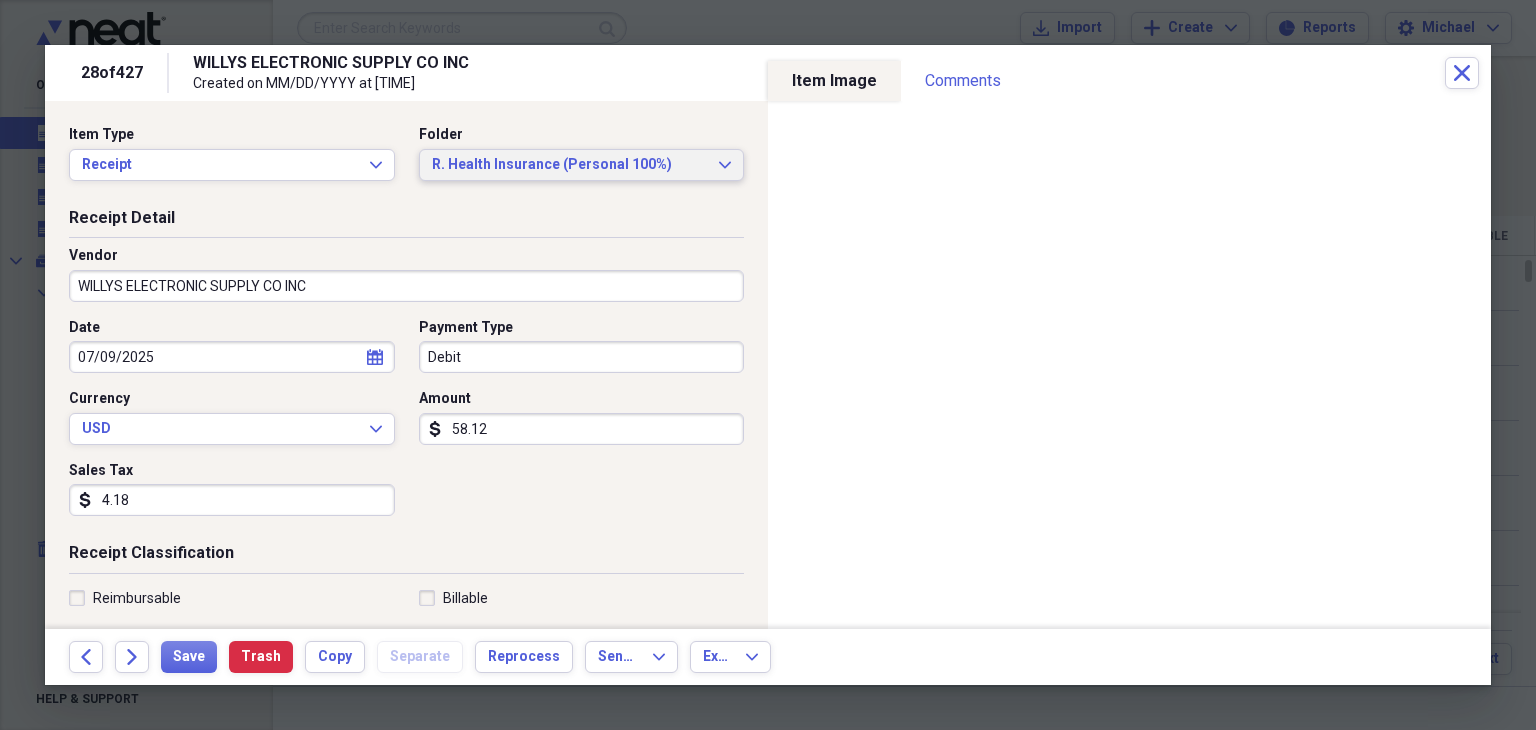 click on "R. Health Insurance (Personal 100%)" at bounding box center [570, 165] 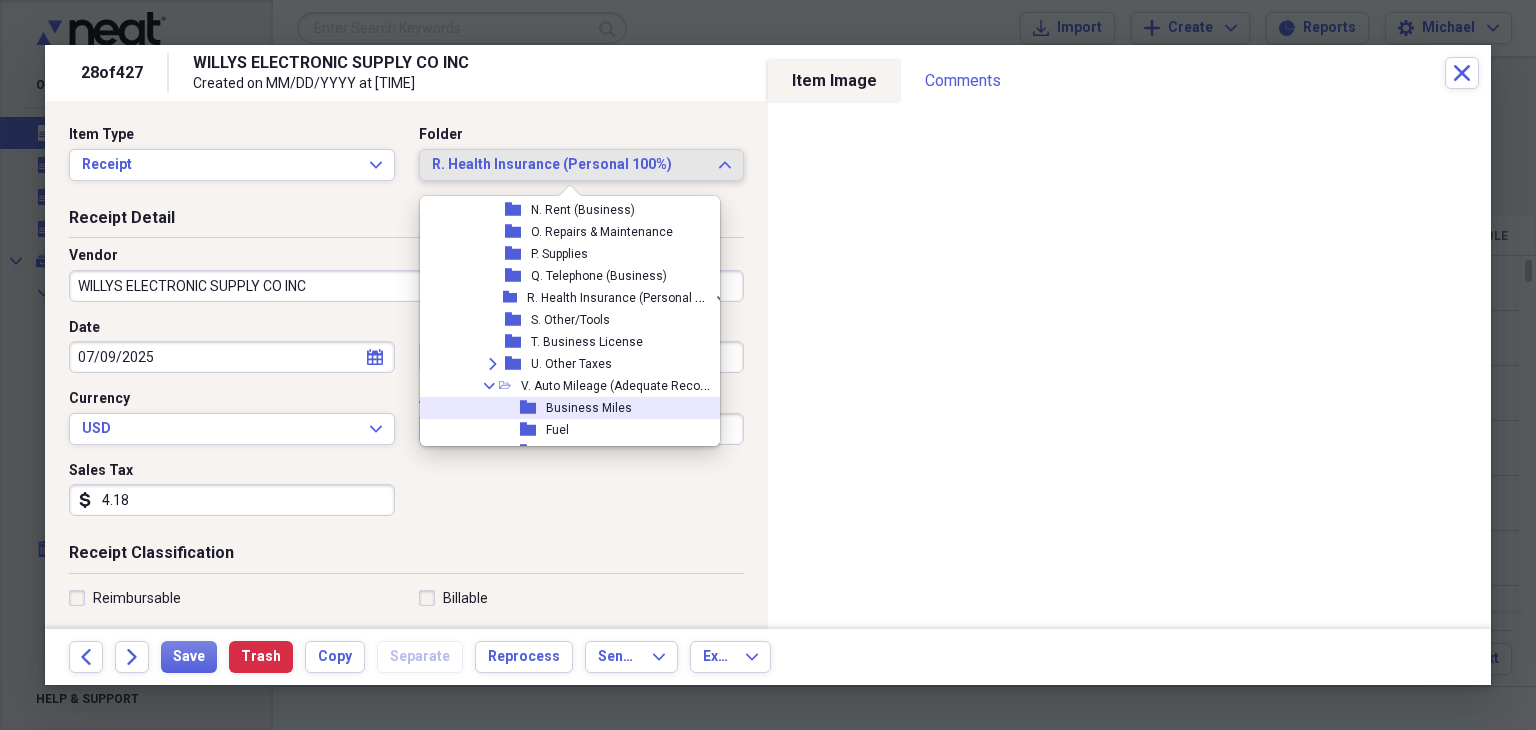 scroll, scrollTop: 774, scrollLeft: 0, axis: vertical 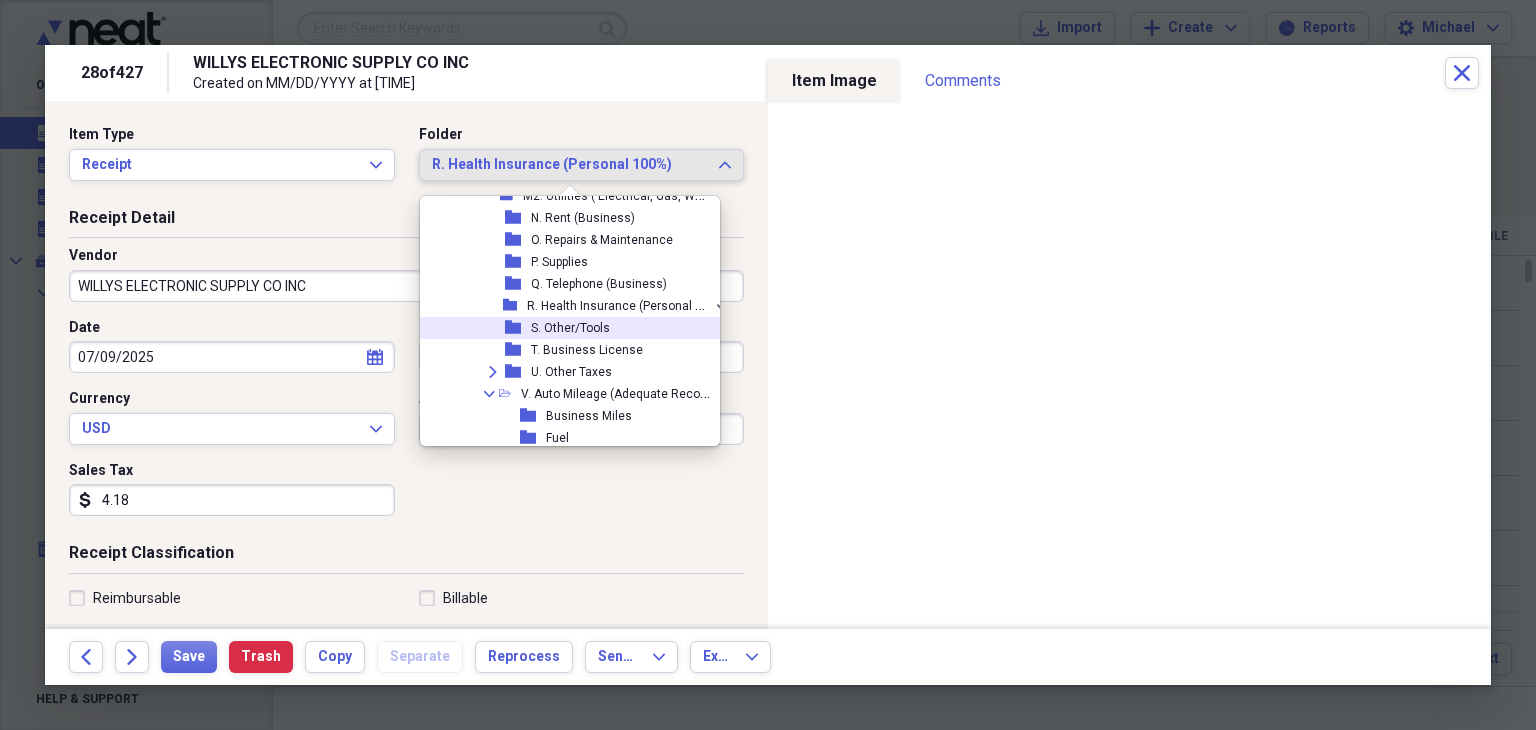 click on "folder S. Other/Tools" at bounding box center (569, 328) 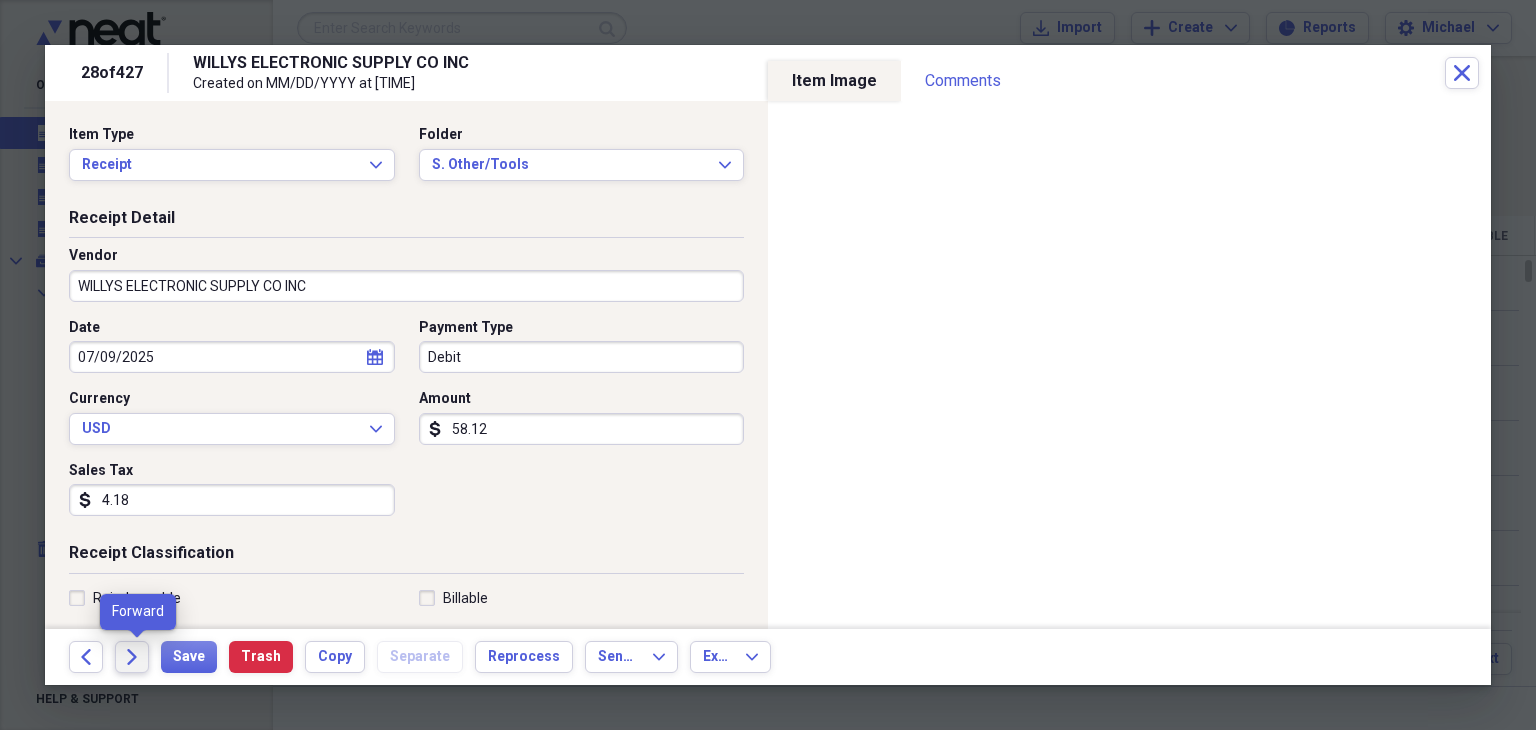 click on "Forward" 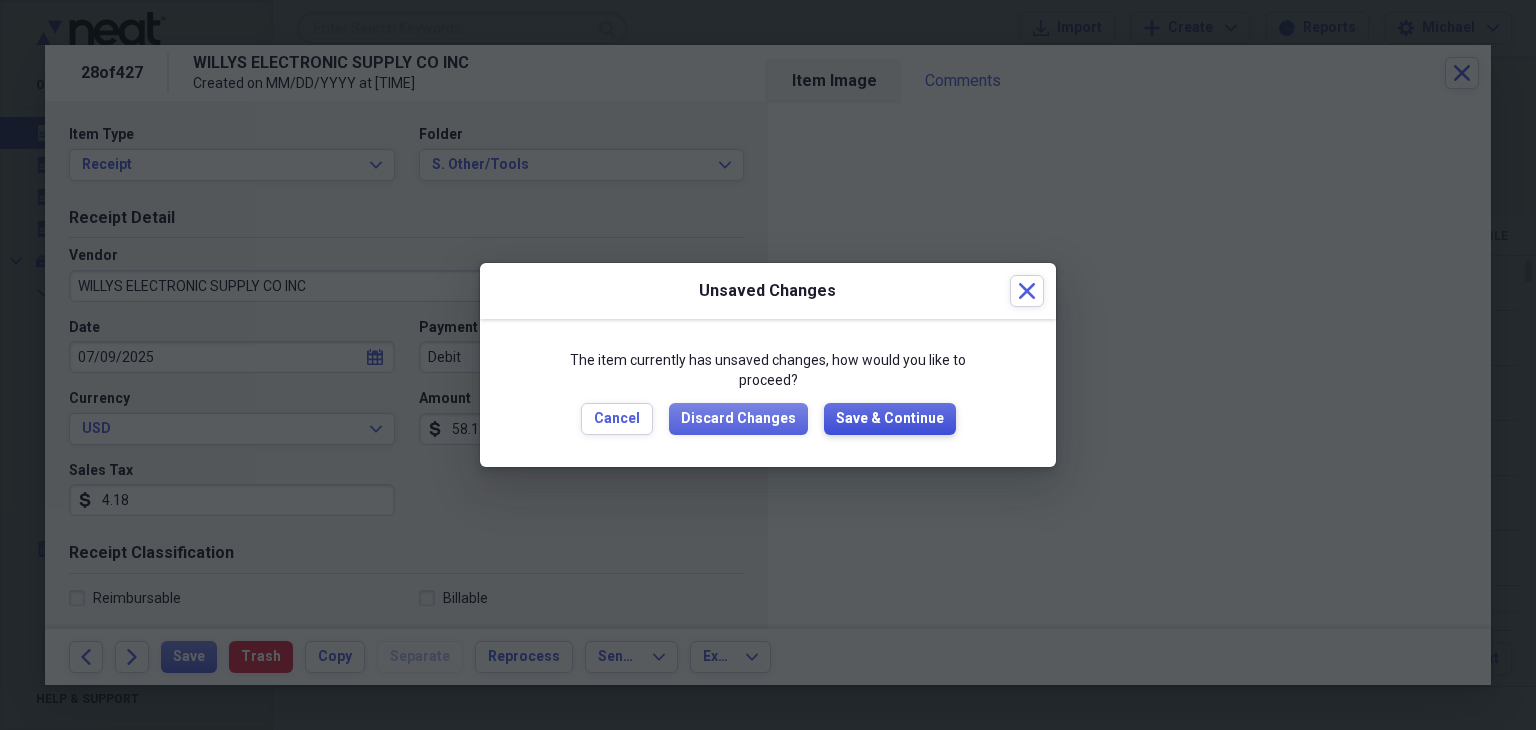 click on "Save & Continue" at bounding box center (890, 419) 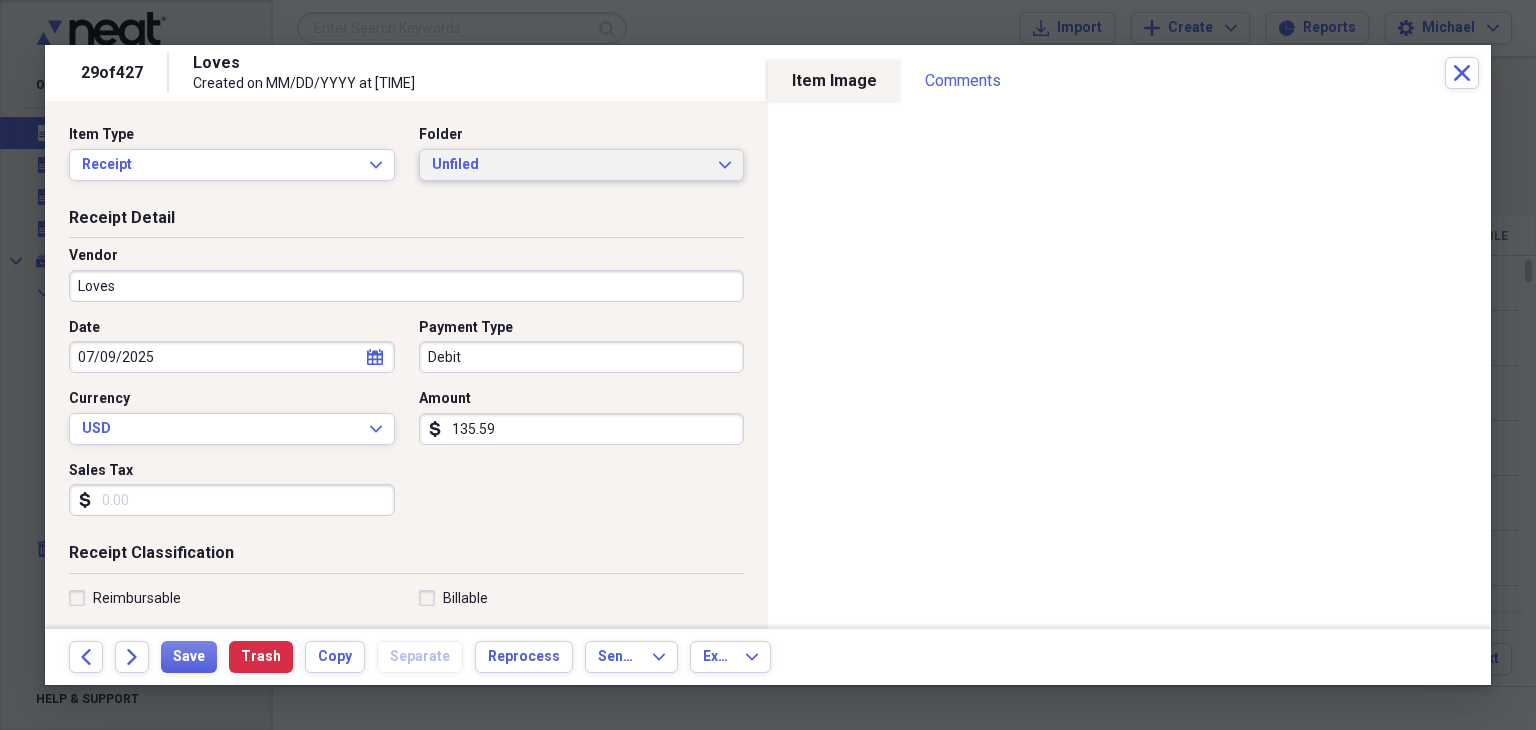 click on "Unfiled" at bounding box center [570, 165] 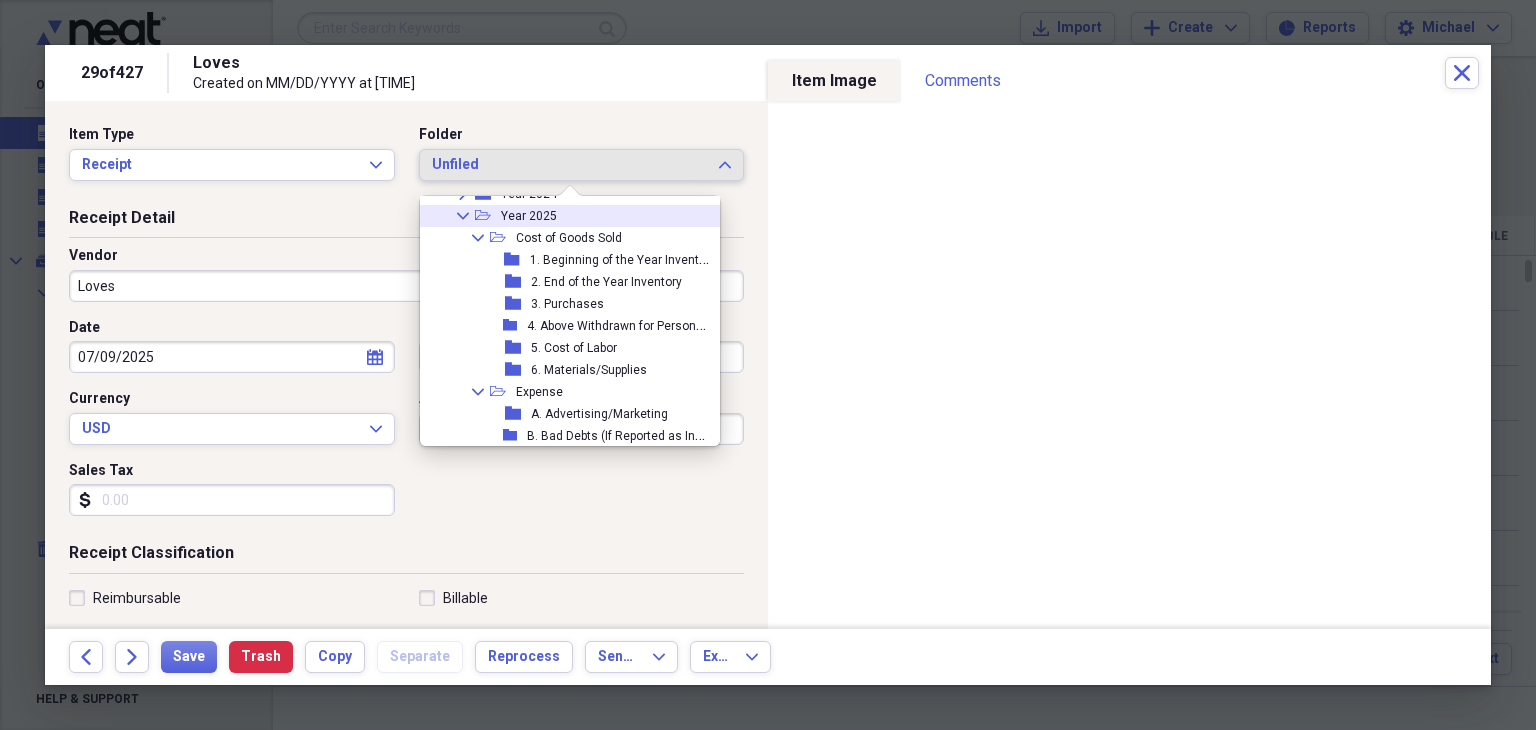 scroll, scrollTop: 204, scrollLeft: 0, axis: vertical 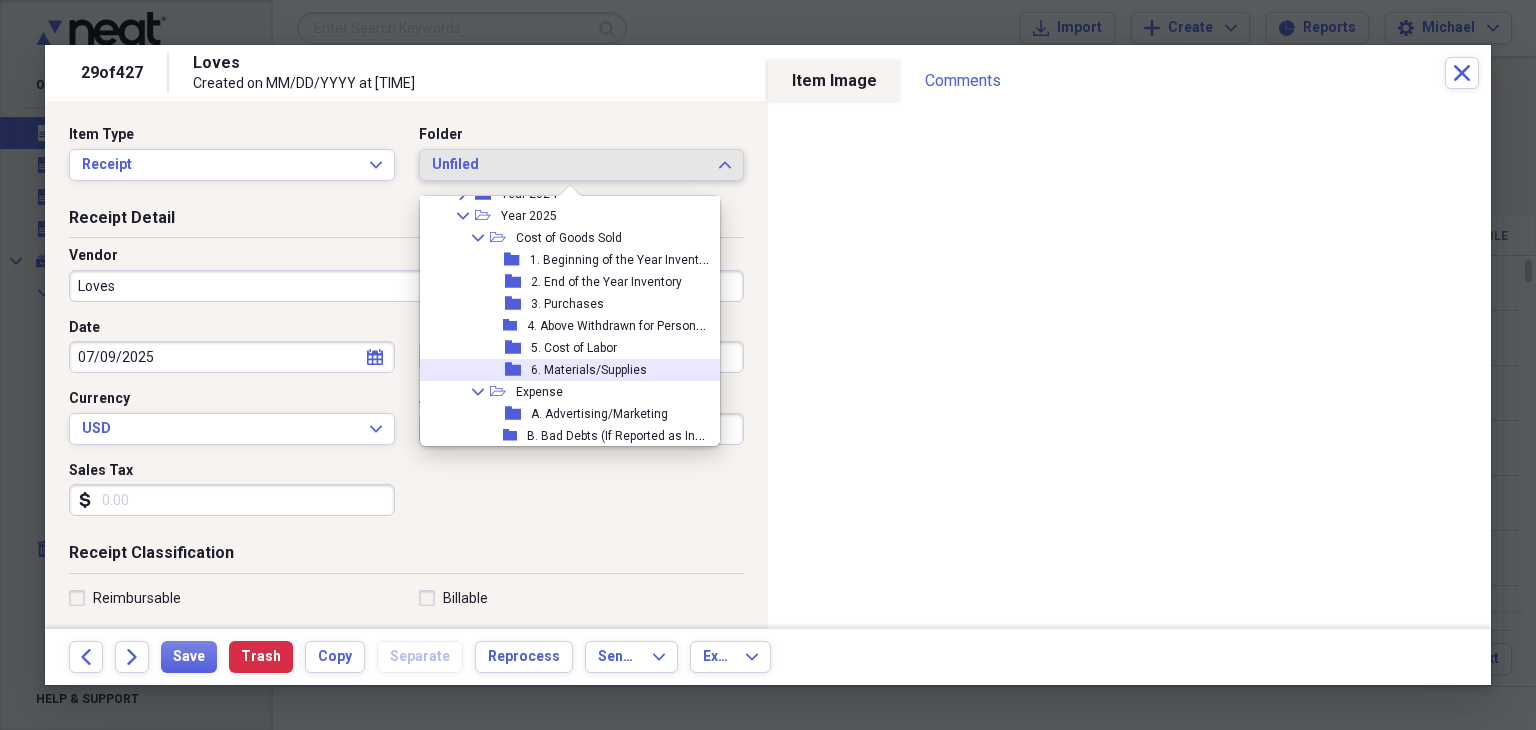 click on "6. Materials/Supplies" at bounding box center (589, 370) 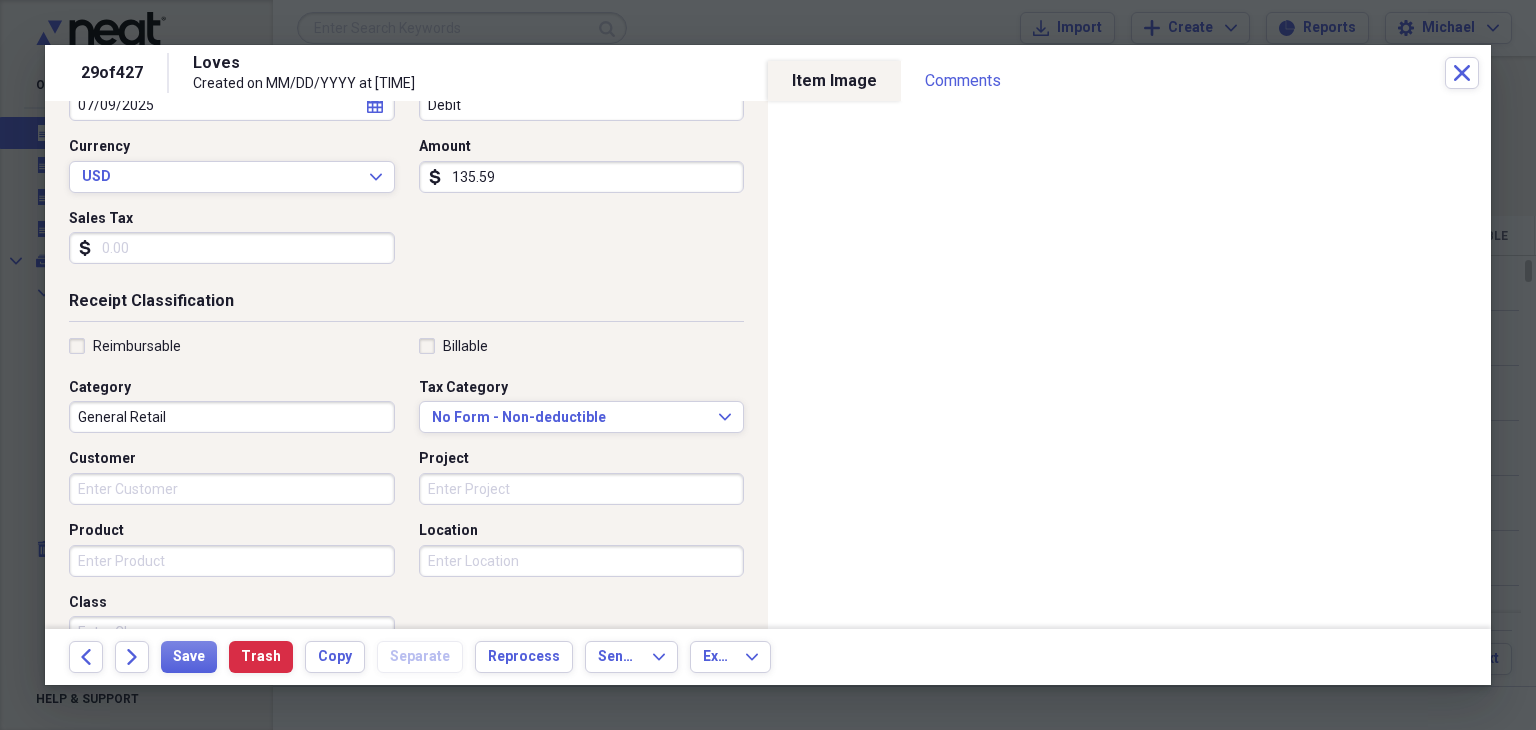 scroll, scrollTop: 252, scrollLeft: 0, axis: vertical 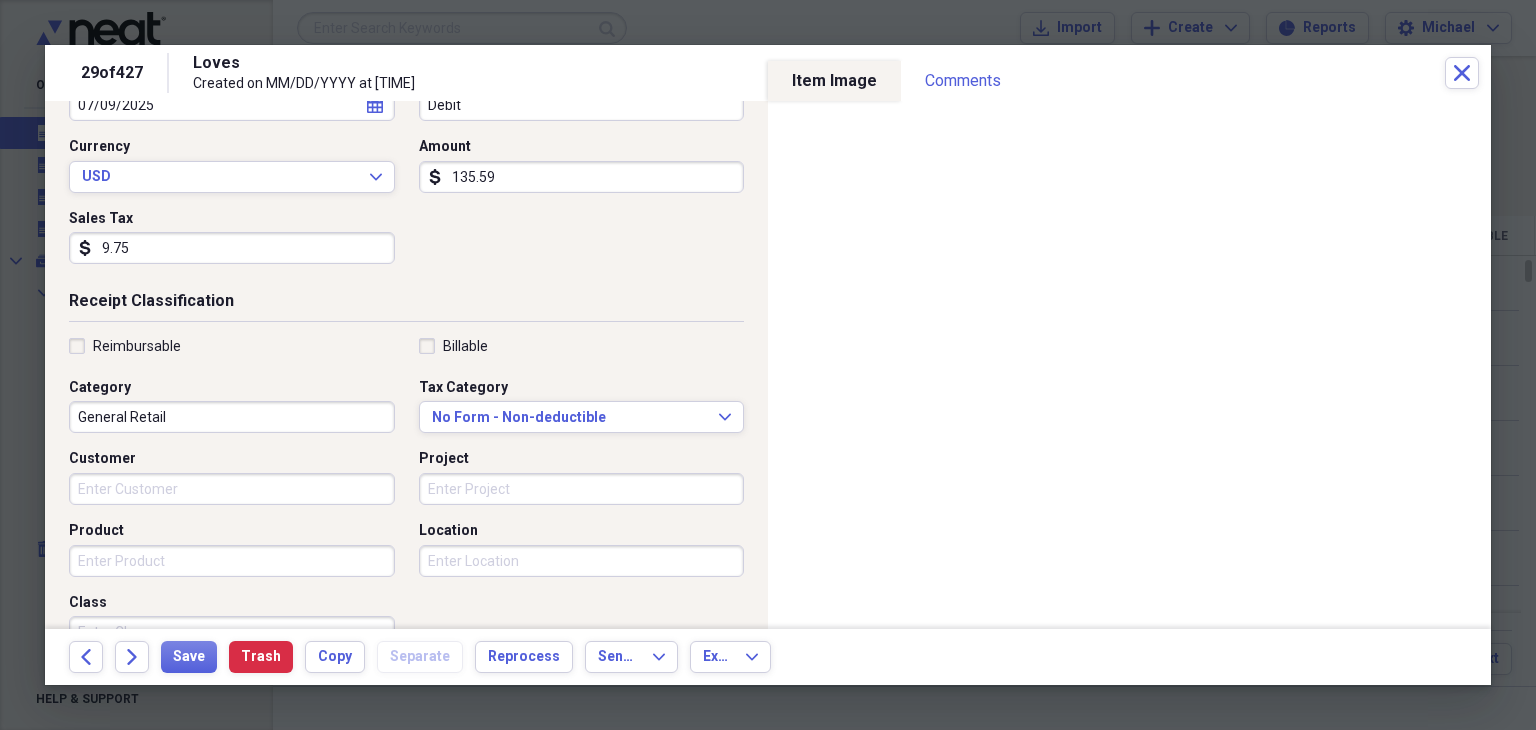 type on "9.75" 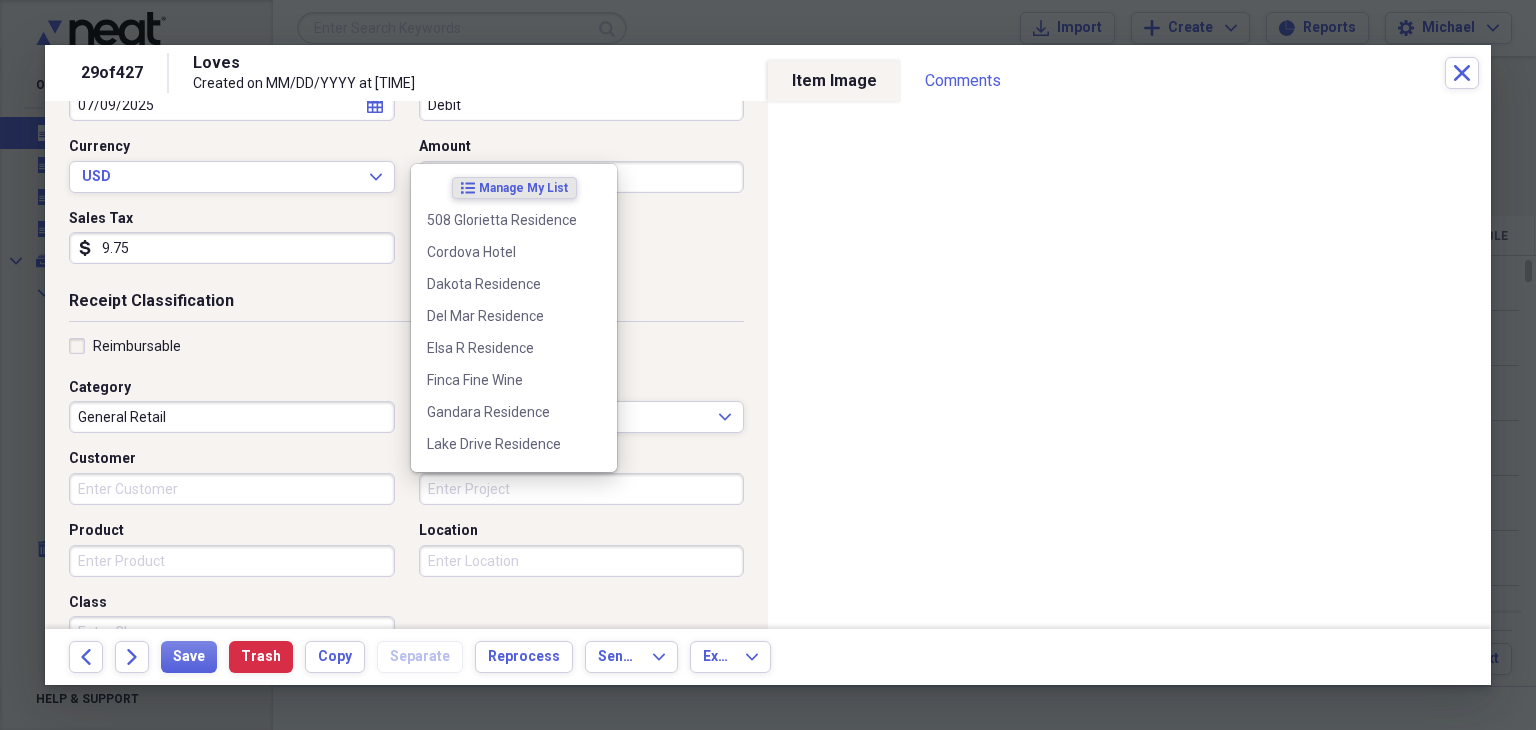 click on "Customer" at bounding box center [232, 489] 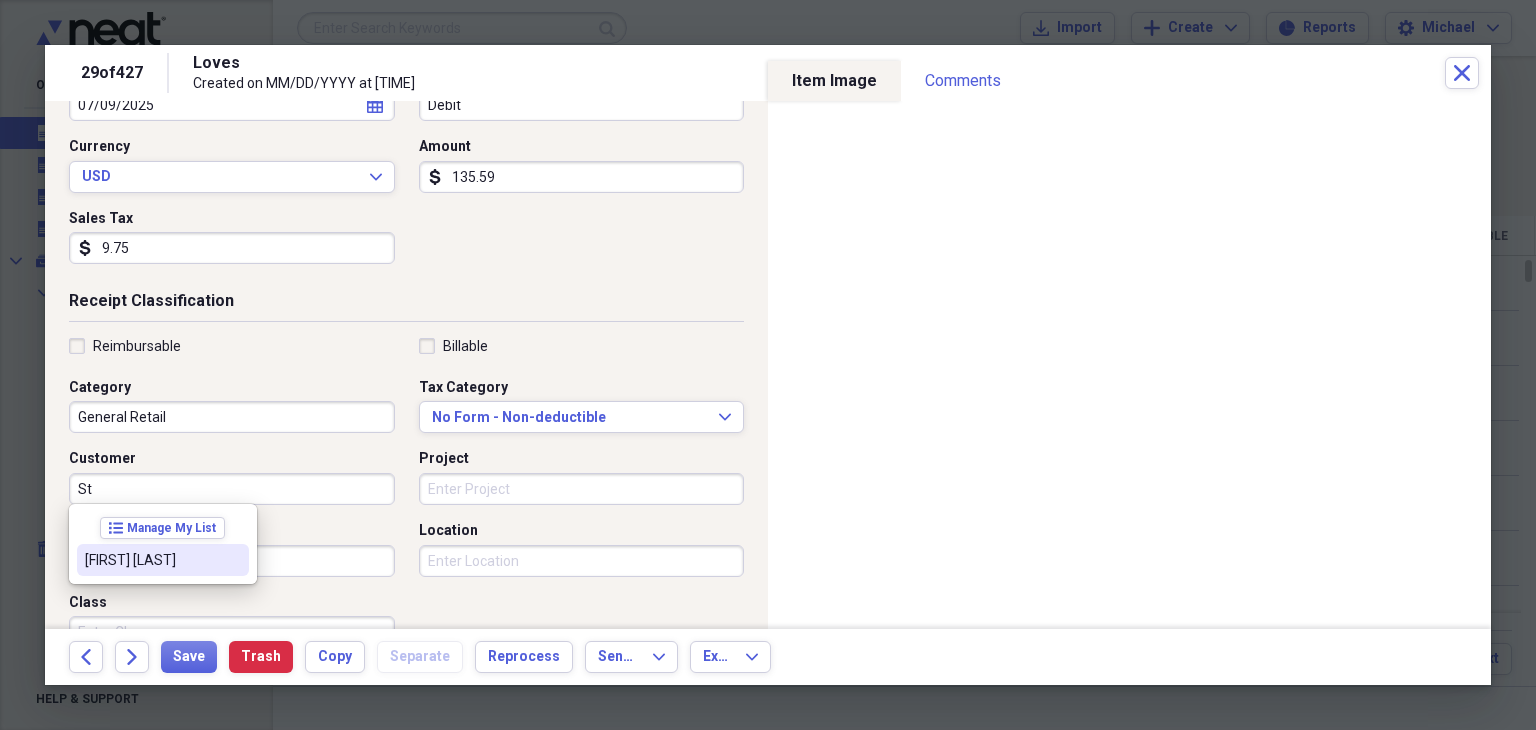 click on "[FIRST] [LAST]" at bounding box center [151, 560] 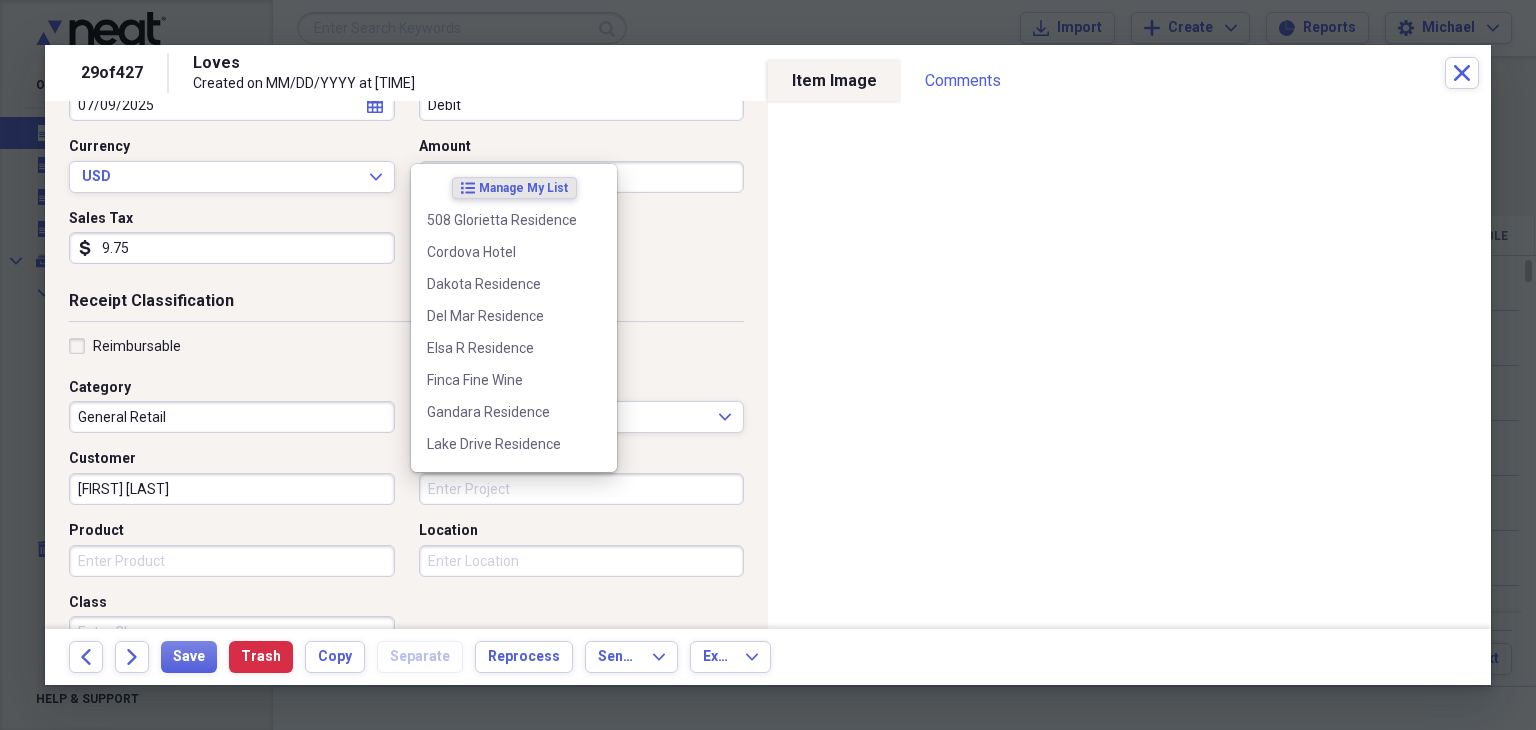 click on "Project" at bounding box center (582, 489) 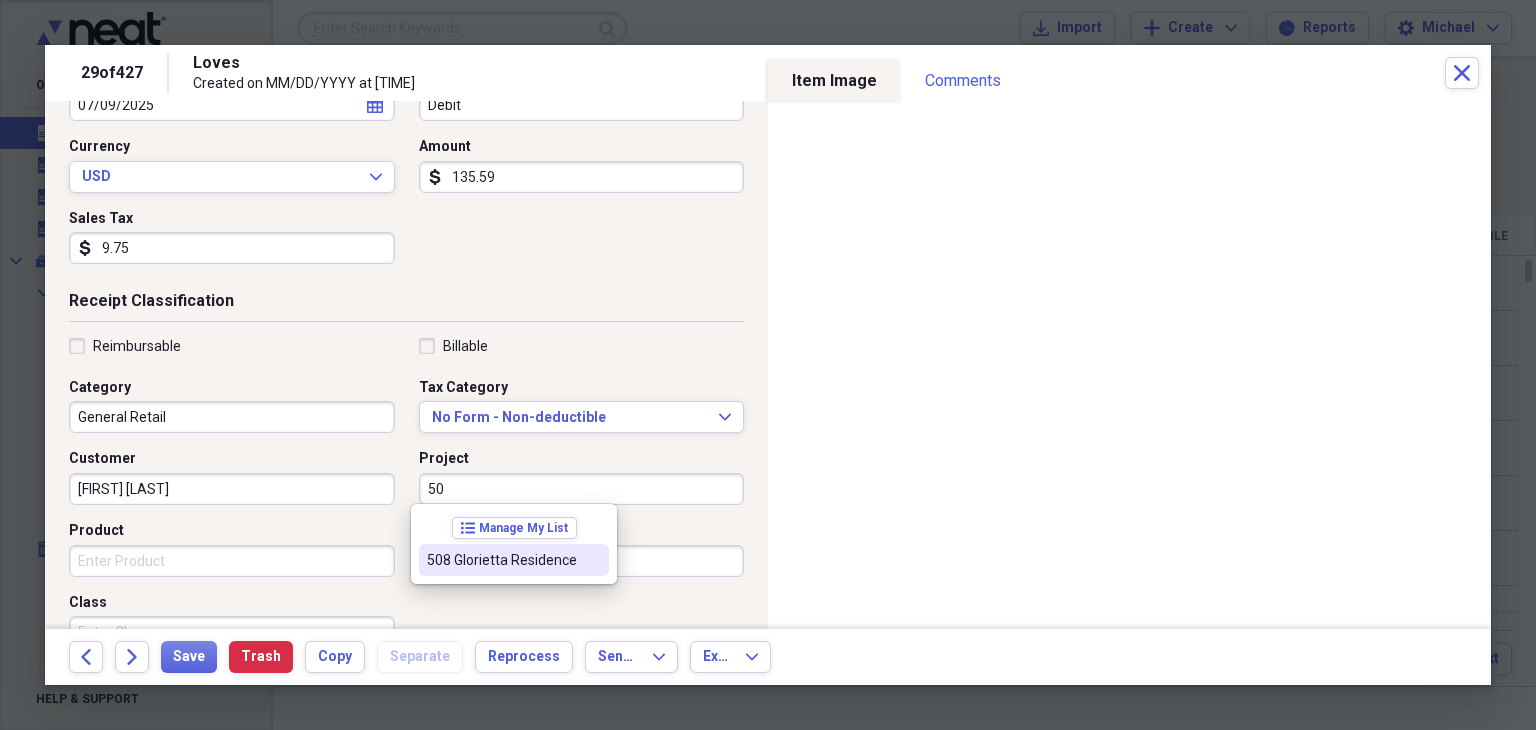 click on "508 Glorietta Residence" at bounding box center (502, 560) 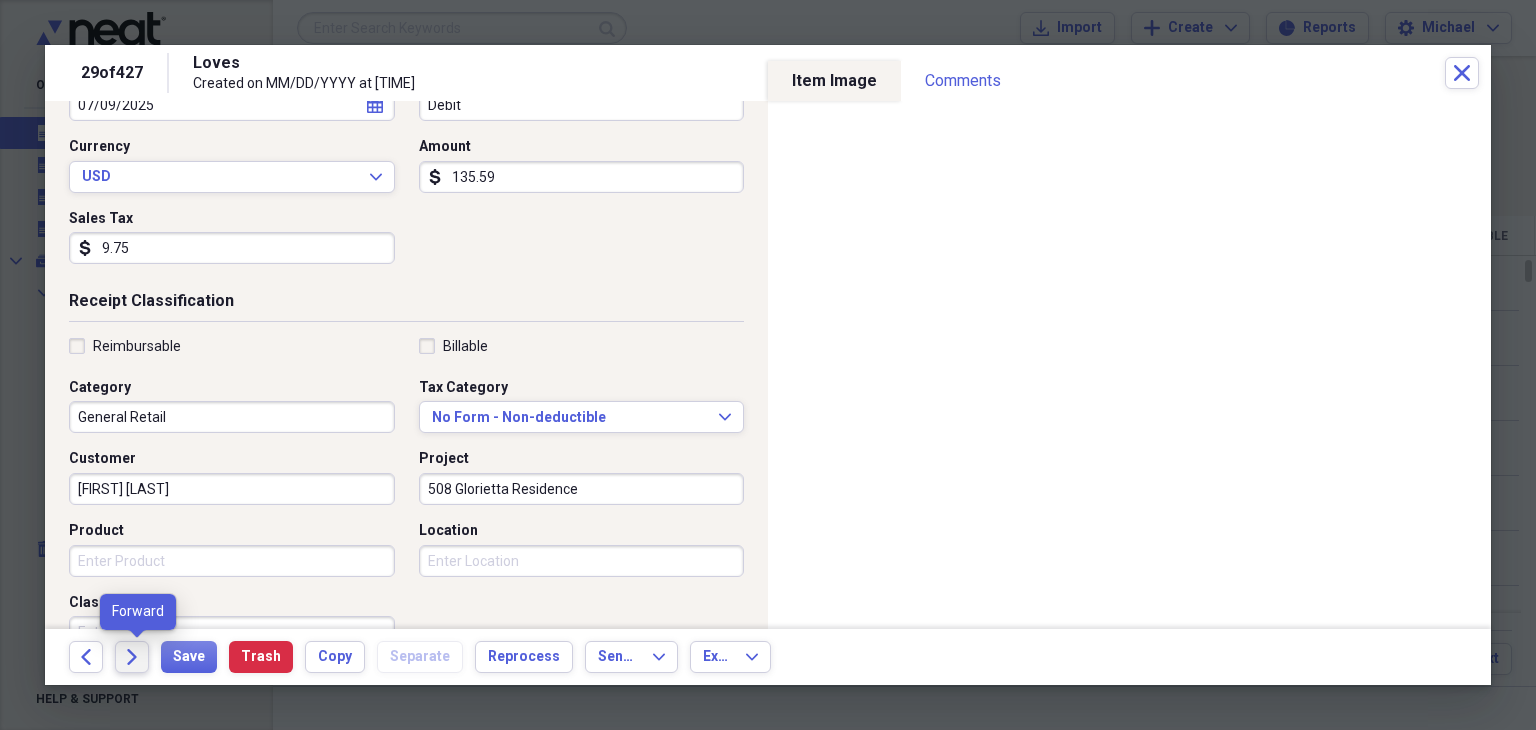 click on "Forward" at bounding box center [132, 657] 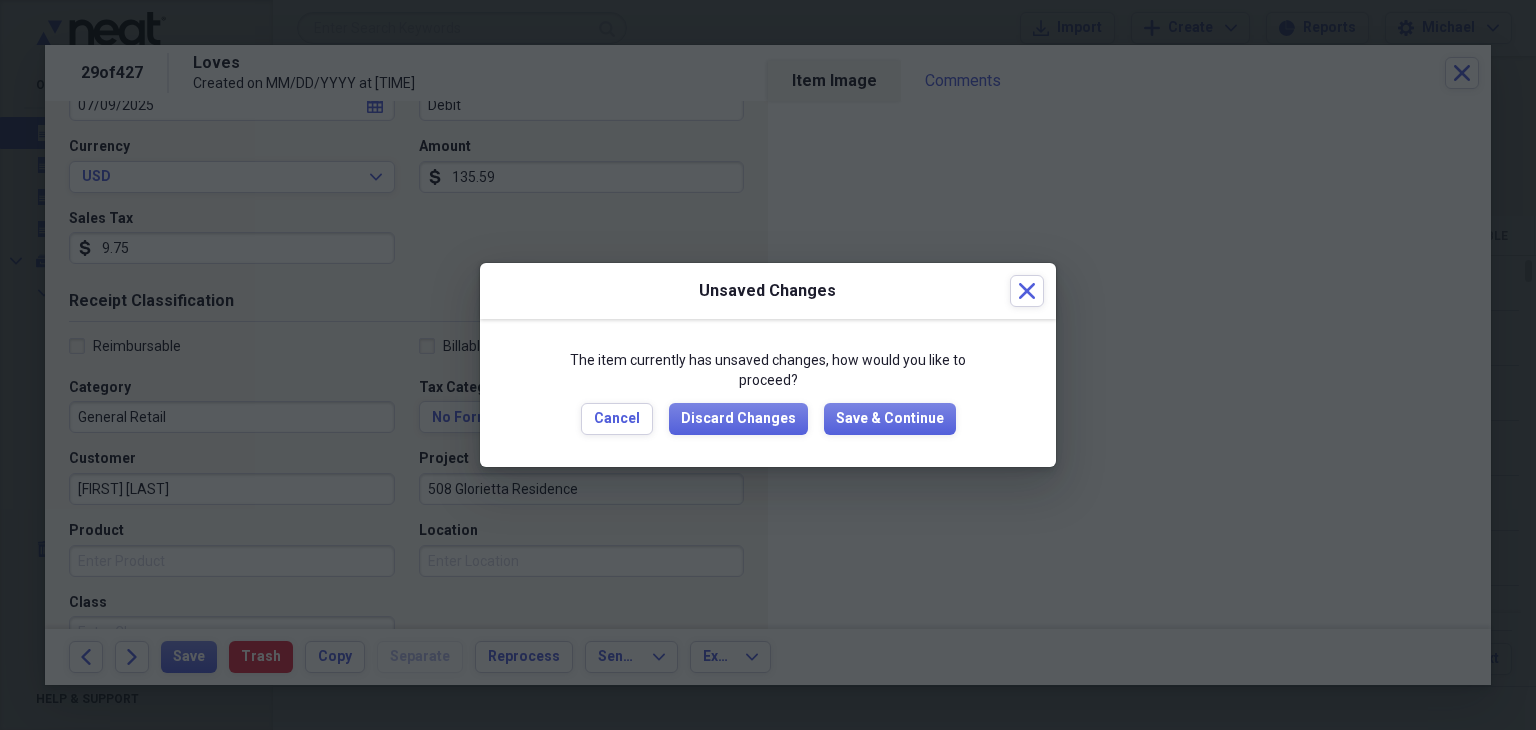 click on "The item currently has unsaved changes, how would you like to proceed? Cancel Discard Changes Save & Continue" at bounding box center [768, 392] 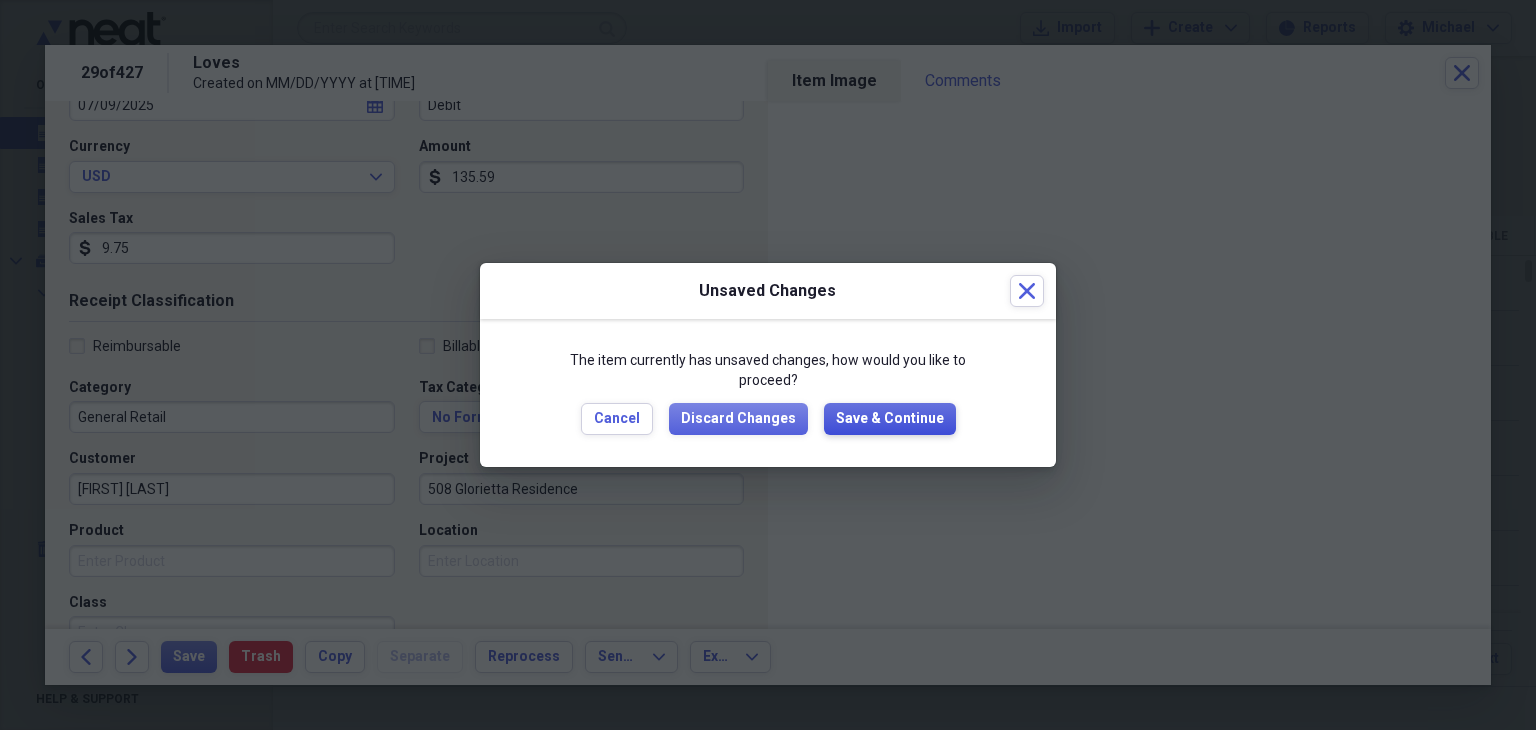 click on "Save & Continue" at bounding box center [890, 419] 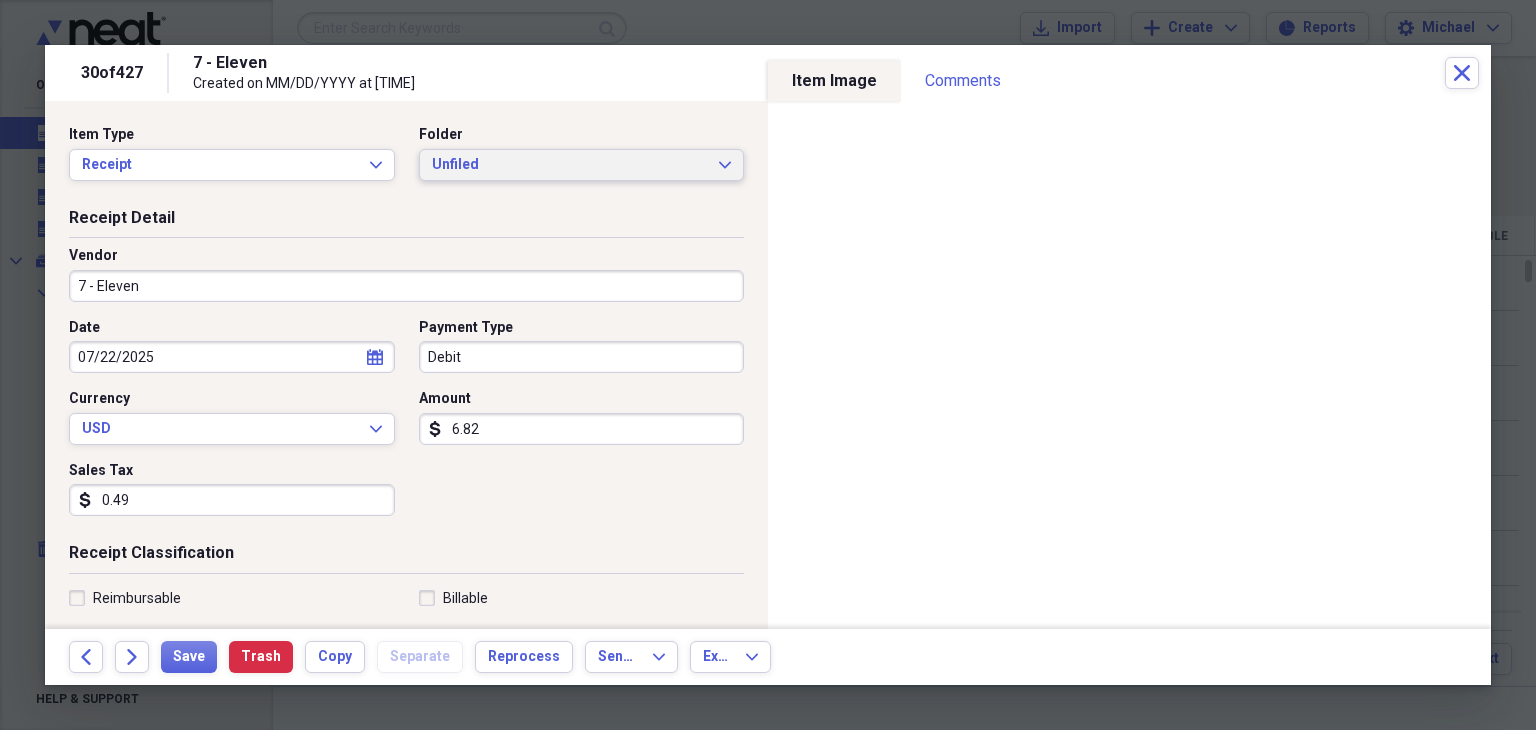 click on "Unfiled" at bounding box center [570, 165] 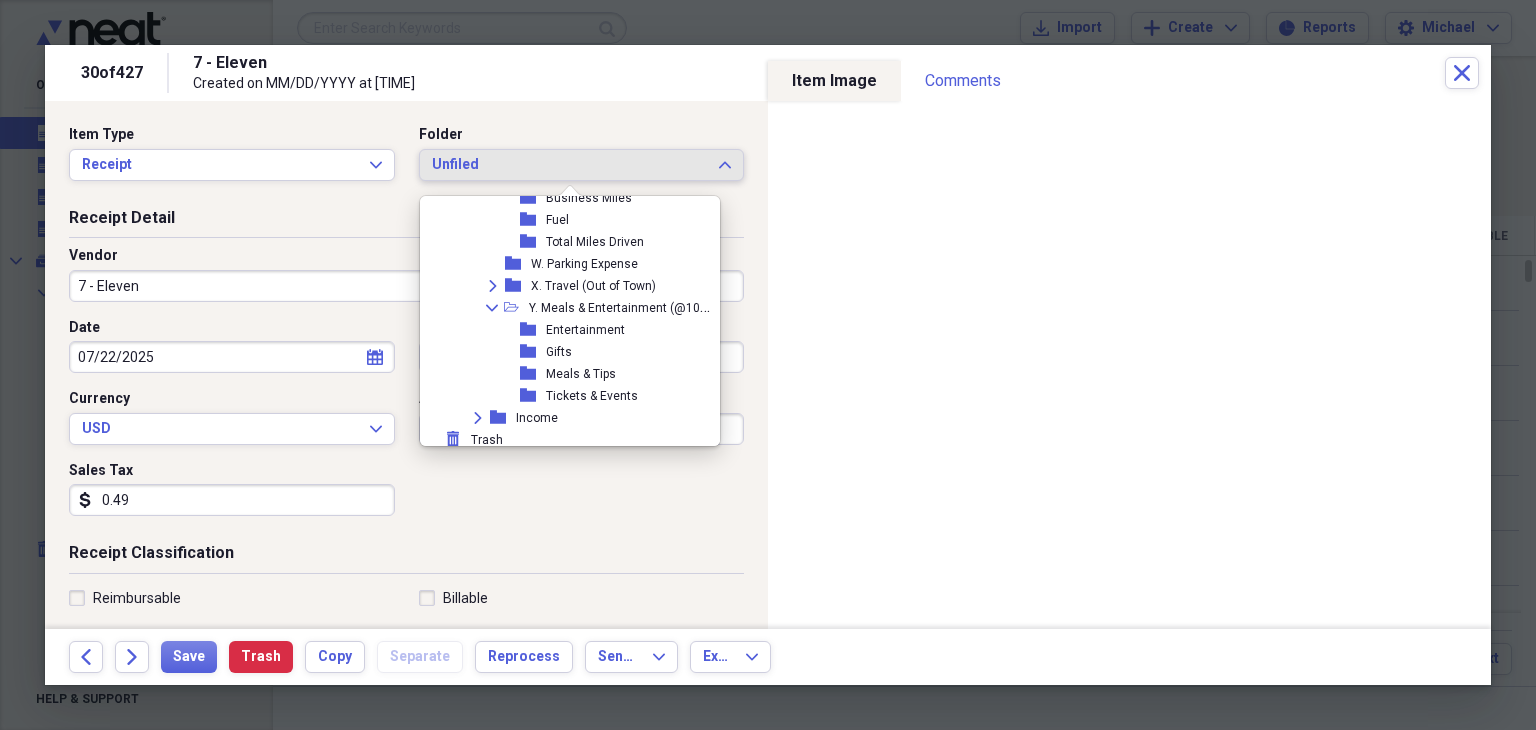 scroll, scrollTop: 990, scrollLeft: 0, axis: vertical 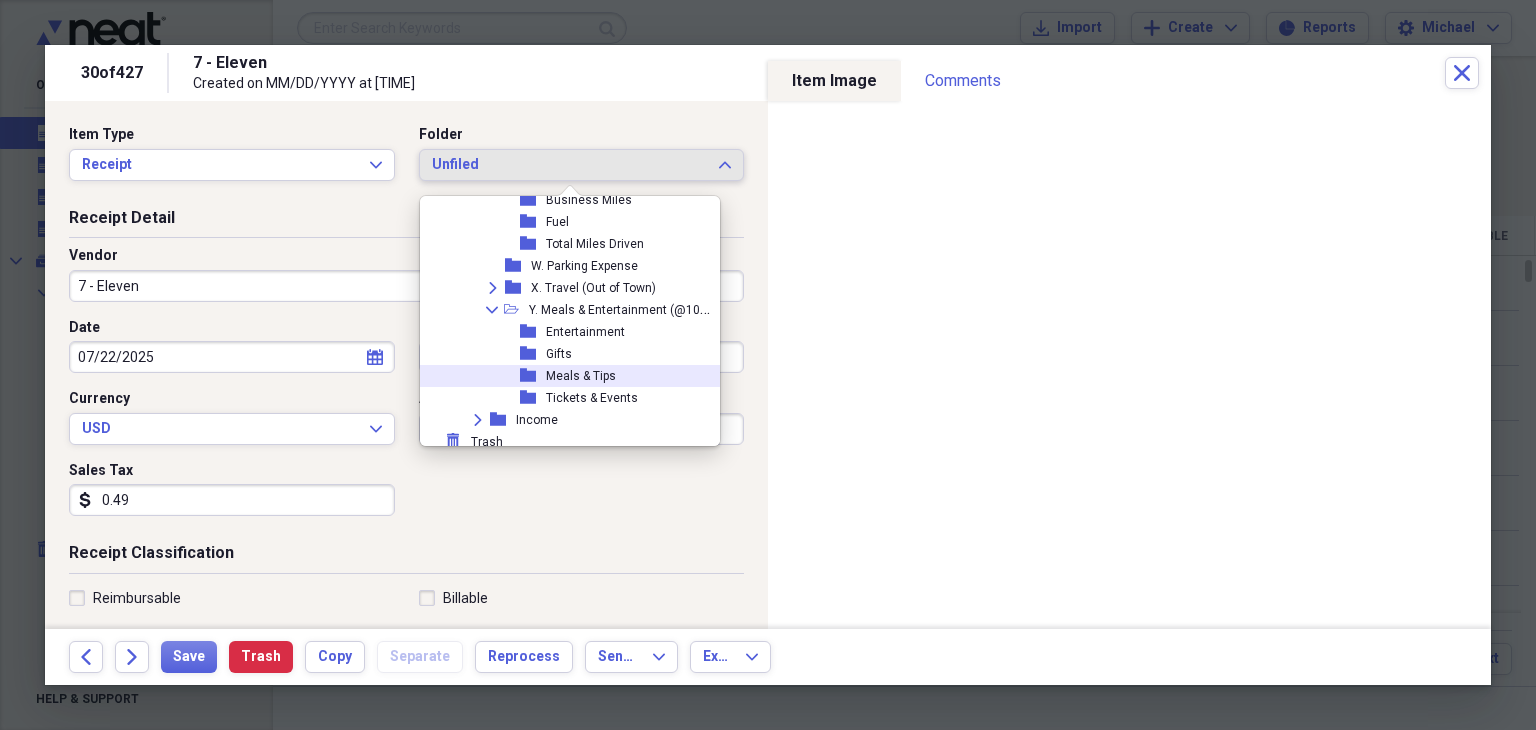 click on "Meals & Tips" at bounding box center (581, 376) 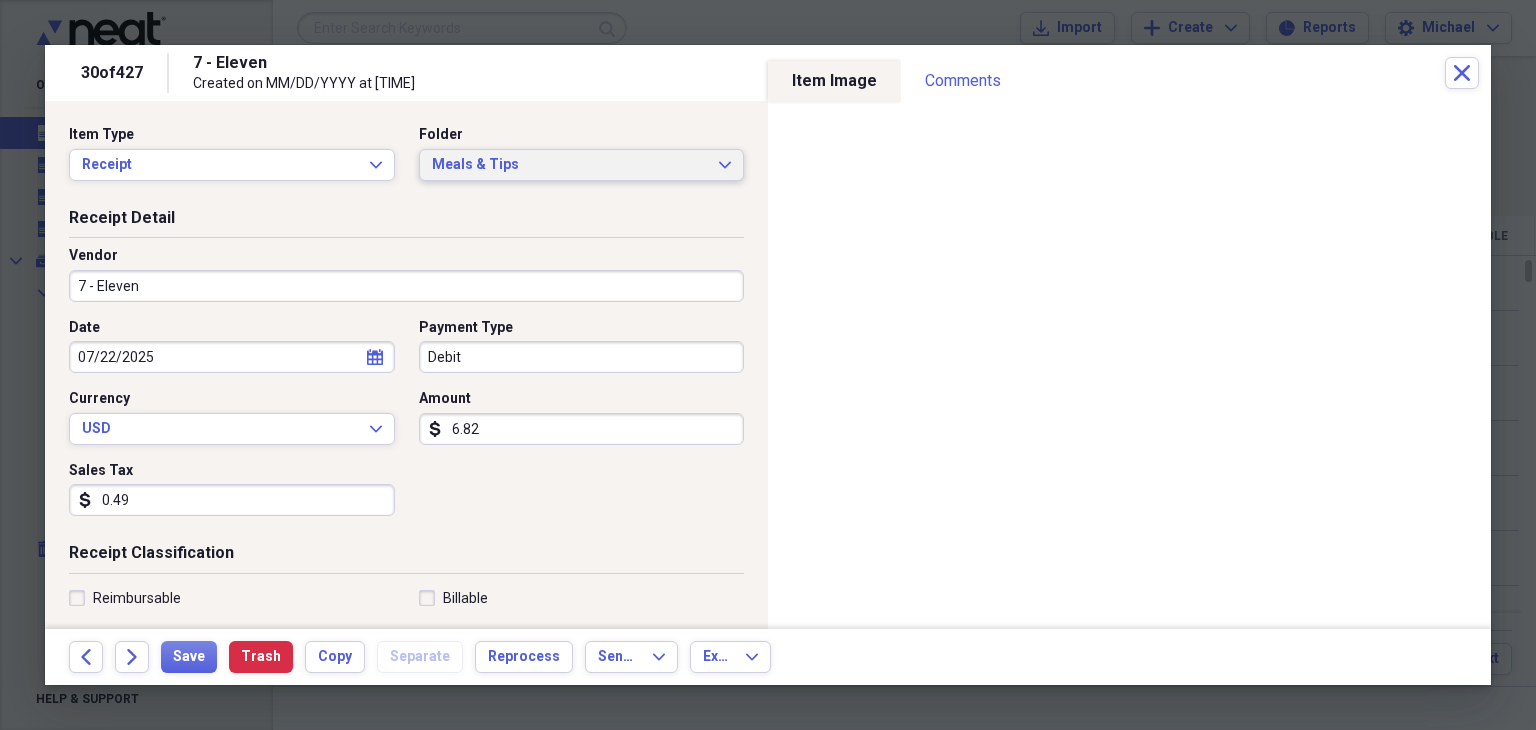 click on "Meals & Tips Expand" at bounding box center [582, 165] 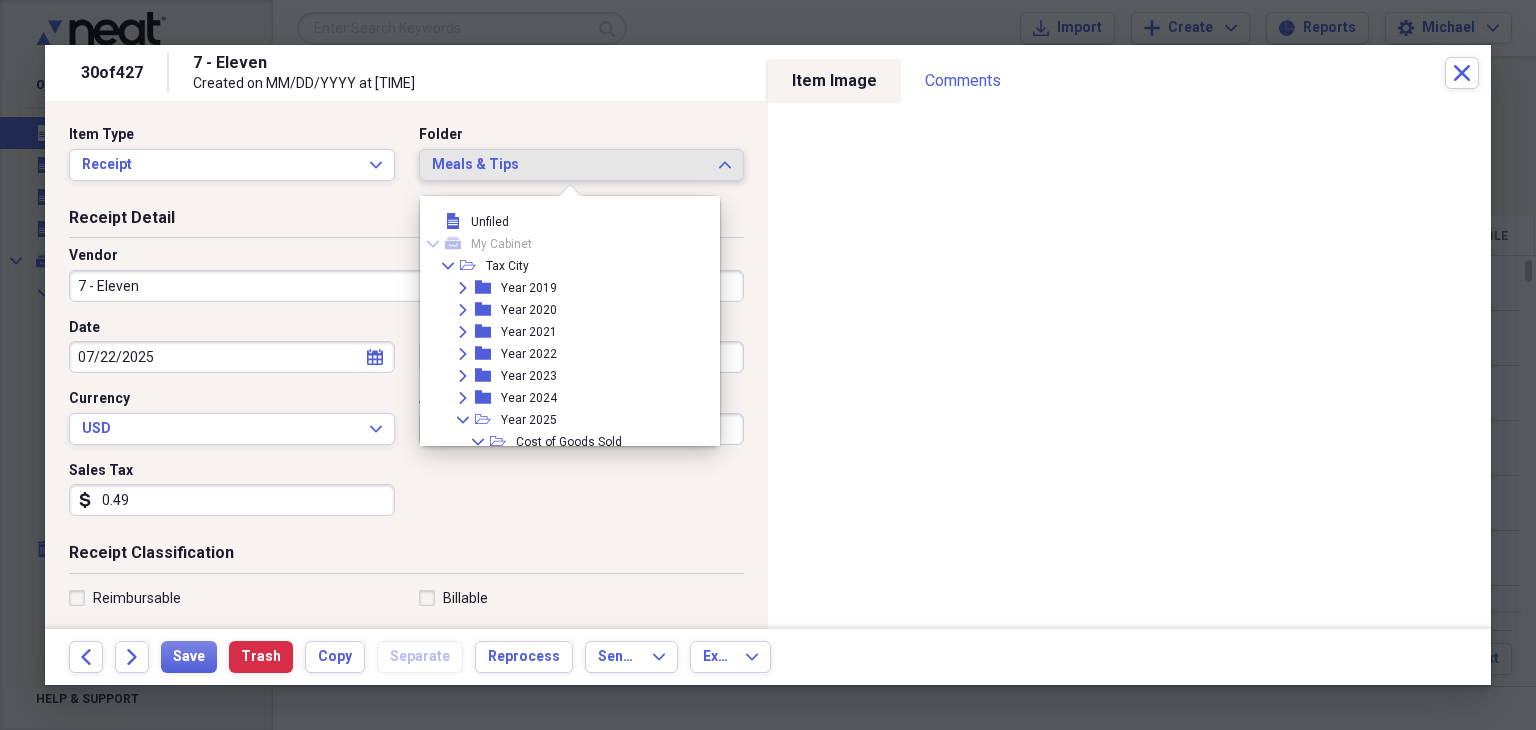 scroll, scrollTop: 1012, scrollLeft: 0, axis: vertical 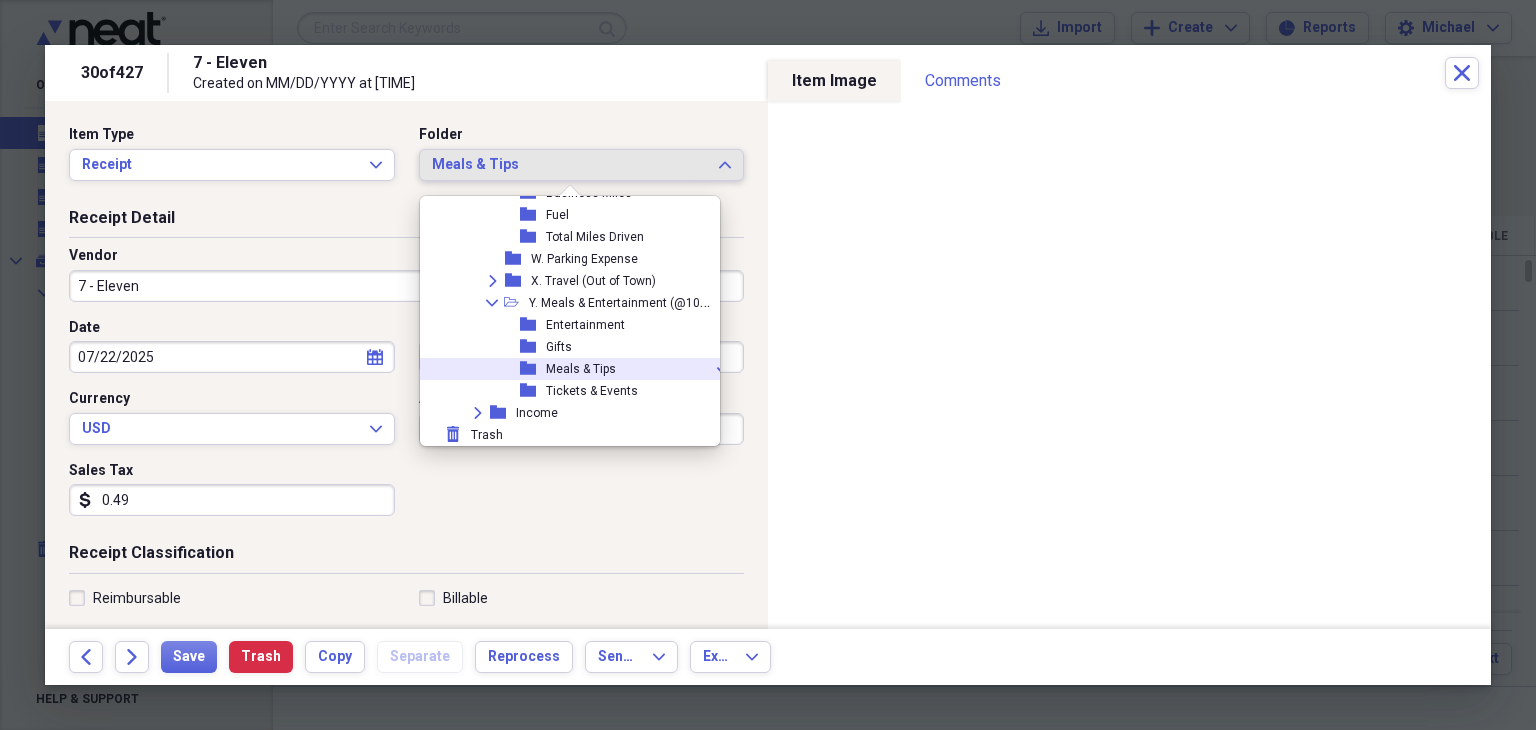 click on "folder Meals & Tips check" at bounding box center (569, 369) 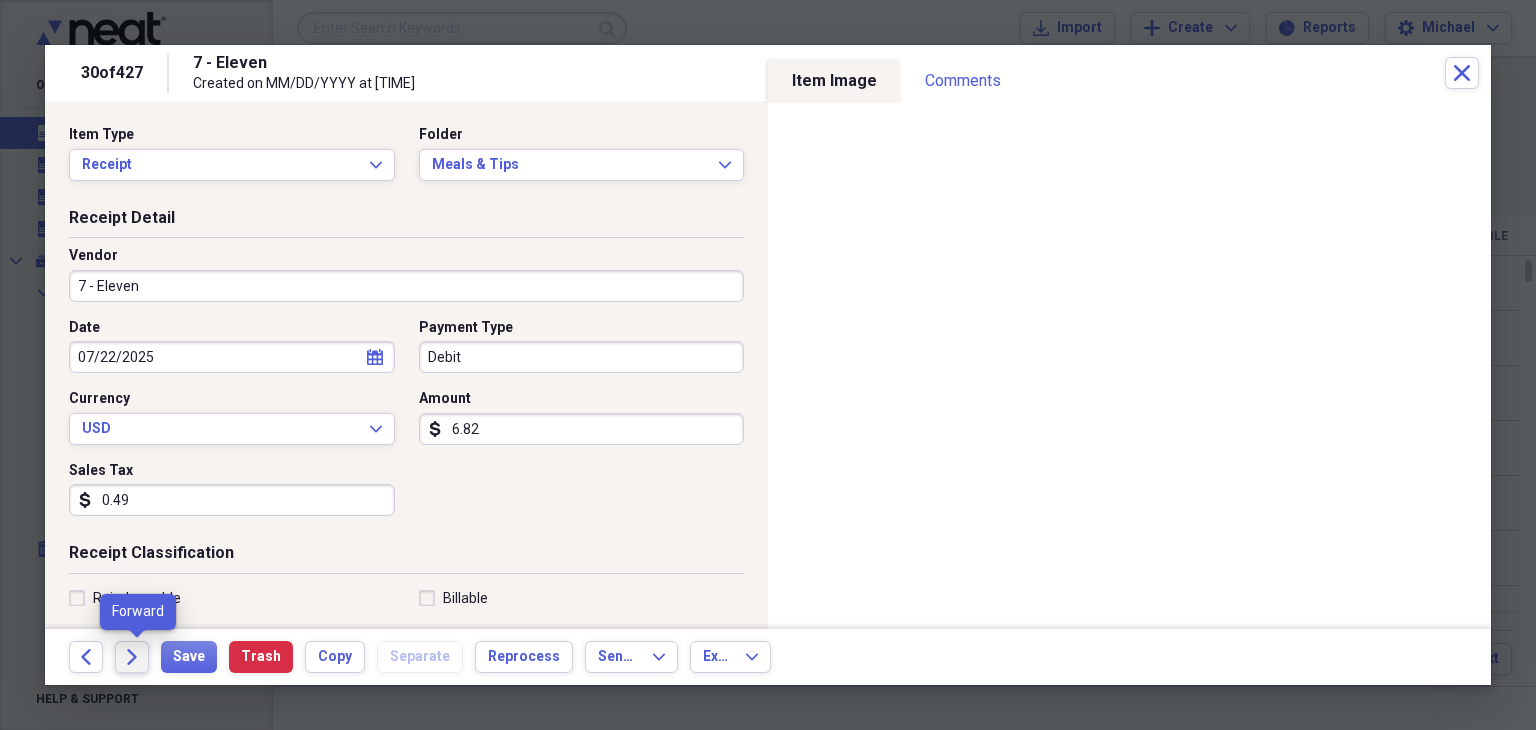 click on "Forward" 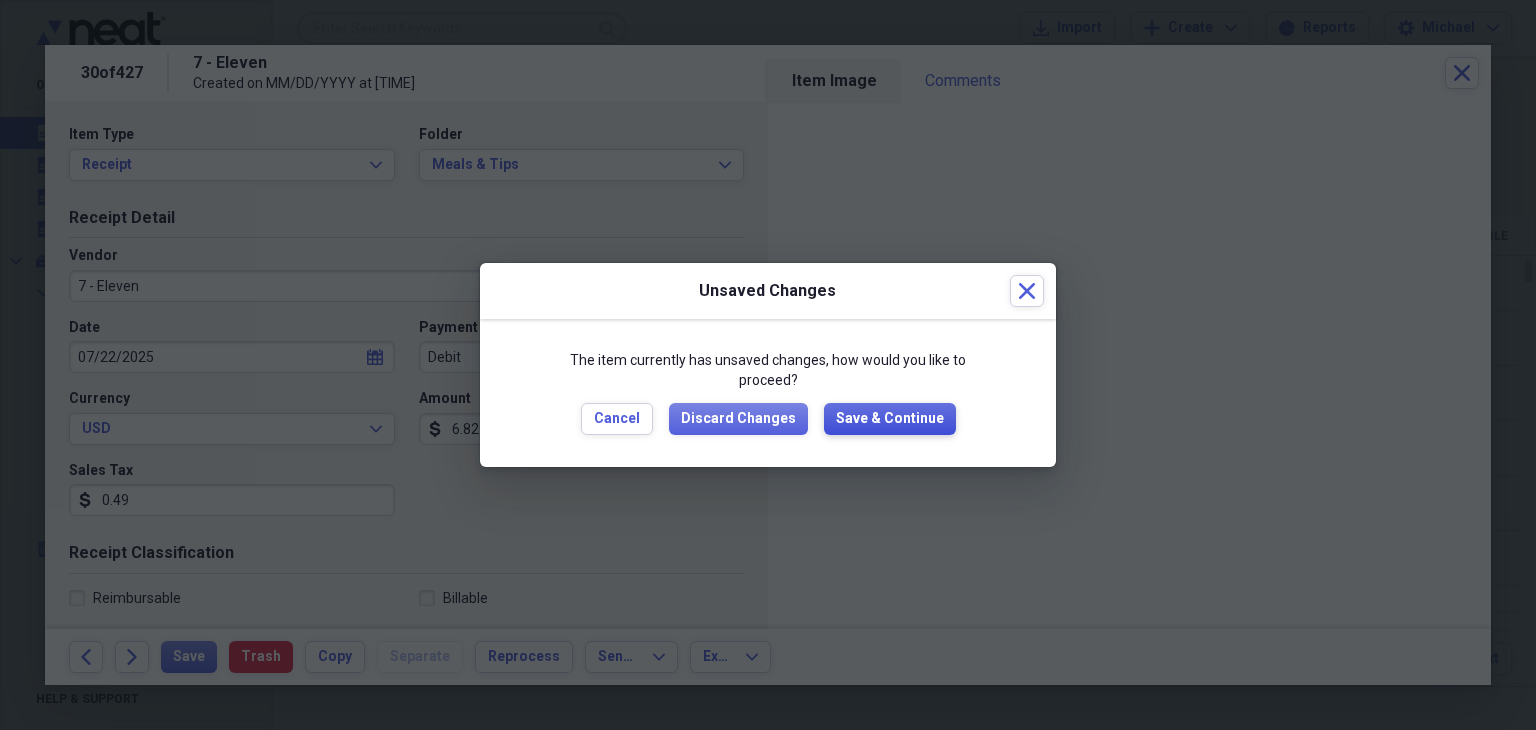 click on "Save & Continue" at bounding box center [890, 419] 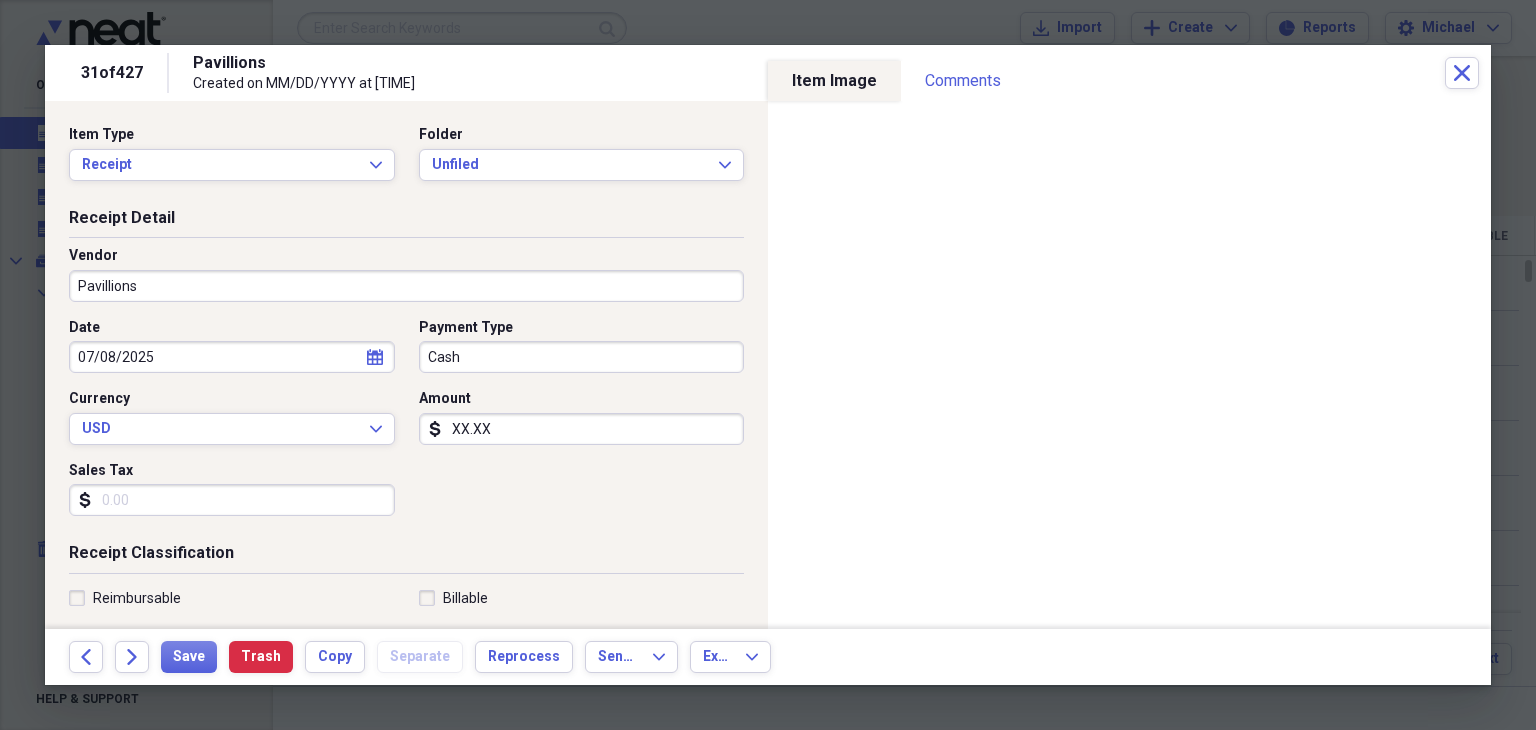 click on "Sales Tax" at bounding box center (232, 500) 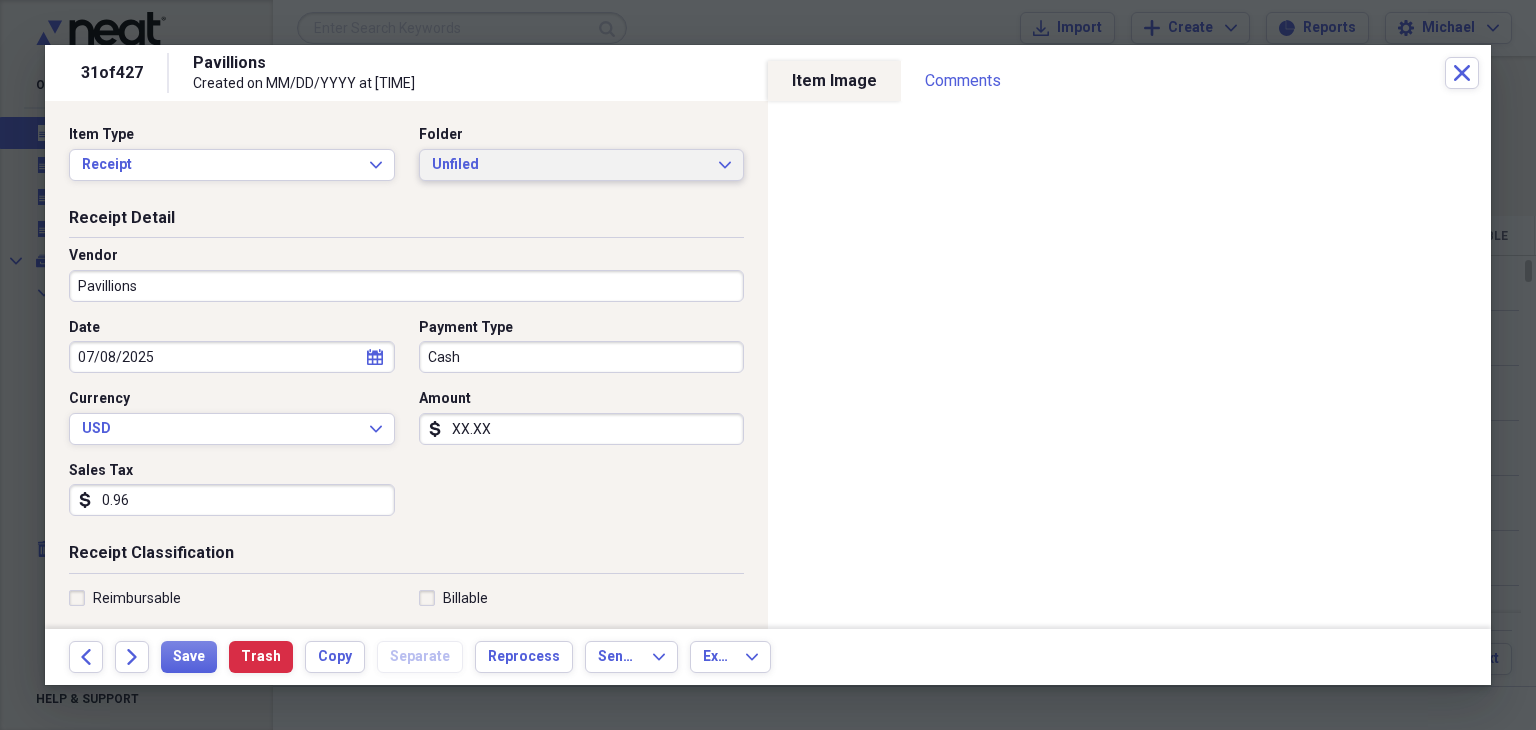 type on "0.96" 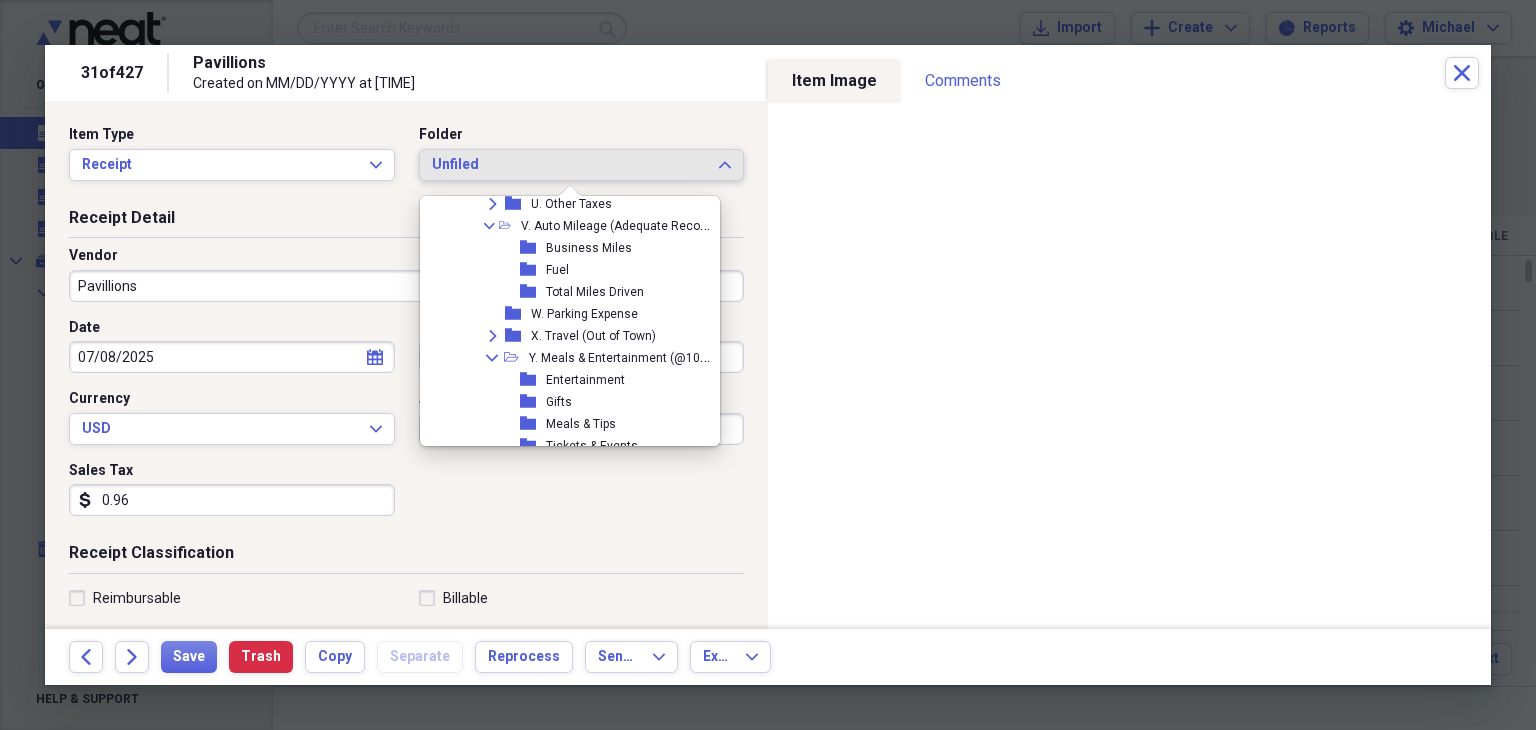 scroll, scrollTop: 943, scrollLeft: 0, axis: vertical 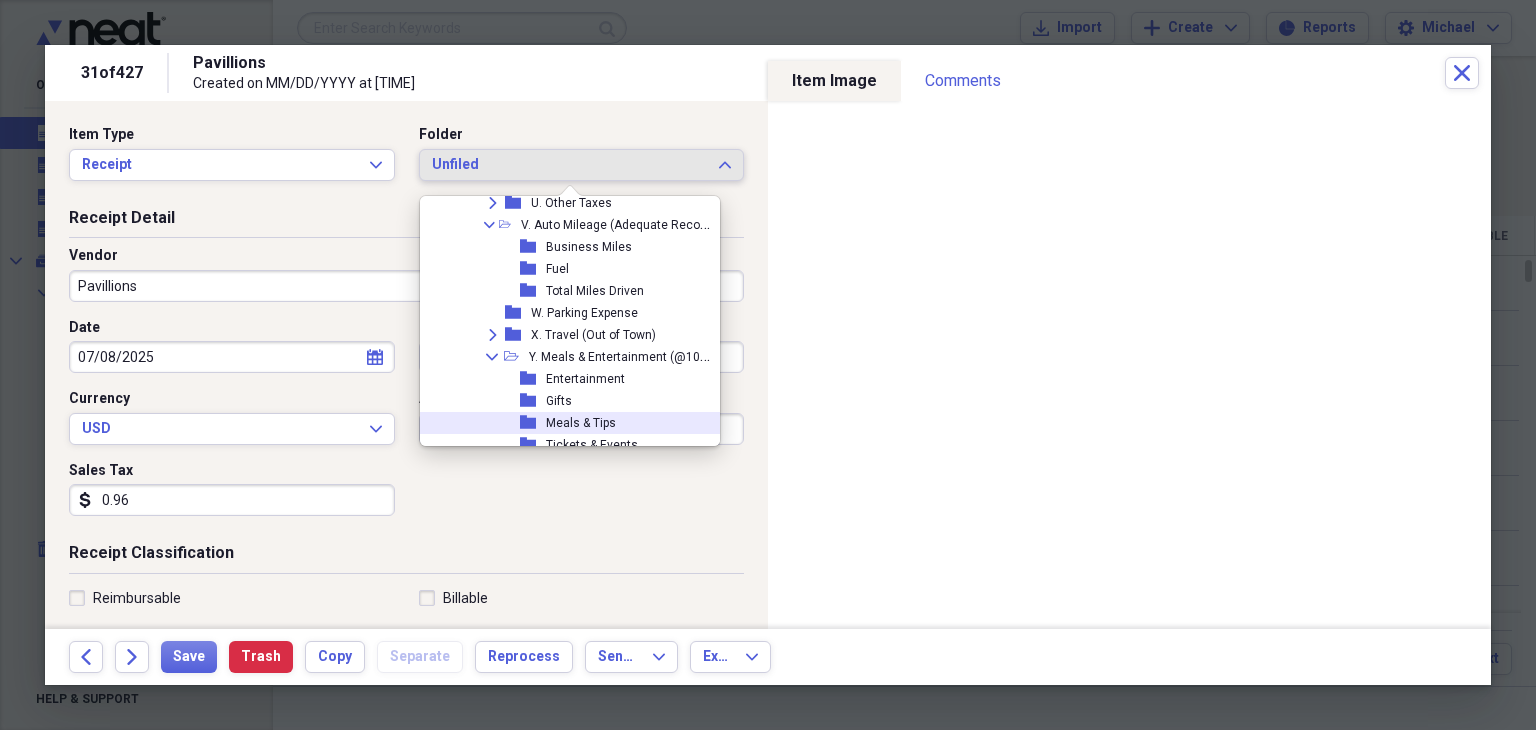 click on "Meals & Tips" at bounding box center (581, 423) 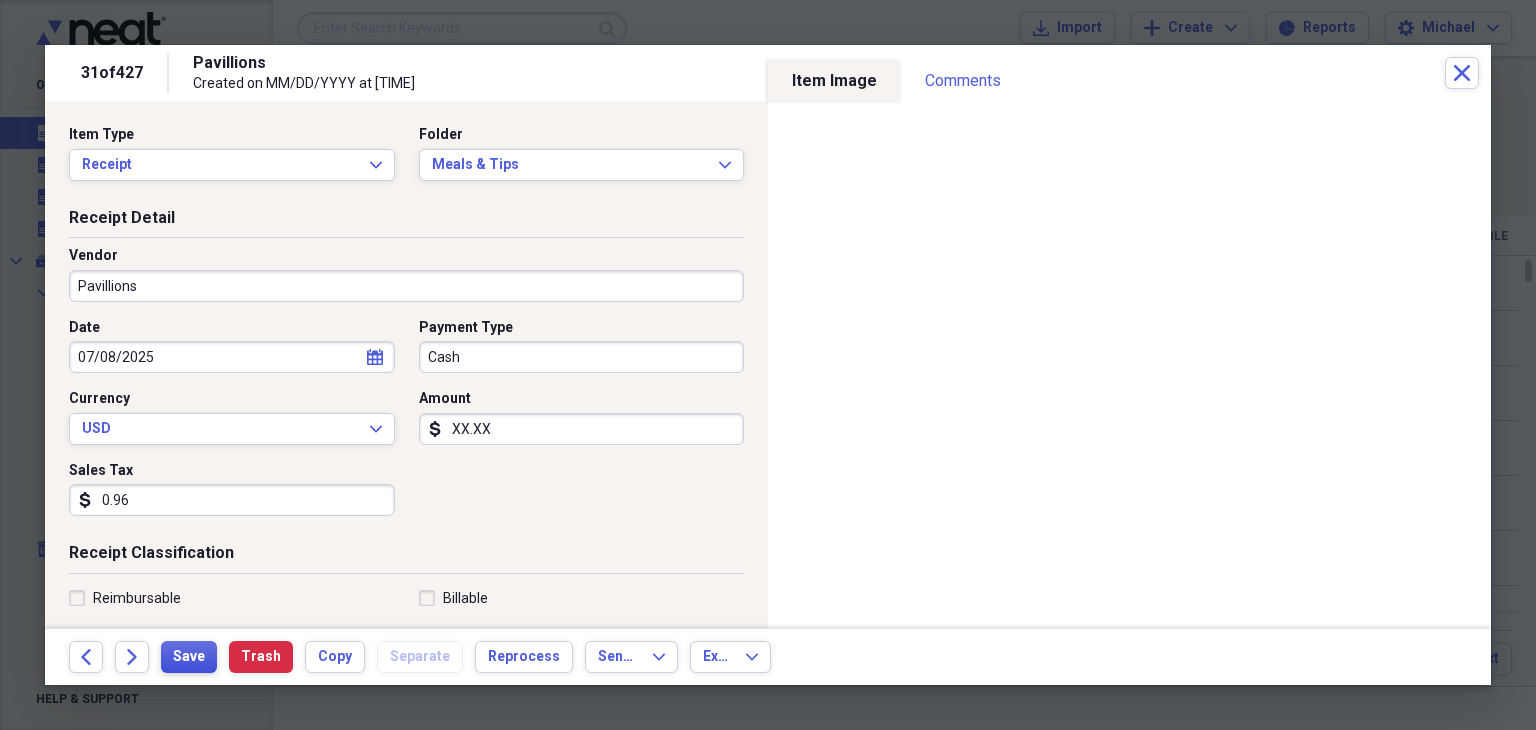 click on "Save" at bounding box center [189, 657] 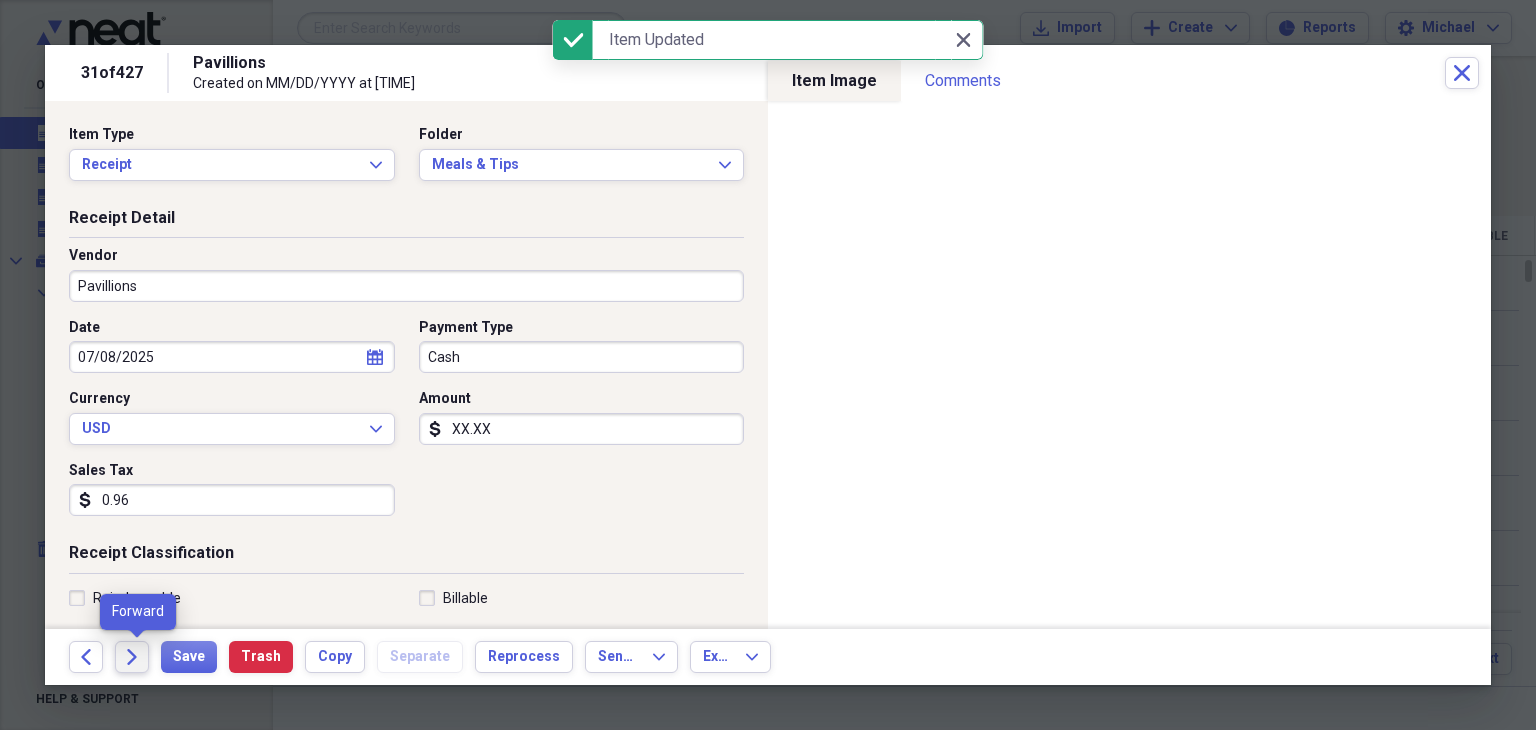 click on "Forward" at bounding box center (132, 657) 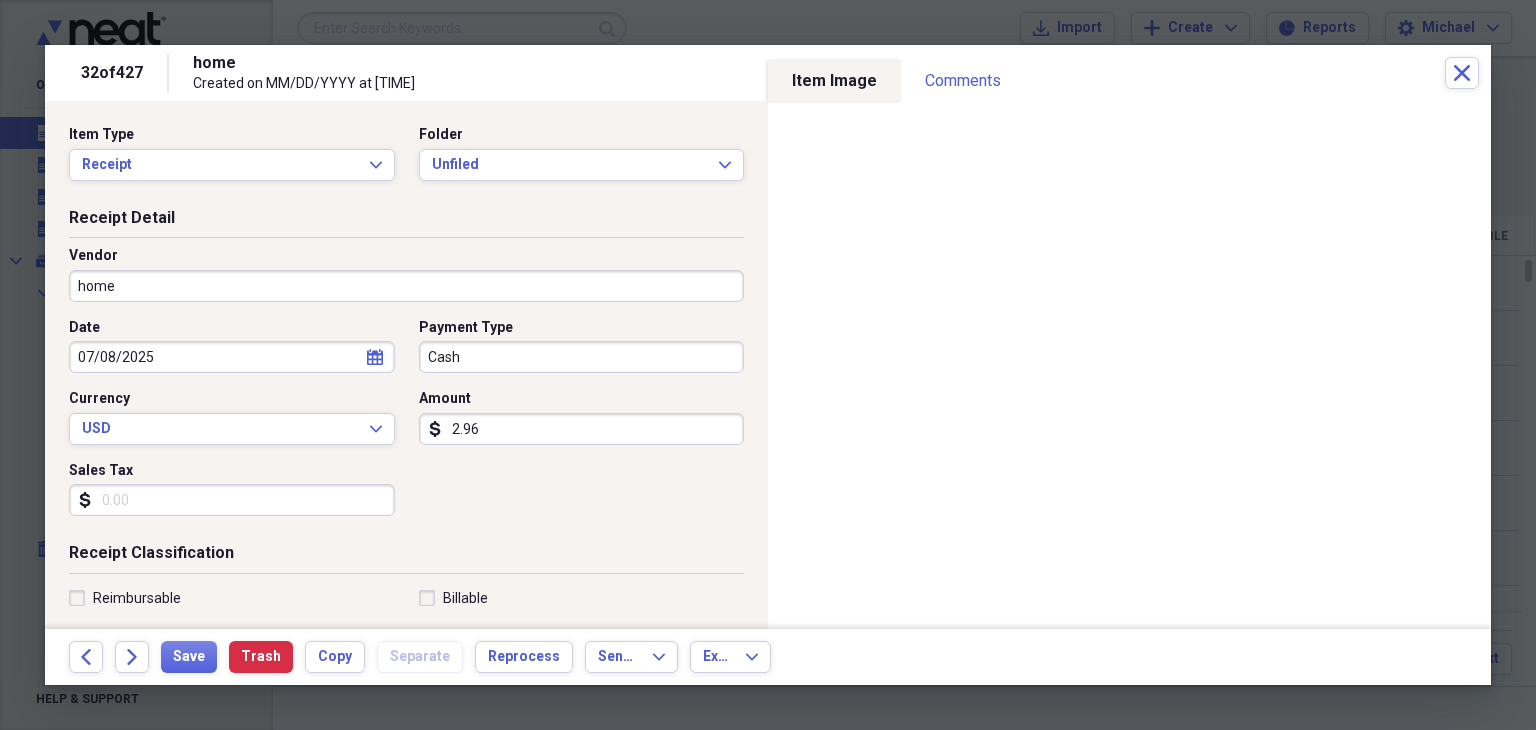 click on "Sales Tax" at bounding box center (101, 471) 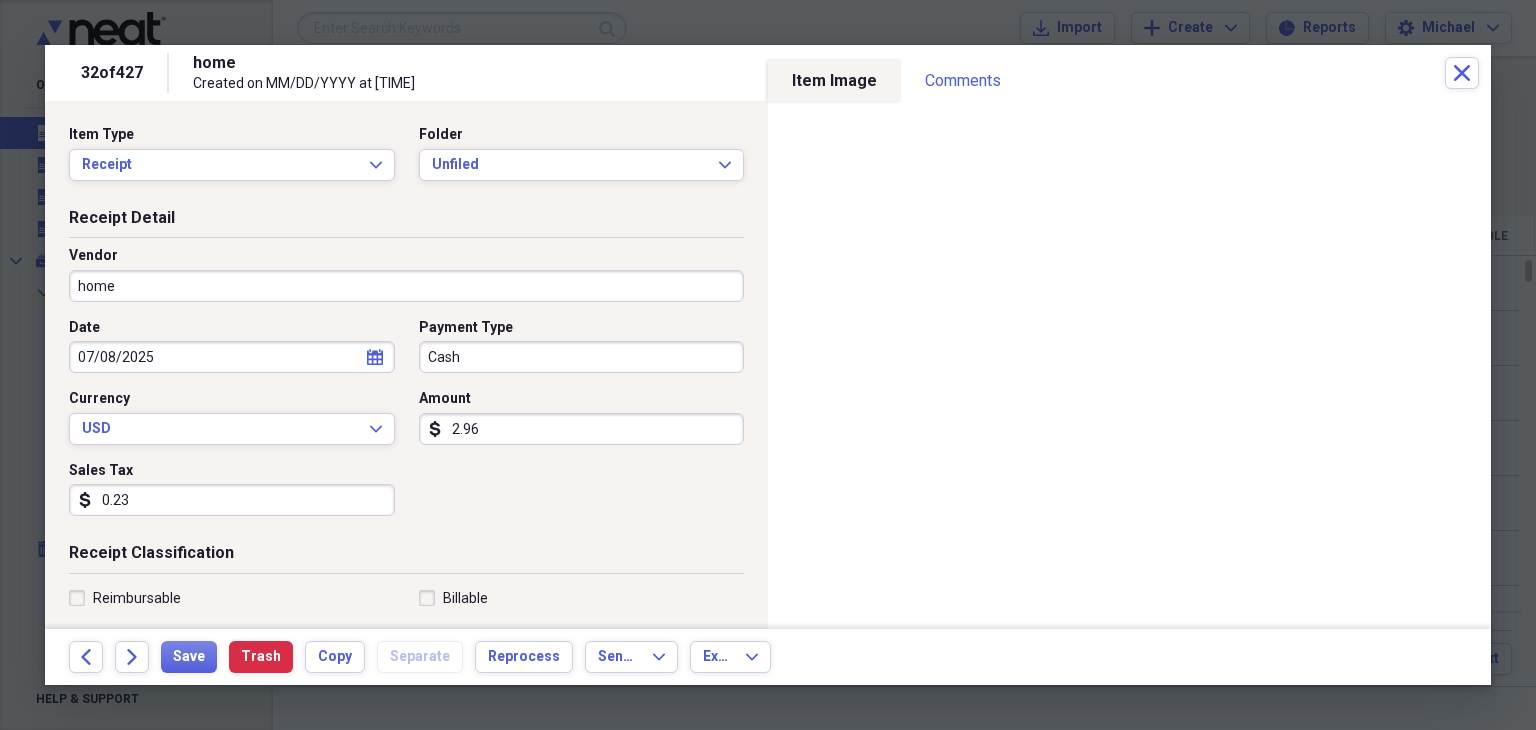 type on "0.23" 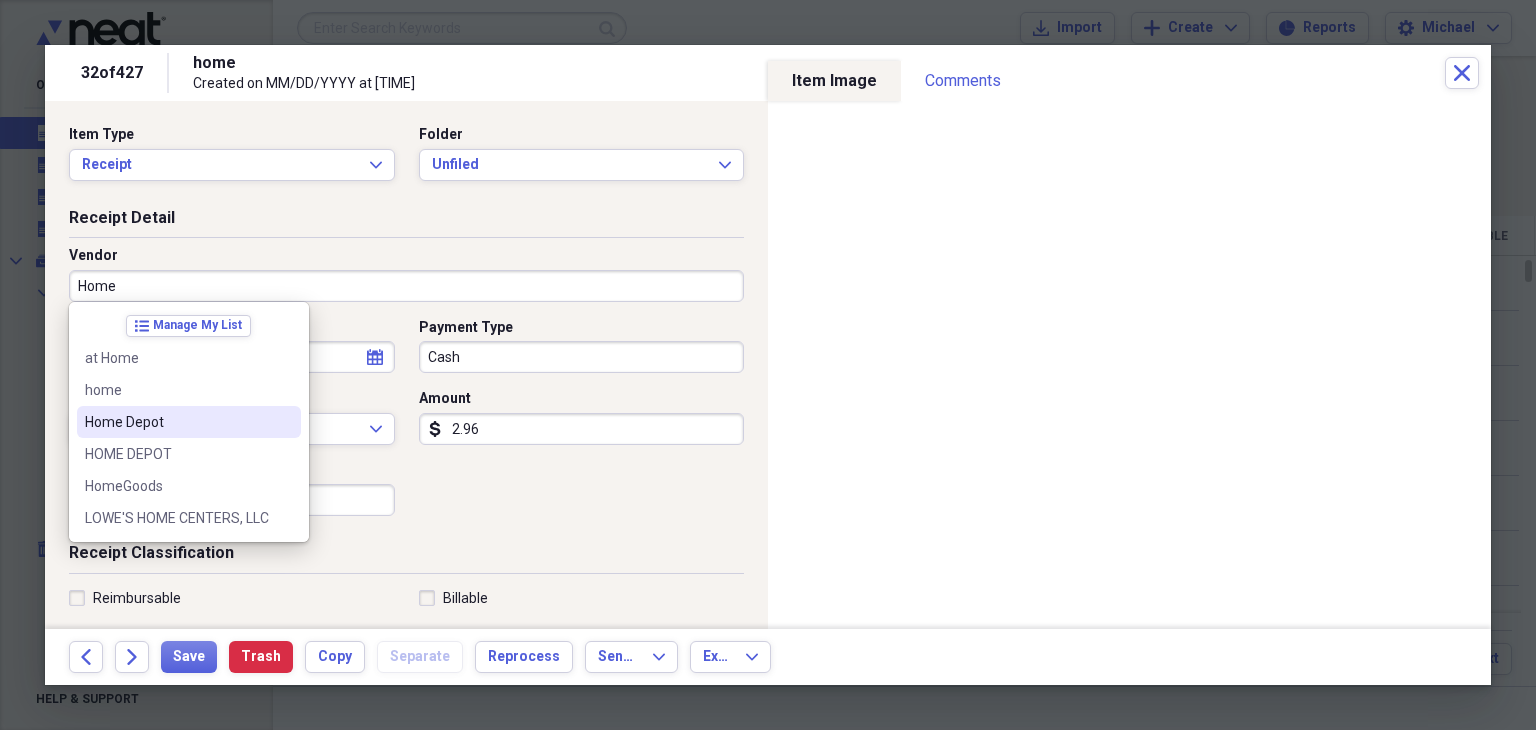 click on "Home Depot" at bounding box center [189, 422] 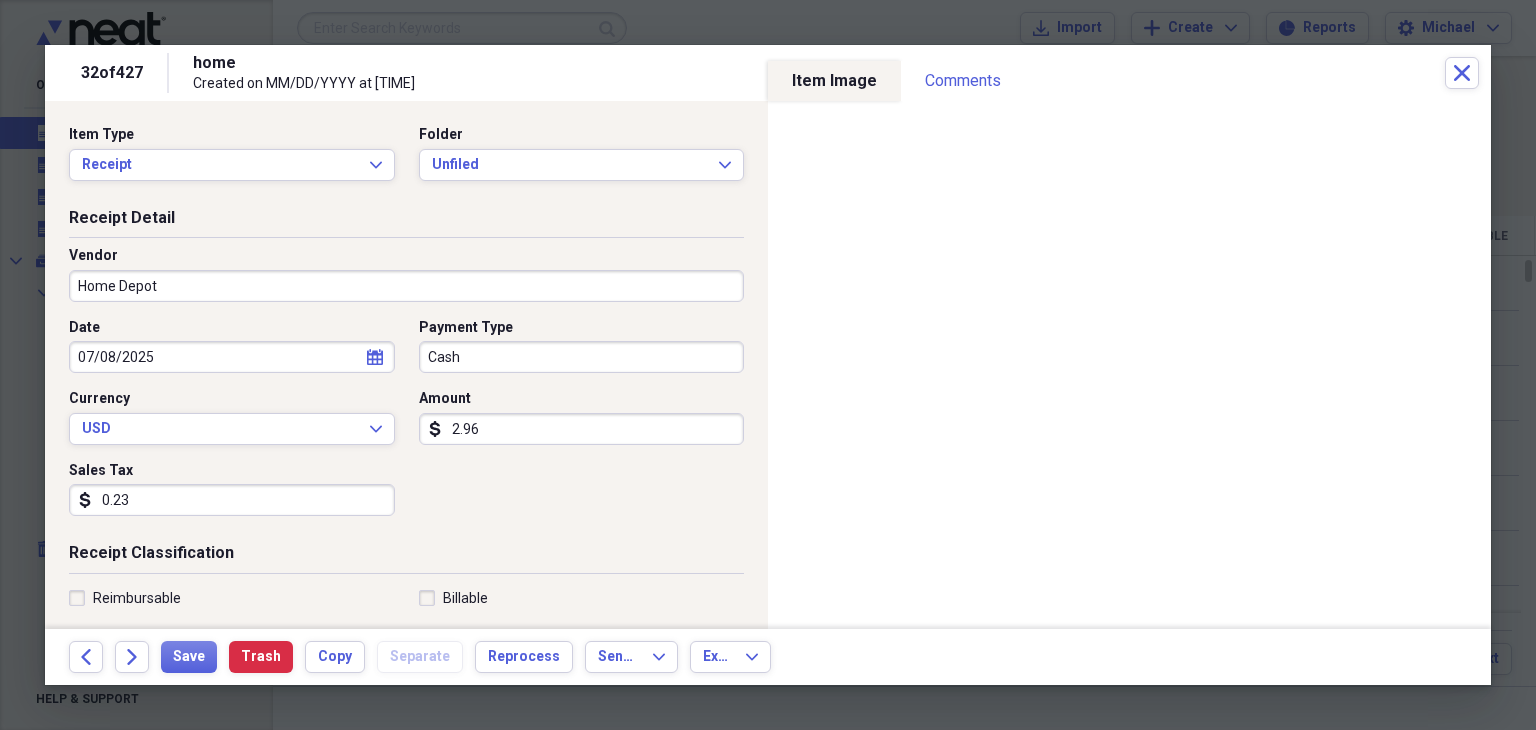 type on "Fuel/Auto" 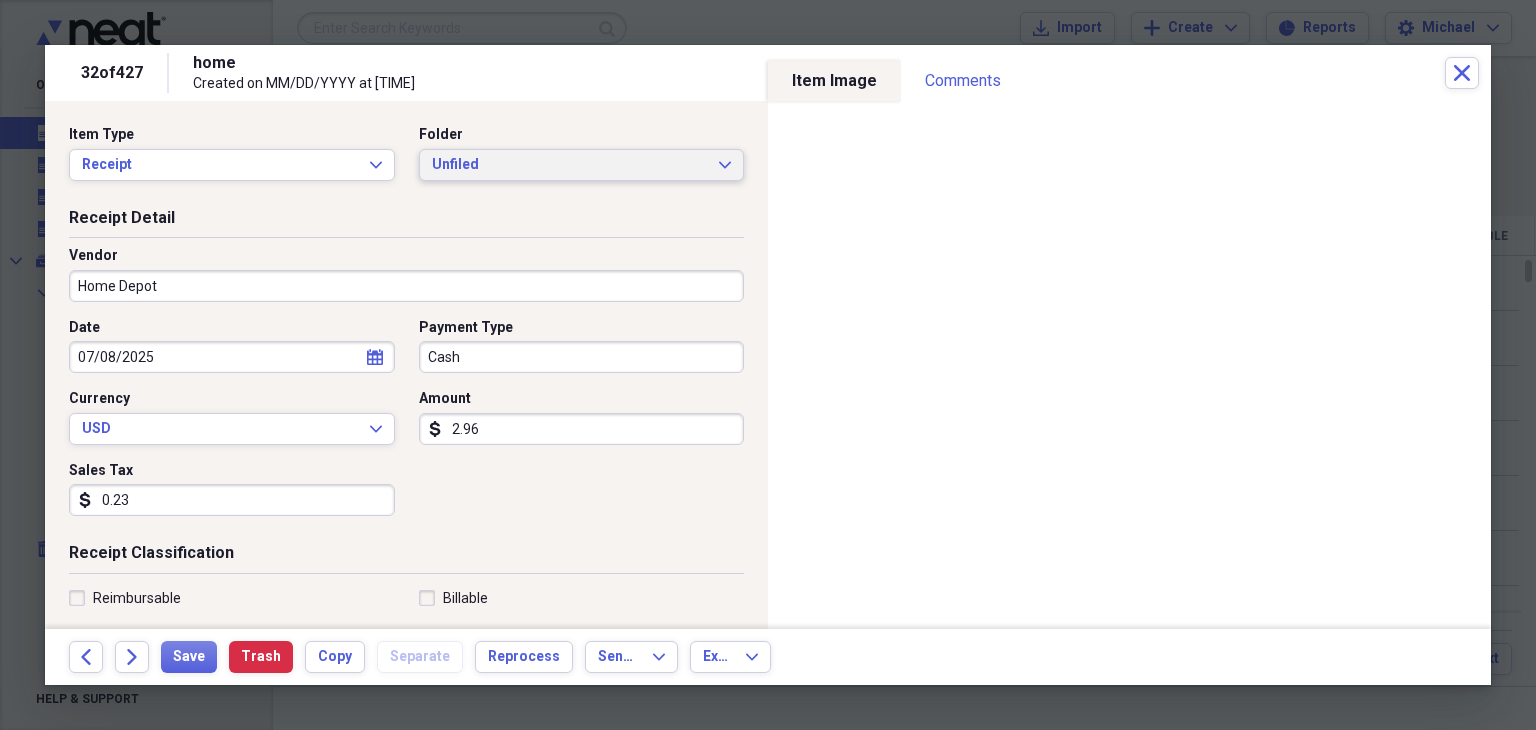 click on "Unfiled" at bounding box center (570, 165) 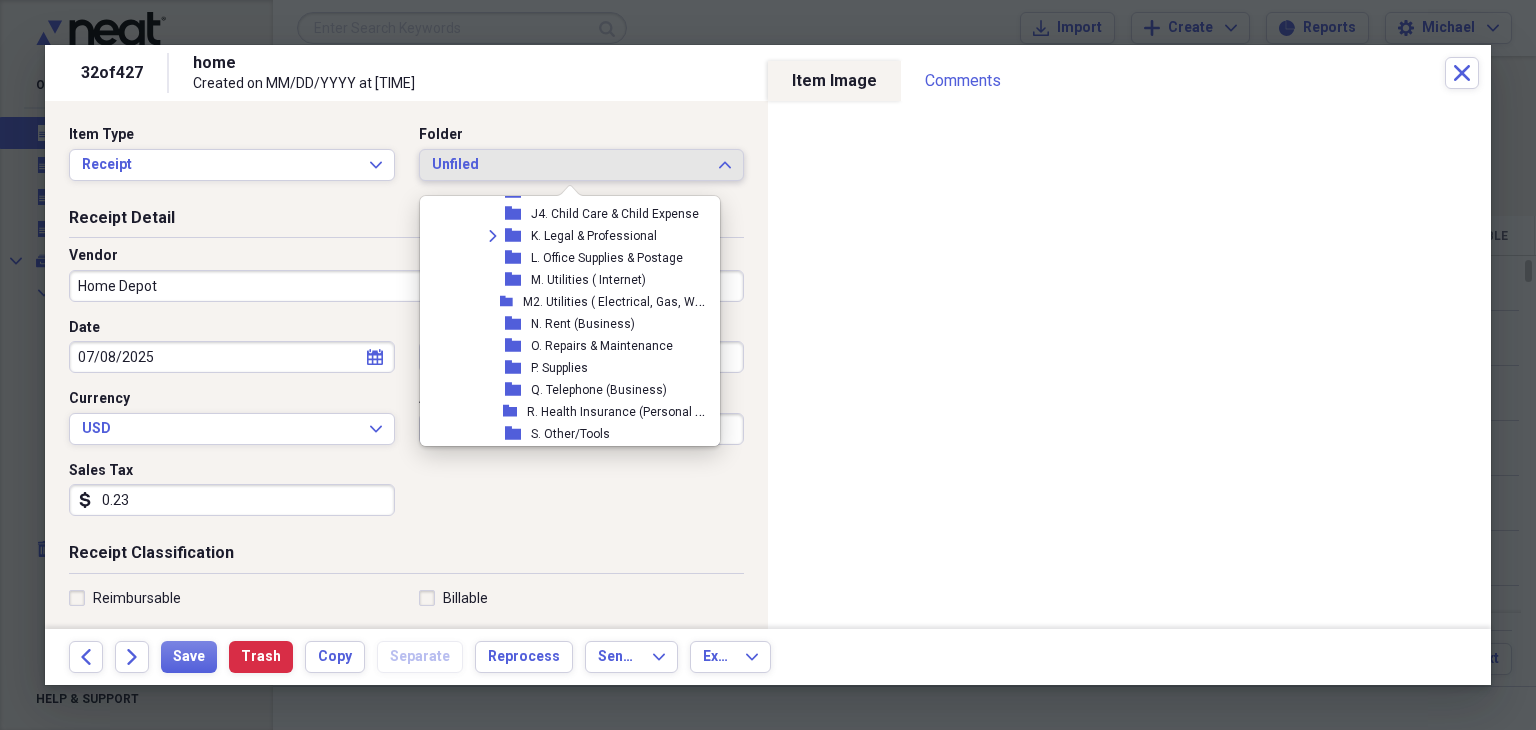 scroll, scrollTop: 1012, scrollLeft: 0, axis: vertical 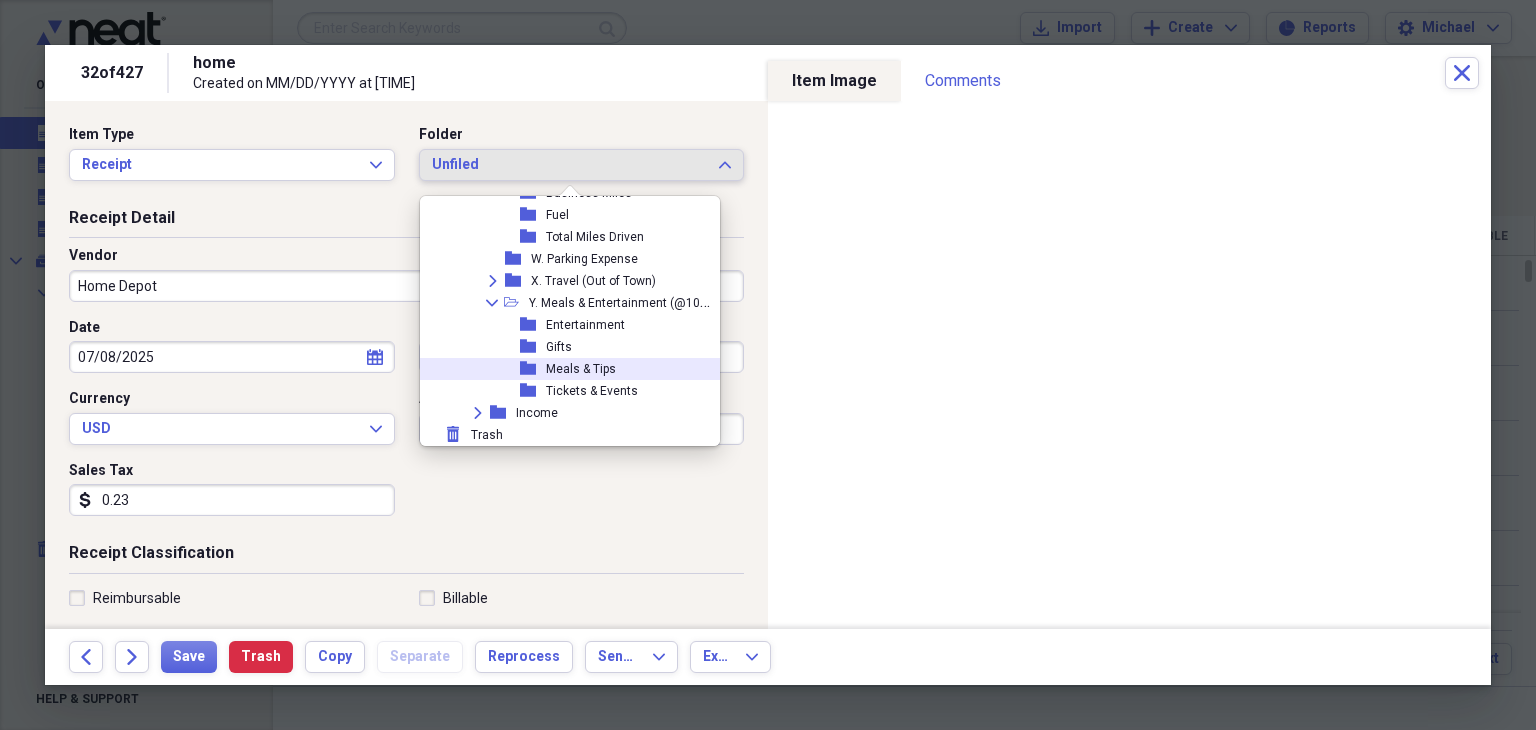click on "Meals & Tips" at bounding box center [581, 369] 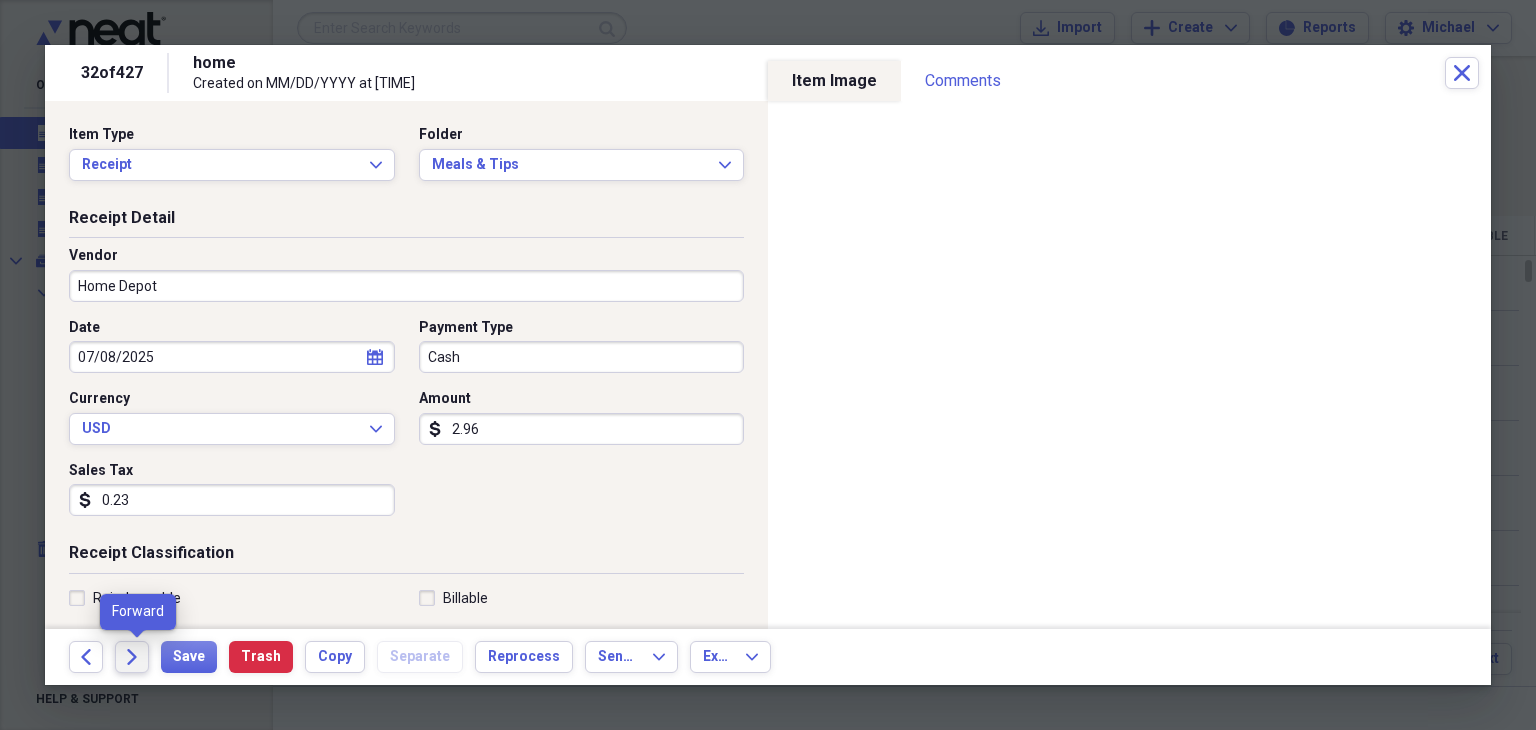 click on "Forward" 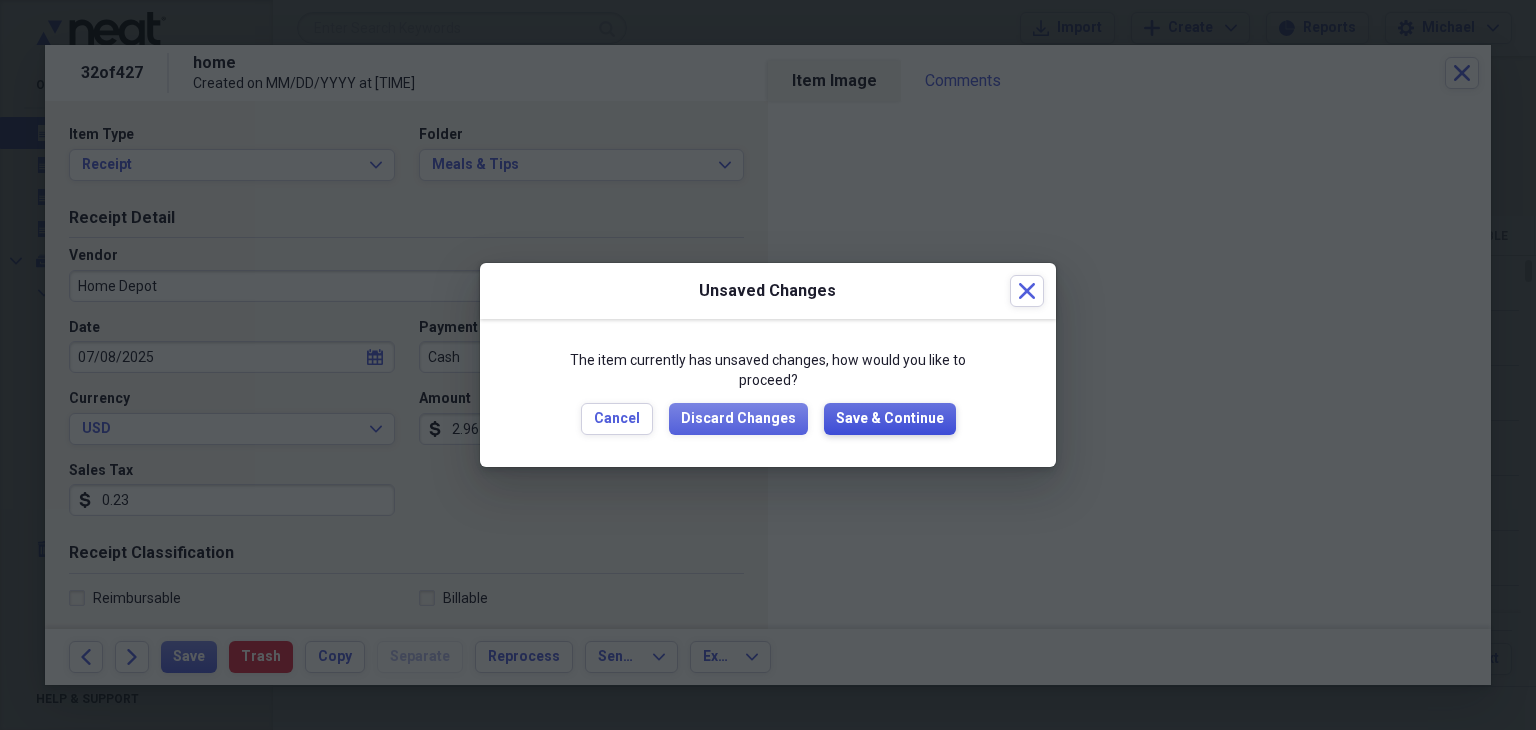 click on "Save & Continue" at bounding box center [890, 419] 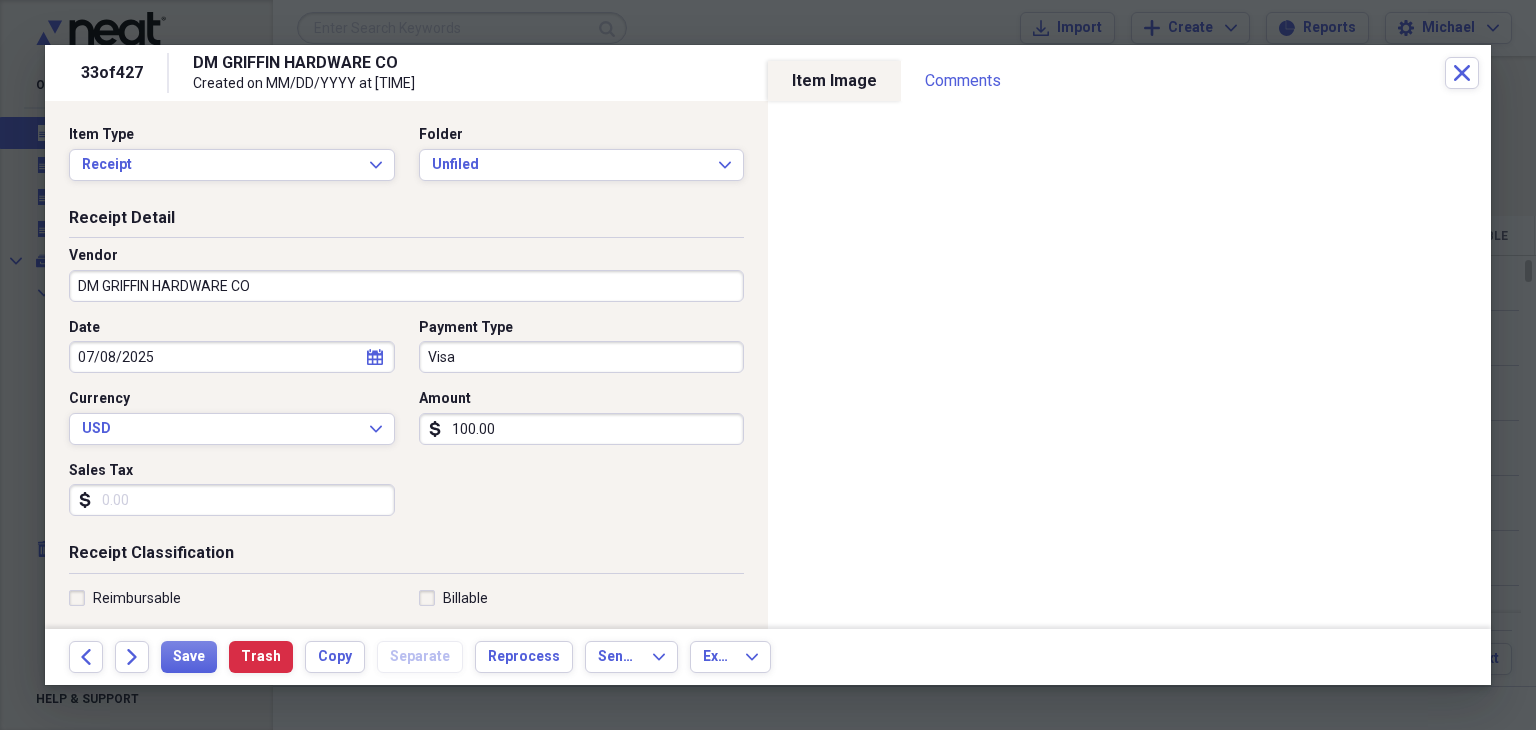 click on "Sales Tax" at bounding box center [232, 500] 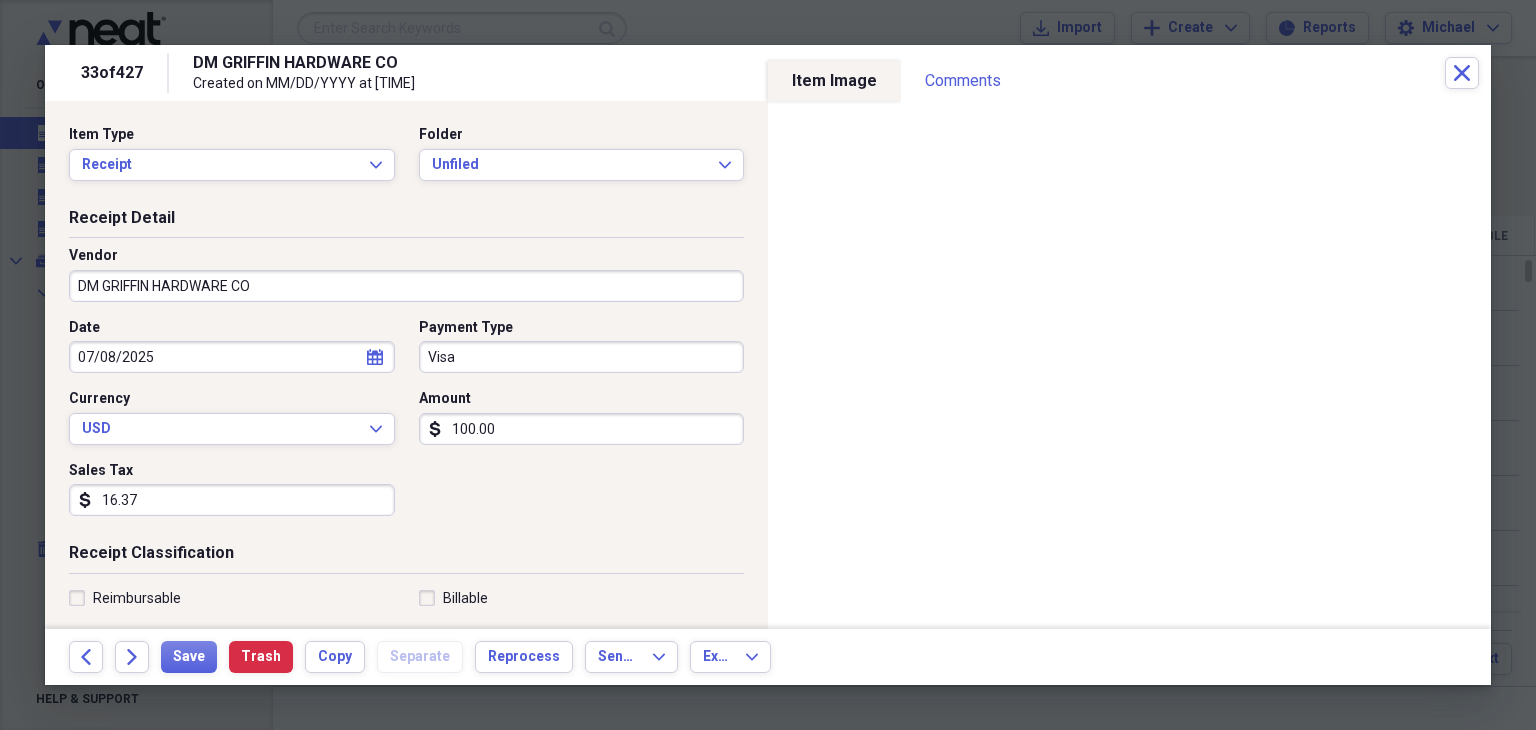 type on "16.37" 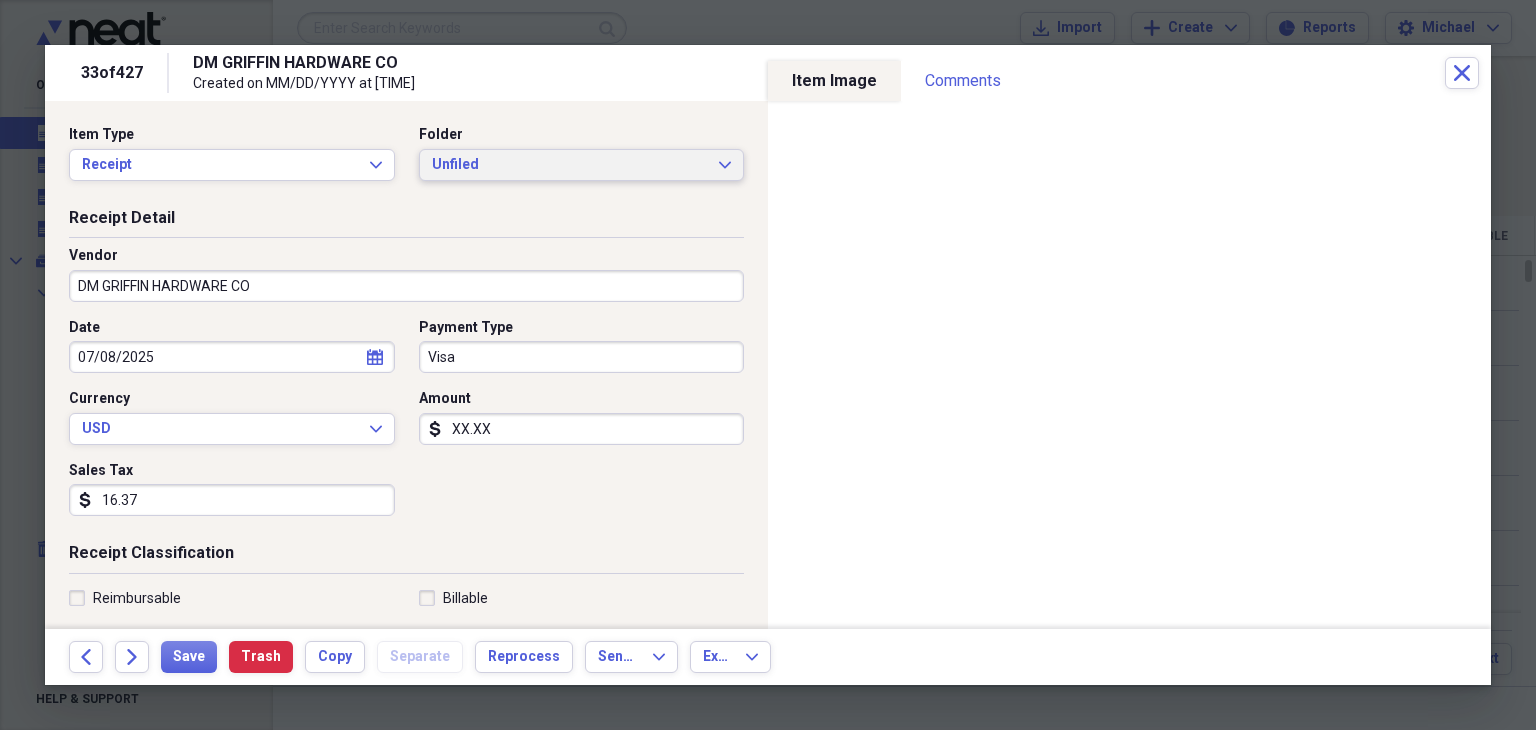 type on "XX.XX" 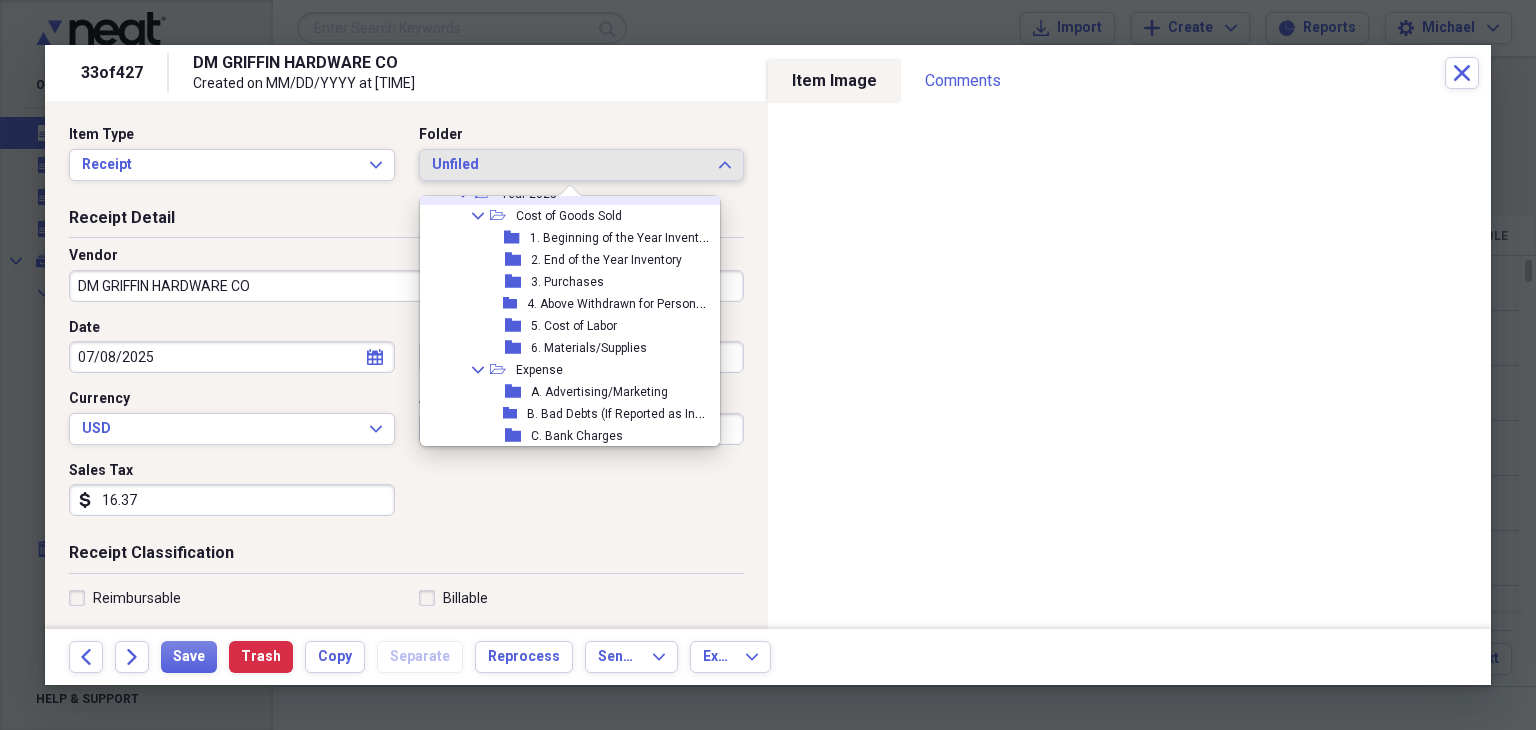 scroll, scrollTop: 227, scrollLeft: 0, axis: vertical 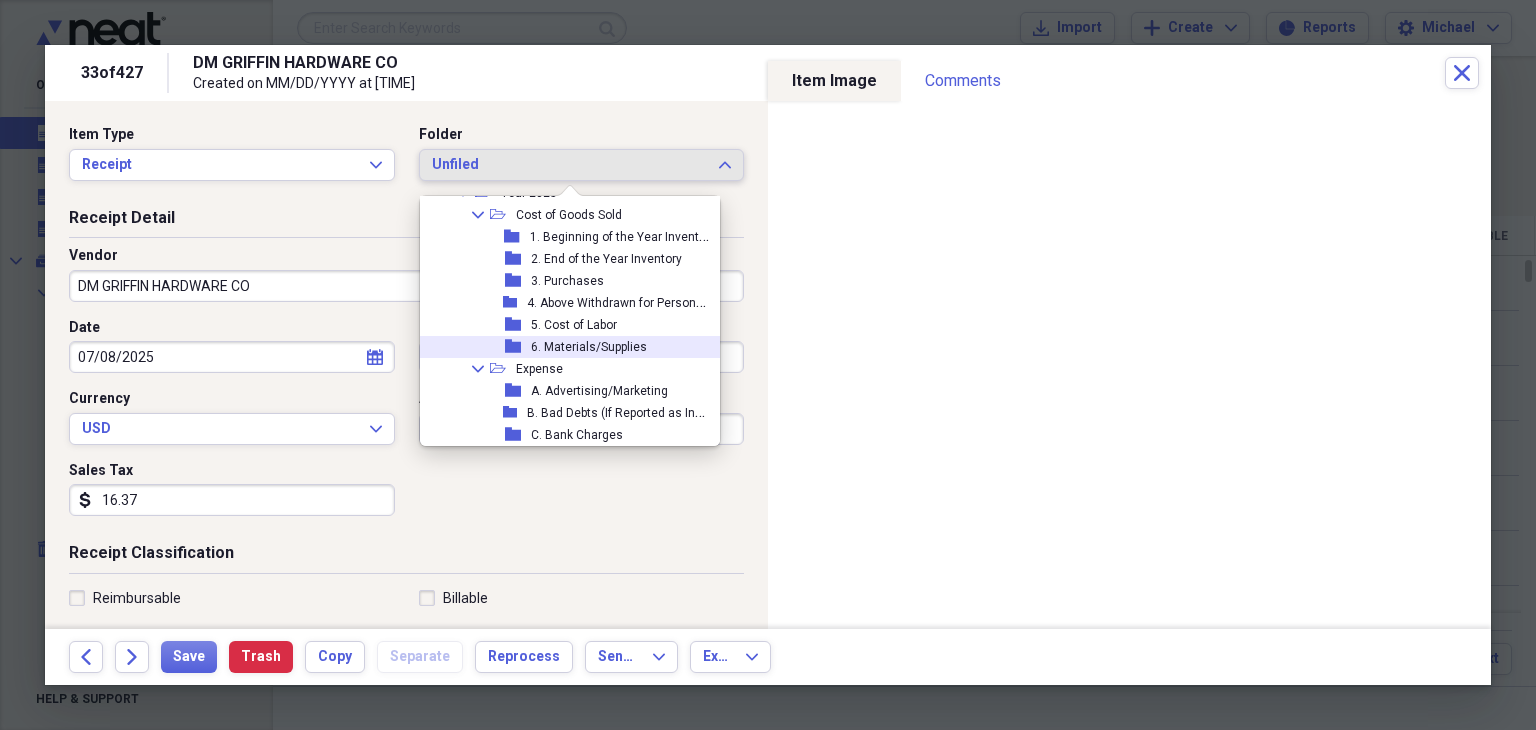 click on "6. Materials/Supplies" at bounding box center (589, 347) 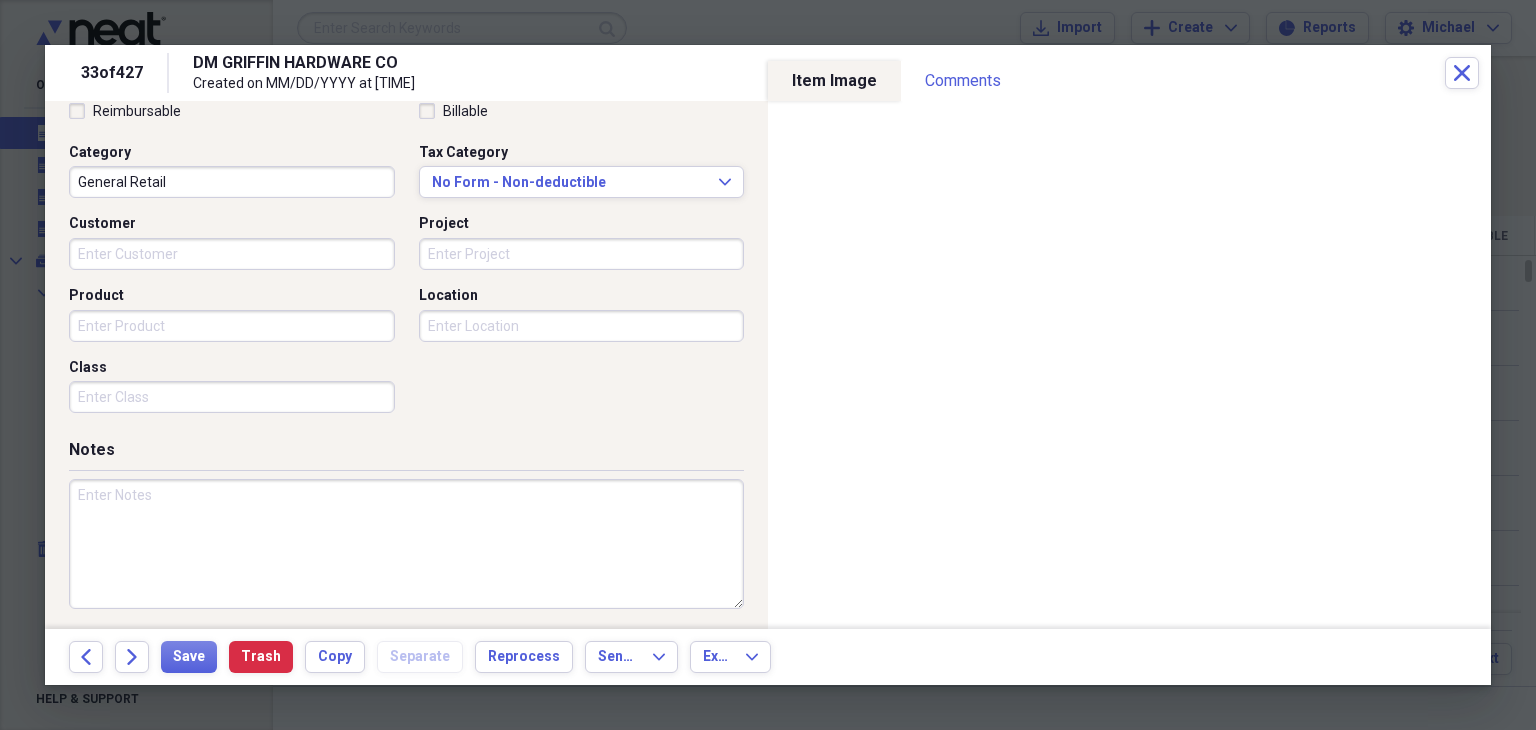 scroll, scrollTop: 492, scrollLeft: 0, axis: vertical 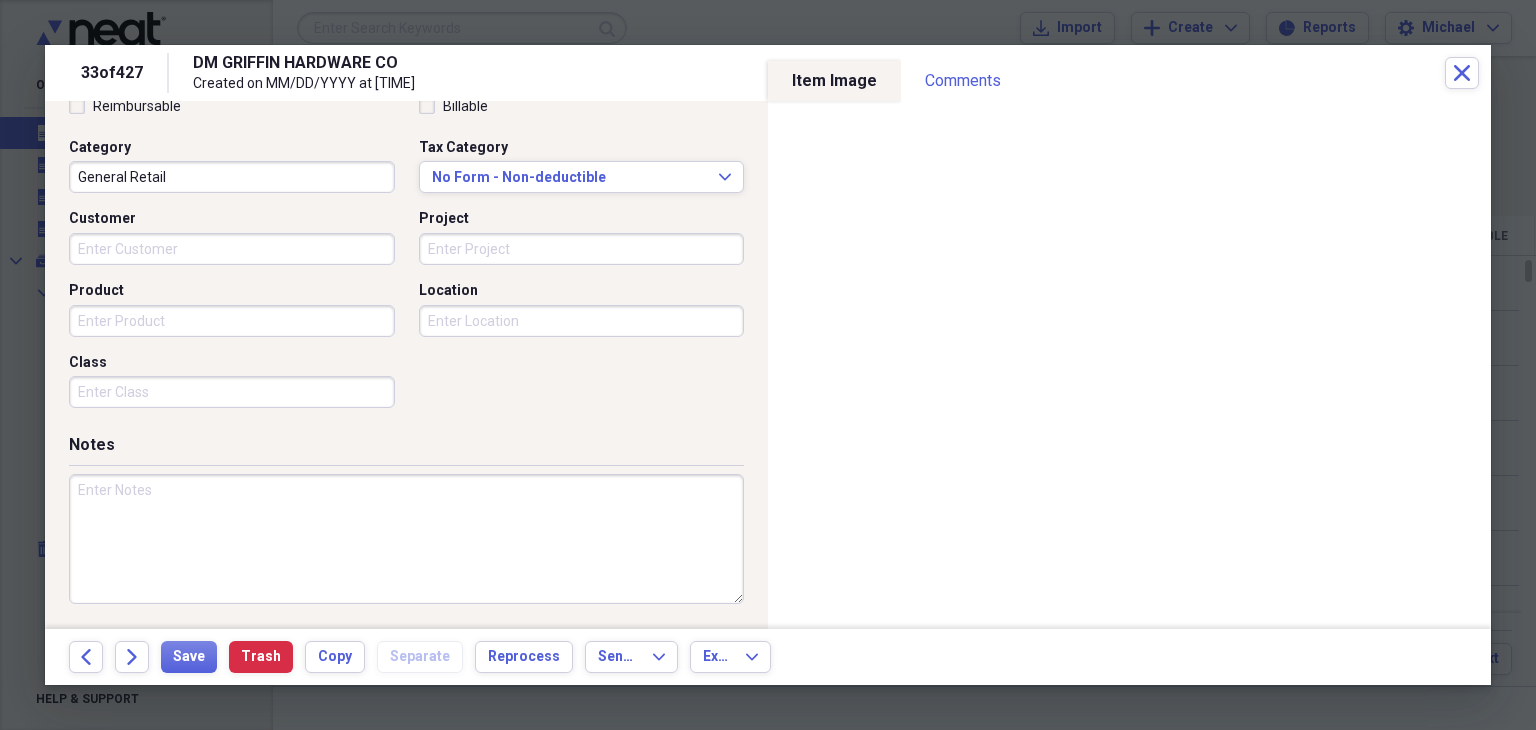 click on "Customer" at bounding box center [232, 249] 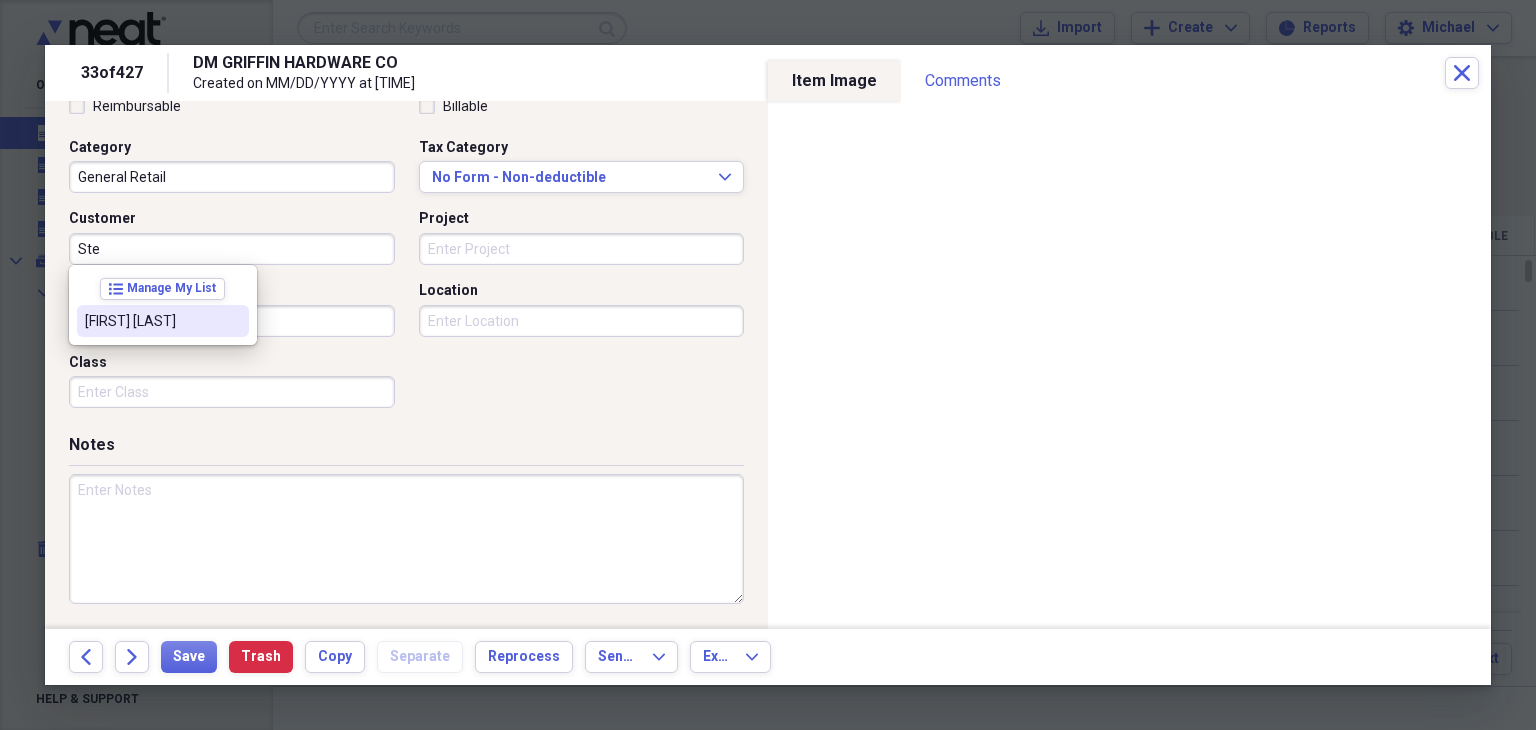 click on "[FIRST] [LAST]" at bounding box center [151, 321] 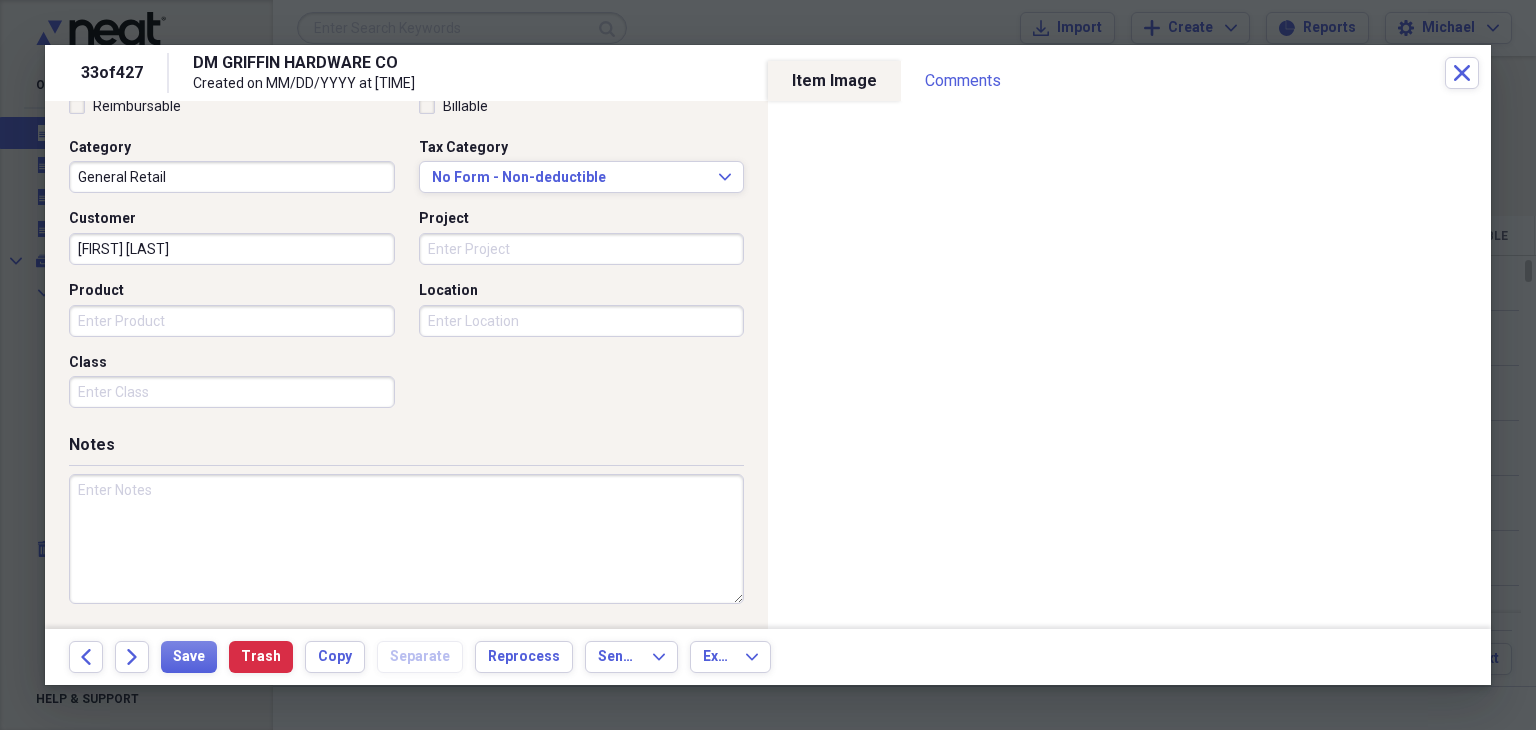click on "Project" at bounding box center (582, 249) 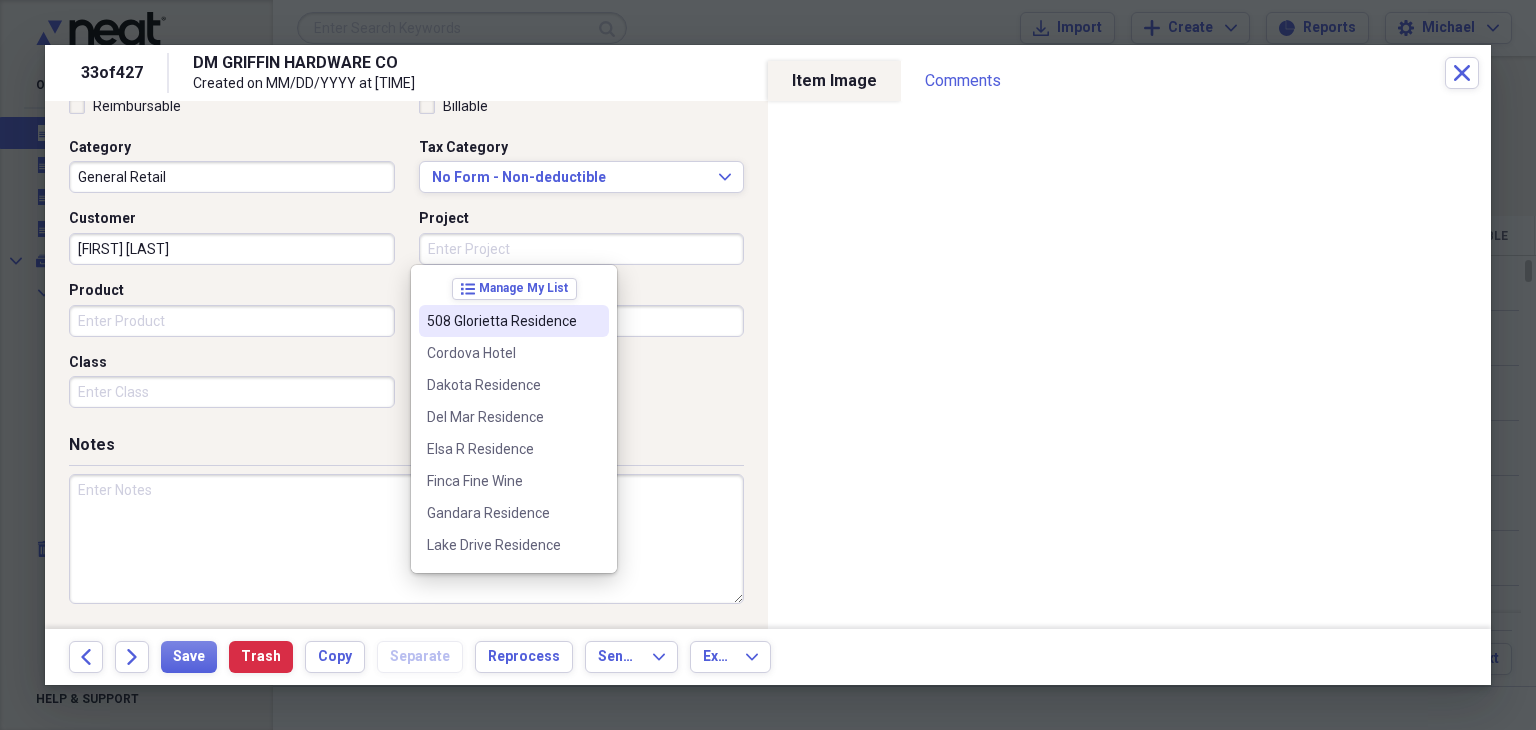 click on "508 Glorietta Residence" at bounding box center (502, 321) 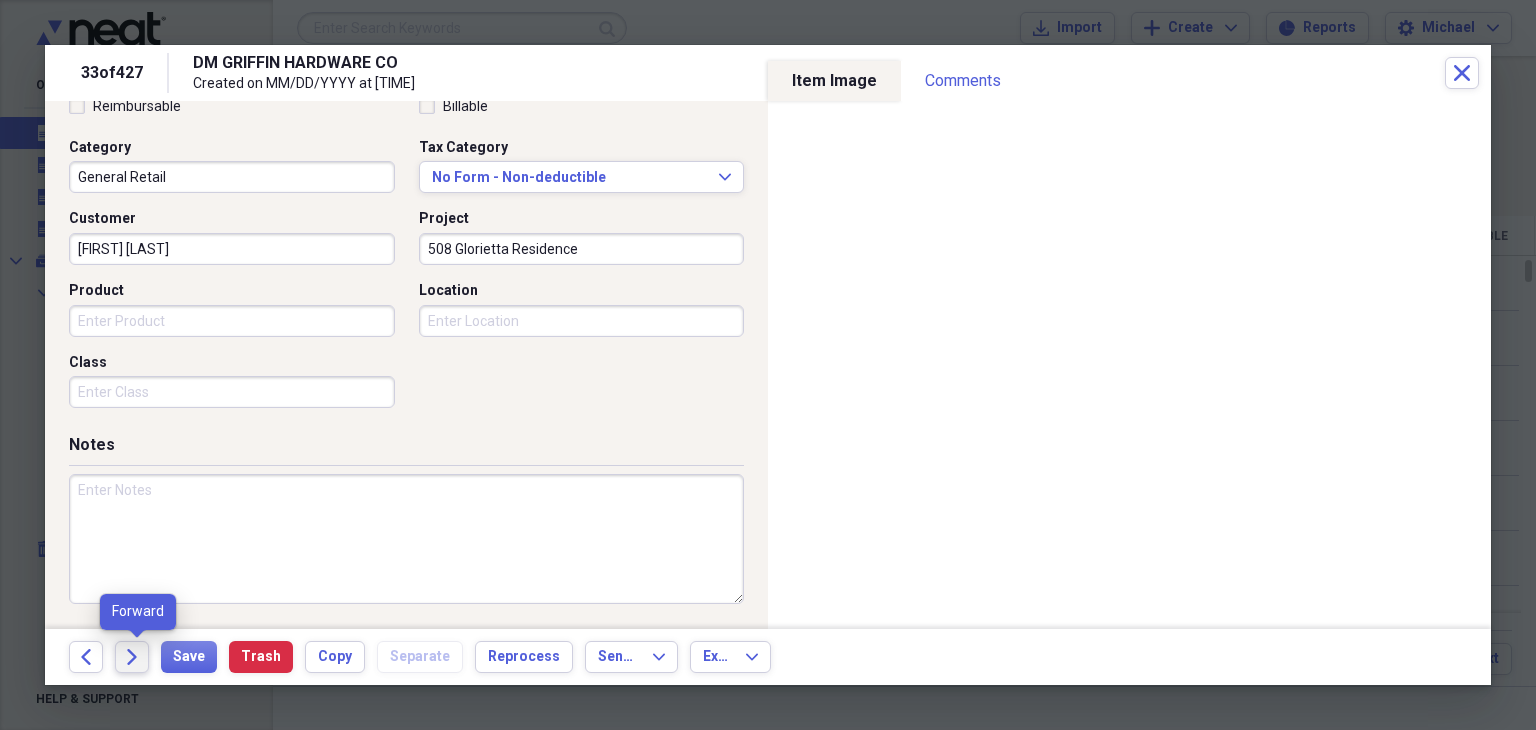 click 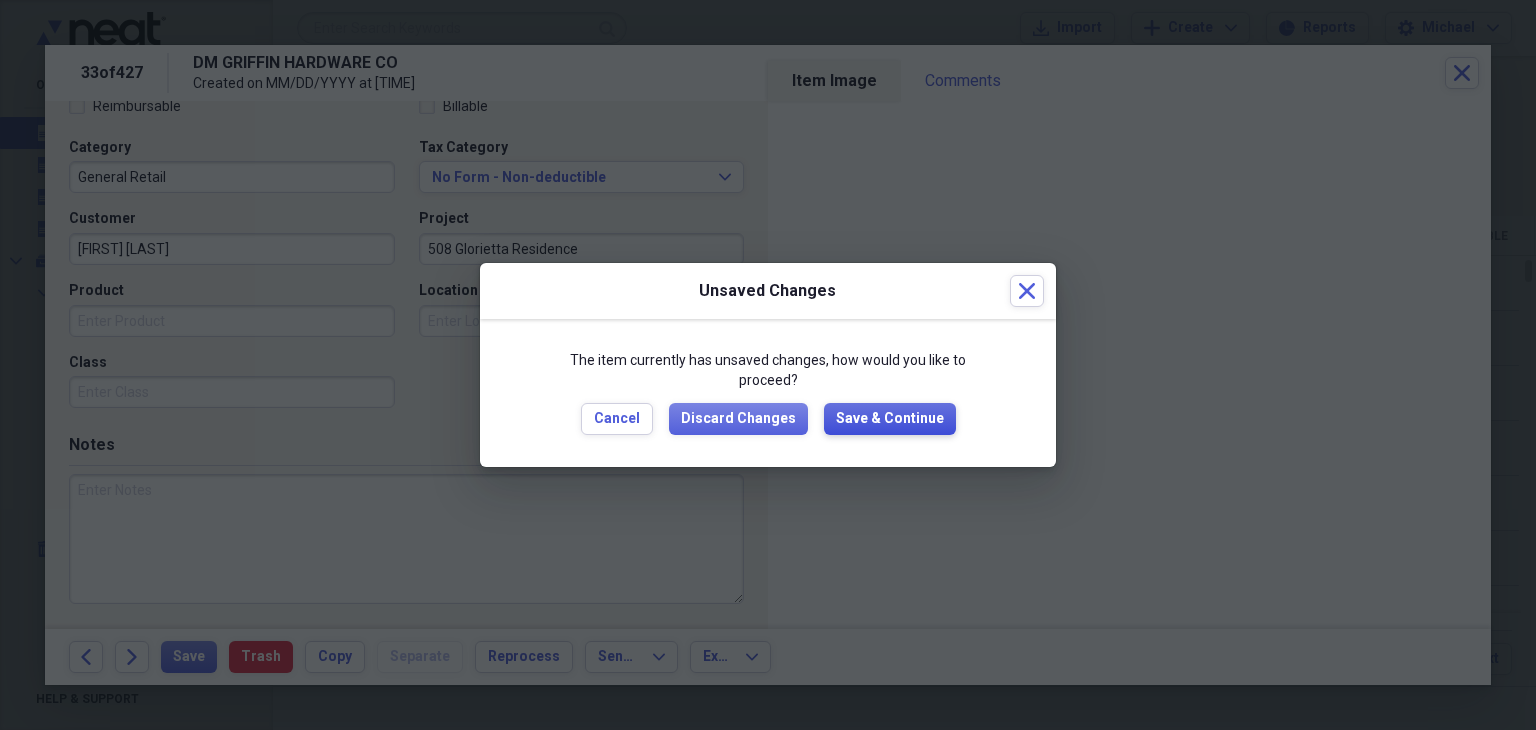 click on "Save & Continue" at bounding box center (890, 419) 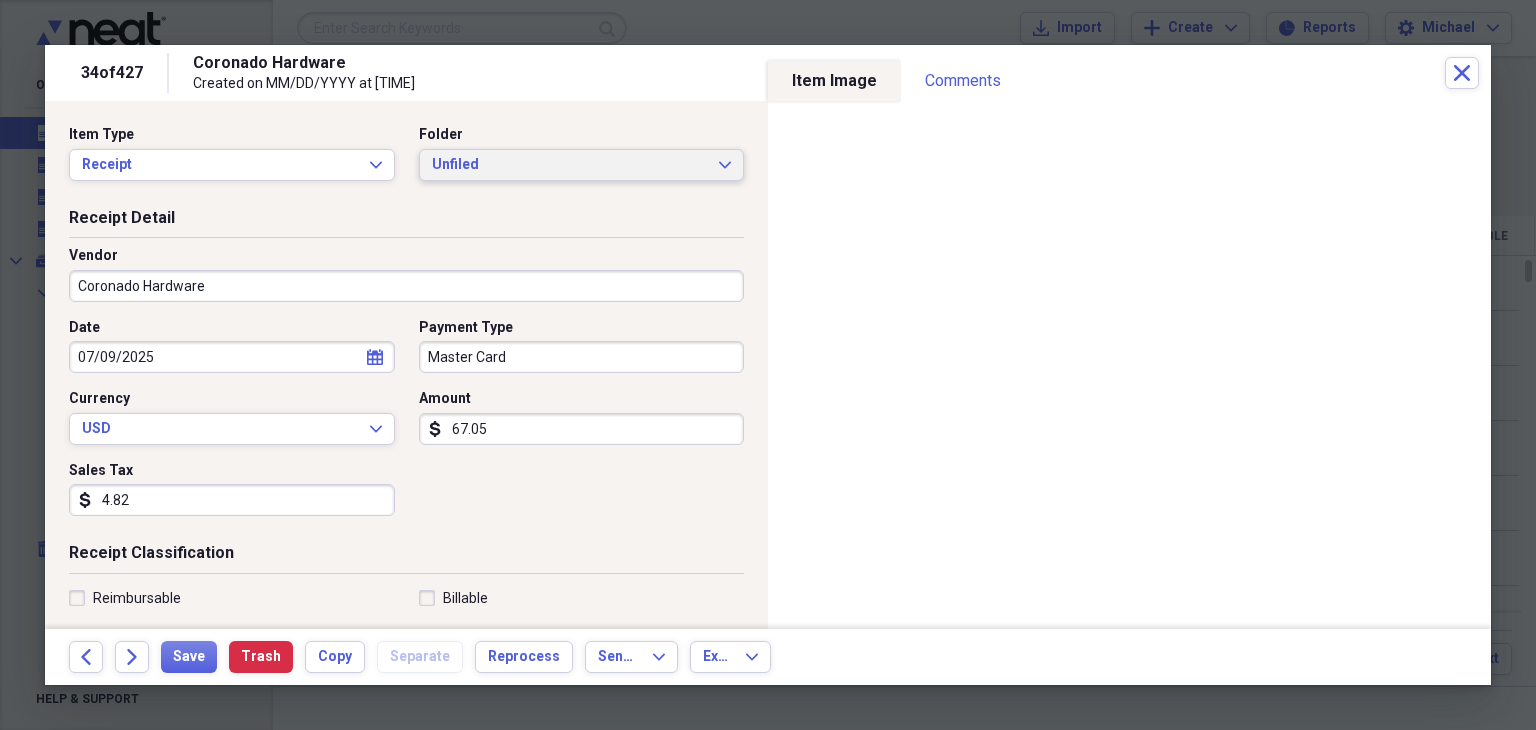 click on "Unfiled" at bounding box center (570, 165) 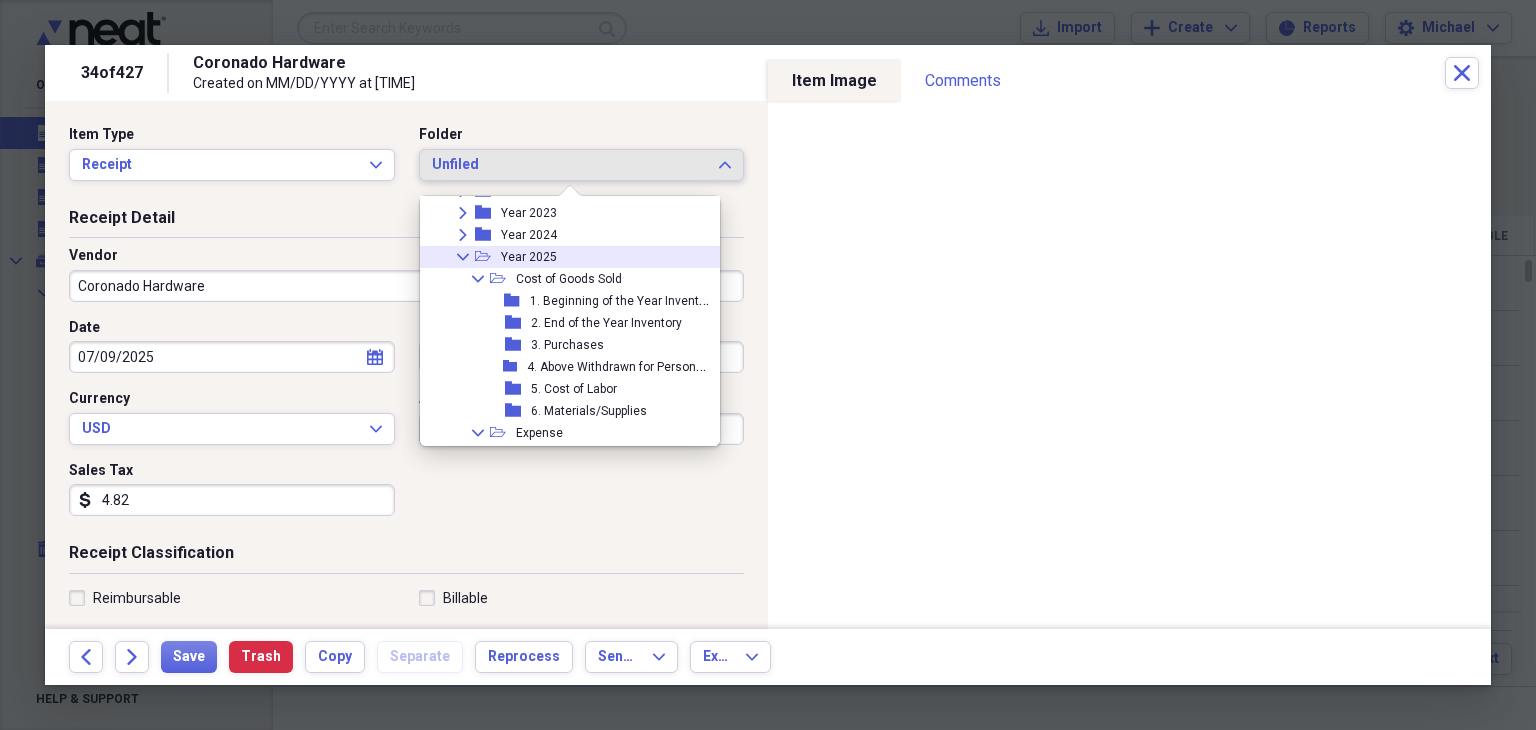 scroll, scrollTop: 164, scrollLeft: 0, axis: vertical 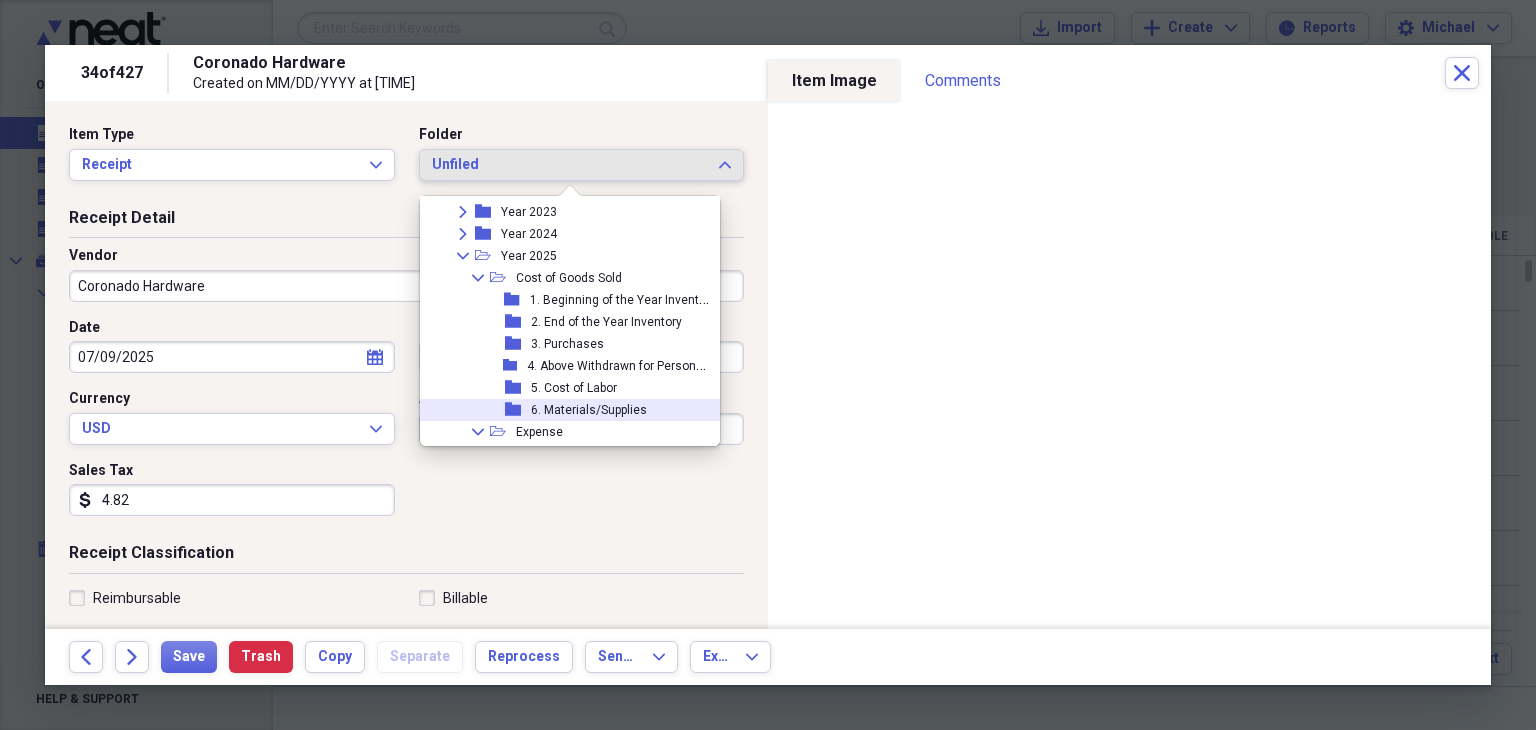 click on "6. Materials/Supplies" at bounding box center (589, 410) 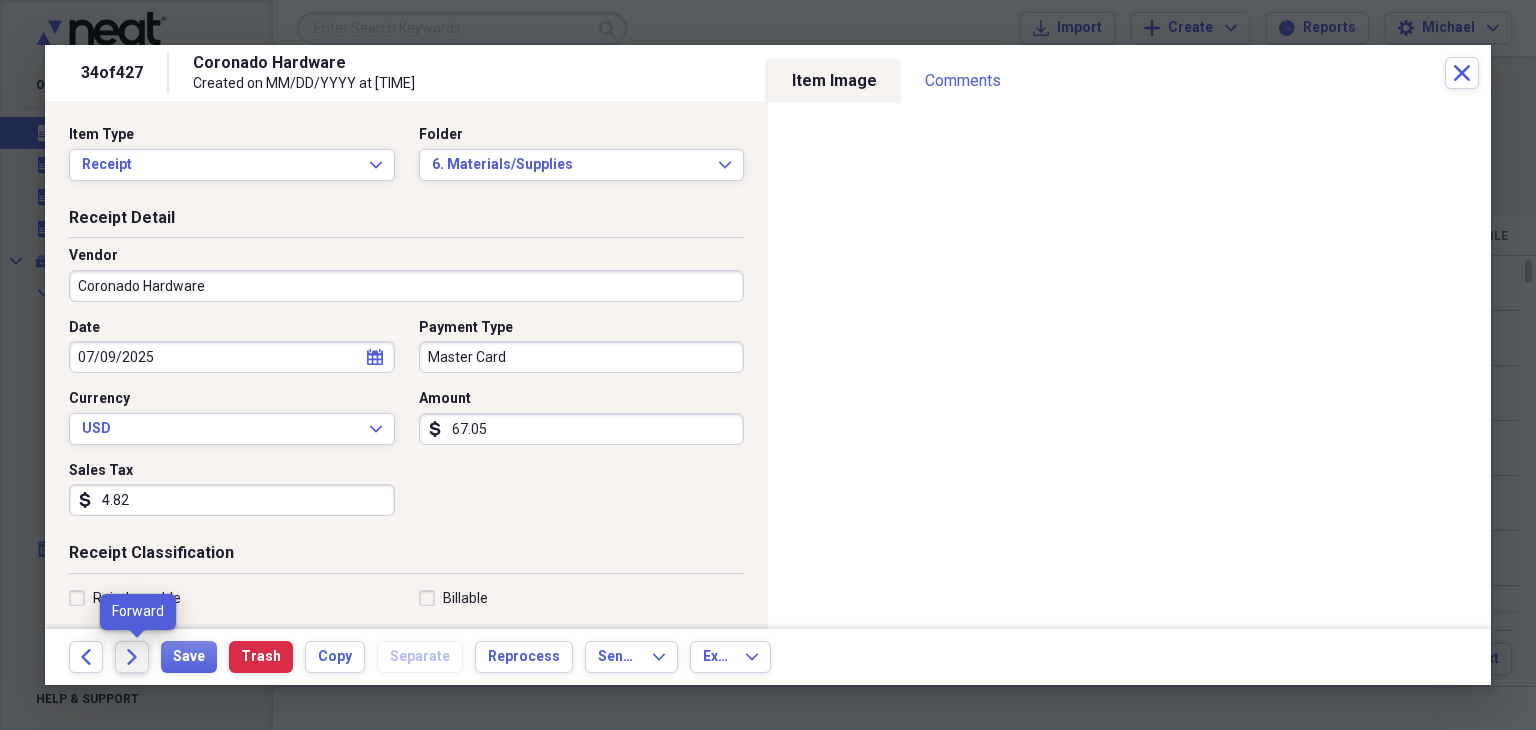 click on "Forward" at bounding box center [132, 657] 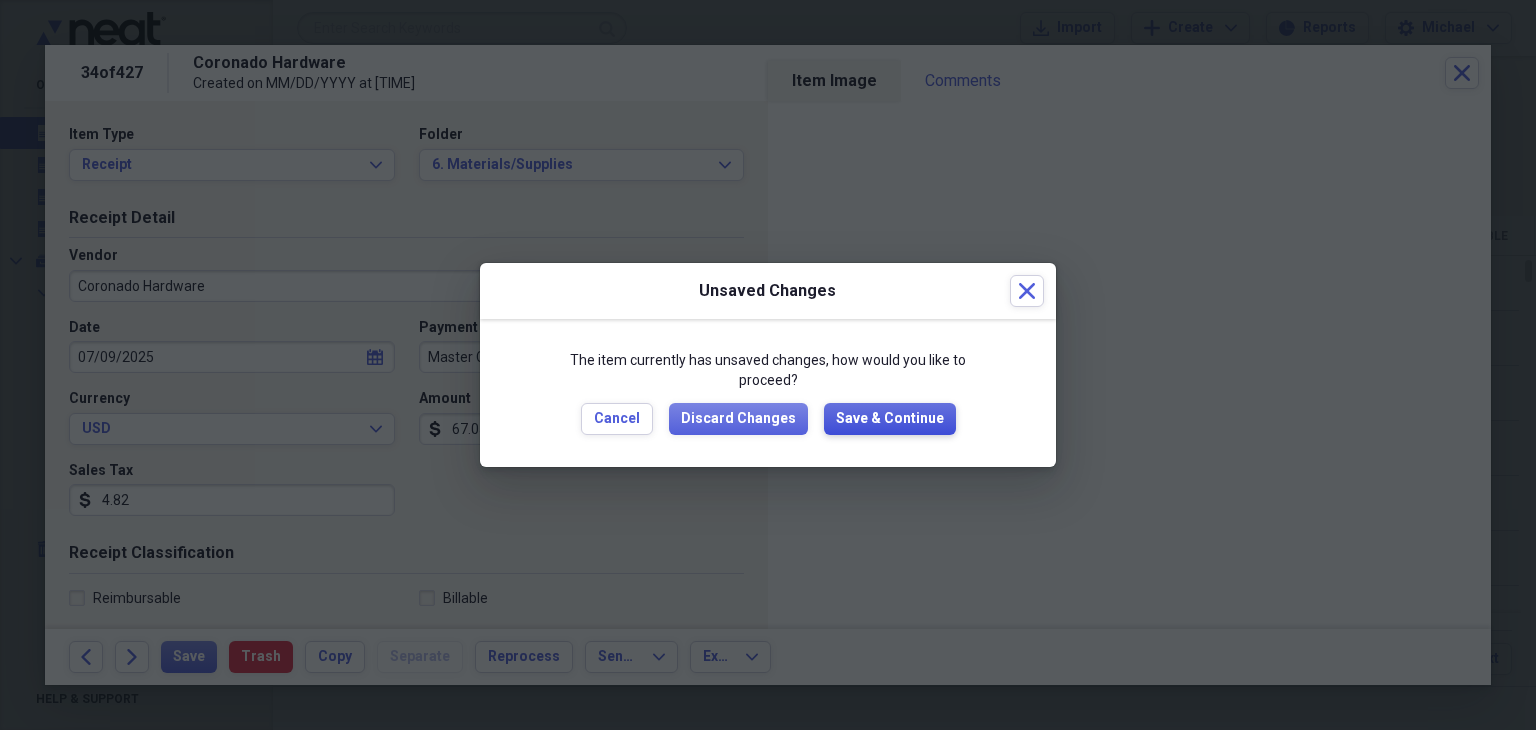 click on "Save & Continue" at bounding box center (890, 419) 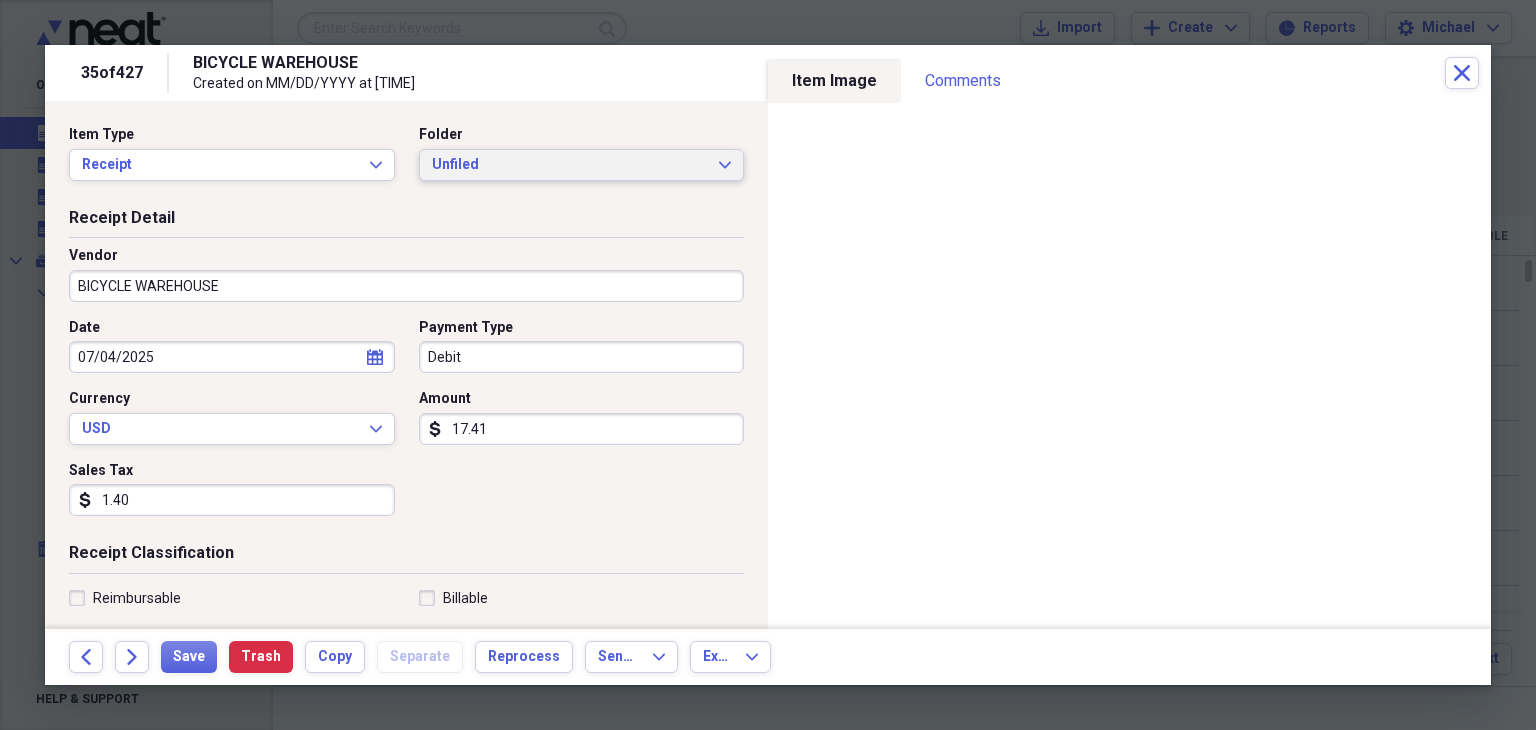 click on "Unfiled Expand" at bounding box center (582, 165) 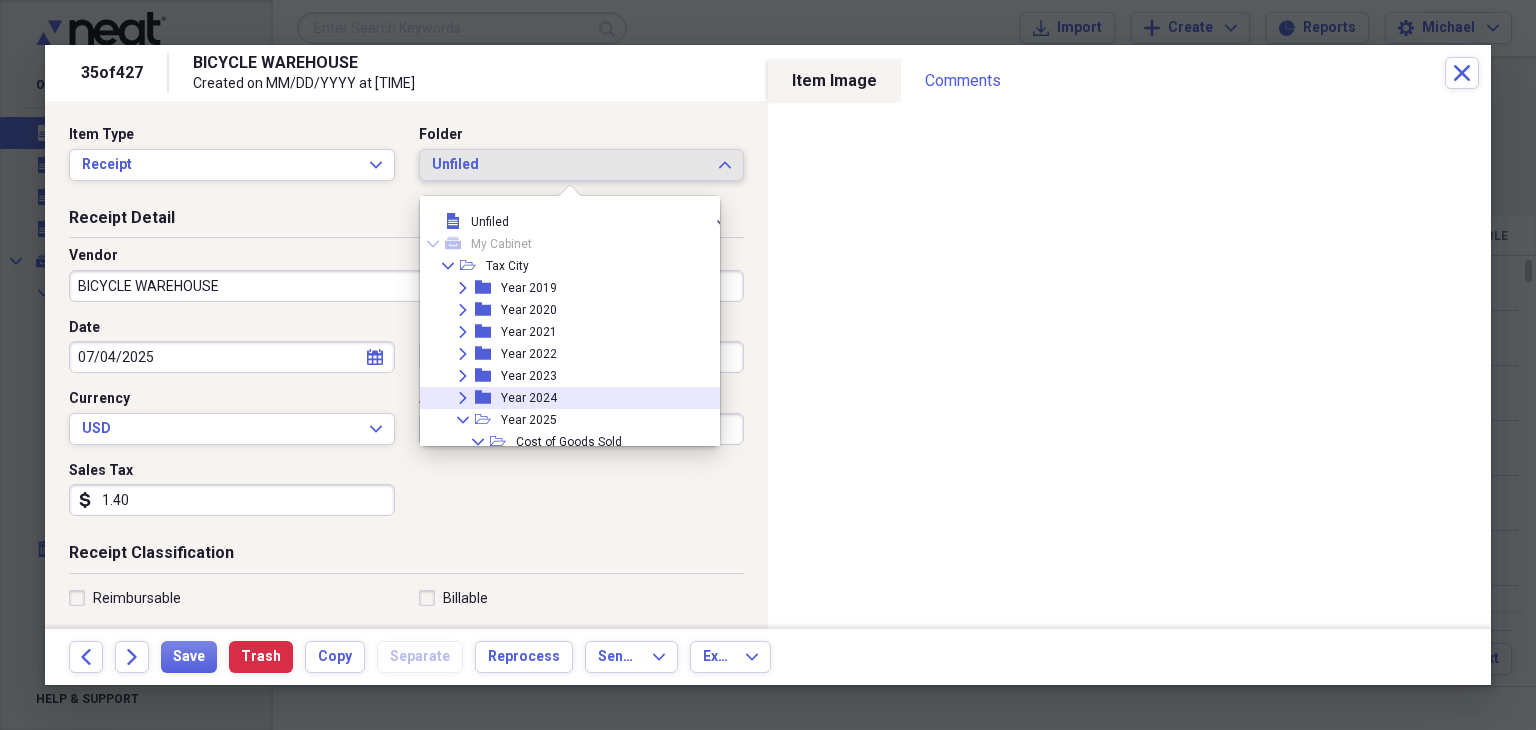 click on "Expand folder Year 2024" at bounding box center [569, 398] 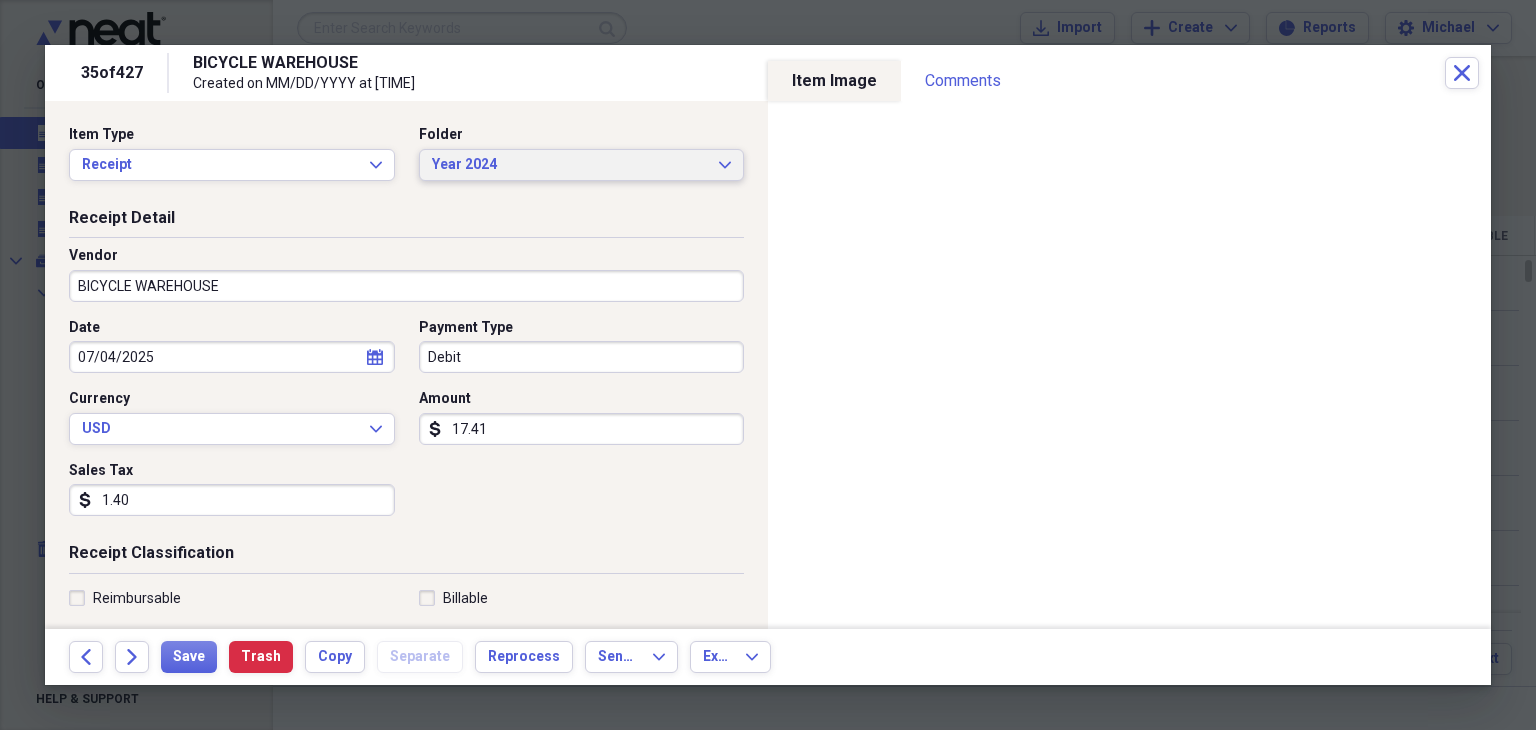 click on "Year 2024" at bounding box center (570, 165) 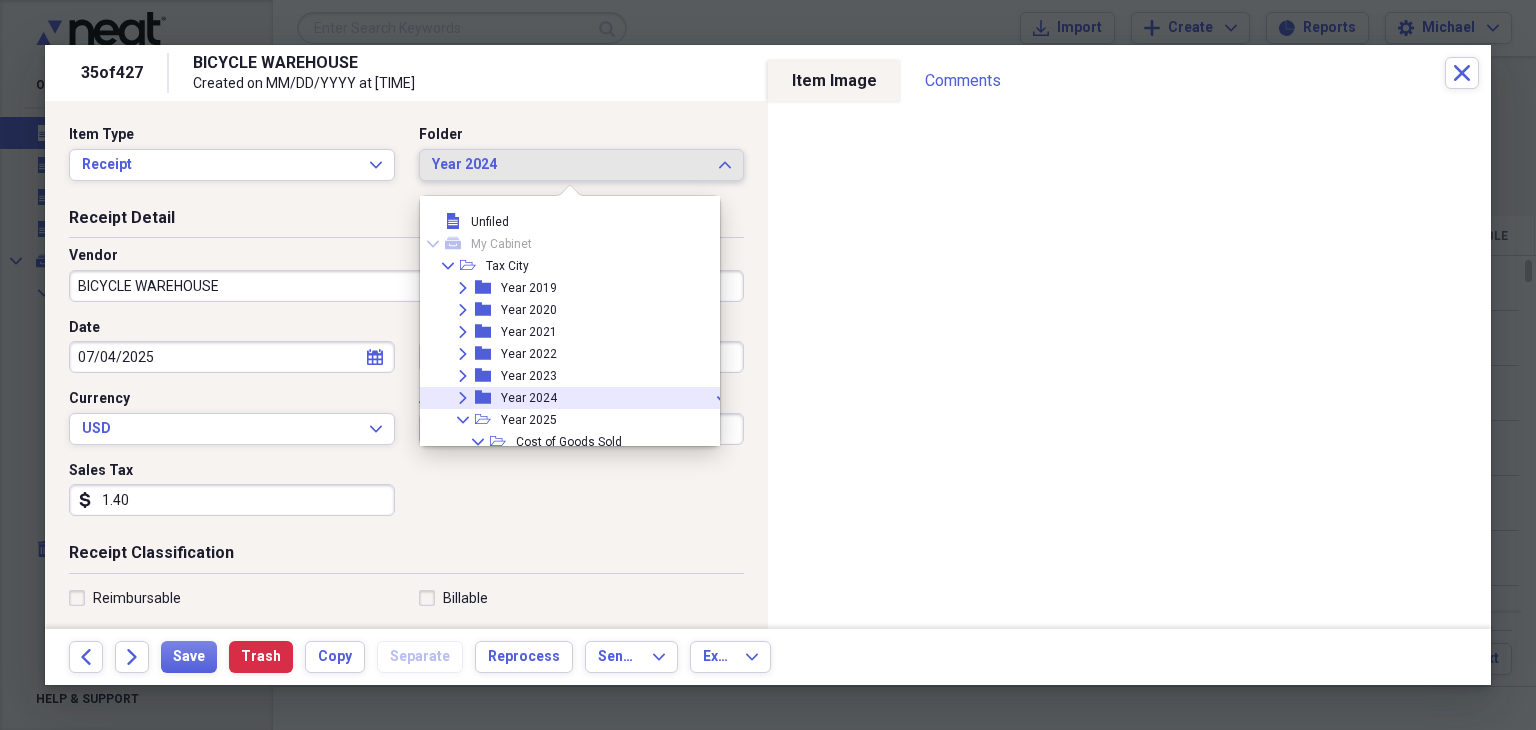 scroll, scrollTop: 84, scrollLeft: 0, axis: vertical 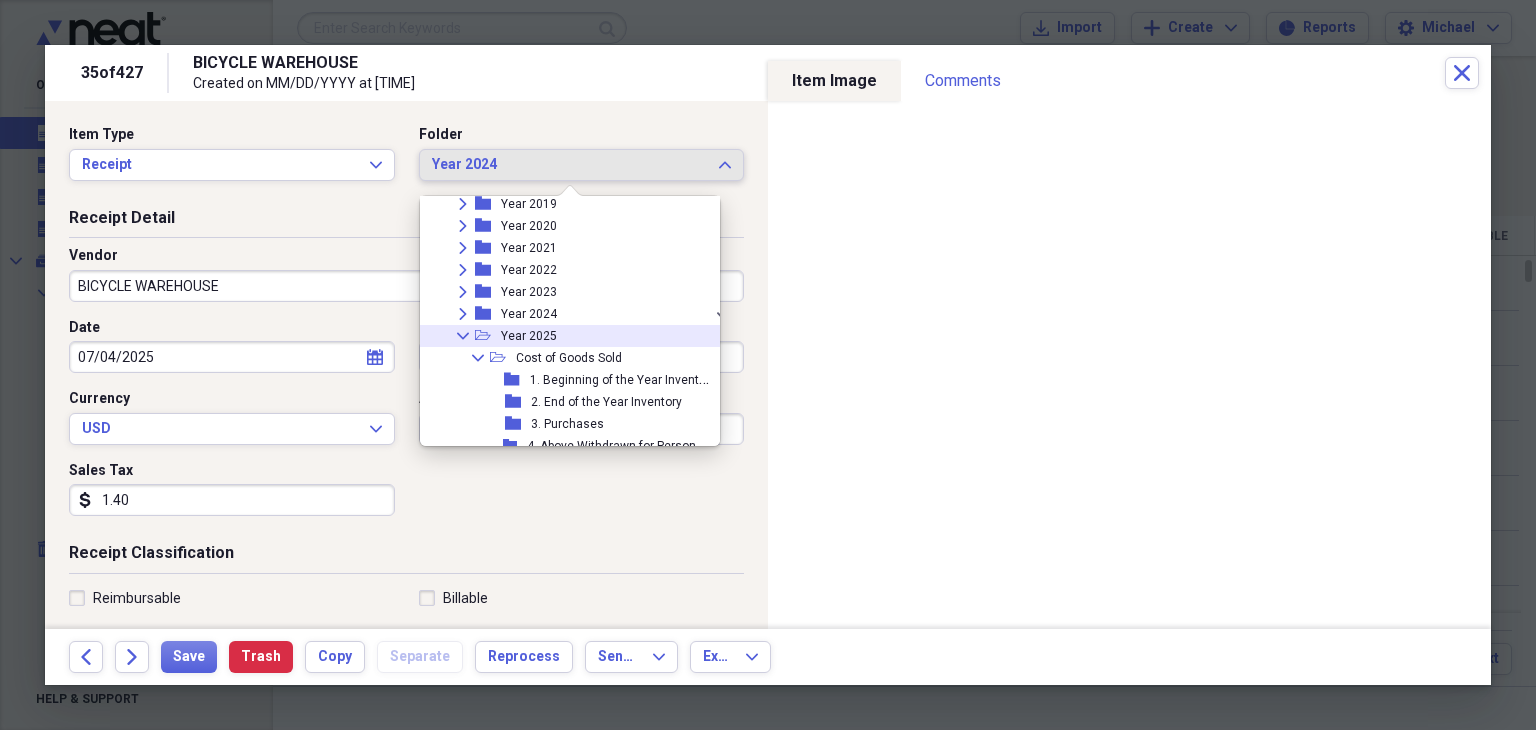click on "Collapse" 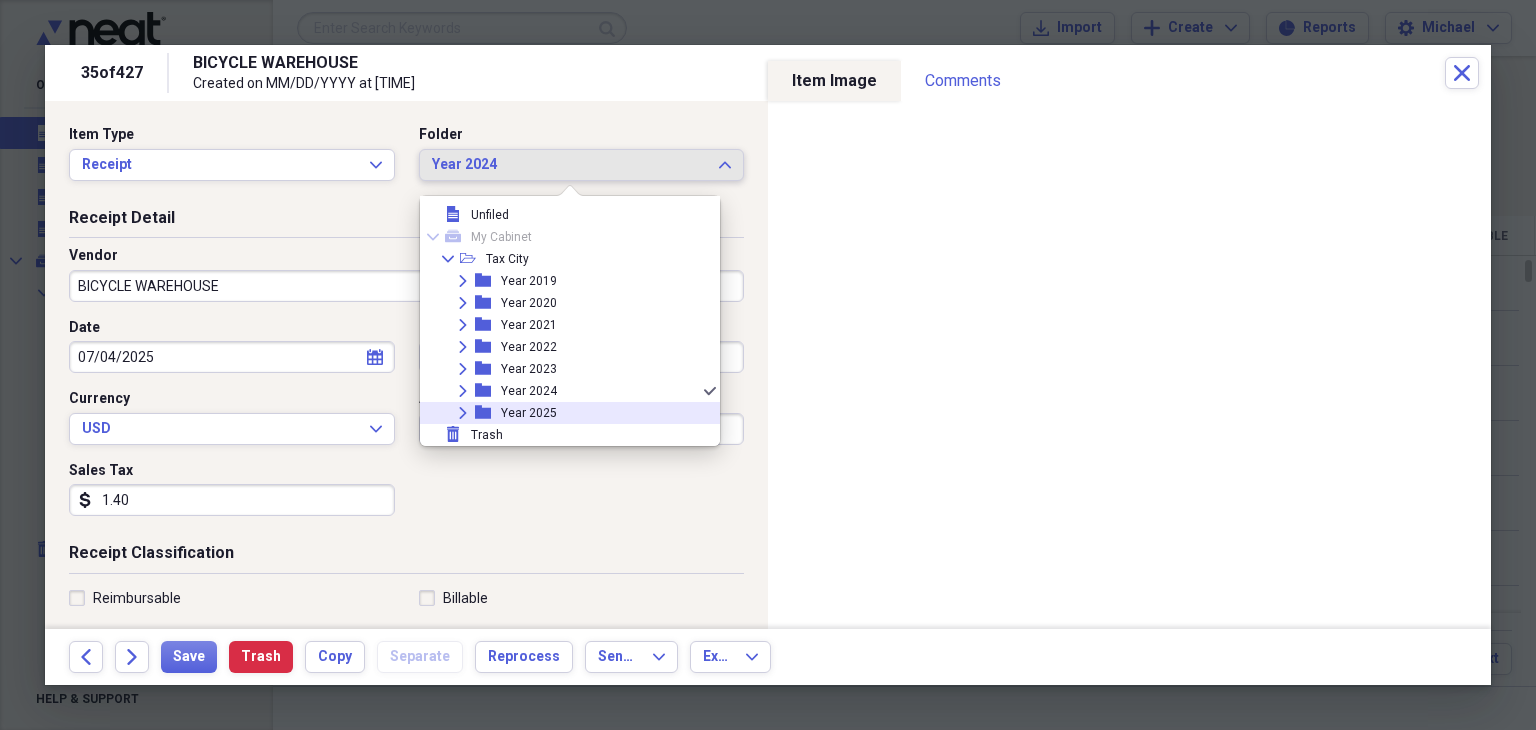 scroll, scrollTop: 6, scrollLeft: 0, axis: vertical 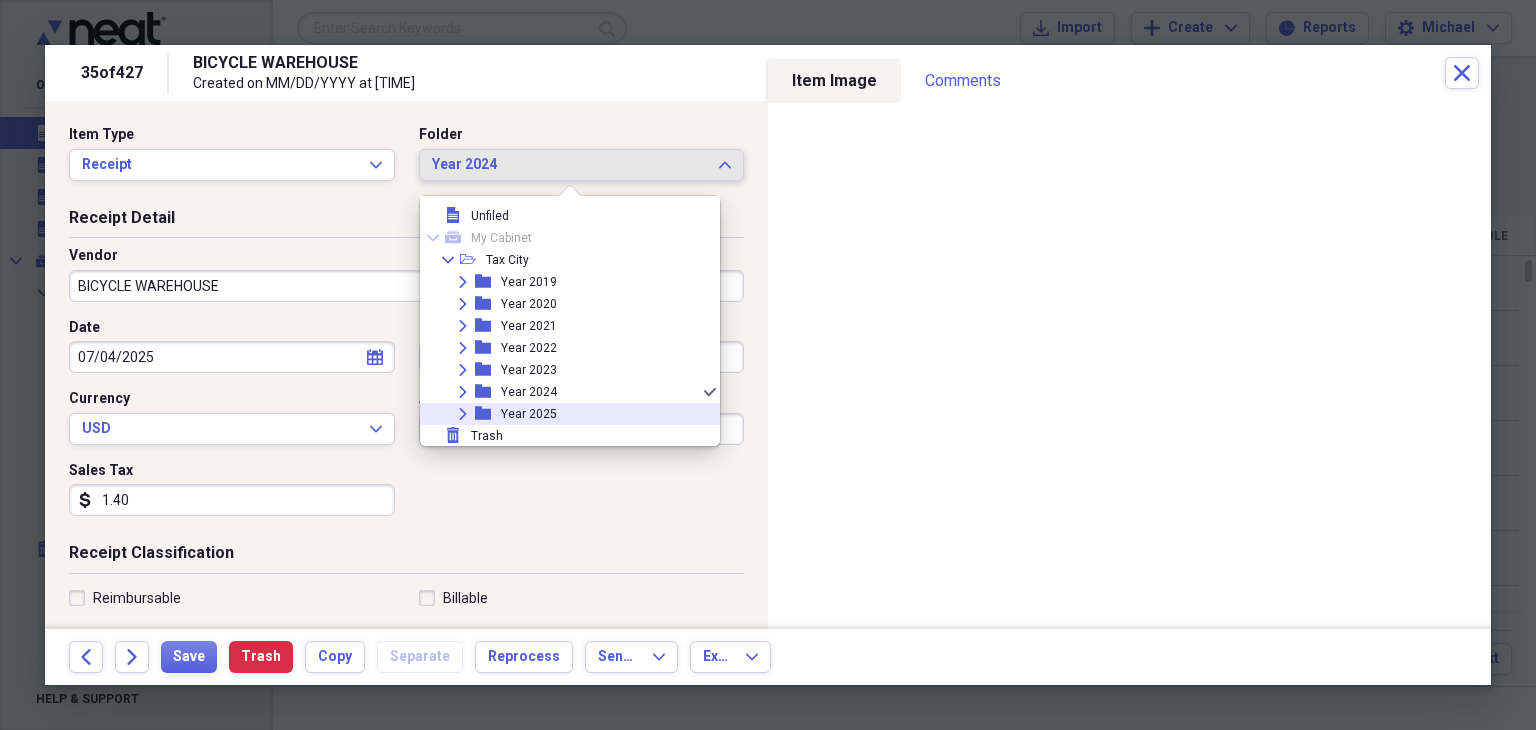 click 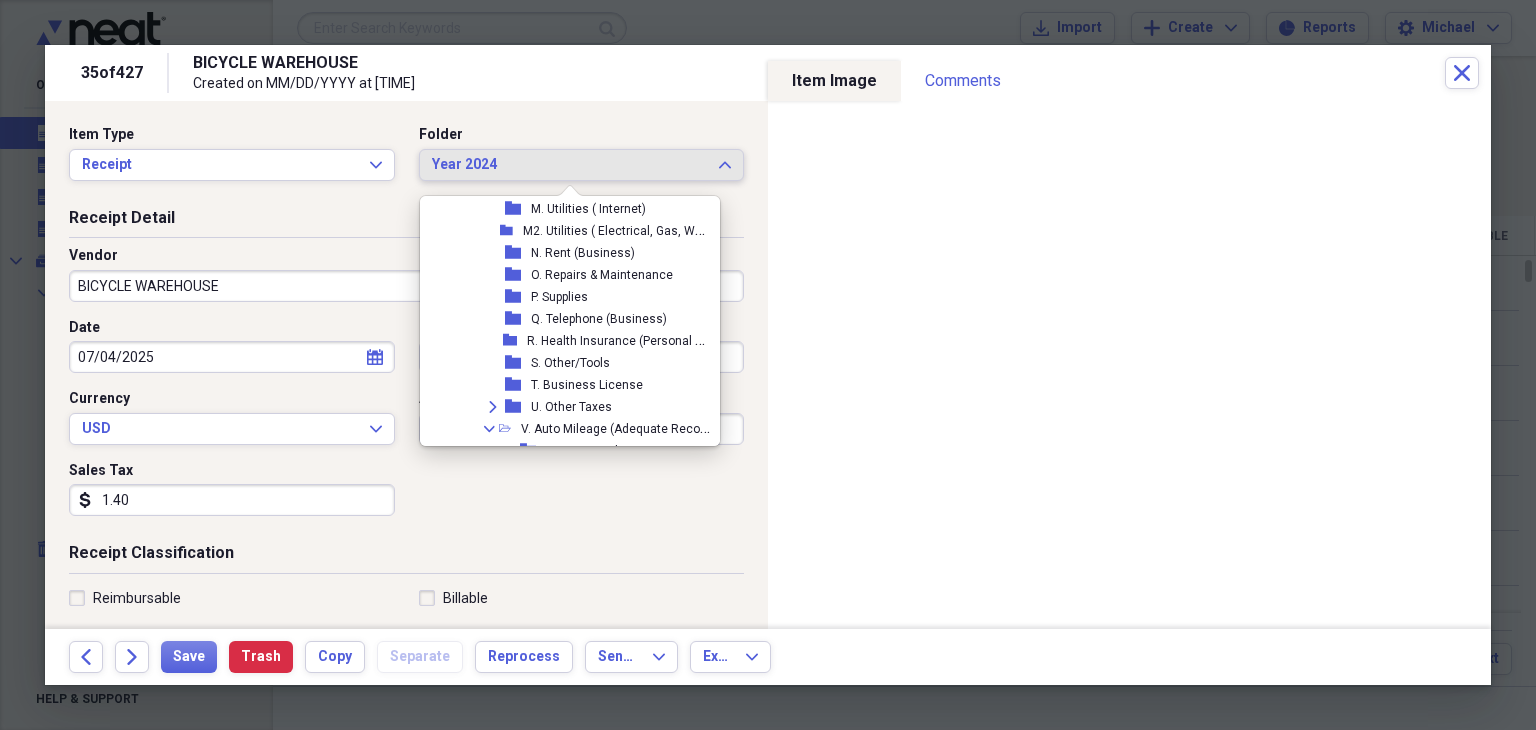 scroll, scrollTop: 741, scrollLeft: 0, axis: vertical 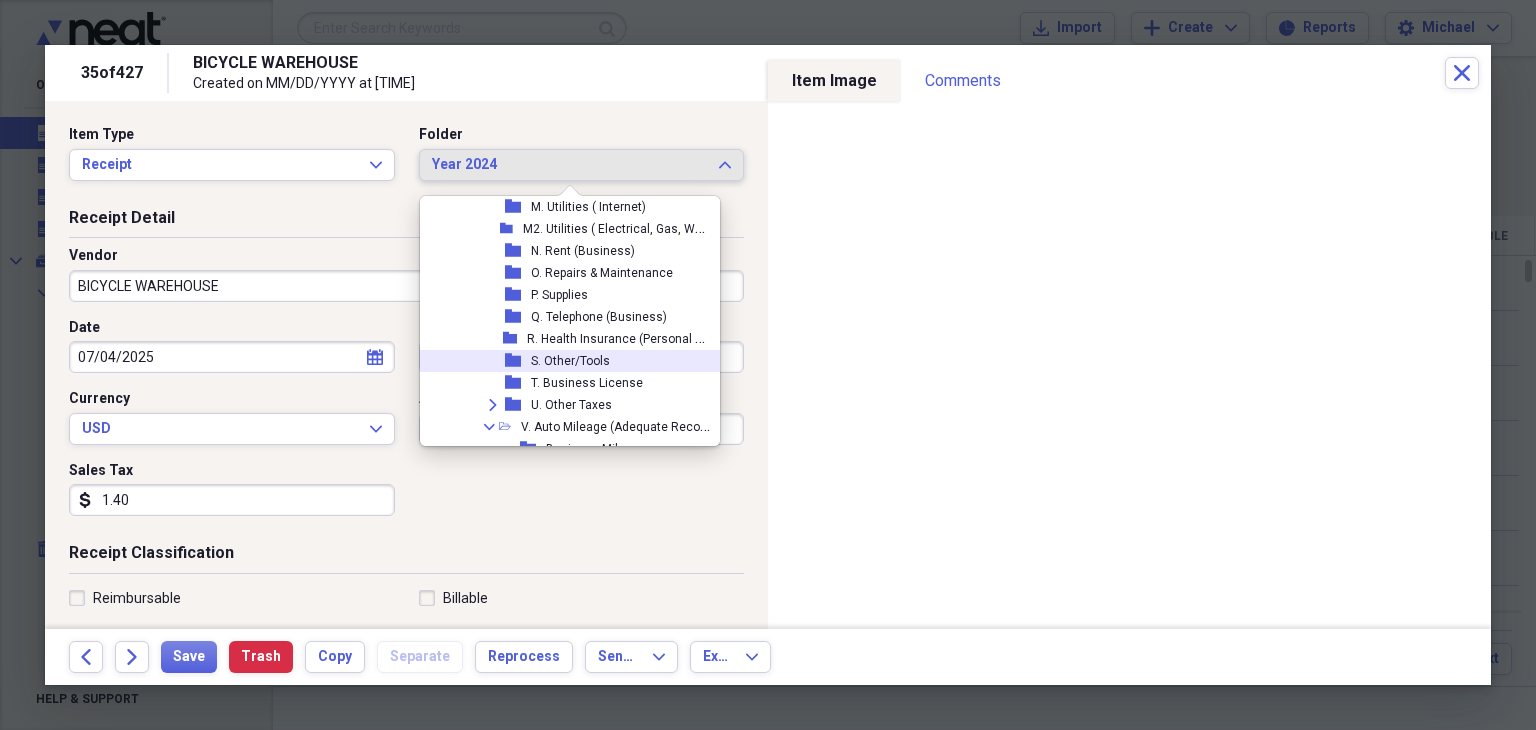 click on "S. Other/Tools" at bounding box center (570, 361) 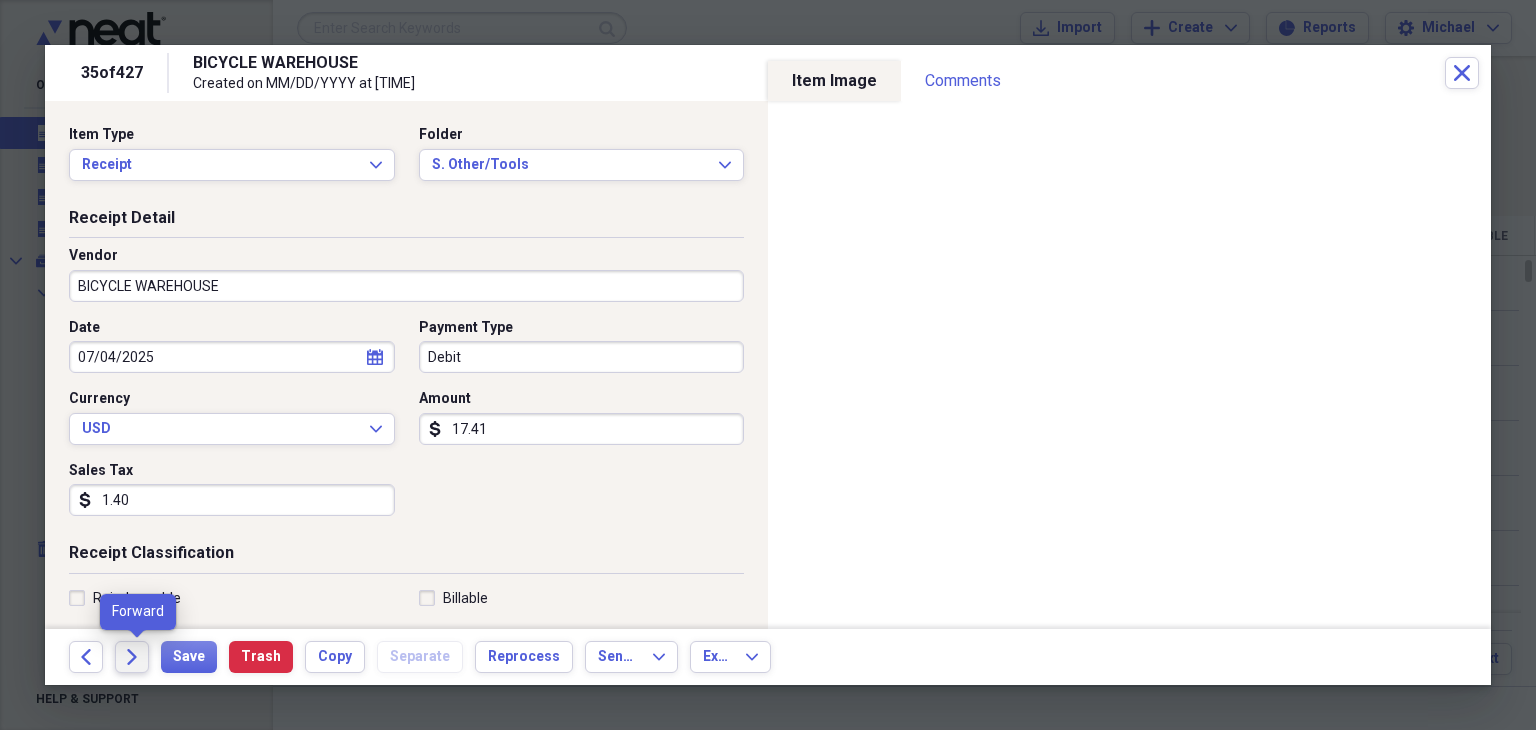 click on "Forward" 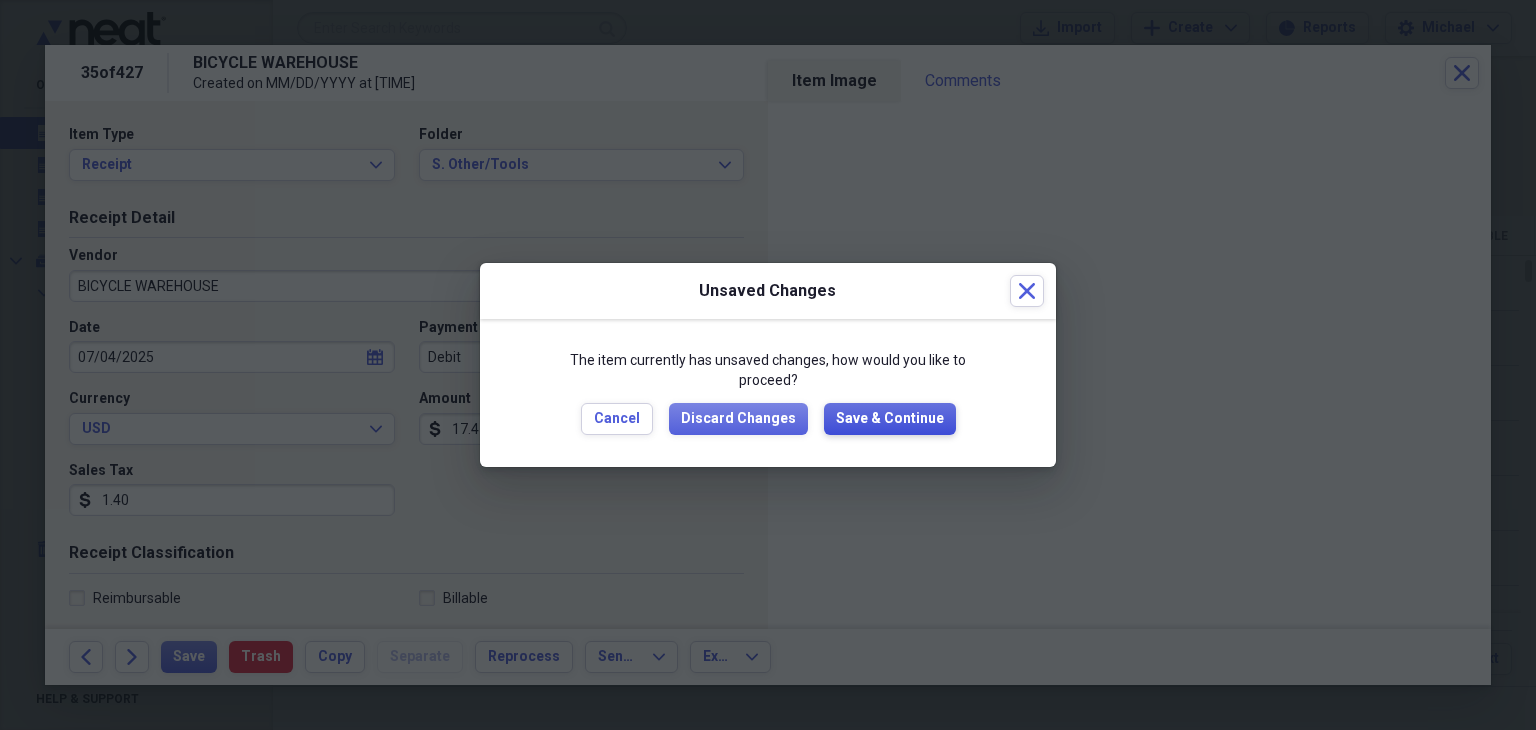 click on "Save & Continue" at bounding box center [890, 419] 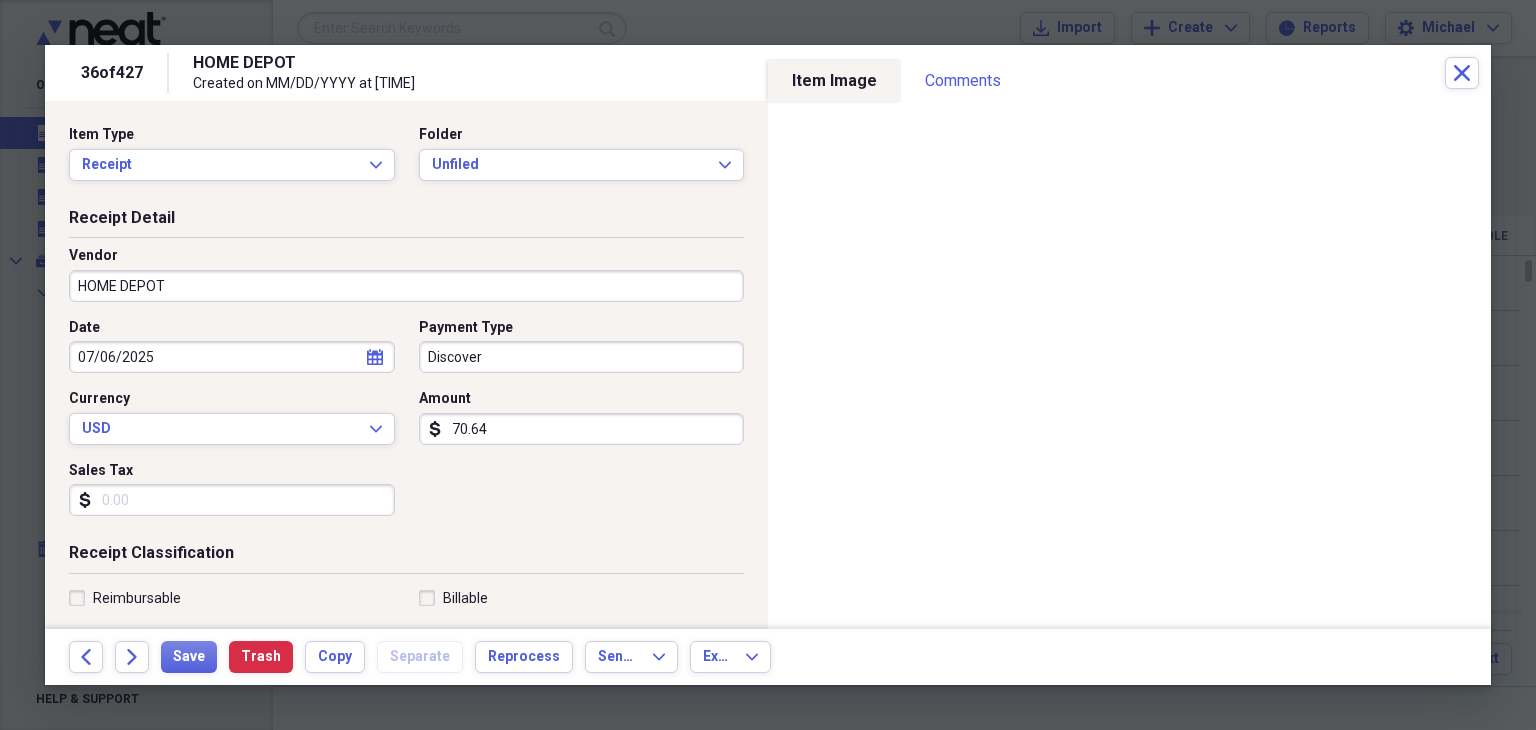 click on "Sales Tax" at bounding box center (232, 500) 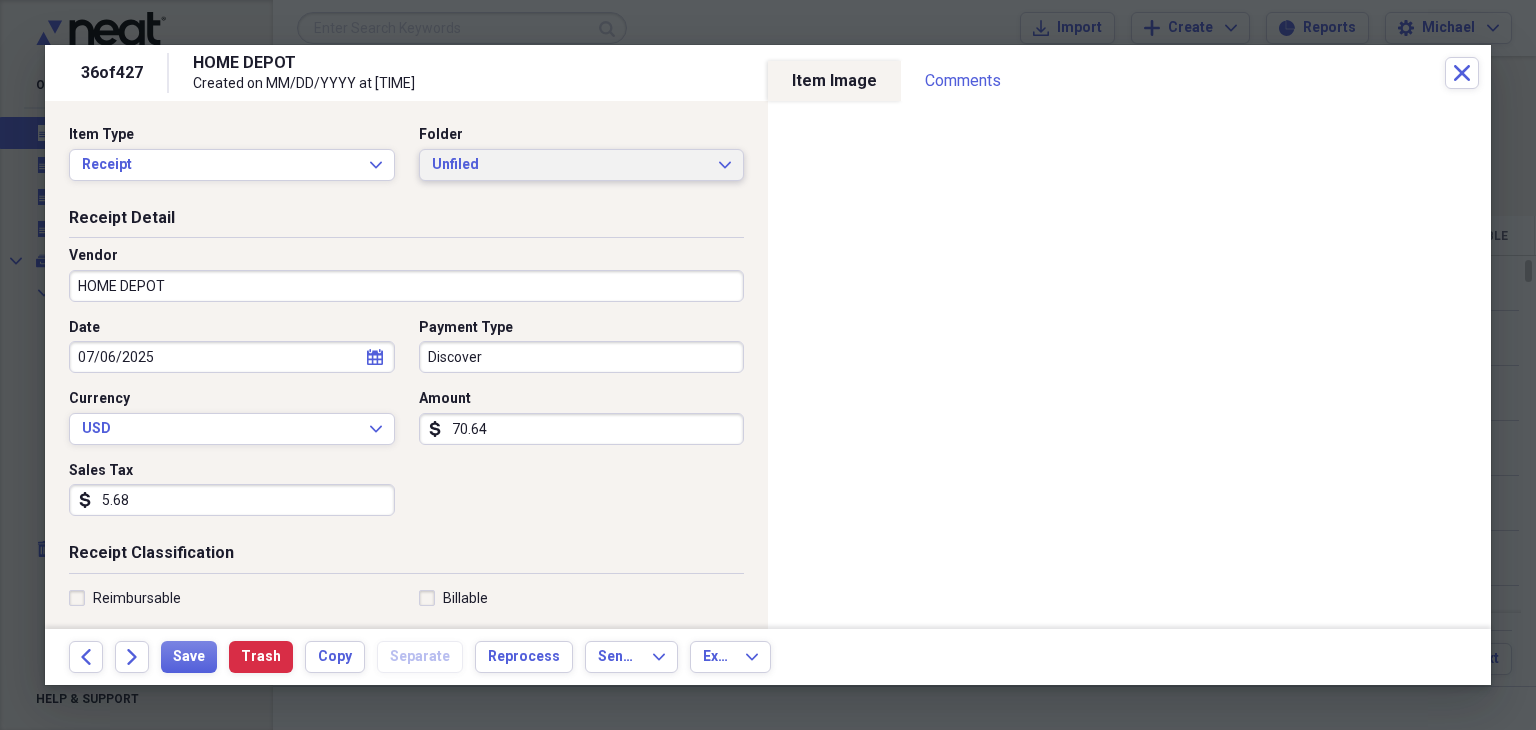 type on "5.68" 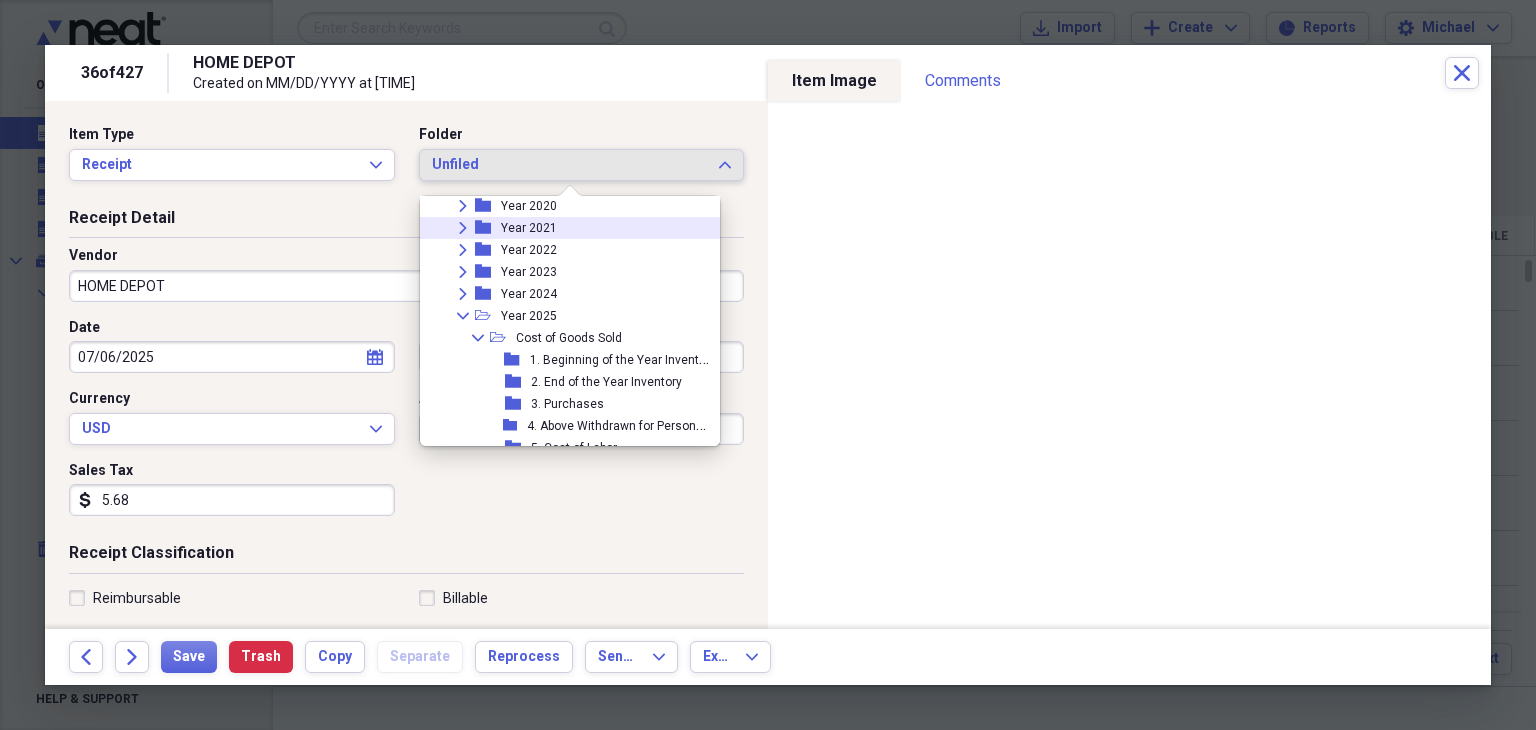 scroll, scrollTop: 124, scrollLeft: 0, axis: vertical 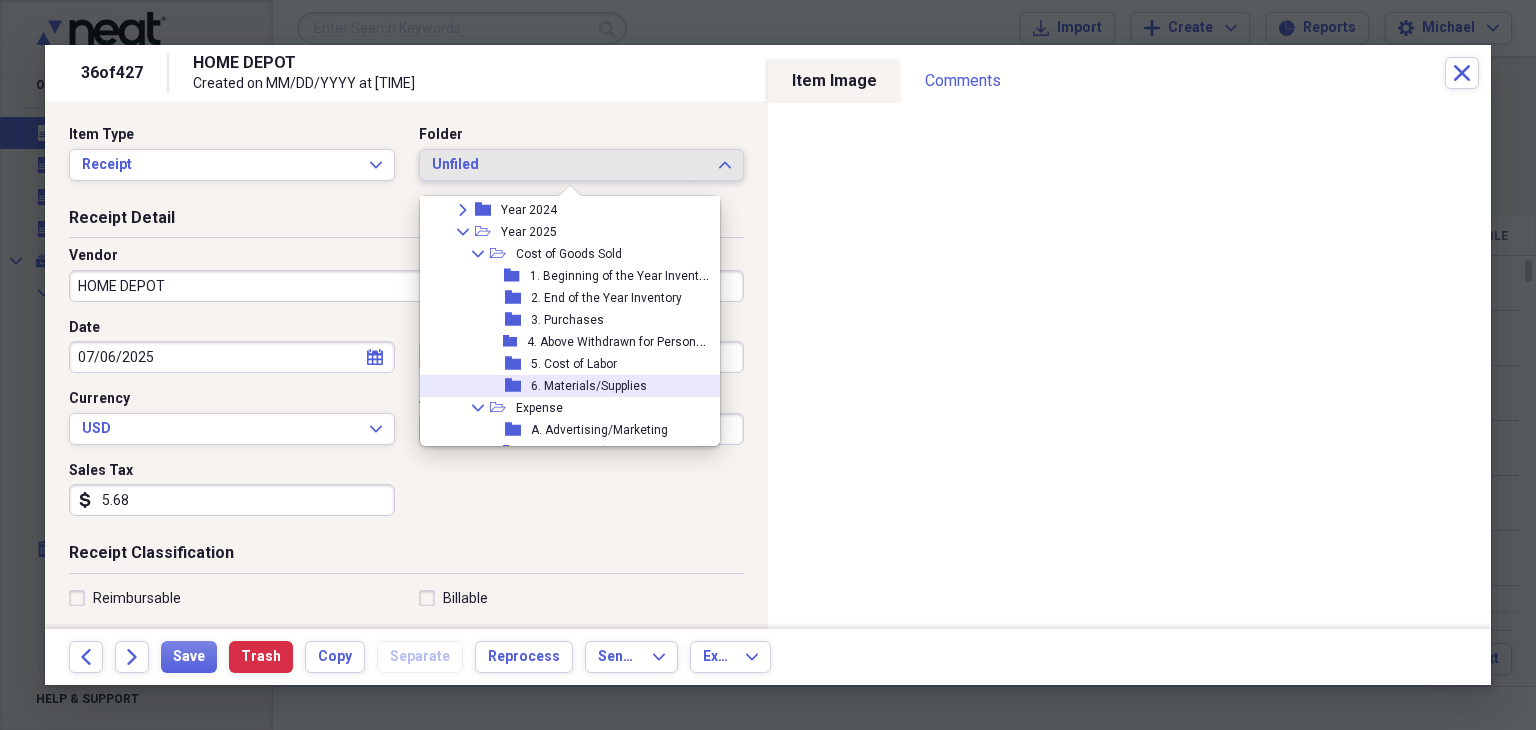 click on "6. Materials/Supplies" at bounding box center (589, 386) 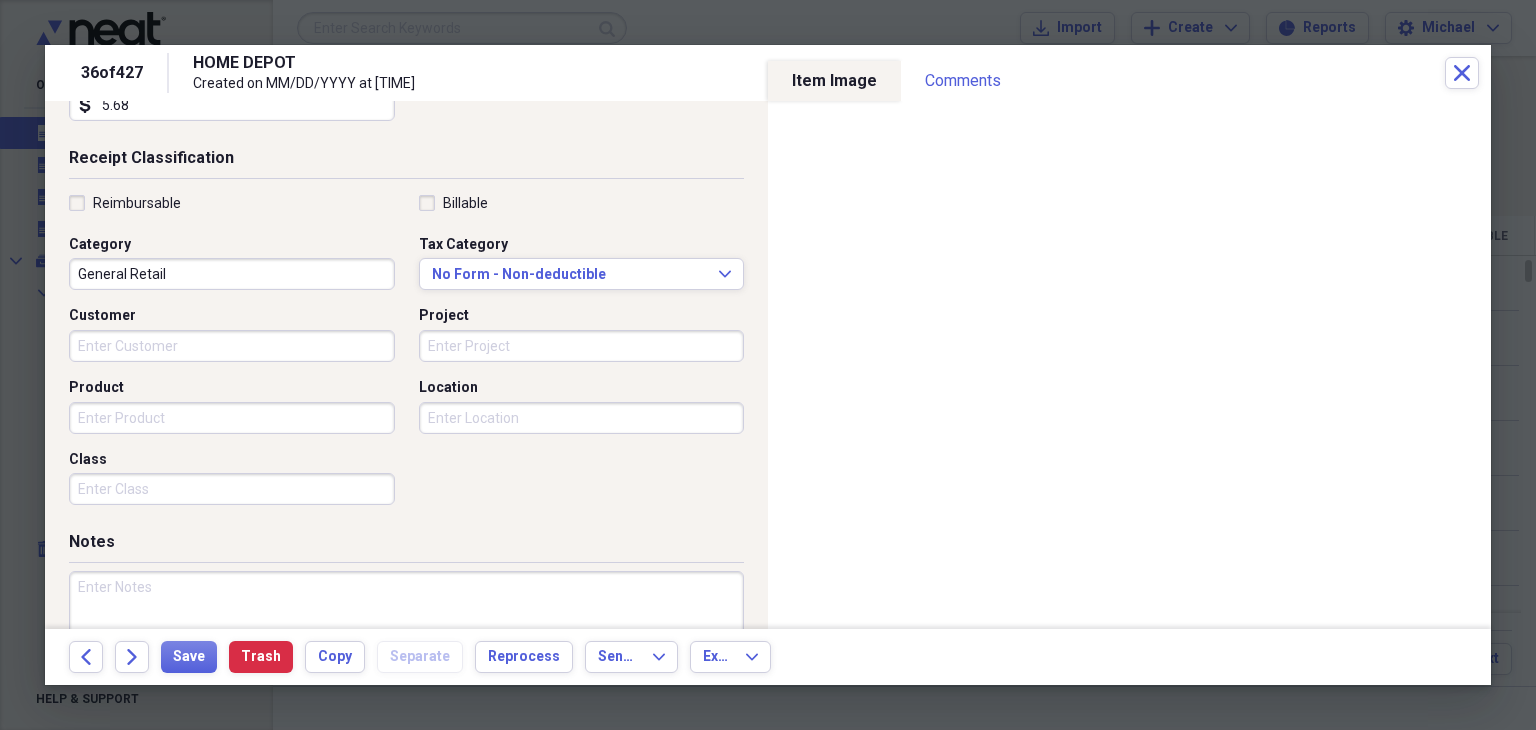 scroll, scrollTop: 396, scrollLeft: 0, axis: vertical 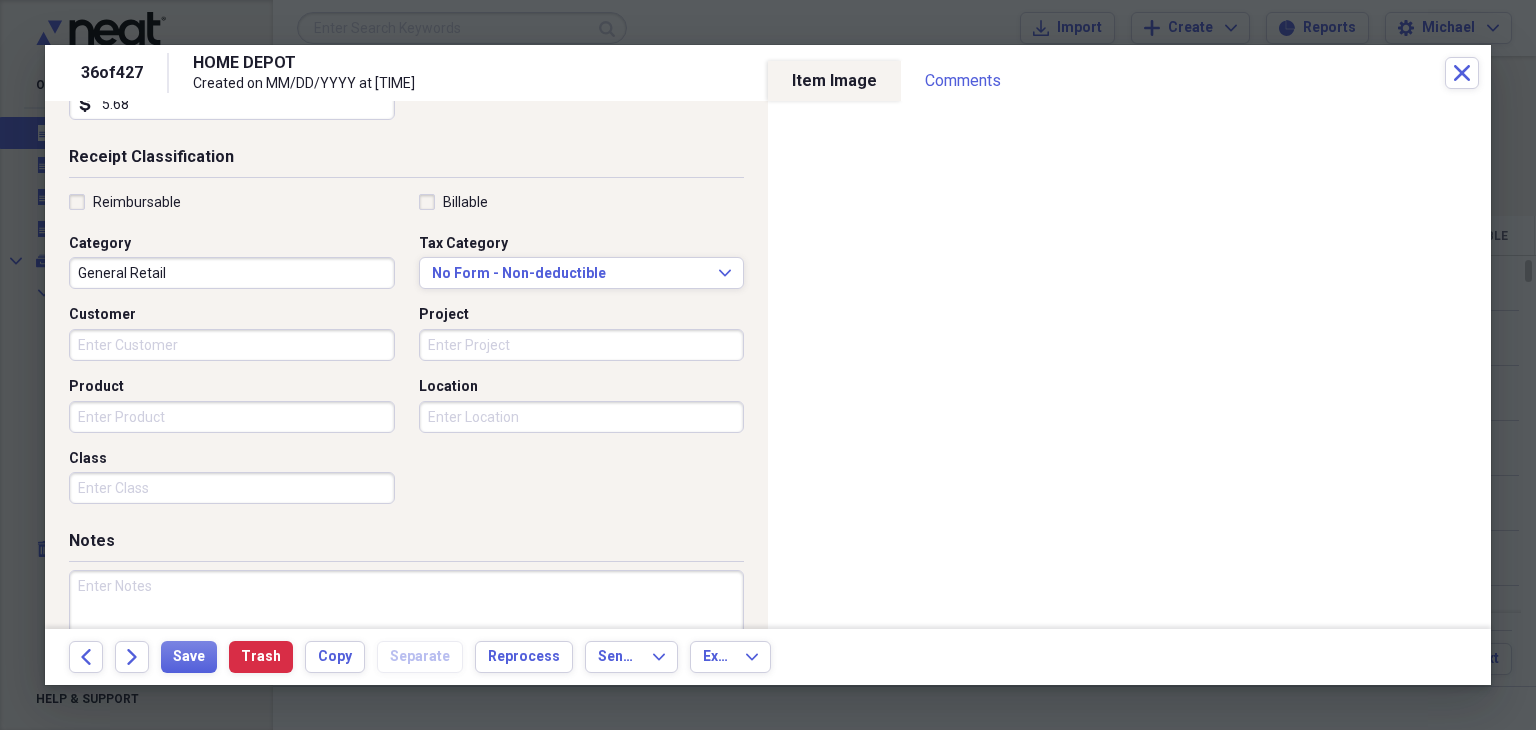 click on "Project" at bounding box center [582, 345] 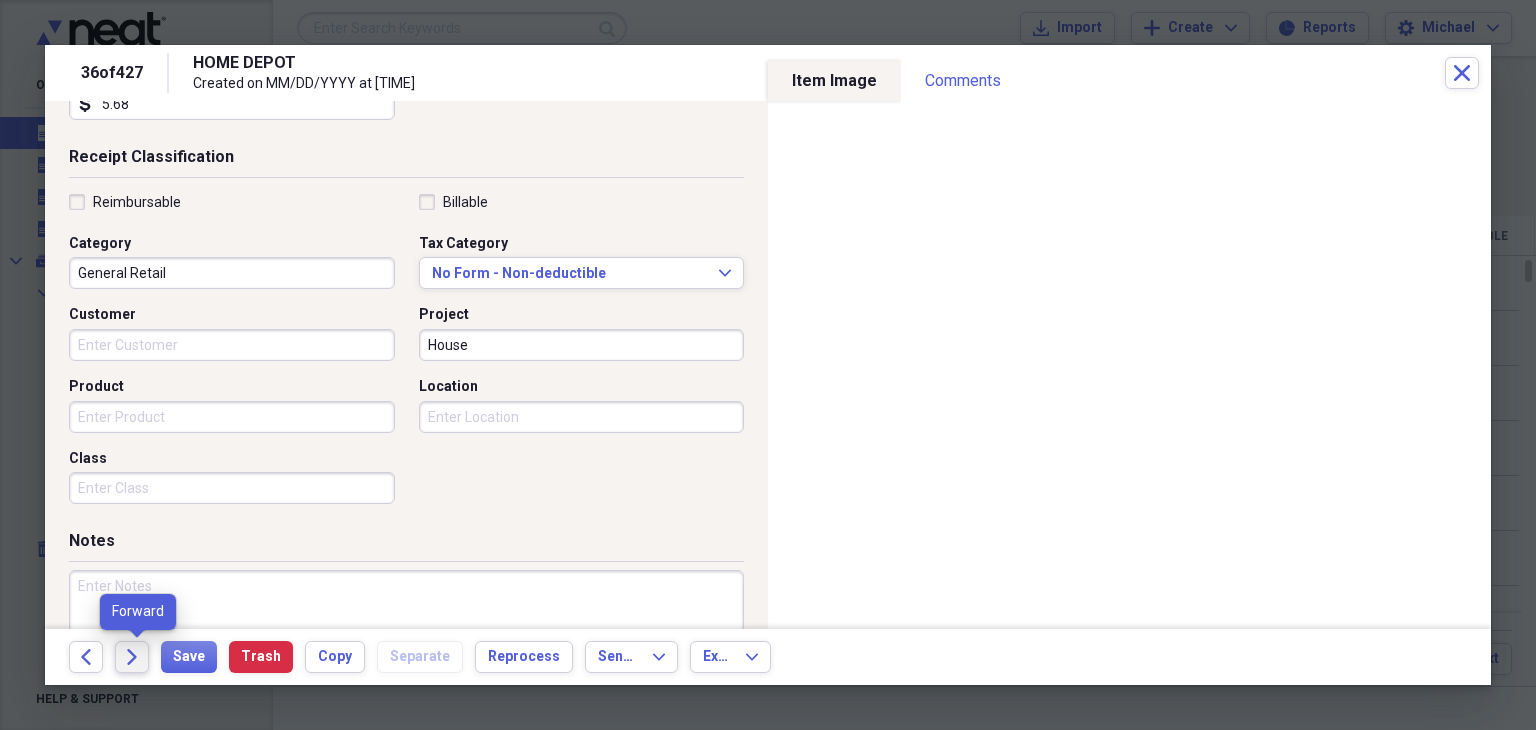 type on "House" 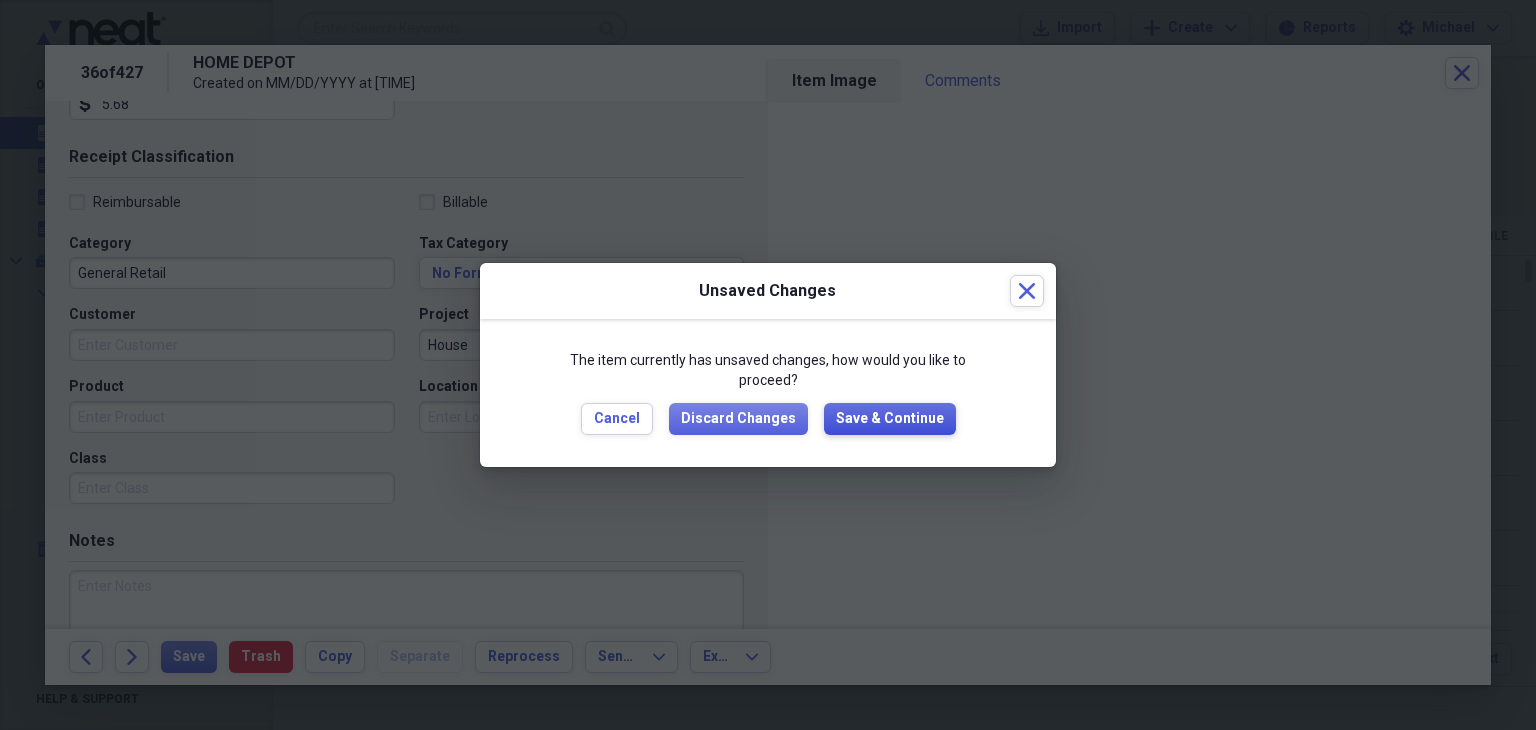 click on "Save & Continue" at bounding box center [890, 419] 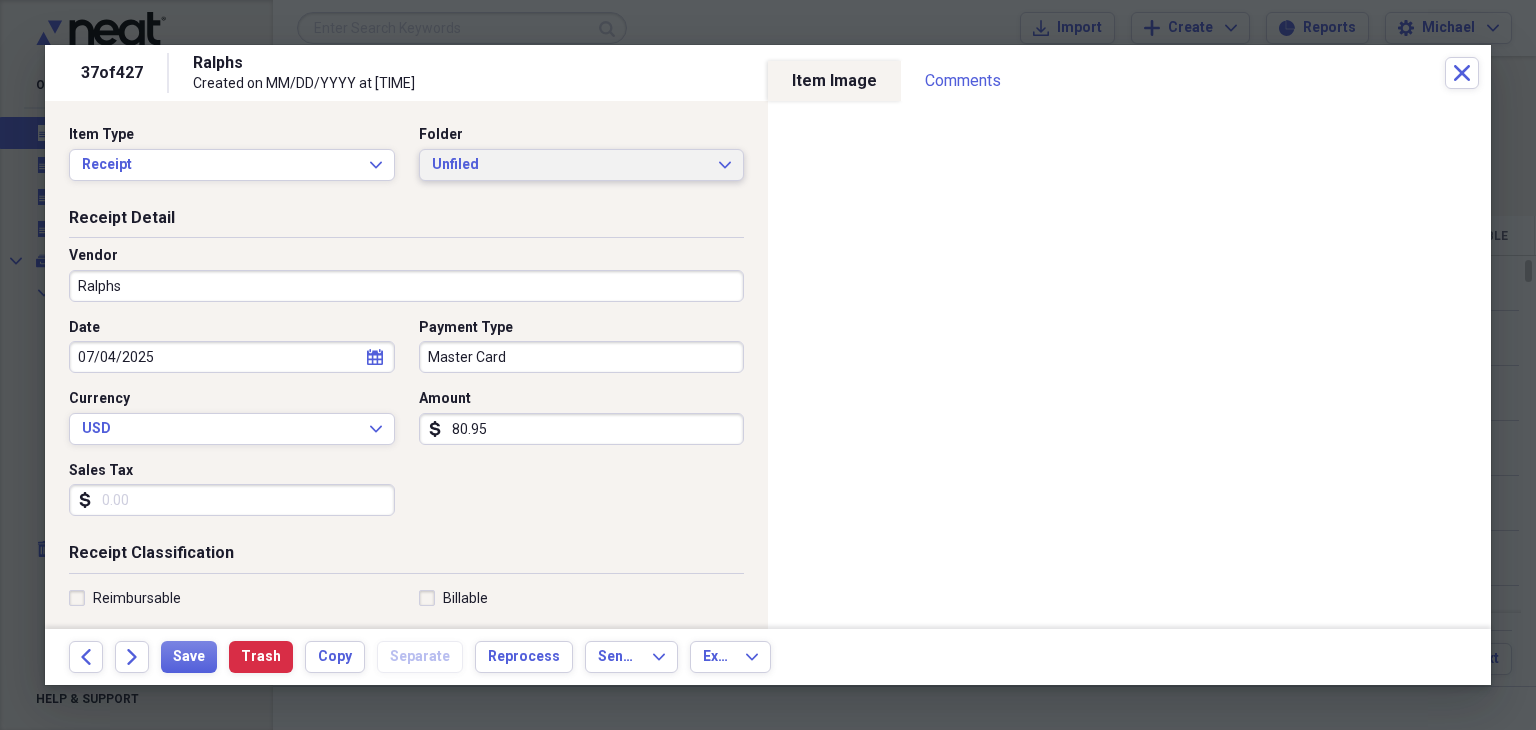 click on "Unfiled" at bounding box center [570, 165] 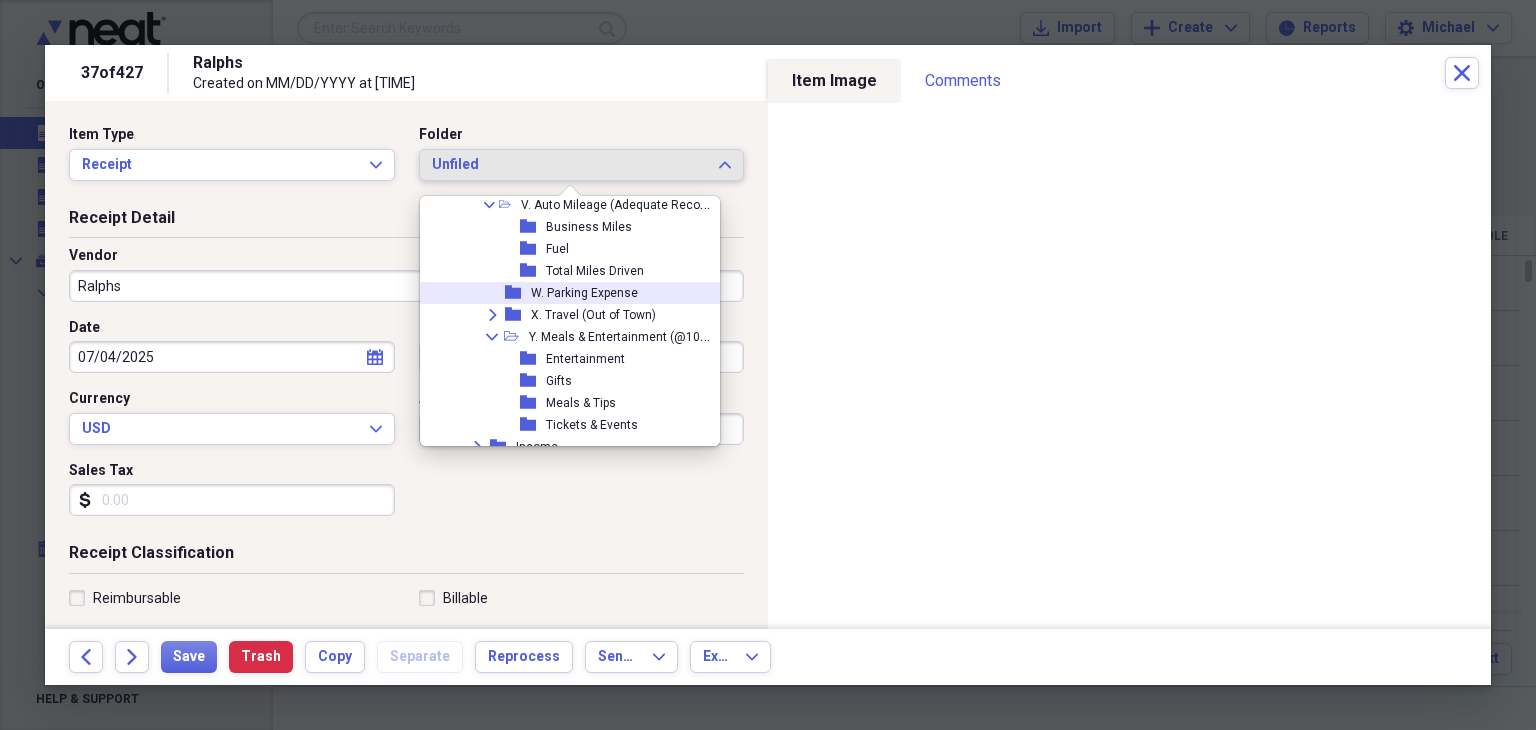 scroll, scrollTop: 964, scrollLeft: 0, axis: vertical 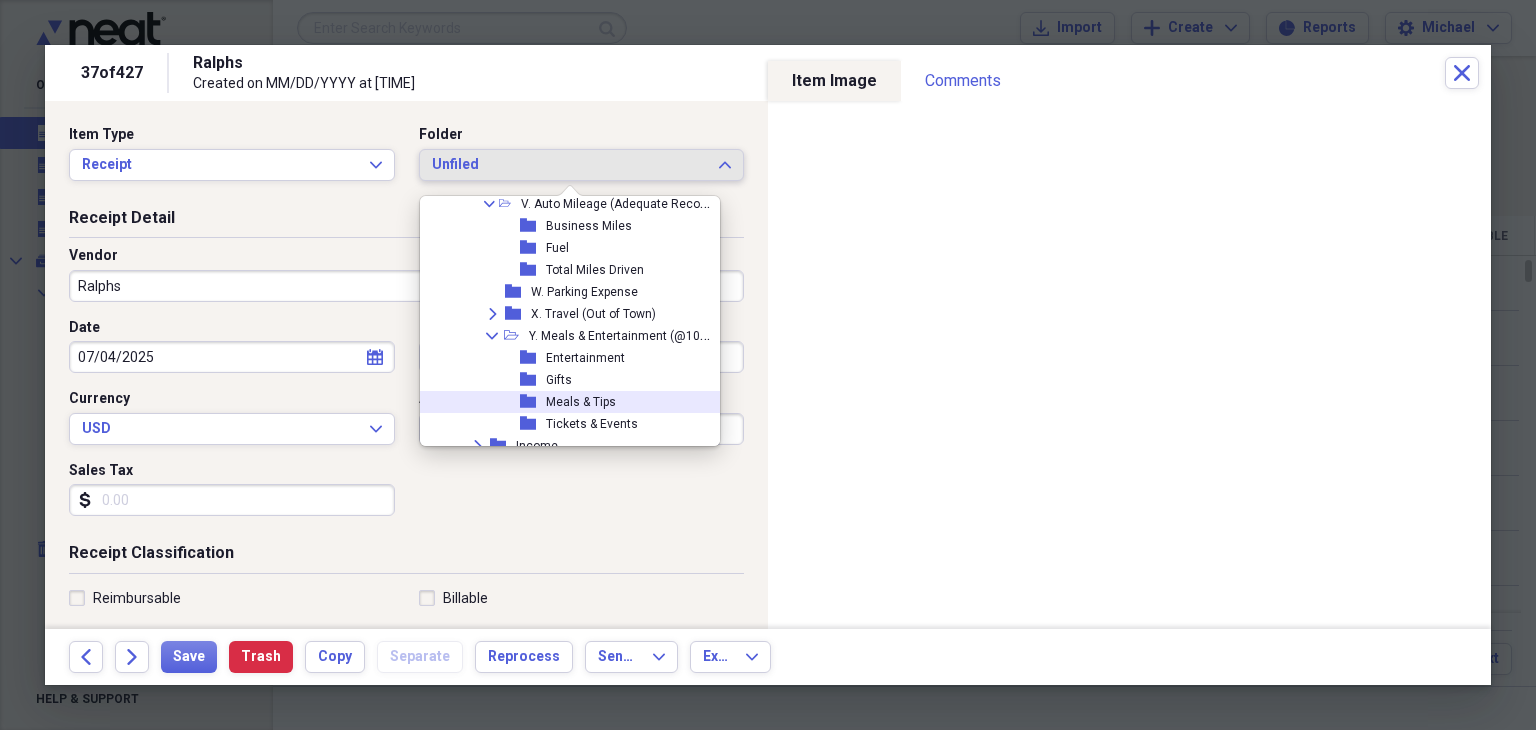 click on "Meals & Tips" at bounding box center [581, 402] 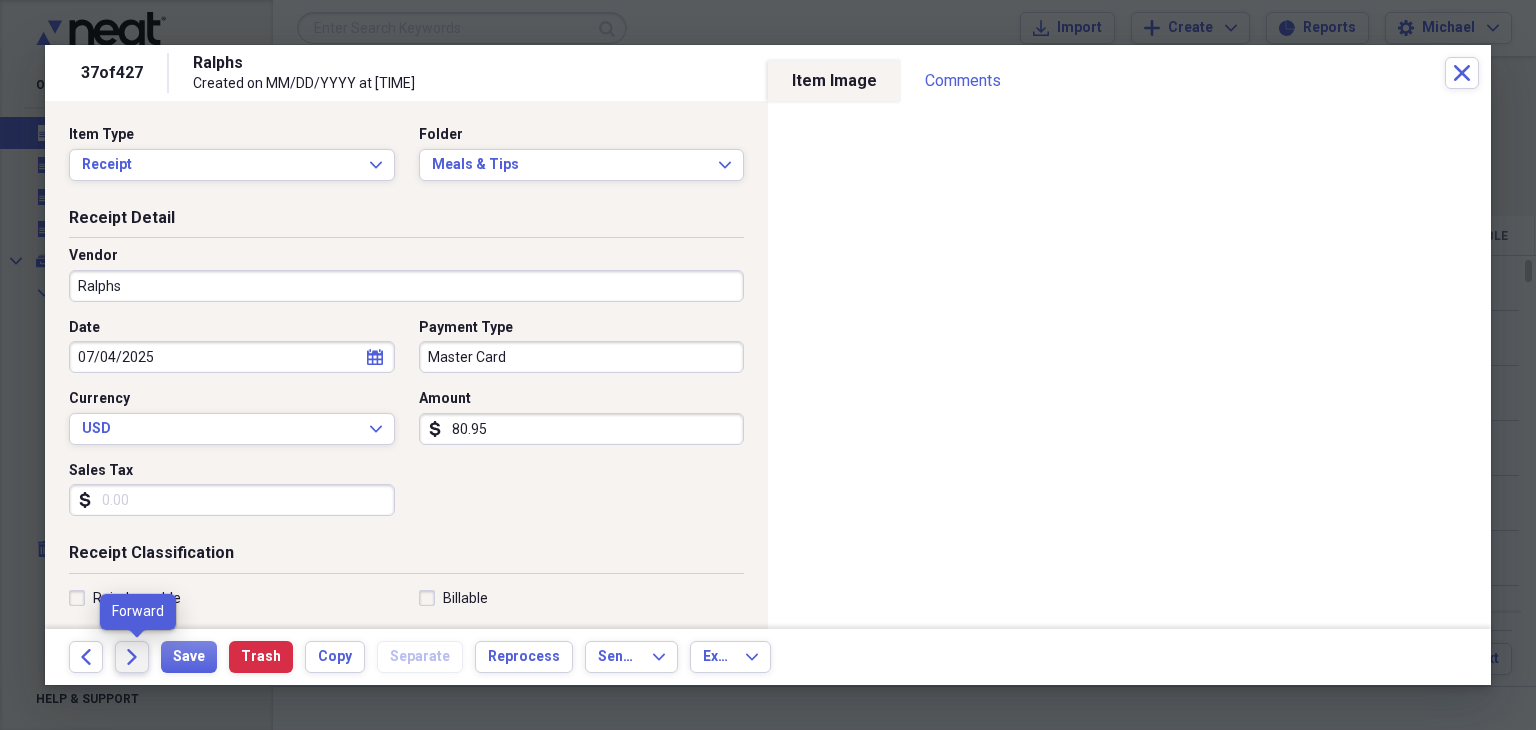click on "Forward" at bounding box center (132, 657) 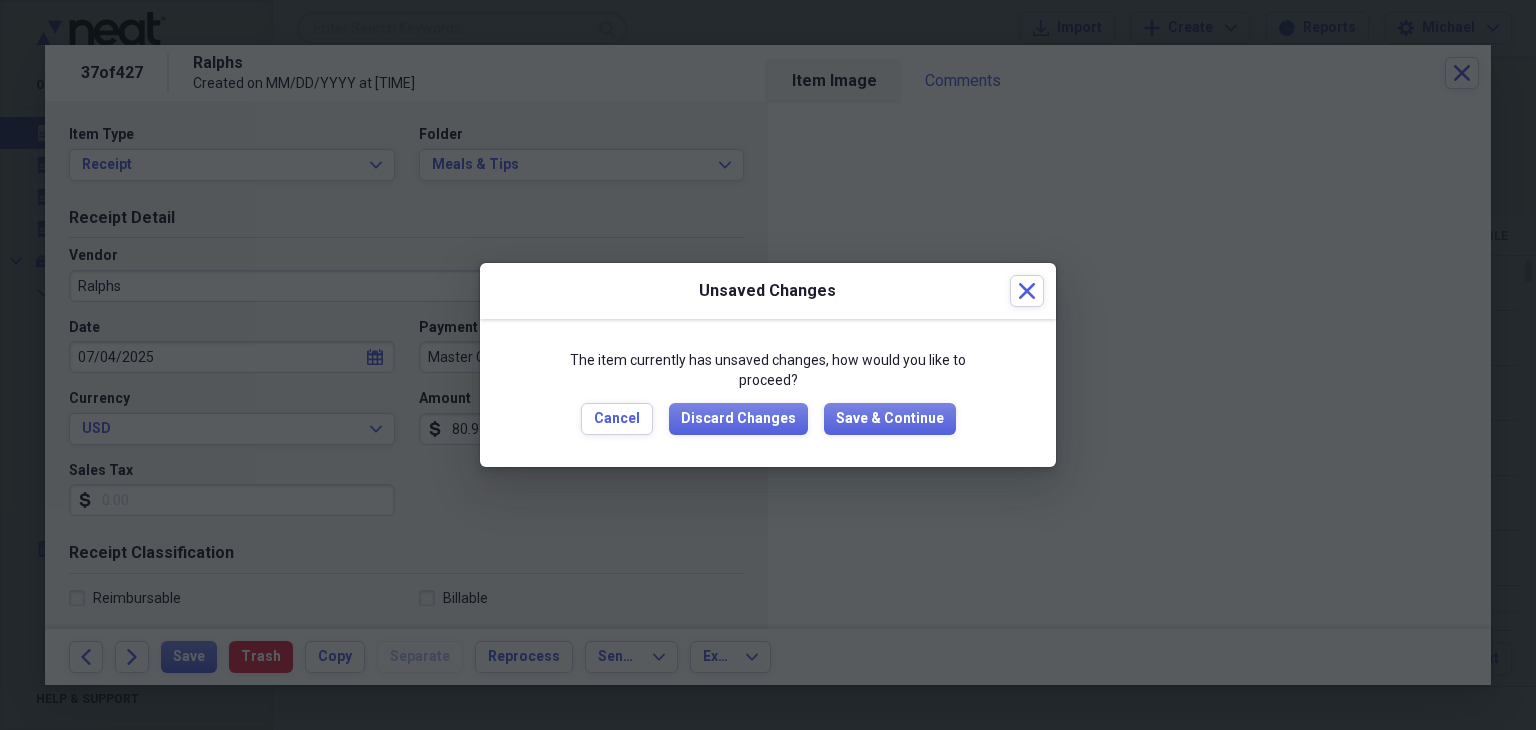 click on "The item currently has unsaved changes, how would you like to proceed? Cancel Discard Changes Save & Continue" at bounding box center (768, 392) 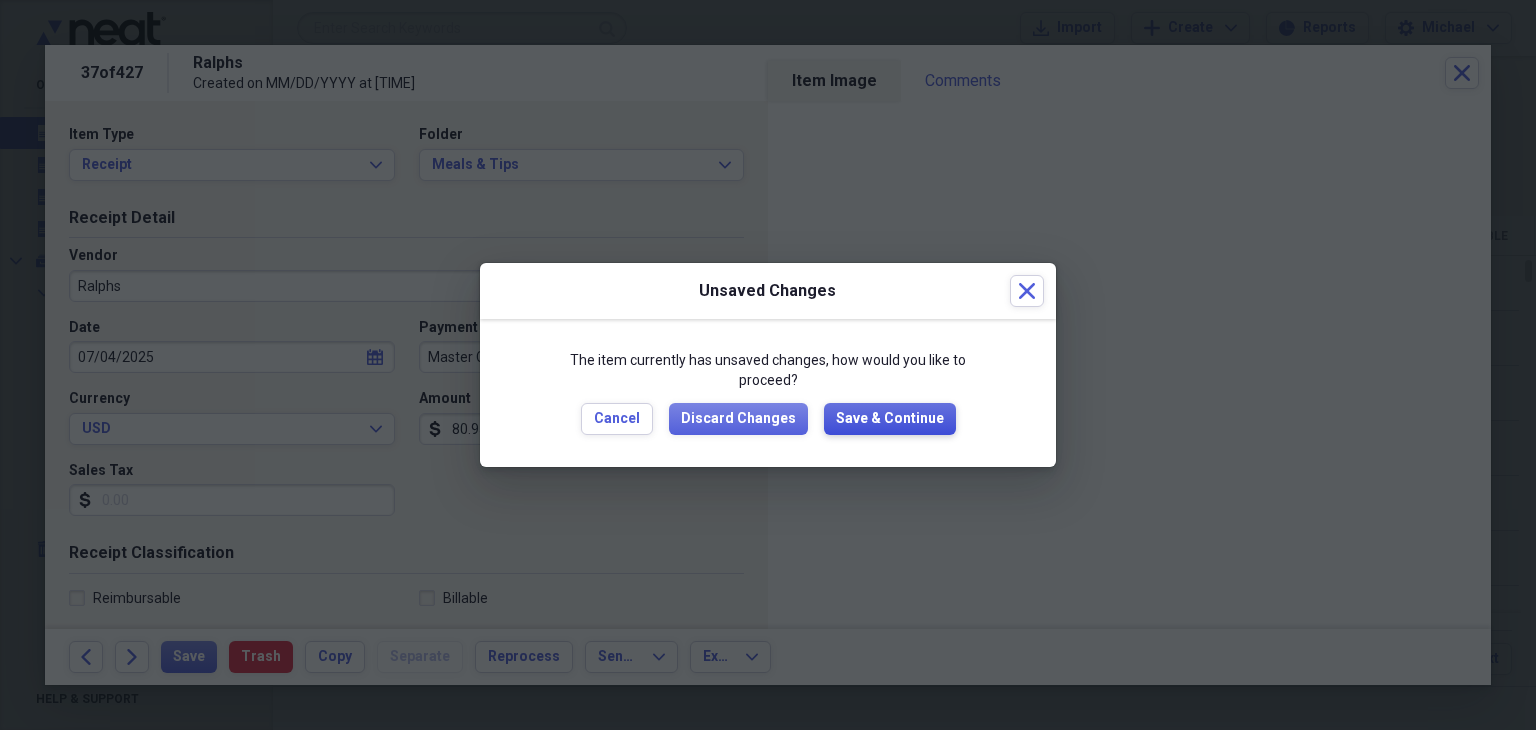 click on "Save & Continue" at bounding box center [890, 419] 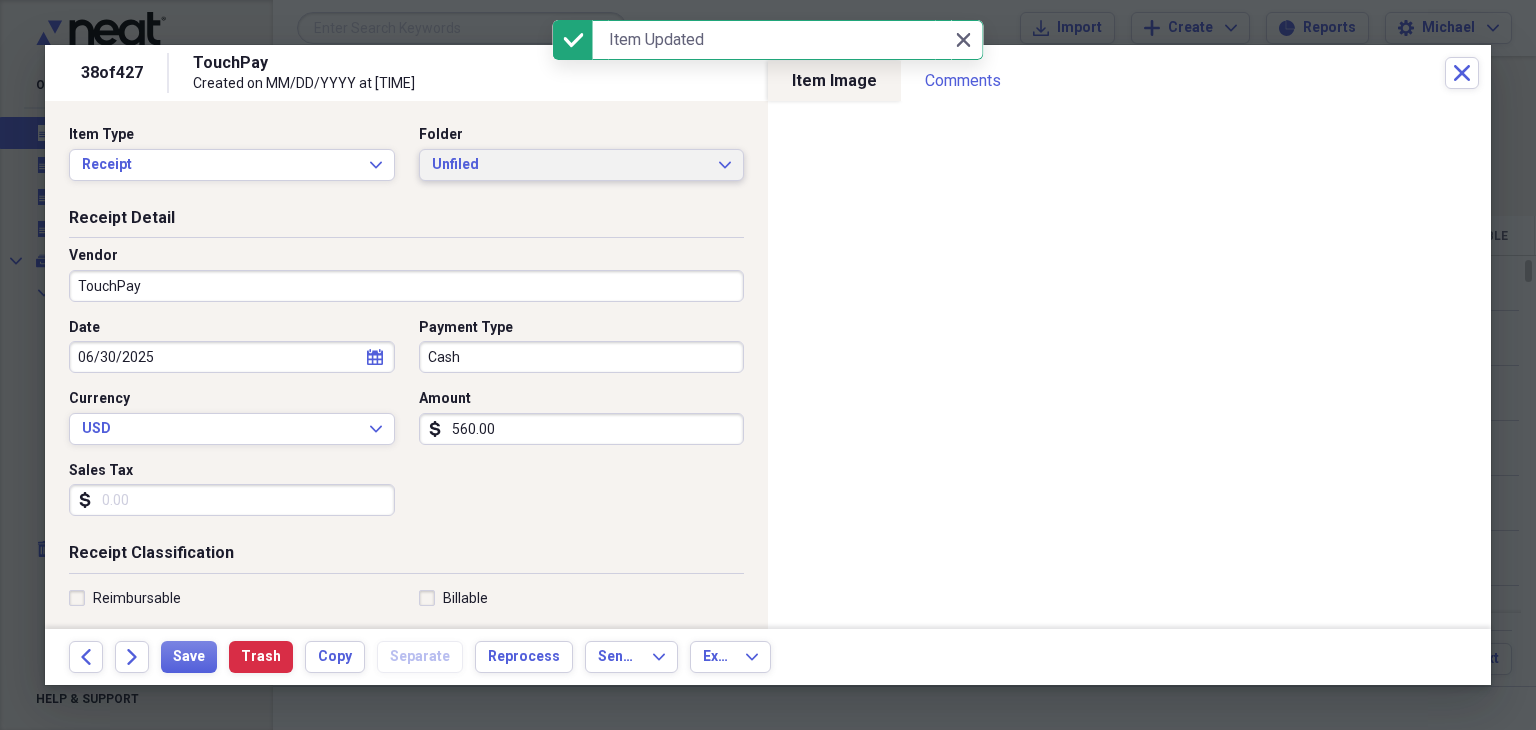 click on "Unfiled" at bounding box center (570, 165) 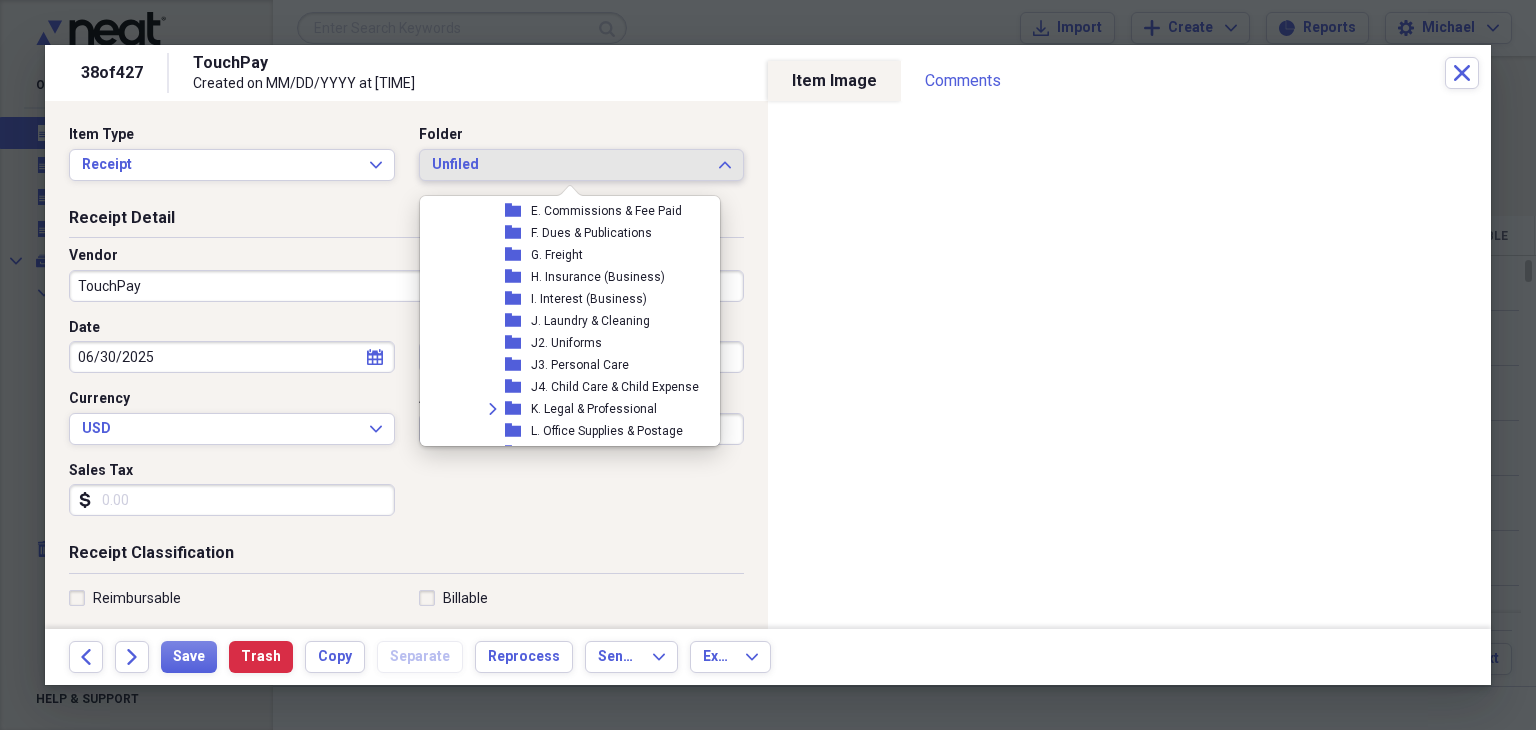 scroll, scrollTop: 496, scrollLeft: 0, axis: vertical 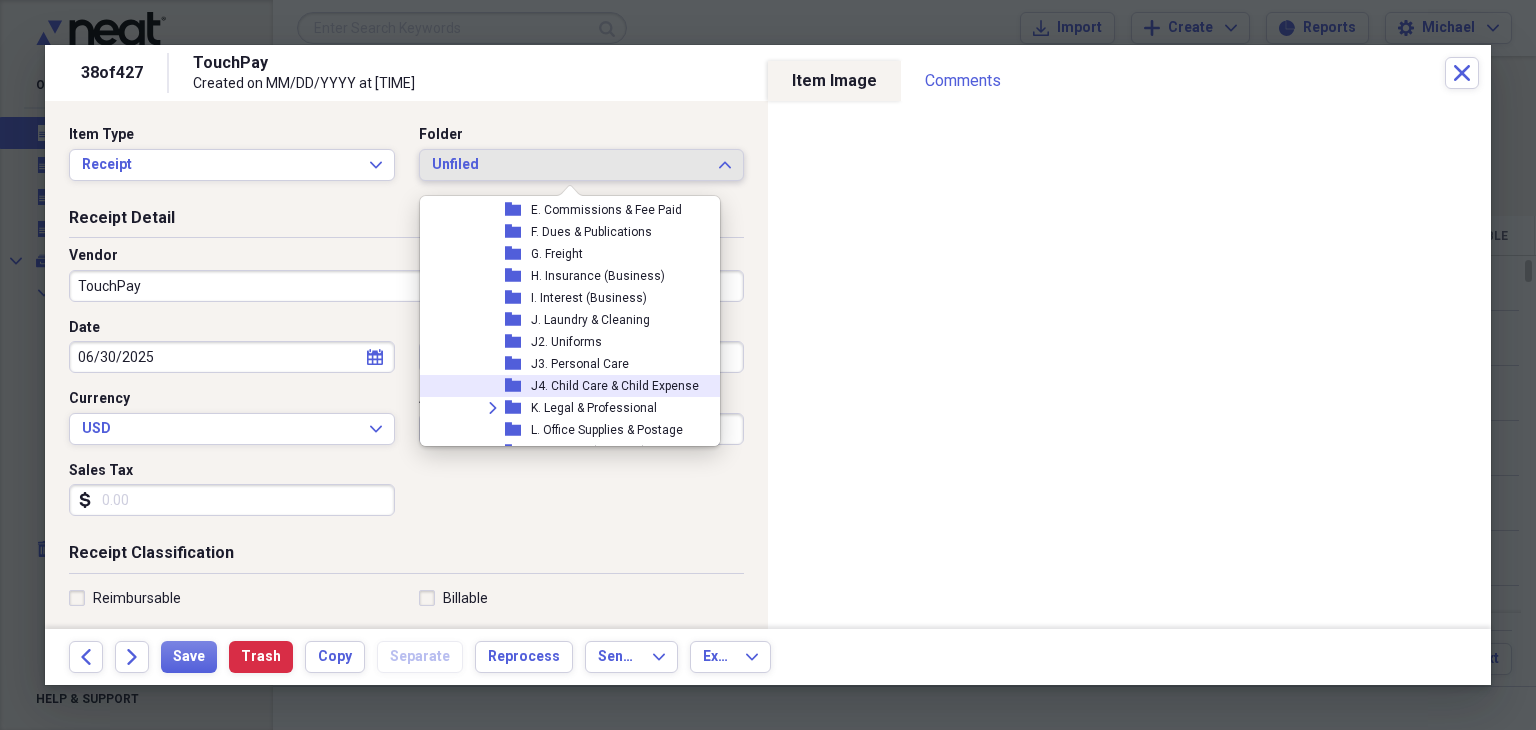 click 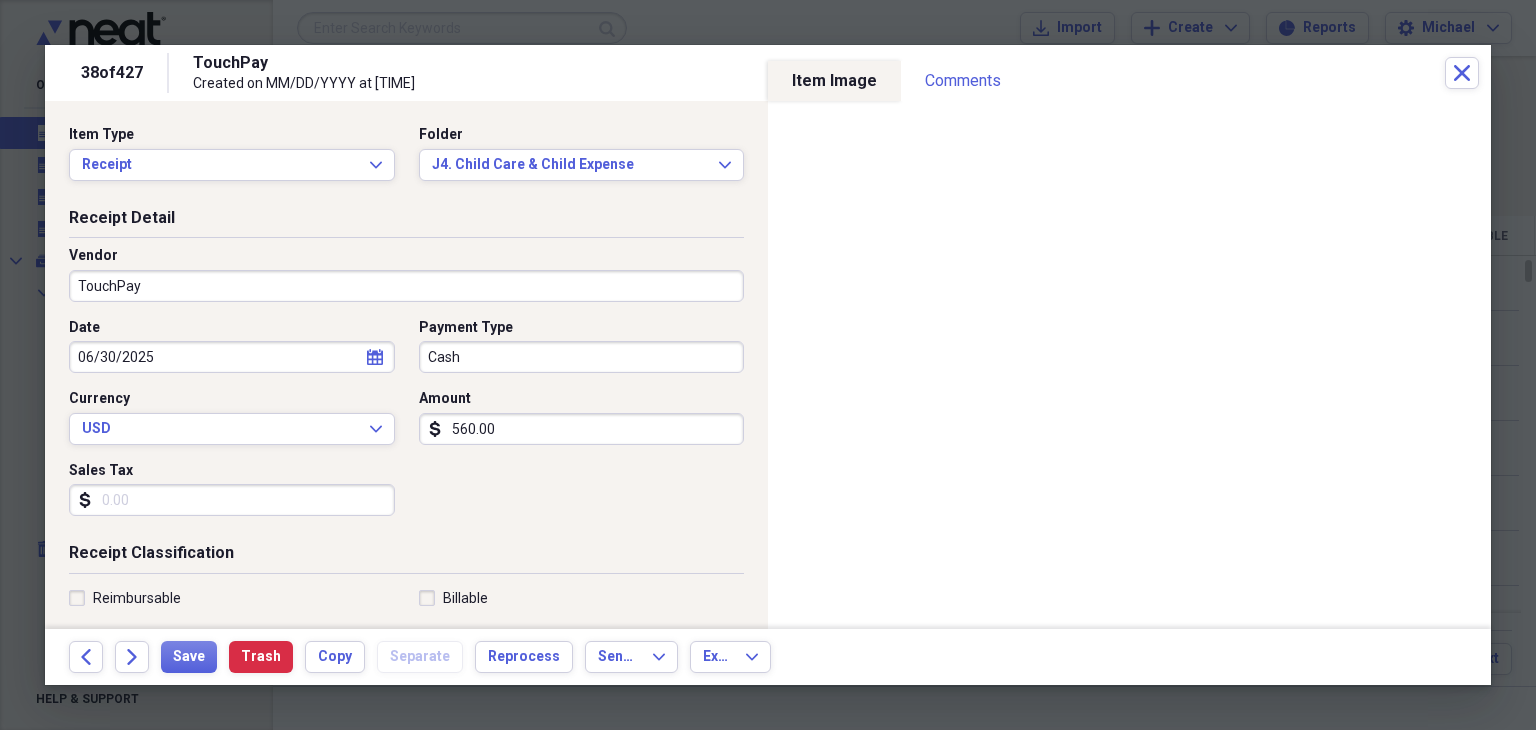 click on "Sales Tax" at bounding box center [232, 500] 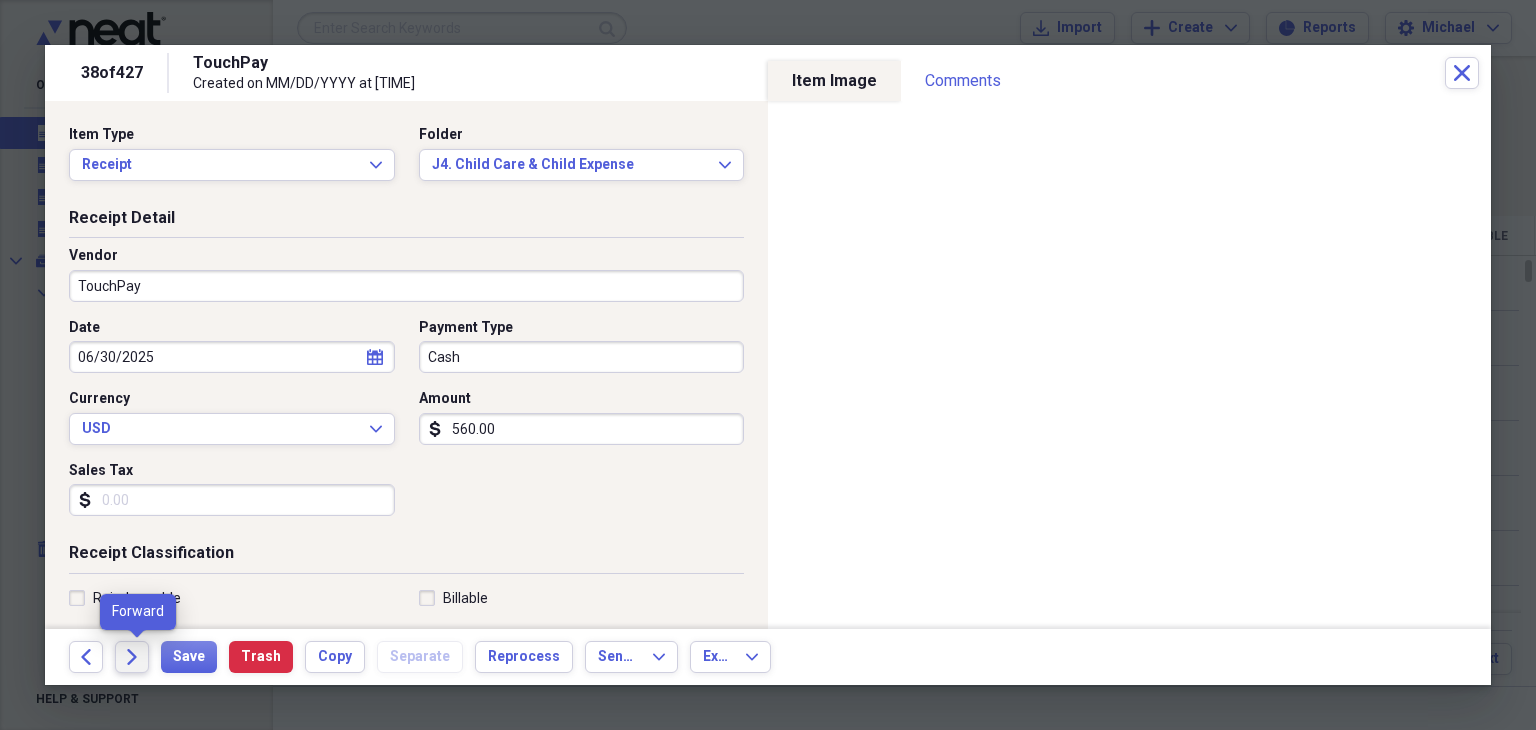 click on "Forward" 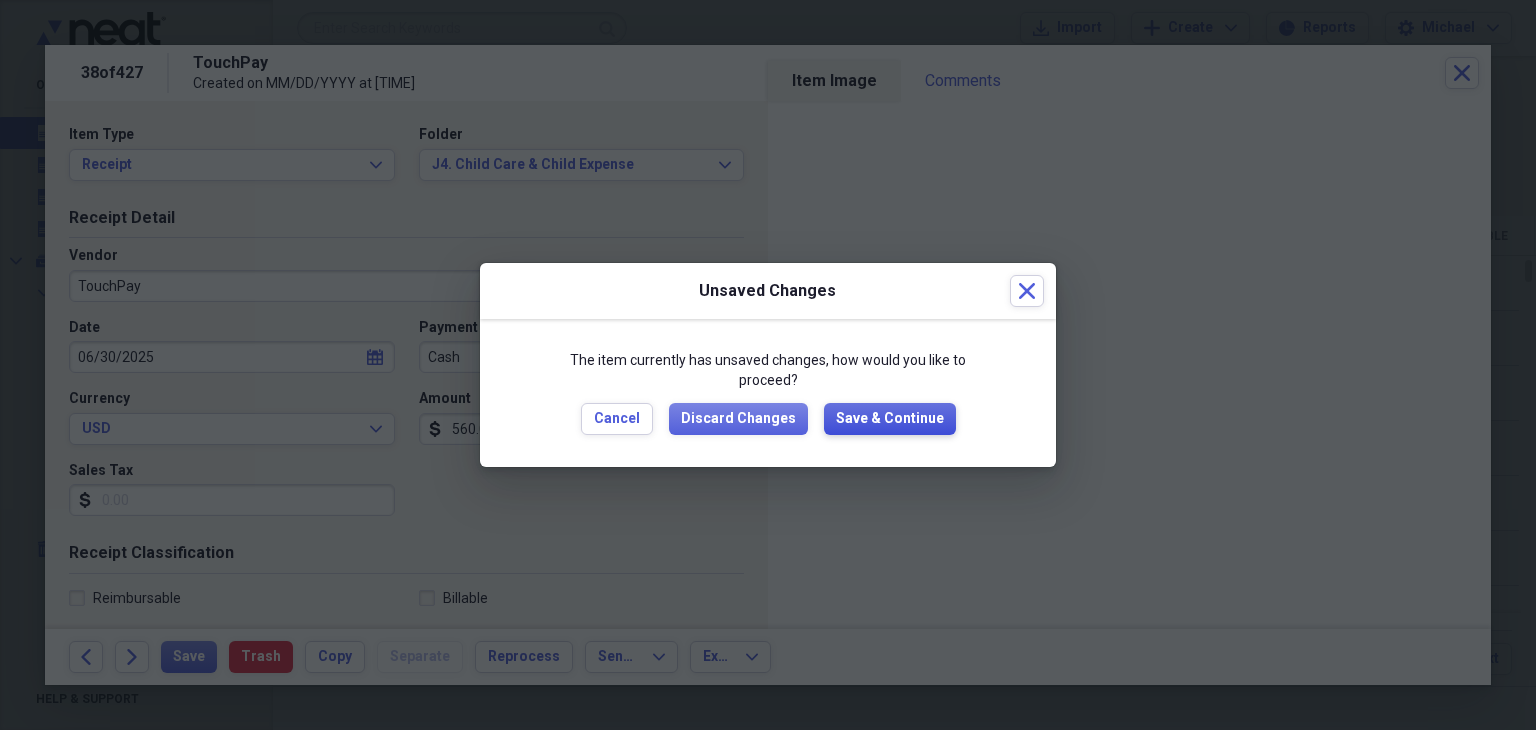 click on "Save & Continue" at bounding box center (890, 419) 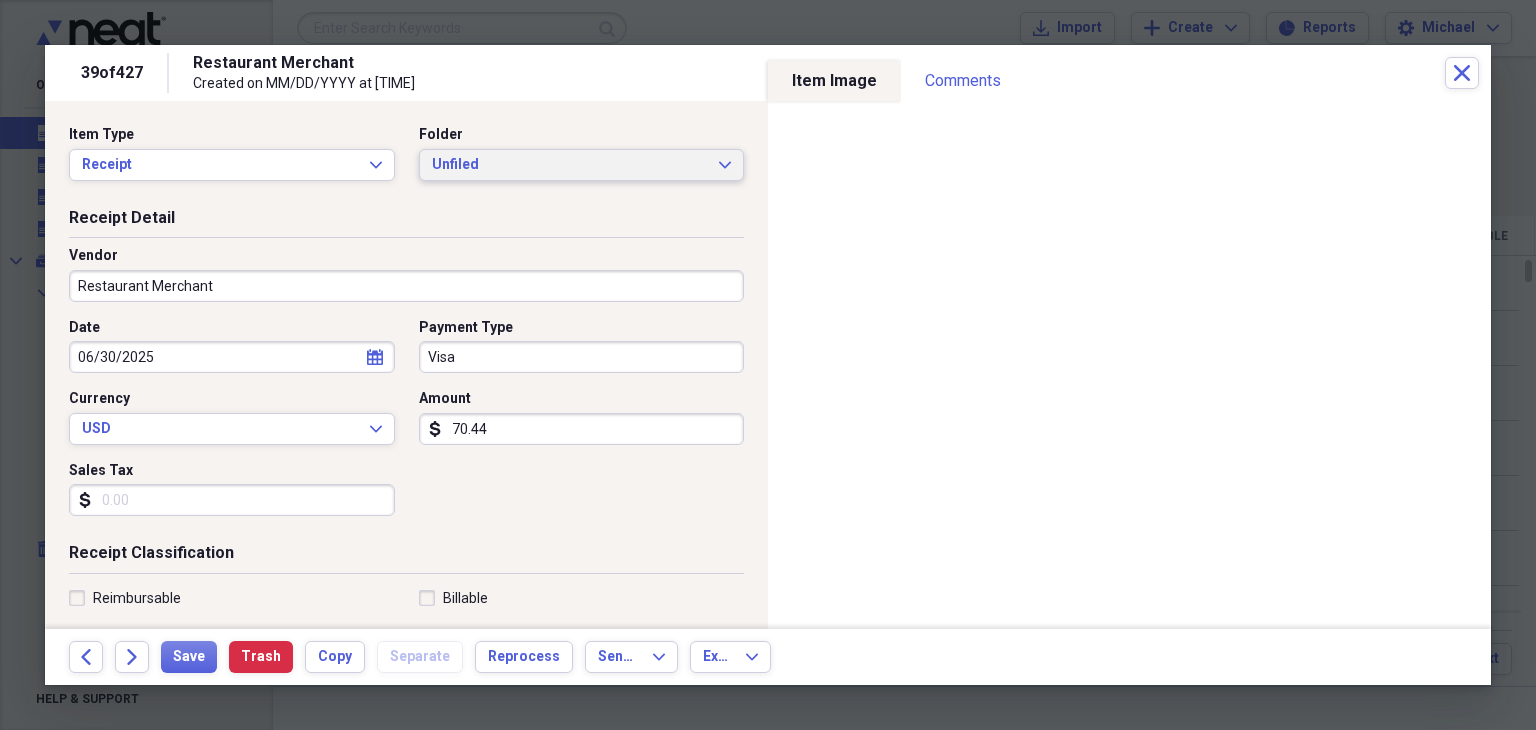 click on "Unfiled Expand" at bounding box center [582, 165] 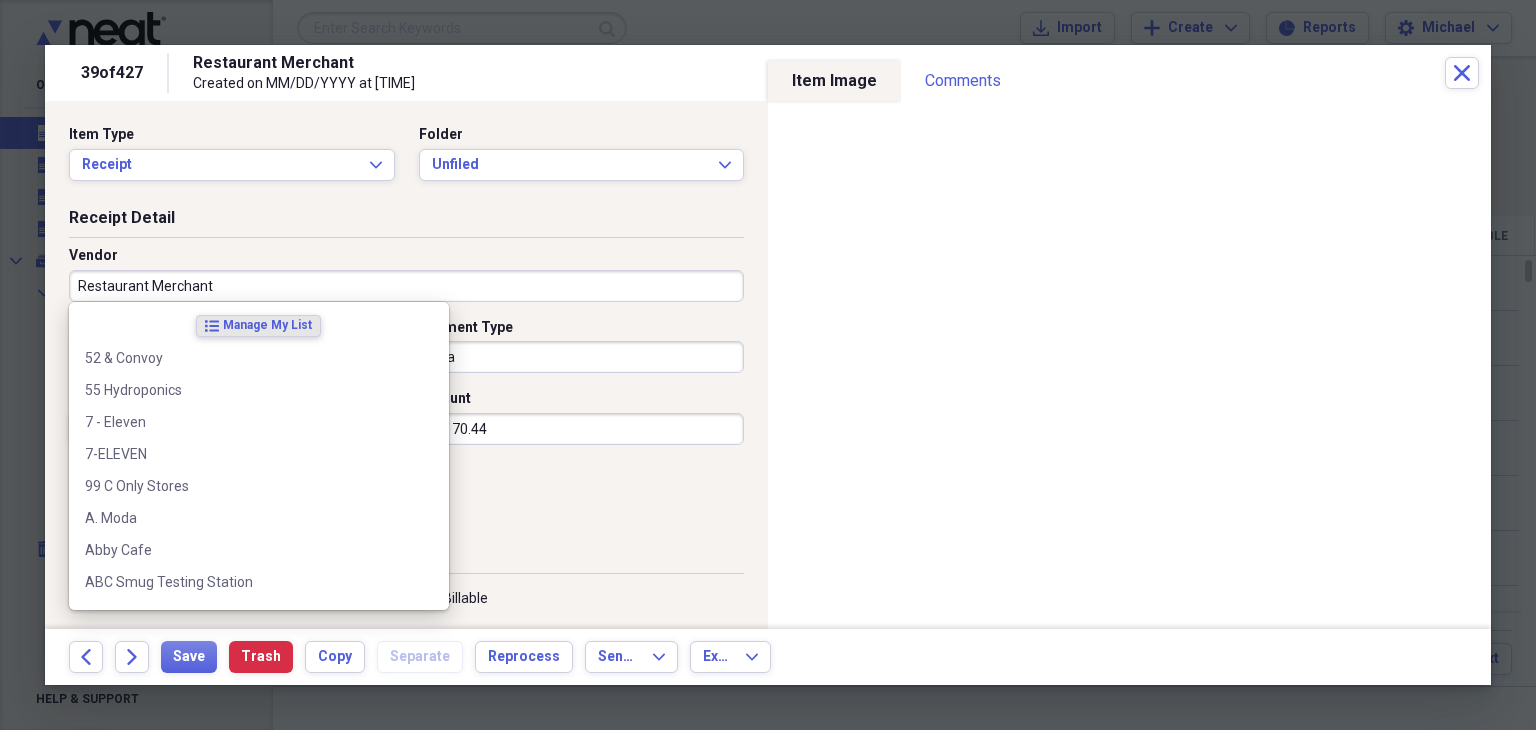 click on "Restaurant Merchant" at bounding box center (406, 286) 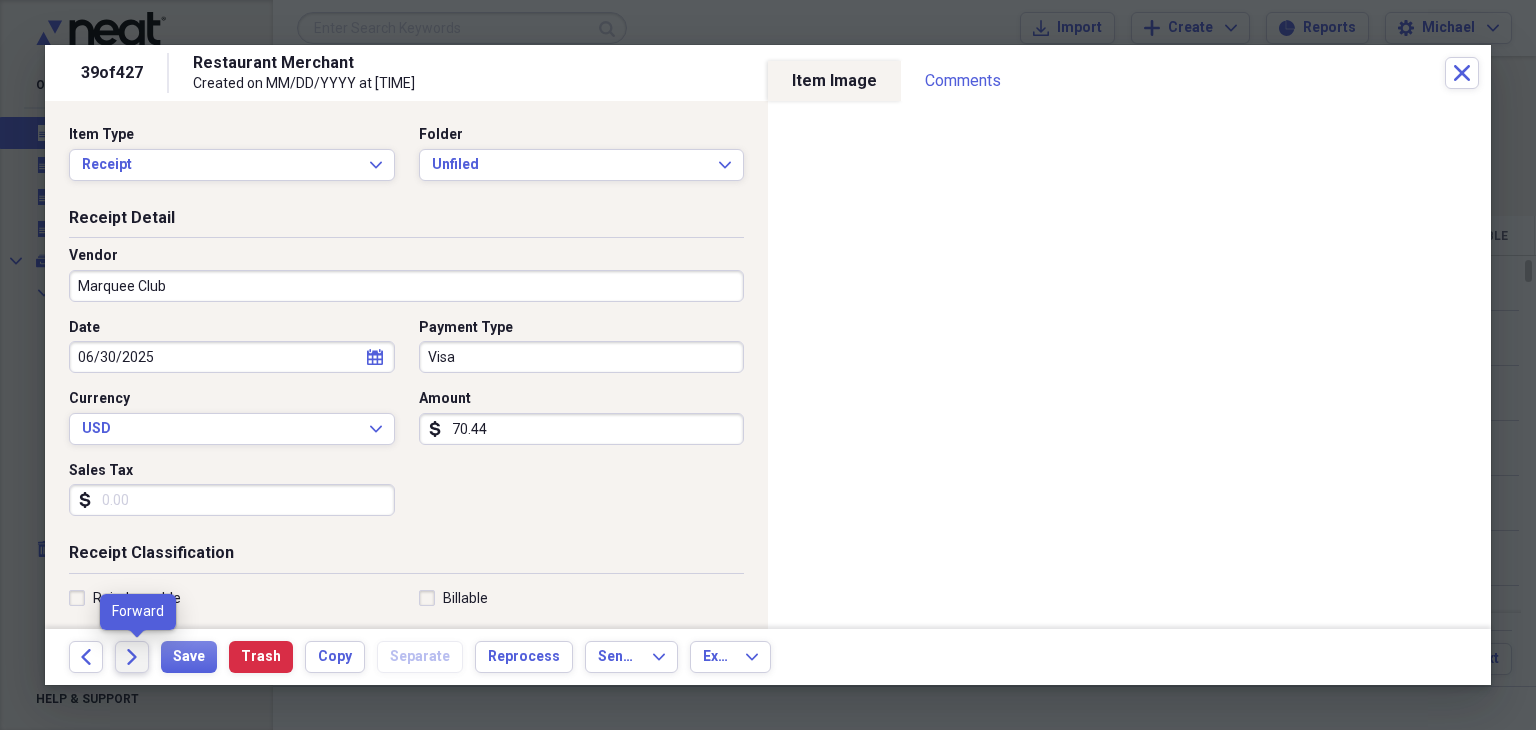 type on "Marquee Club" 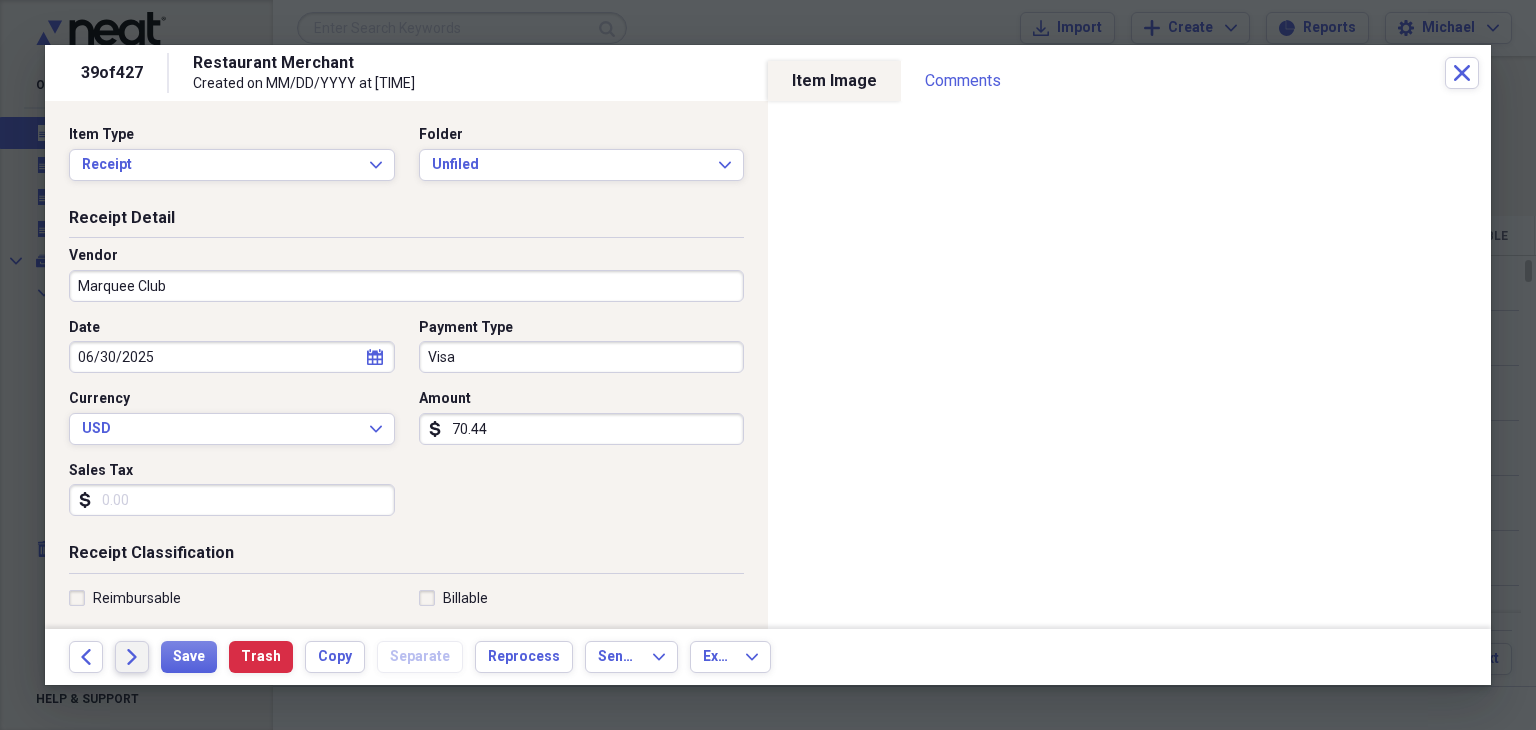 drag, startPoint x: 132, startPoint y: 654, endPoint x: 272, endPoint y: 589, distance: 154.35349 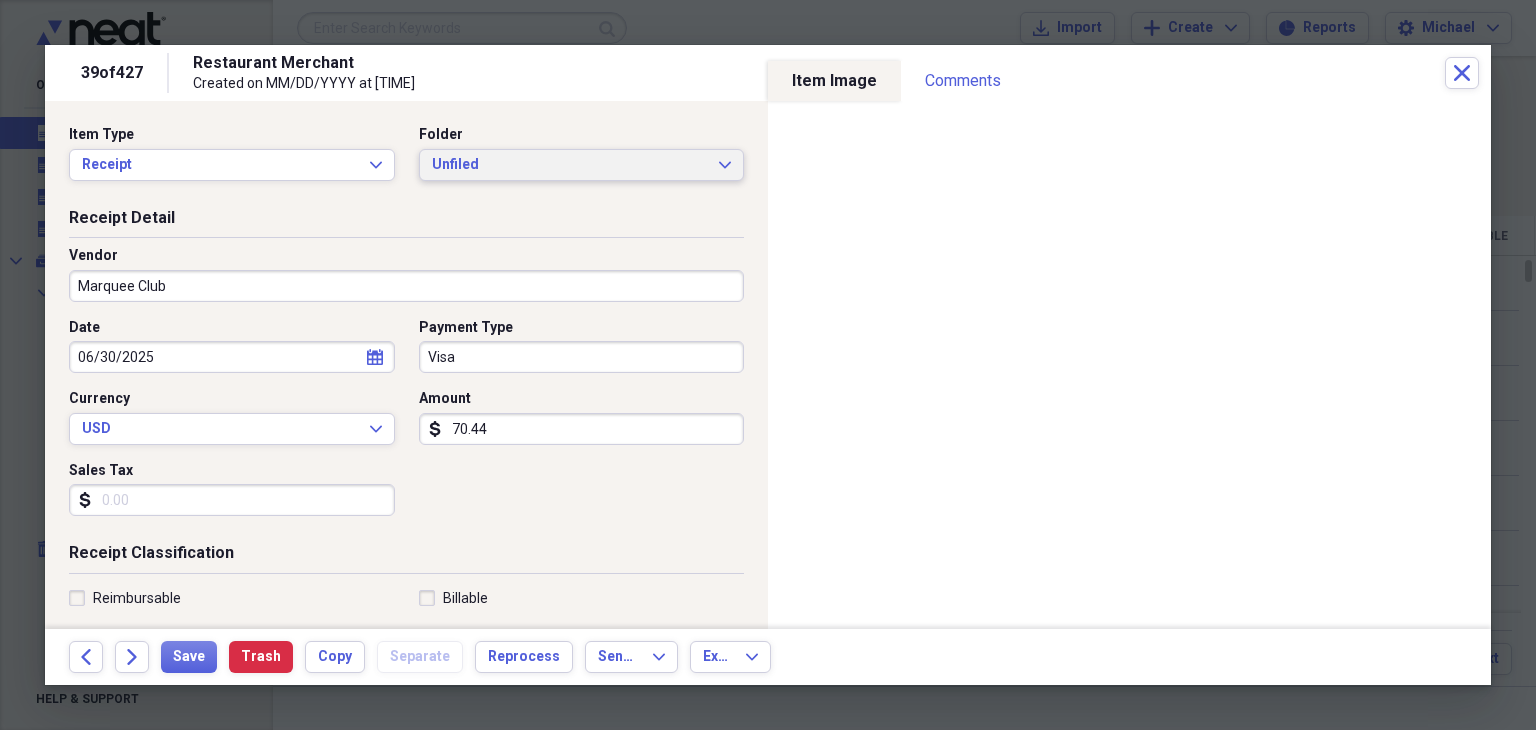 click on "Unfiled" at bounding box center (570, 165) 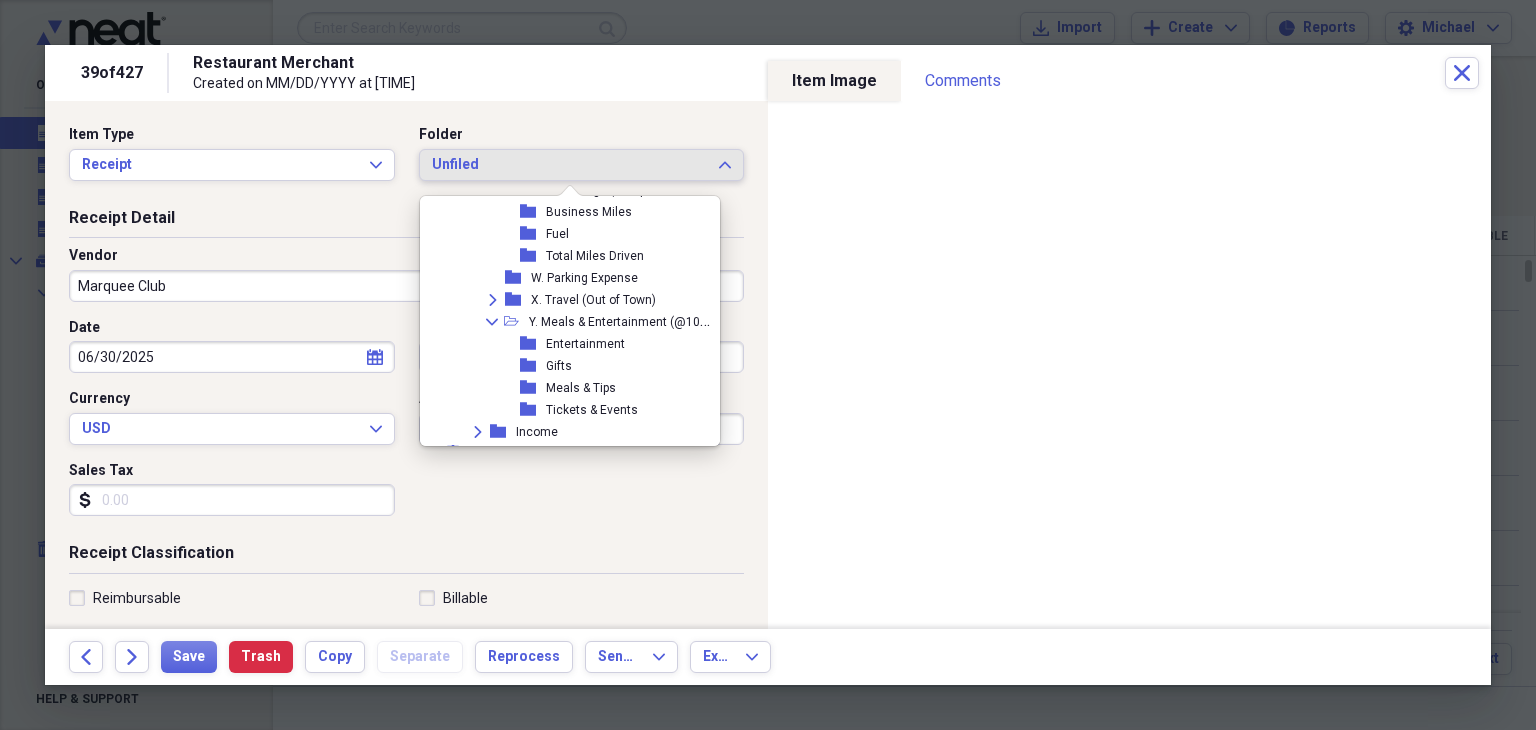scroll, scrollTop: 979, scrollLeft: 0, axis: vertical 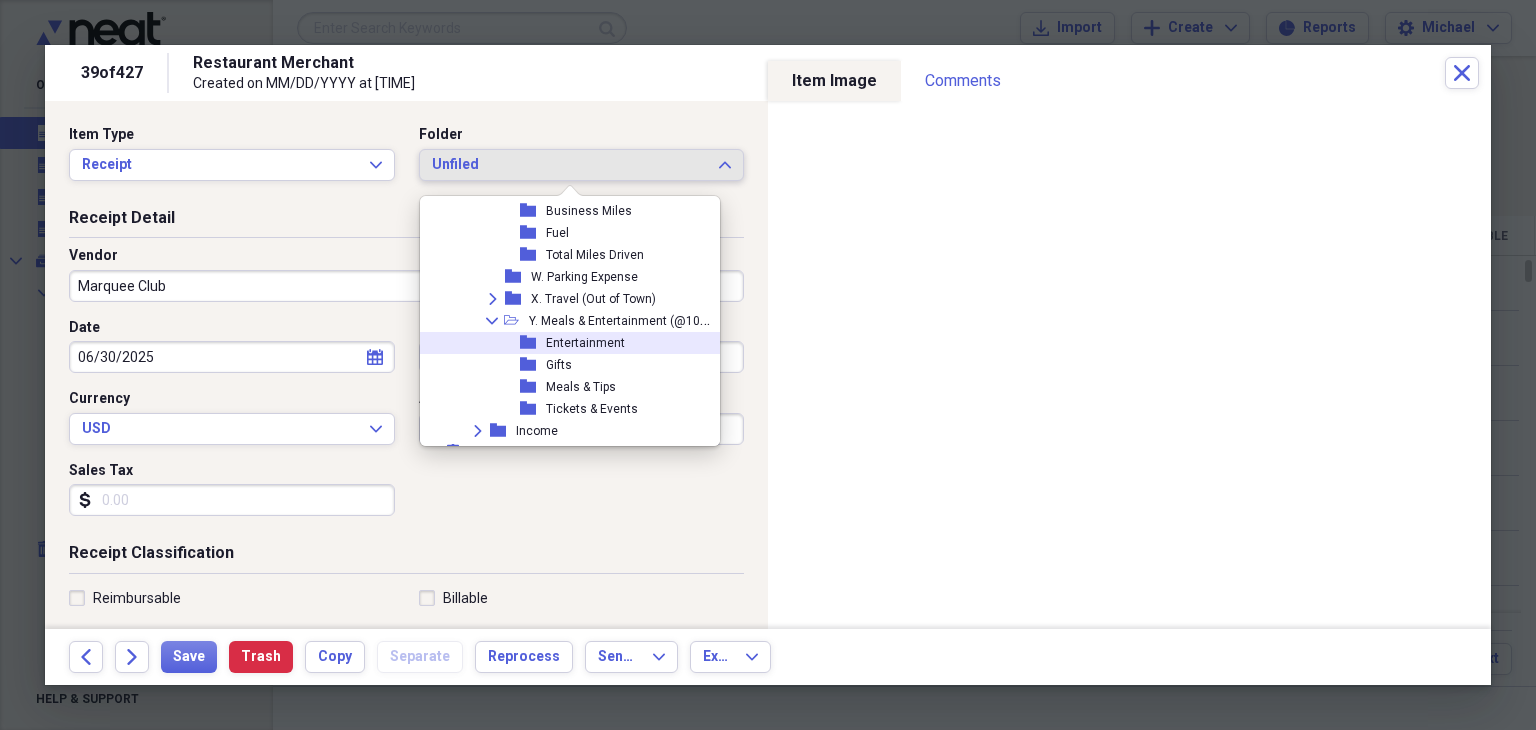 click on "Entertainment" at bounding box center (585, 343) 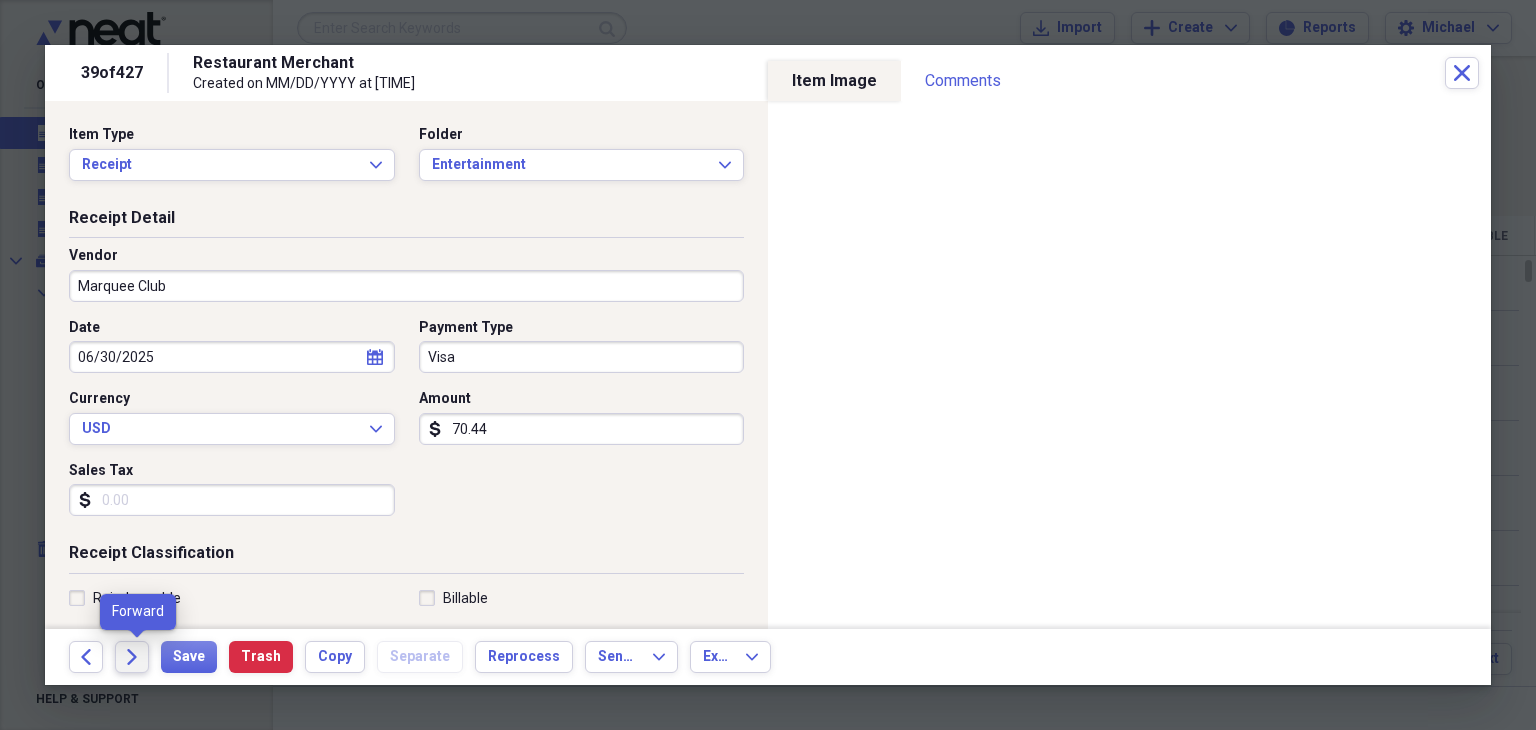 click on "Forward" at bounding box center (132, 657) 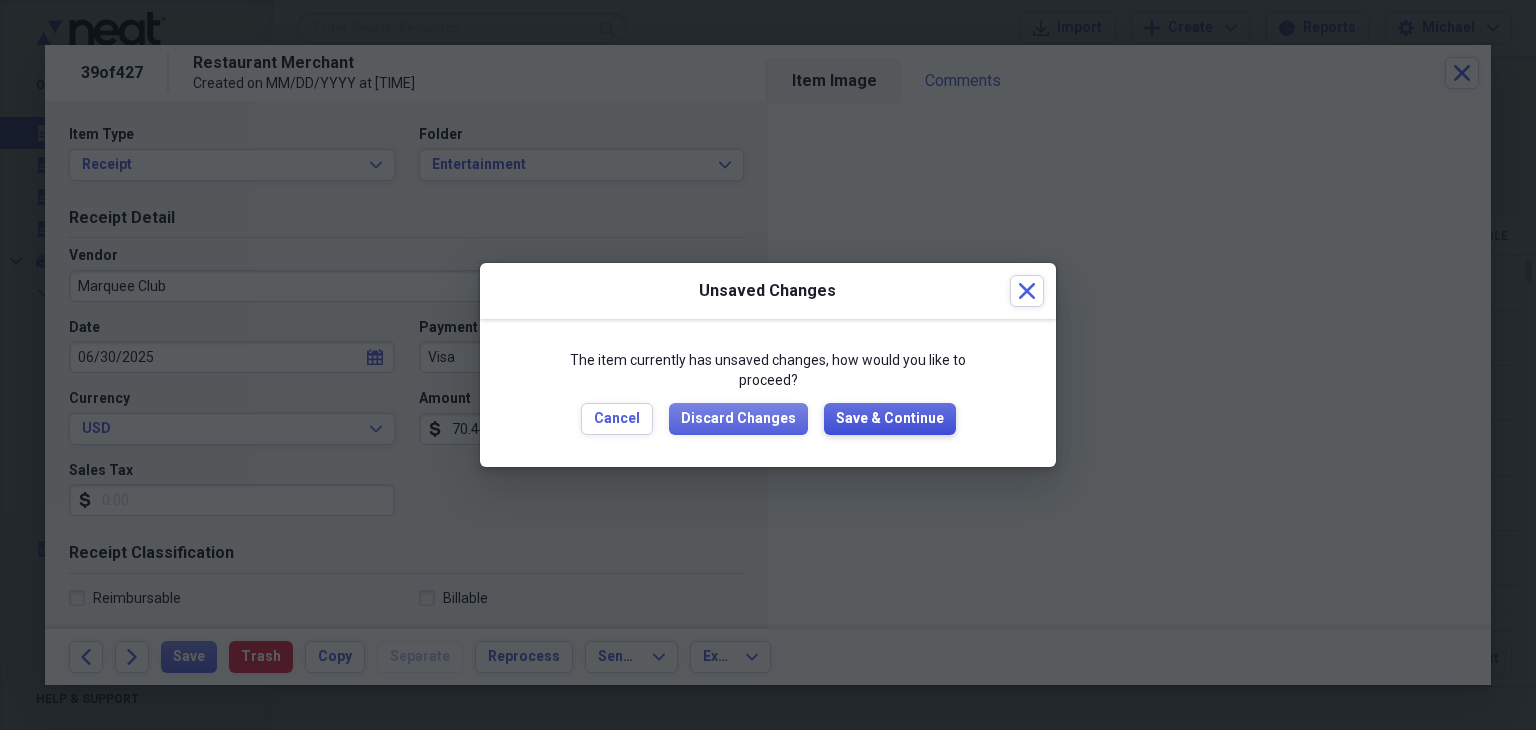 click on "Save & Continue" at bounding box center [890, 419] 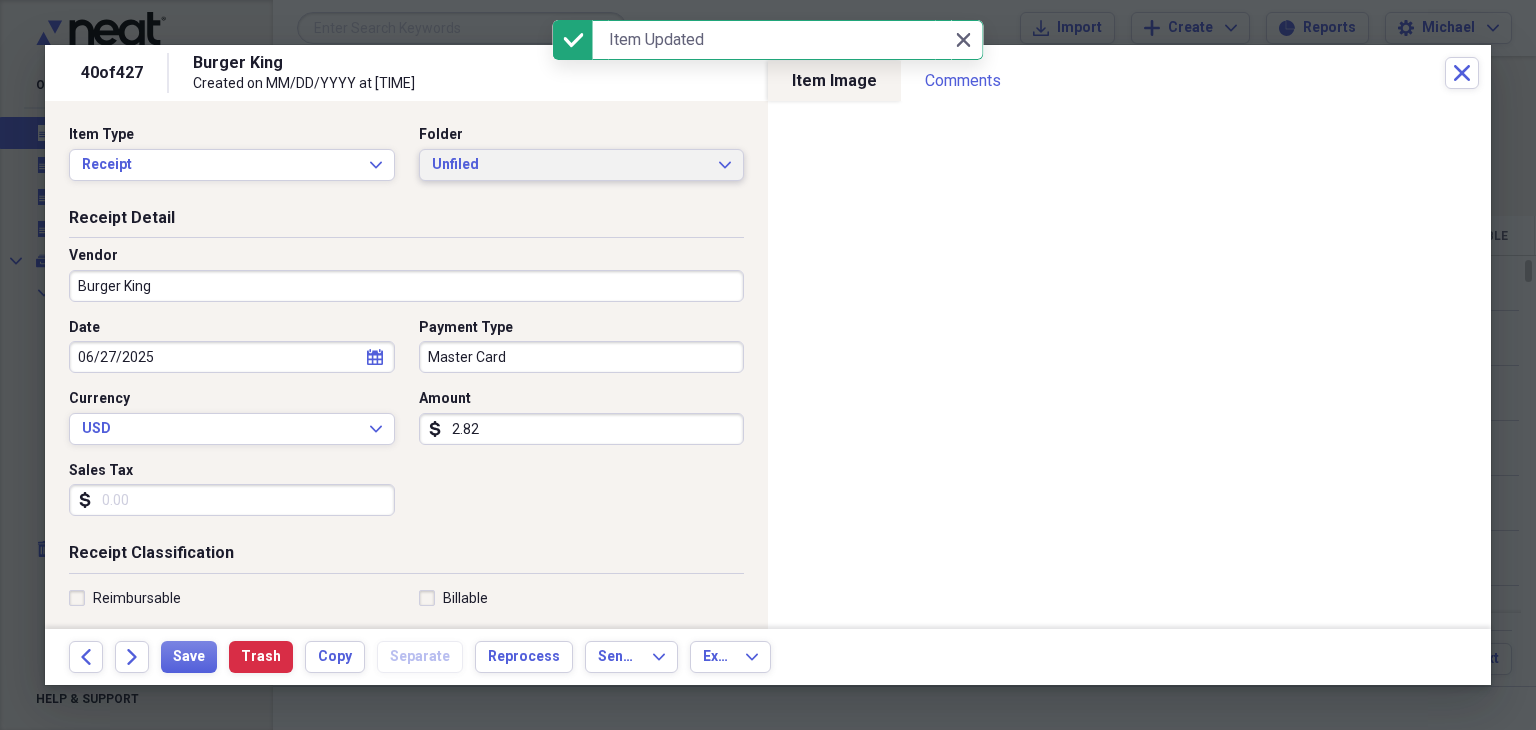 click on "Unfiled" at bounding box center (570, 165) 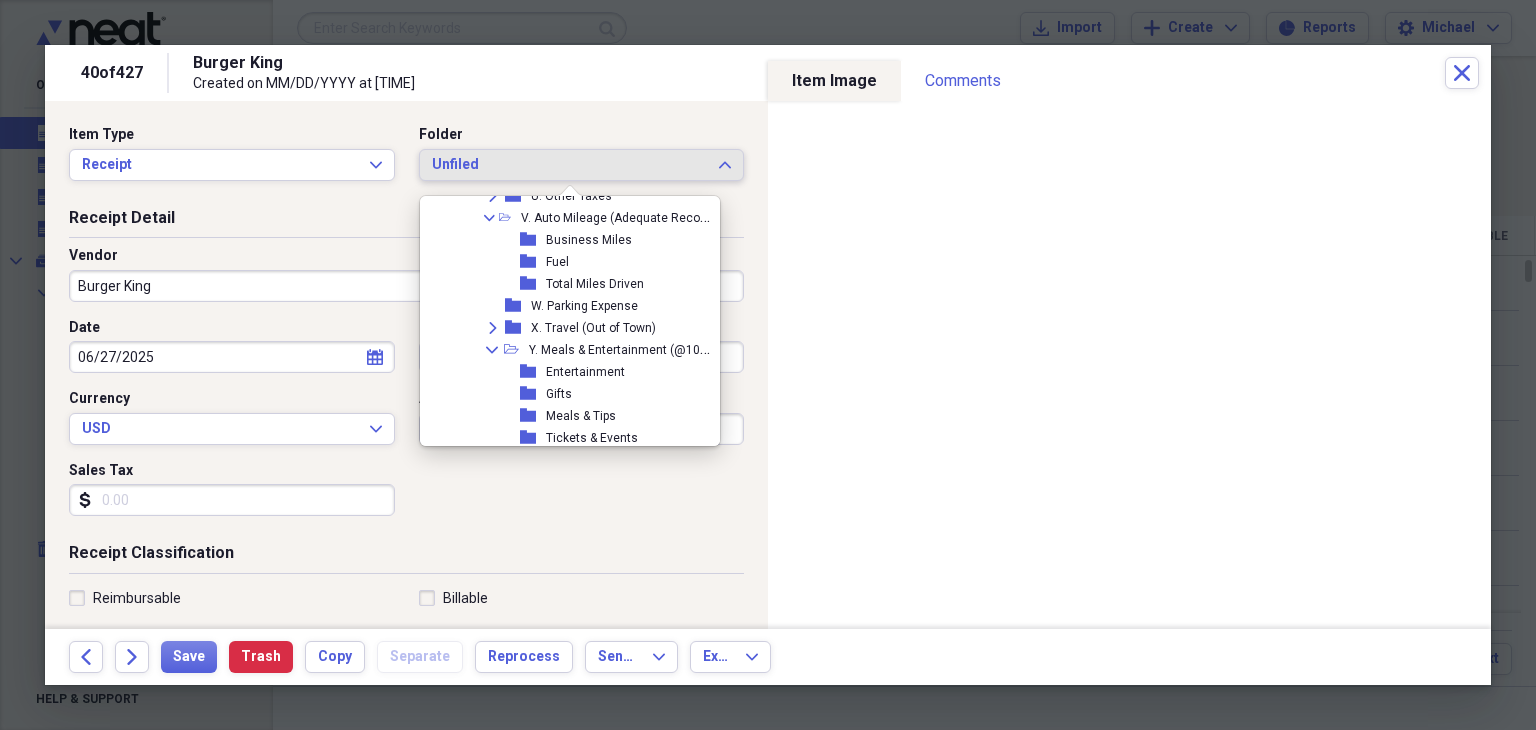scroll, scrollTop: 959, scrollLeft: 0, axis: vertical 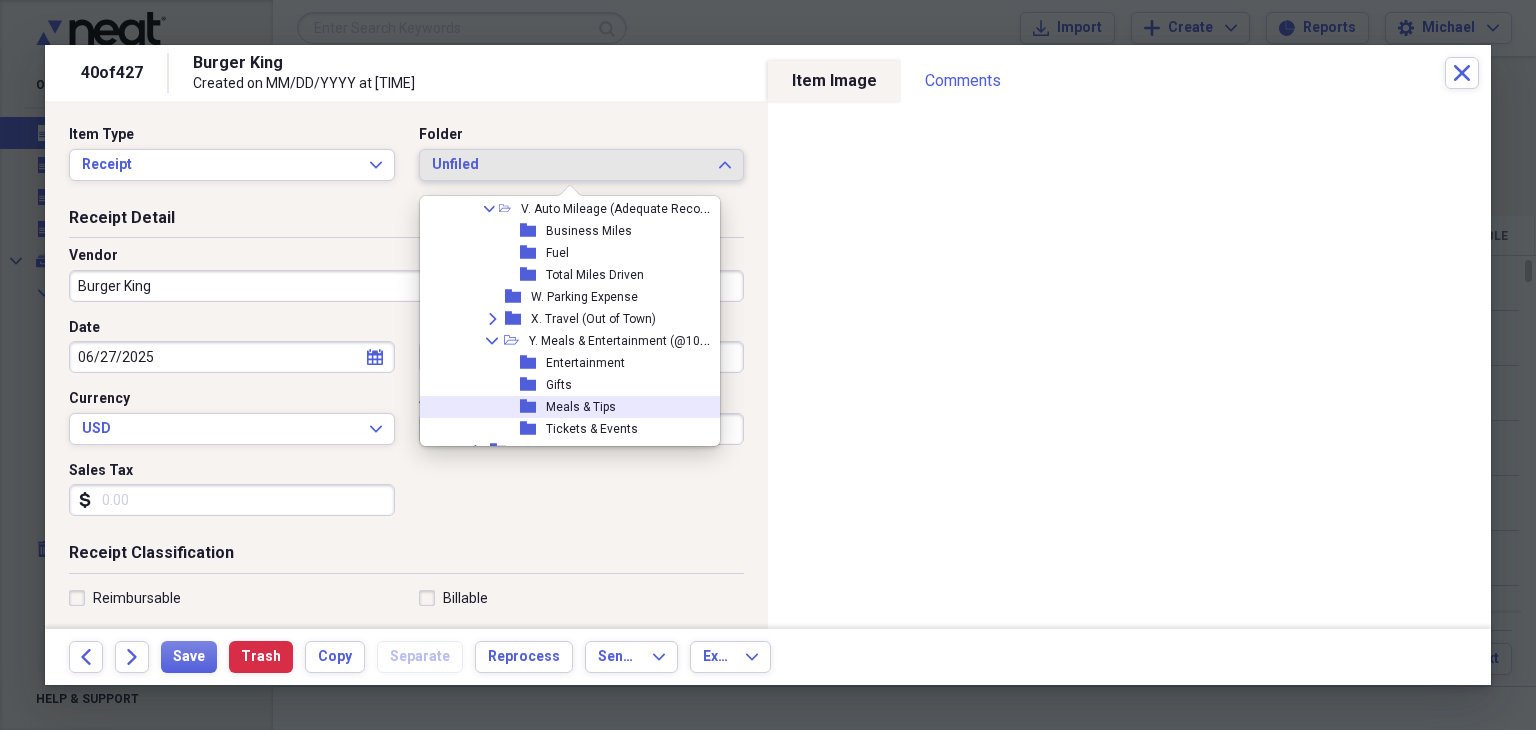 click on "Meals & Tips" at bounding box center (581, 407) 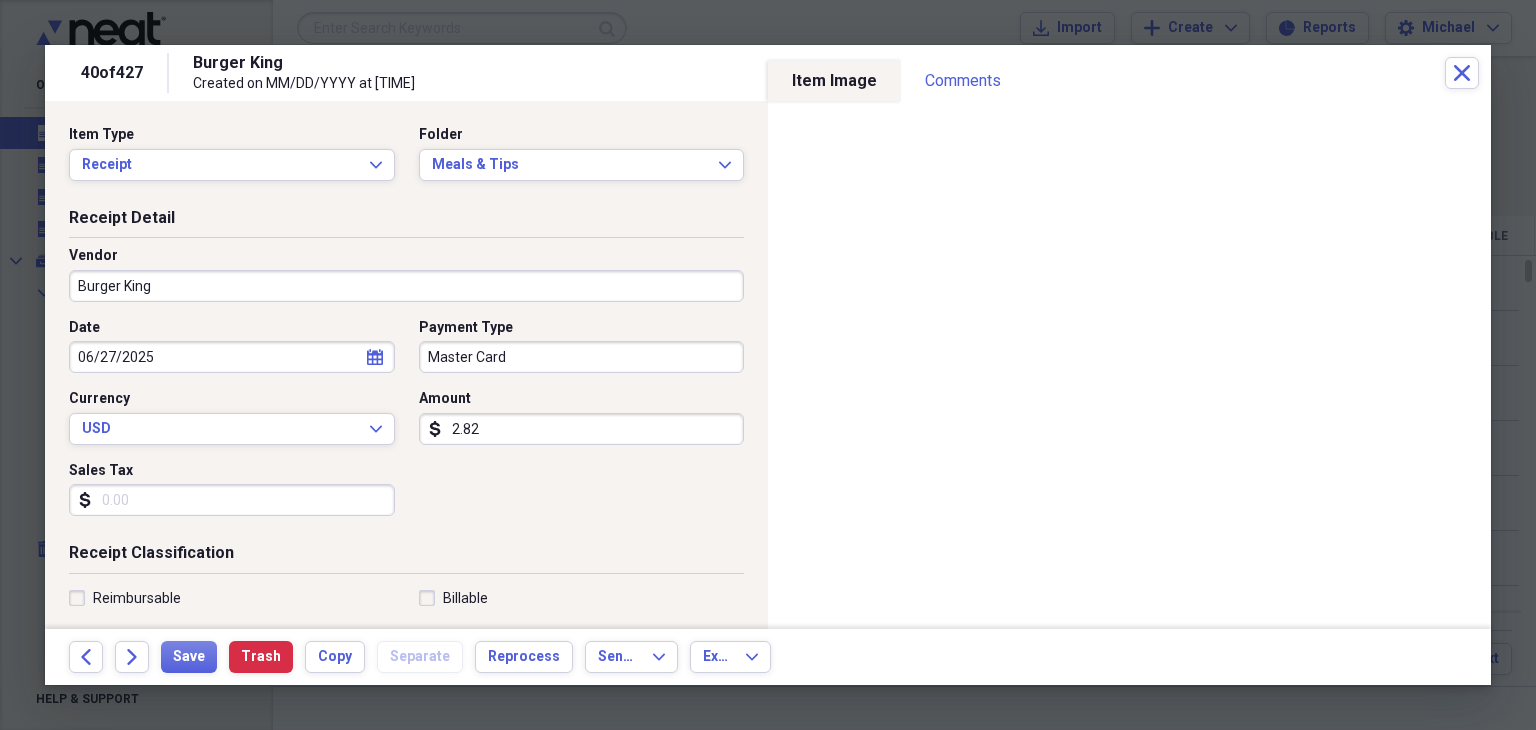 click on "Sales Tax" at bounding box center (232, 500) 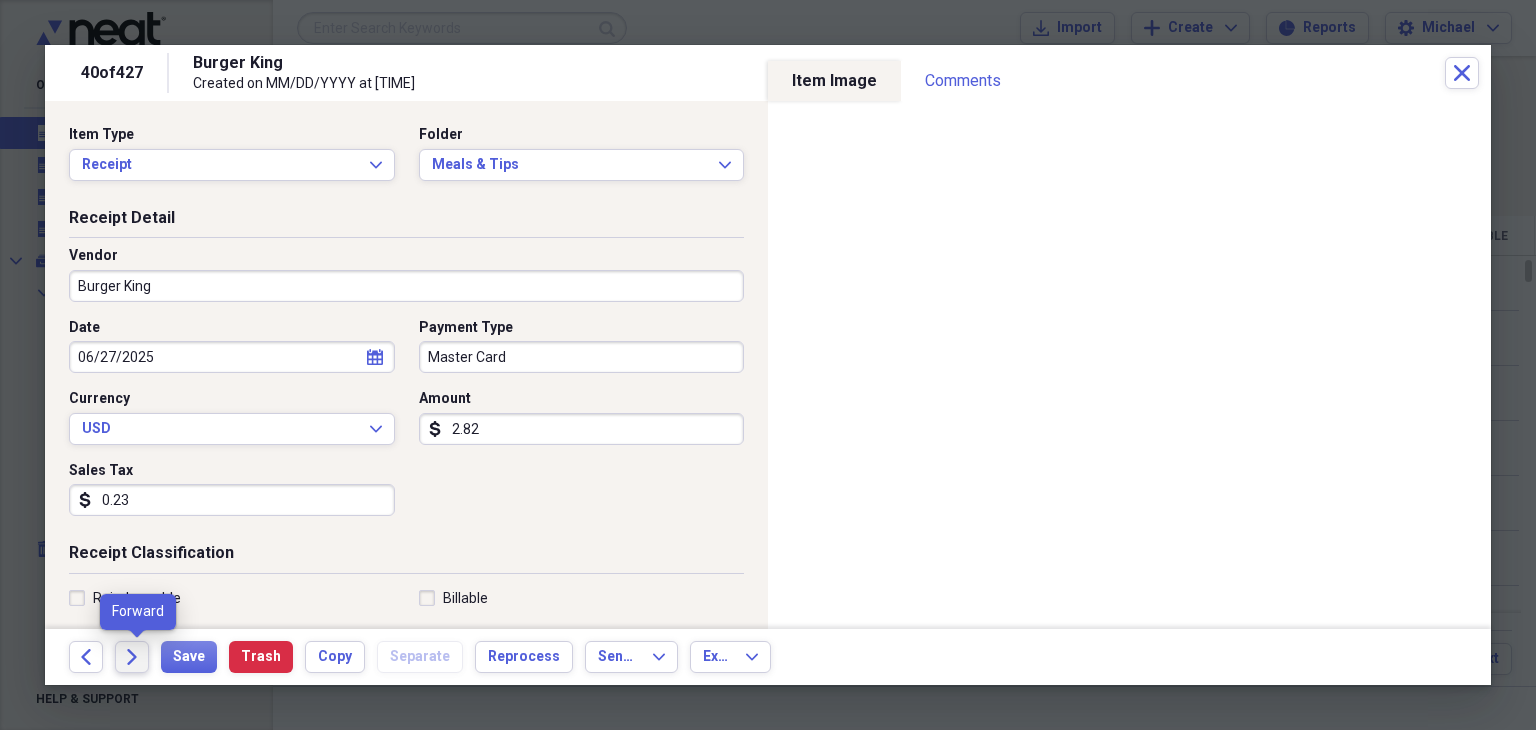 type on "0.23" 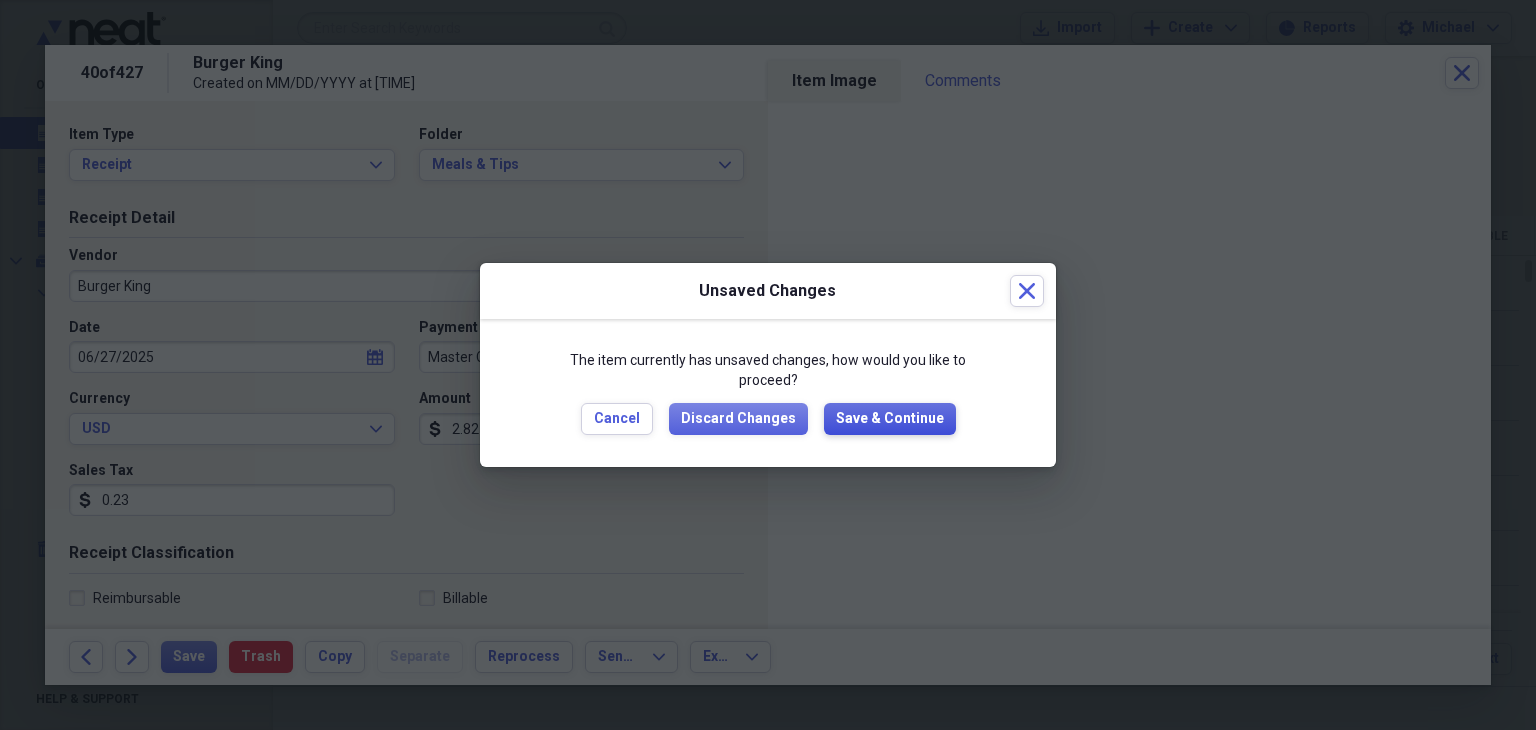 click on "Save & Continue" at bounding box center [890, 419] 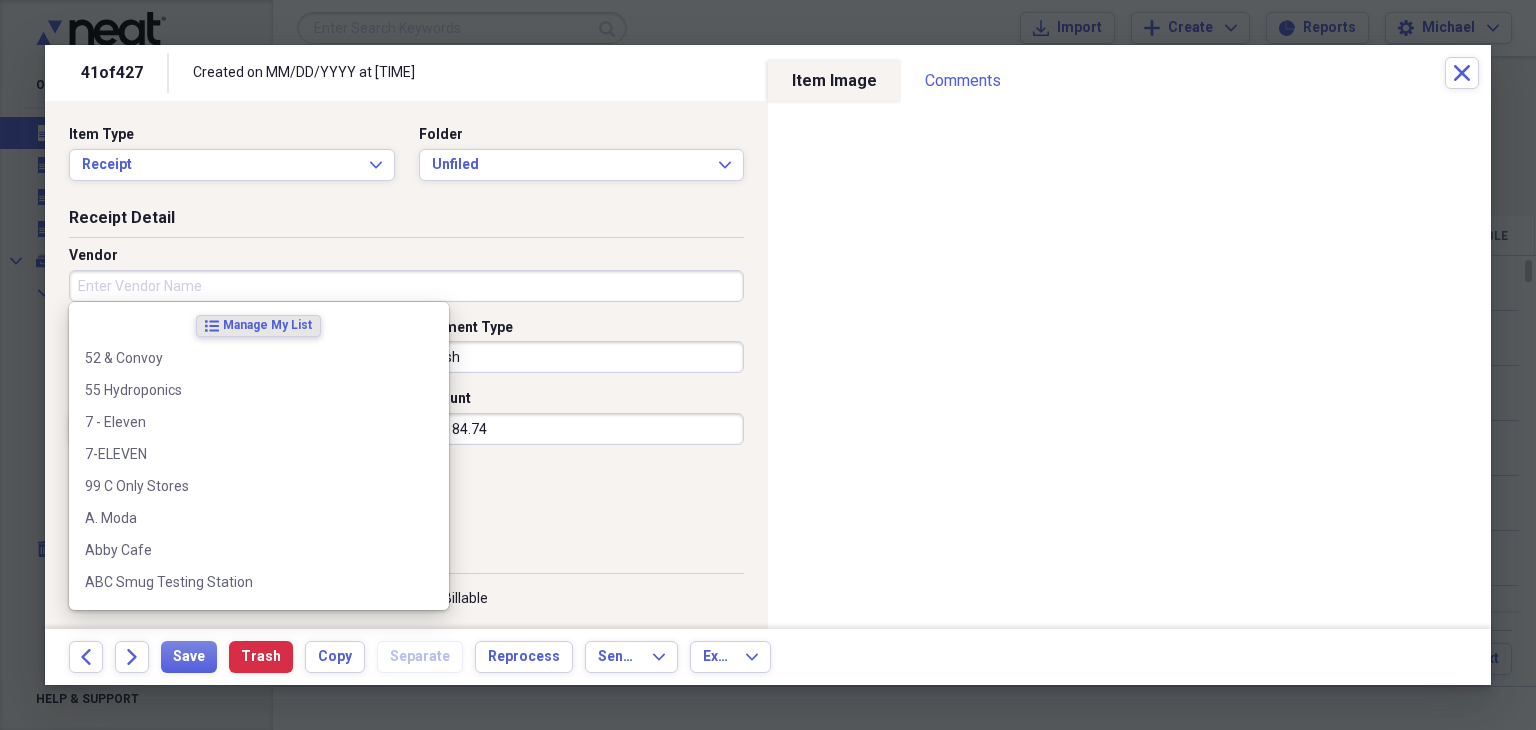 click on "Vendor" at bounding box center [406, 286] 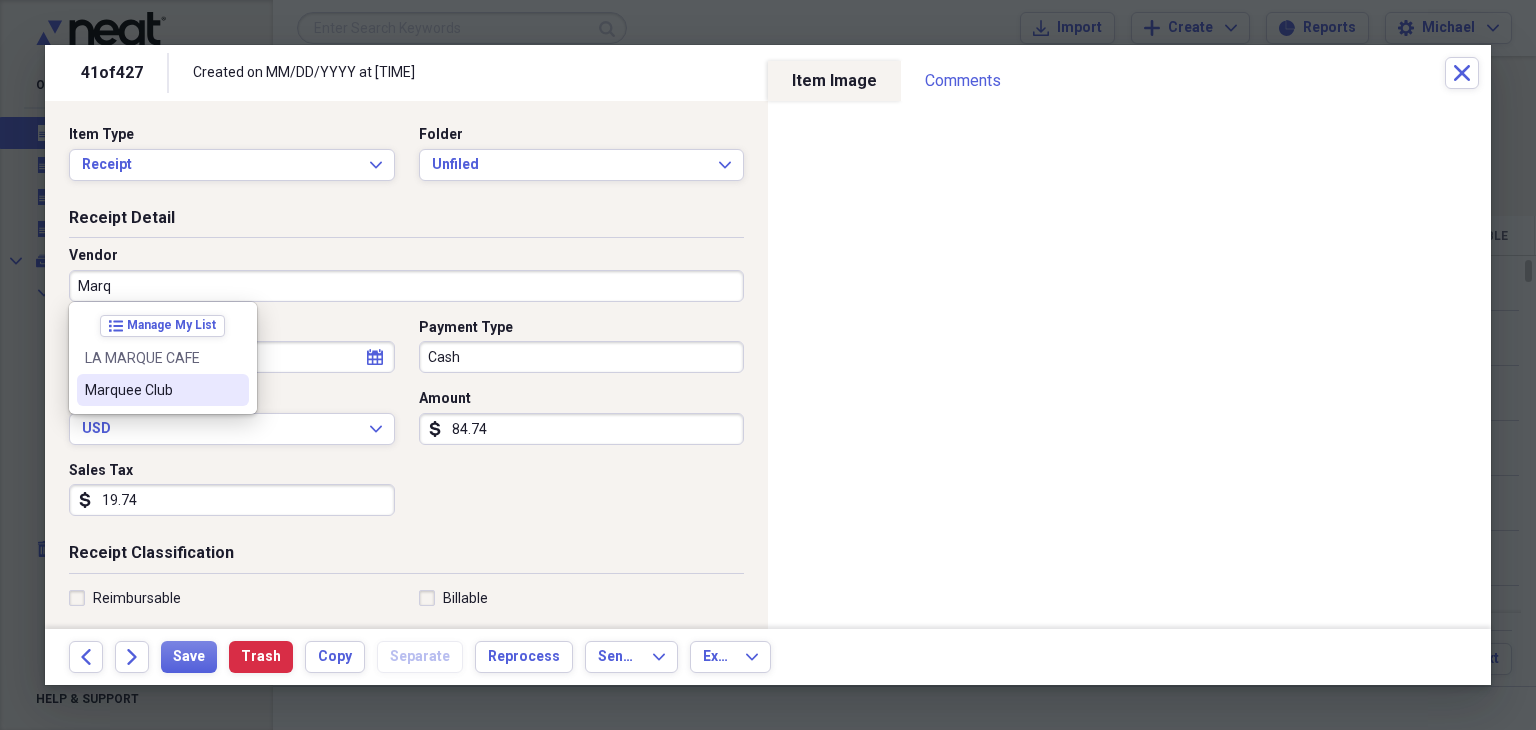 click on "Marquee Club" at bounding box center (151, 390) 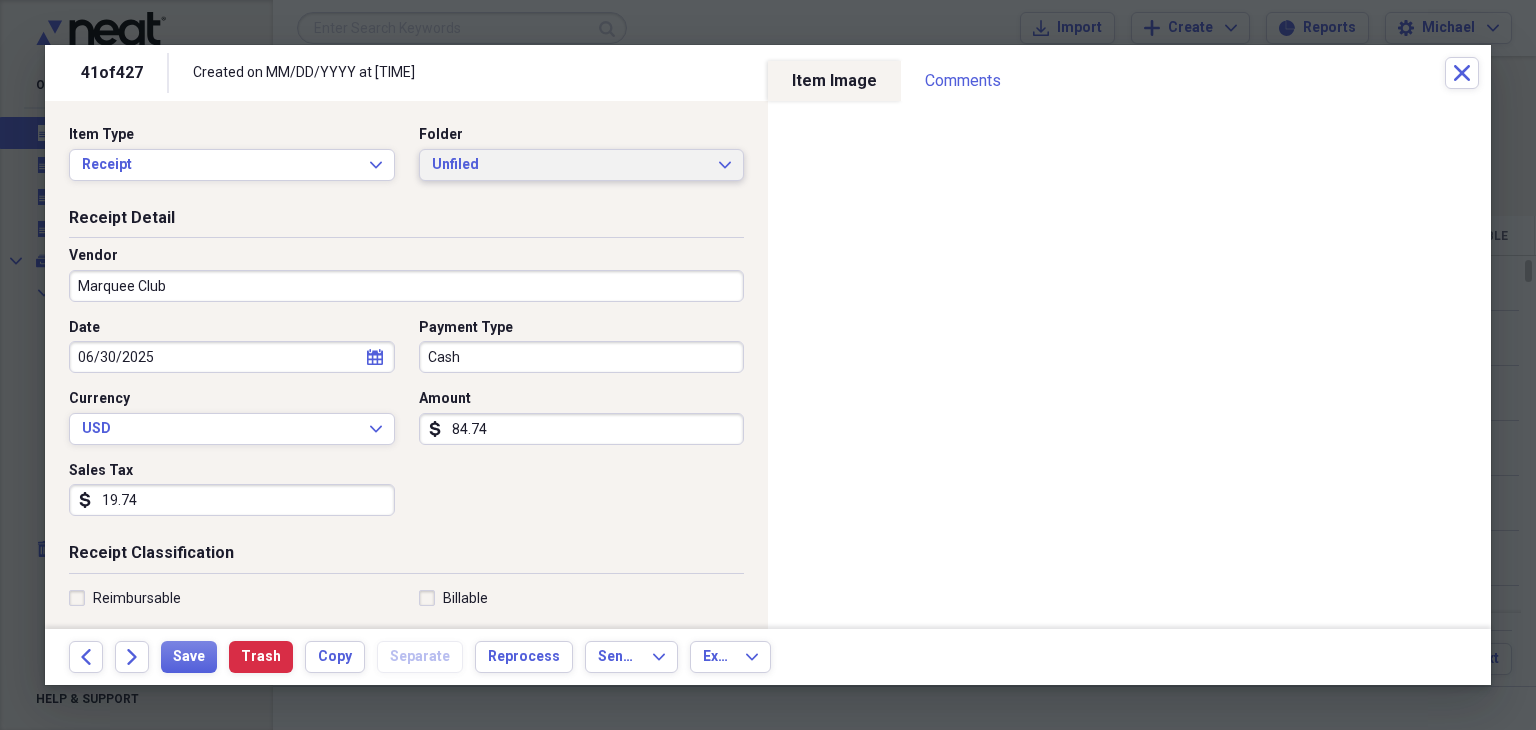 click on "Unfiled" at bounding box center [570, 165] 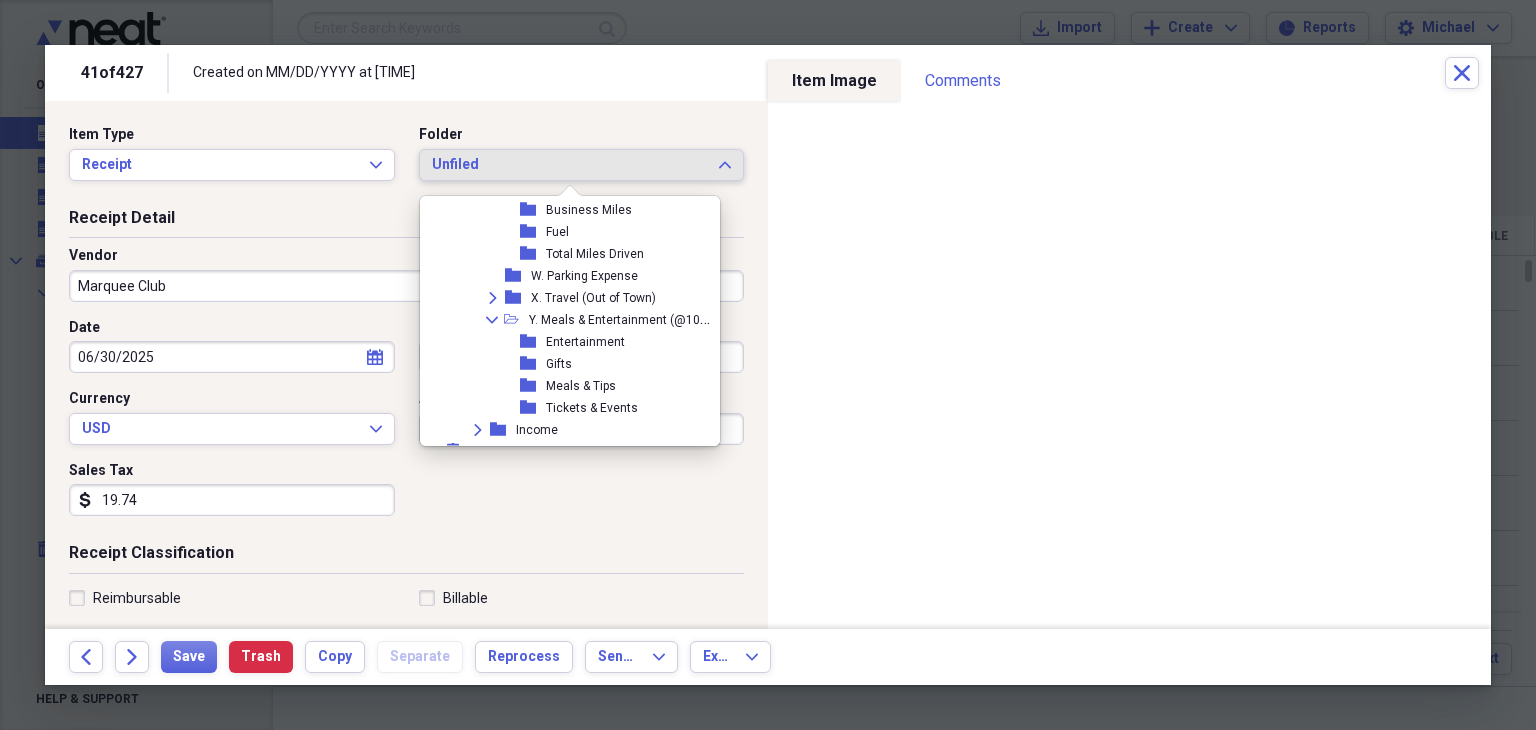 scroll, scrollTop: 980, scrollLeft: 0, axis: vertical 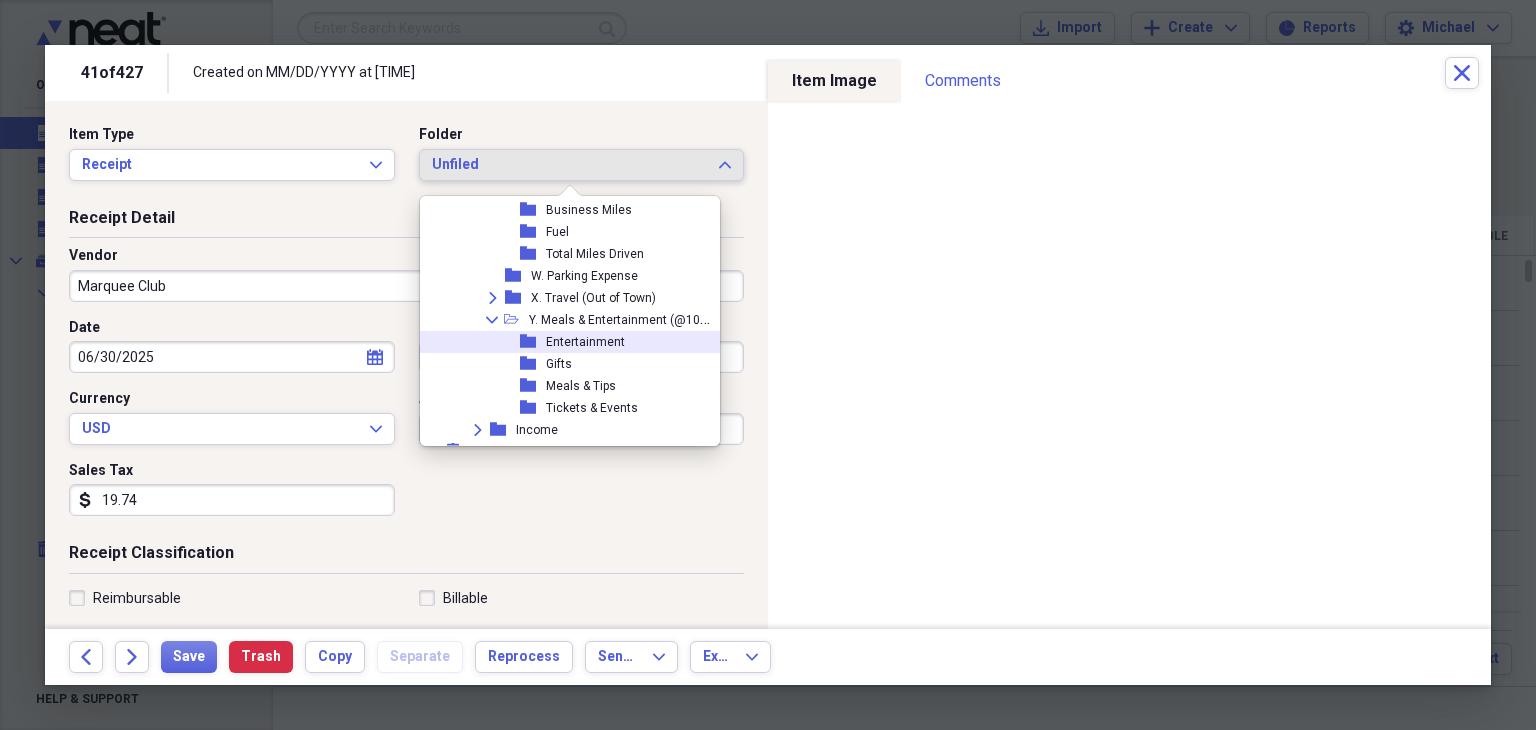 click on "Entertainment" at bounding box center [585, 342] 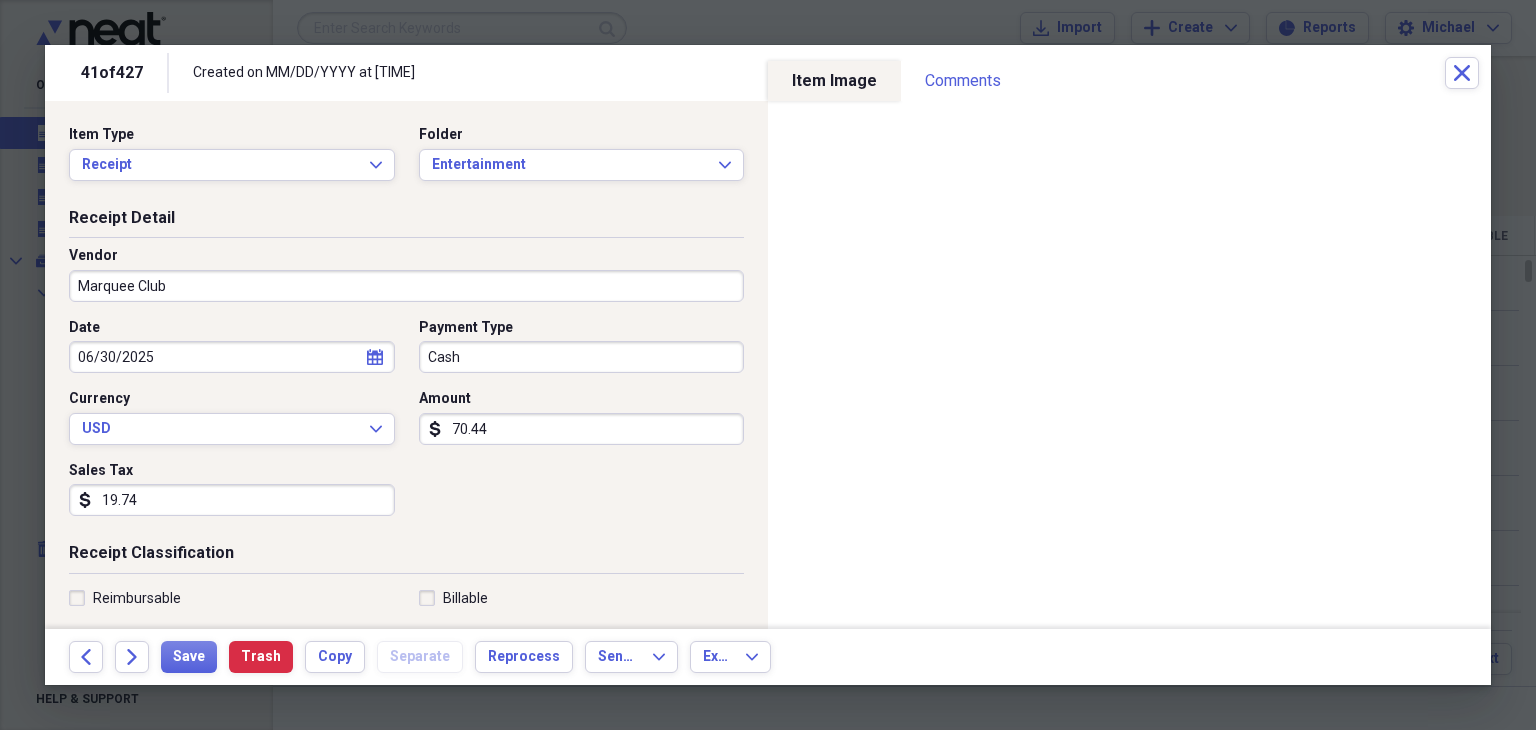 type on "70.44" 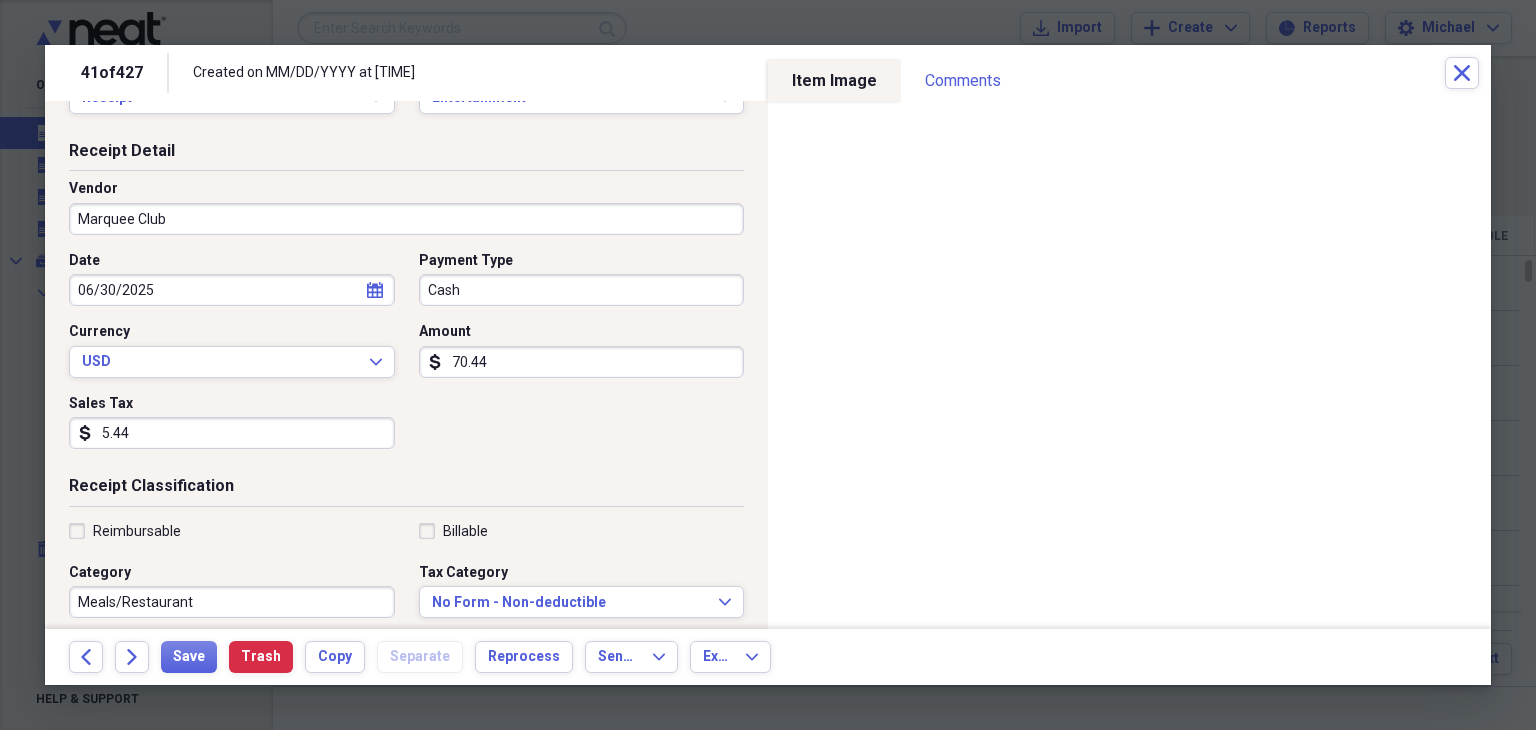 scroll, scrollTop: 68, scrollLeft: 0, axis: vertical 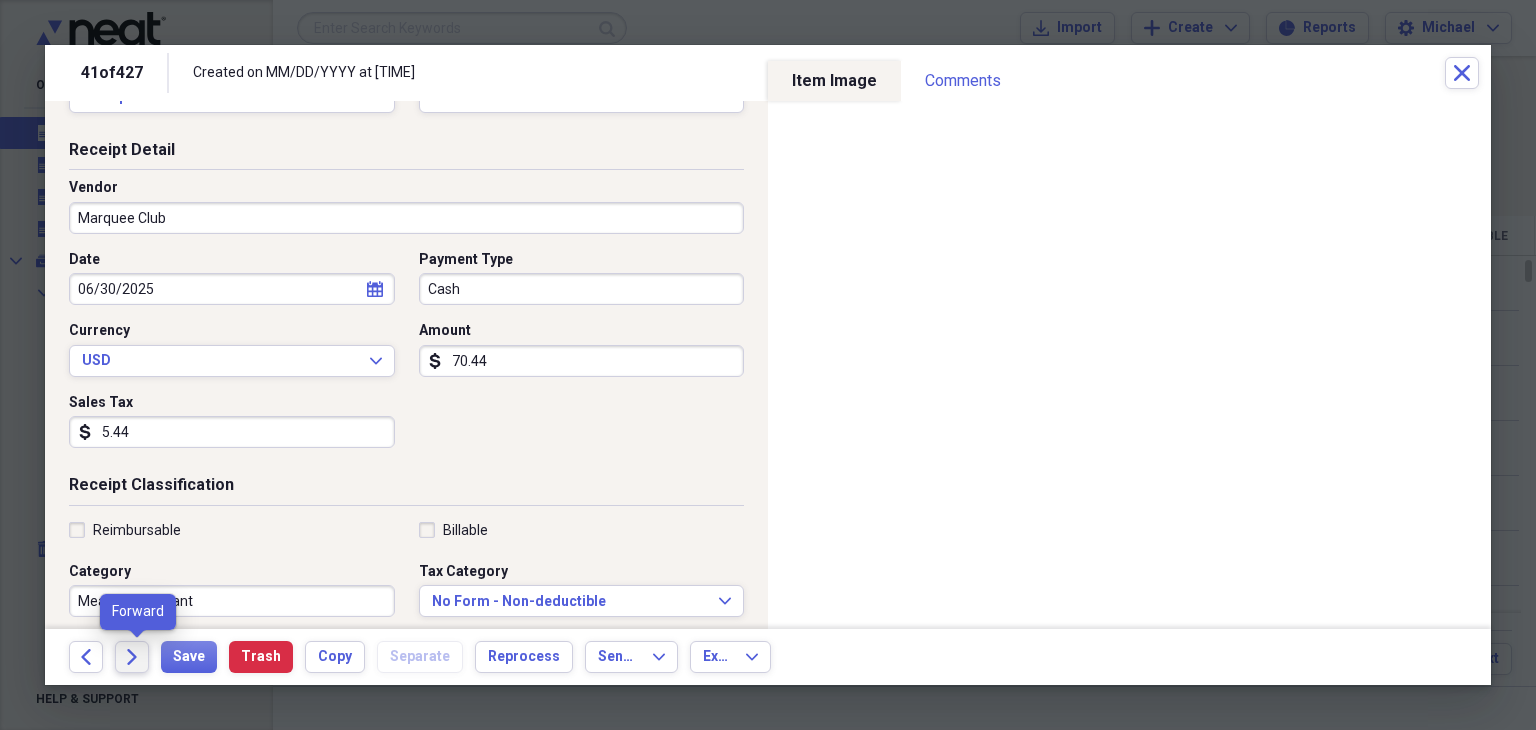 type on "5.44" 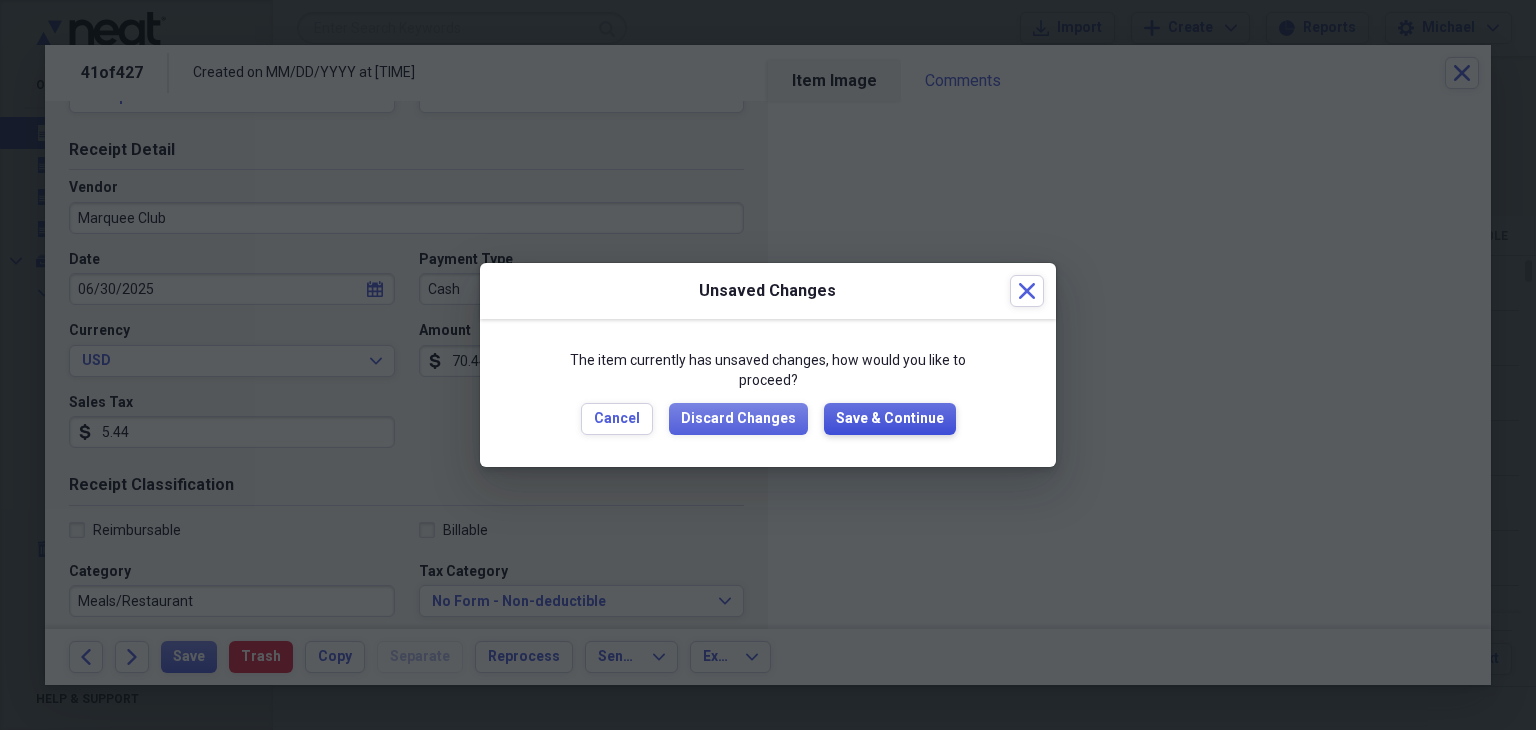 click on "Save & Continue" at bounding box center (890, 419) 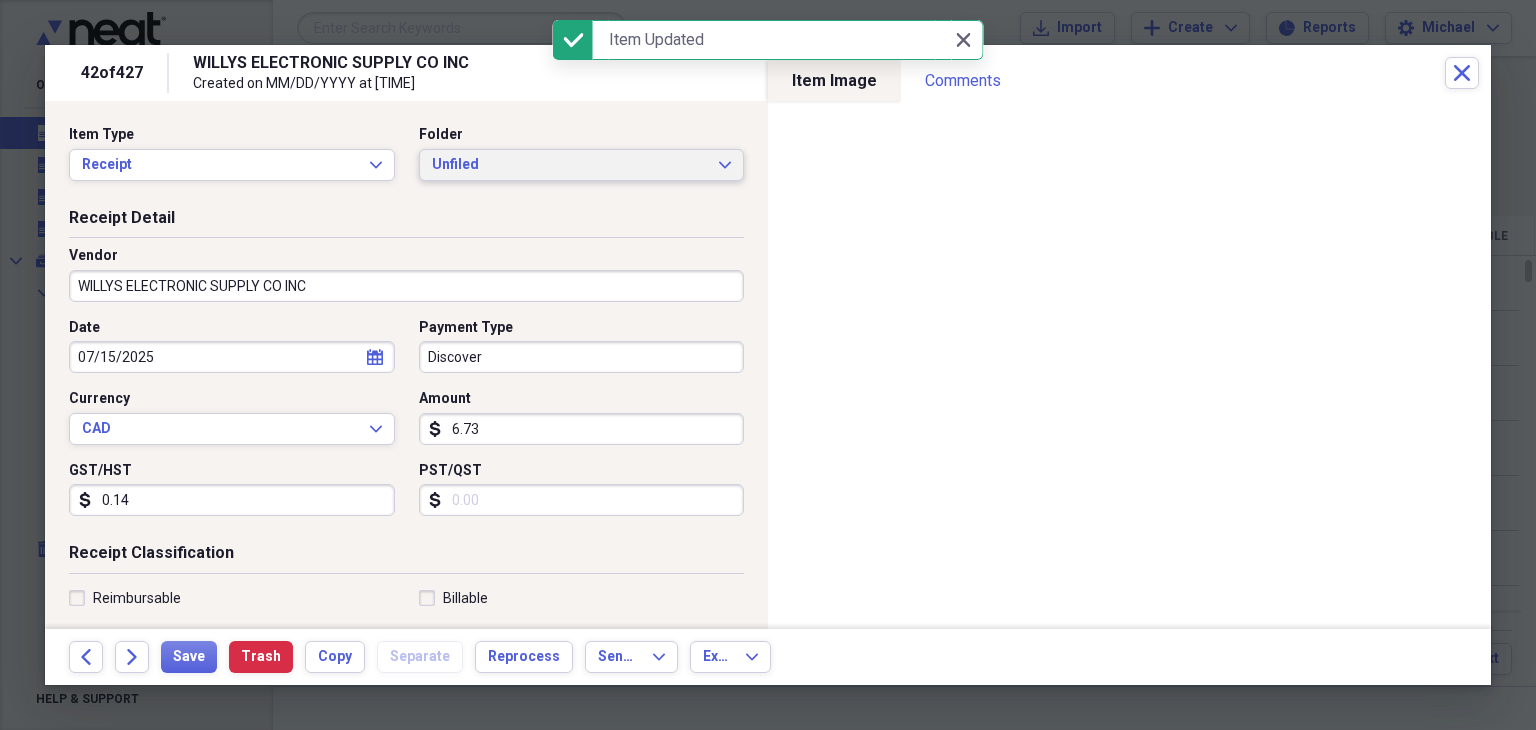 click on "Unfiled" at bounding box center (570, 165) 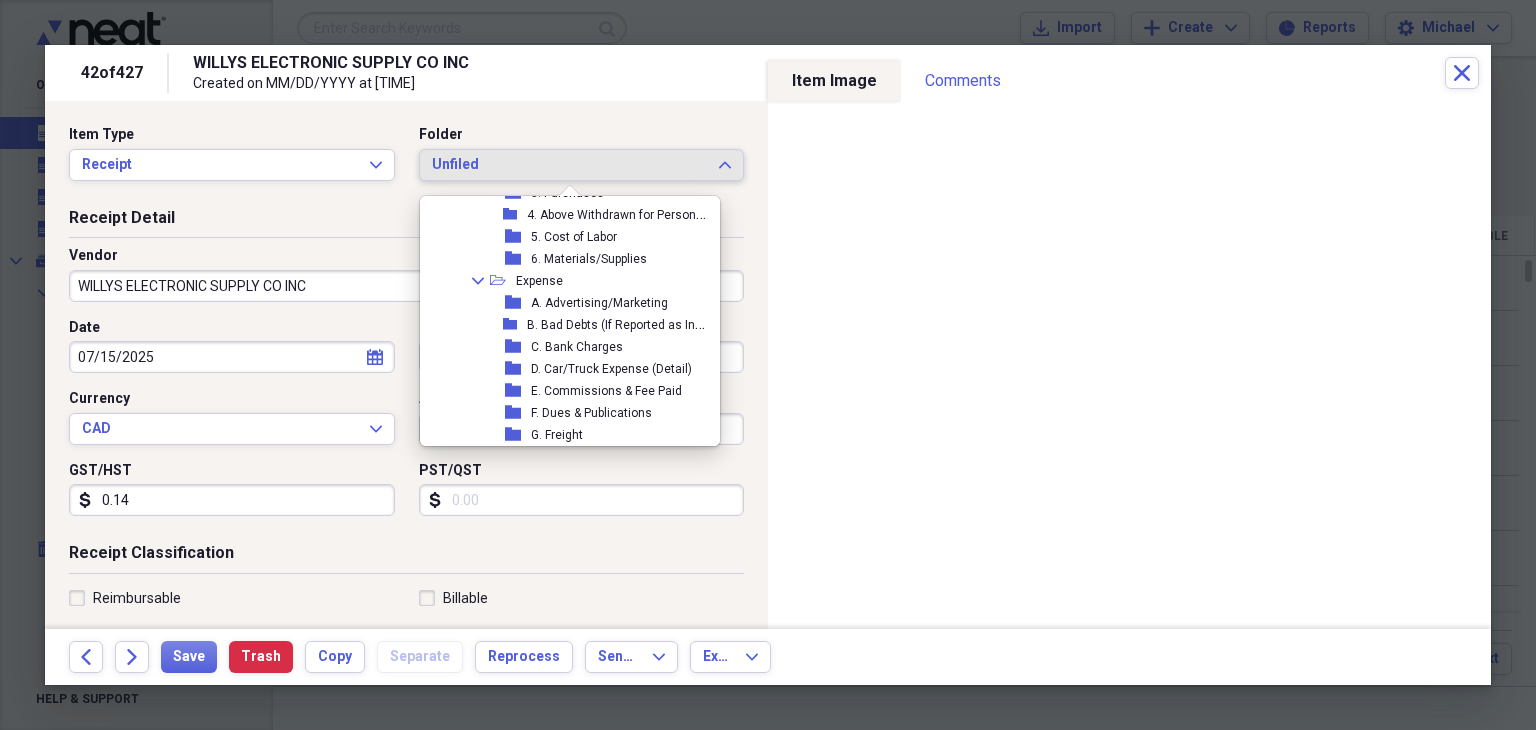 scroll, scrollTop: 314, scrollLeft: 0, axis: vertical 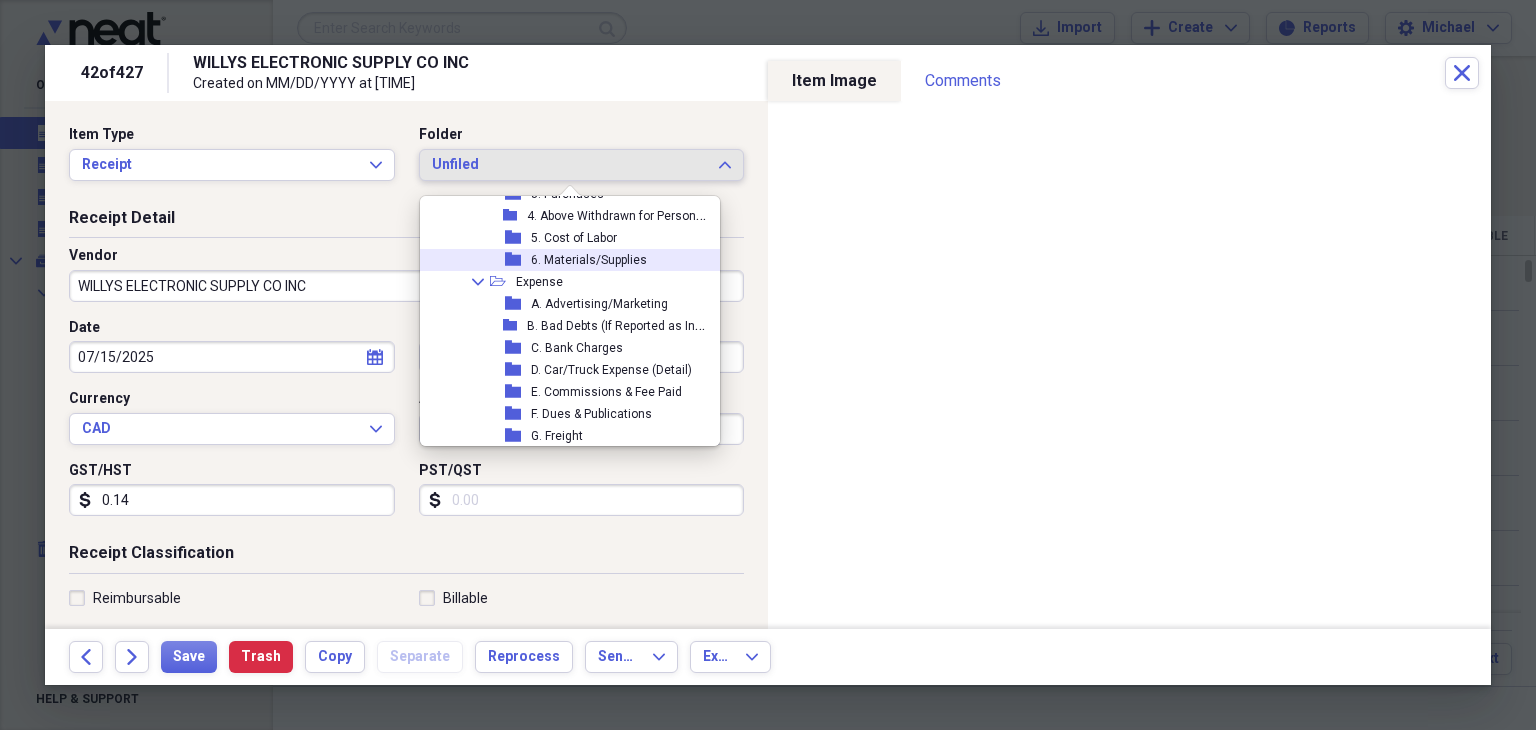 click on "6. Materials/Supplies" at bounding box center (589, 260) 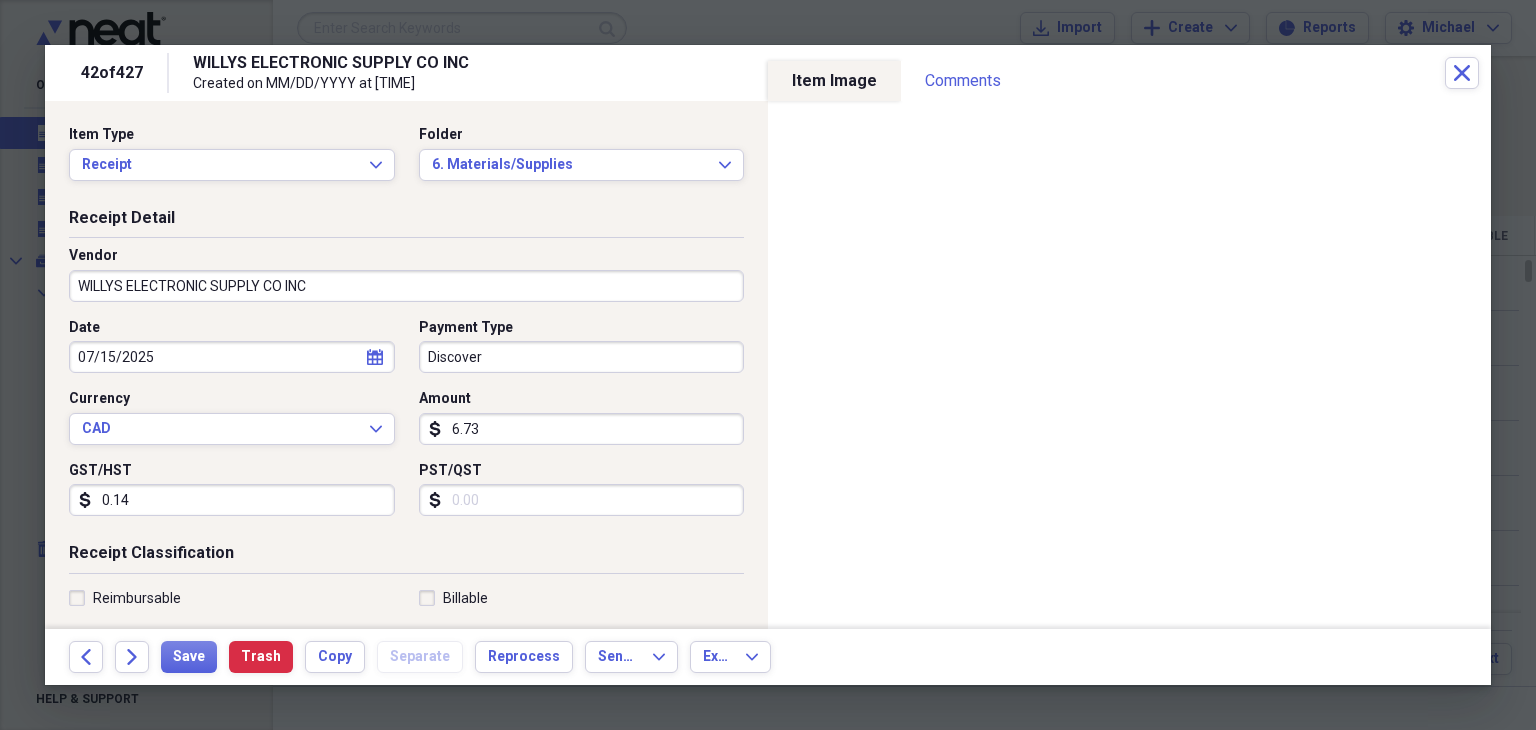 click on "0.14" at bounding box center (232, 500) 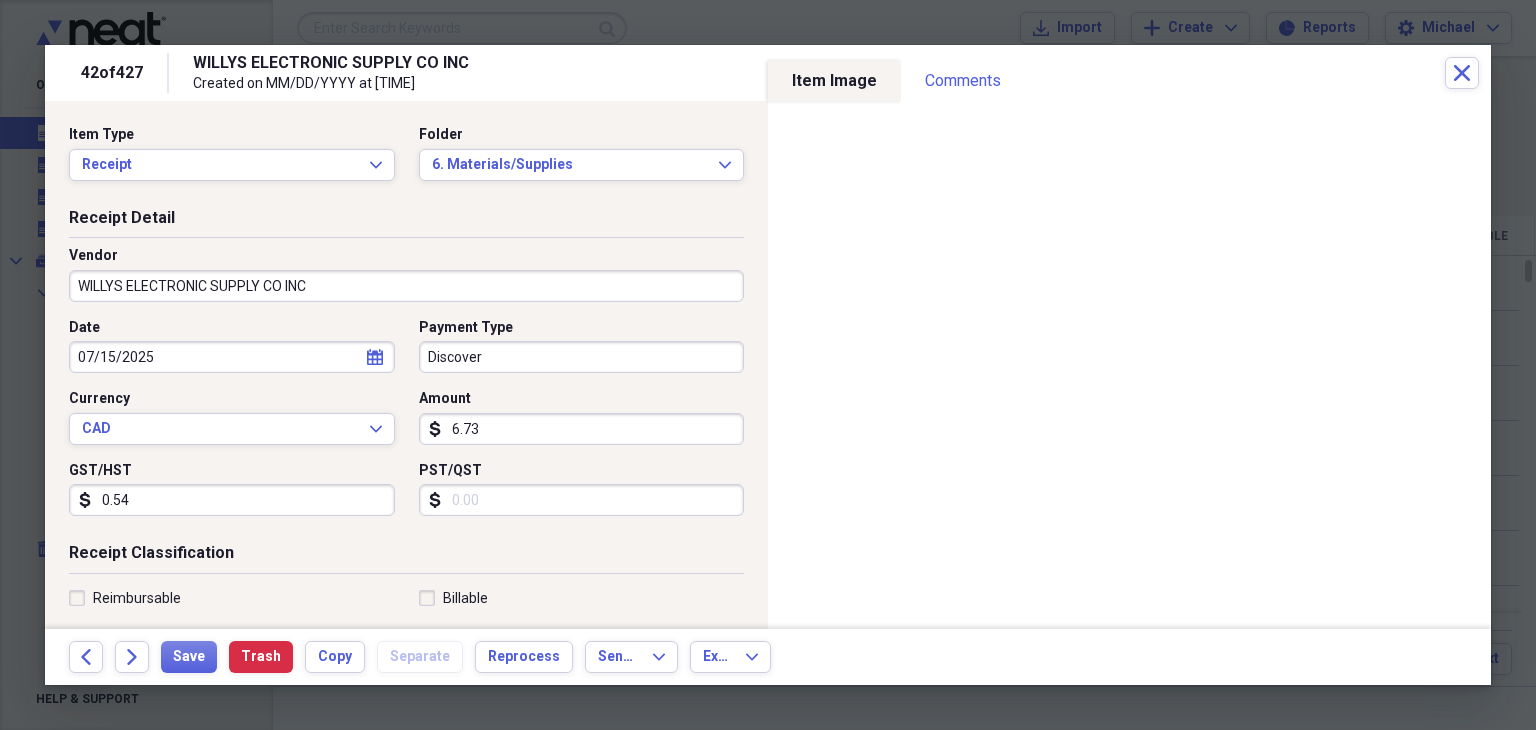 type on "0.54" 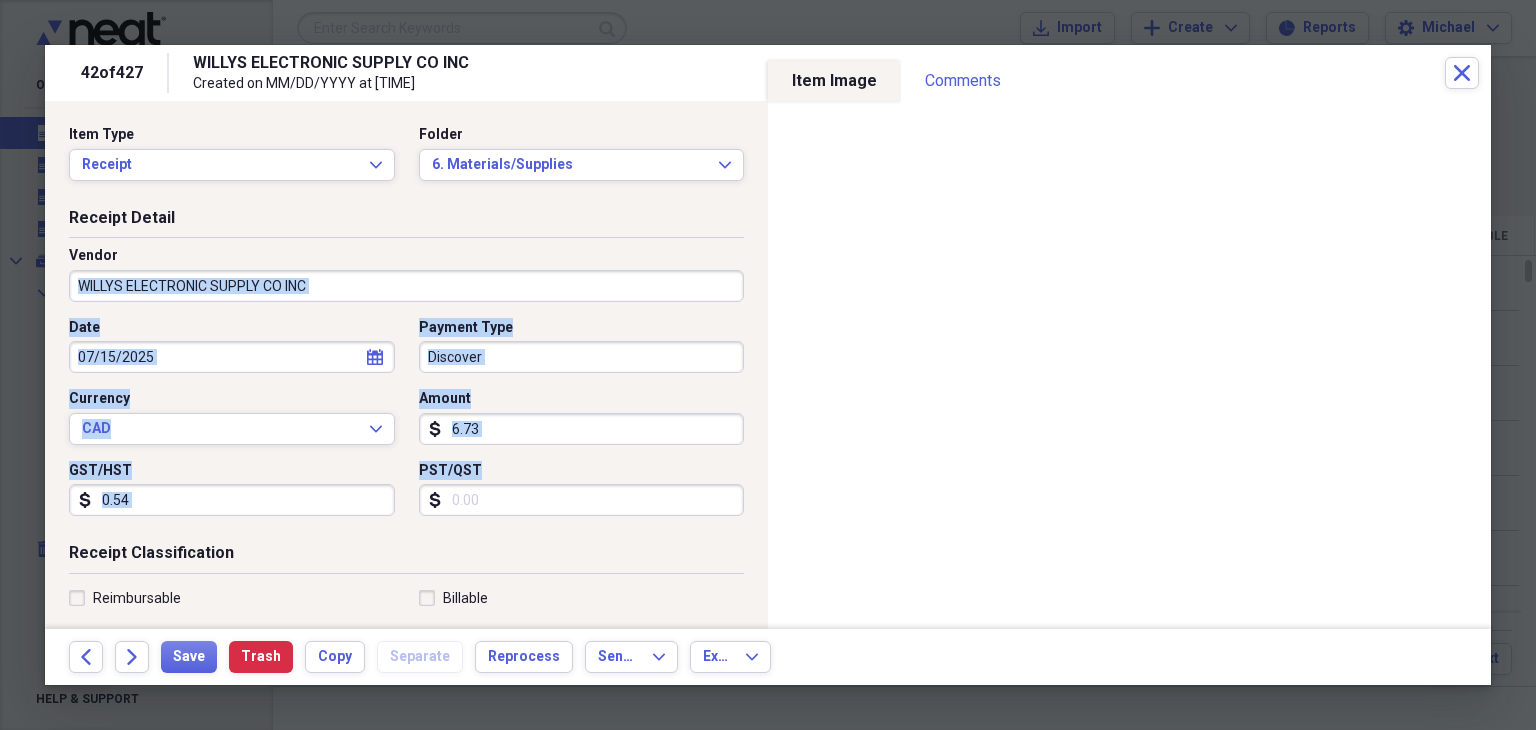 drag, startPoint x: 596, startPoint y: 473, endPoint x: 644, endPoint y: 258, distance: 220.29298 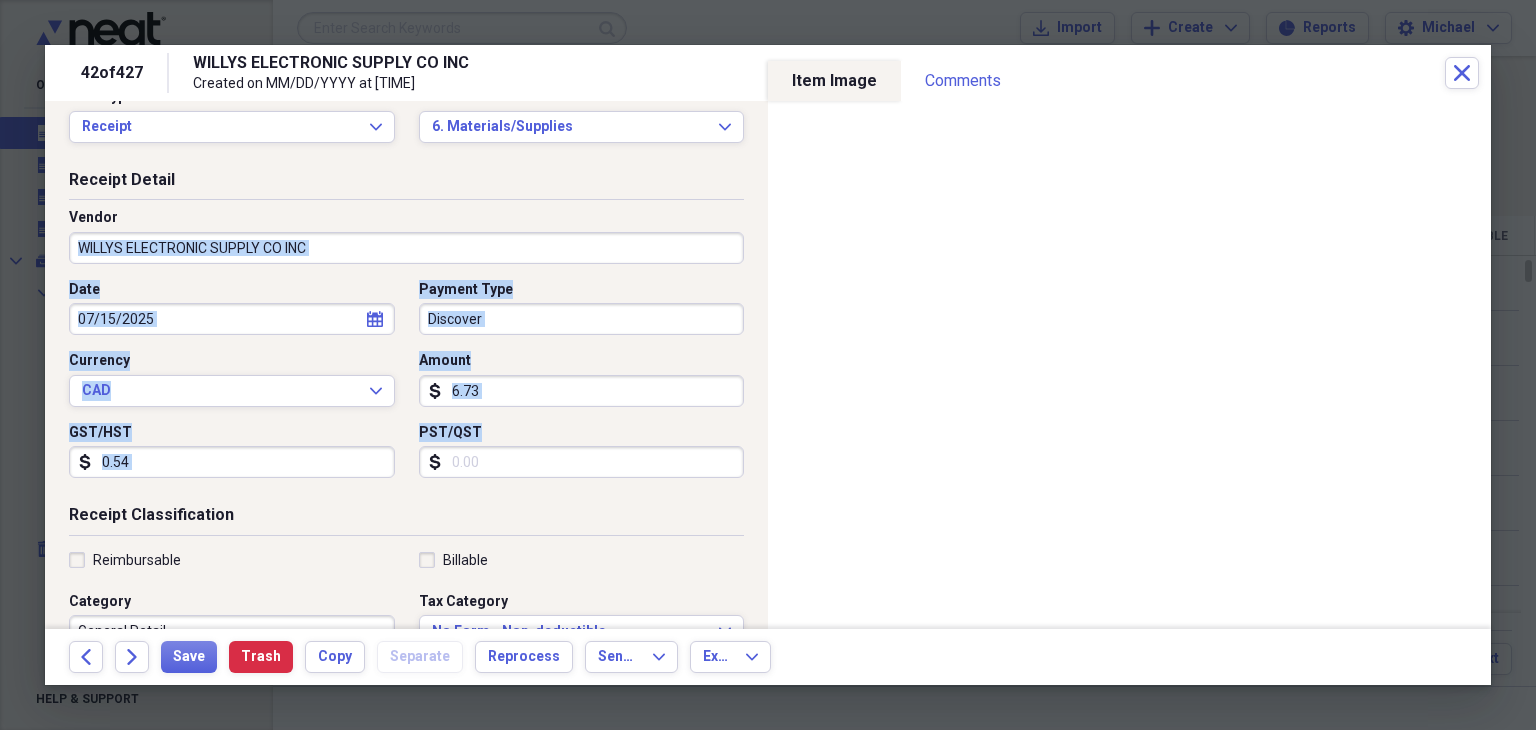 scroll, scrollTop: 36, scrollLeft: 0, axis: vertical 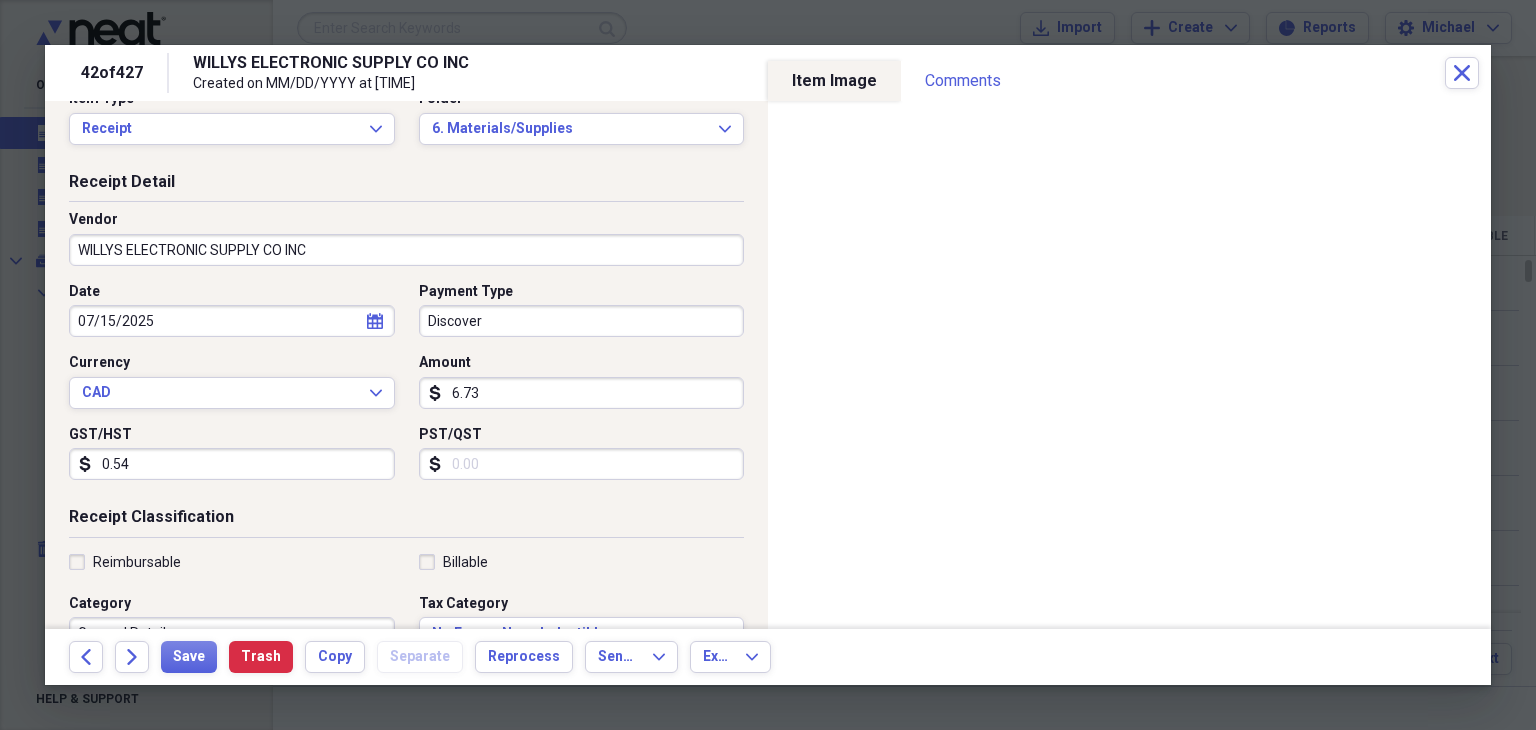 click on "Date 07/15/2025 calendar Calendar Payment Type Discover Currency CAD Expand Amount dollar-sign 6.73 GST/HST dollar-sign 0.54 PST/QST dollar-sign" at bounding box center (406, 389) 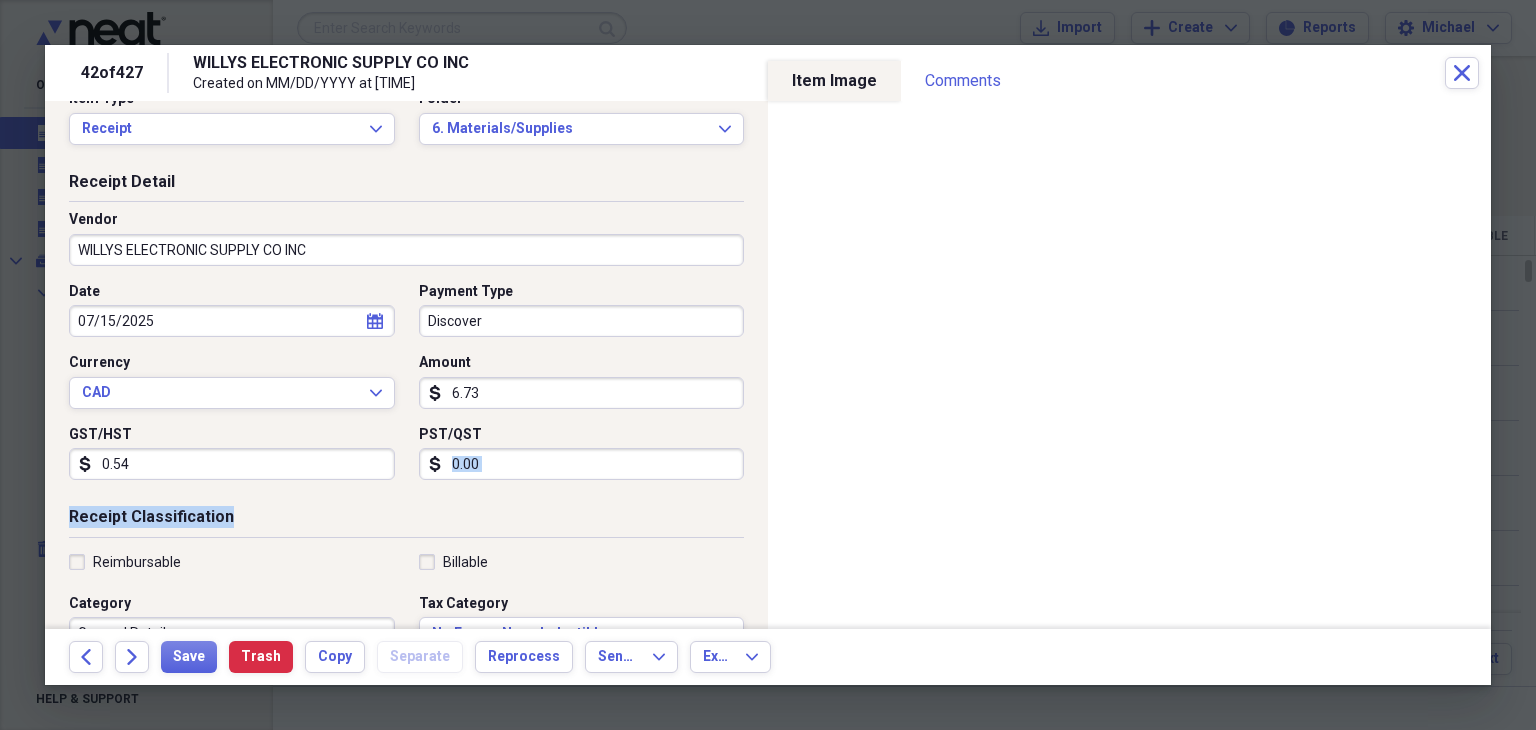 drag, startPoint x: 636, startPoint y: 519, endPoint x: 666, endPoint y: 391, distance: 131.46863 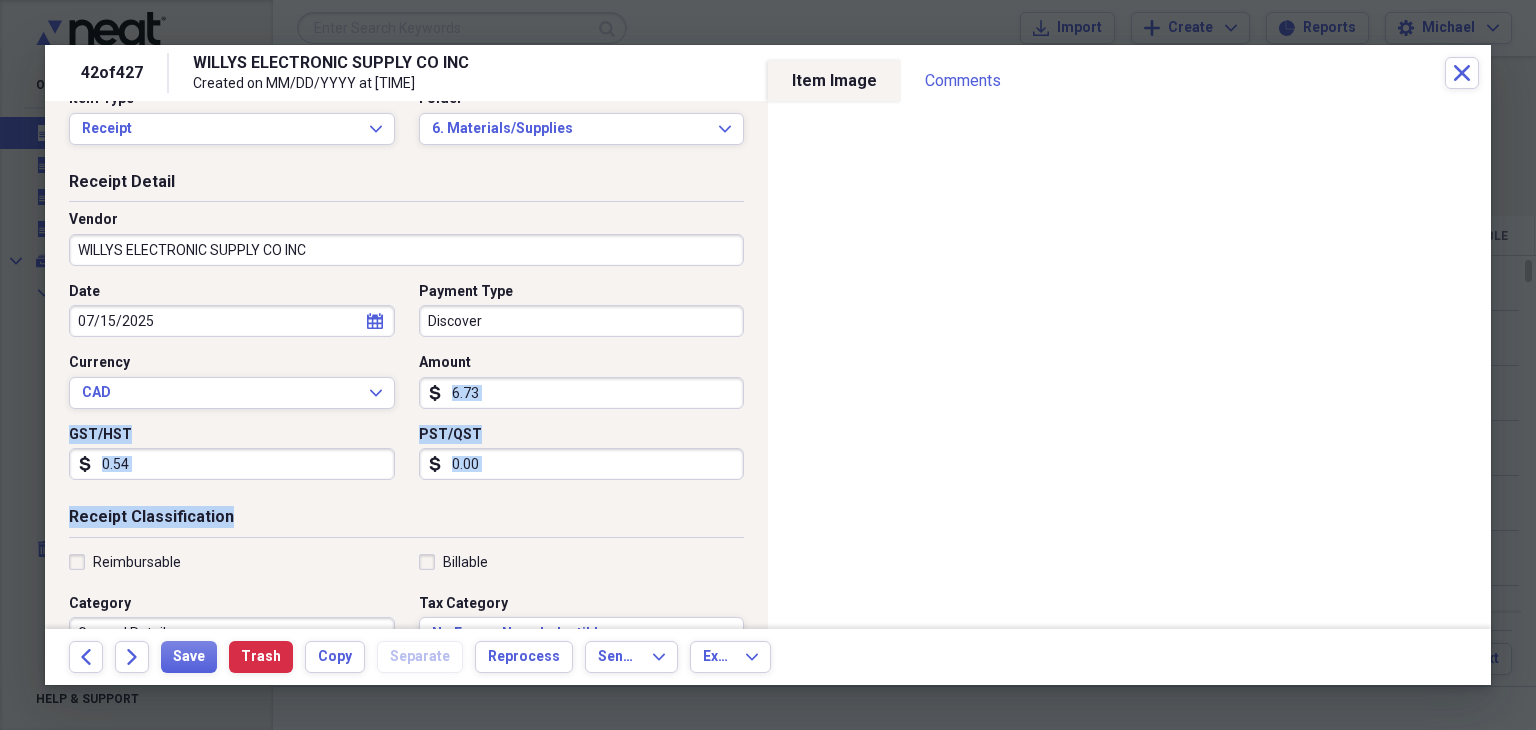 scroll, scrollTop: 140, scrollLeft: 0, axis: vertical 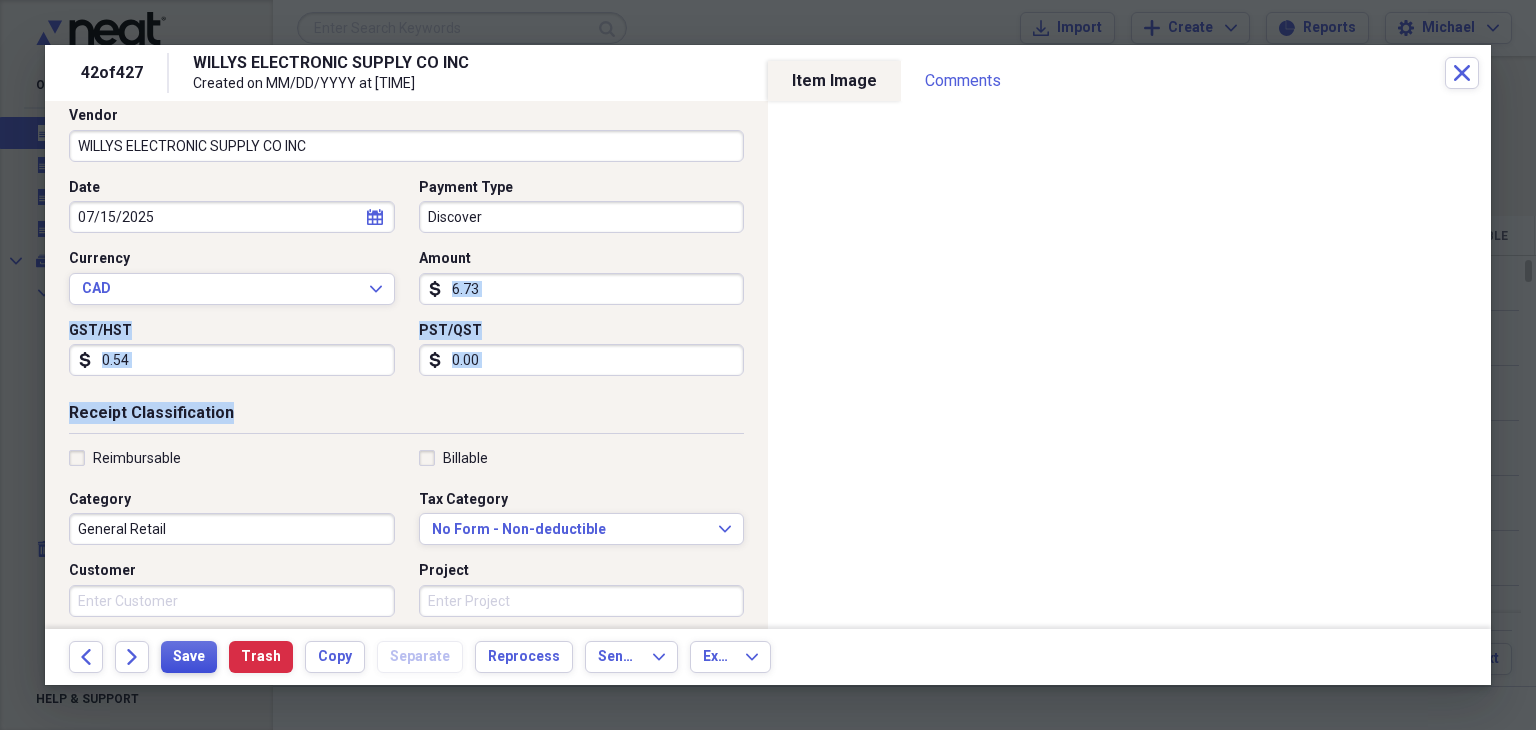 click on "Save" at bounding box center (189, 657) 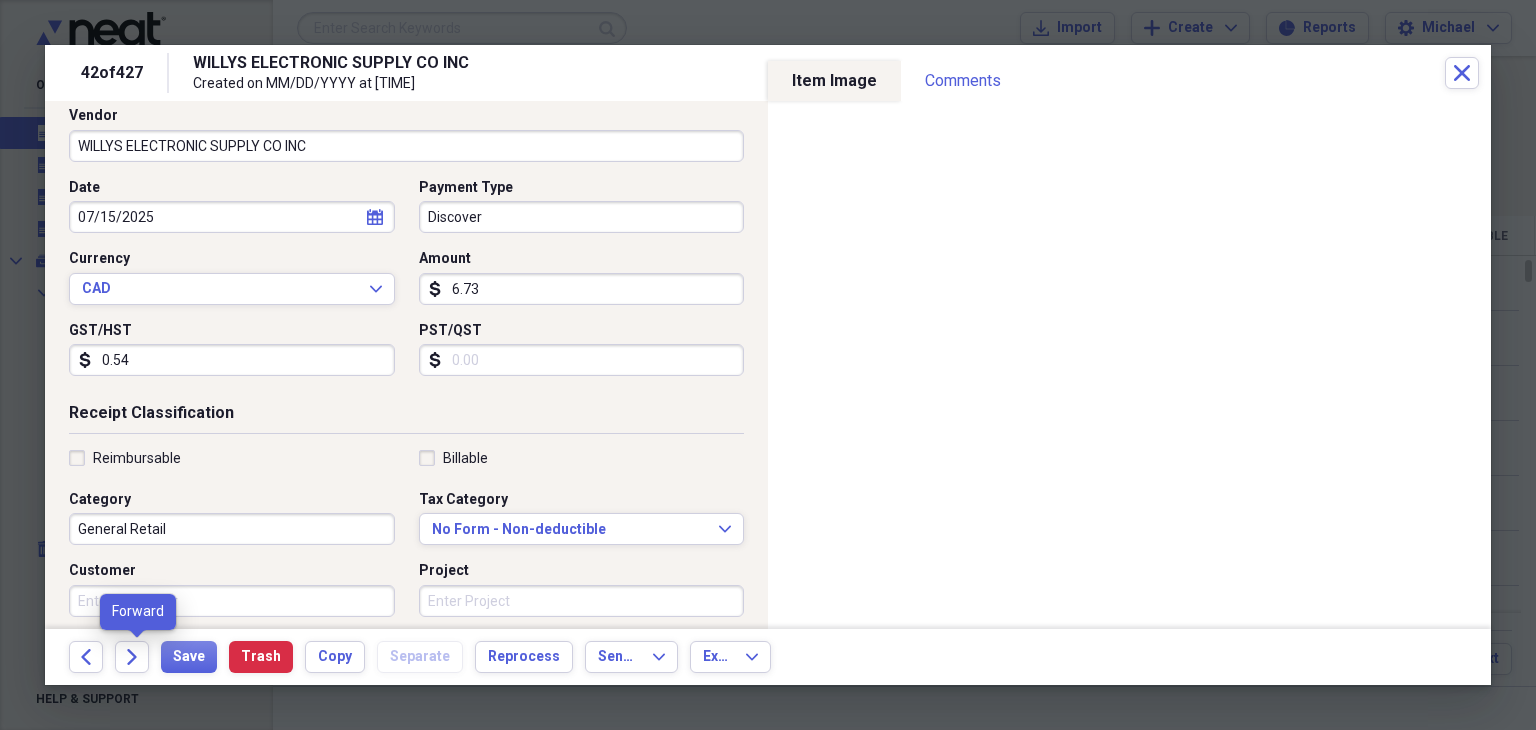 click on "Forward" at bounding box center (138, 657) 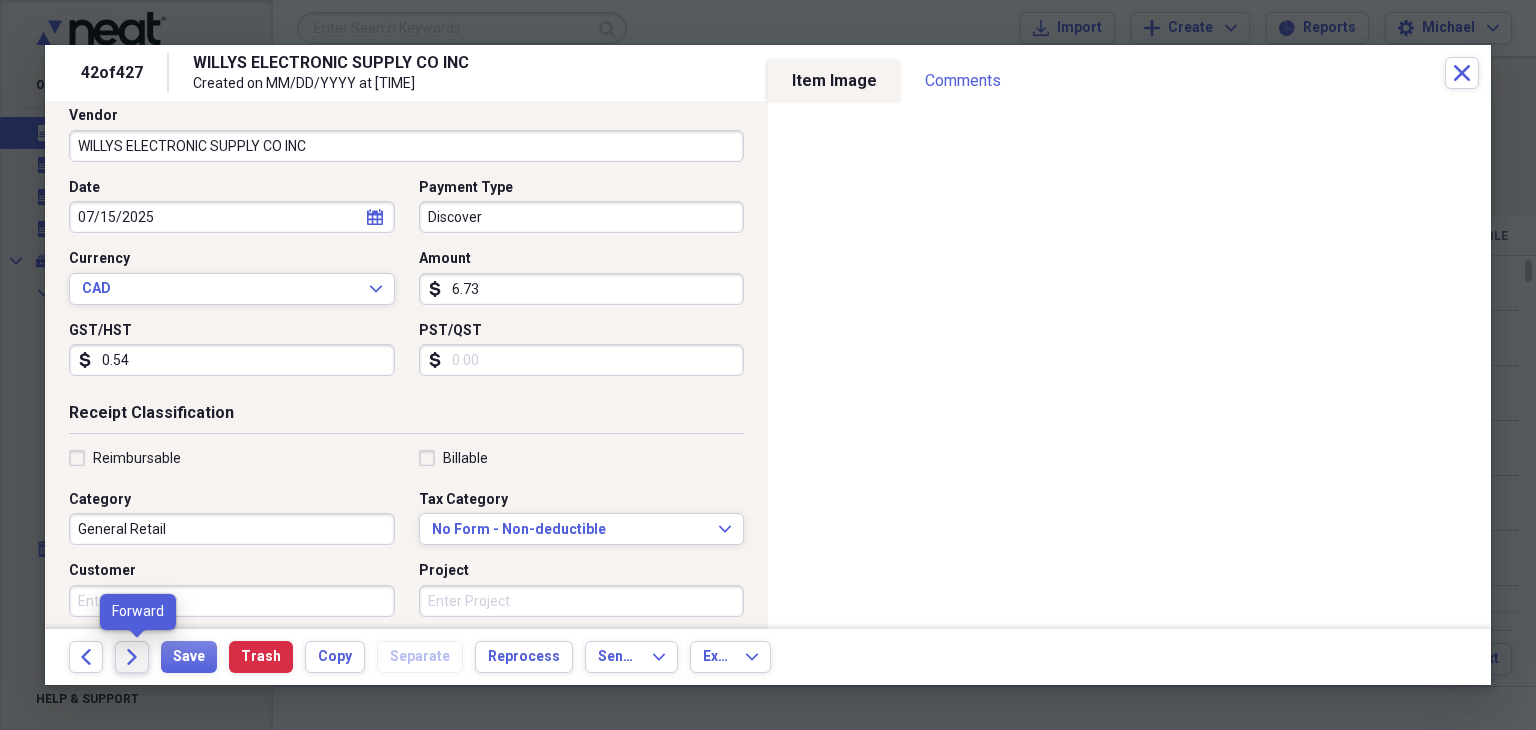 click on "Forward" 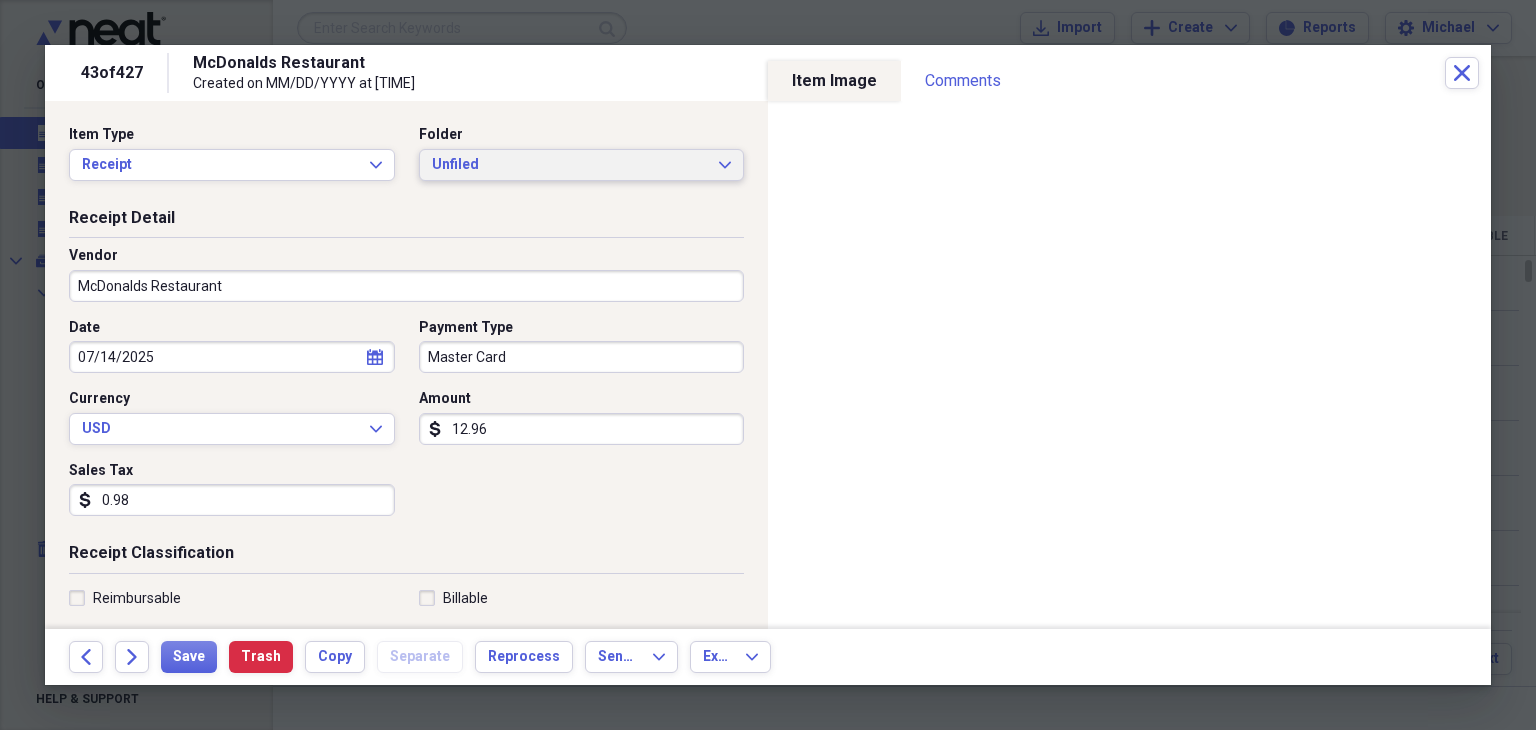 click on "Unfiled" at bounding box center (570, 165) 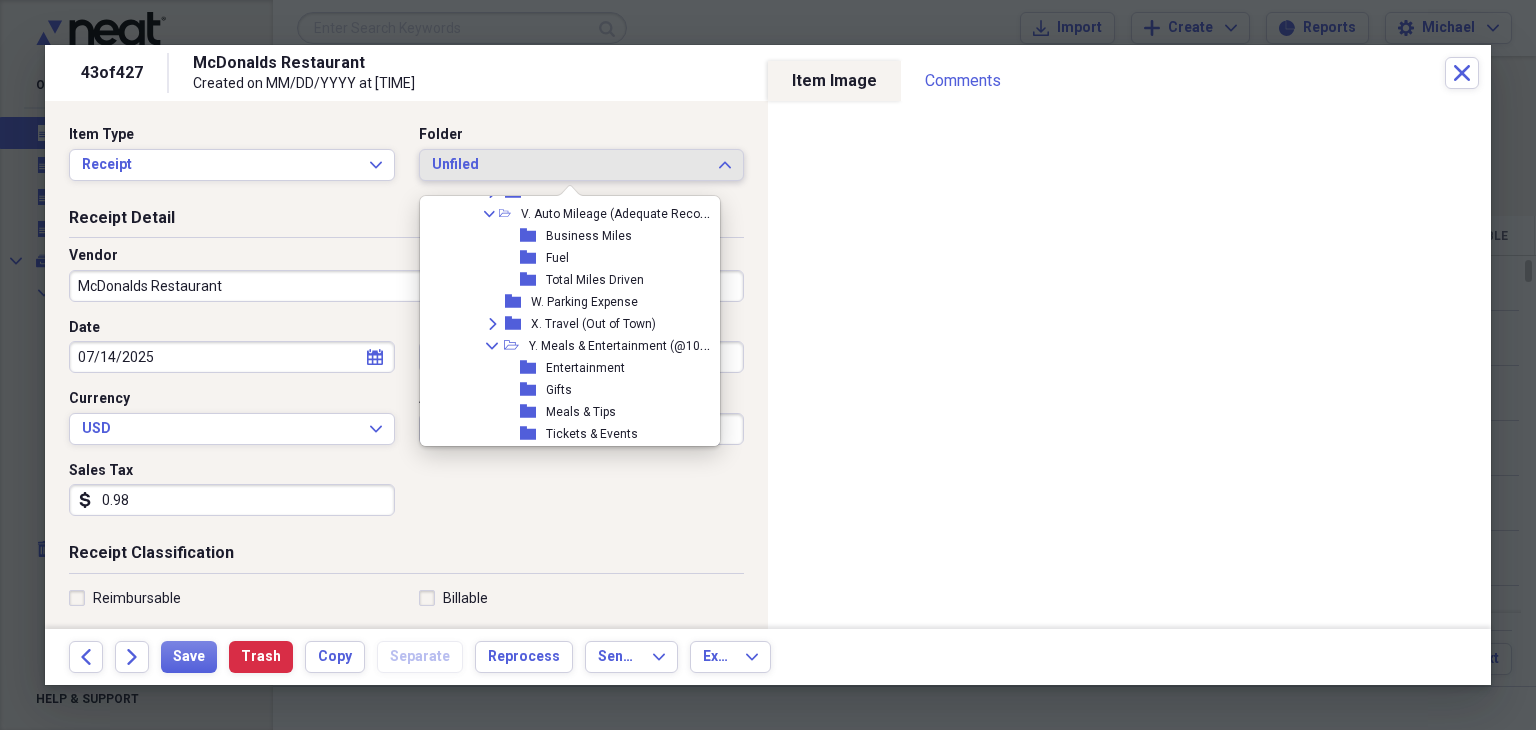scroll, scrollTop: 1012, scrollLeft: 0, axis: vertical 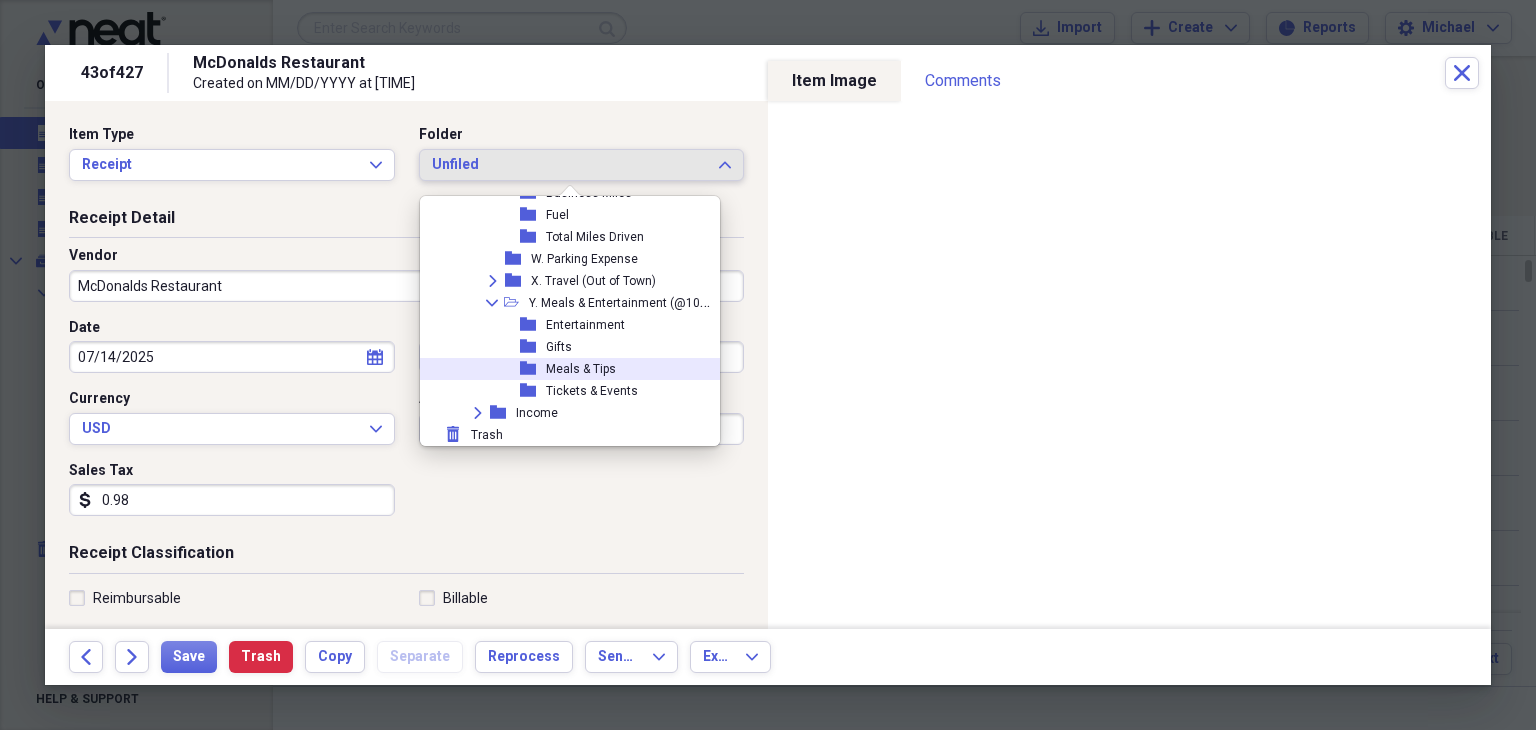 click on "Meals & Tips" at bounding box center (581, 369) 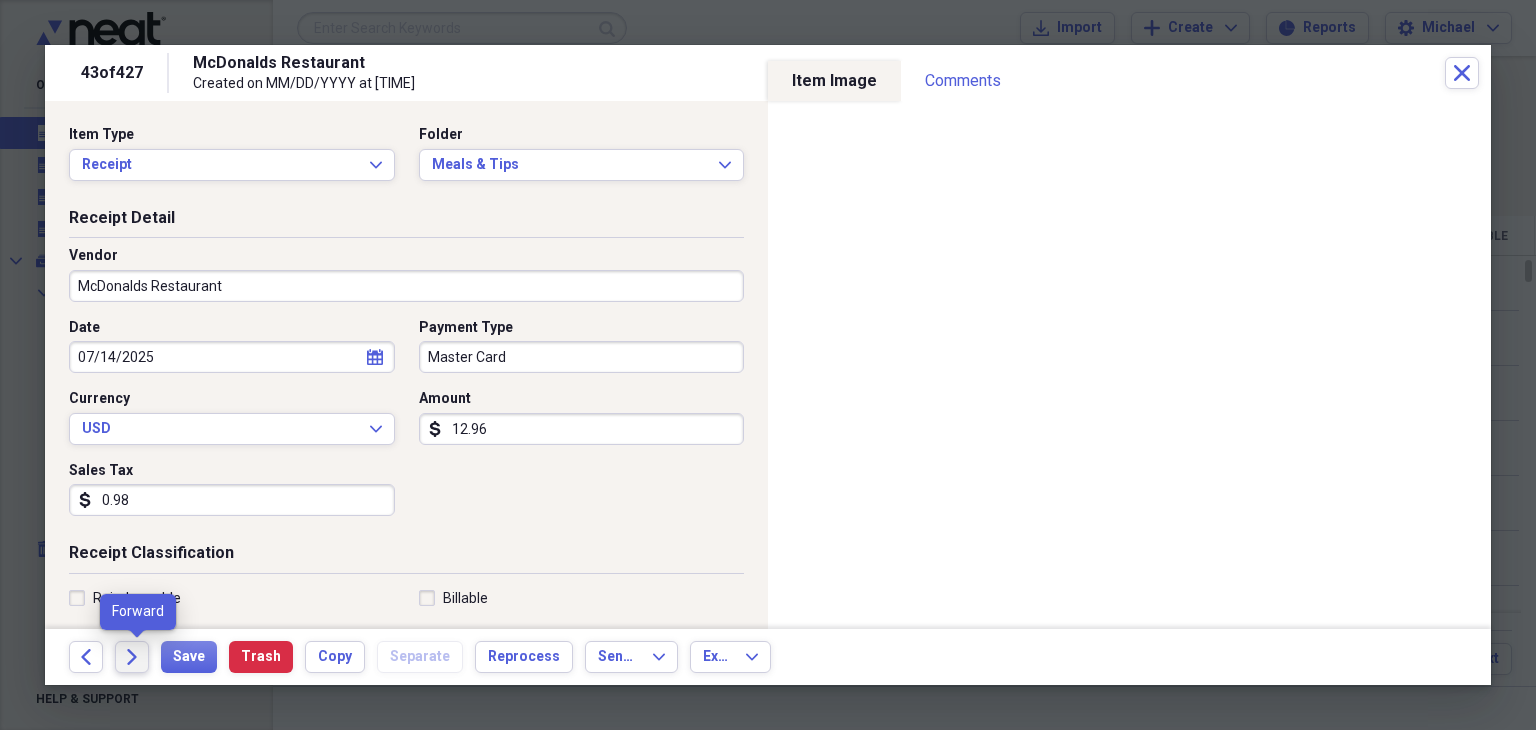 click on "Forward" at bounding box center [132, 657] 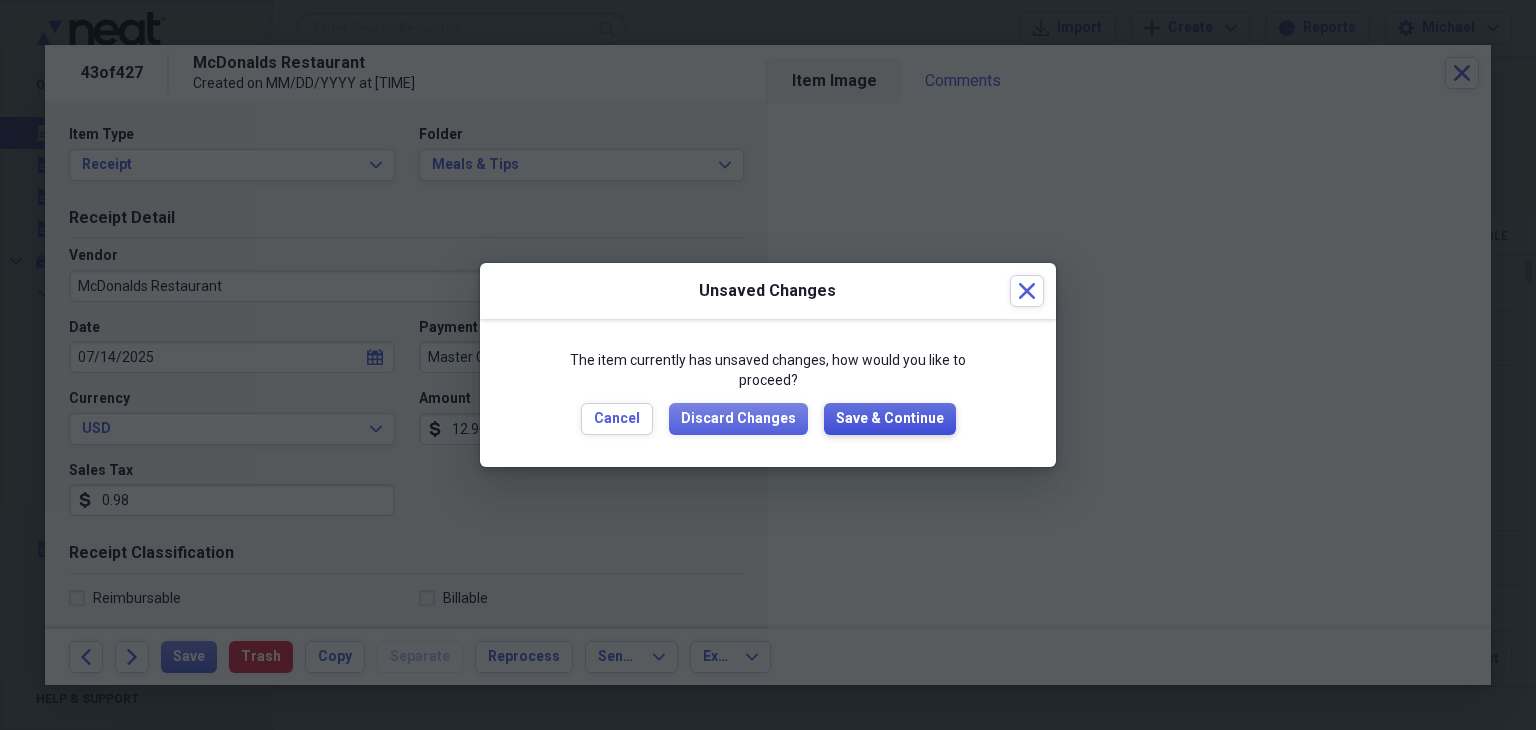 click on "Save & Continue" at bounding box center [890, 419] 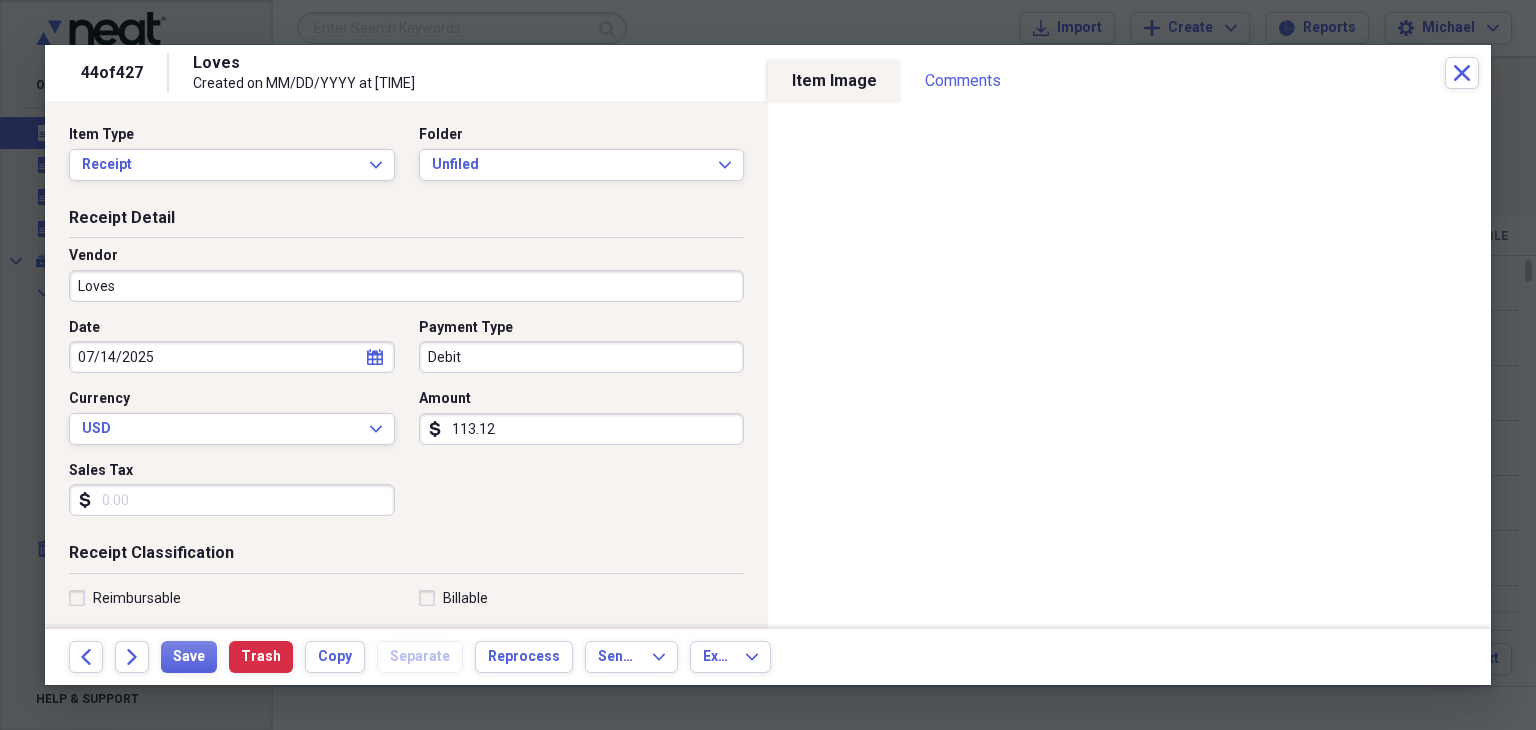 click on "Vendor Loves" at bounding box center [406, 282] 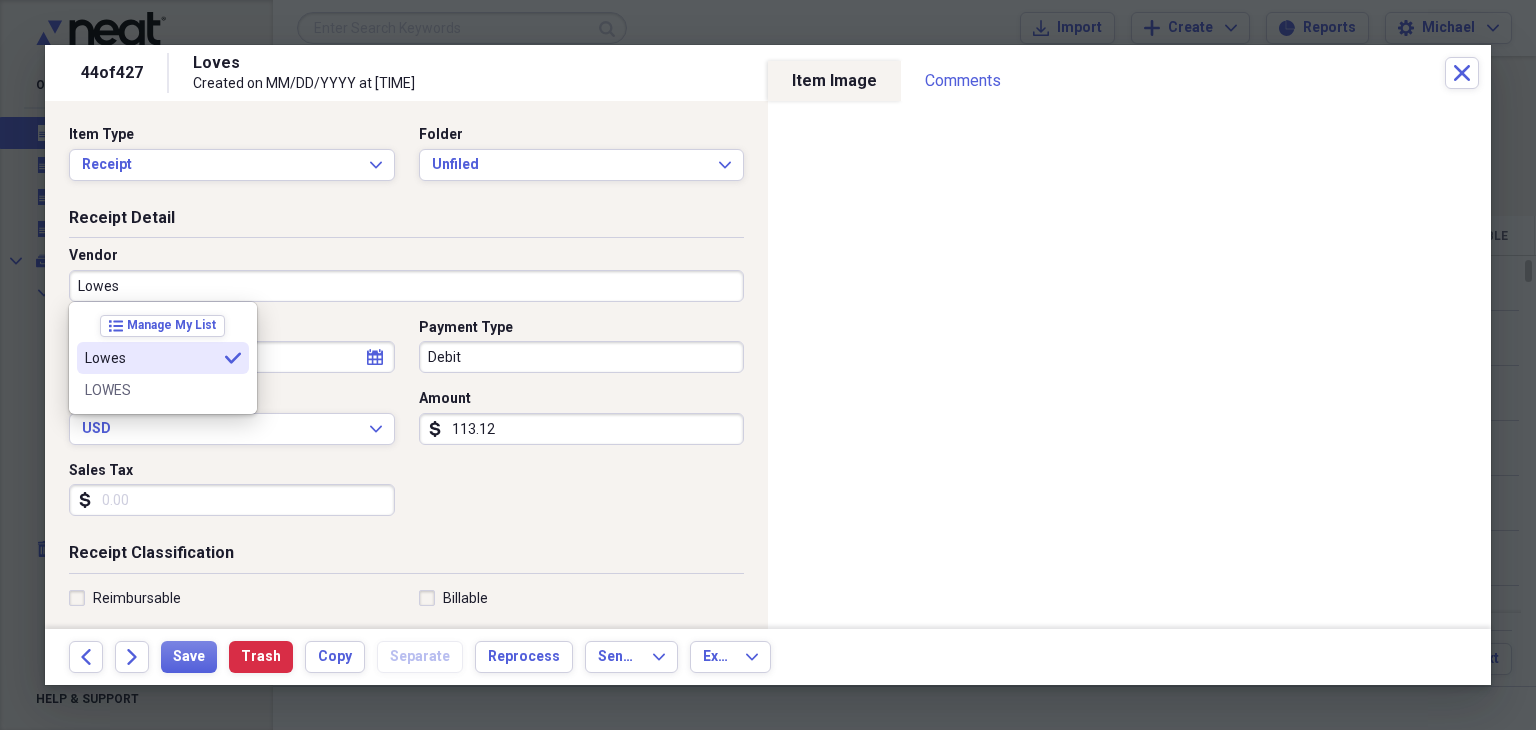 type on "Lowes" 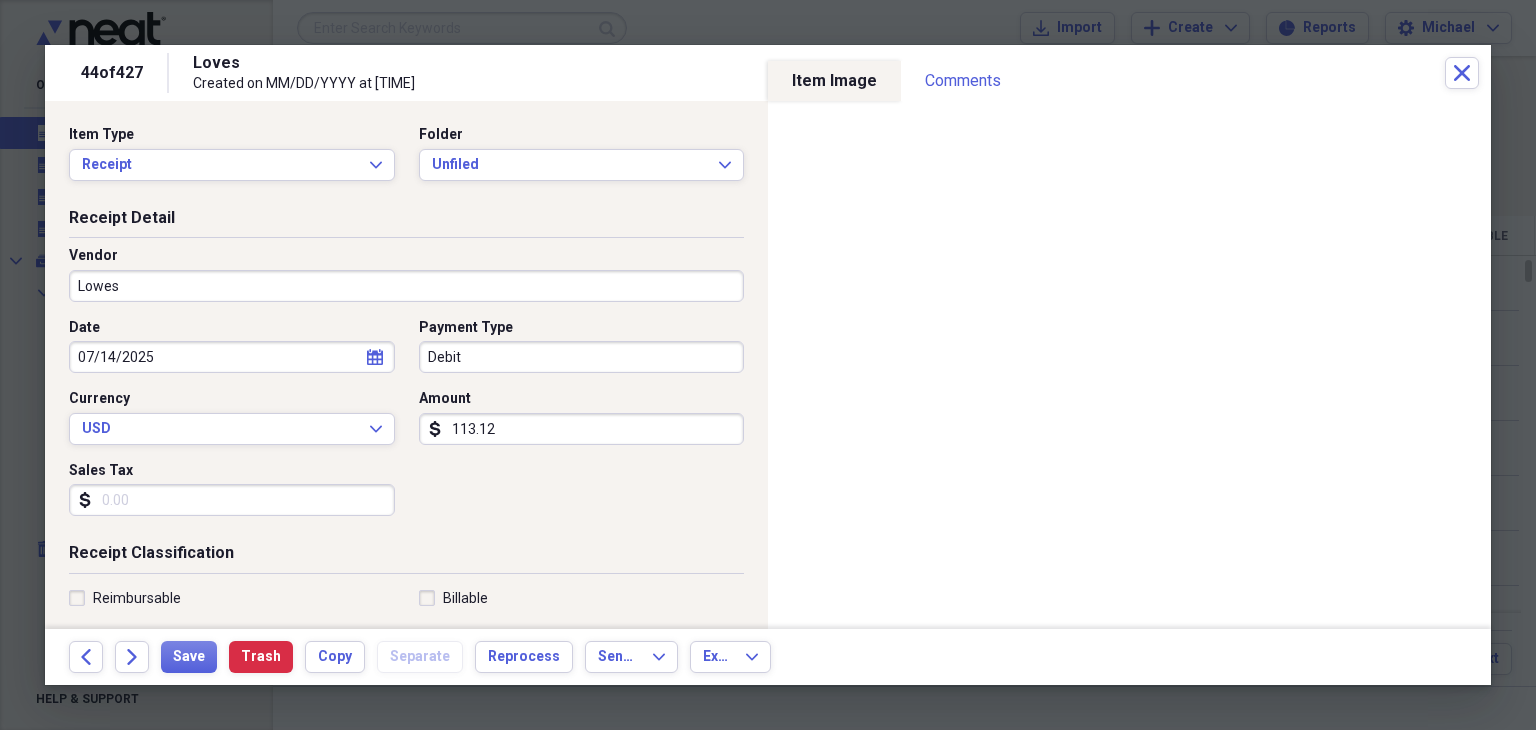 click on "Sales Tax" at bounding box center (232, 500) 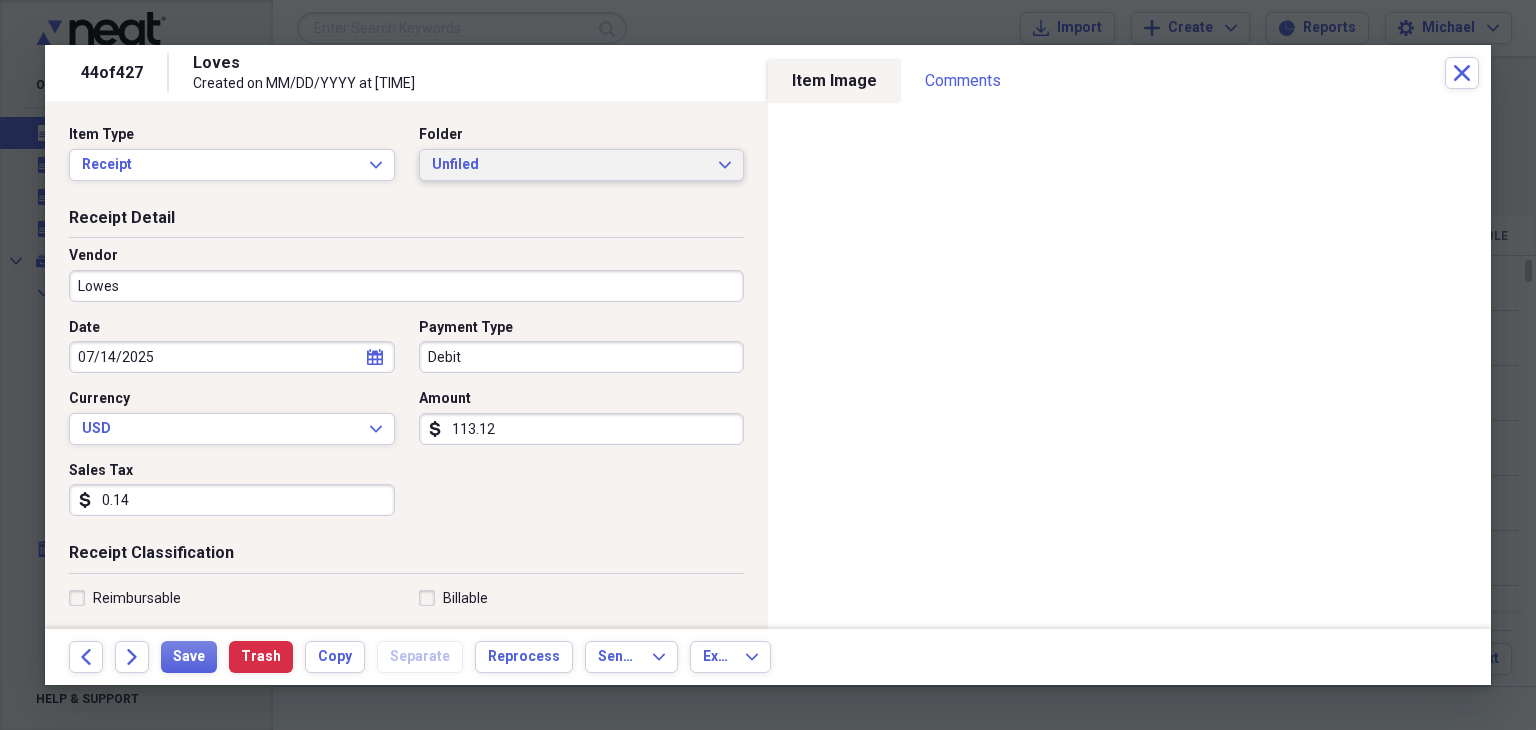 type on "0.14" 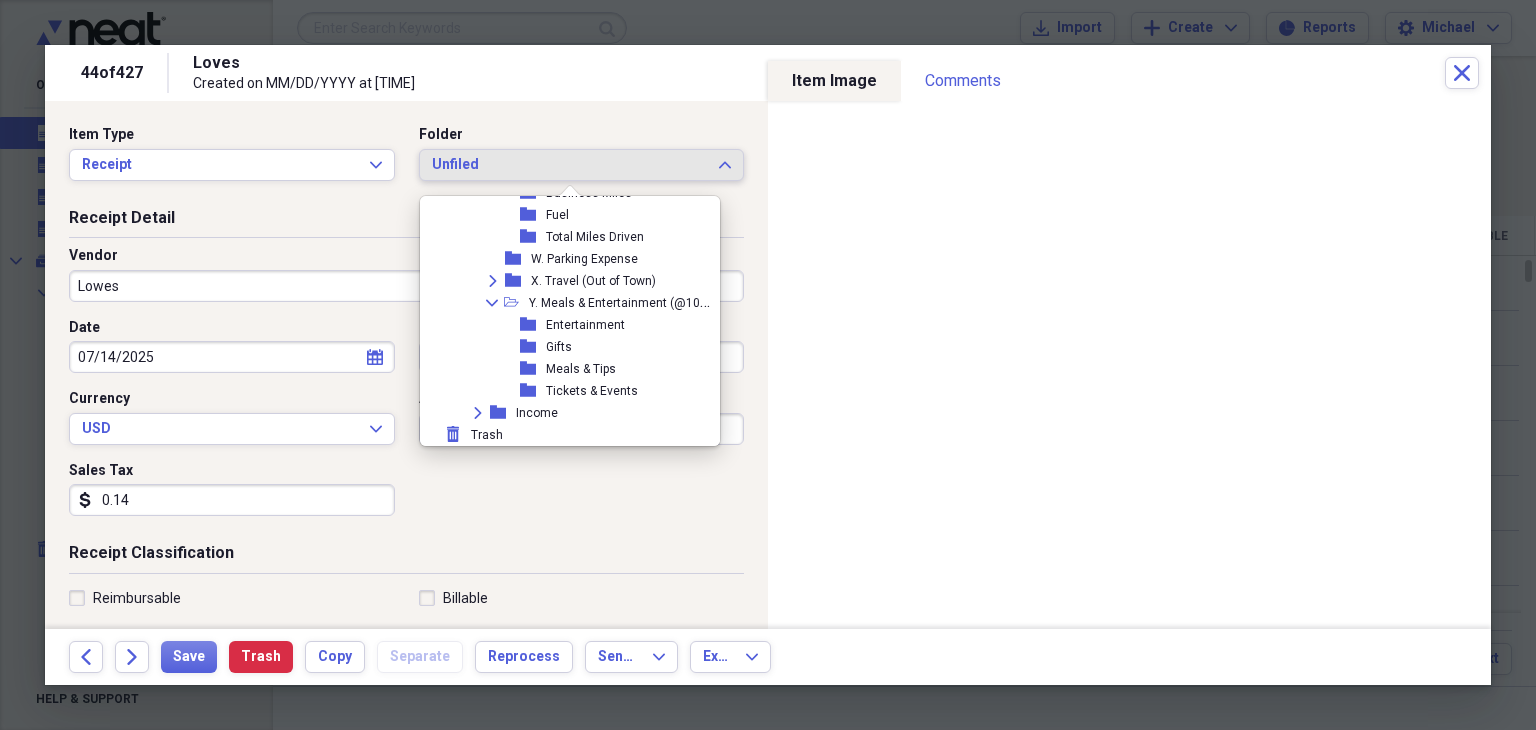 scroll, scrollTop: 1012, scrollLeft: 0, axis: vertical 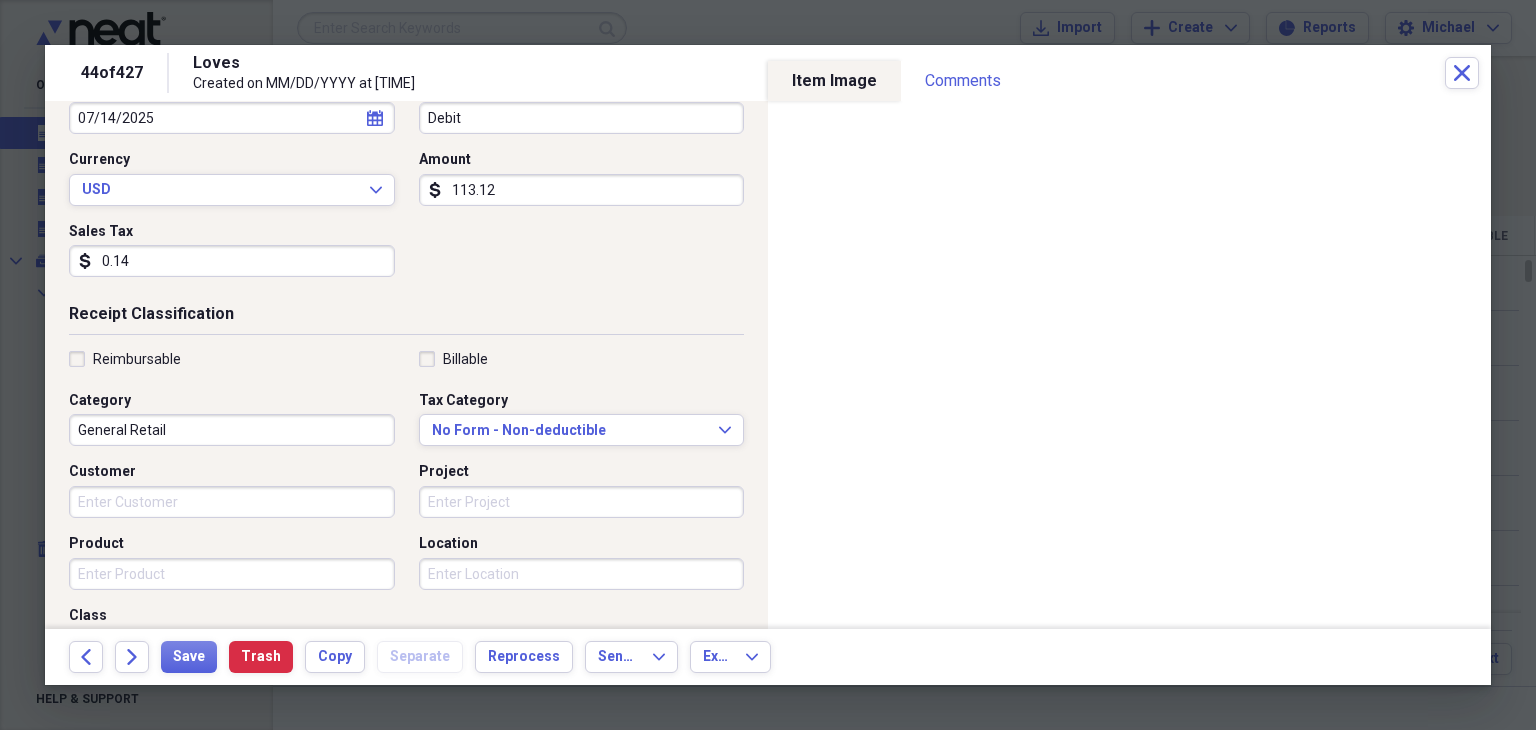 click on "Customer" at bounding box center (232, 502) 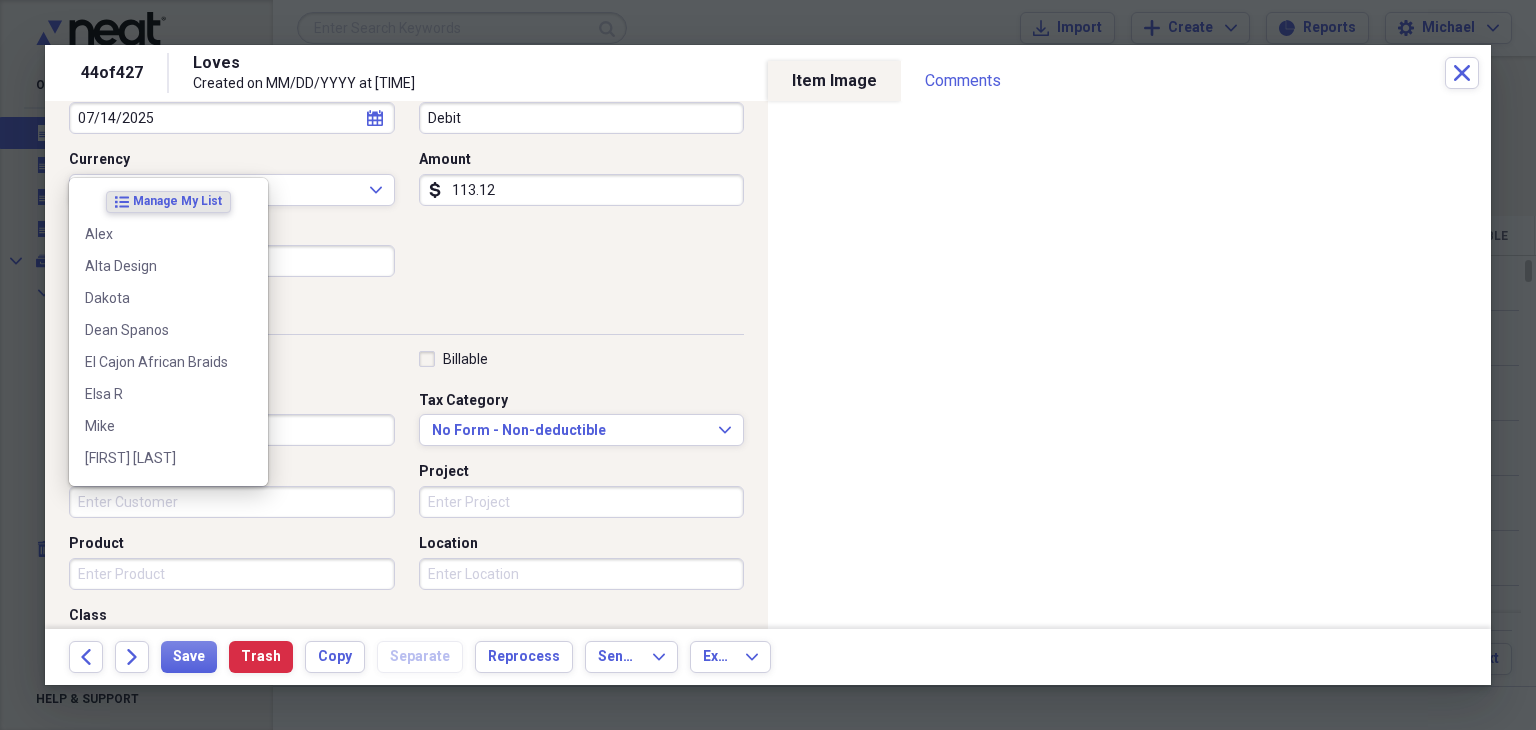type on "%" 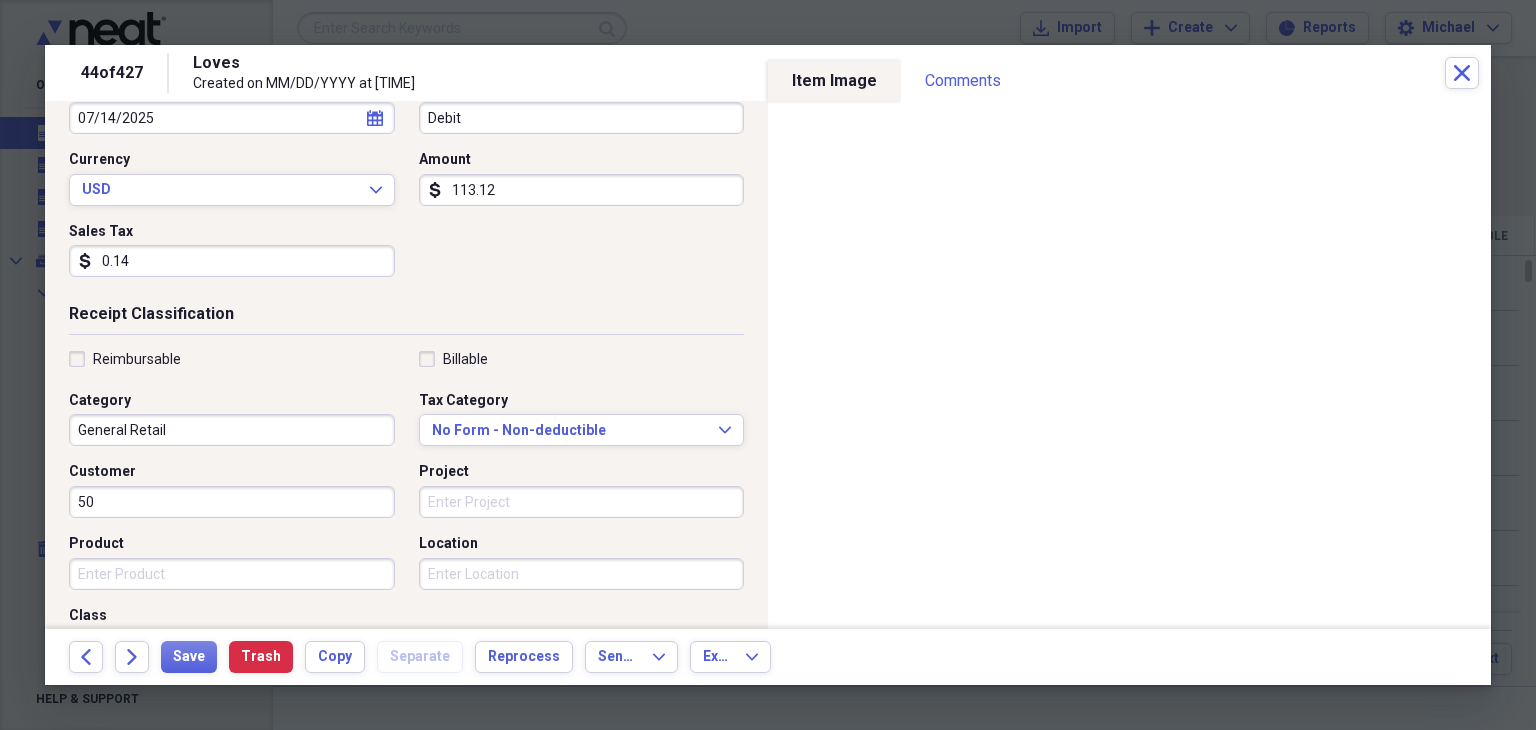type on "5" 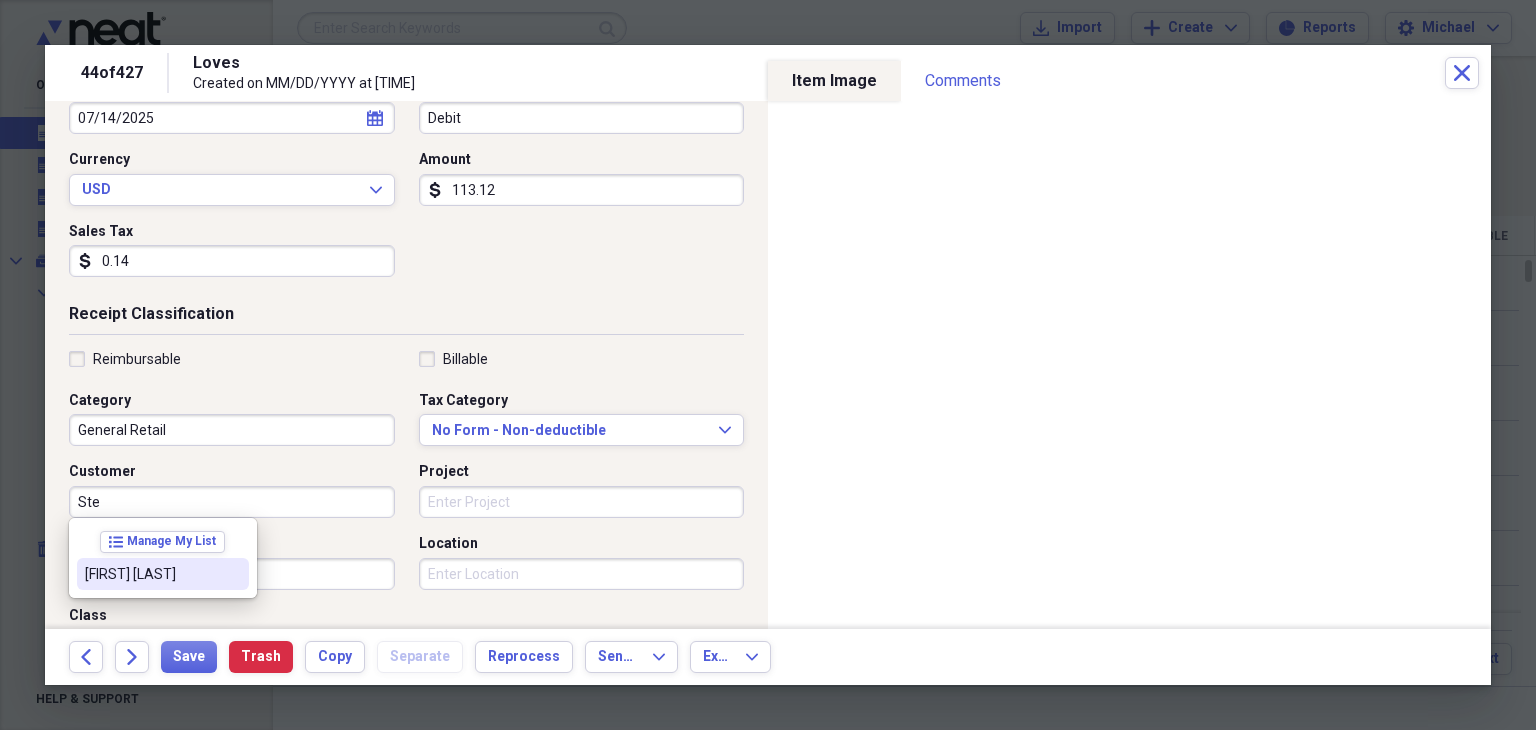 click on "[FIRST] [LAST]" at bounding box center [151, 574] 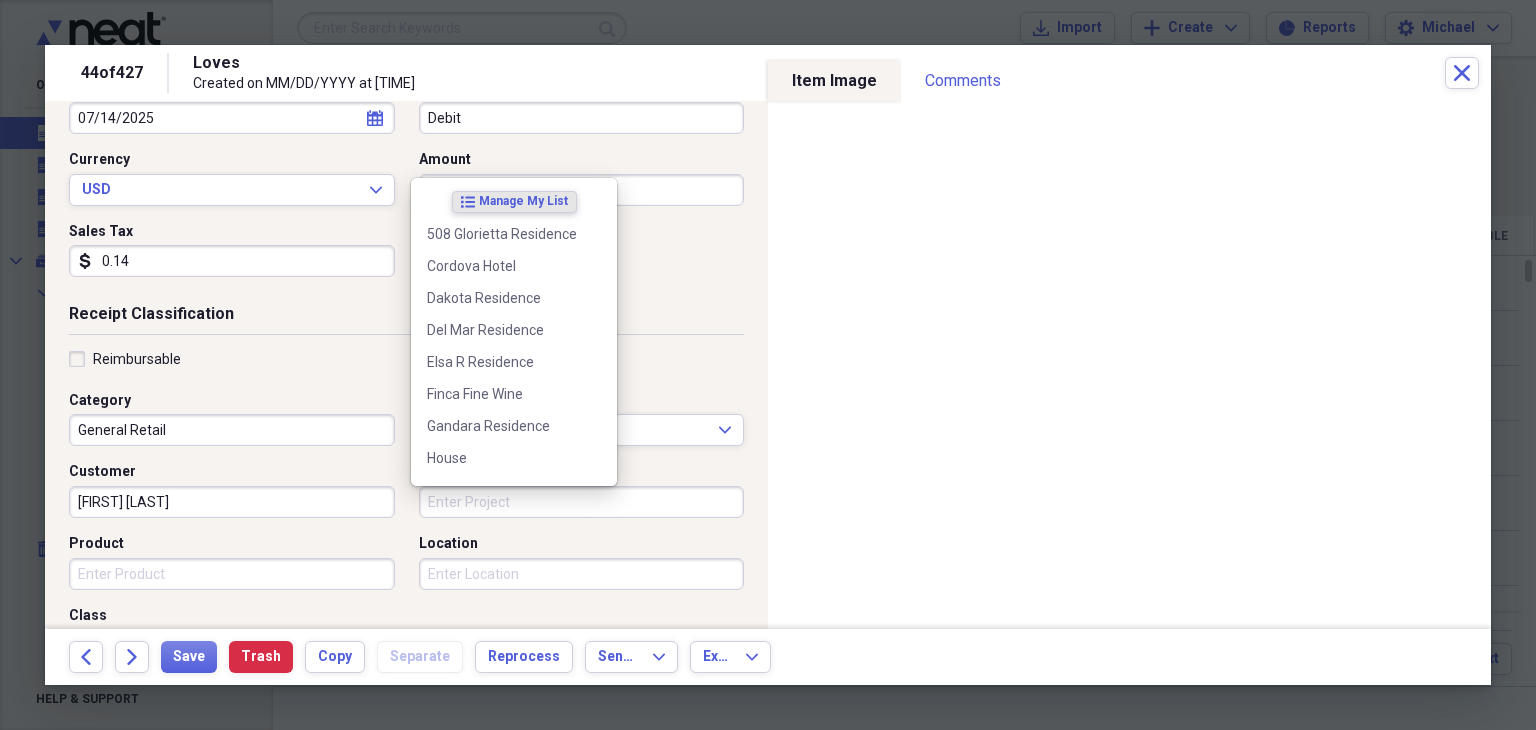 click on "Project" at bounding box center (582, 502) 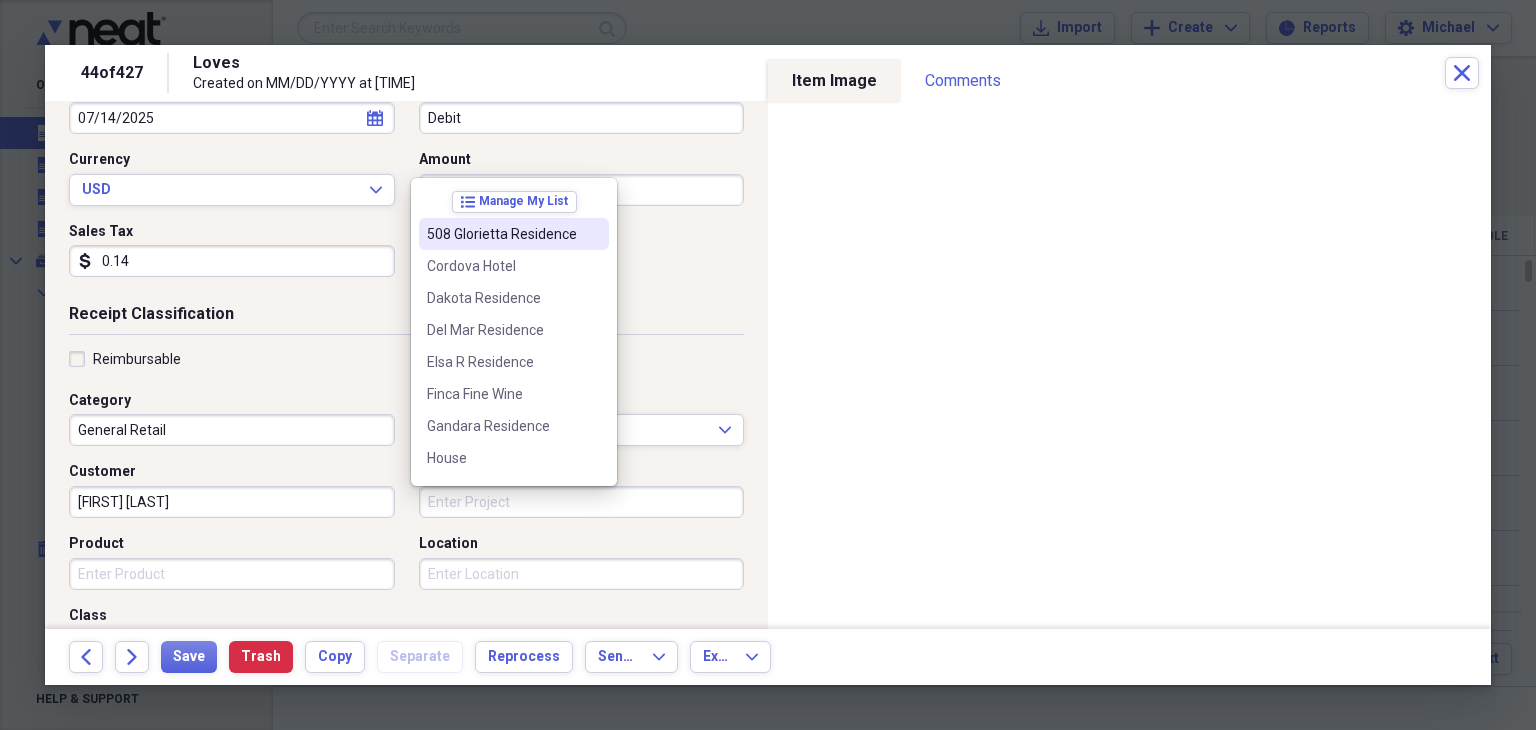 click on "508 Glorietta Residence" at bounding box center [502, 234] 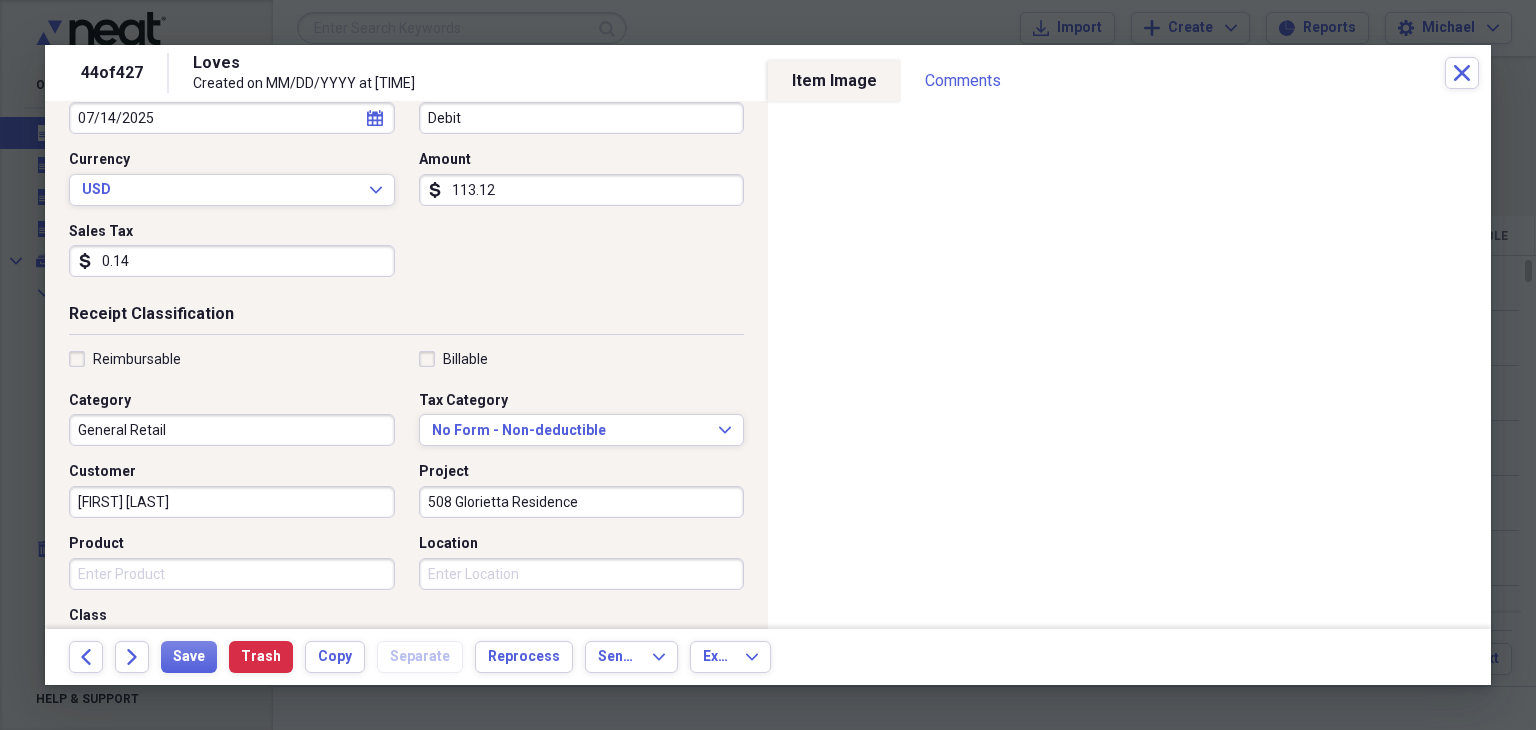 click on "Receipt Detail Vendor Lowes Date MM/DD/YYYY calendar Calendar Payment Type Debit Currency USD Expand Amount dollar-sign 113.12 Sales Tax dollar-sign 0.14" at bounding box center (406, 136) 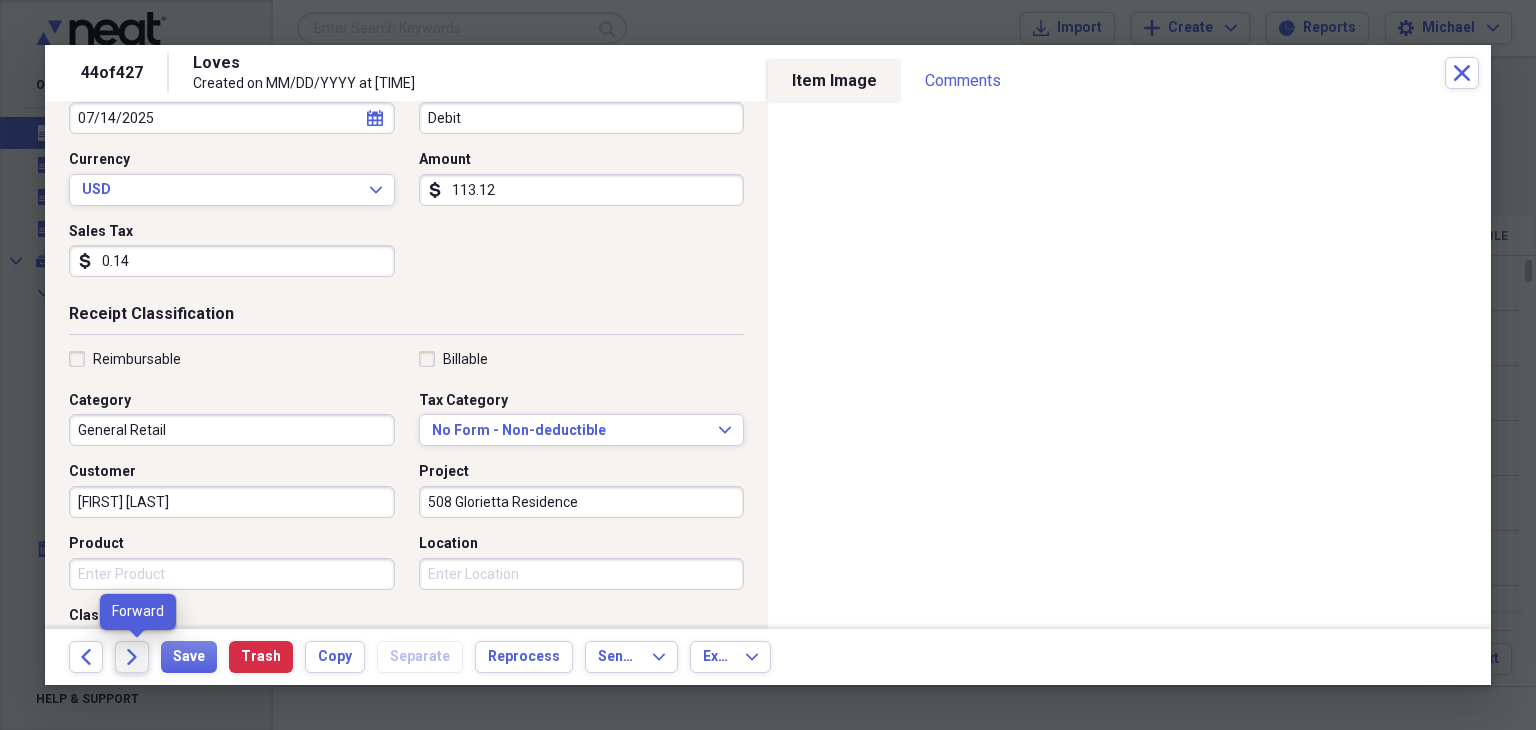 click on "Forward" at bounding box center [132, 657] 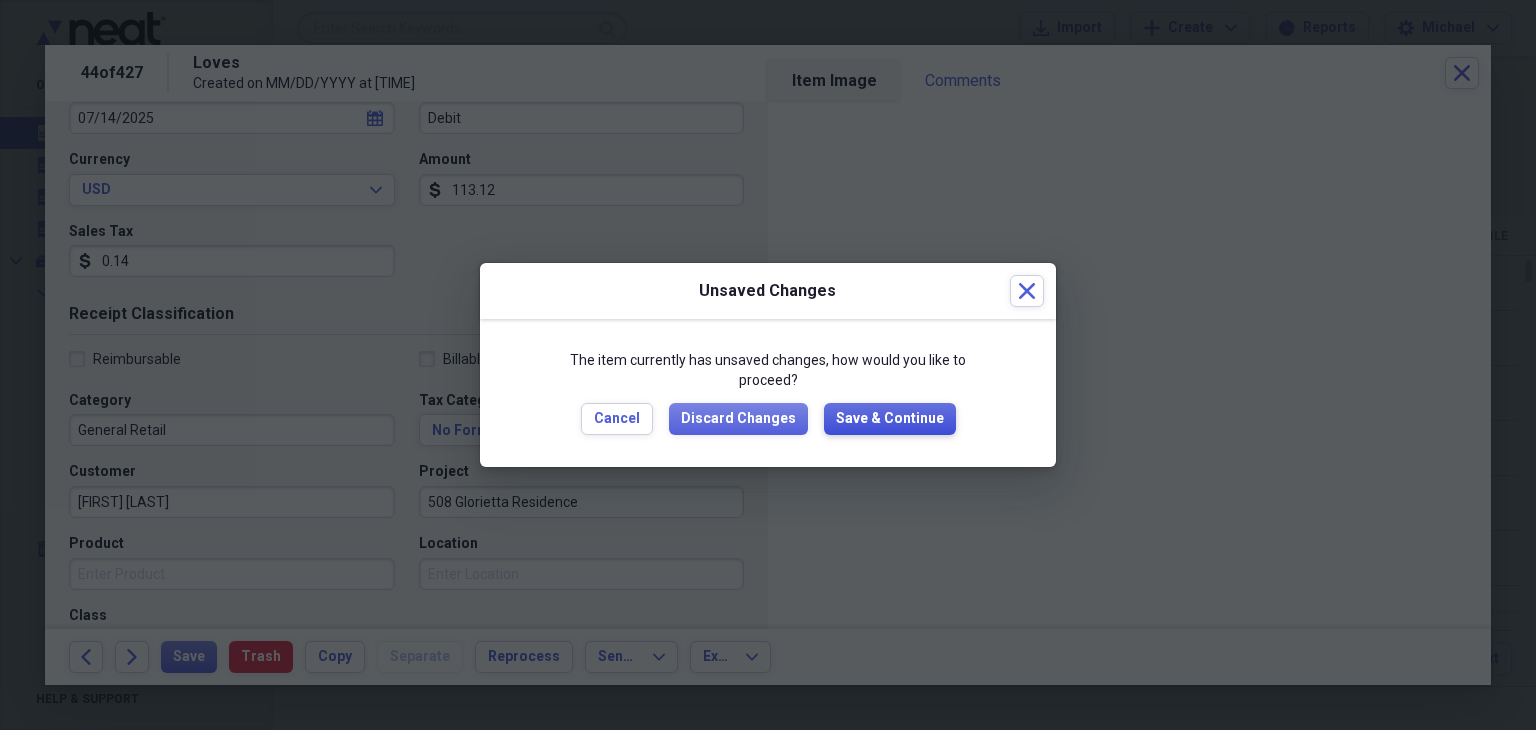 click on "Save & Continue" at bounding box center (890, 419) 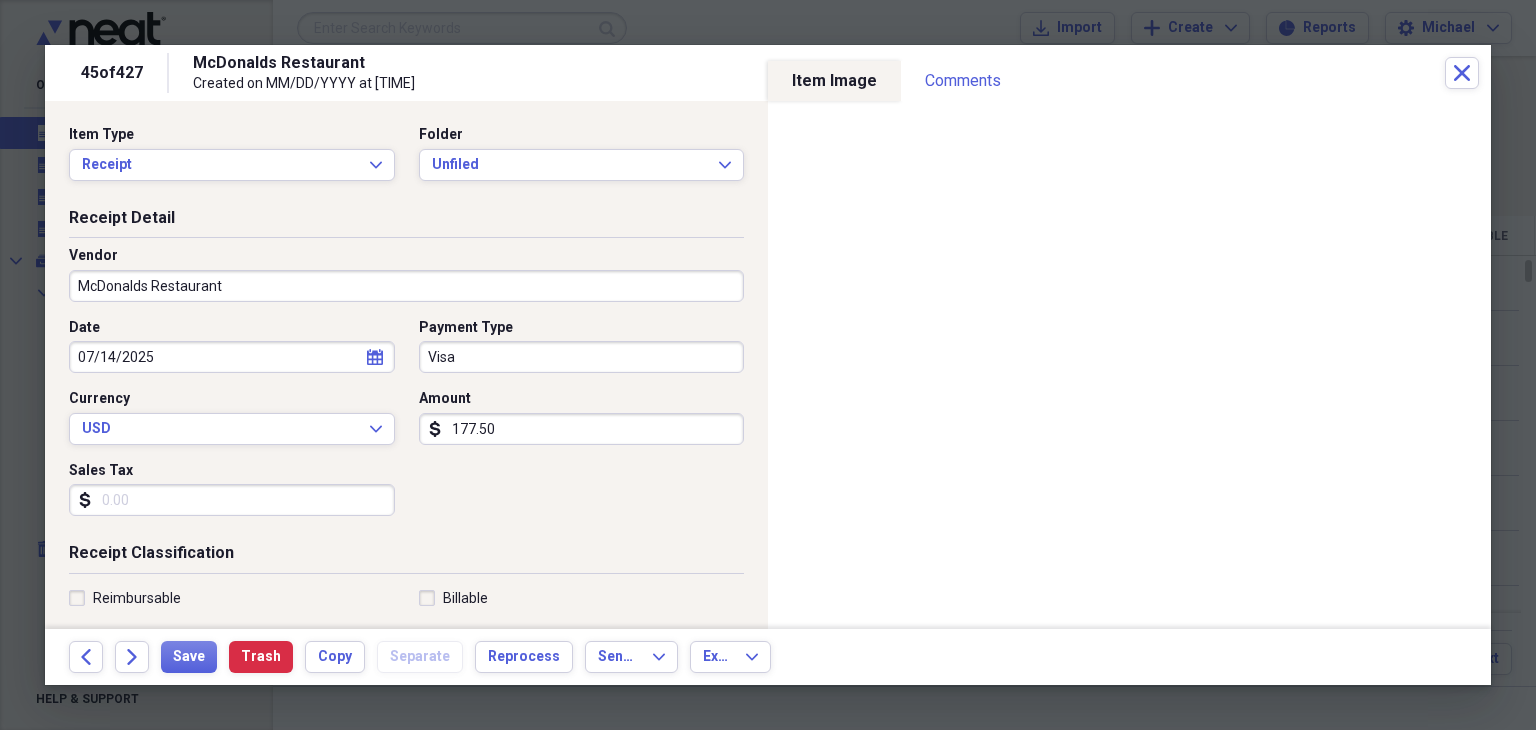 click on "Item Type Receipt Expand Folder Unfiled Expand" at bounding box center (406, 161) 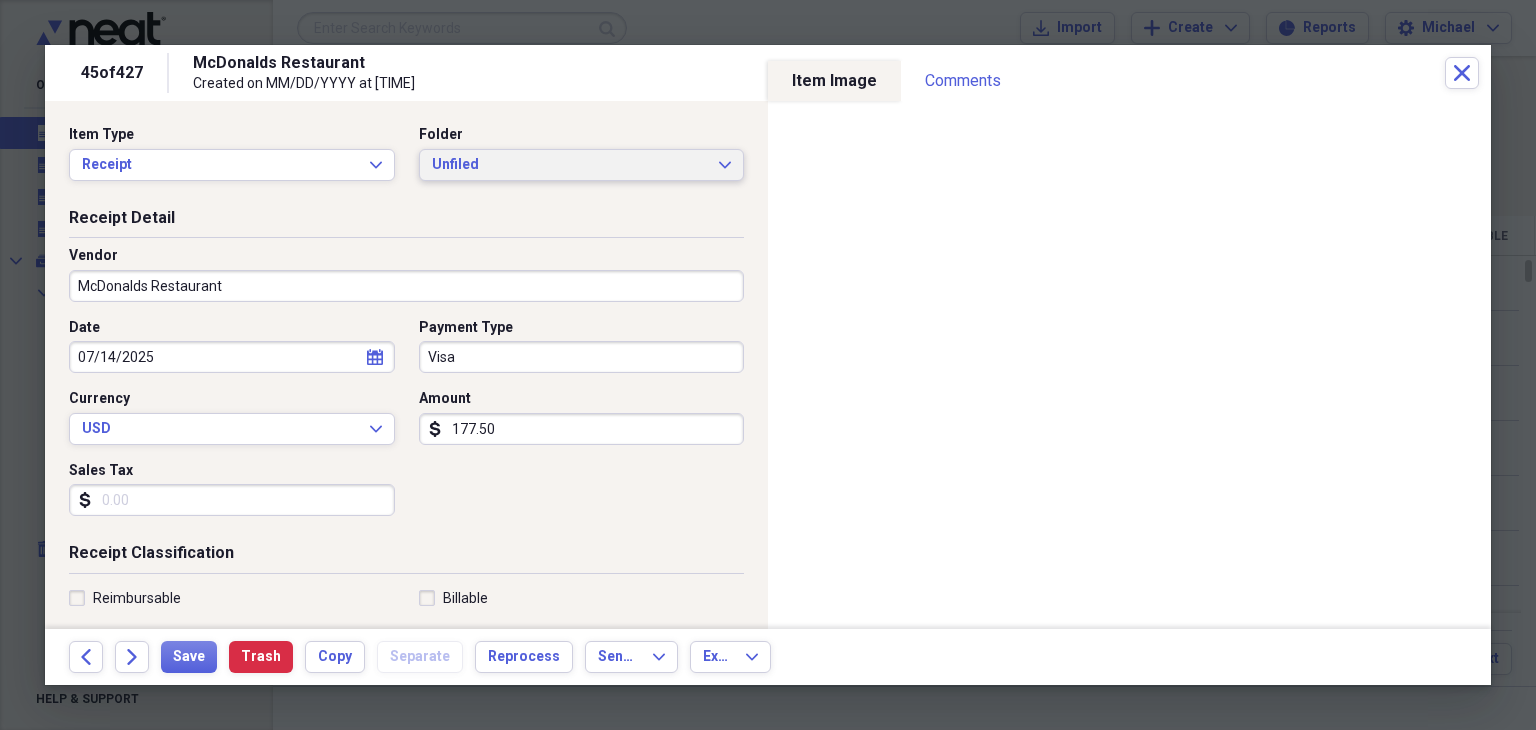 click on "Unfiled" at bounding box center (570, 165) 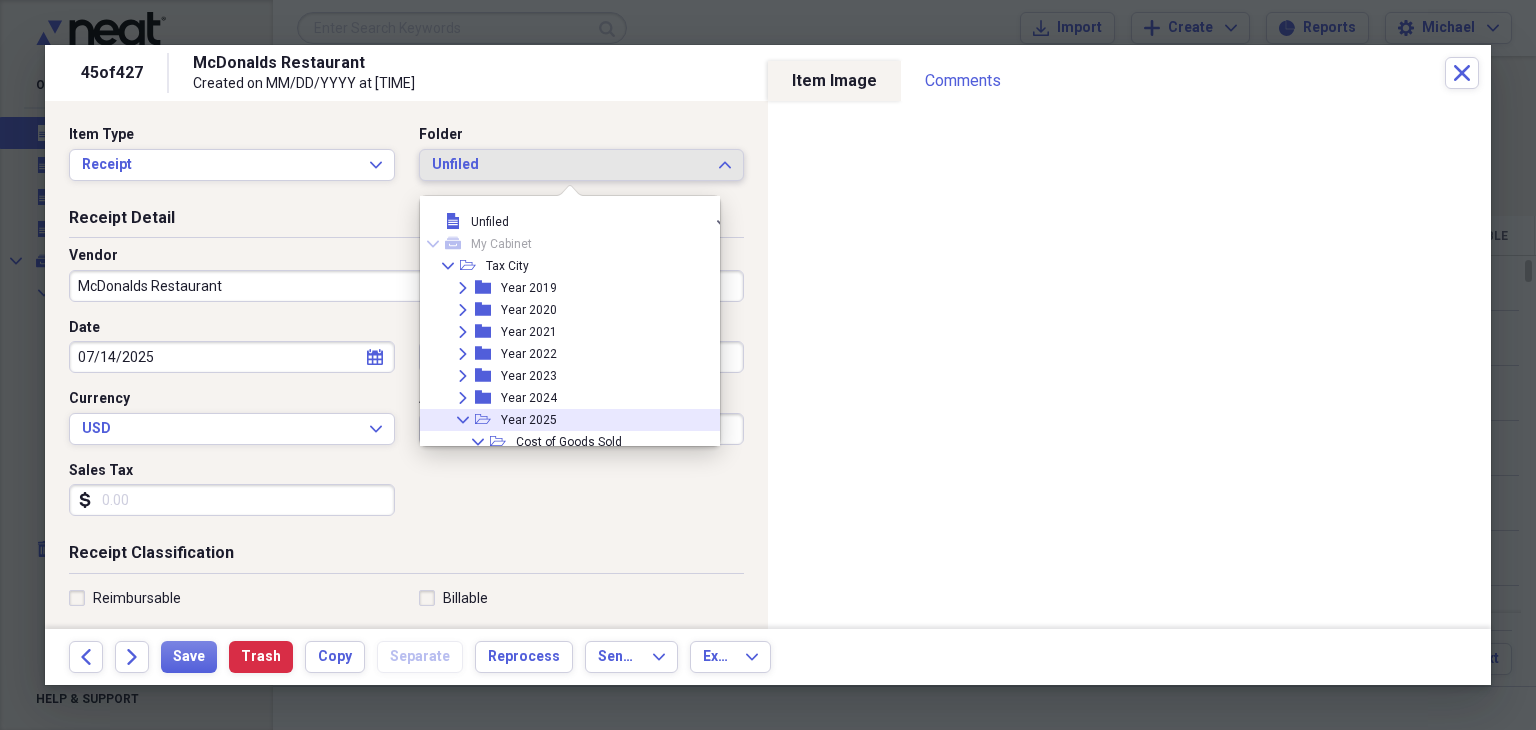 scroll, scrollTop: 126, scrollLeft: 0, axis: vertical 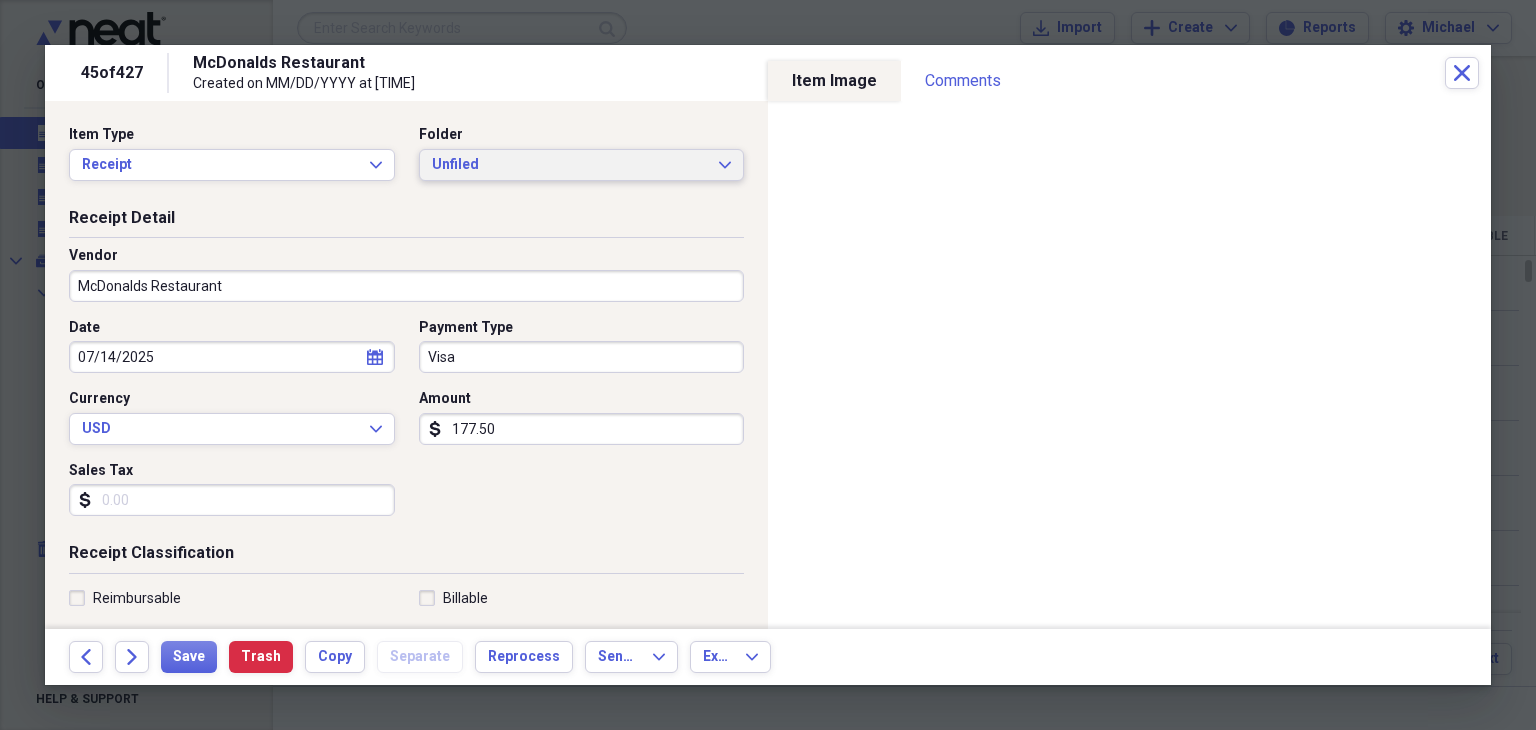 click on "Unfiled Expand" at bounding box center (582, 165) 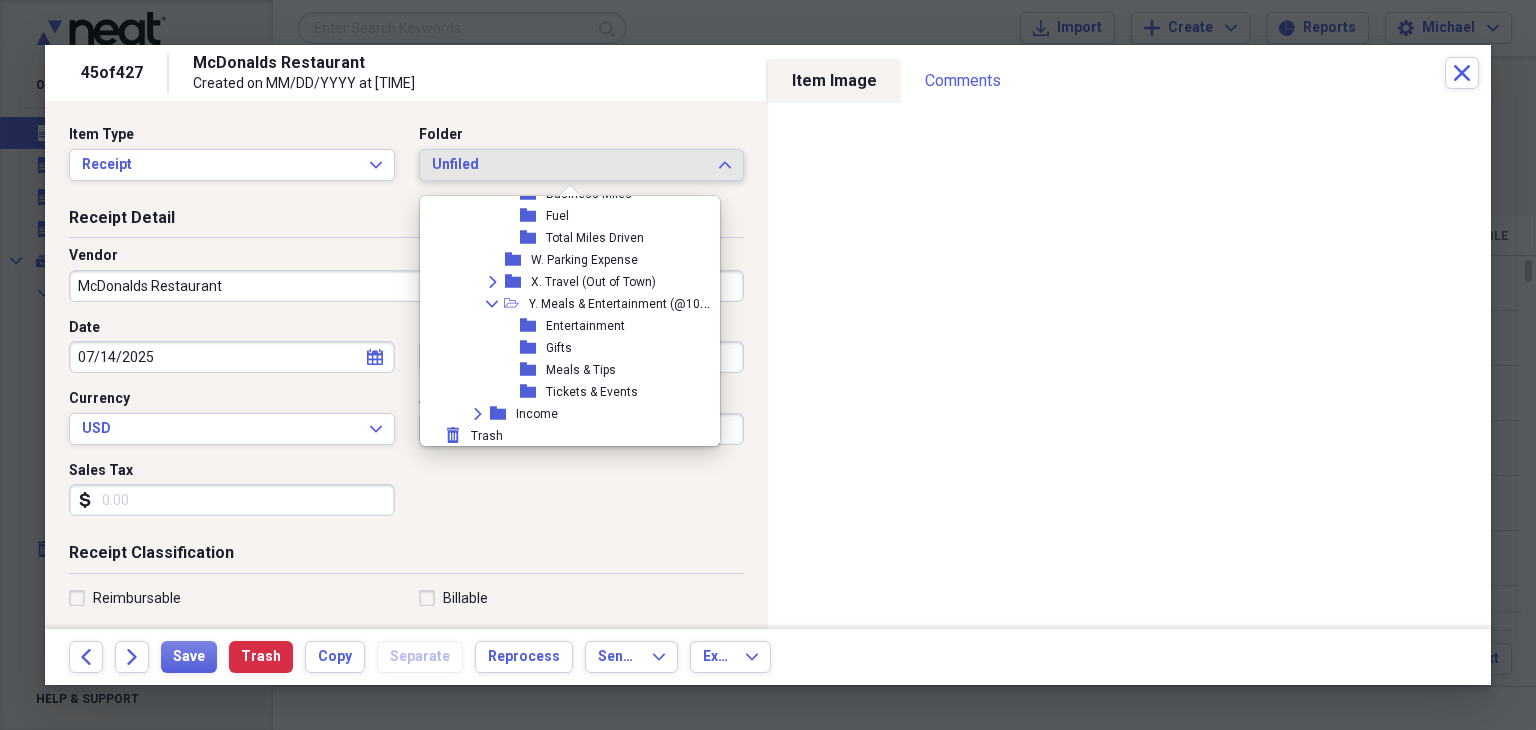 scroll, scrollTop: 1012, scrollLeft: 0, axis: vertical 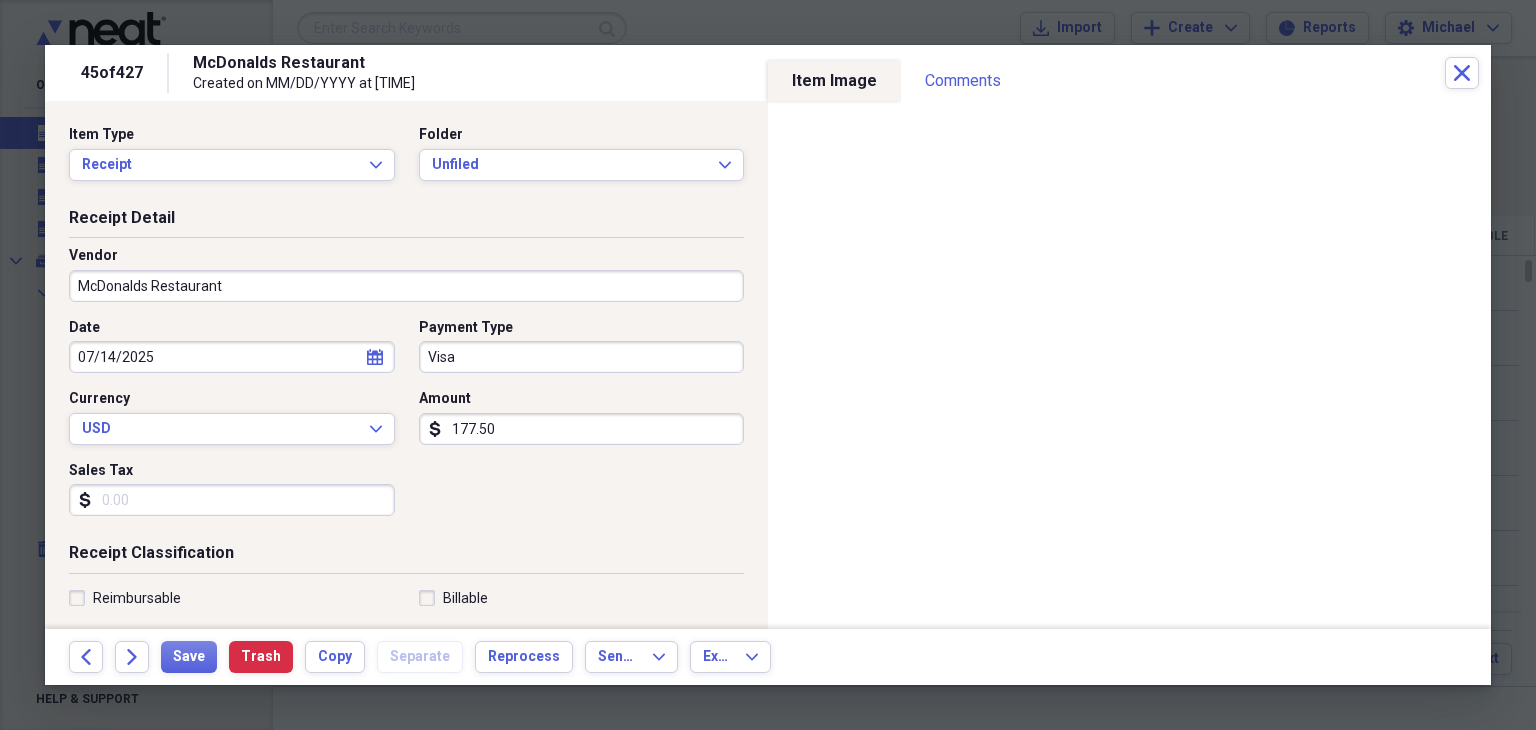 click on "Sales Tax" at bounding box center (232, 471) 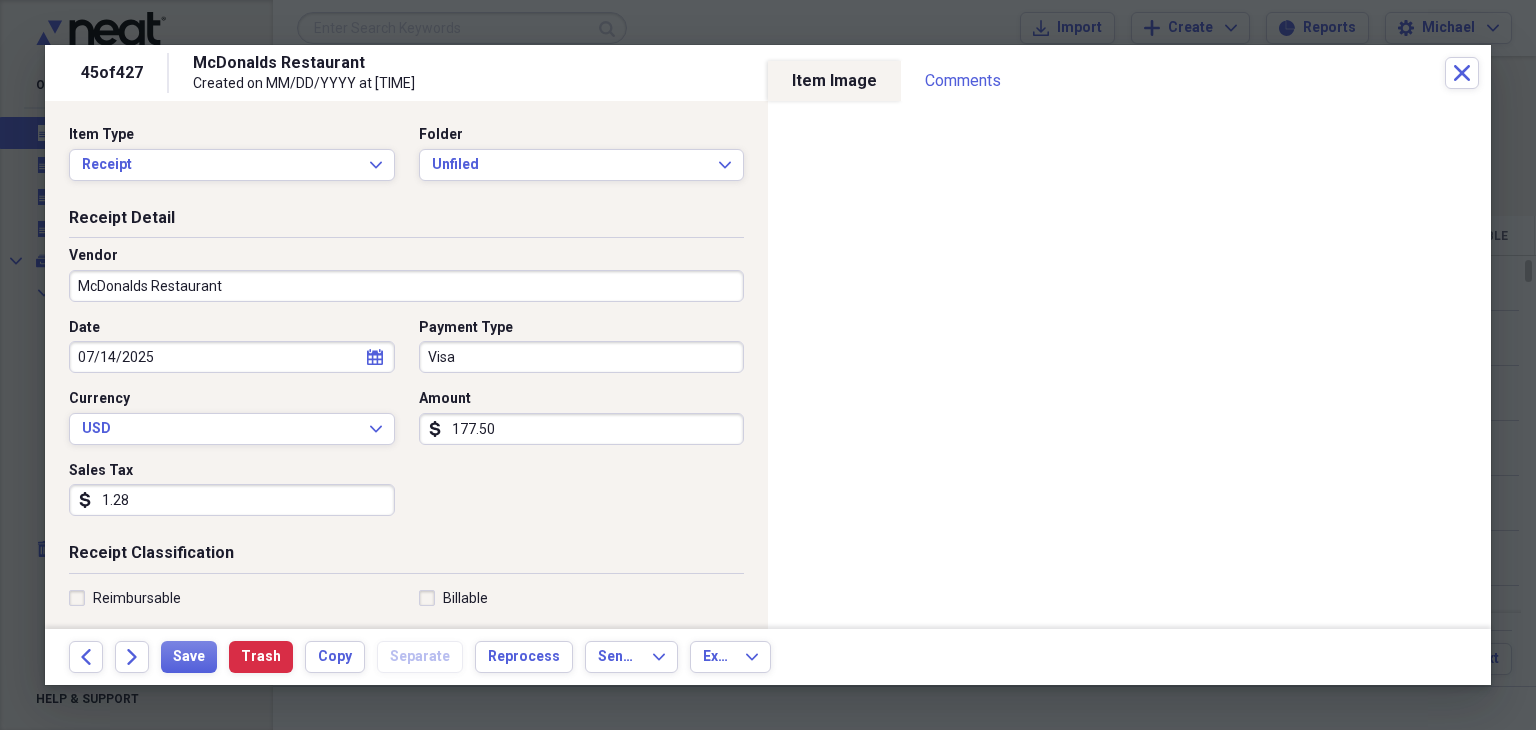 drag, startPoint x: 172, startPoint y: 491, endPoint x: 523, endPoint y: 455, distance: 352.84134 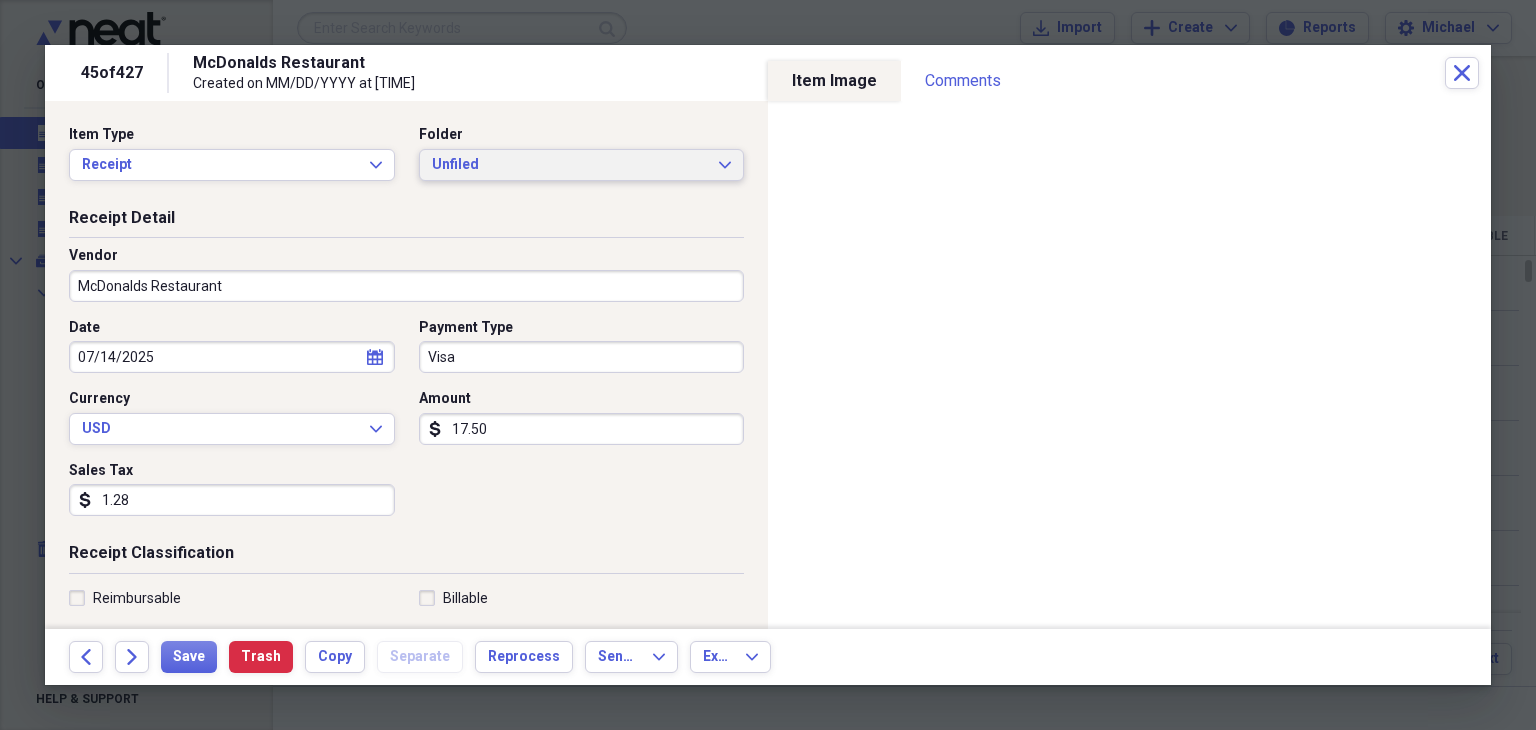 type on "17.50" 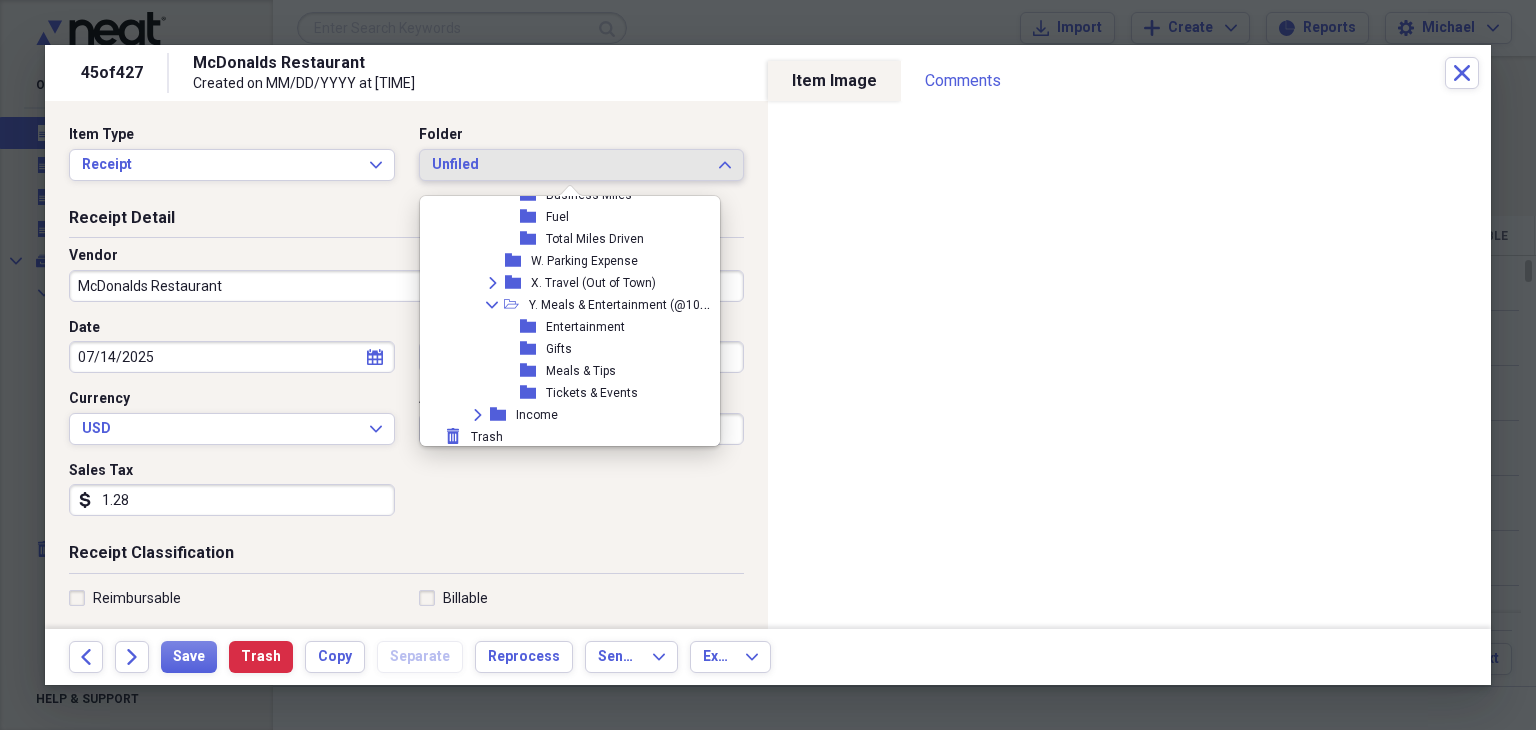scroll, scrollTop: 996, scrollLeft: 0, axis: vertical 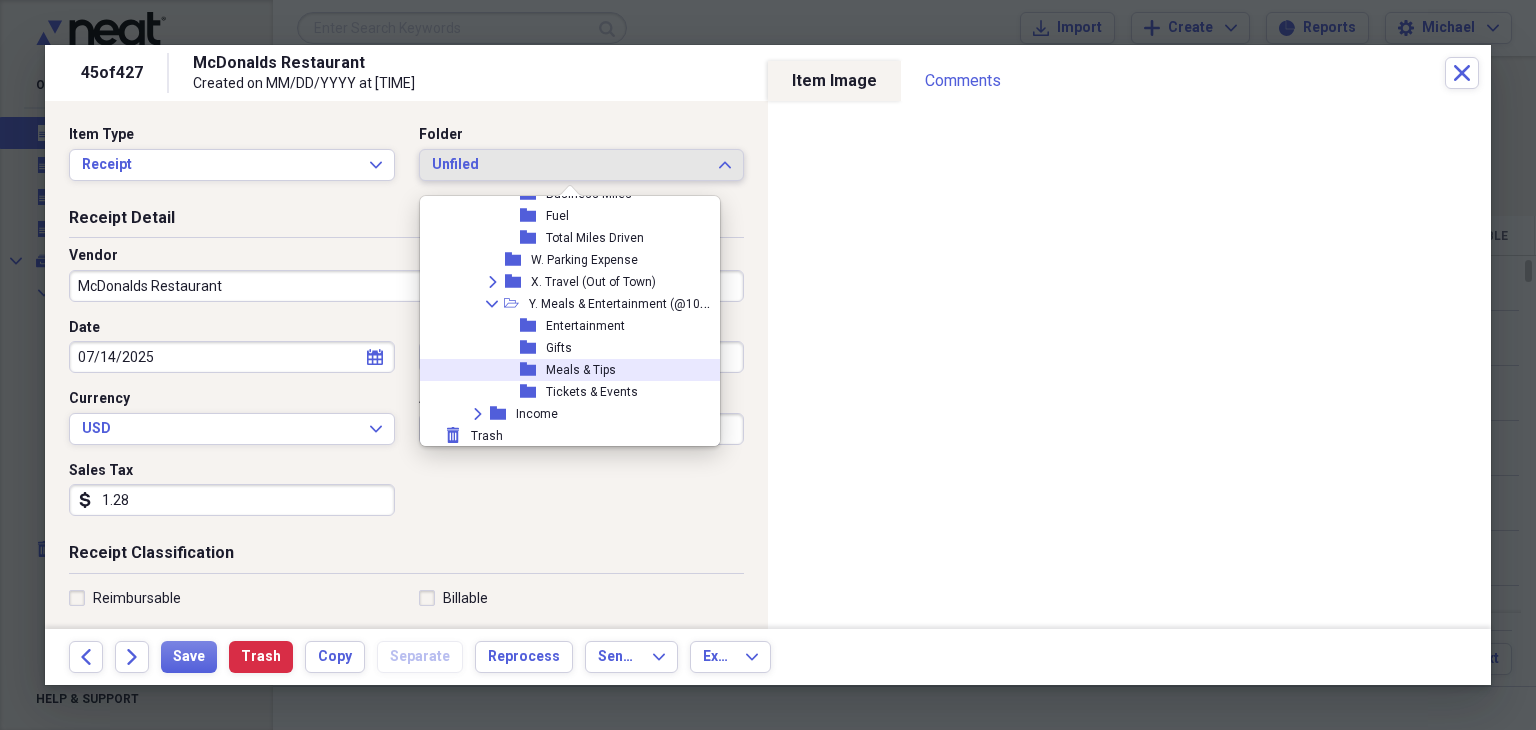 click on "Meals & Tips" at bounding box center (581, 370) 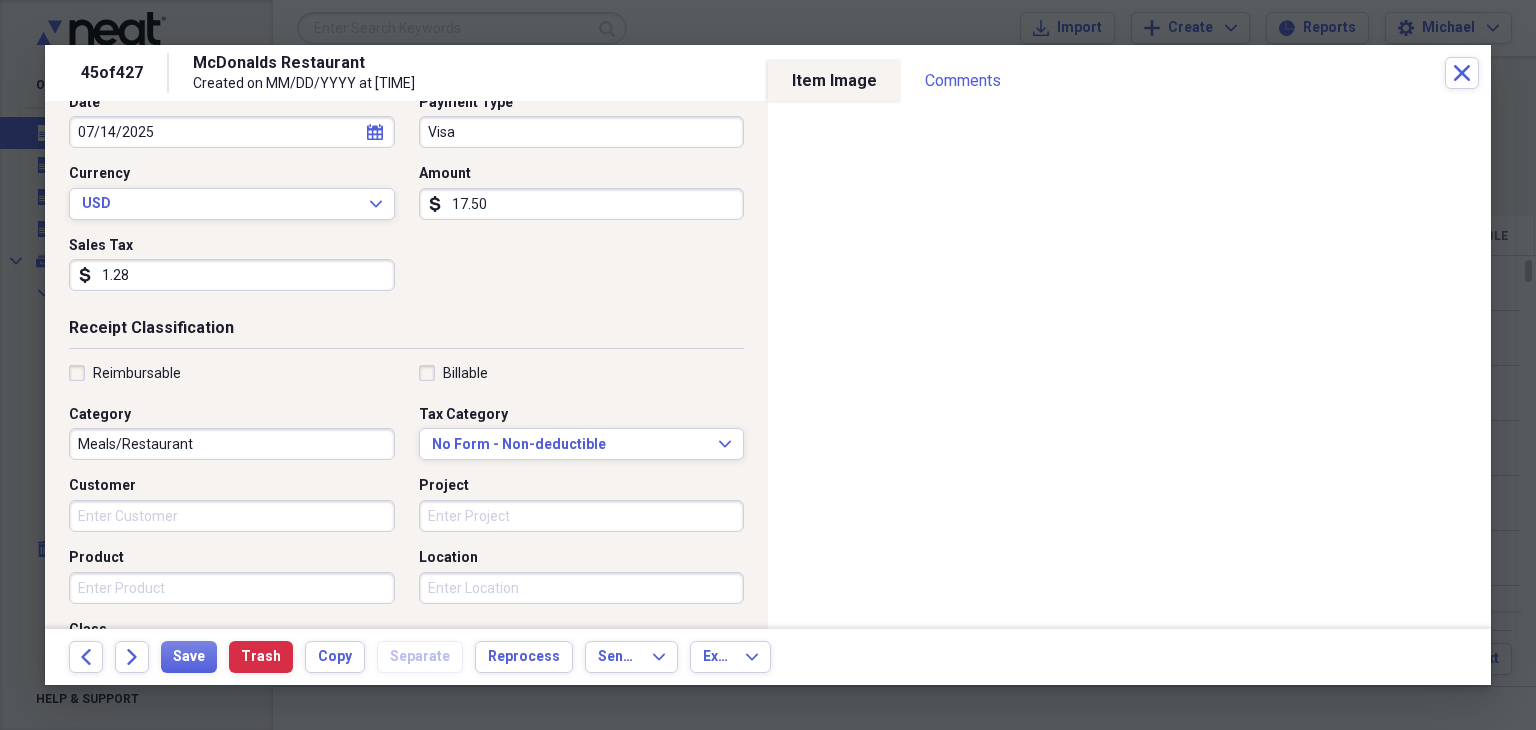 scroll, scrollTop: 227, scrollLeft: 0, axis: vertical 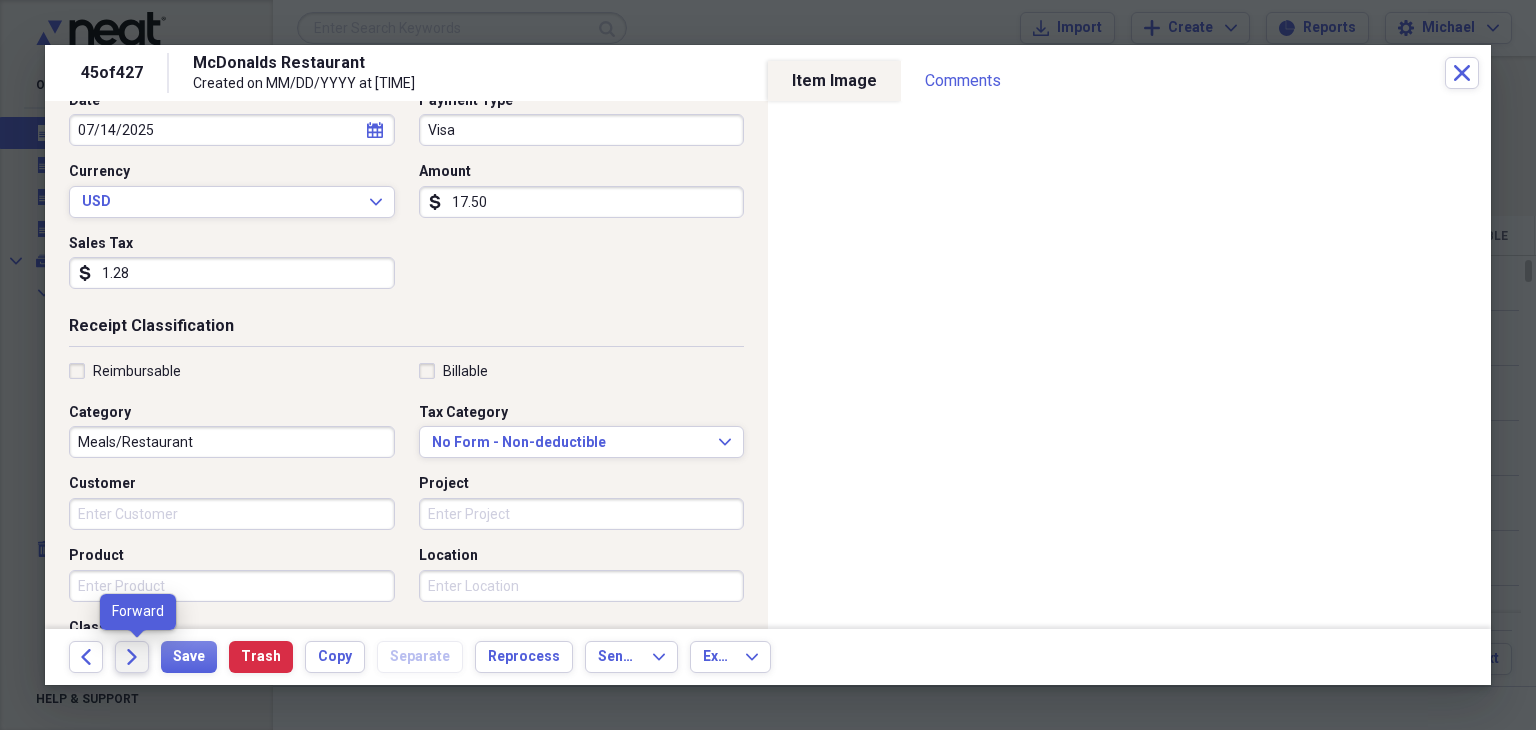 click on "Forward" at bounding box center [132, 657] 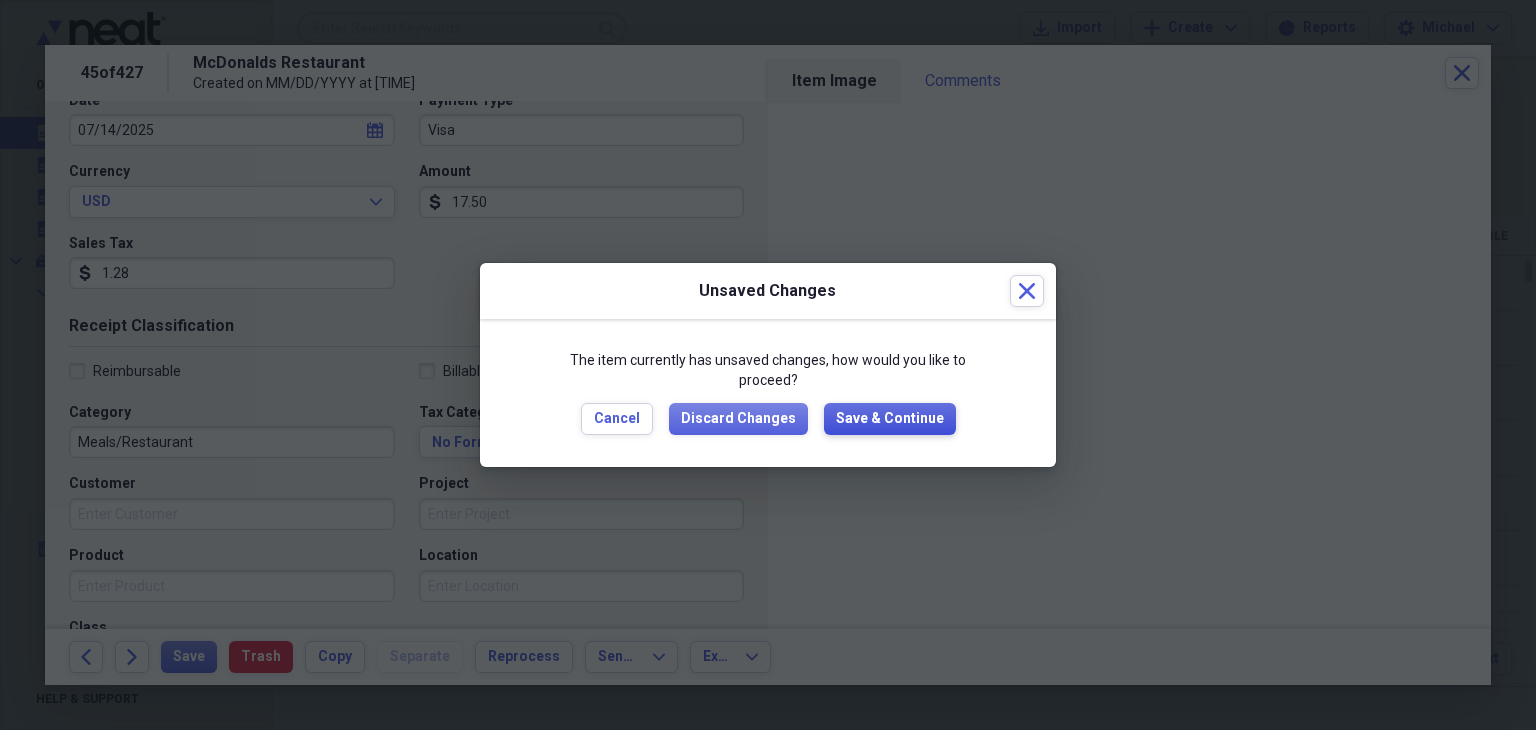 click on "Save & Continue" at bounding box center (890, 419) 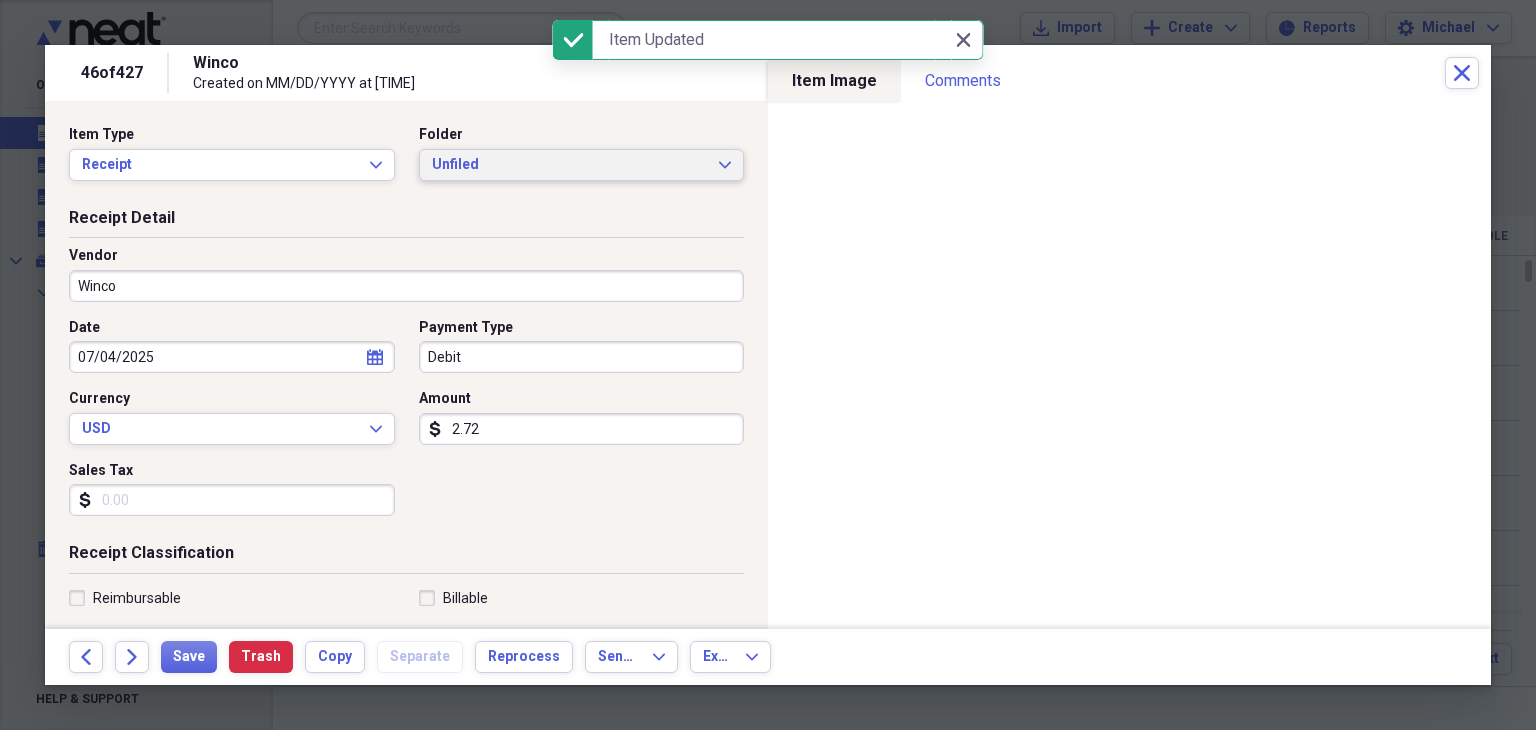 click on "Unfiled" at bounding box center [570, 165] 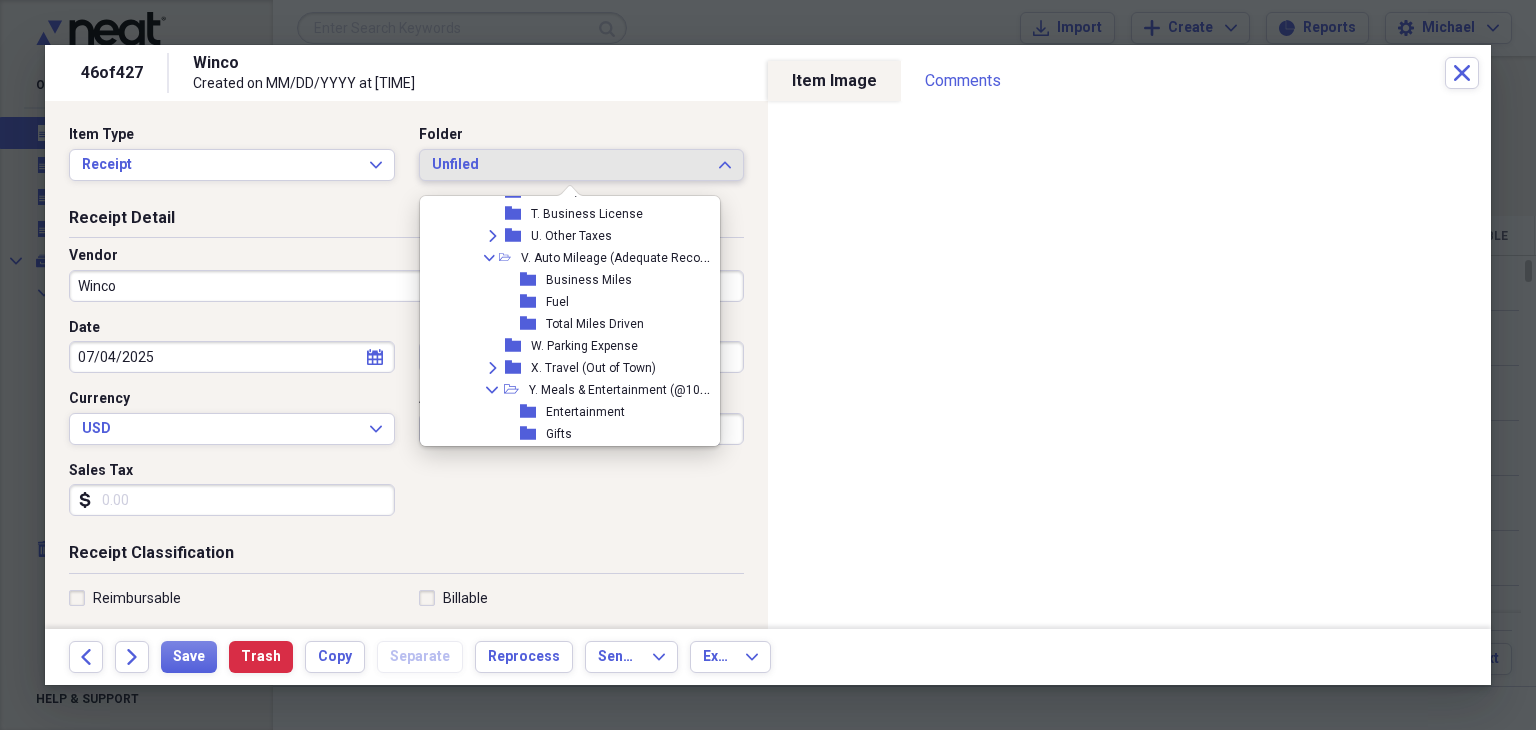 scroll, scrollTop: 1012, scrollLeft: 0, axis: vertical 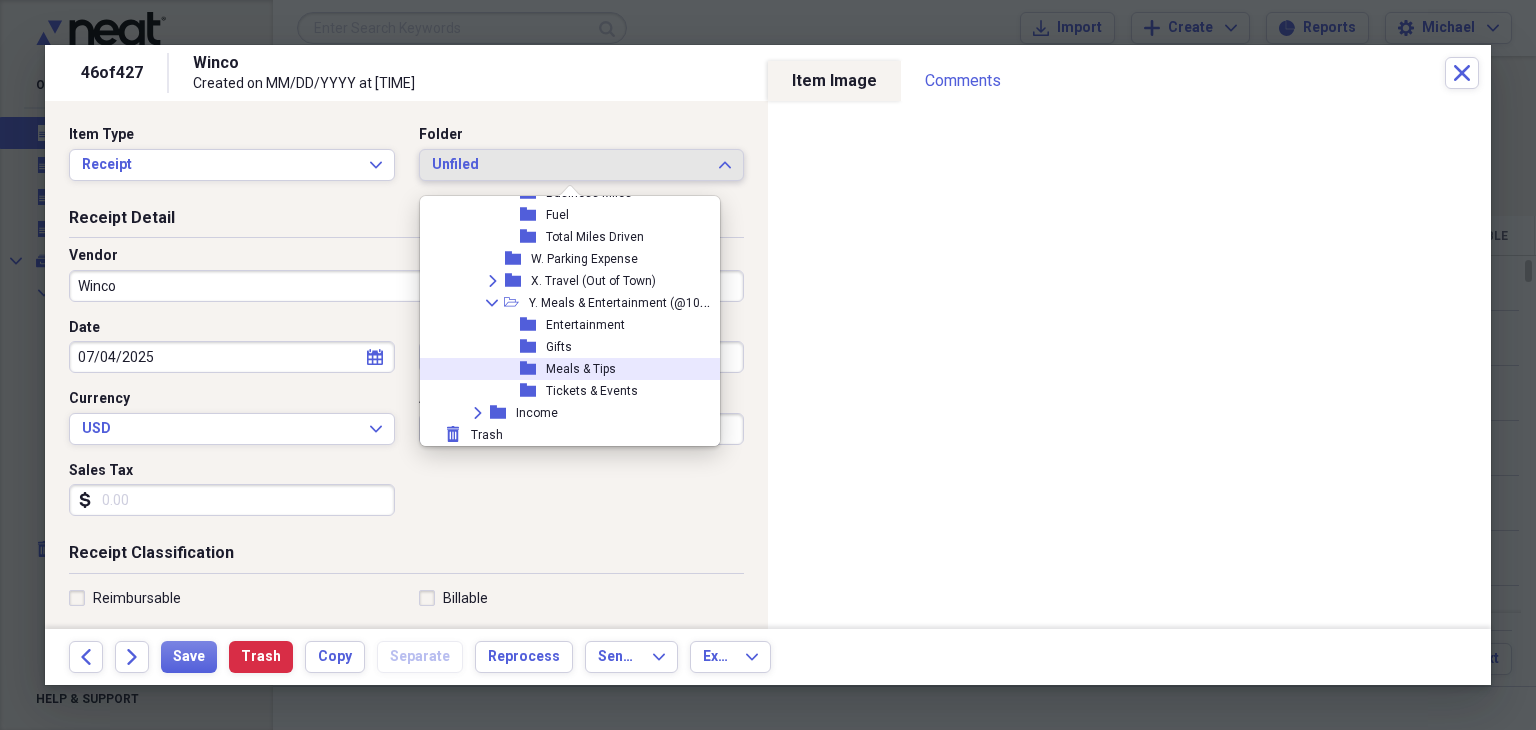 click on "Meals & Tips" at bounding box center [581, 369] 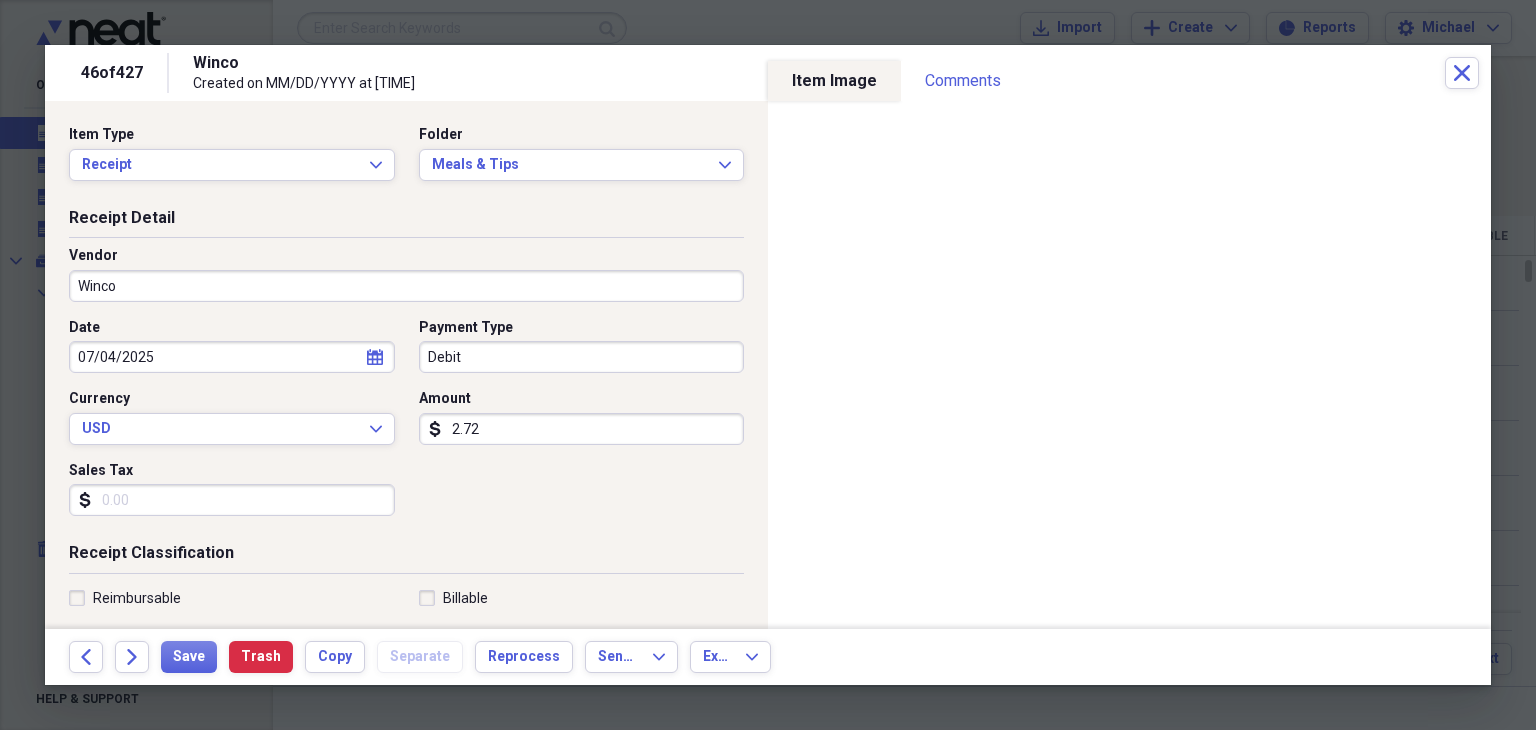 click on "Sales Tax" at bounding box center [232, 500] 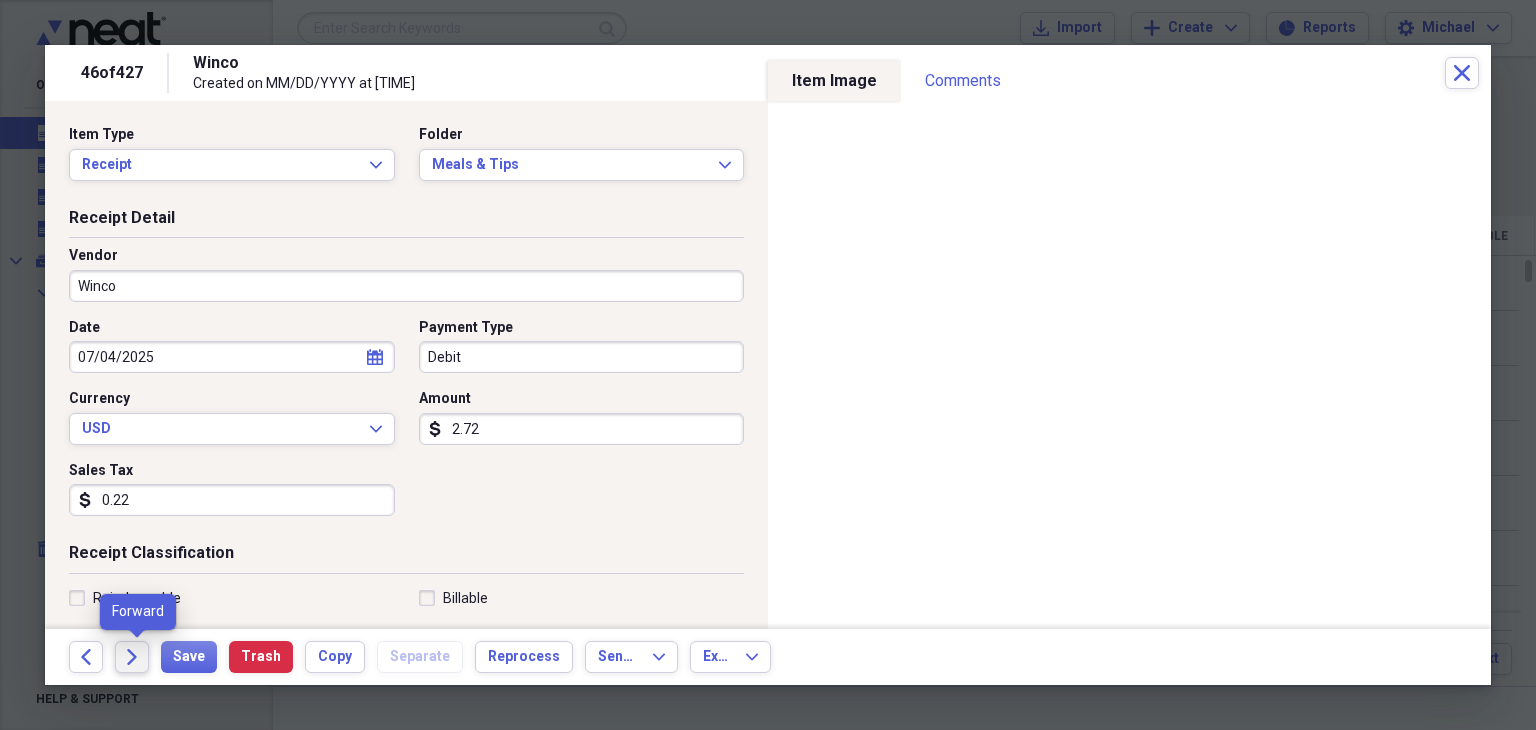 type on "0.22" 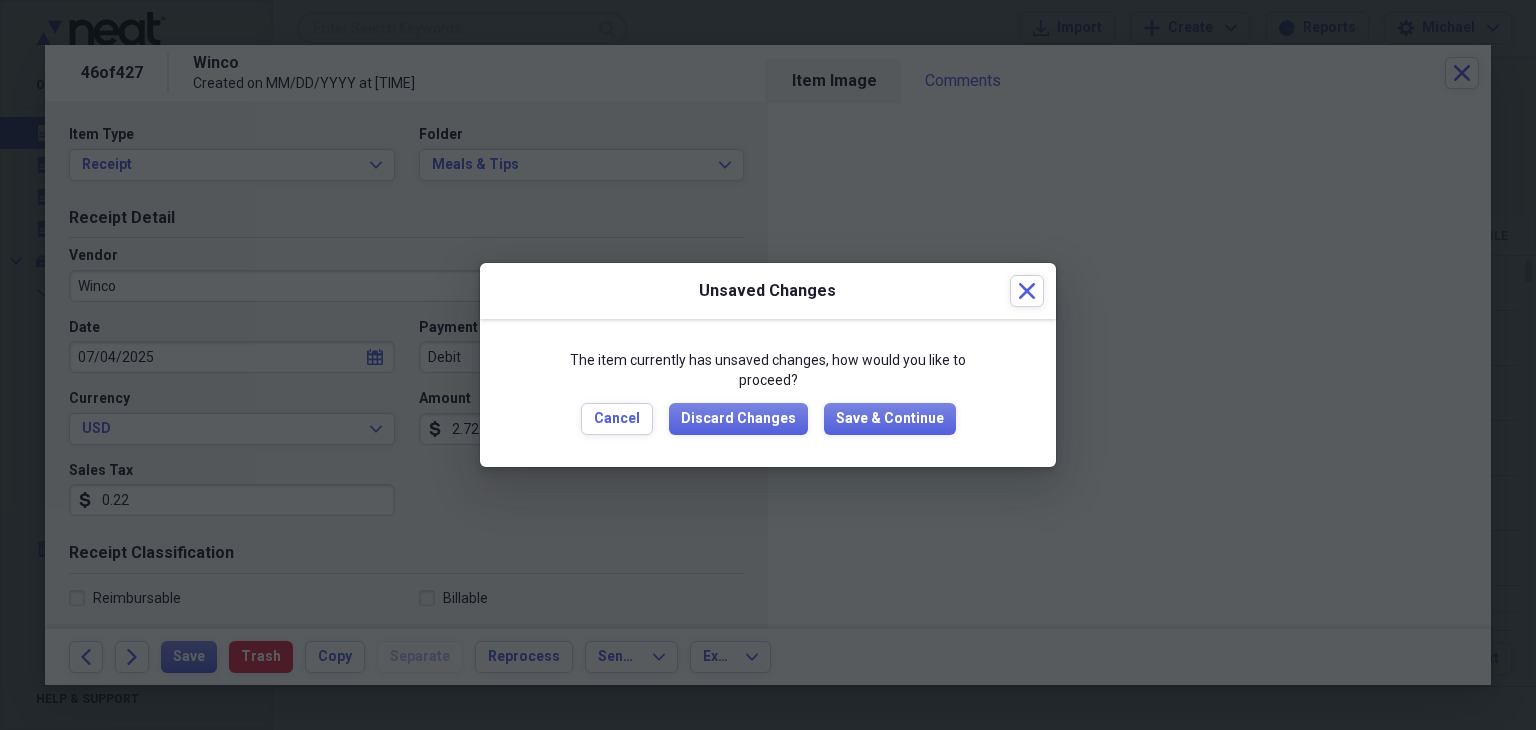 click on "The item currently has unsaved changes, how would you like to proceed? Cancel Discard Changes Save & Continue" at bounding box center [768, 392] 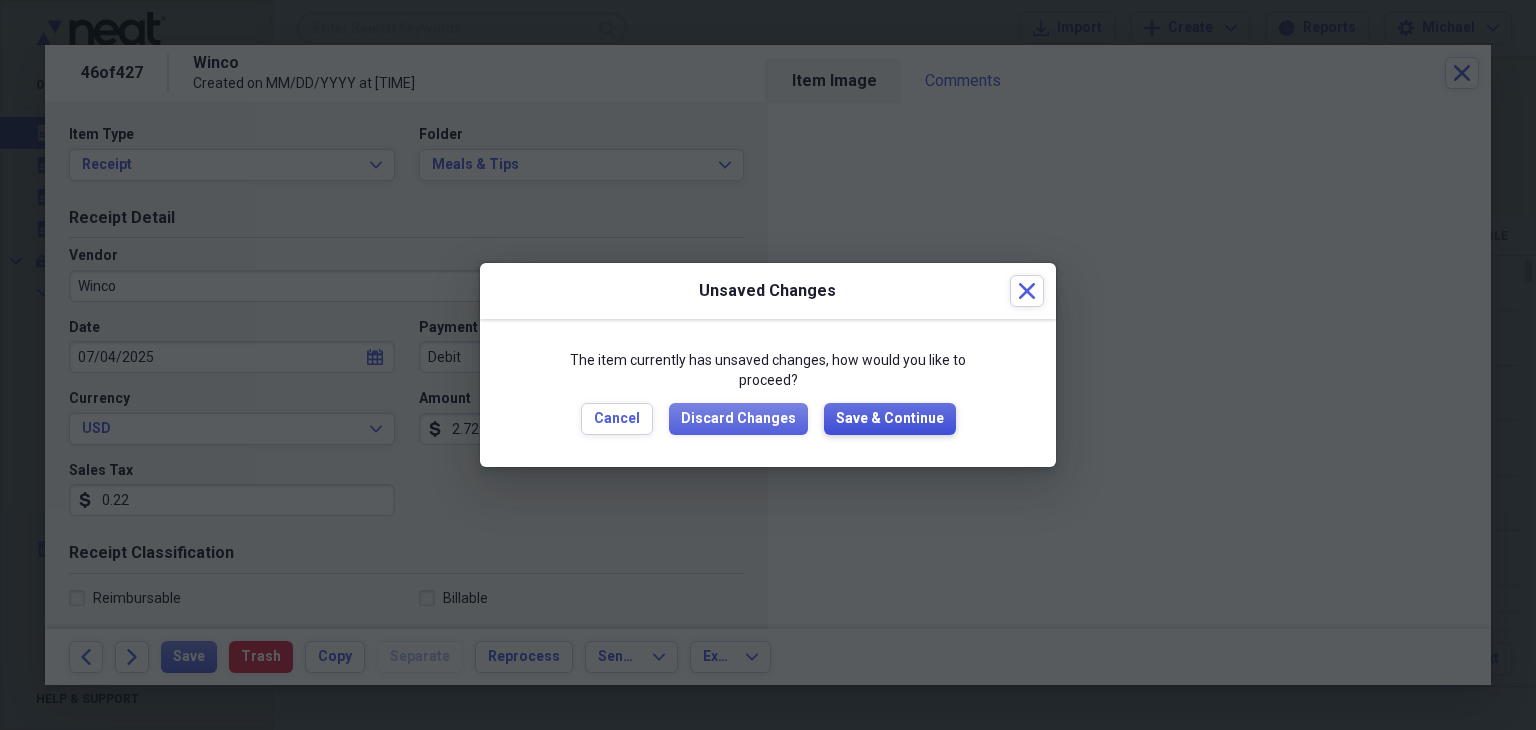click on "Save & Continue" at bounding box center [890, 419] 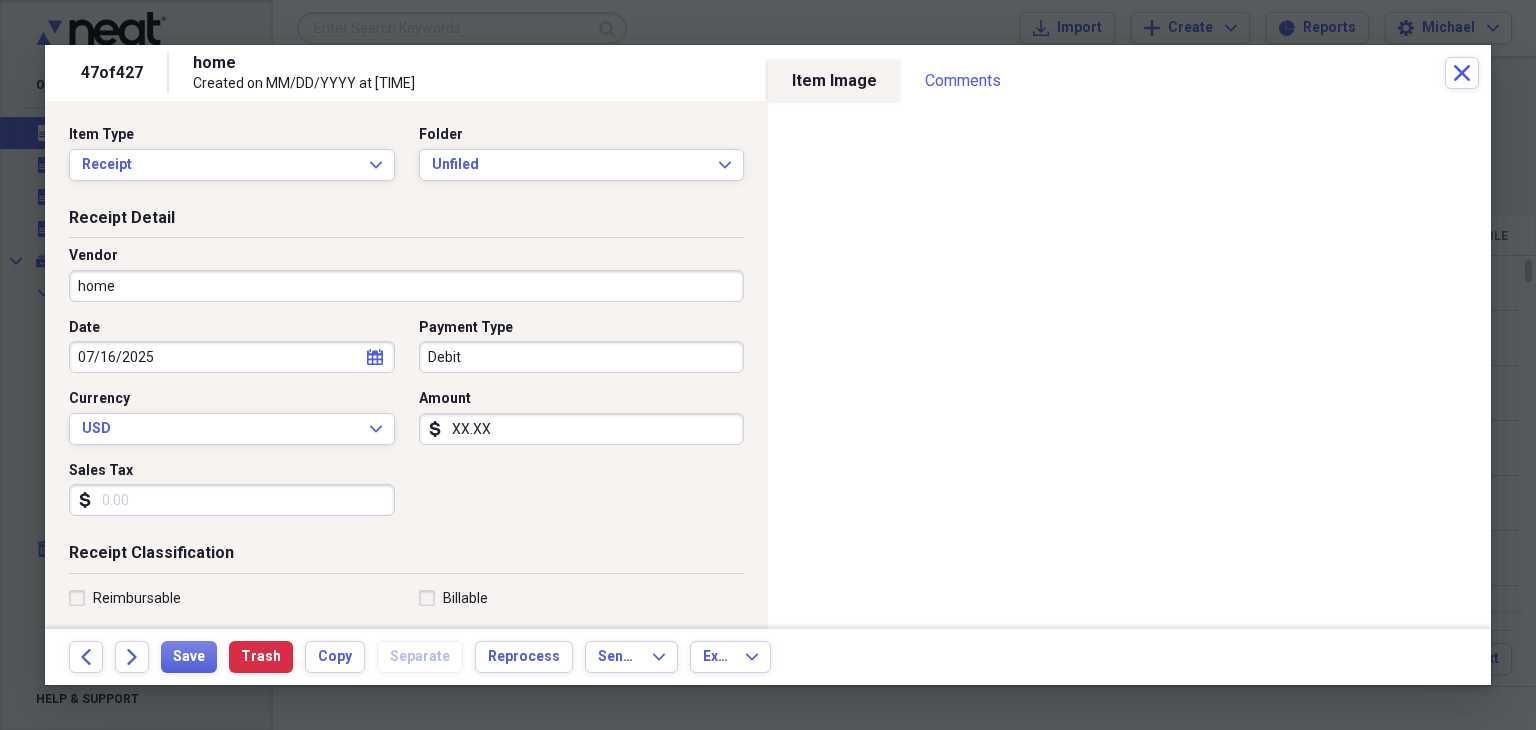 click on "Sales Tax" at bounding box center [232, 500] 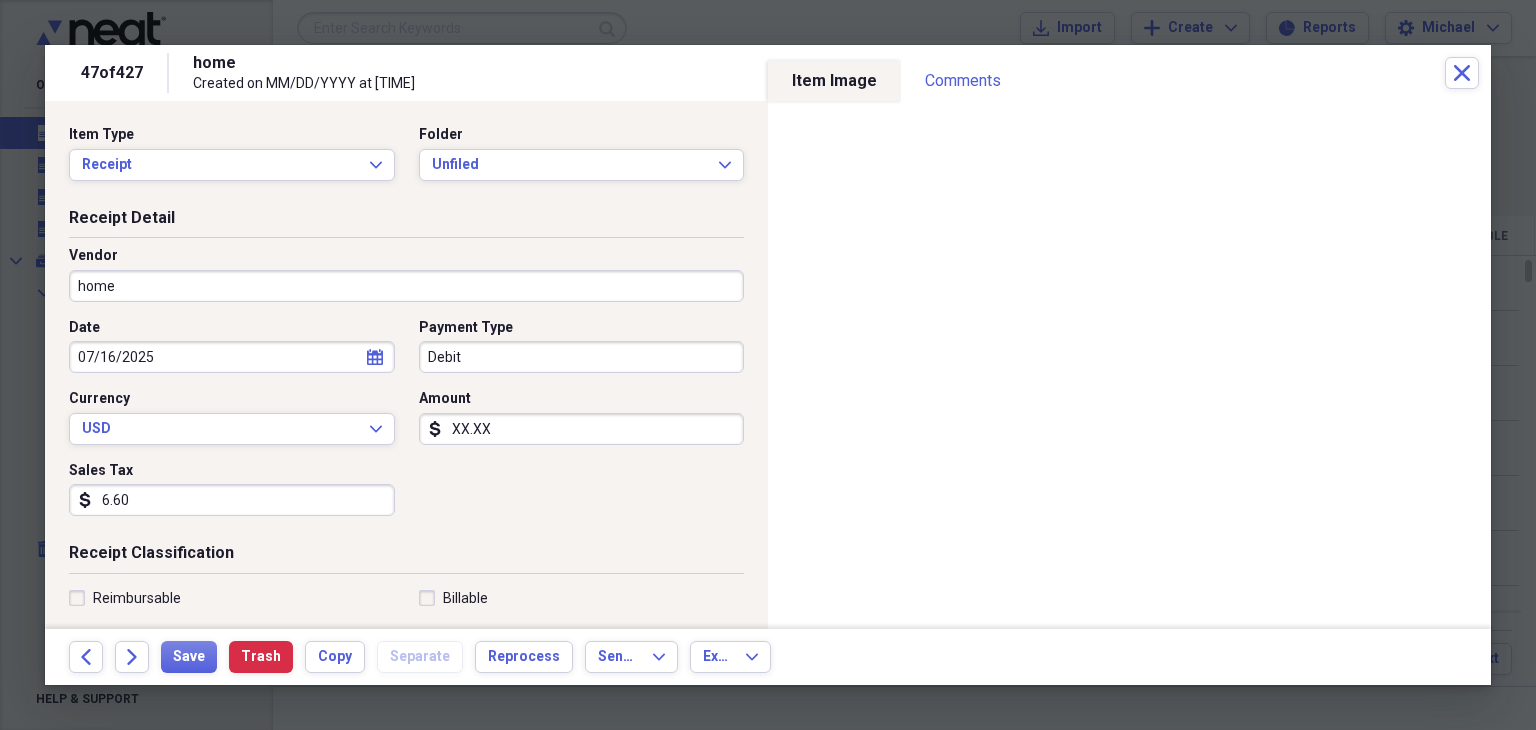 type on "6.60" 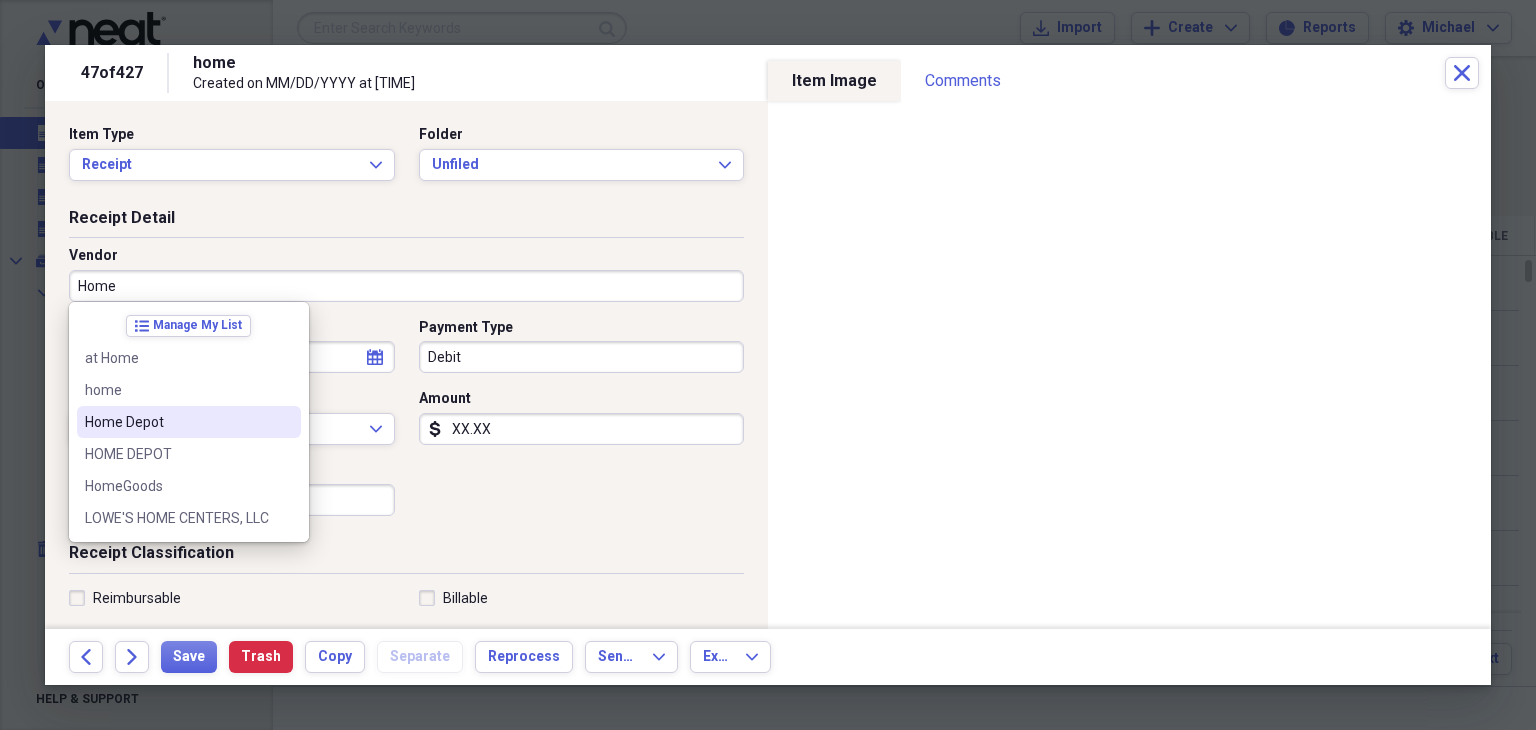 click on "Home Depot" at bounding box center [177, 422] 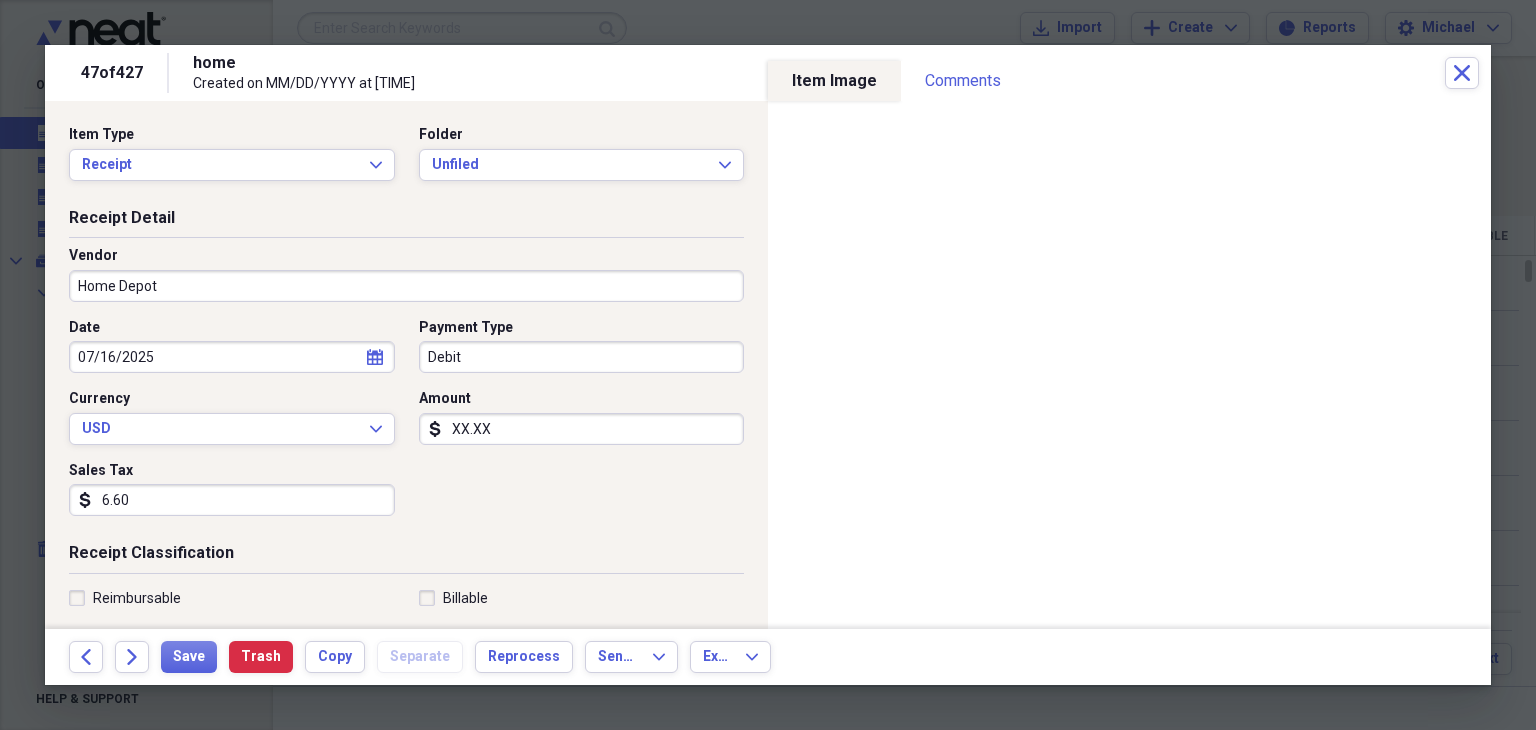 type on "Fuel/Auto" 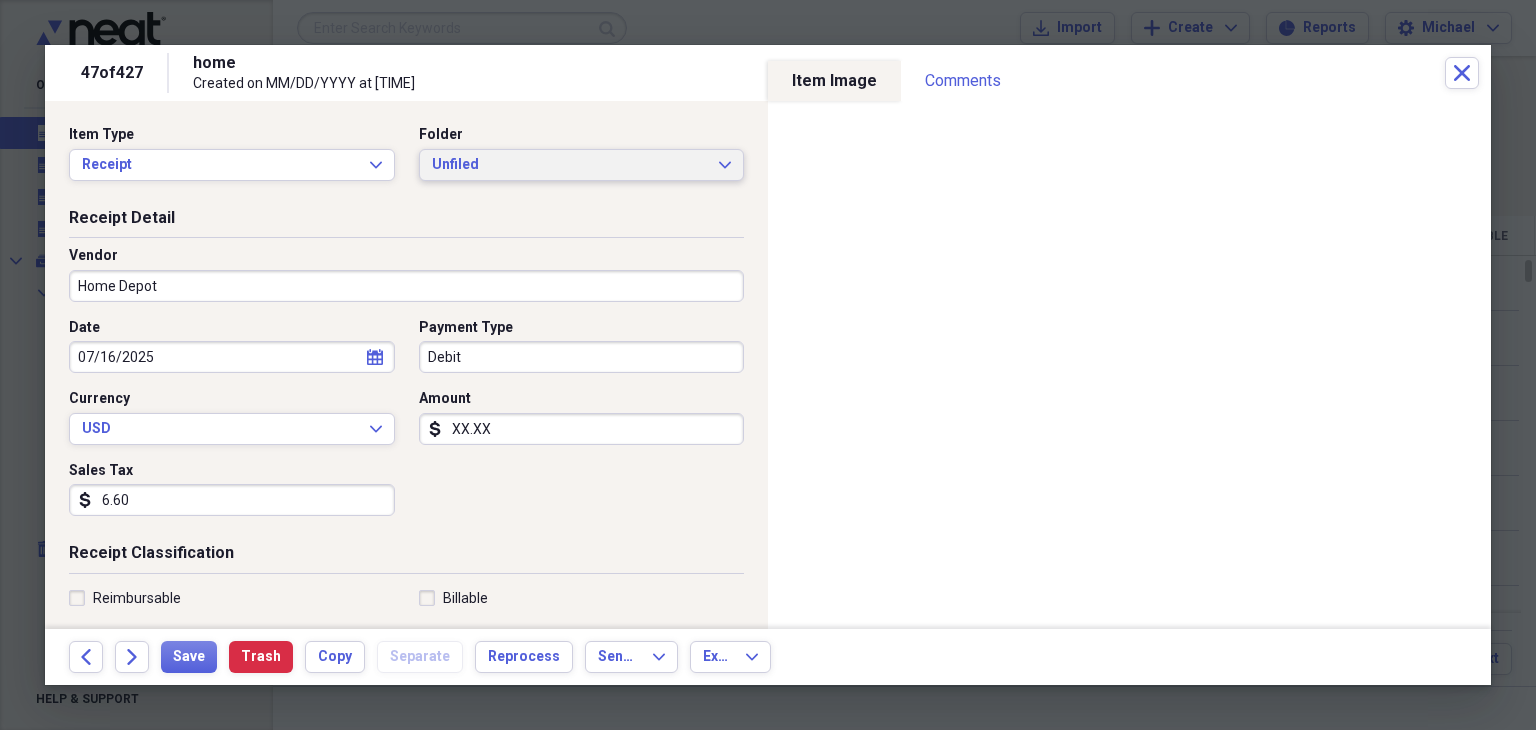 click on "Unfiled" at bounding box center [570, 165] 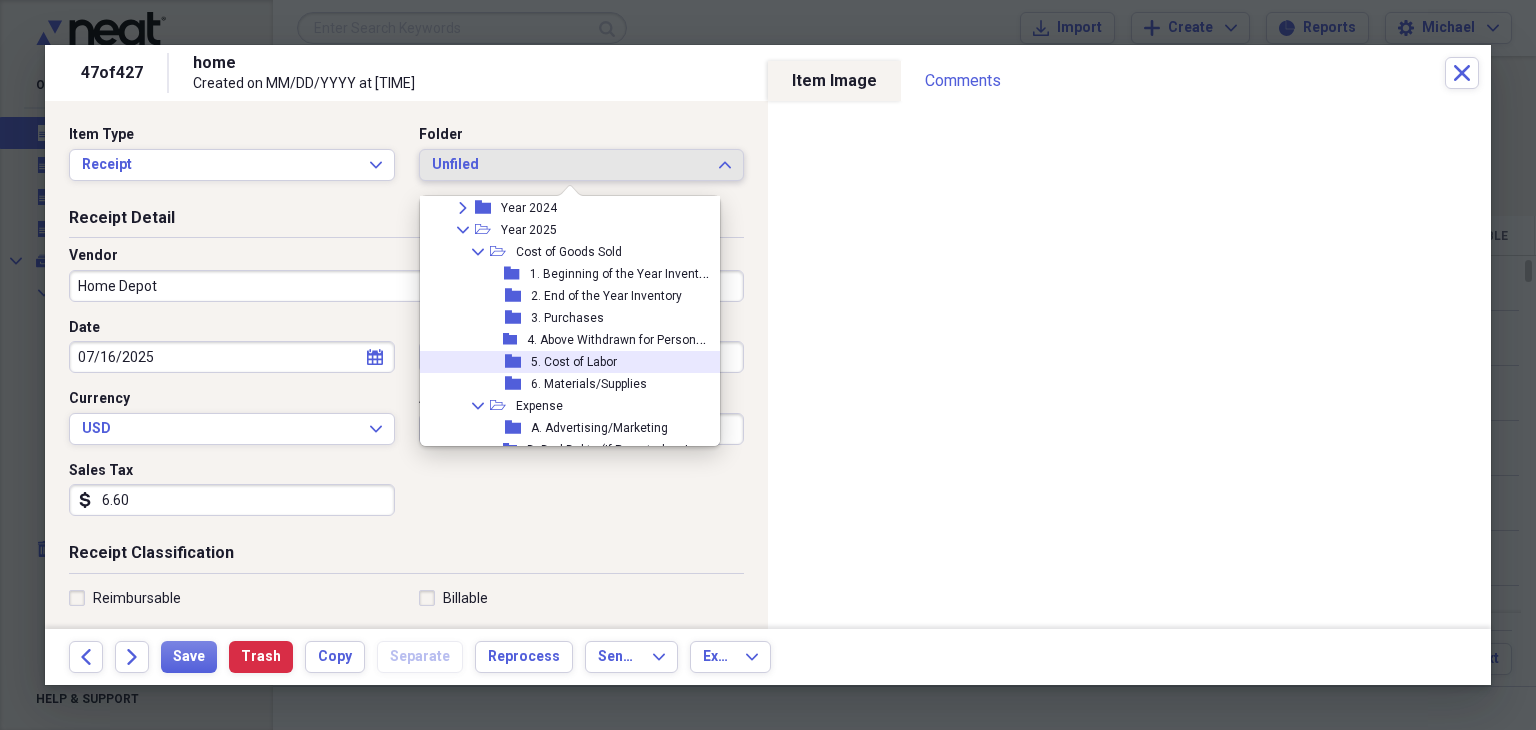 scroll, scrollTop: 195, scrollLeft: 0, axis: vertical 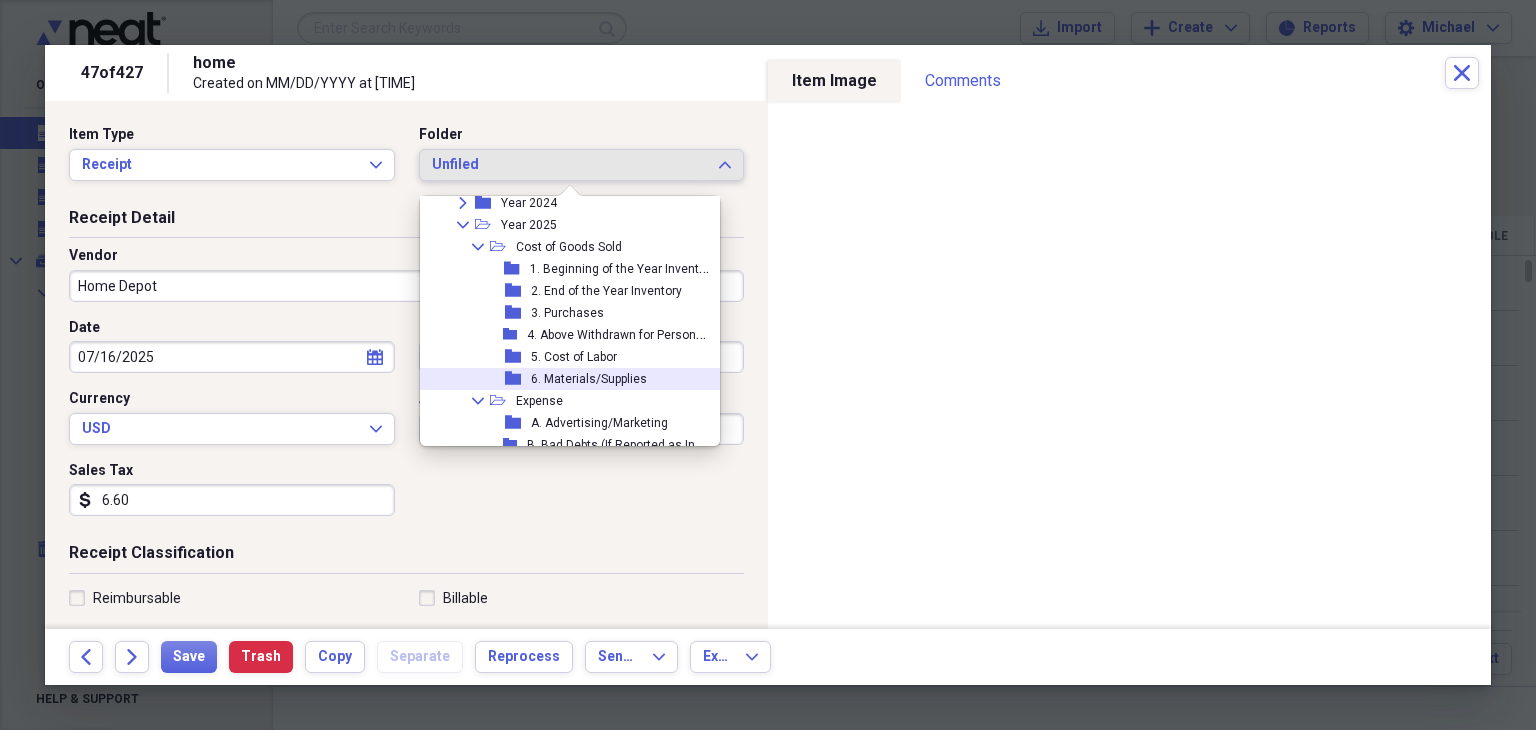 click on "6. Materials/Supplies" at bounding box center [589, 379] 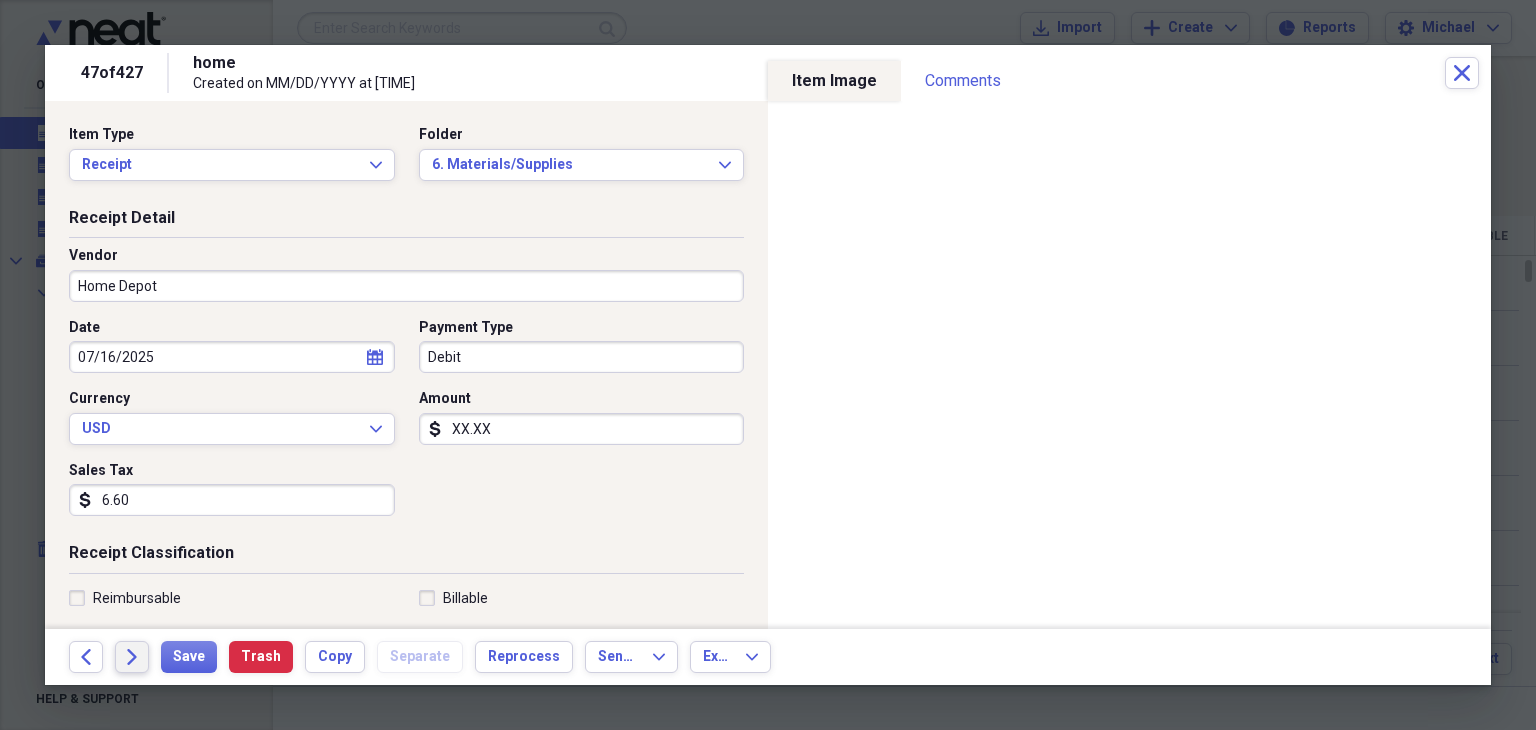 drag, startPoint x: 134, startPoint y: 656, endPoint x: 300, endPoint y: 601, distance: 174.87424 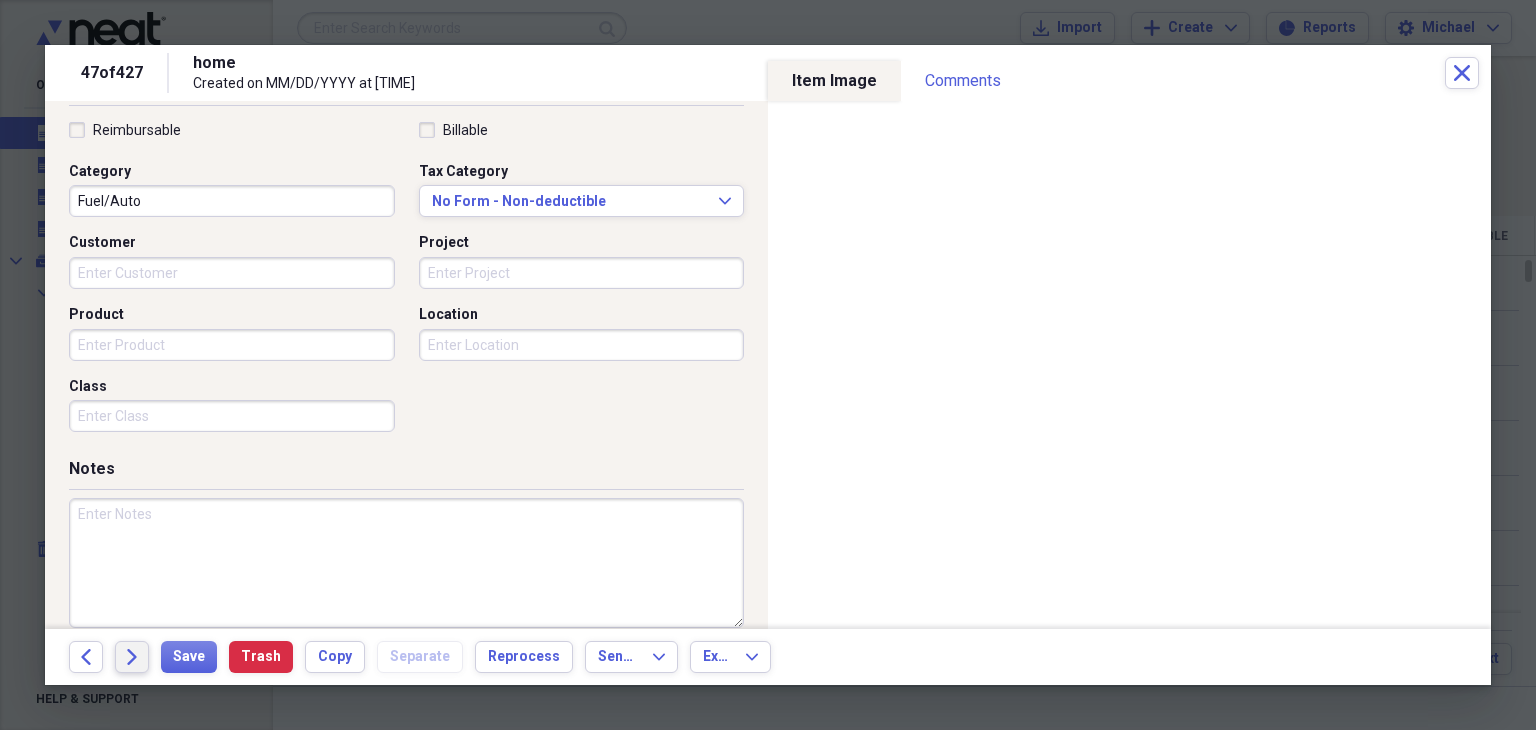 scroll, scrollTop: 467, scrollLeft: 0, axis: vertical 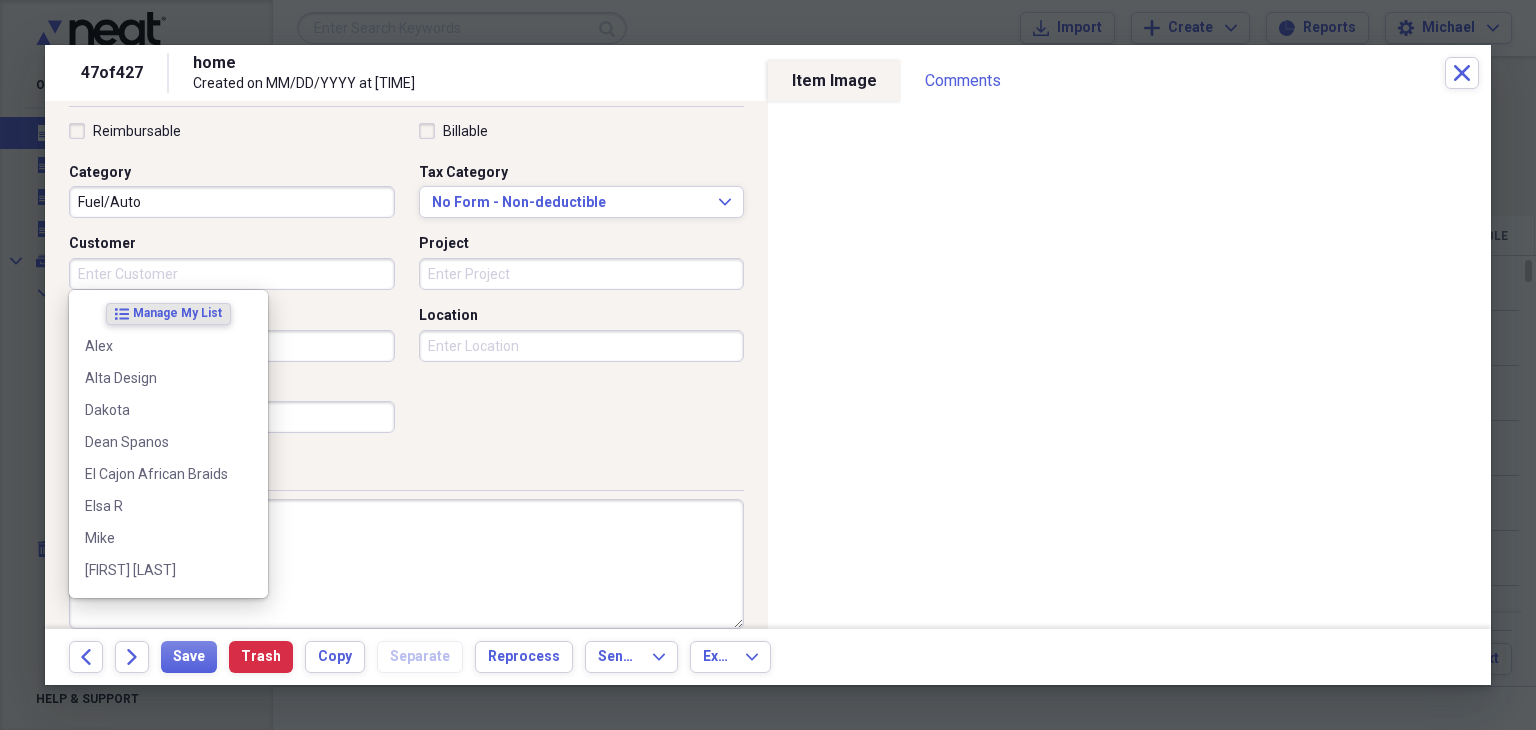 click on "Customer" at bounding box center (232, 274) 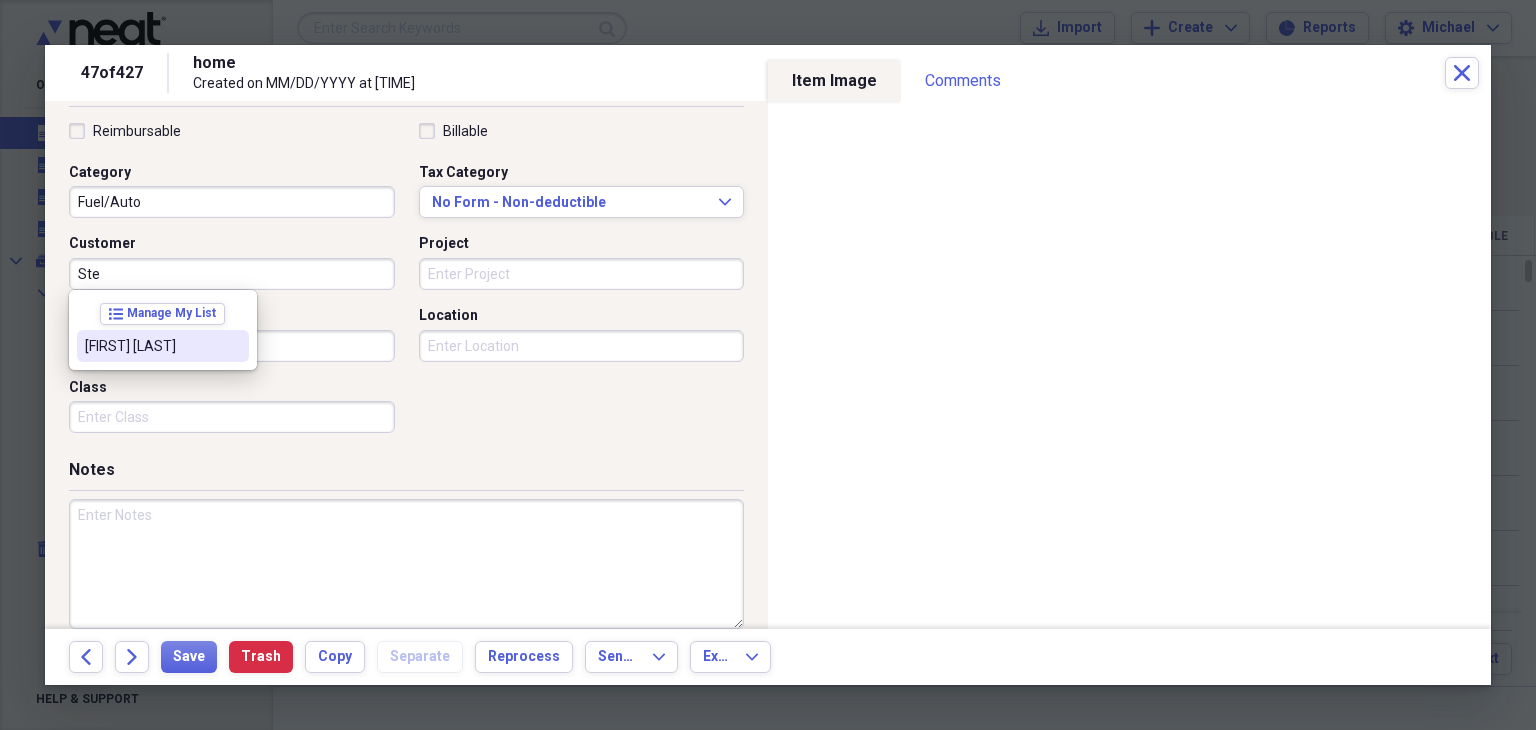 click on "[FIRST] [LAST]" at bounding box center (163, 346) 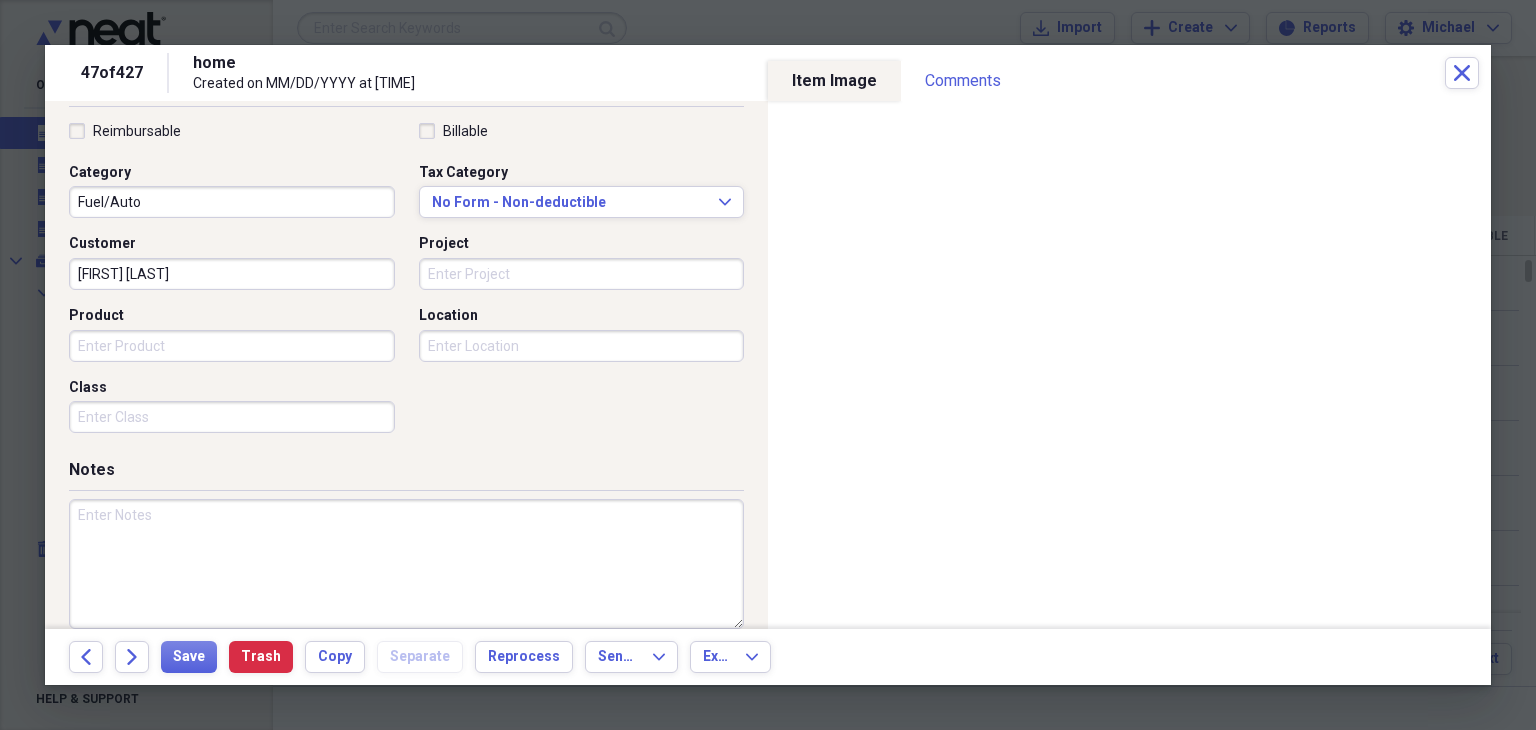 click on "Project" at bounding box center [582, 274] 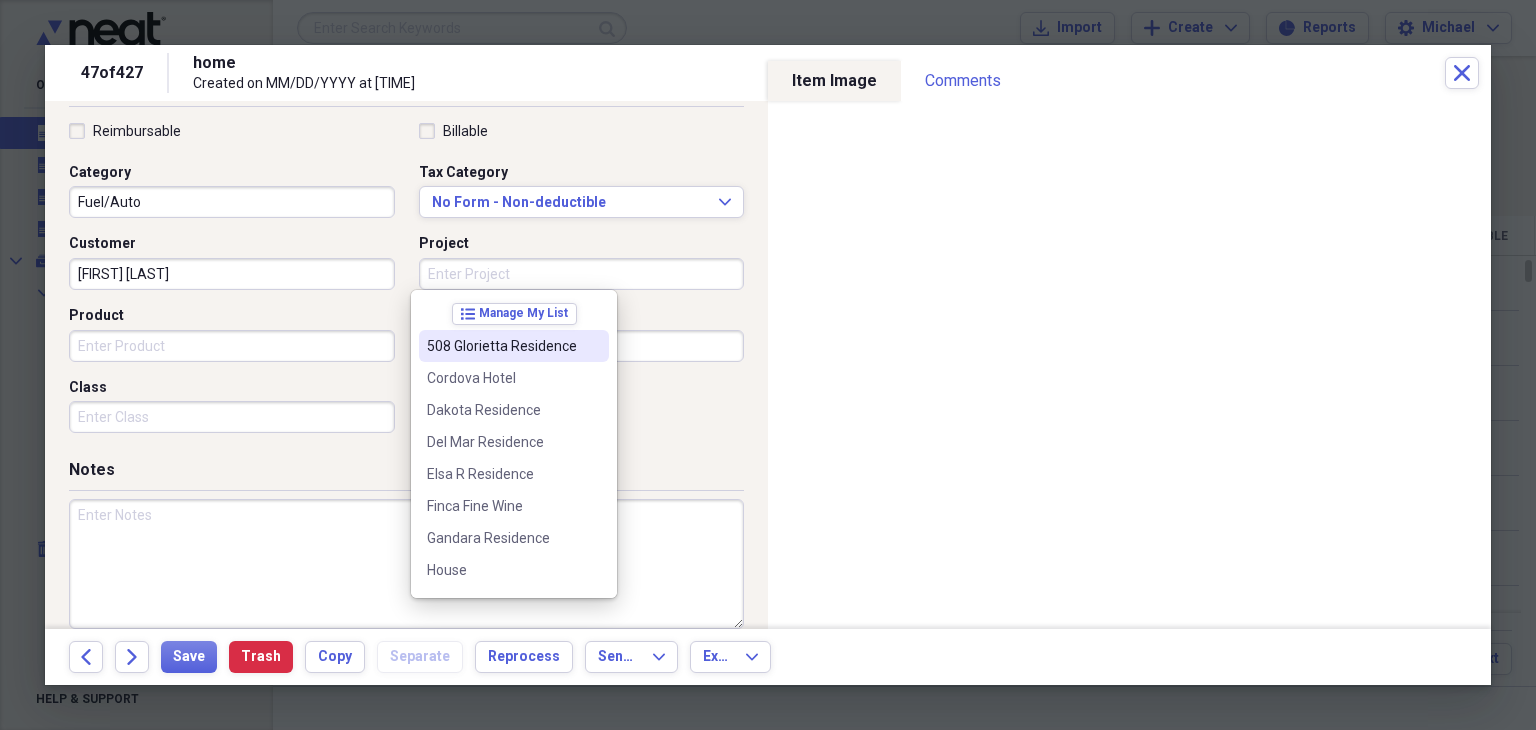 click on "508 Glorietta Residence" at bounding box center [502, 346] 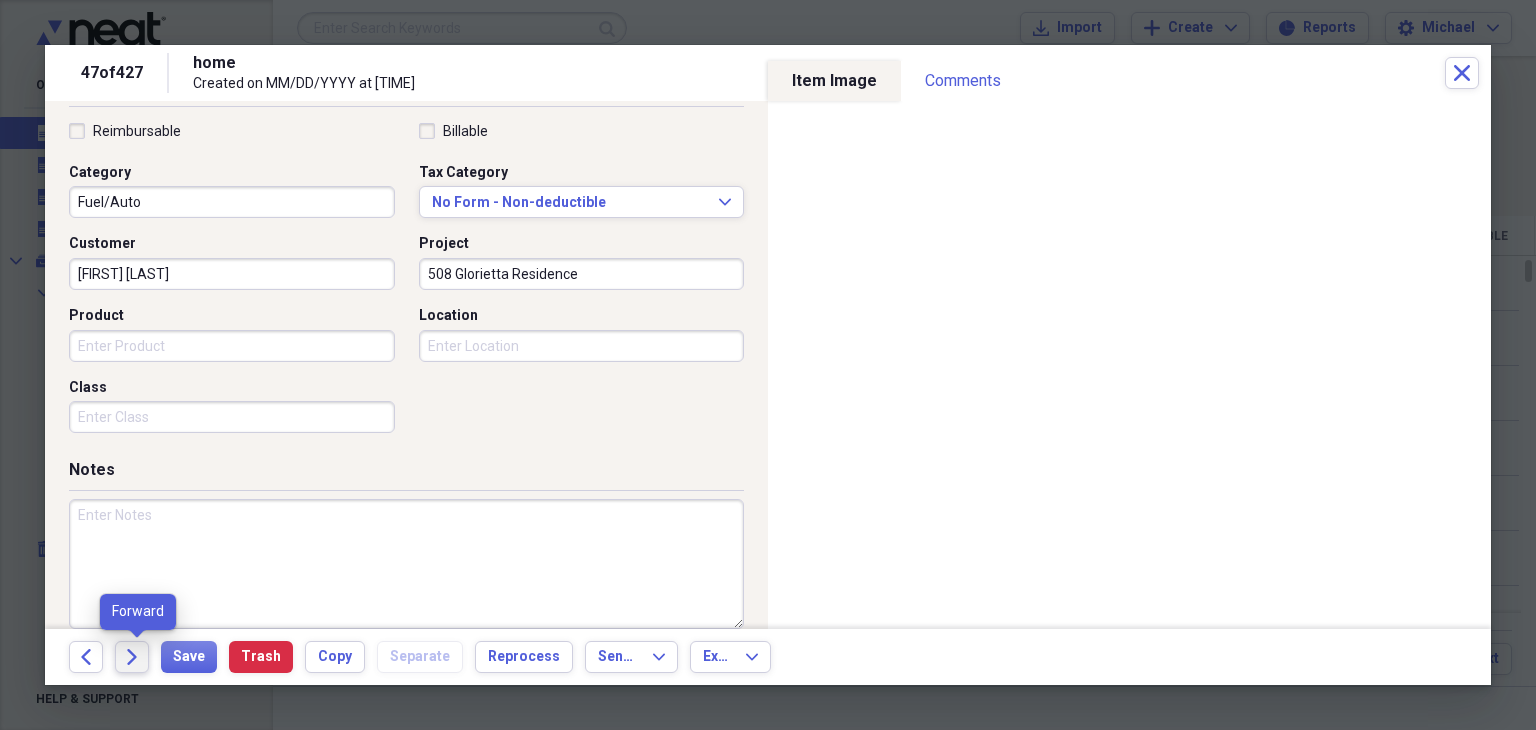 click 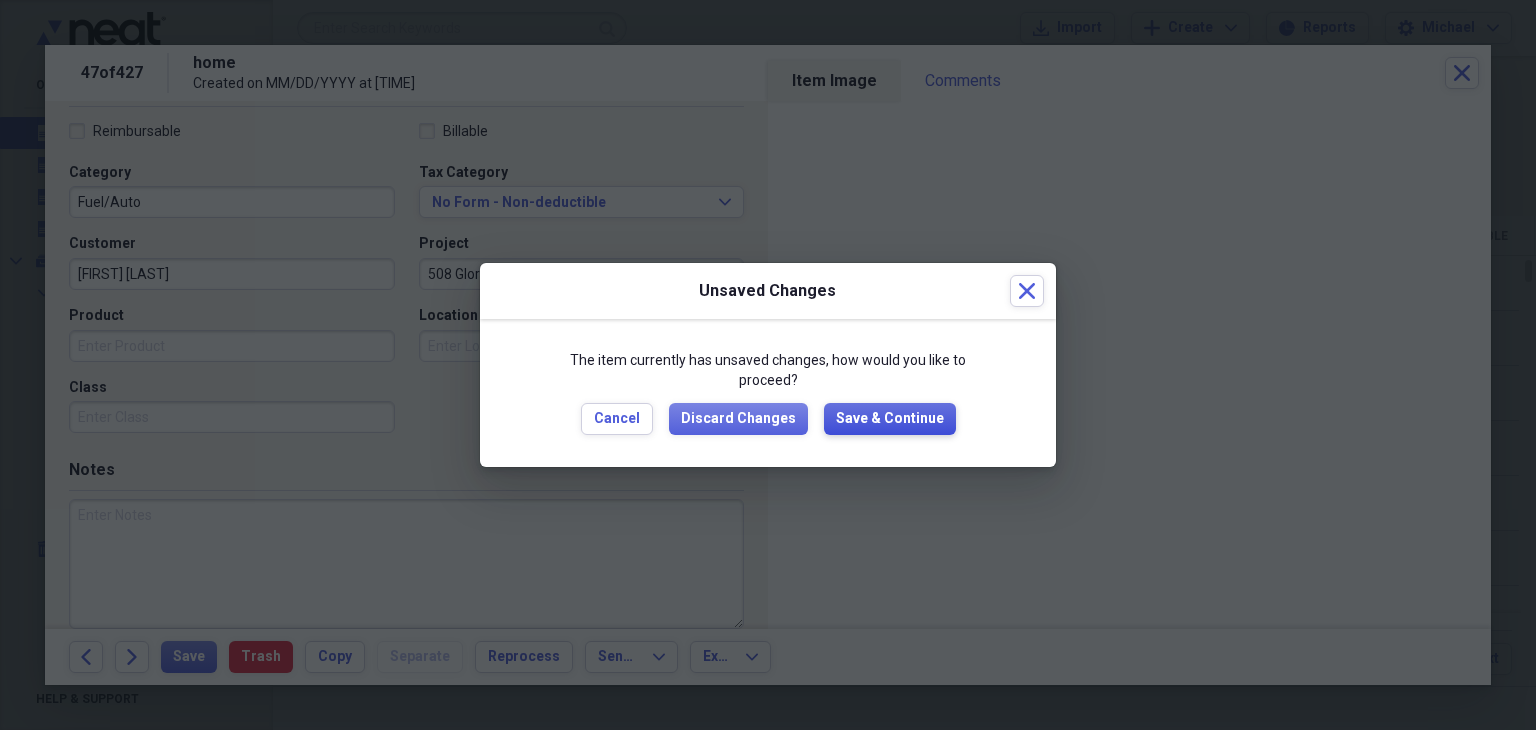 click on "Save & Continue" at bounding box center [890, 419] 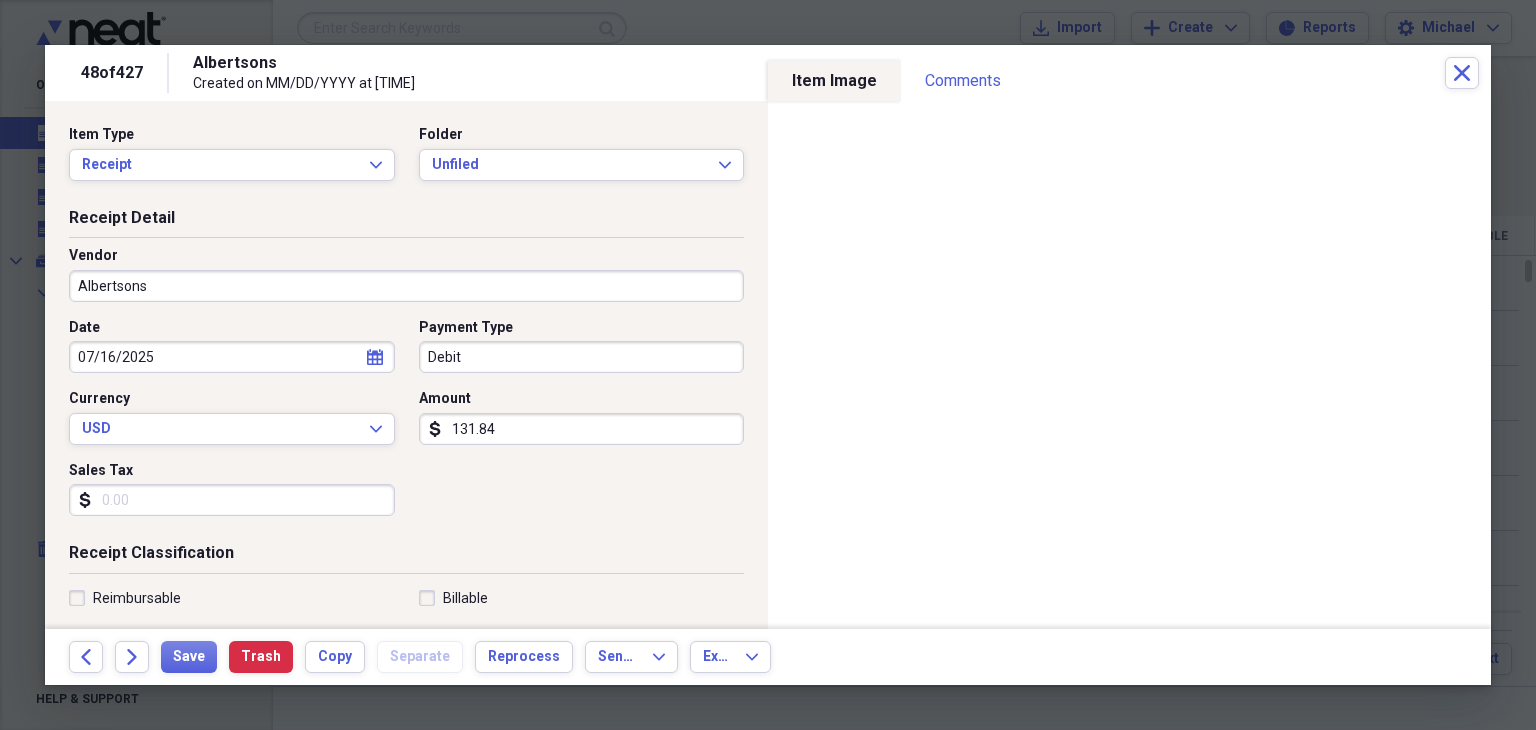click on "Sales Tax" at bounding box center (232, 500) 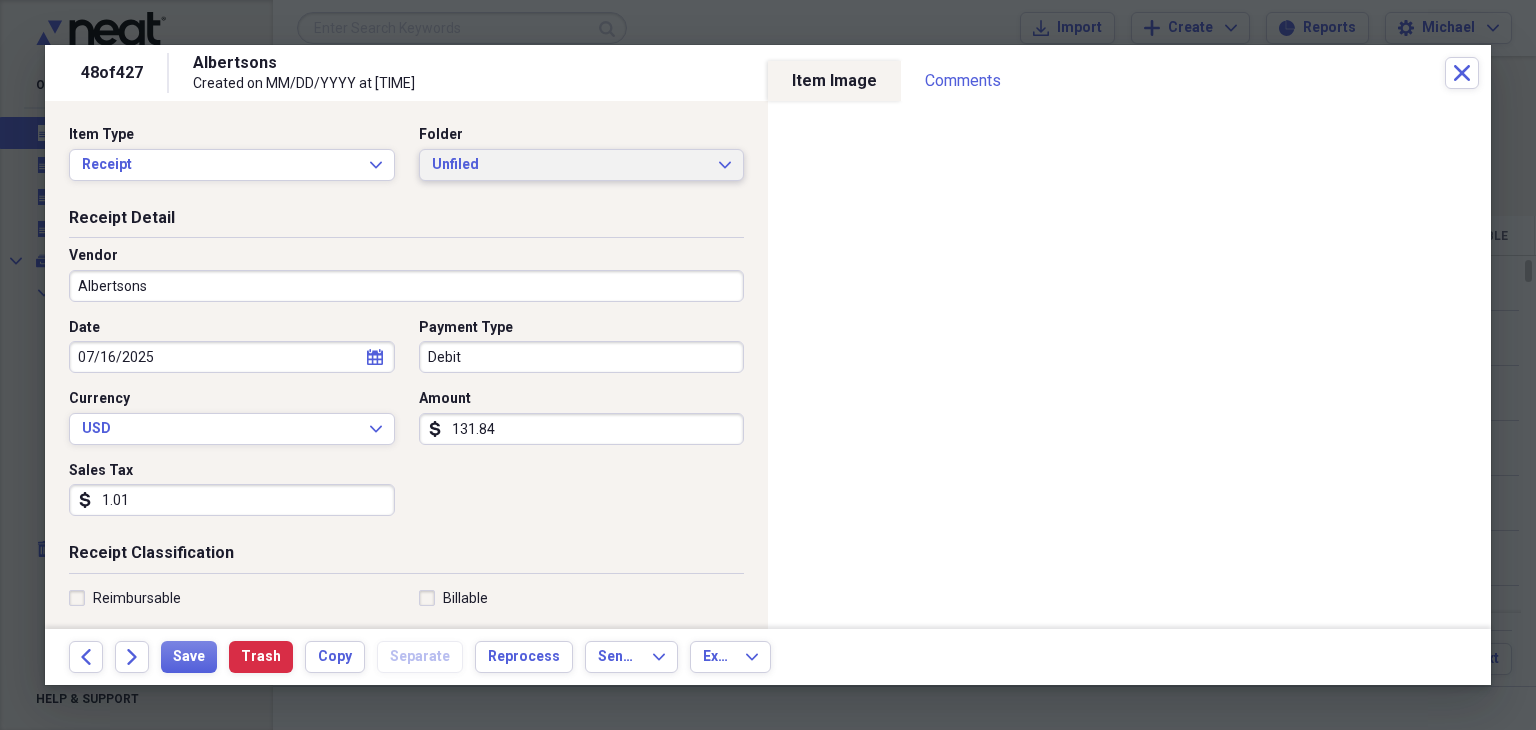 type on "1.01" 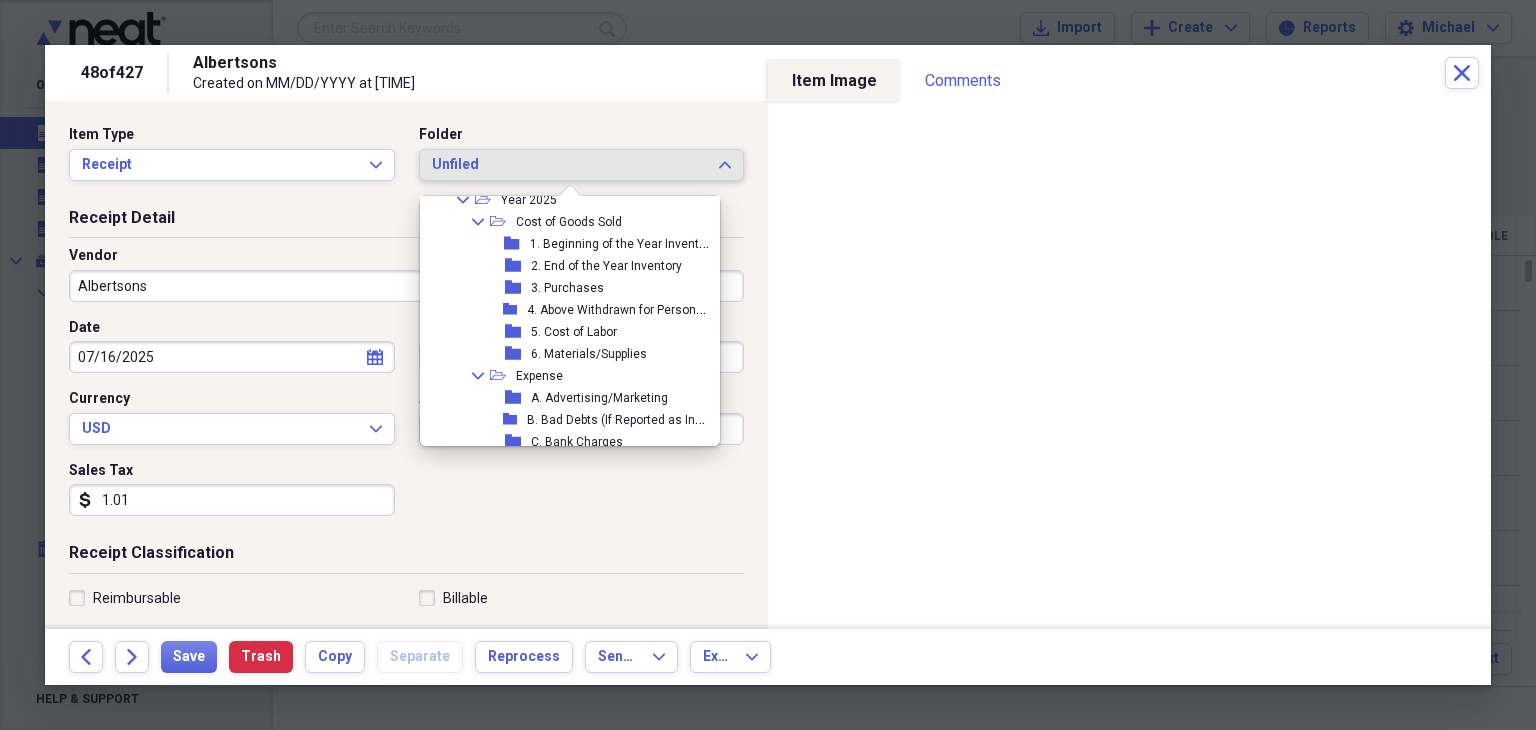 scroll, scrollTop: 222, scrollLeft: 0, axis: vertical 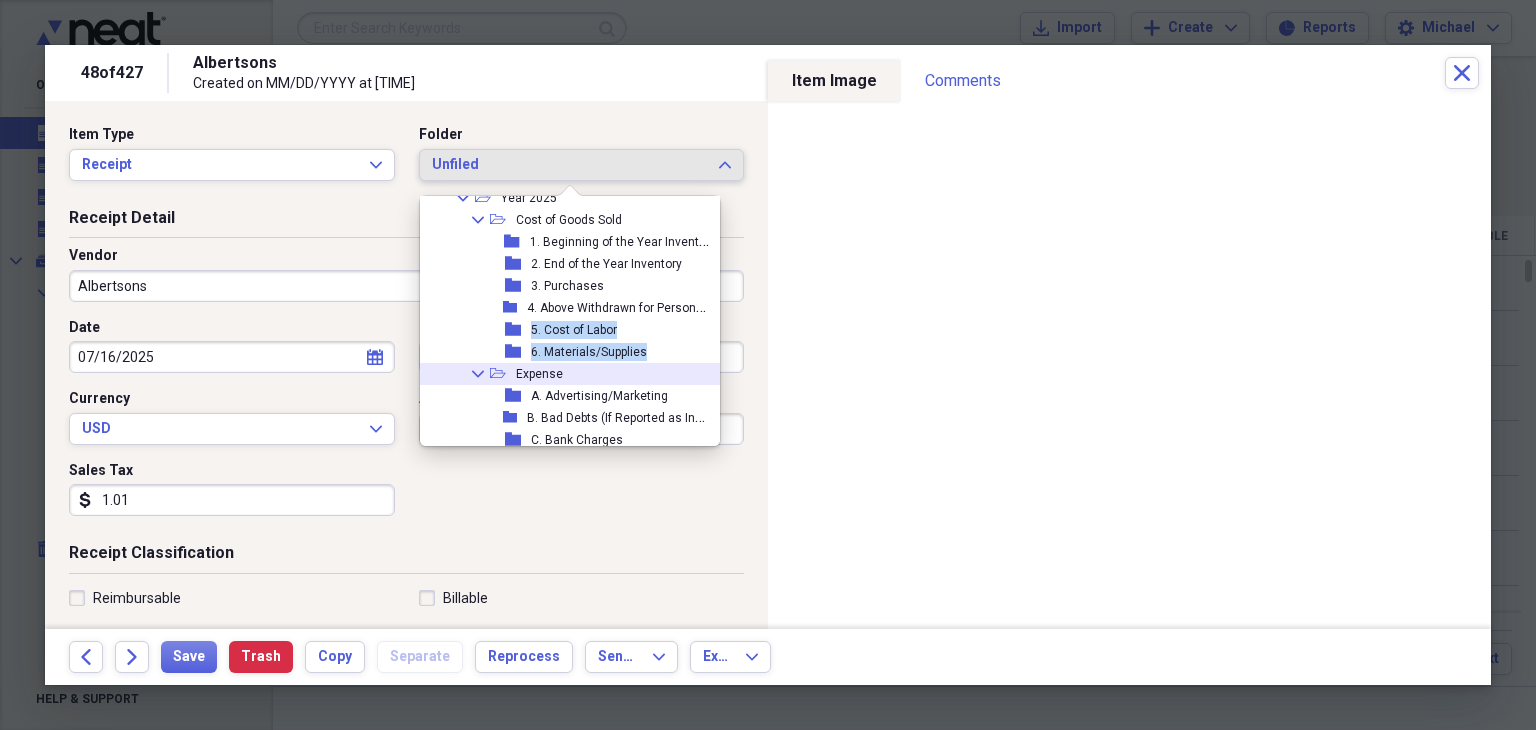 drag, startPoint x: 507, startPoint y: 381, endPoint x: 542, endPoint y: 261, distance: 125 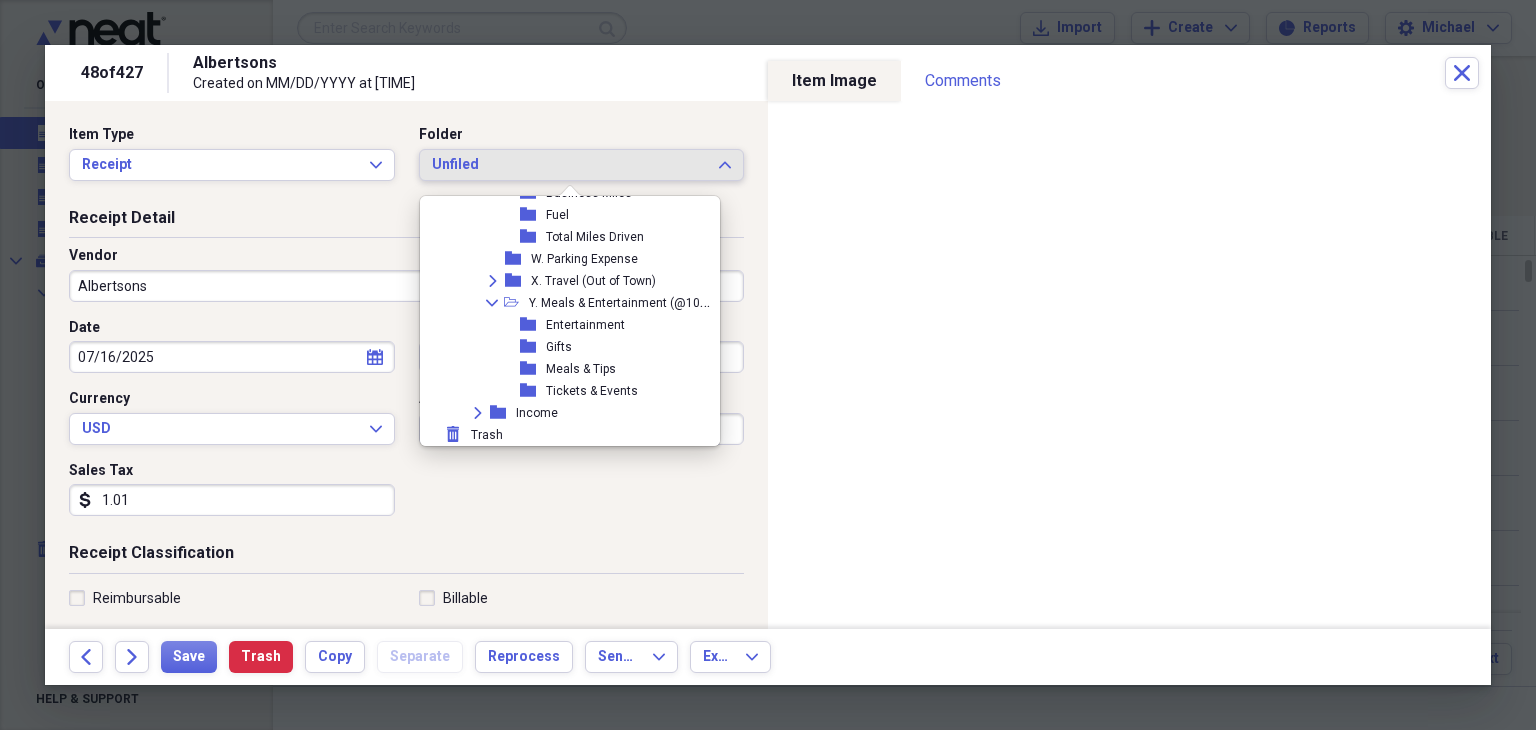 scroll, scrollTop: 1012, scrollLeft: 0, axis: vertical 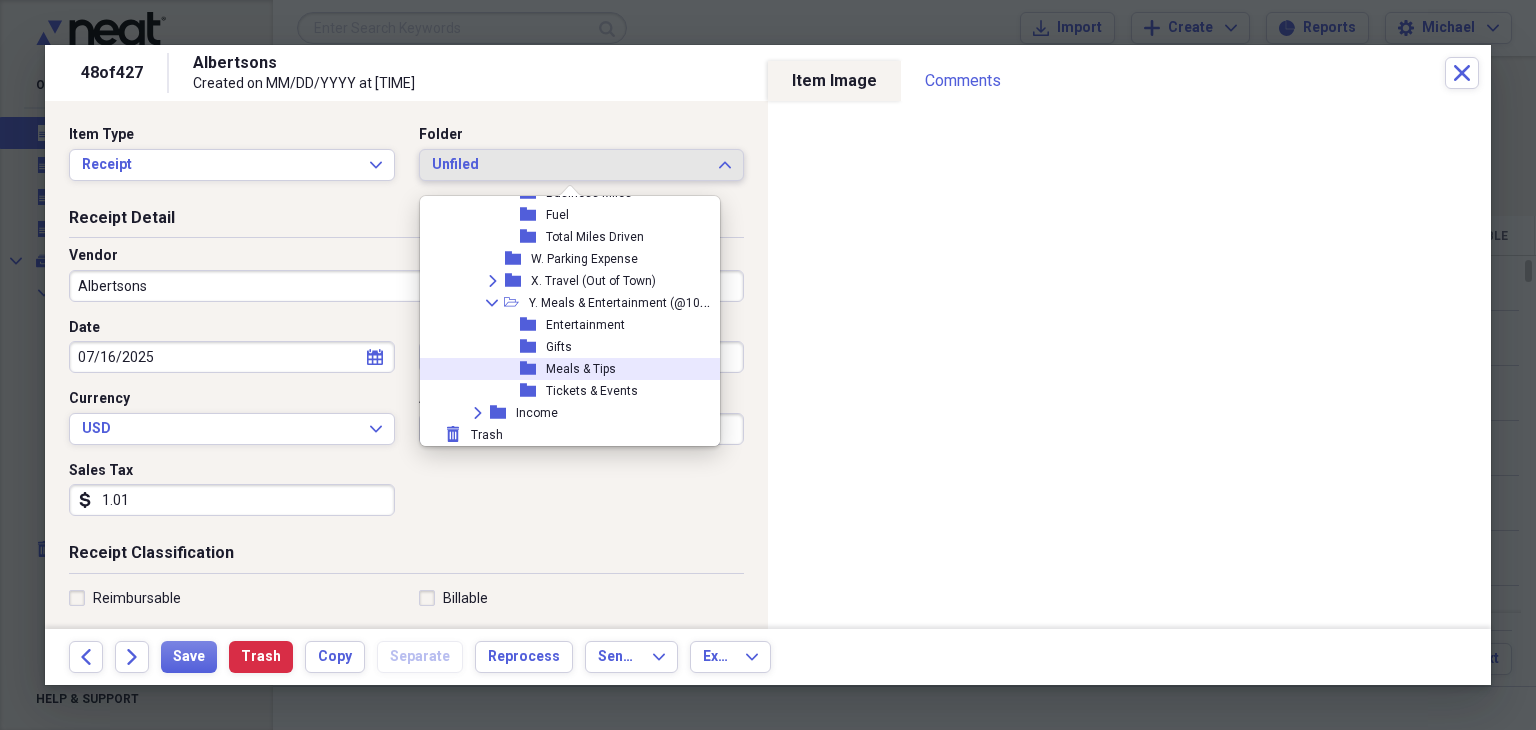 click on "Meals & Tips" at bounding box center [581, 369] 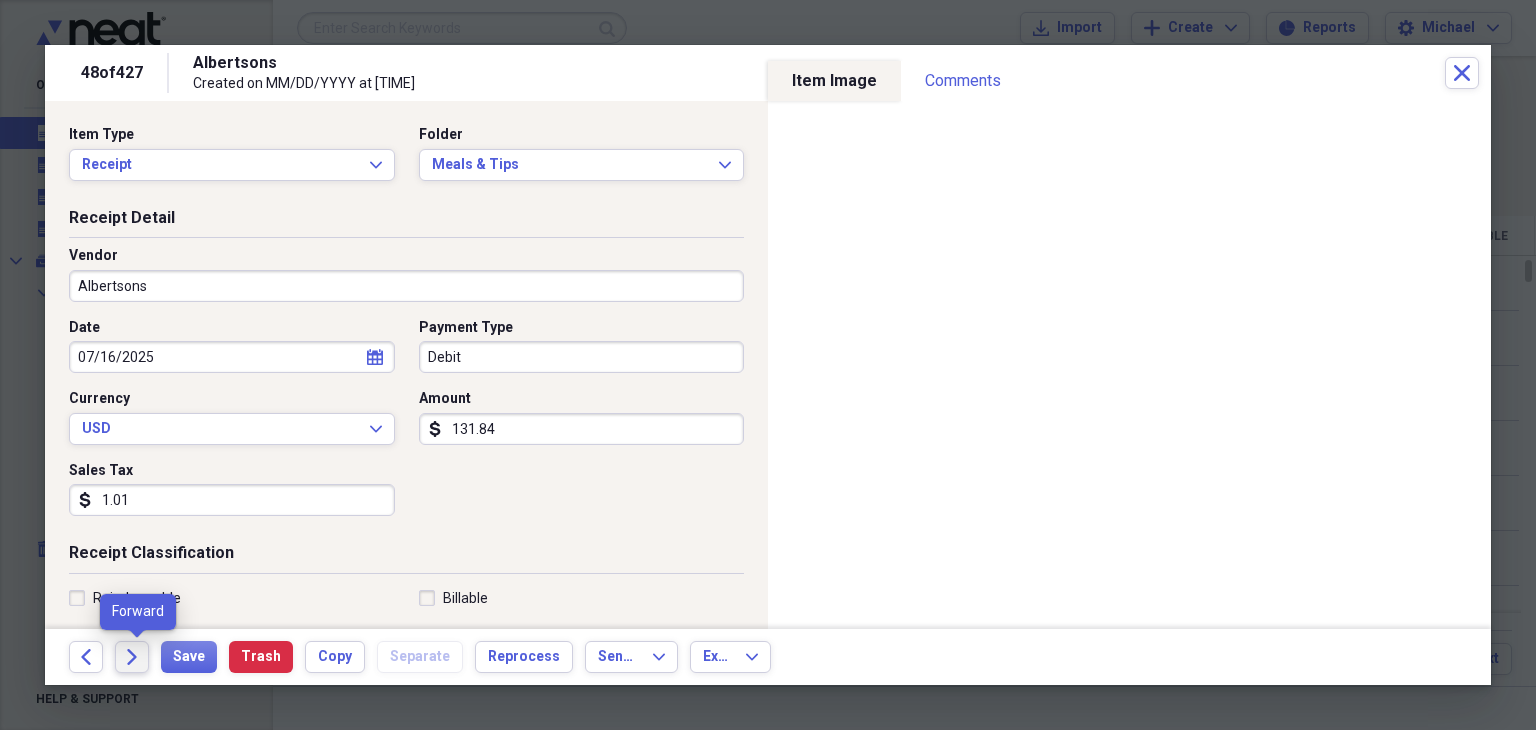 click on "Forward" at bounding box center [132, 657] 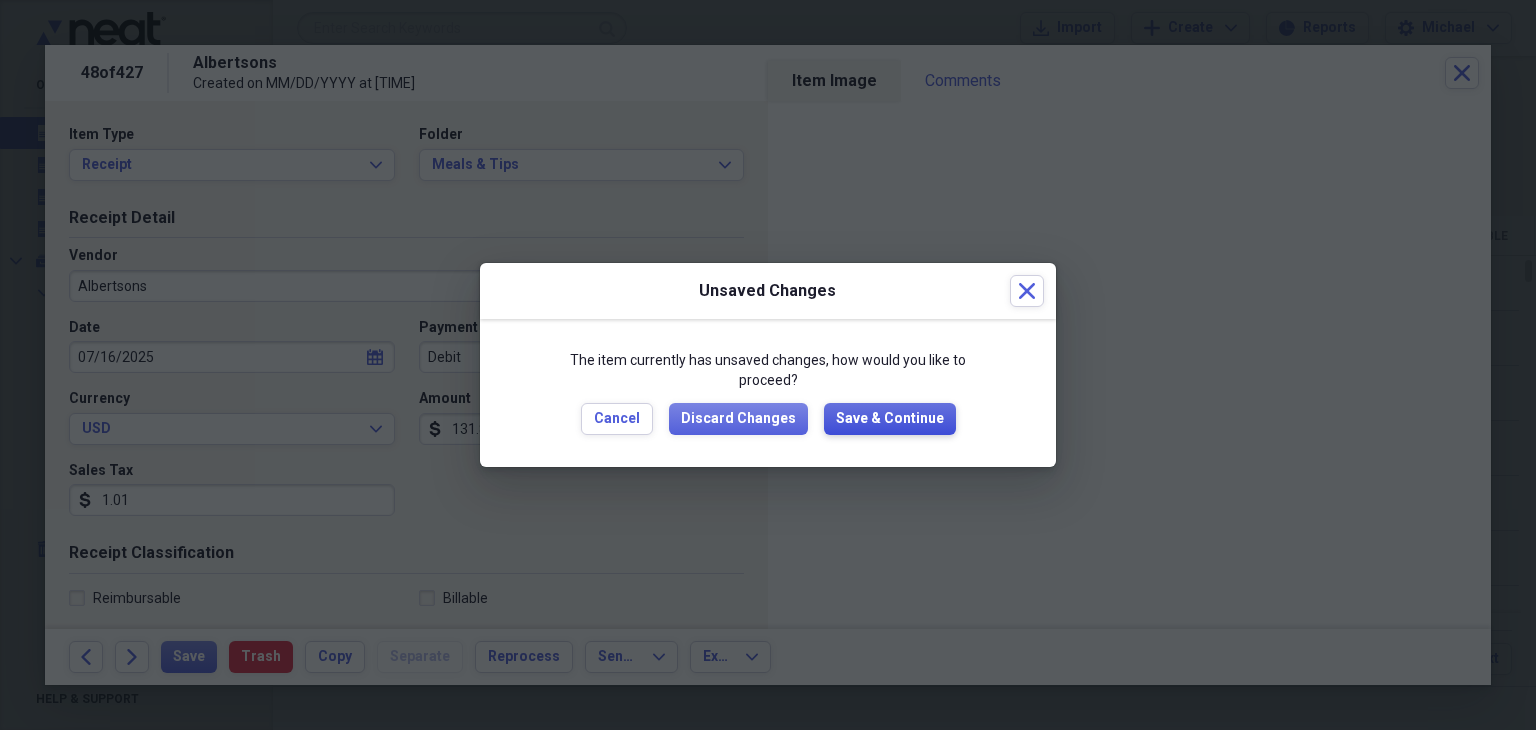 click on "Save & Continue" at bounding box center (890, 419) 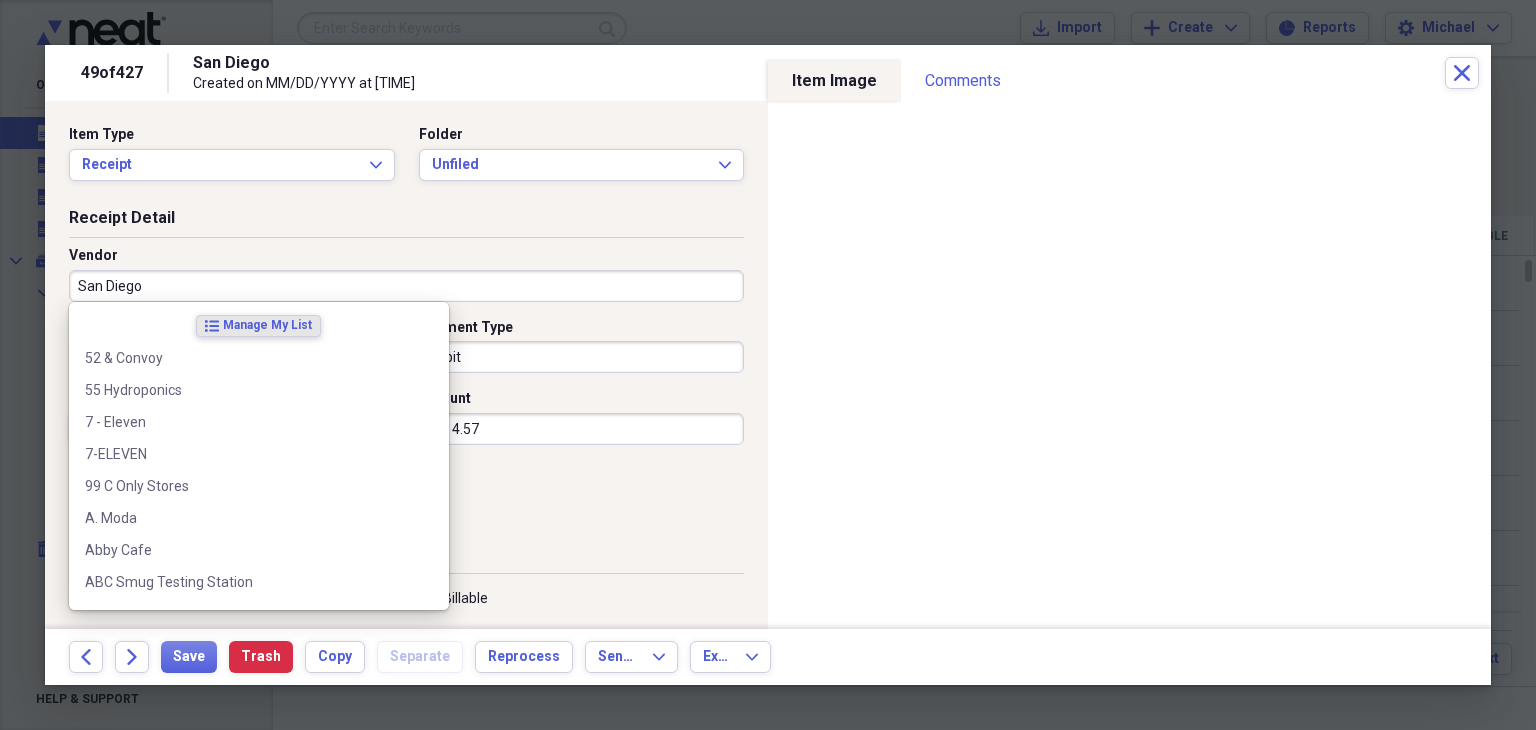 click on "San Diego" at bounding box center [406, 286] 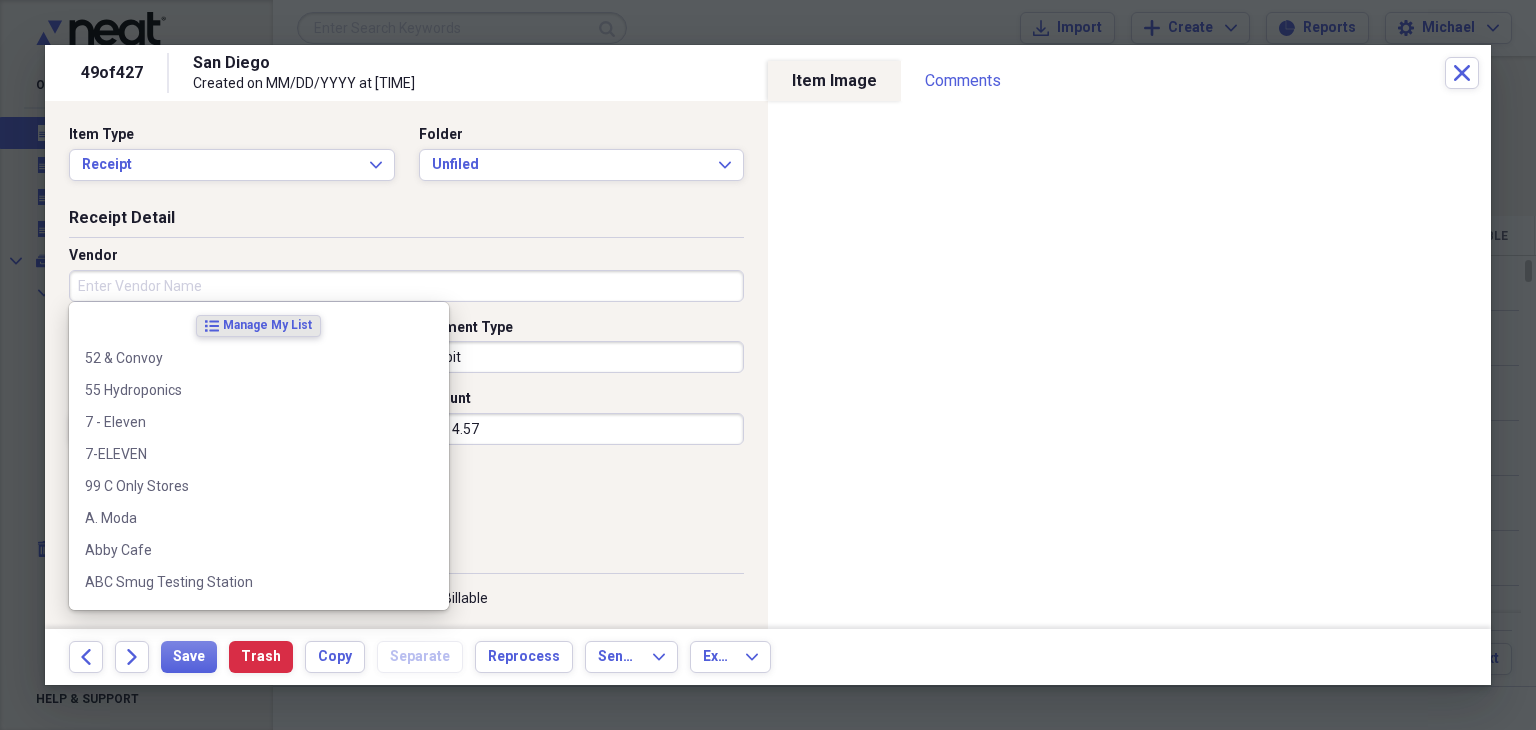 type on "S" 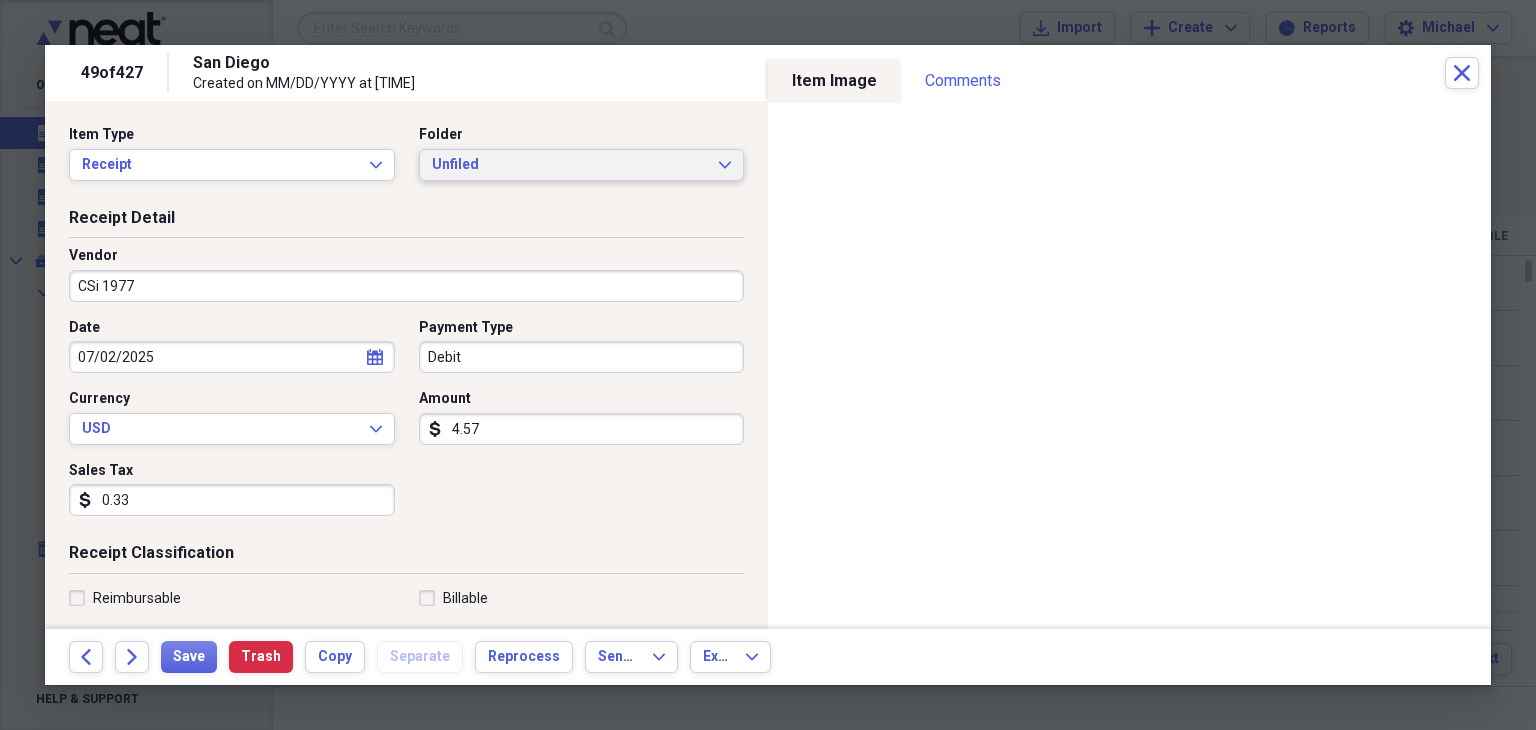 type on "CSi 1977" 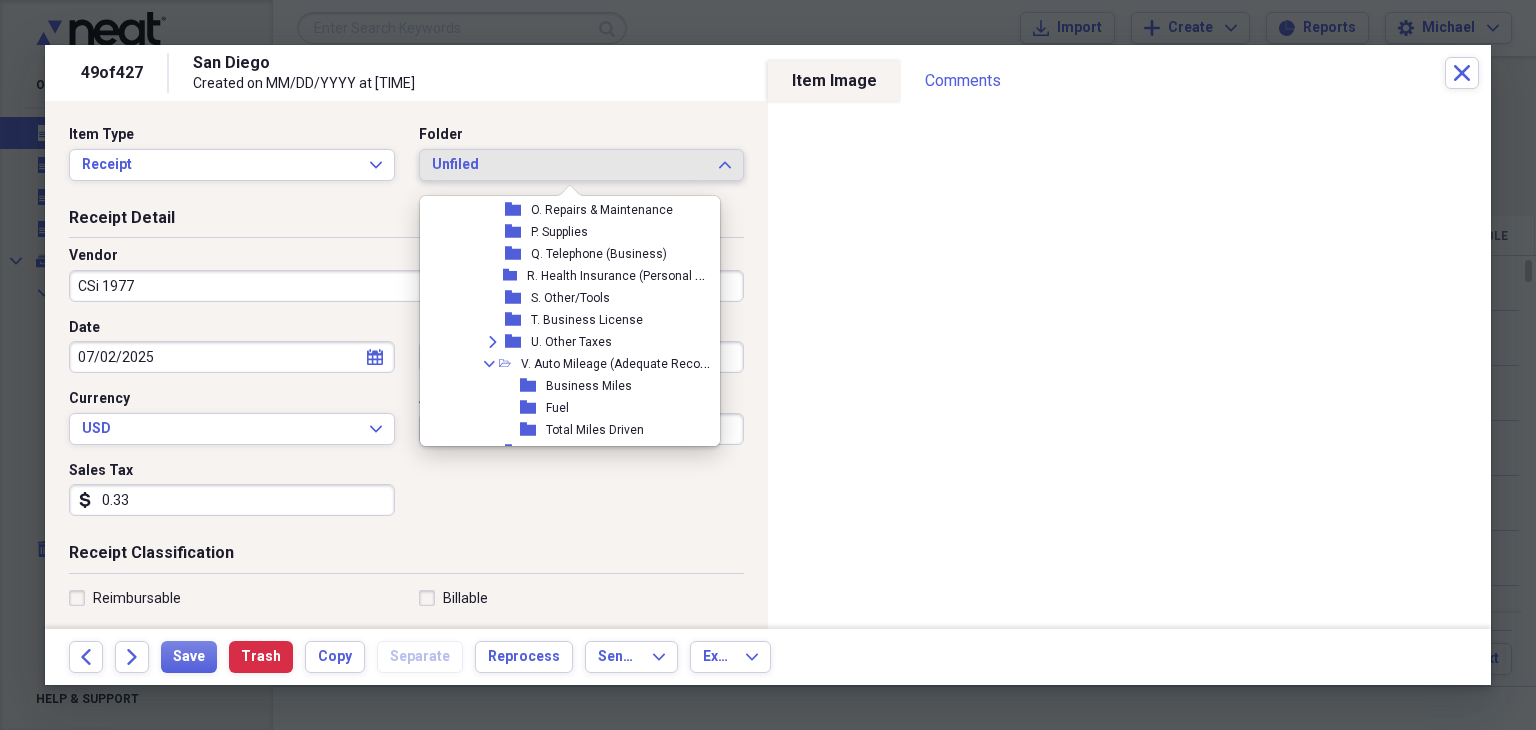 scroll, scrollTop: 839, scrollLeft: 0, axis: vertical 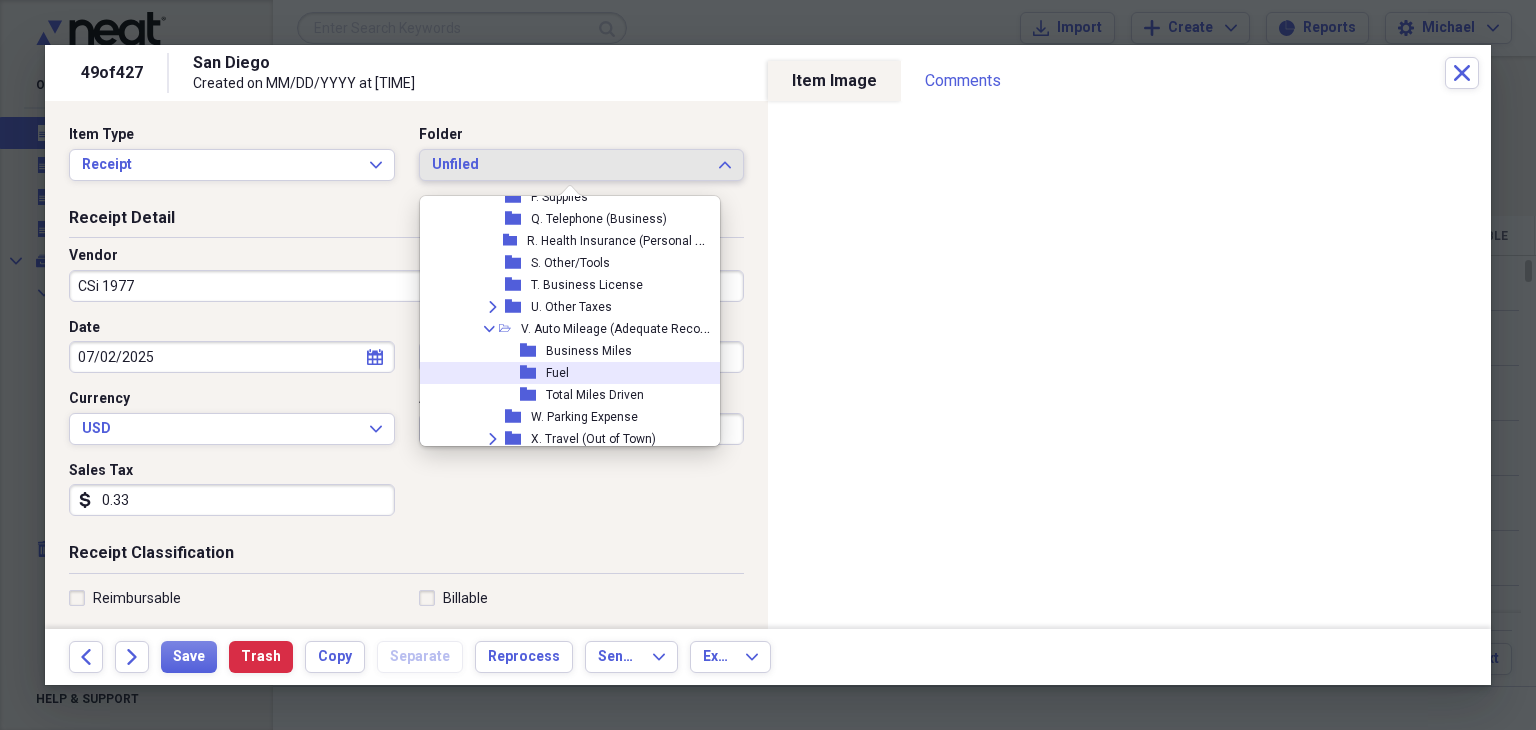 click on "folder Fuel" at bounding box center [569, 373] 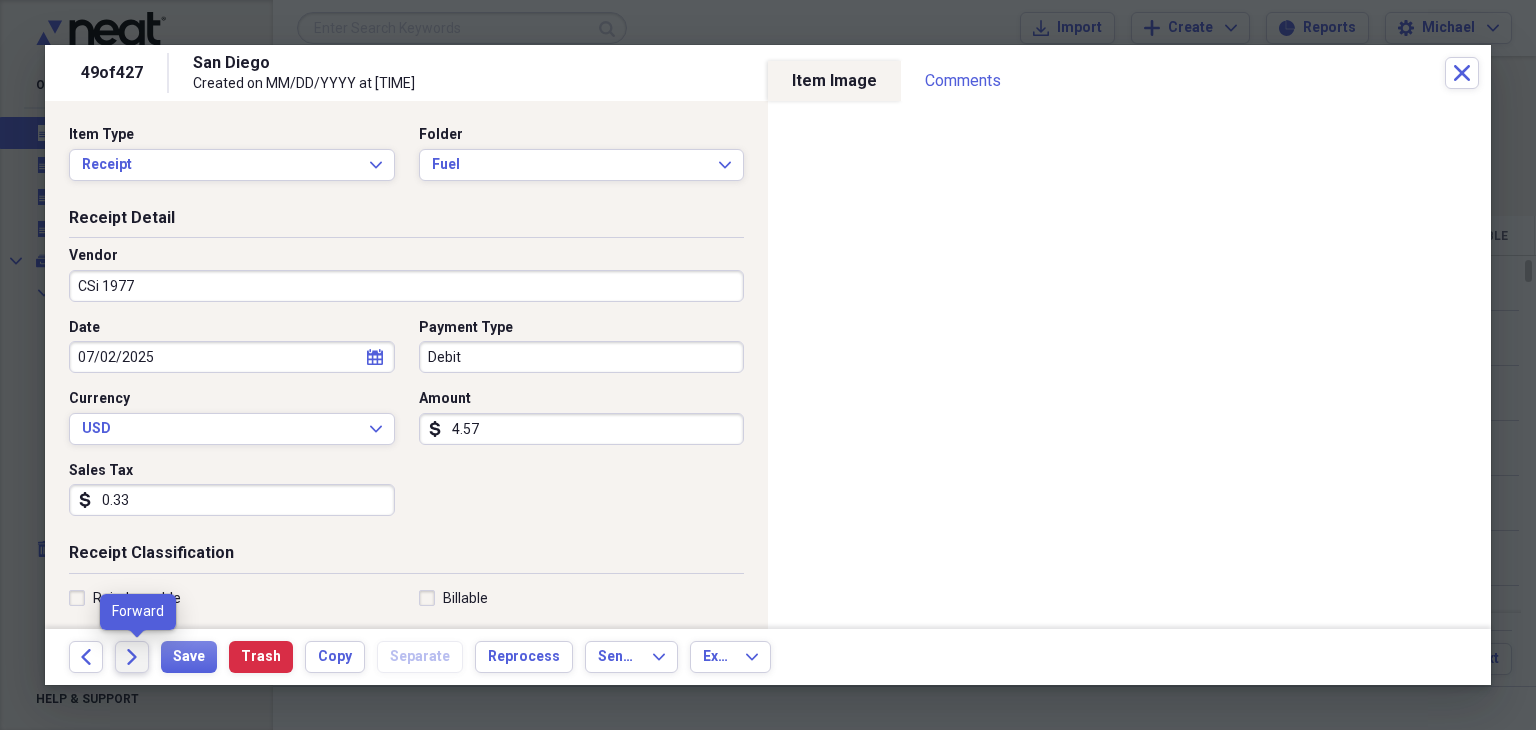 click on "Forward" 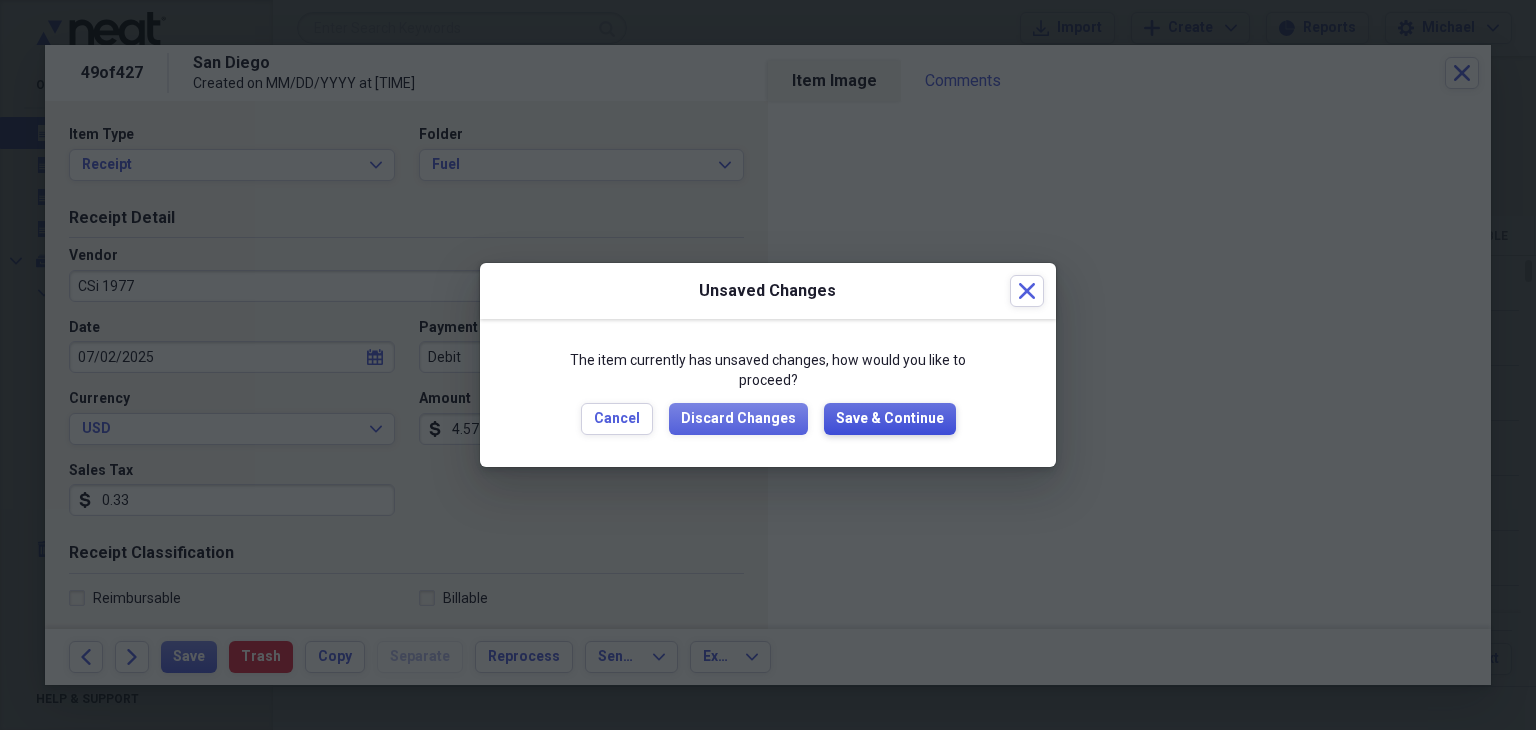 click on "Save & Continue" at bounding box center (890, 419) 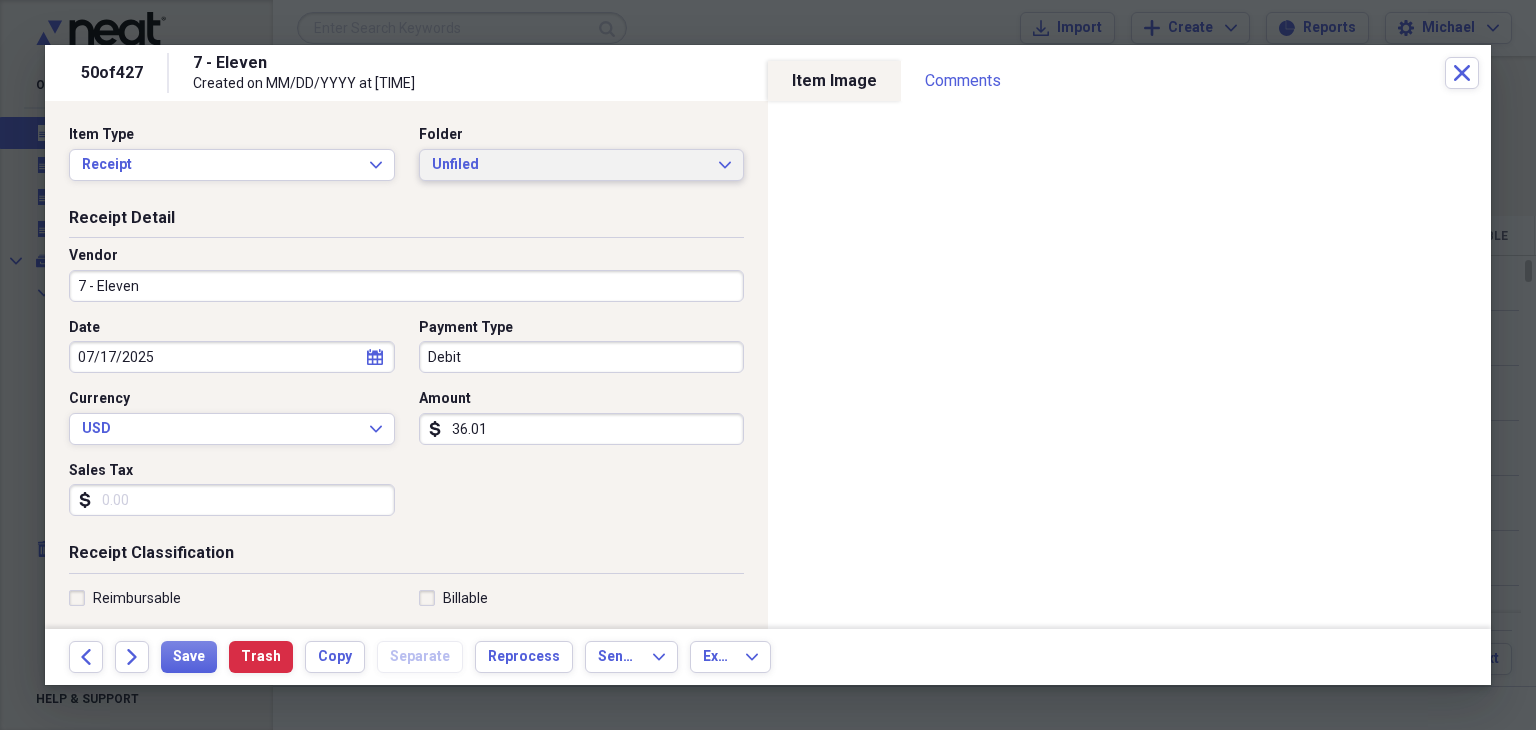 click on "Unfiled" at bounding box center [570, 165] 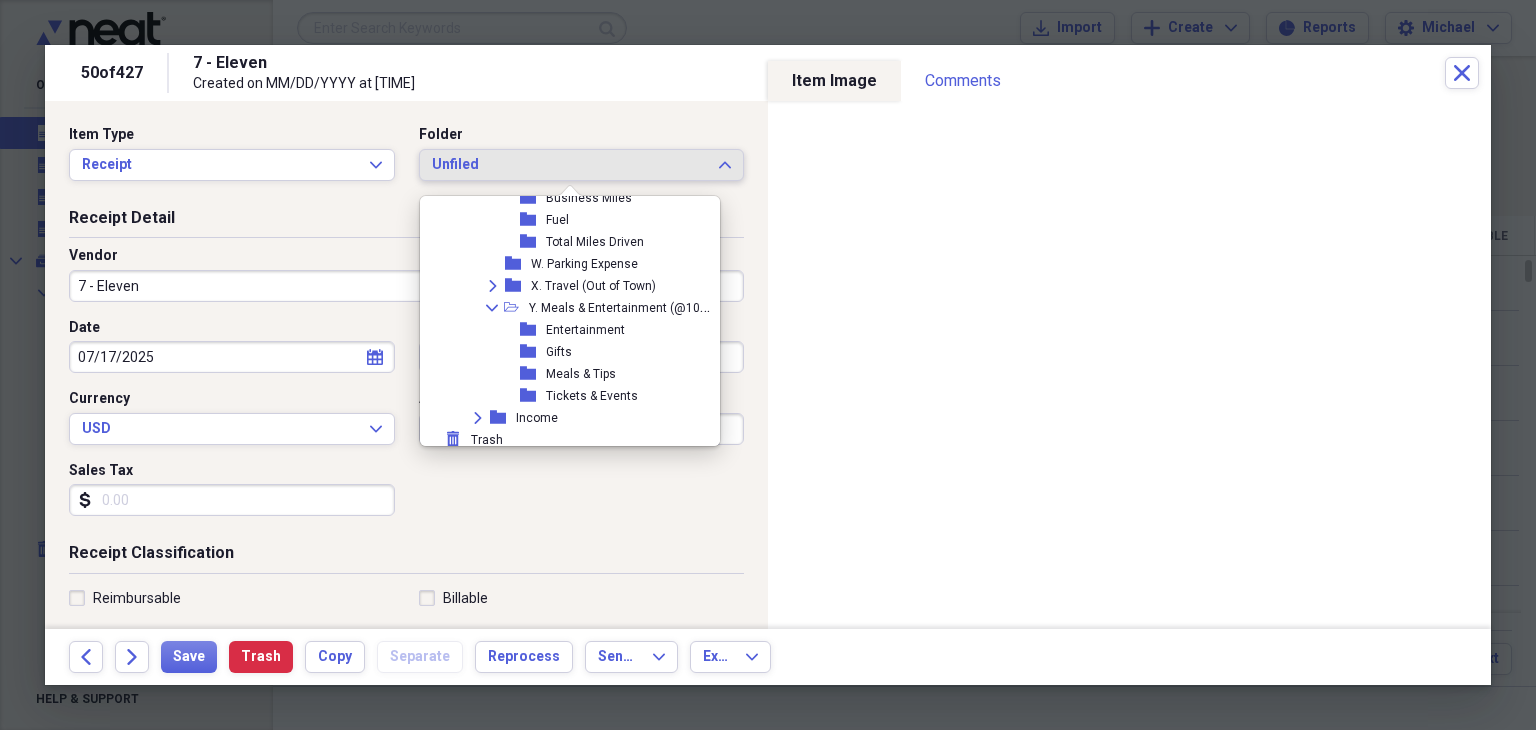 scroll, scrollTop: 992, scrollLeft: 0, axis: vertical 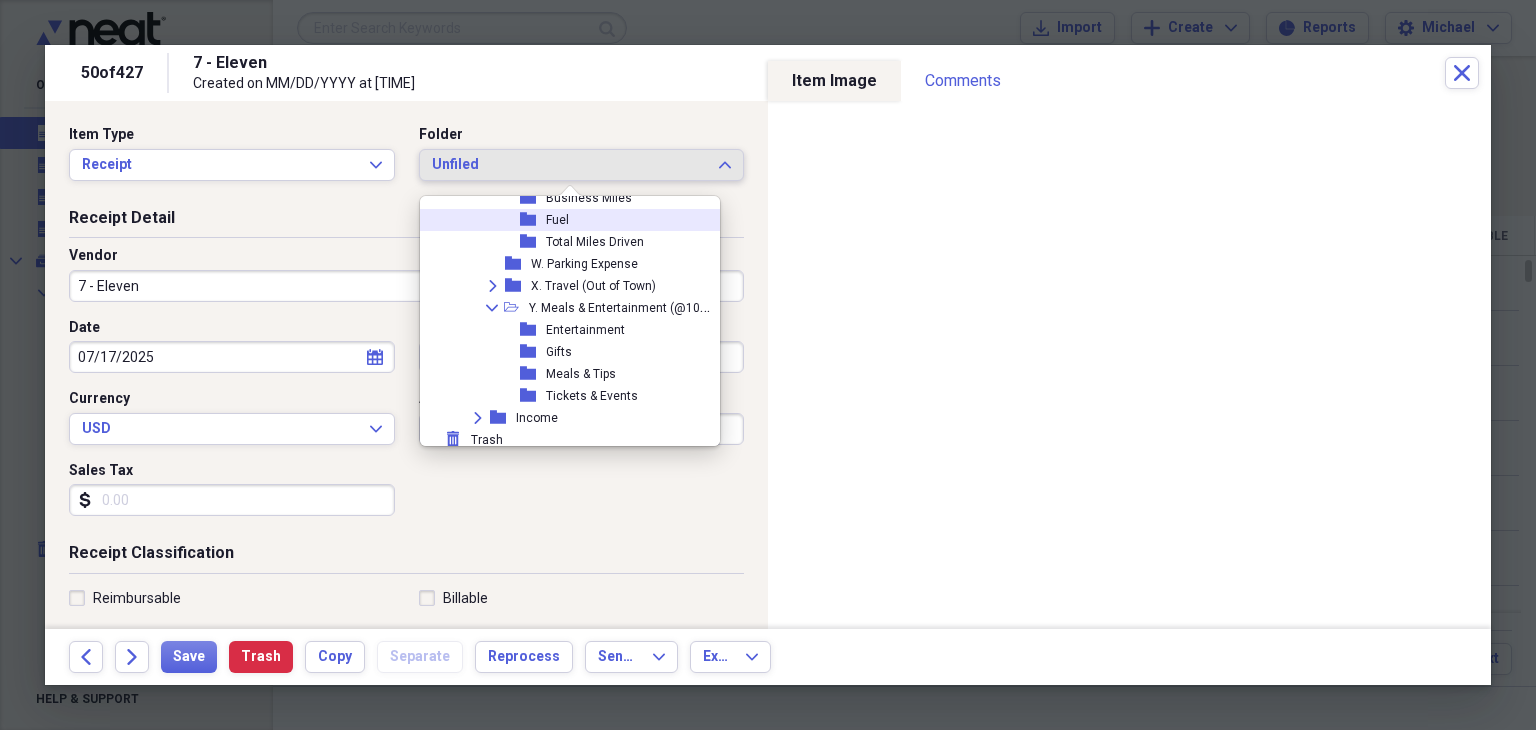 click on "folder Fuel" at bounding box center (569, 220) 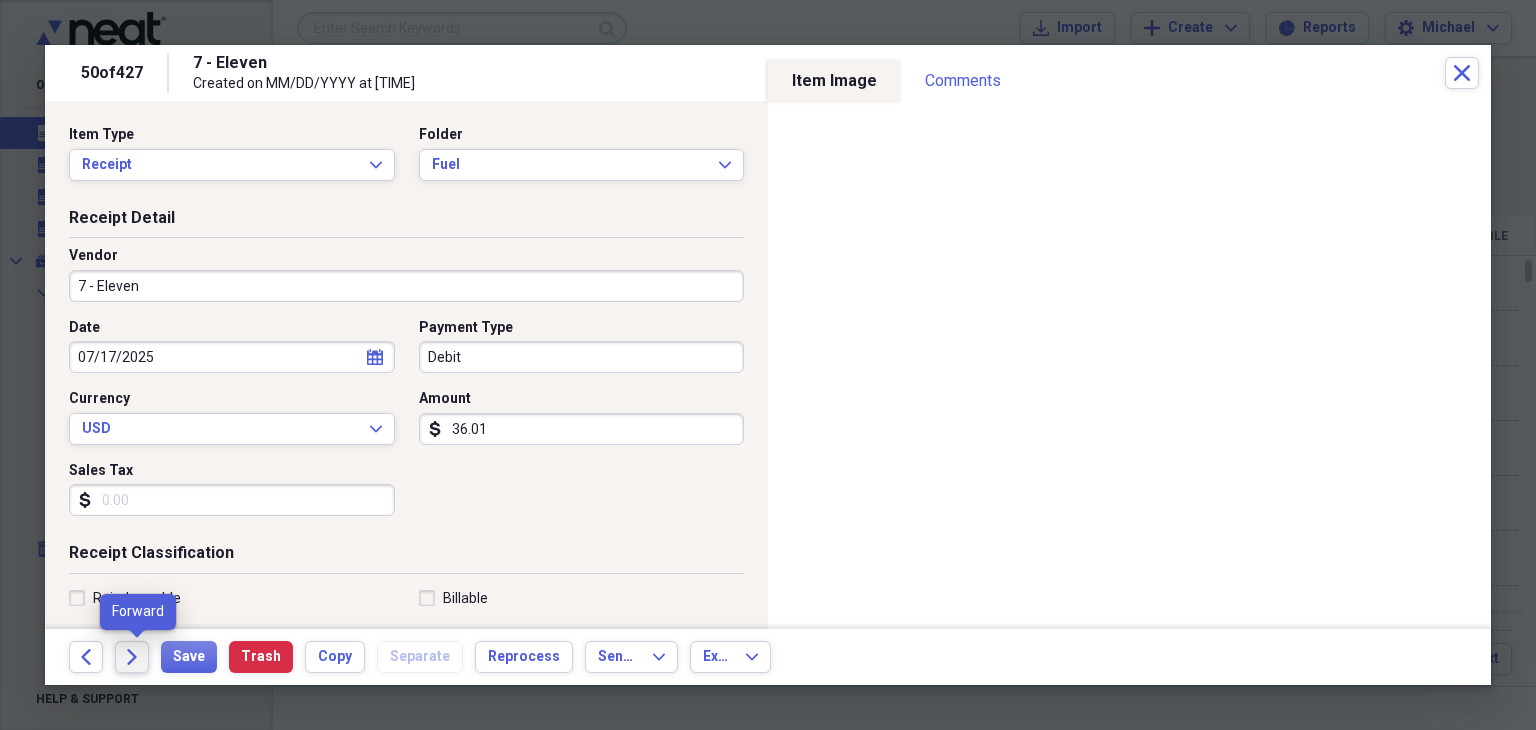 click on "Forward" 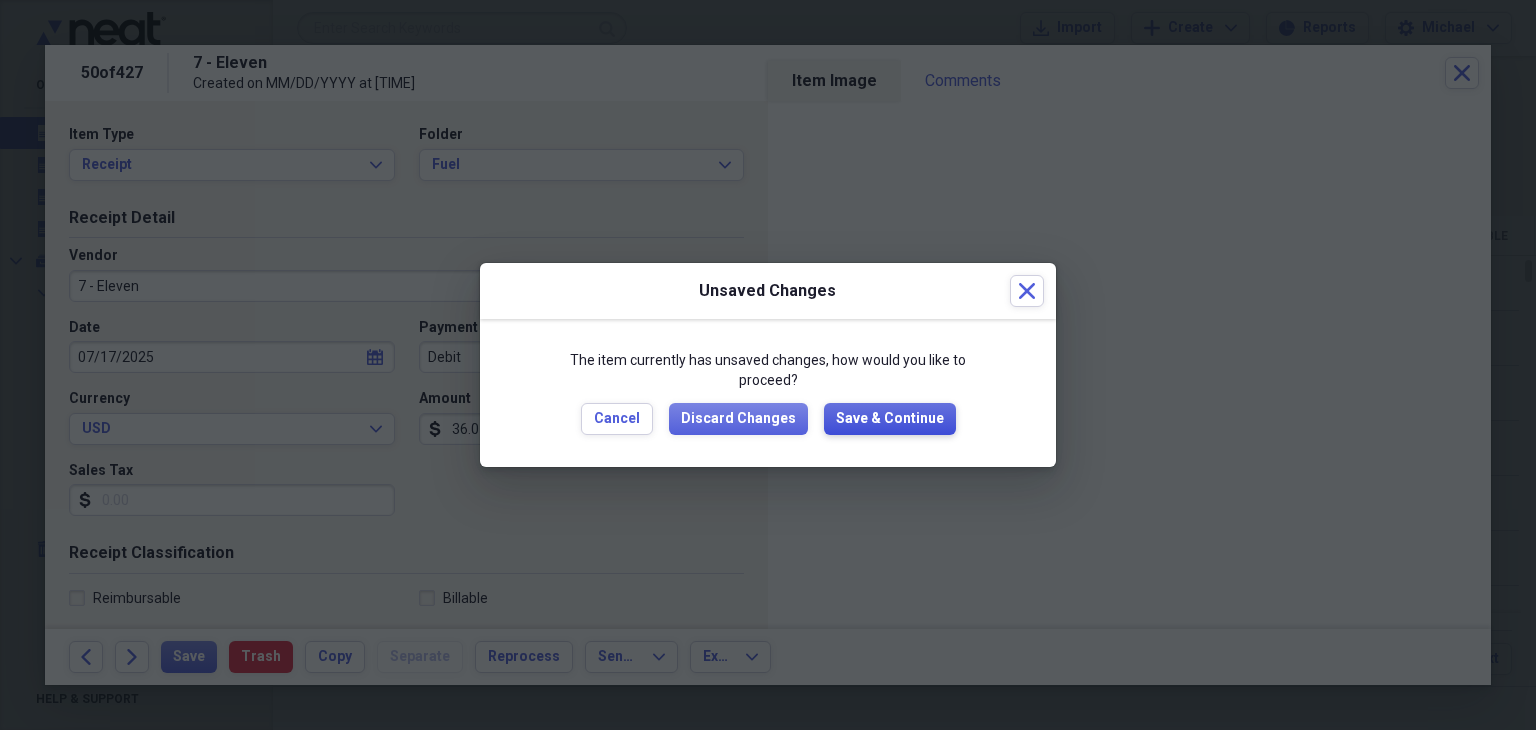 click on "Save & Continue" at bounding box center (890, 419) 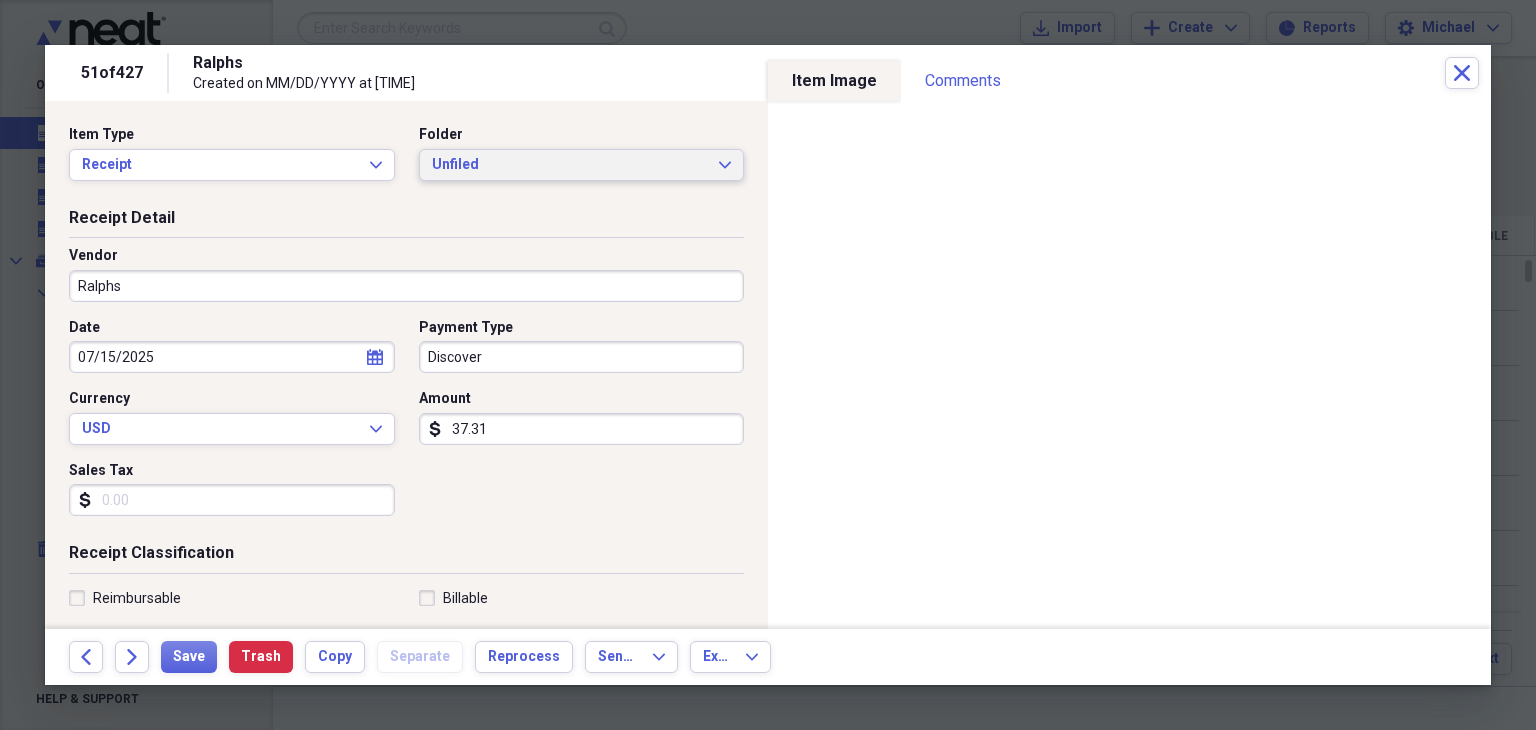 click on "Unfiled" at bounding box center [570, 165] 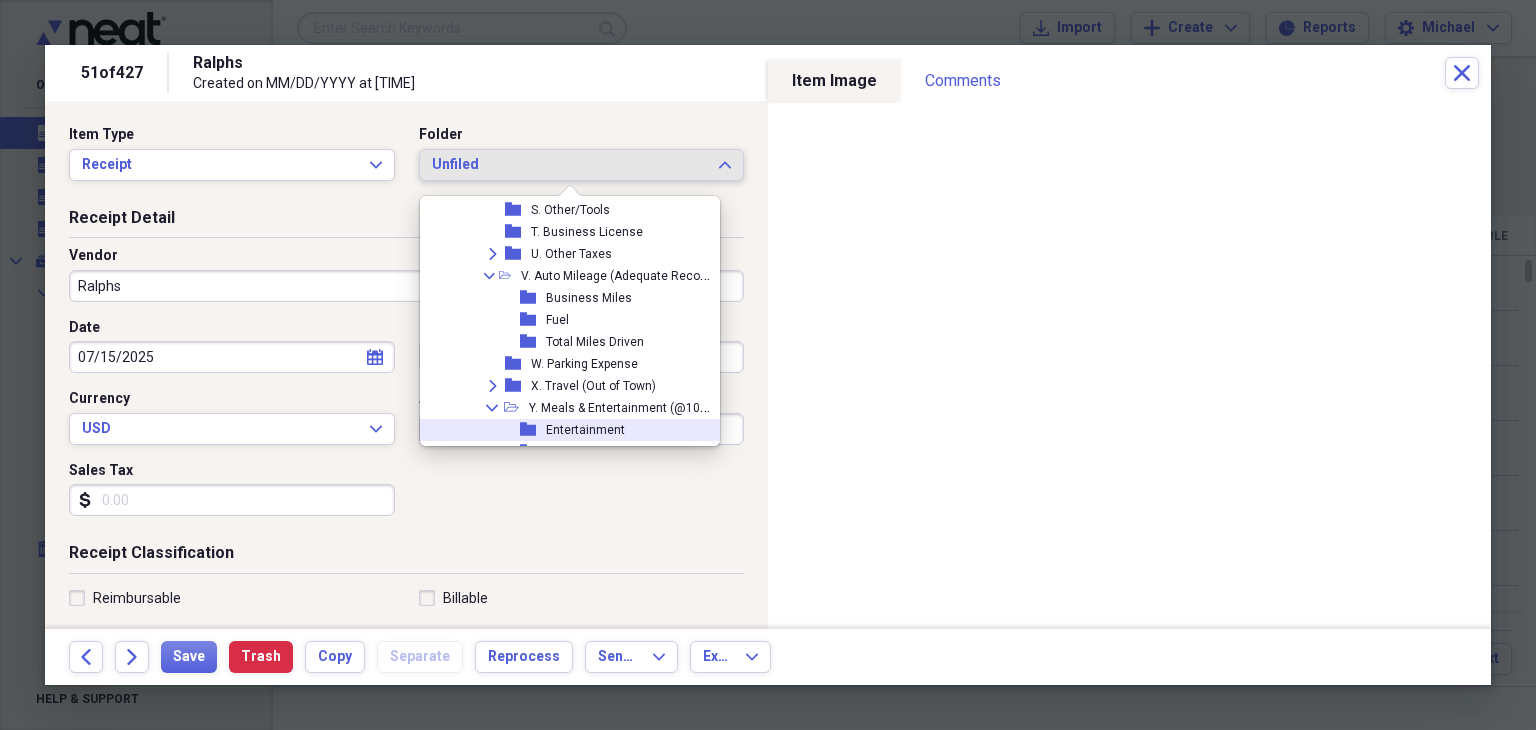 scroll, scrollTop: 1012, scrollLeft: 0, axis: vertical 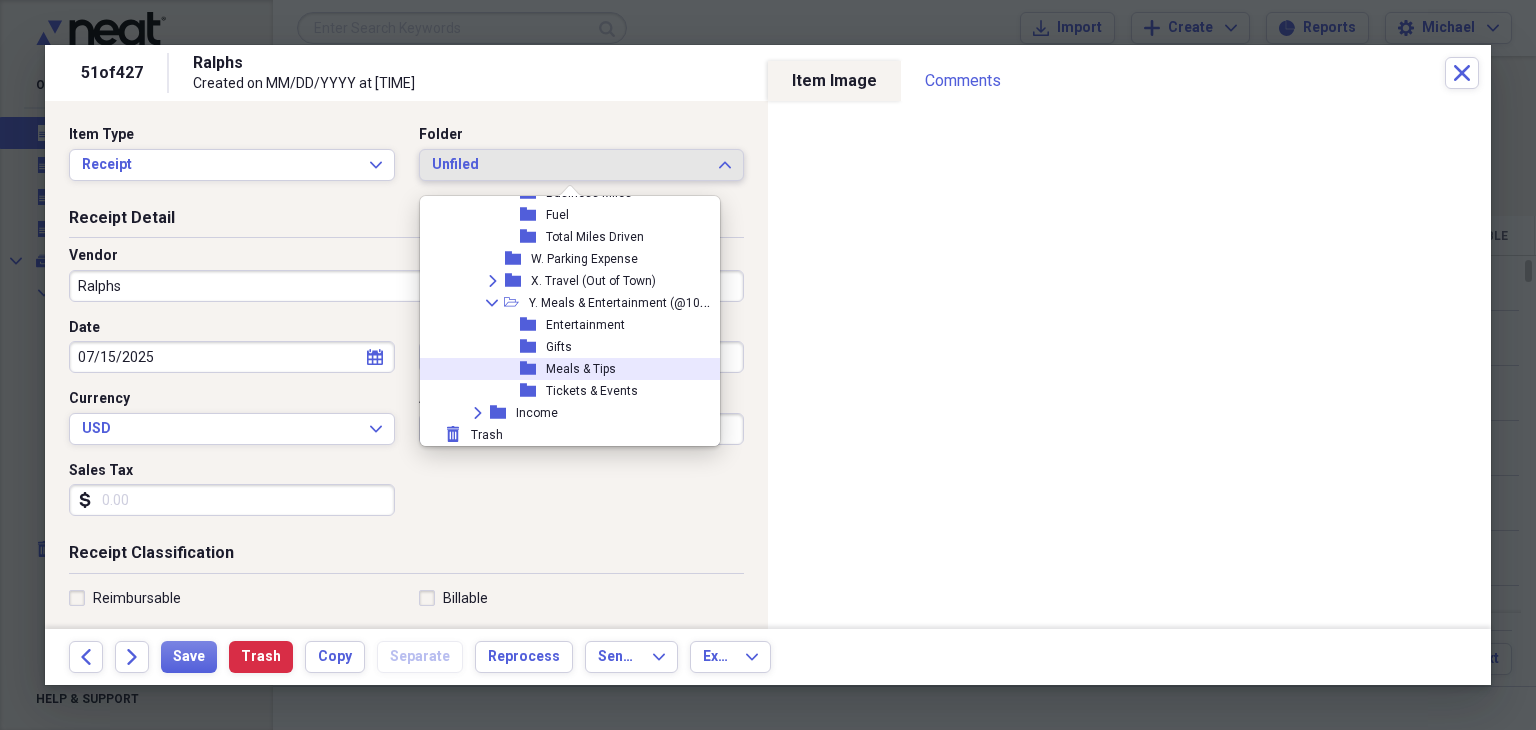 click on "Meals & Tips" at bounding box center [581, 369] 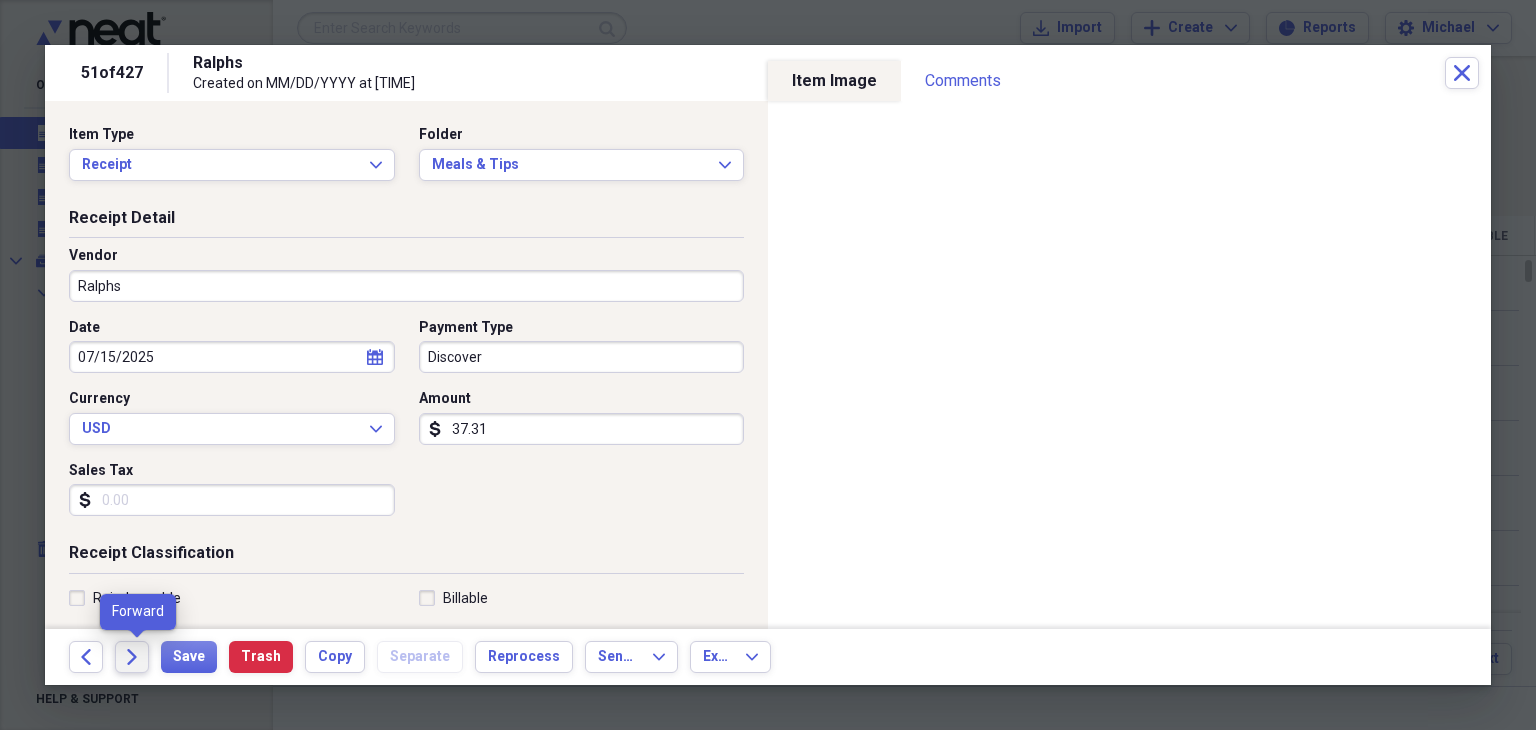 click on "Forward" 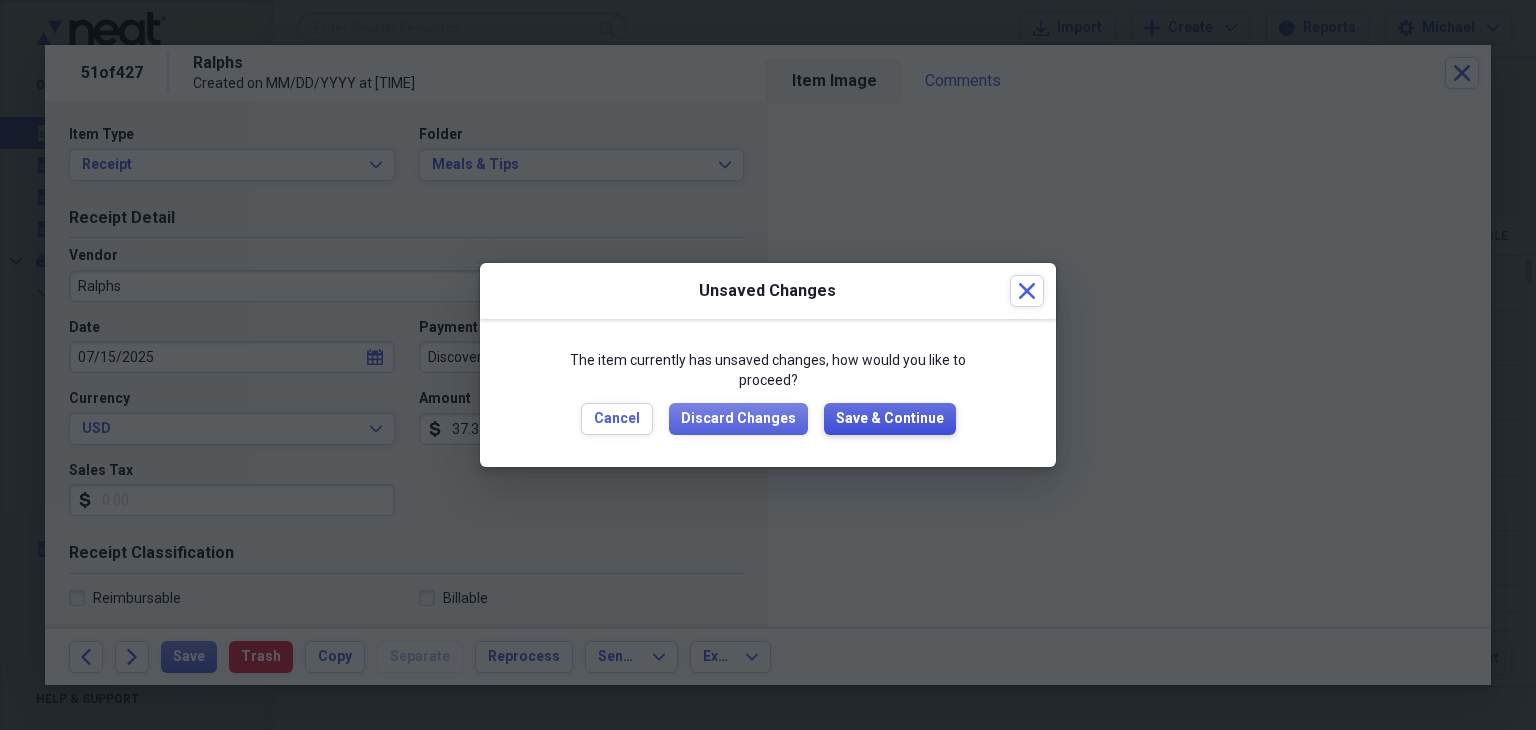click on "Save & Continue" at bounding box center (890, 419) 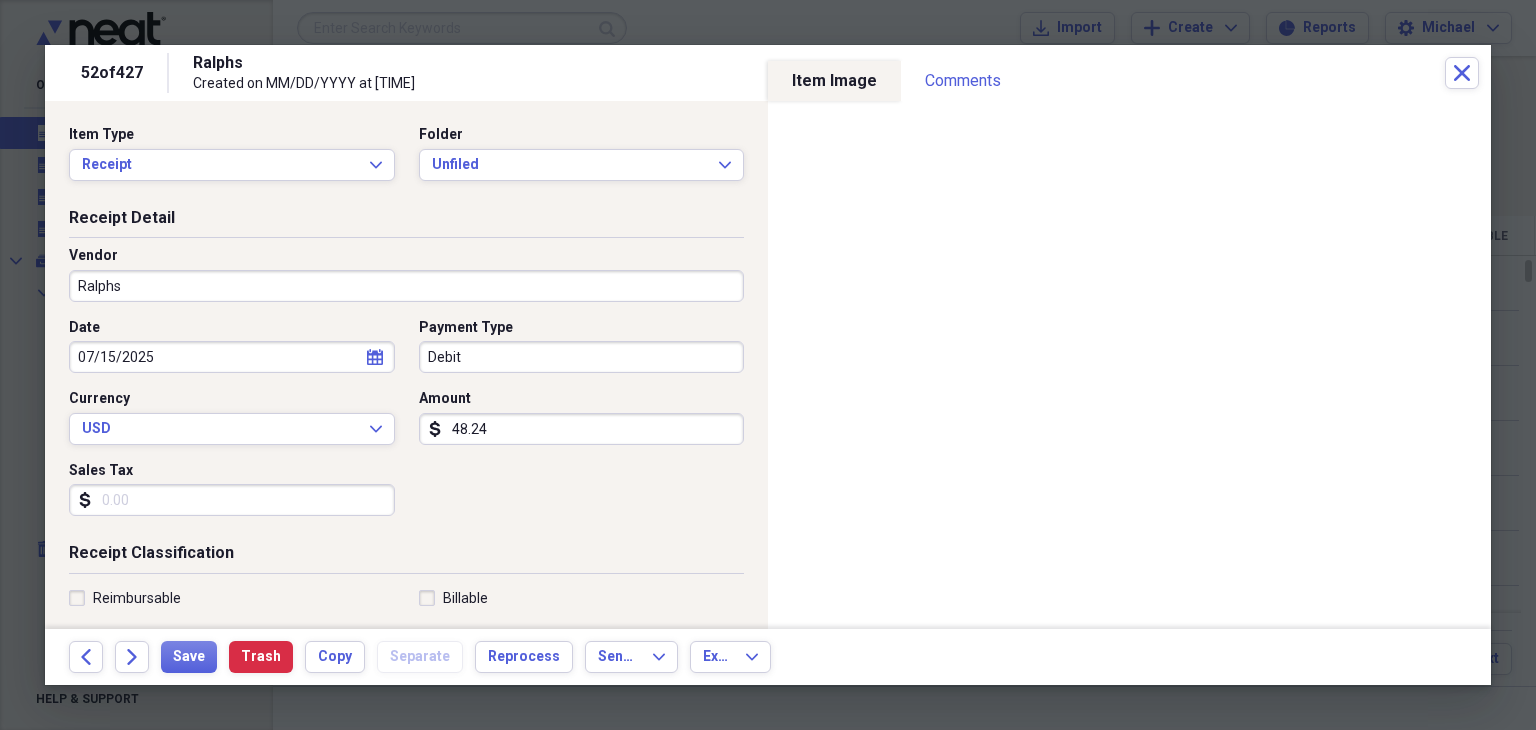 drag, startPoint x: 730, startPoint y: 477, endPoint x: 730, endPoint y: 457, distance: 20 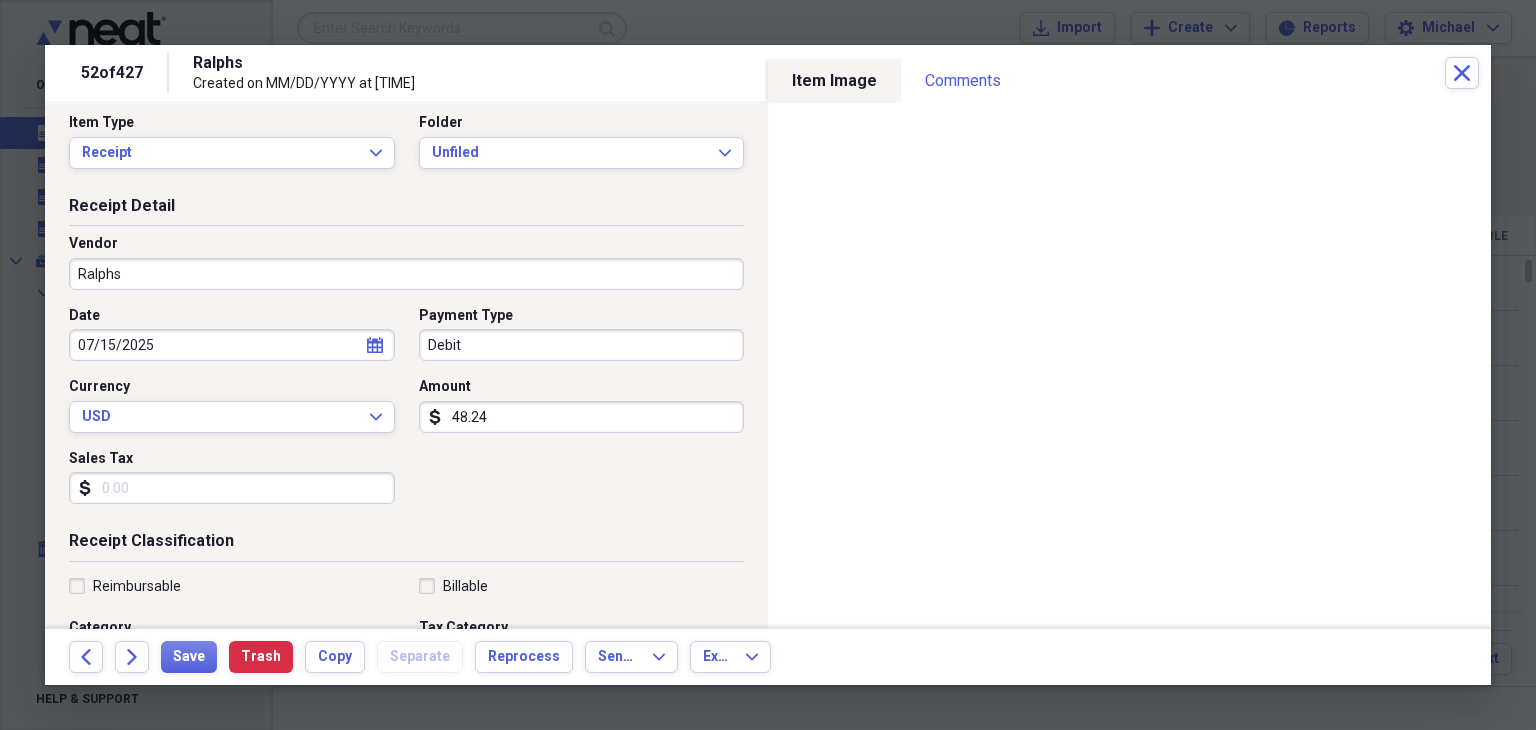 scroll, scrollTop: 14, scrollLeft: 0, axis: vertical 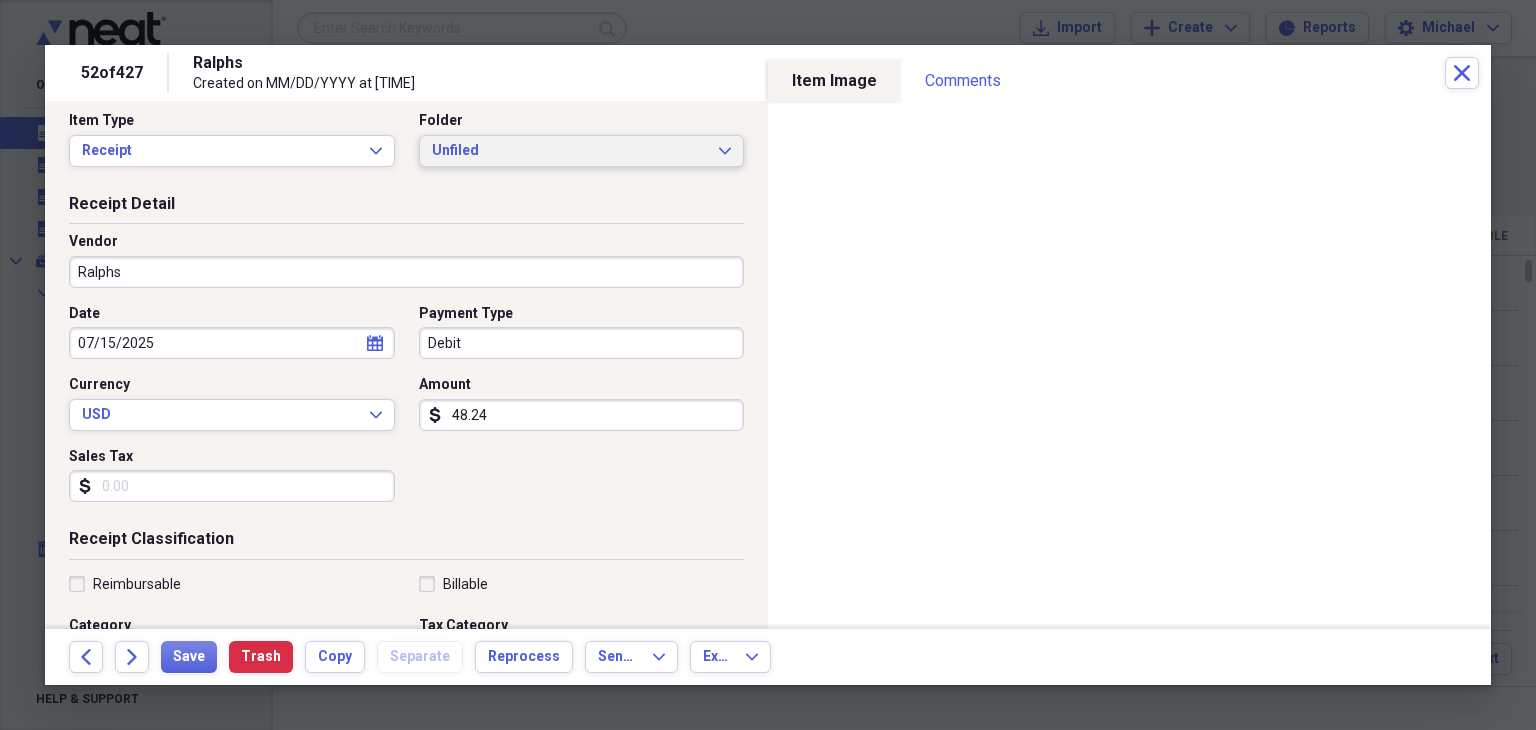 click on "Unfiled" at bounding box center (570, 151) 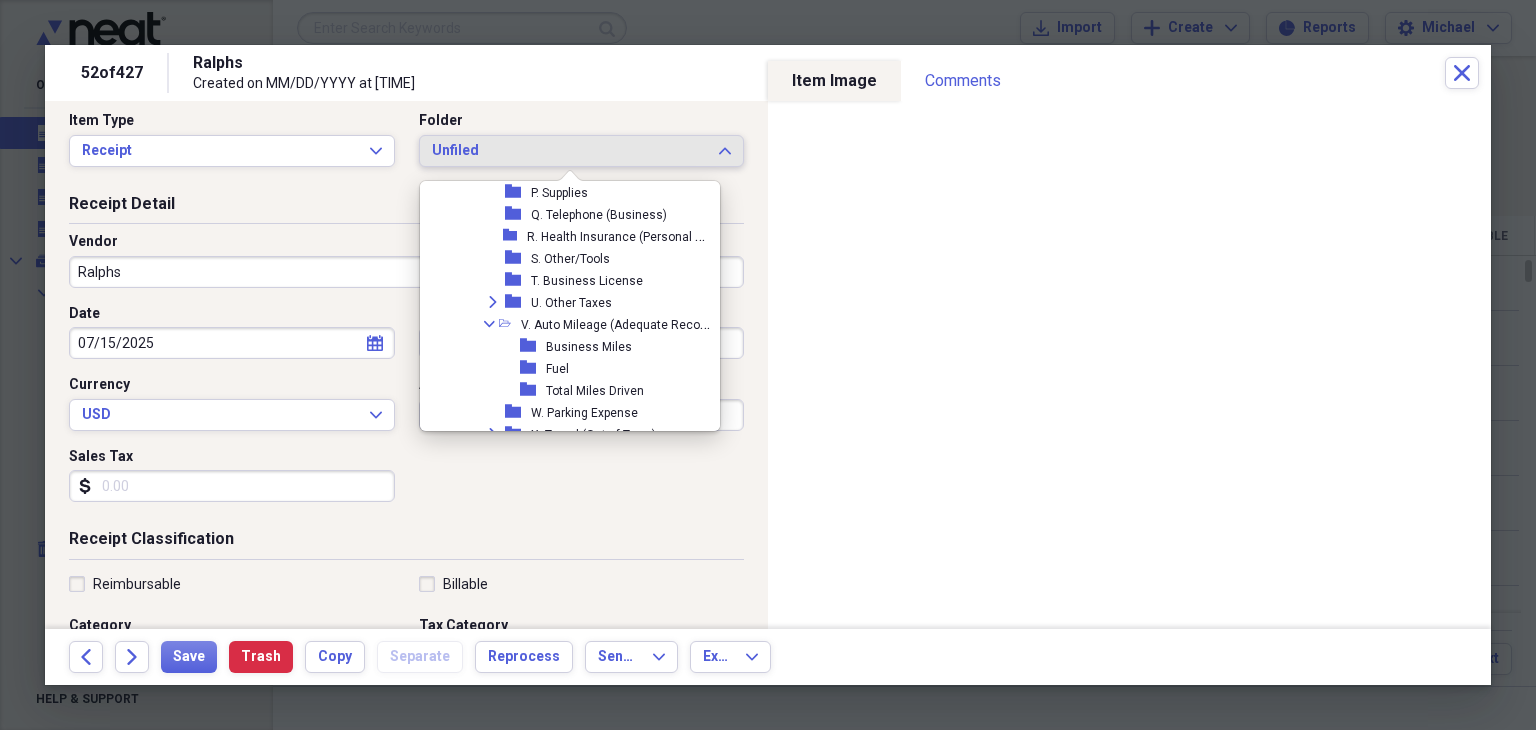 scroll, scrollTop: 832, scrollLeft: 0, axis: vertical 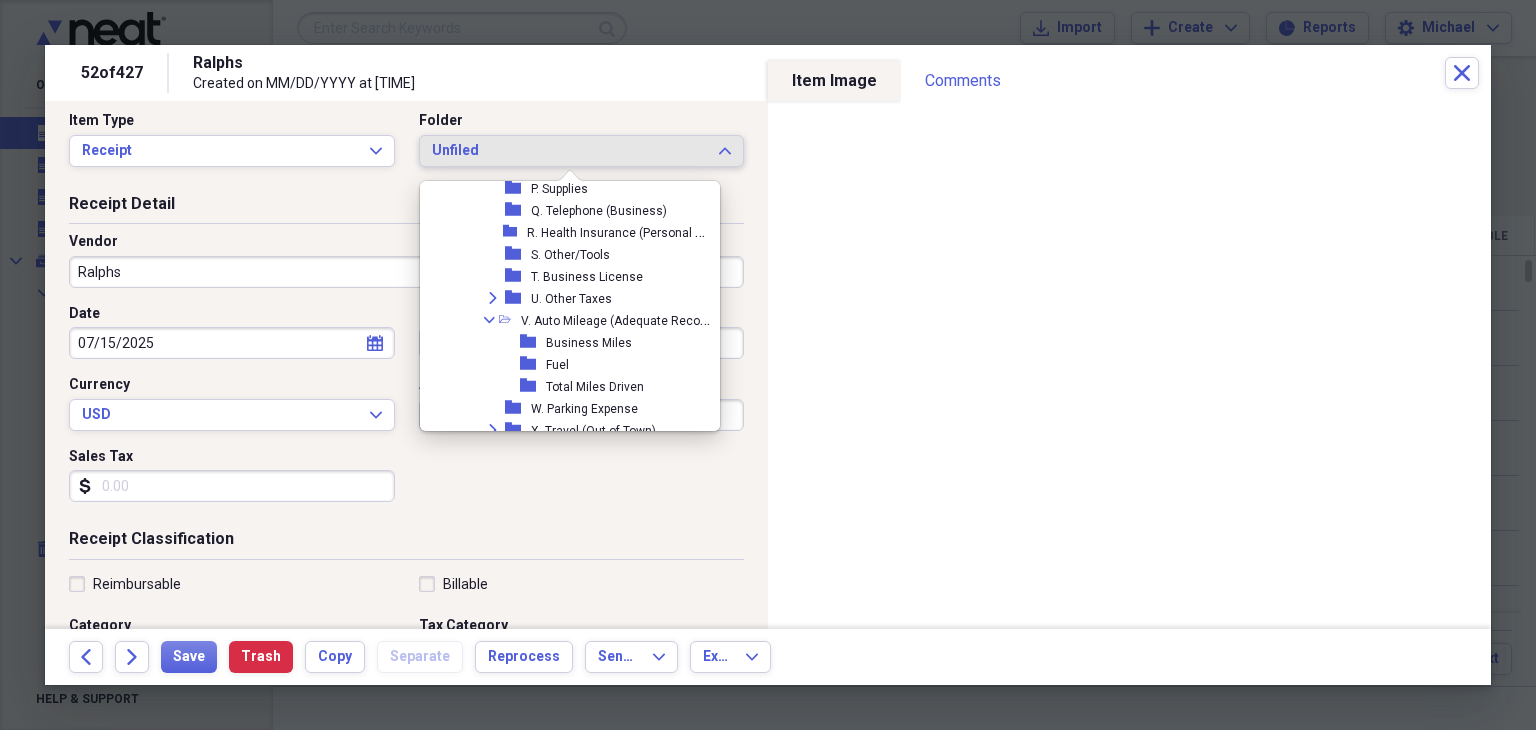 click on "Fuel" at bounding box center (557, 365) 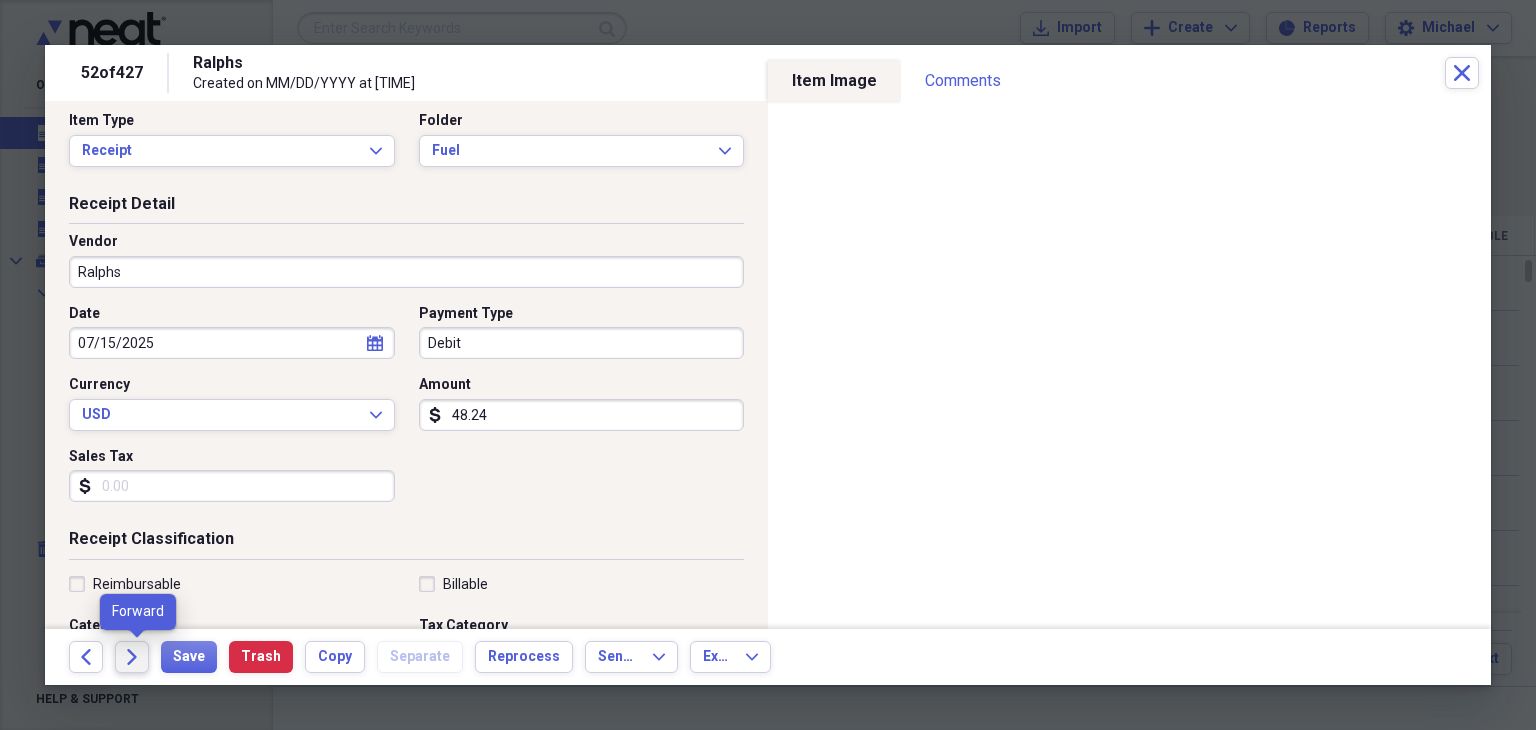 click 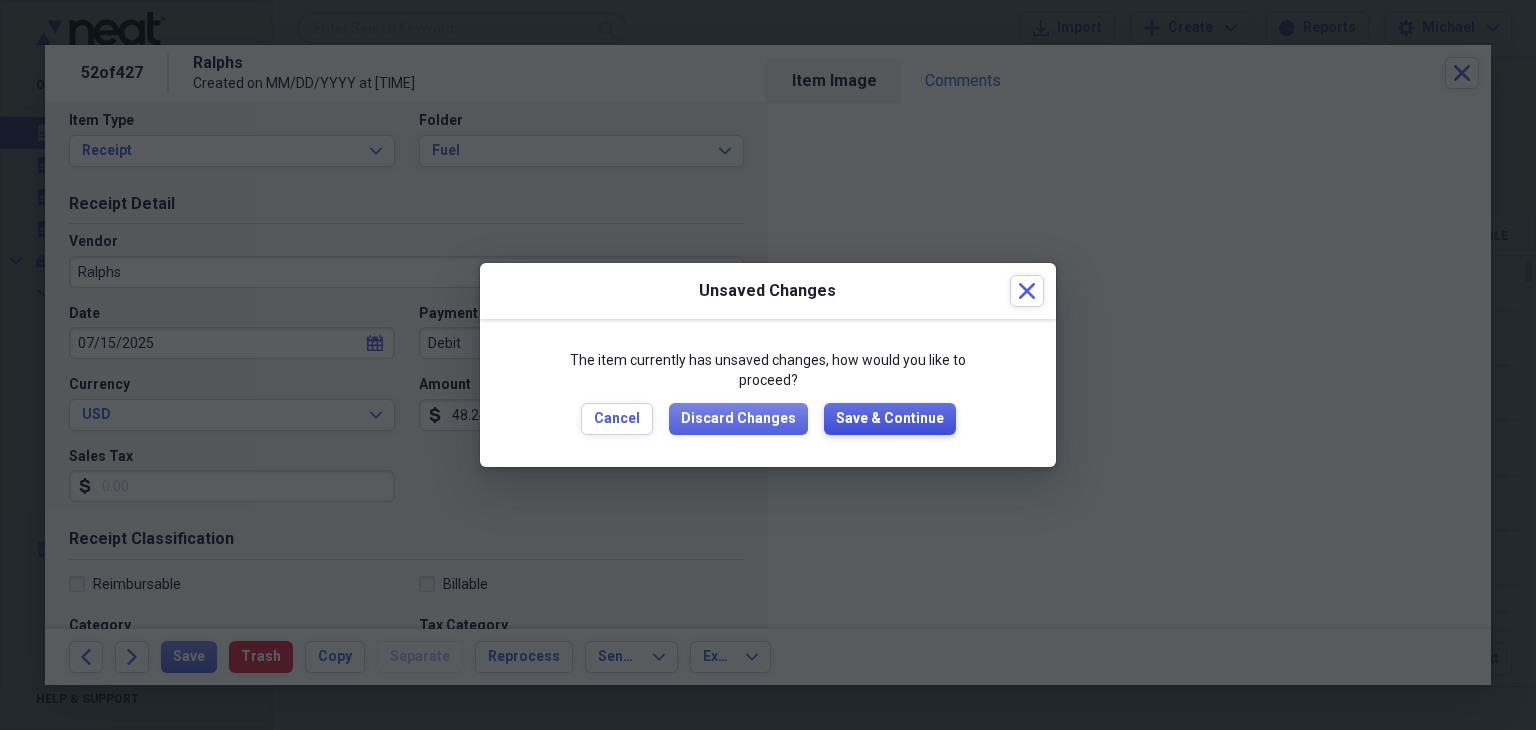 click on "Save & Continue" at bounding box center (890, 419) 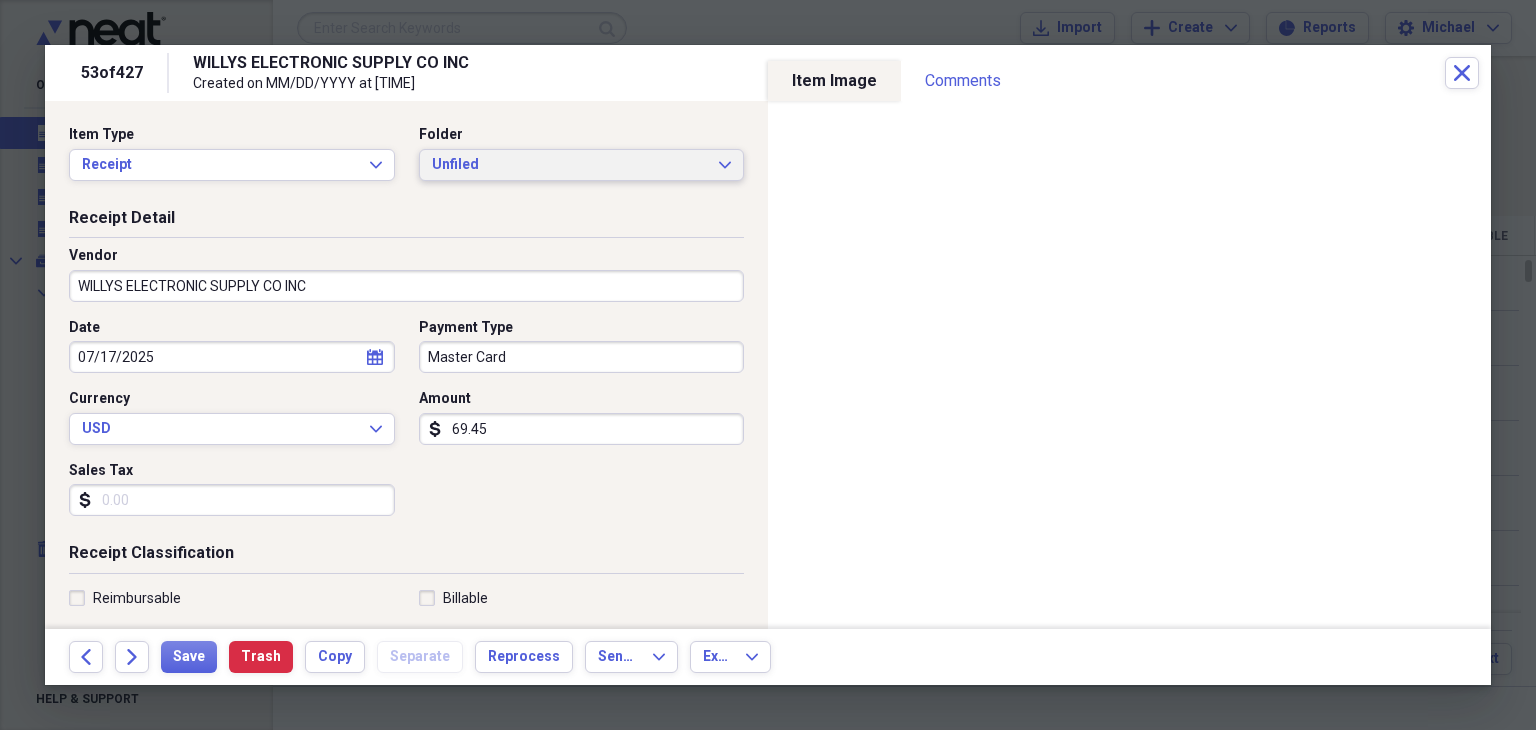 click on "Unfiled" at bounding box center [570, 165] 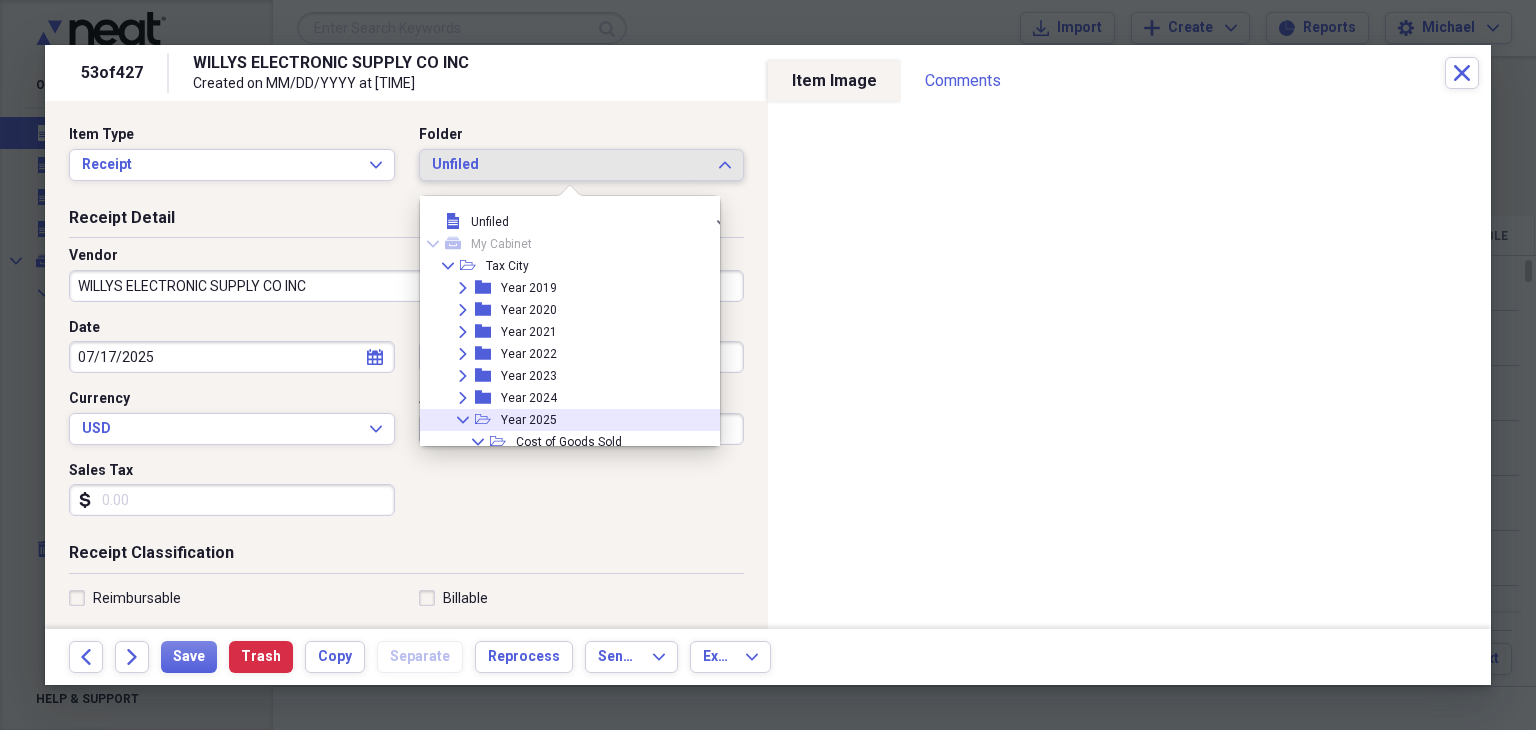 drag, startPoint x: 555, startPoint y: 412, endPoint x: 563, endPoint y: 345, distance: 67.47592 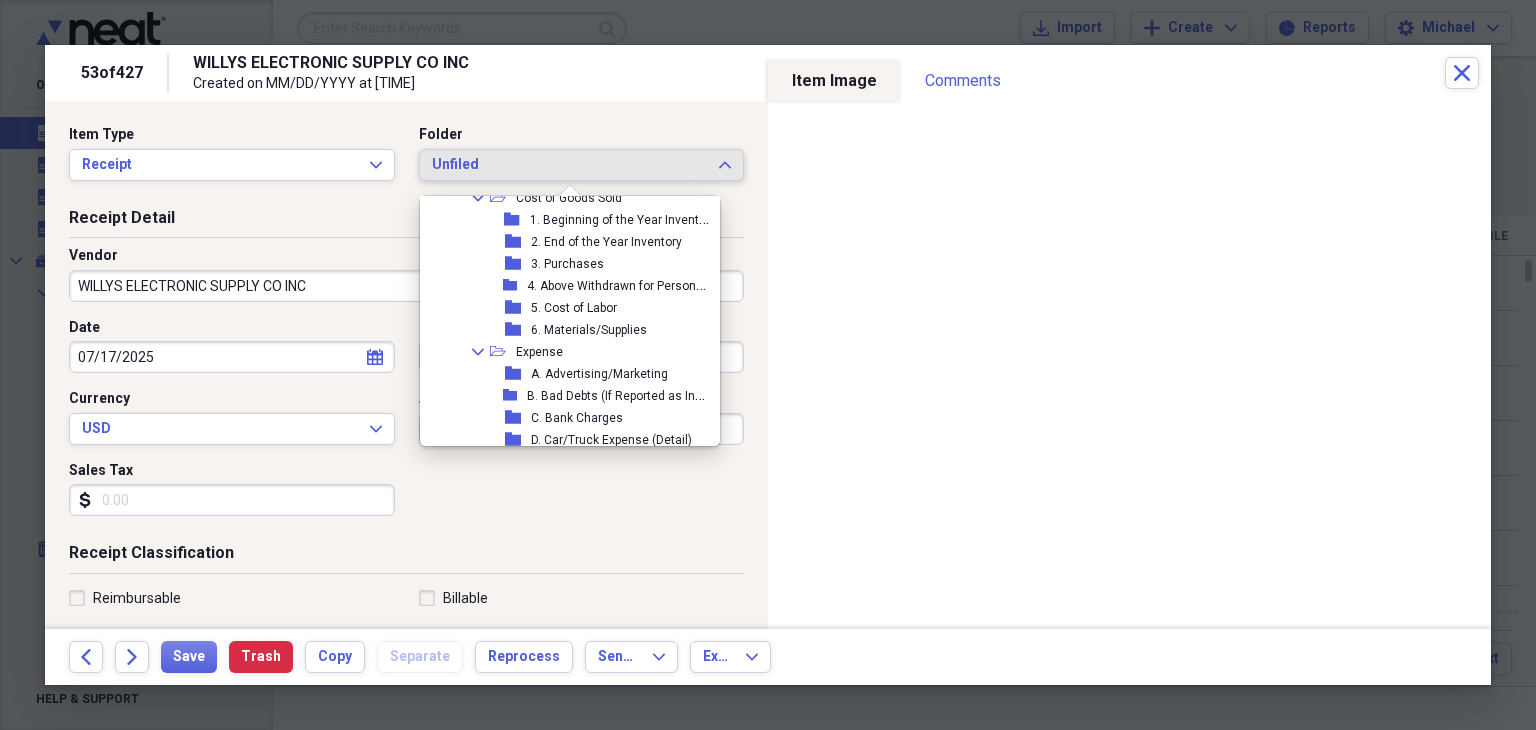 scroll, scrollTop: 244, scrollLeft: 0, axis: vertical 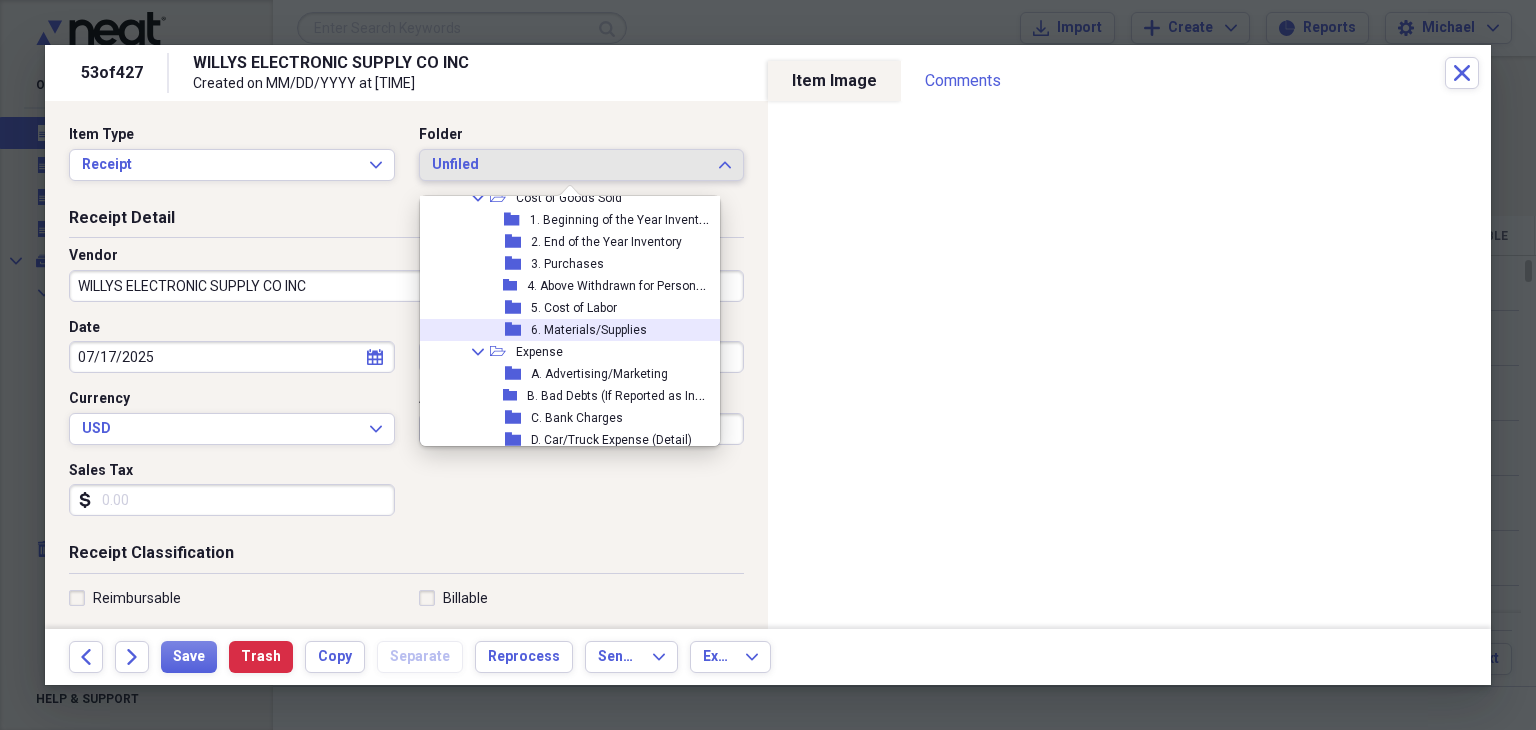 click on "6. Materials/Supplies" at bounding box center [589, 330] 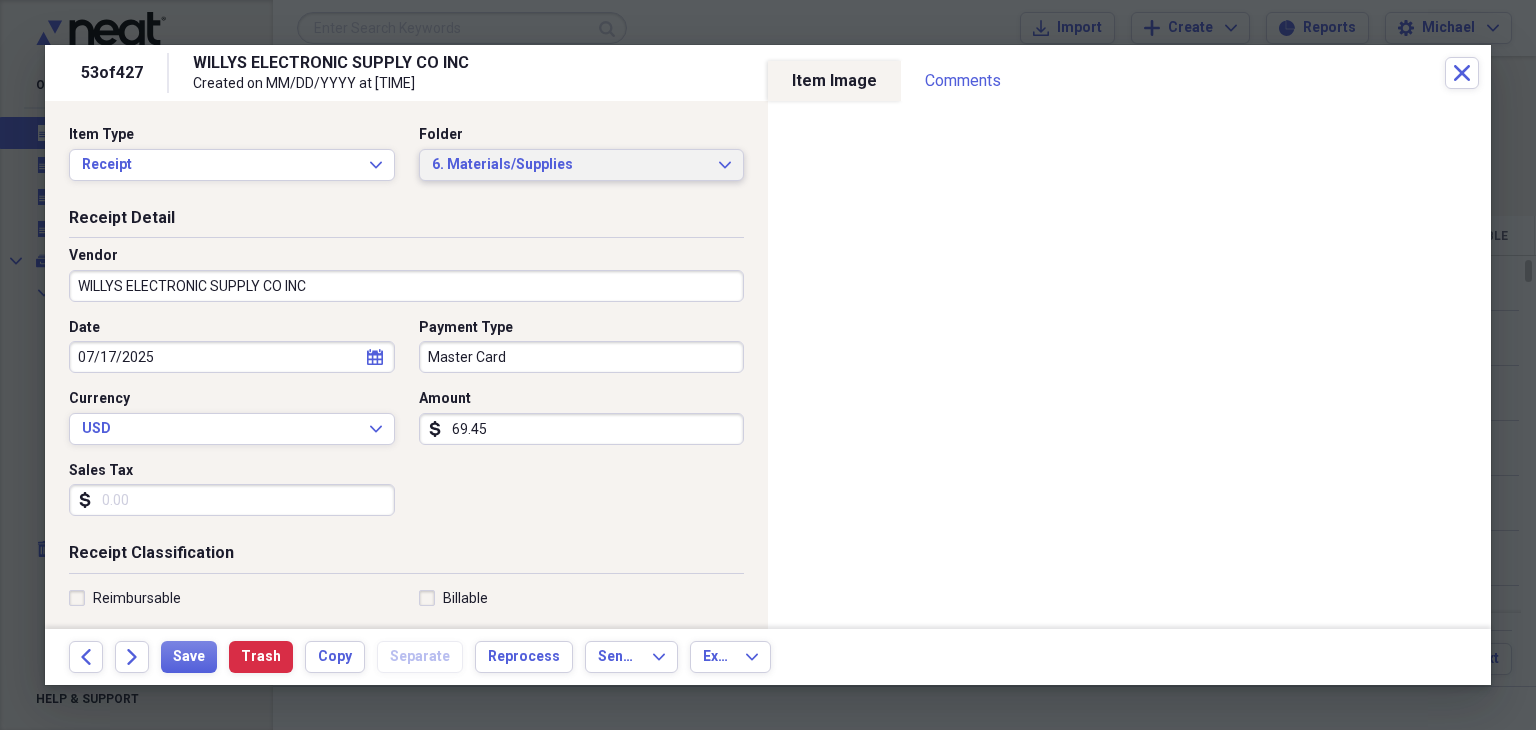 scroll, scrollTop: 188, scrollLeft: 0, axis: vertical 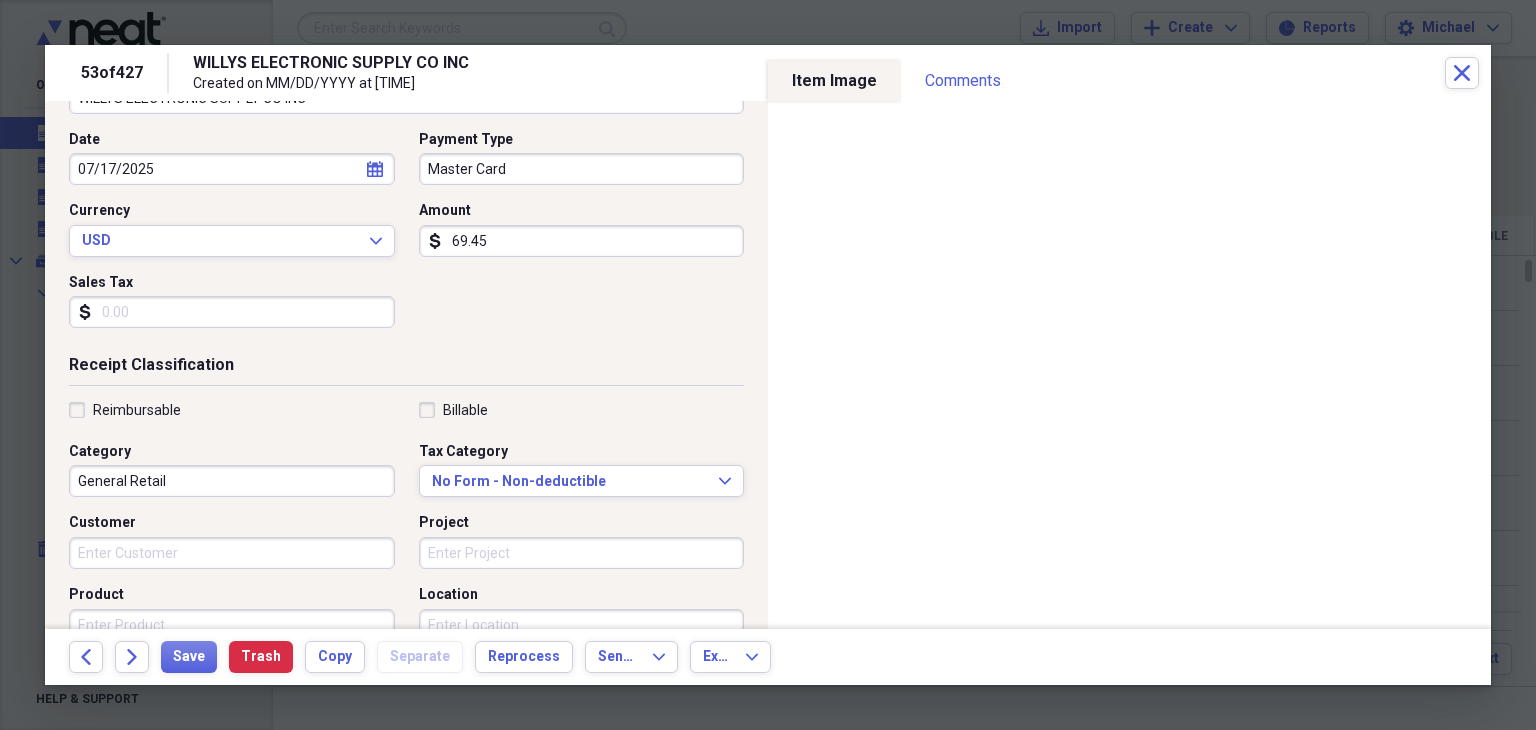 click on "Sales Tax" at bounding box center [232, 312] 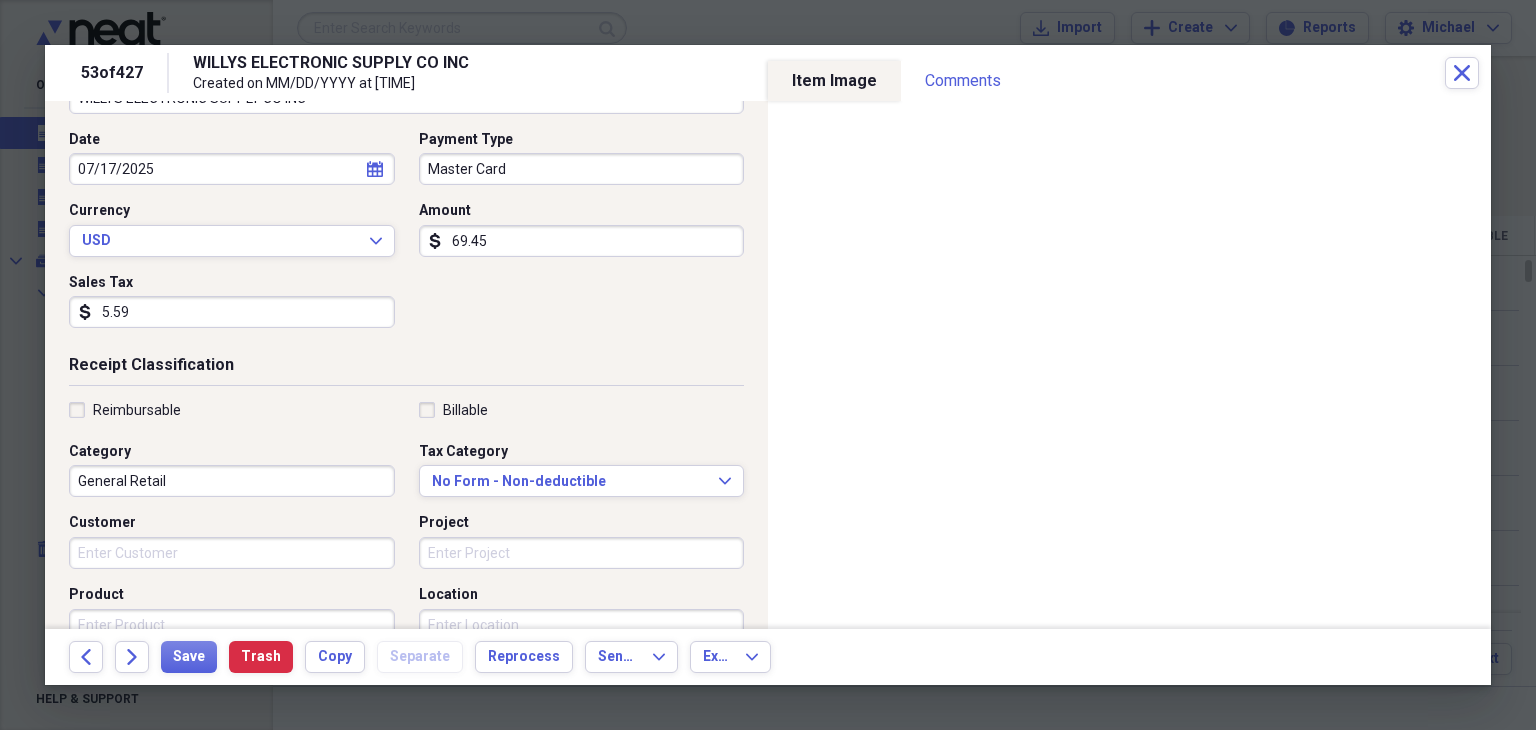 type on "5.59" 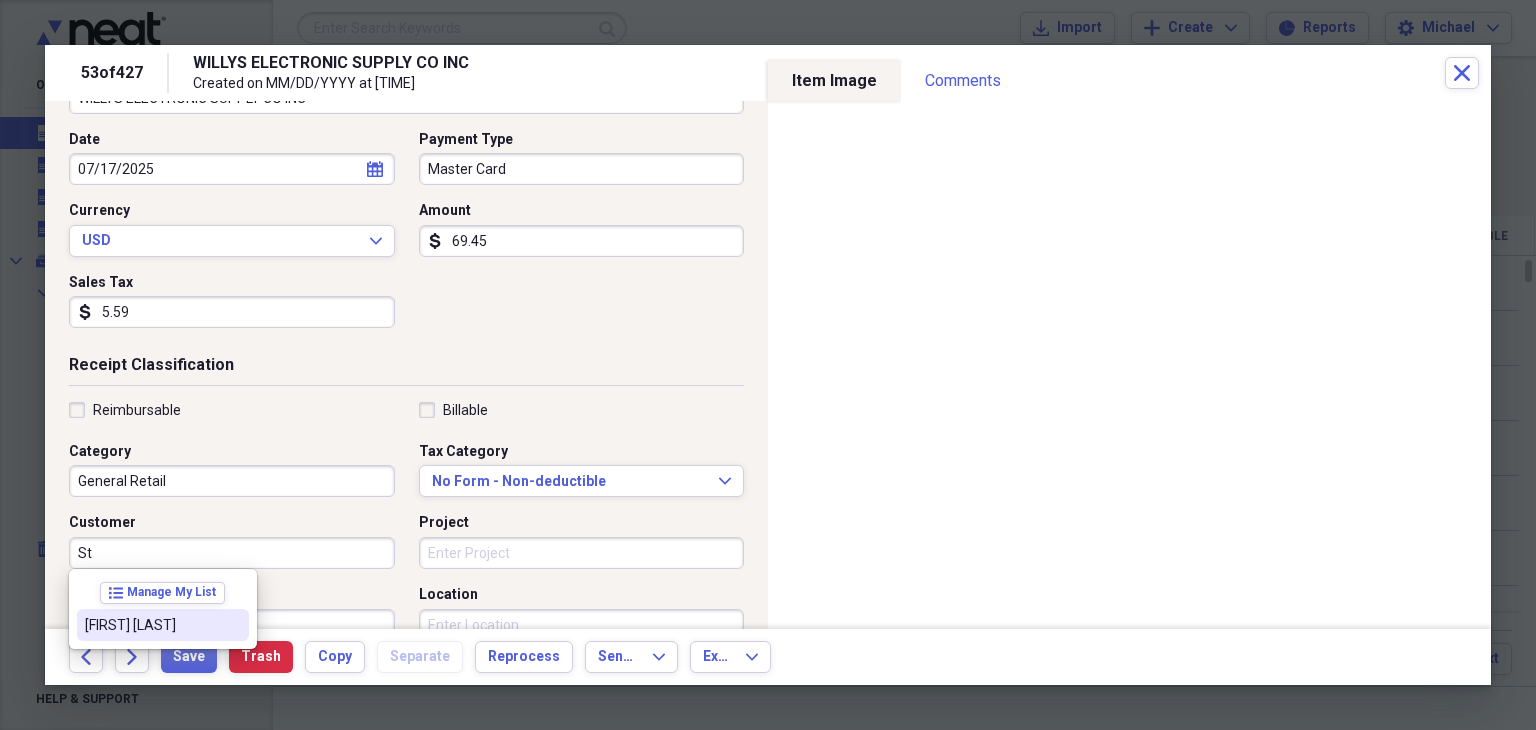 click on "[FIRST] [LAST]" at bounding box center [163, 625] 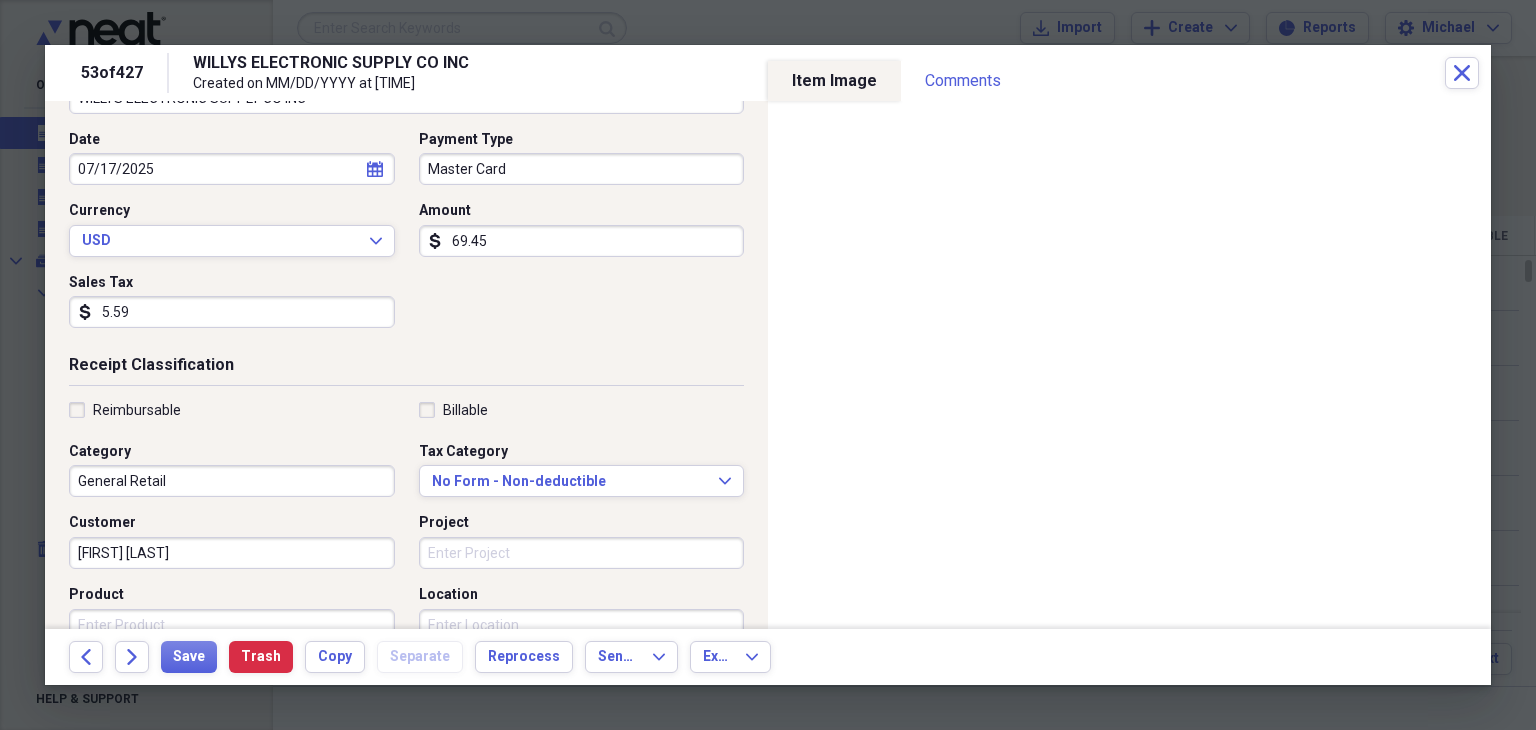 click on "Project" at bounding box center (582, 553) 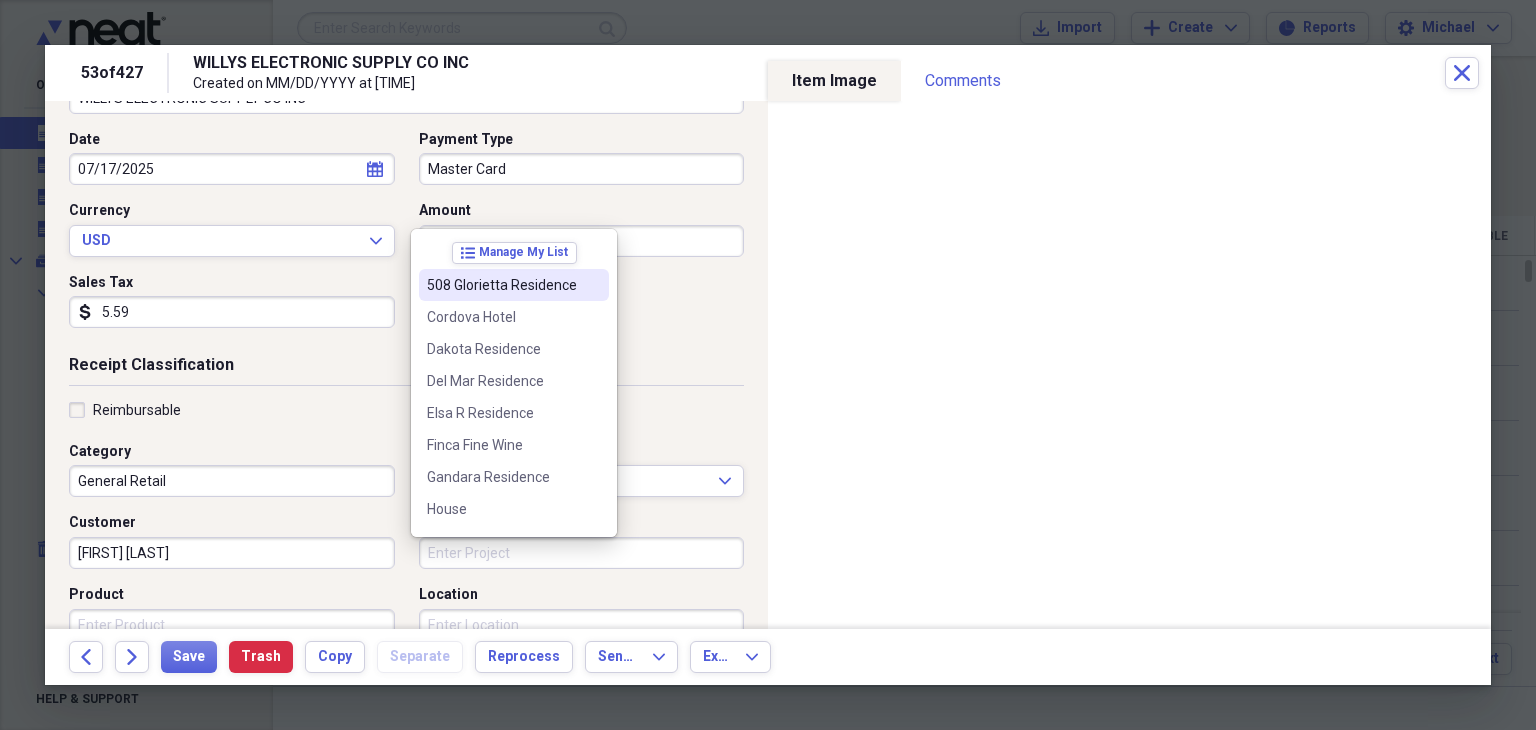 click on "508 Glorietta Residence" at bounding box center [502, 285] 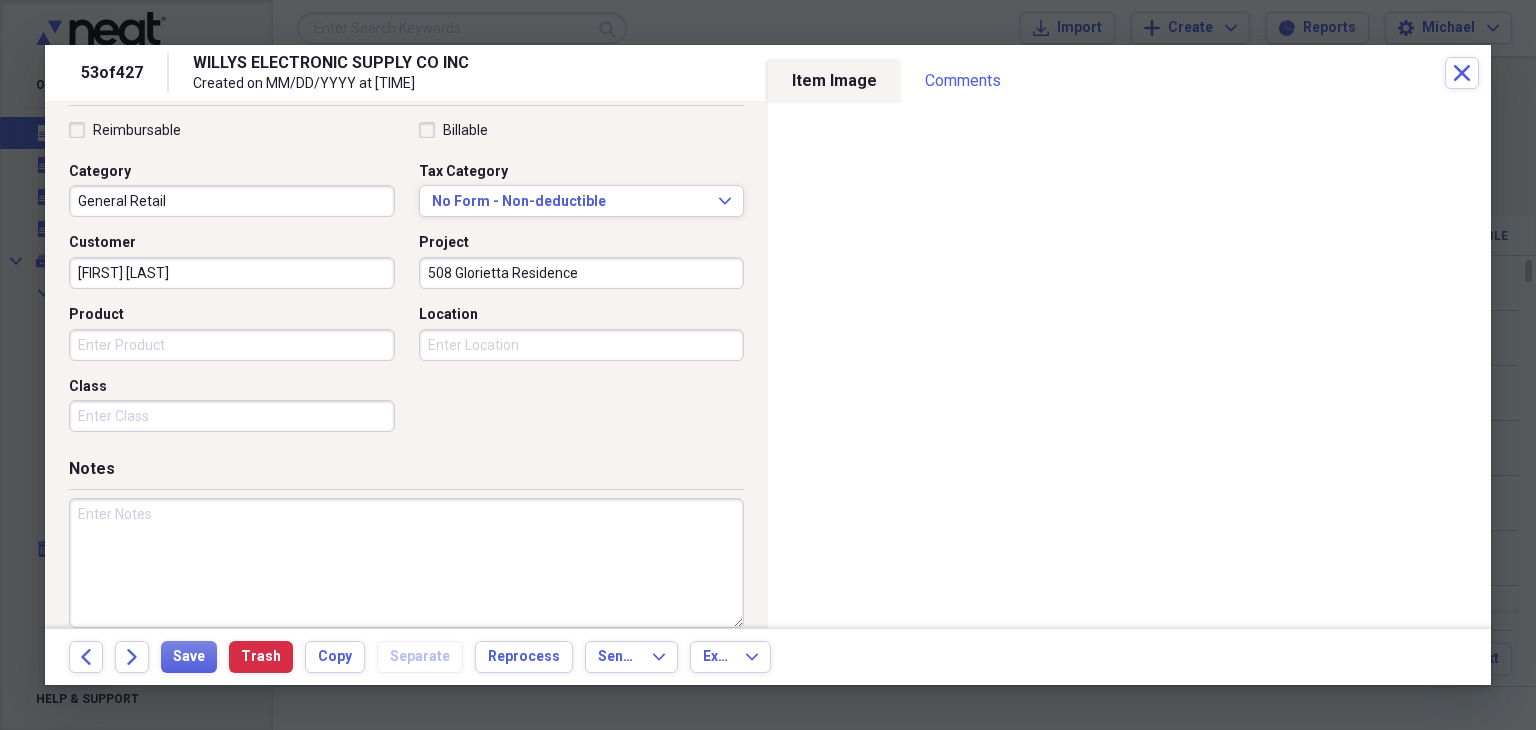 scroll, scrollTop: 492, scrollLeft: 0, axis: vertical 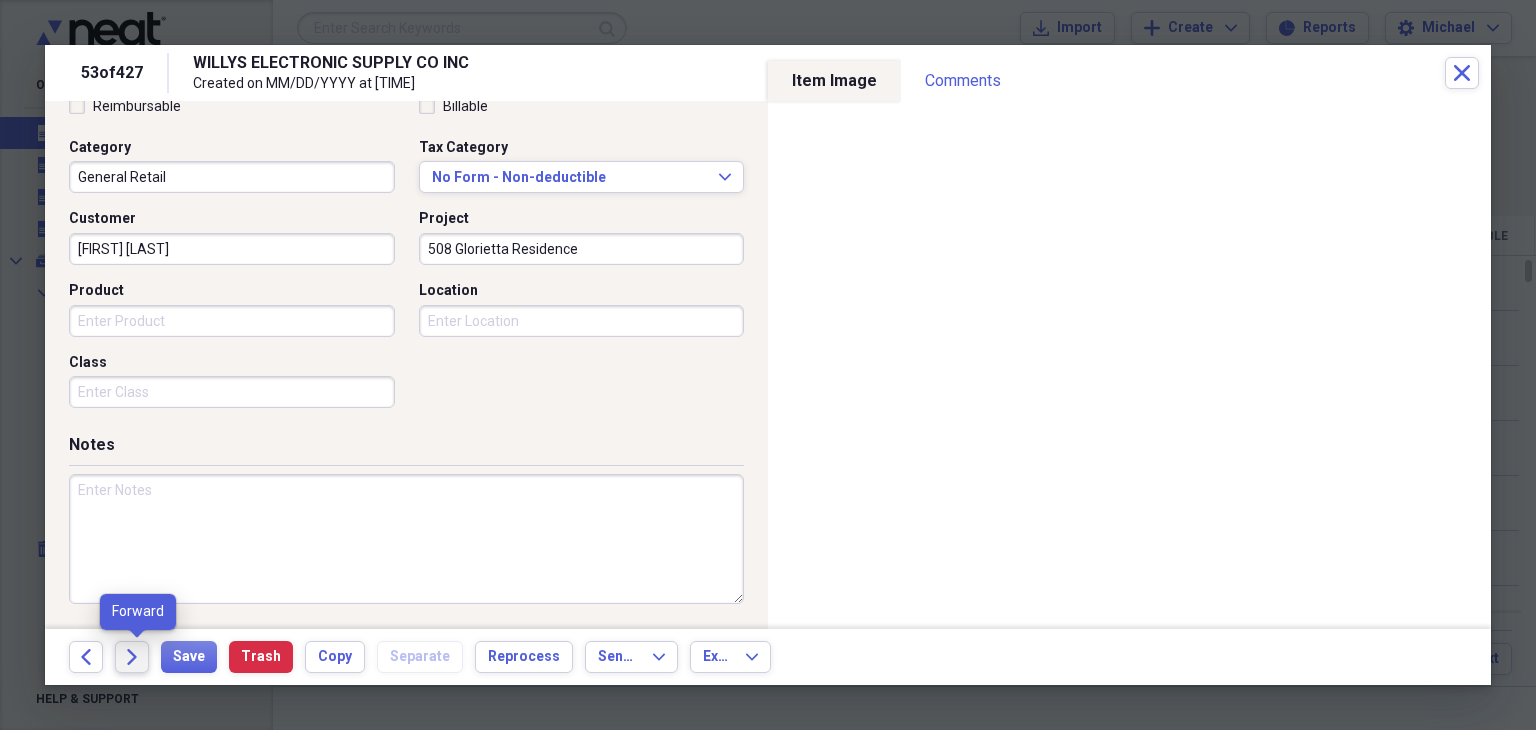 click on "Forward" 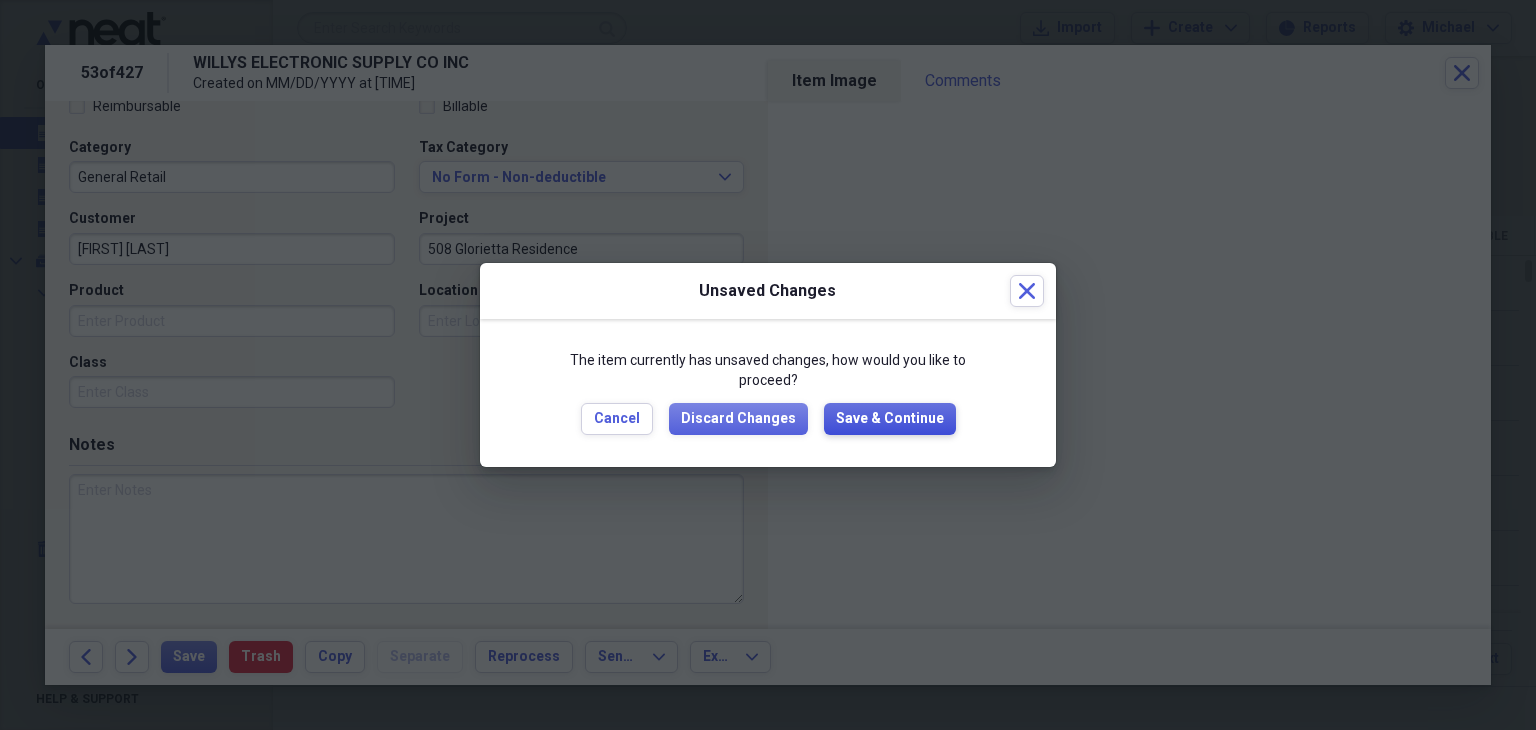 click on "Save & Continue" at bounding box center [890, 419] 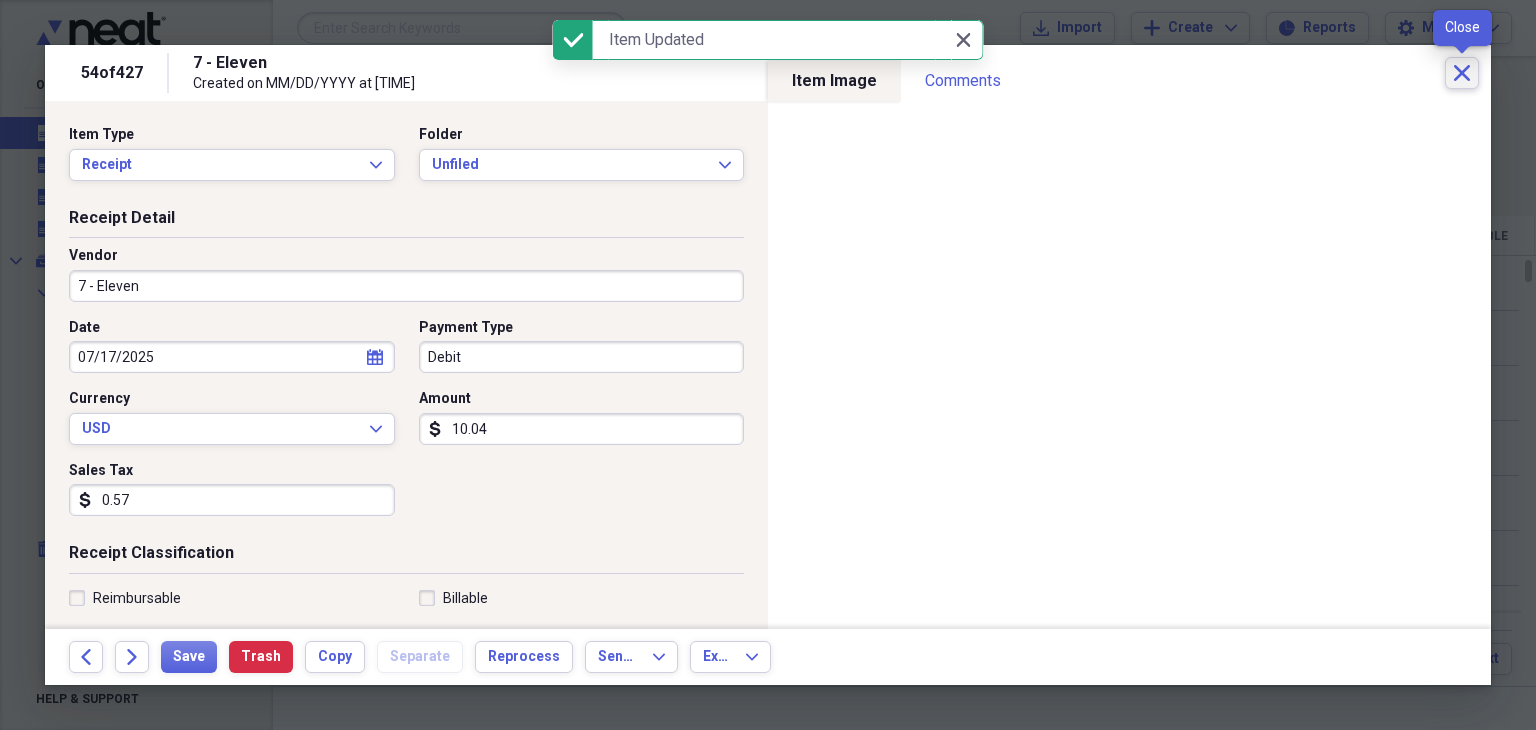 click on "Close" 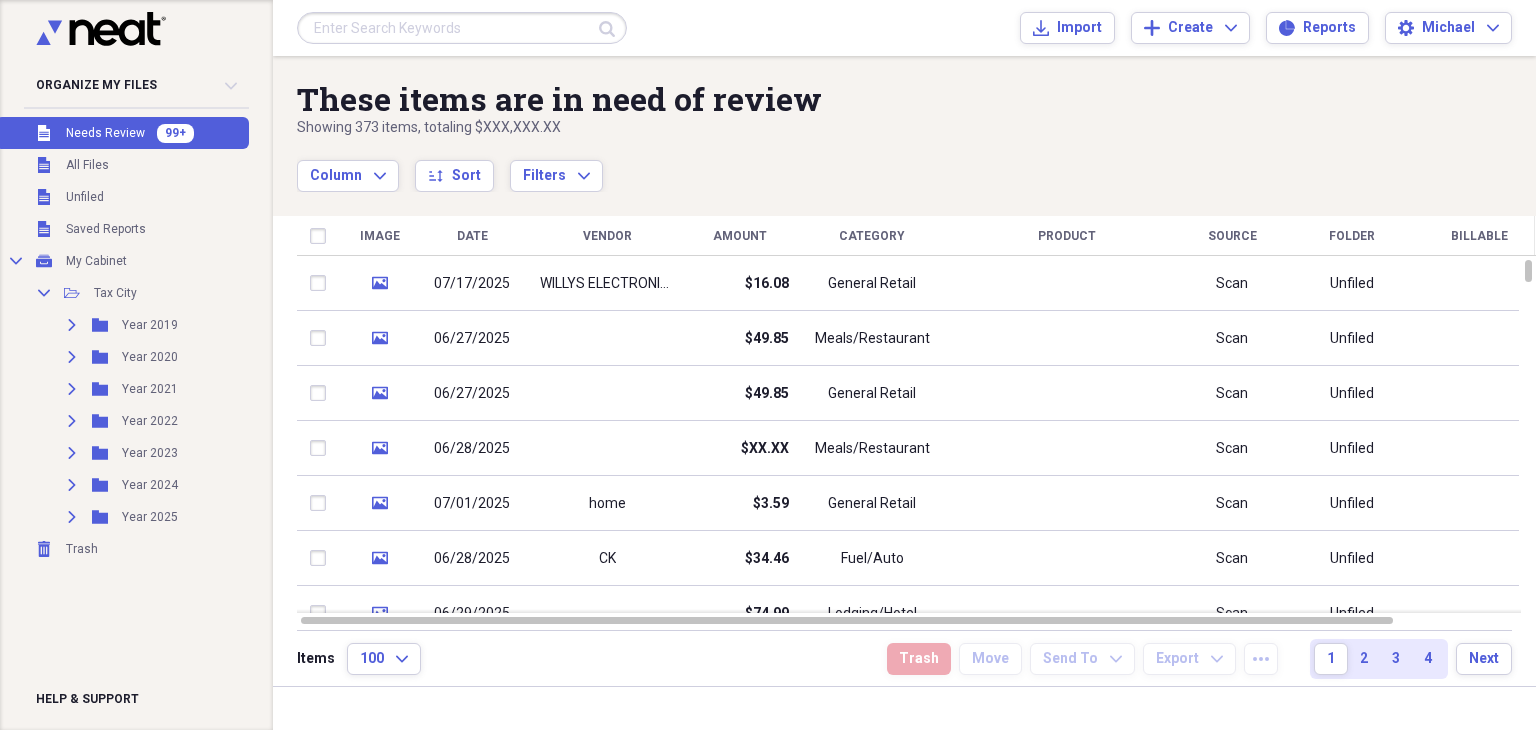 click on "$49.85" at bounding box center (739, 338) 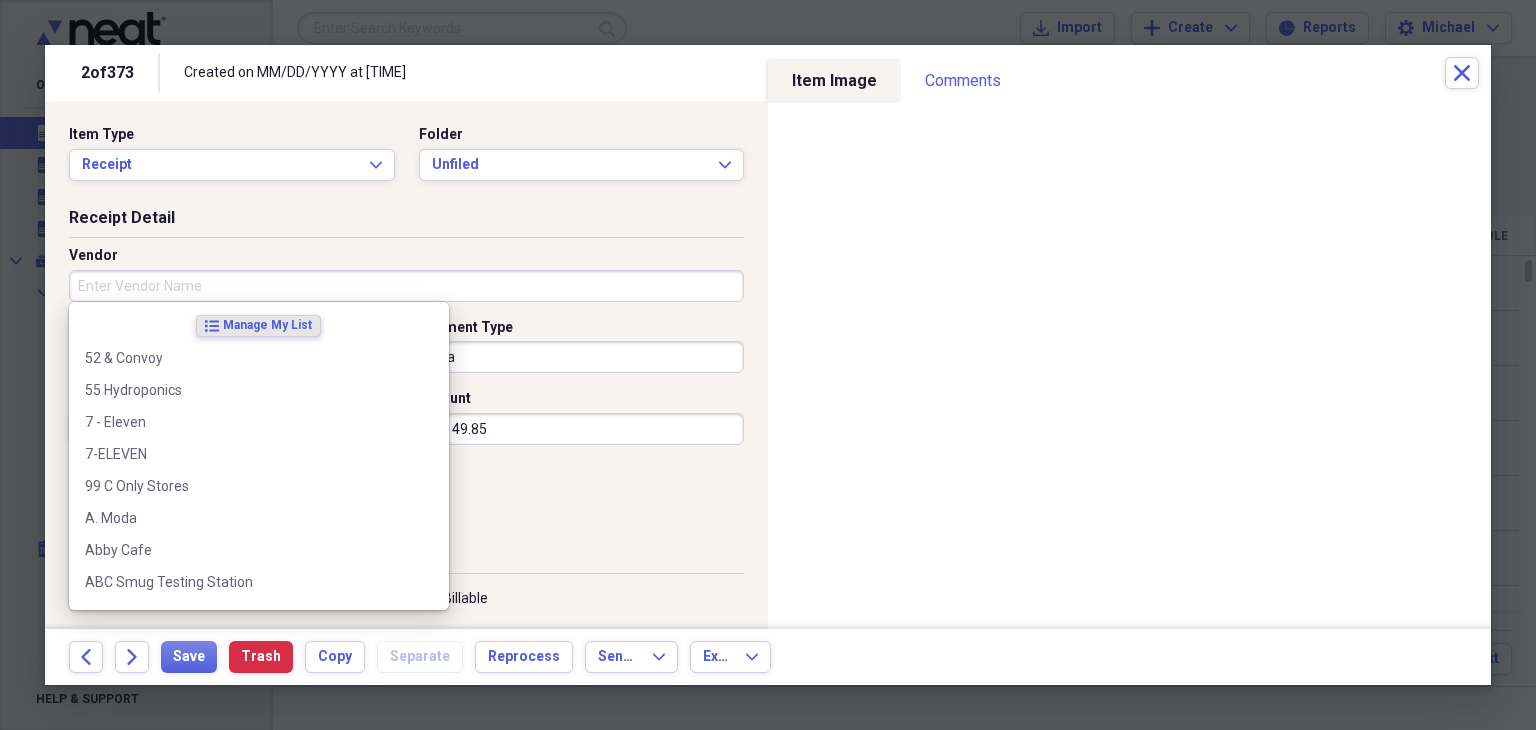 click on "Vendor" at bounding box center (406, 286) 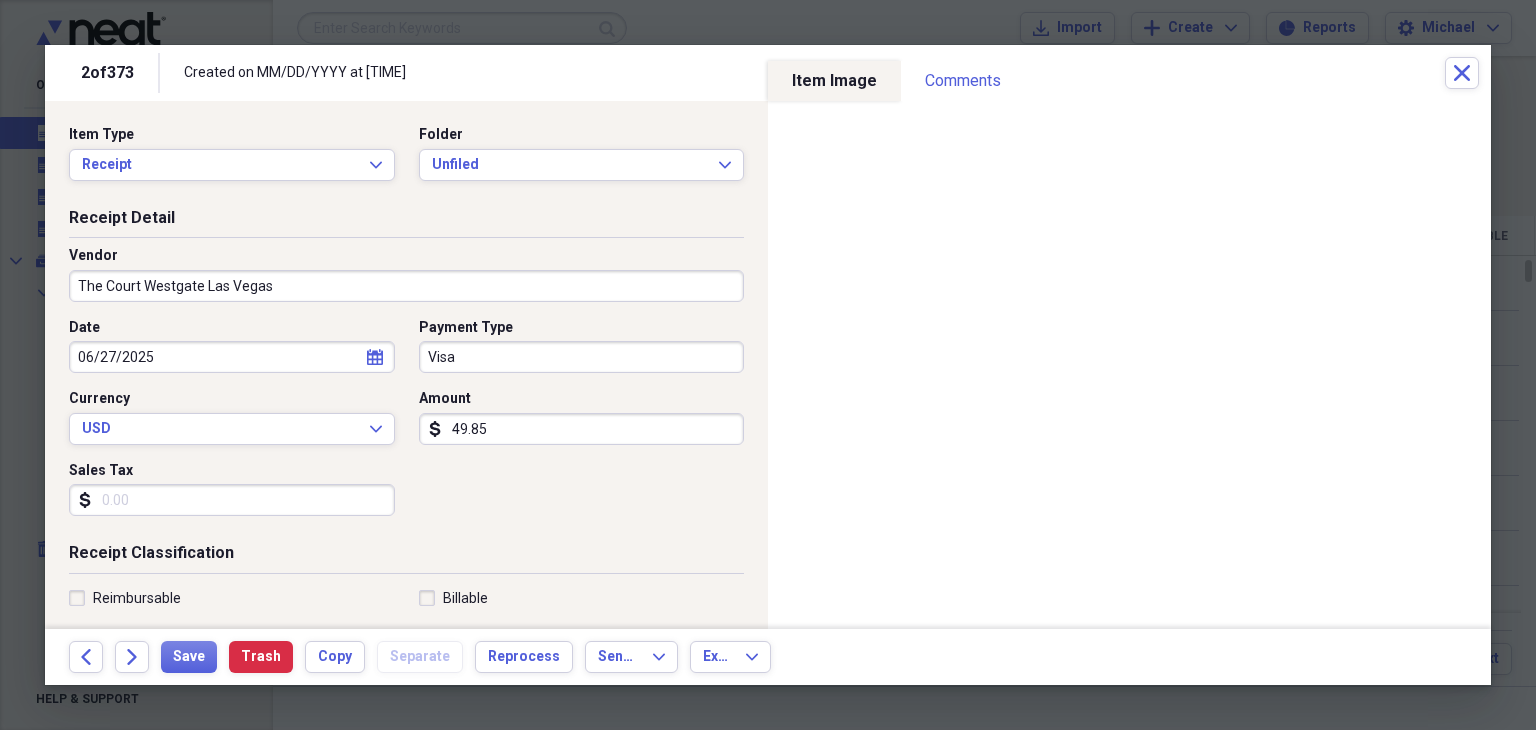 type on "The Court Westgate Las Vegas" 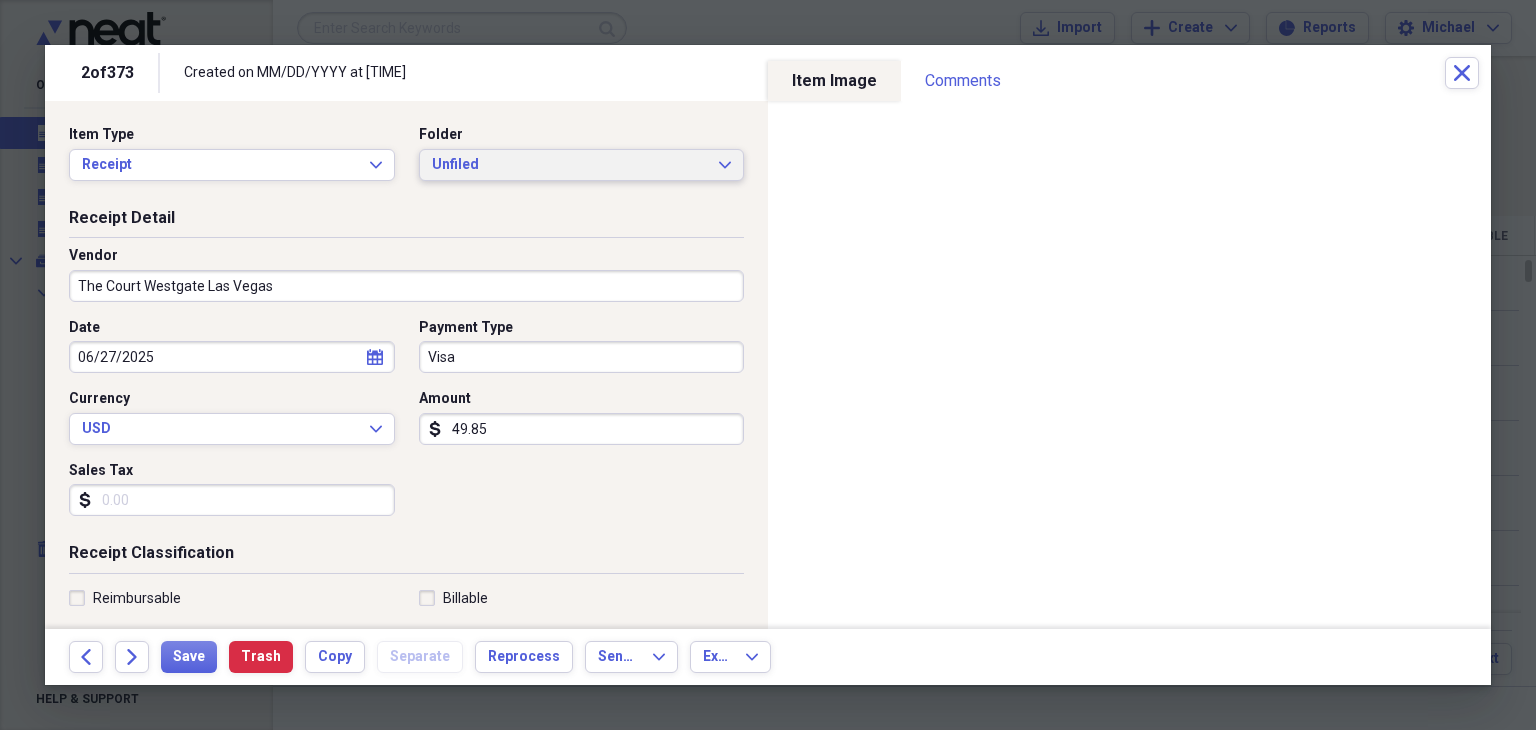 click on "Unfiled" at bounding box center [570, 165] 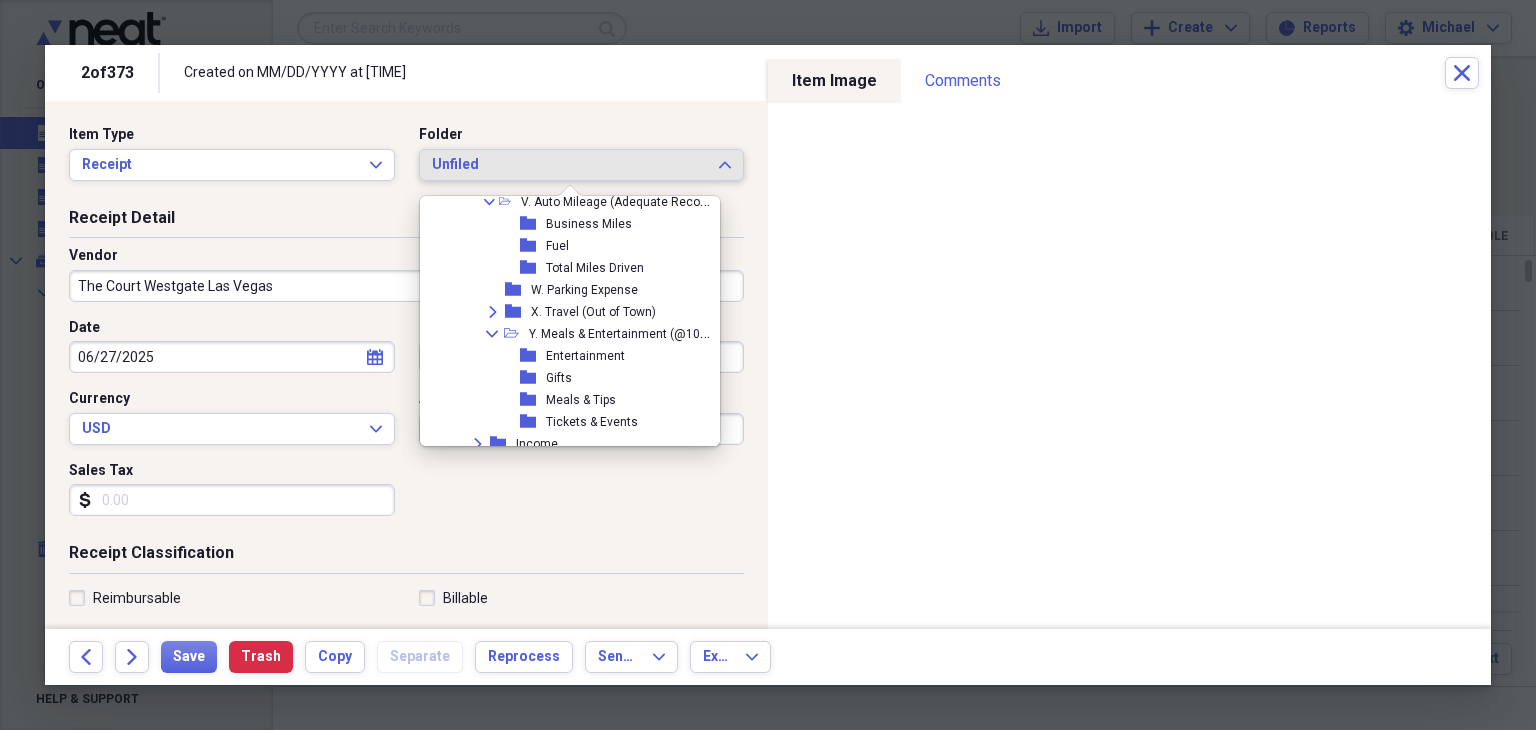 scroll, scrollTop: 967, scrollLeft: 0, axis: vertical 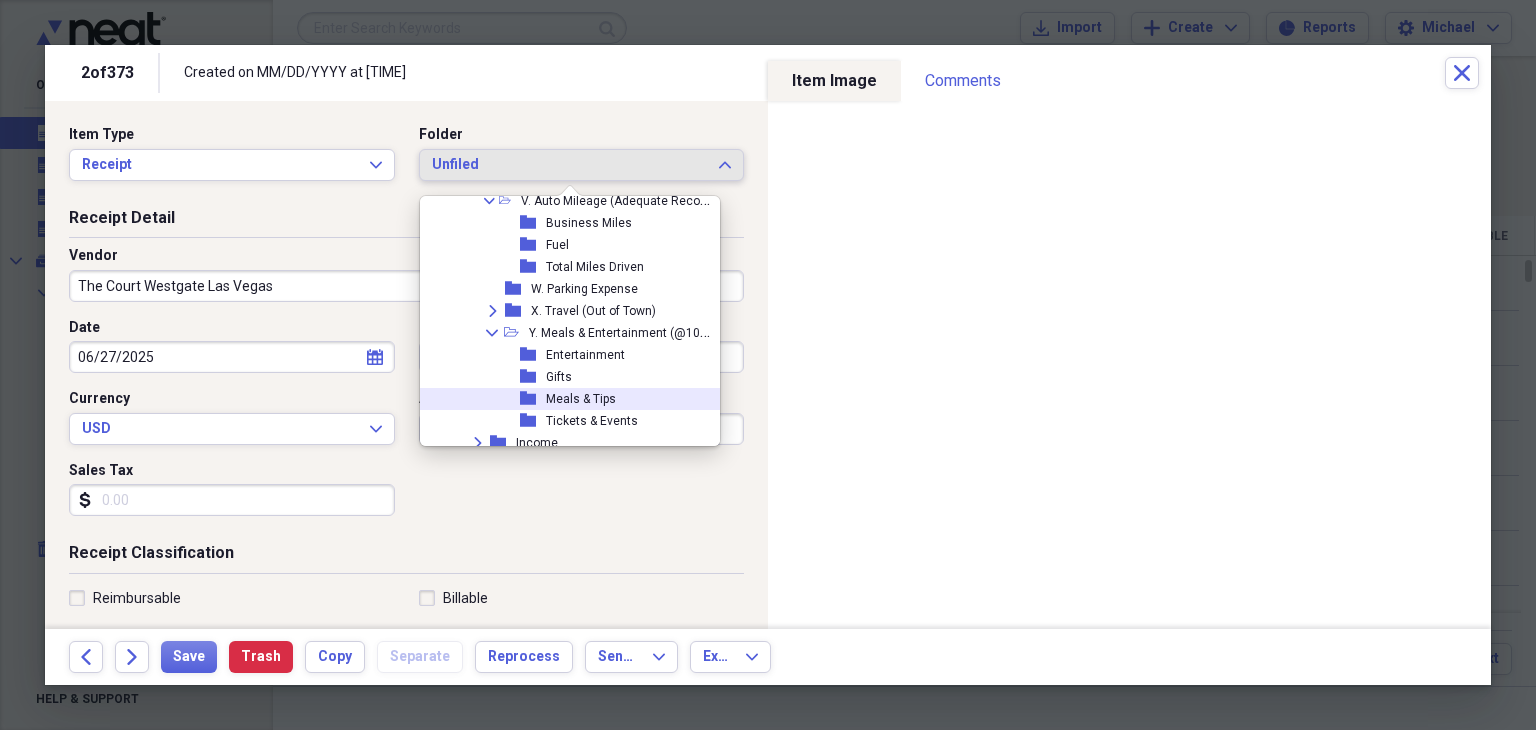 click on "Meals & Tips" at bounding box center [581, 399] 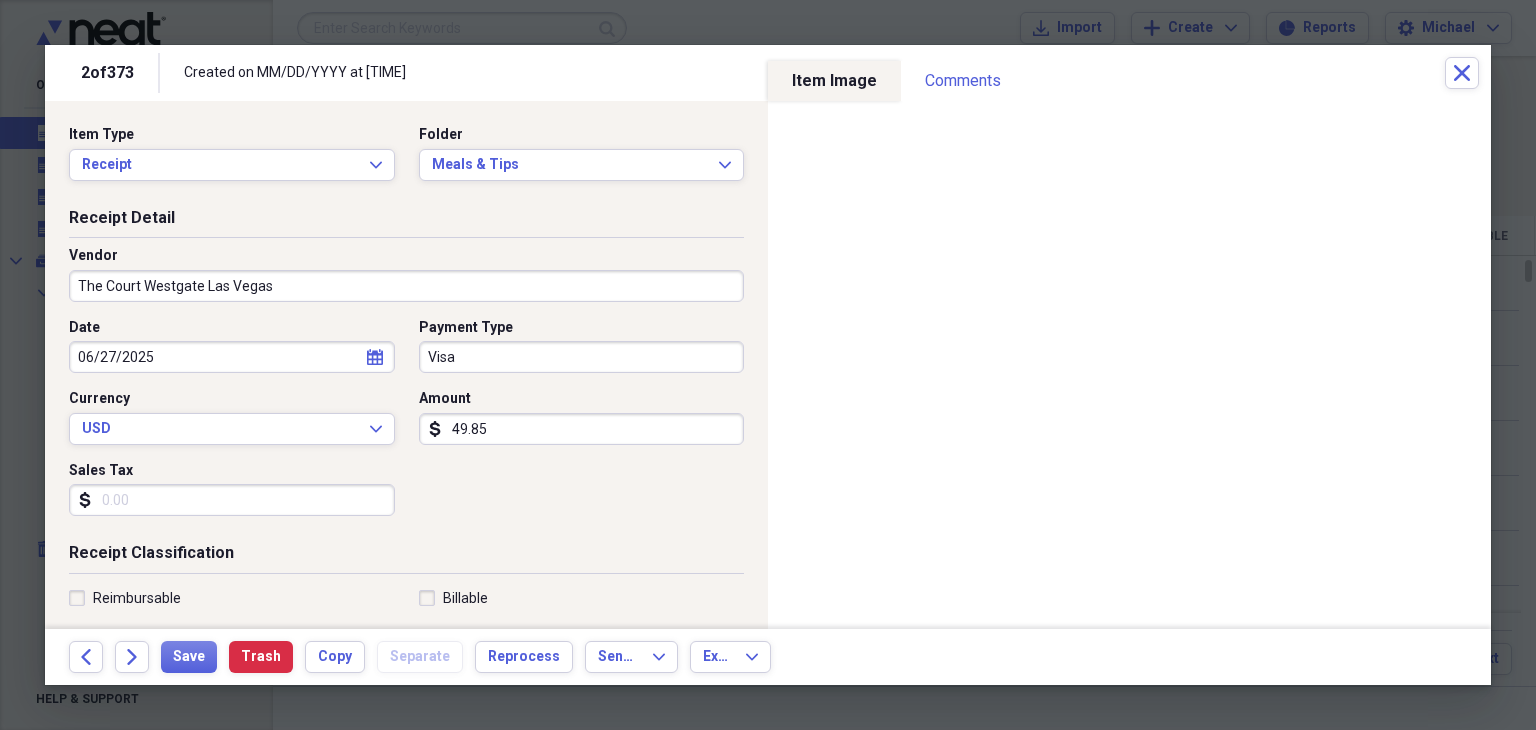 click on "Sales Tax" at bounding box center [232, 500] 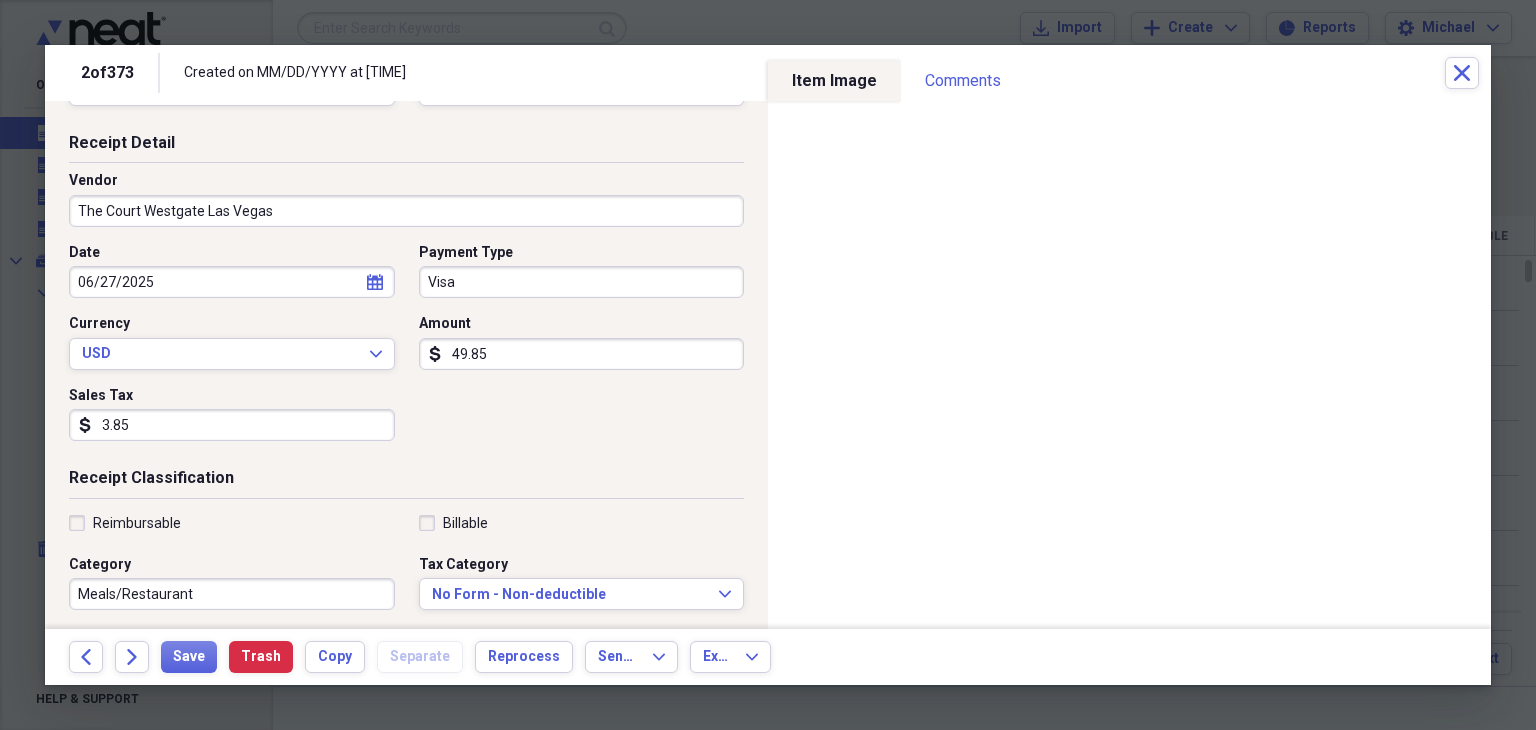 scroll, scrollTop: 72, scrollLeft: 0, axis: vertical 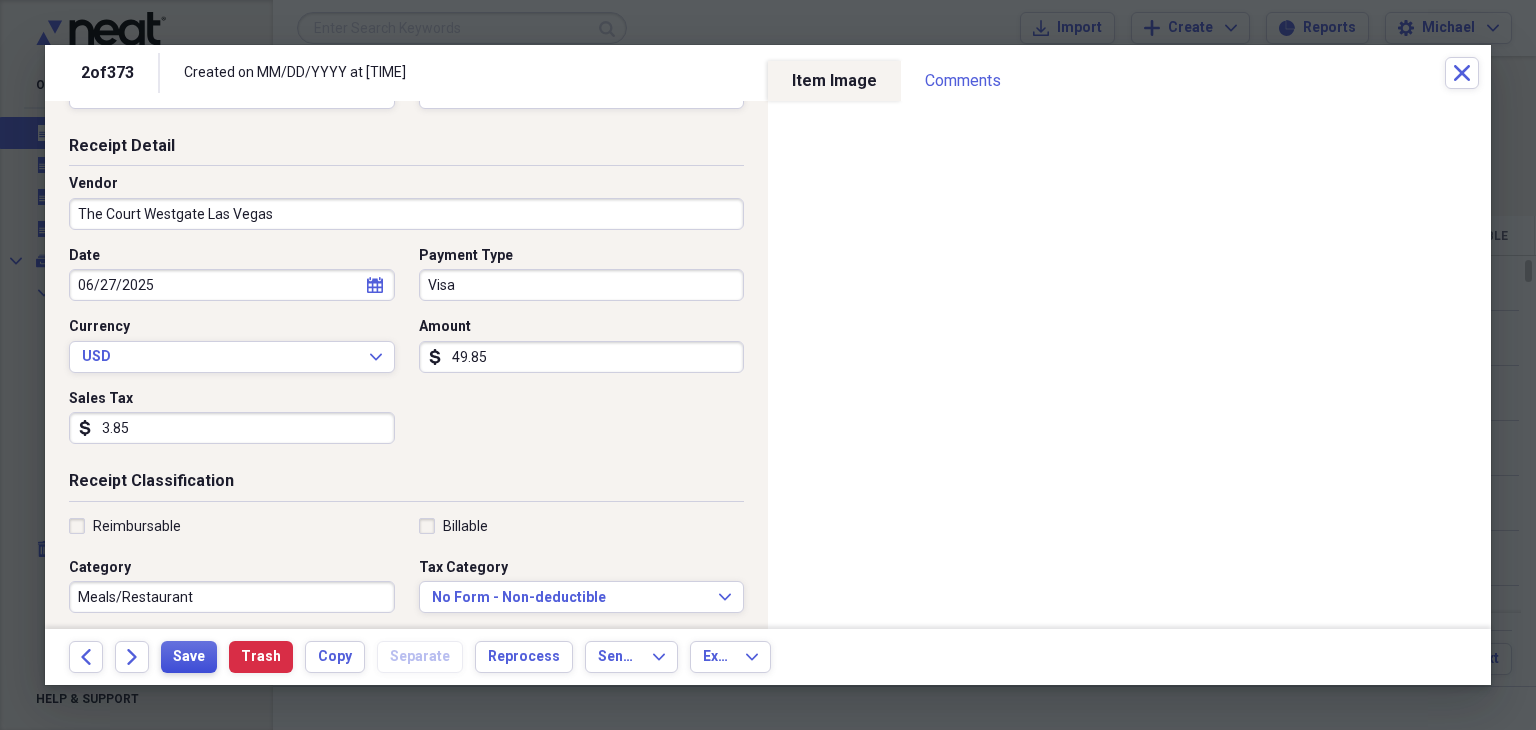 type on "3.85" 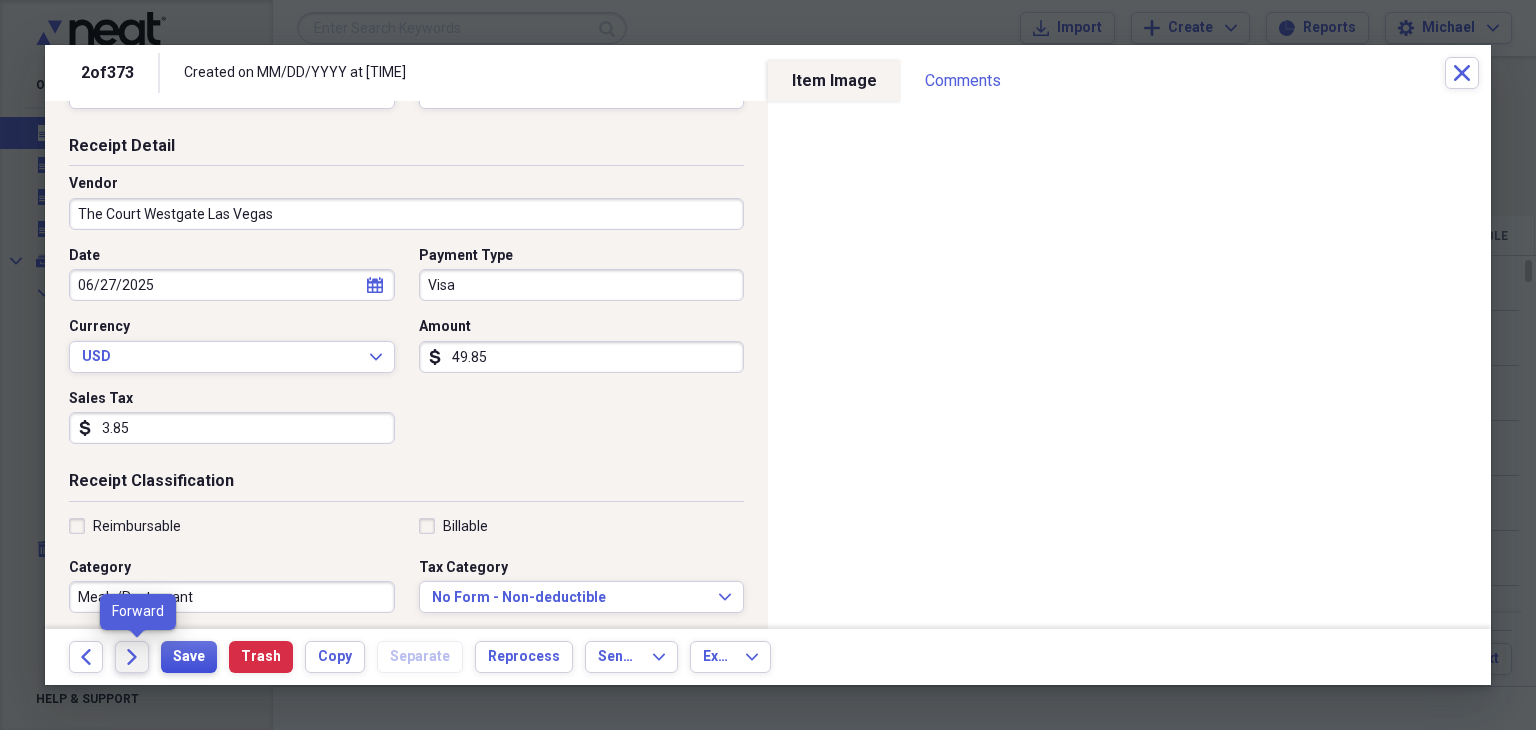 drag, startPoint x: 196, startPoint y: 667, endPoint x: 136, endPoint y: 662, distance: 60.207973 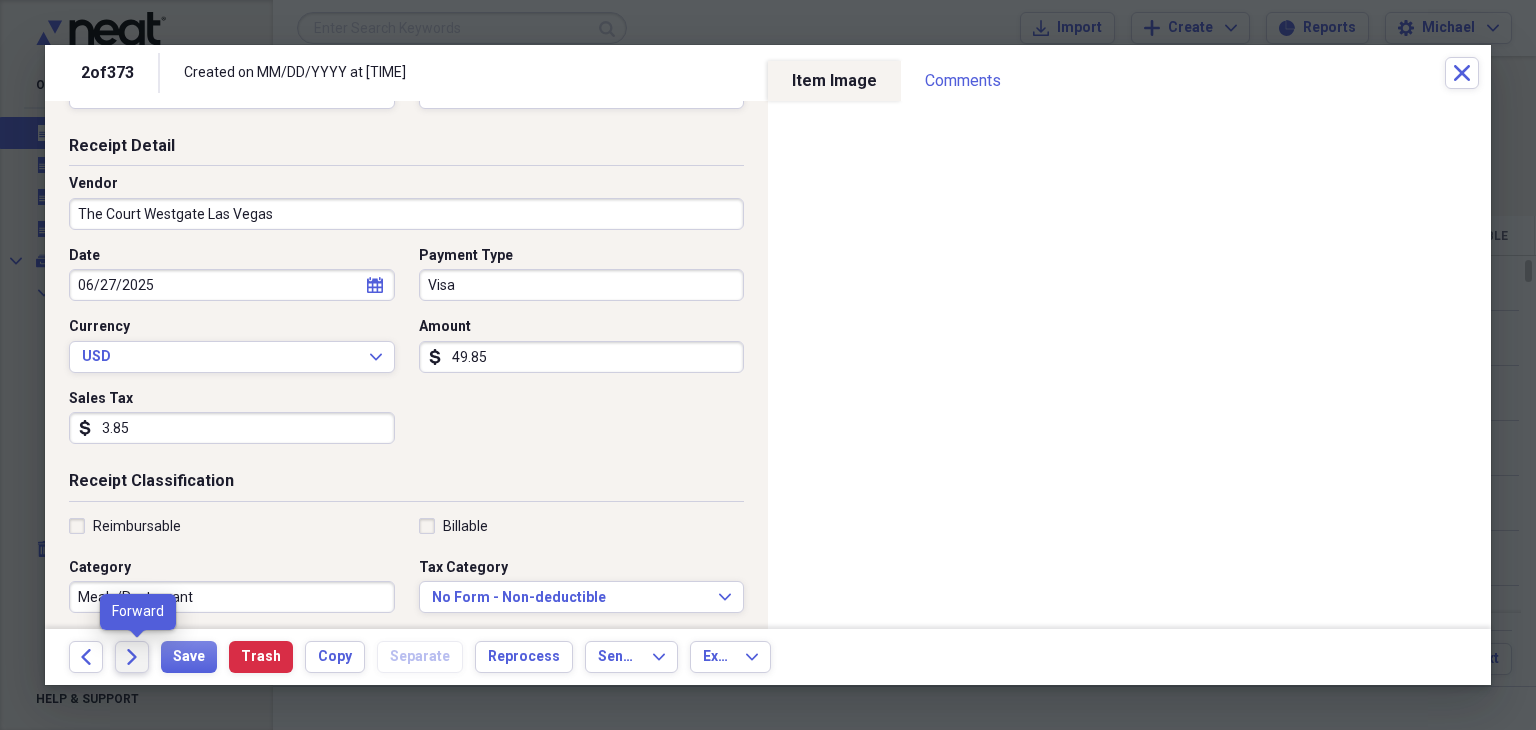 click on "Forward" 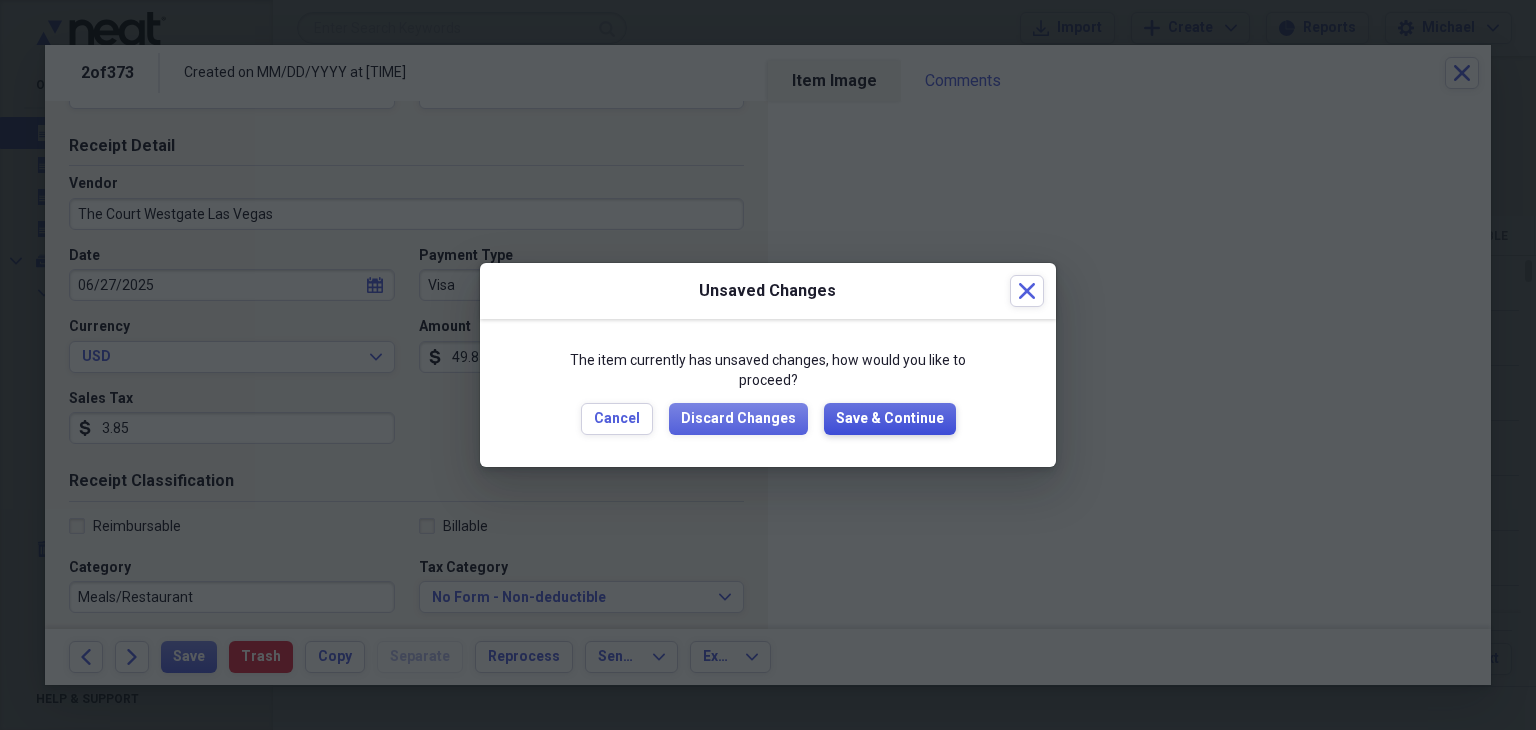 click on "Save & Continue" at bounding box center [890, 419] 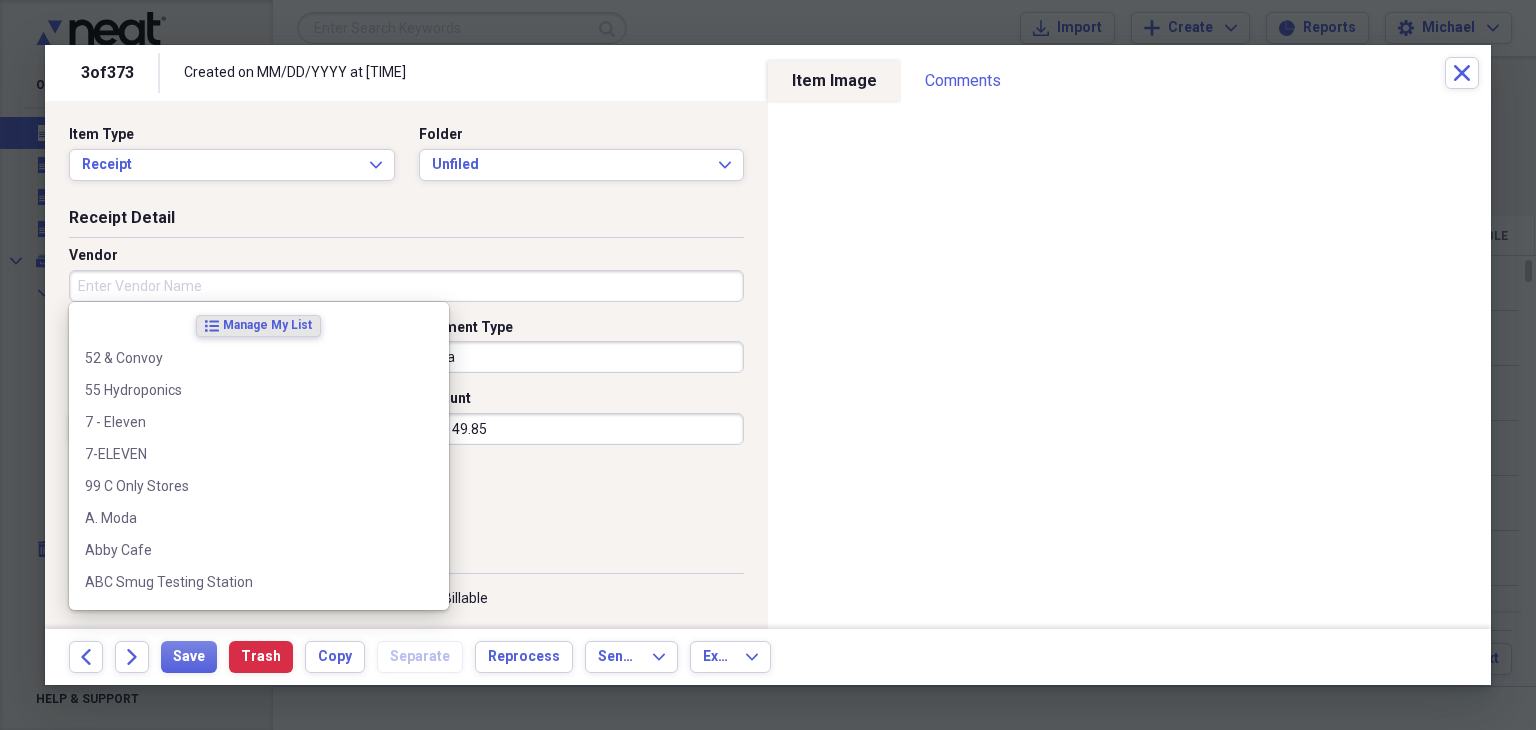 click on "Vendor" at bounding box center [406, 286] 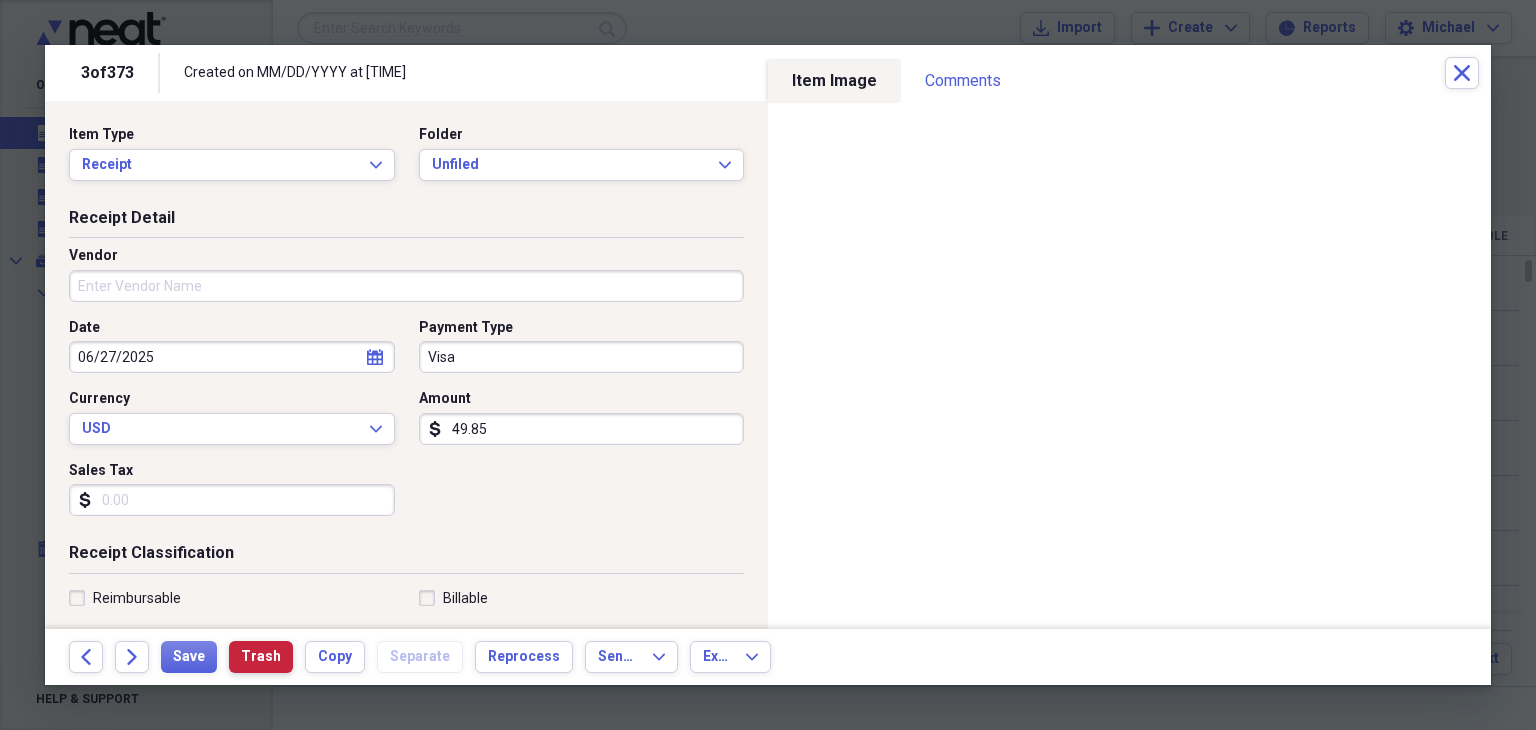 click on "Trash" at bounding box center (261, 657) 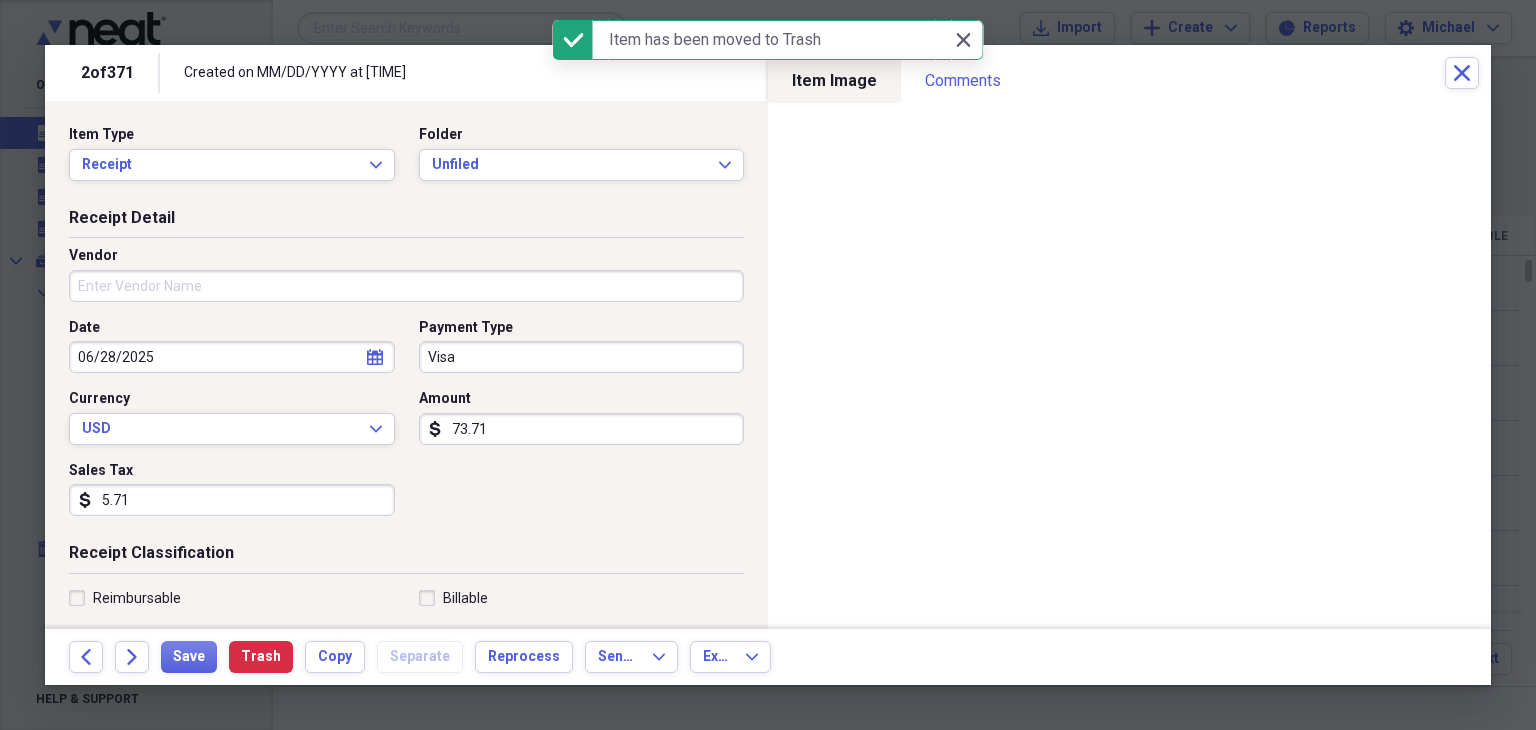 click on "Receipt Detail Vendor Date 06/28/2025 calendar Calendar Payment Type Visa Currency USD Expand Amount dollar-sign 73.71 Sales Tax dollar-sign 5.71" at bounding box center (406, 375) 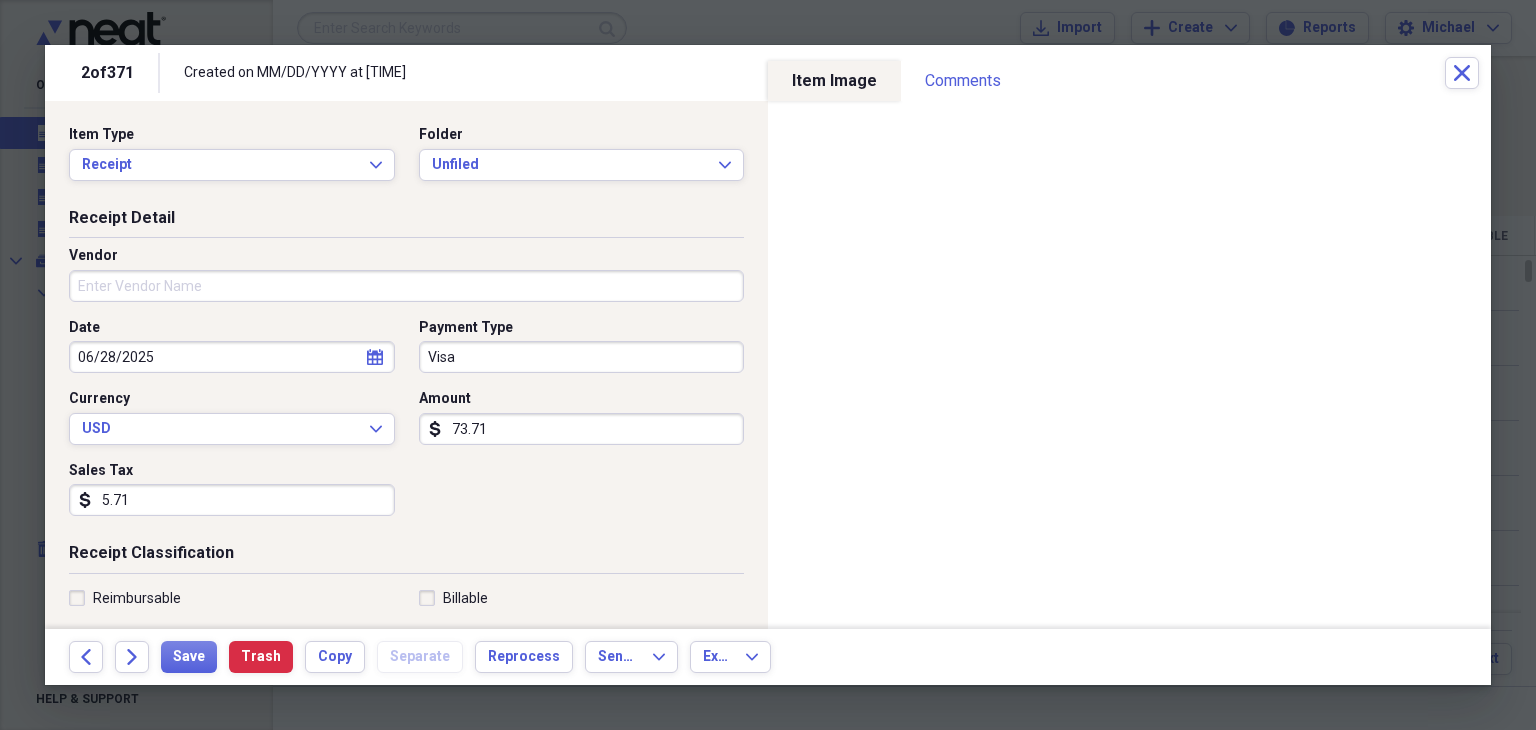 click on "Vendor" at bounding box center (406, 286) 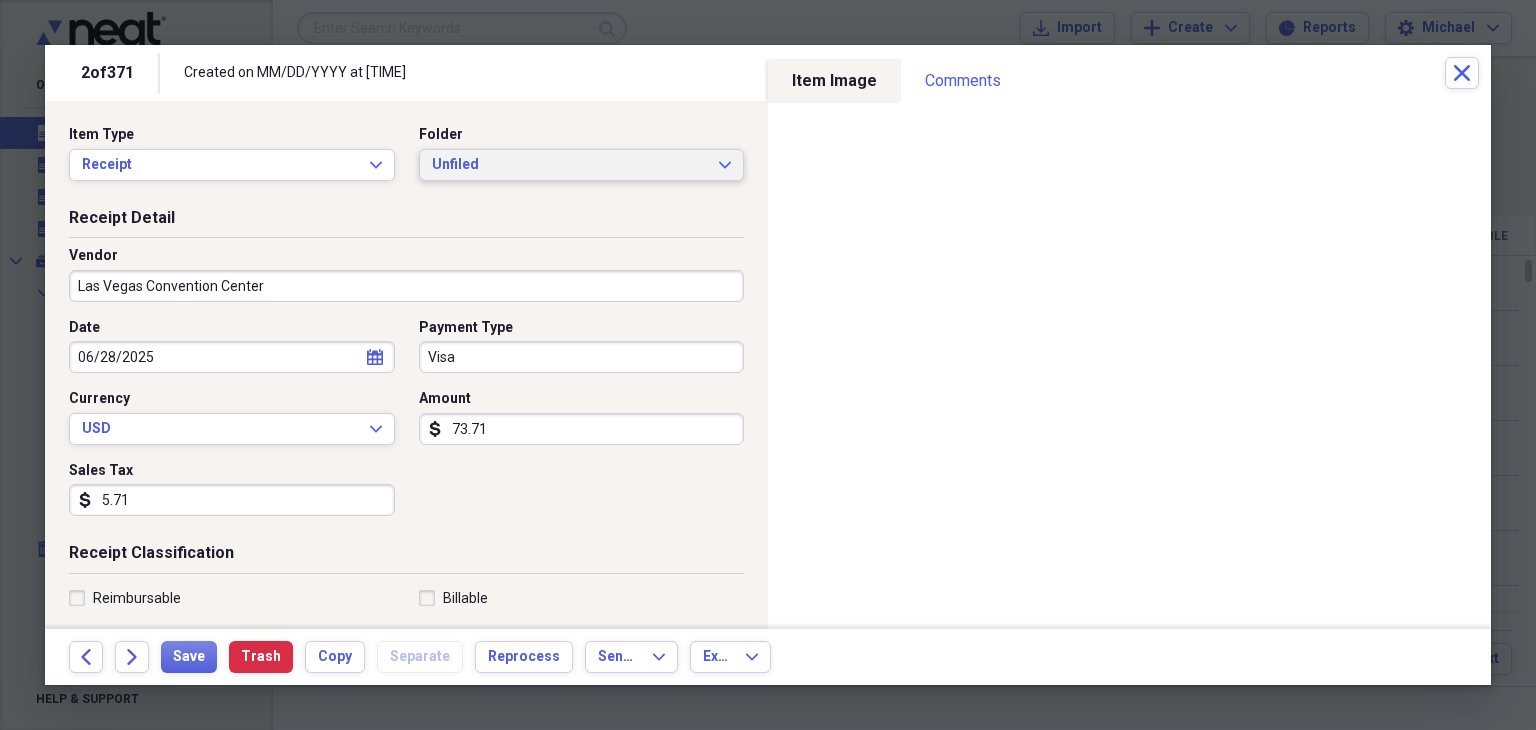 type on "Las Vegas Convention Center" 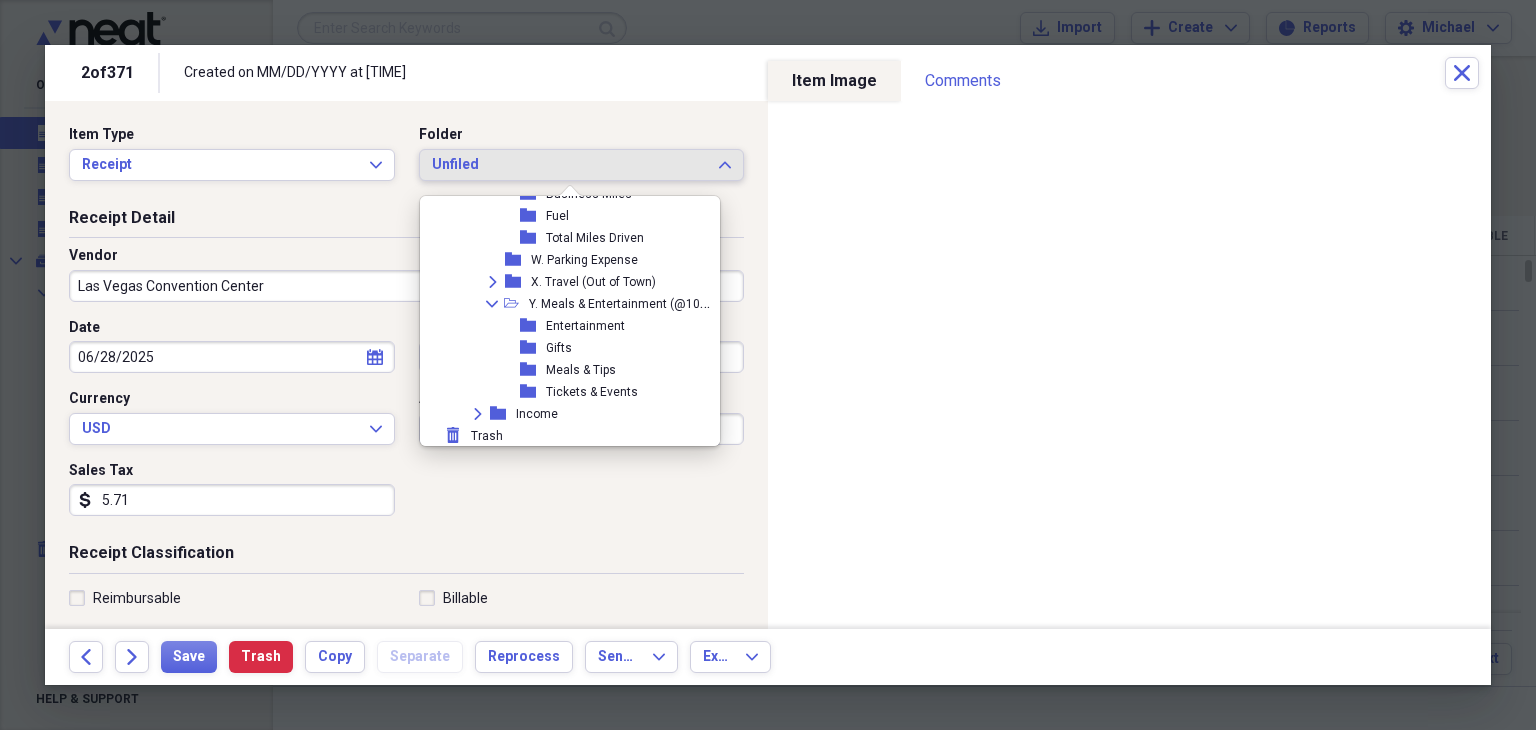 scroll, scrollTop: 999, scrollLeft: 0, axis: vertical 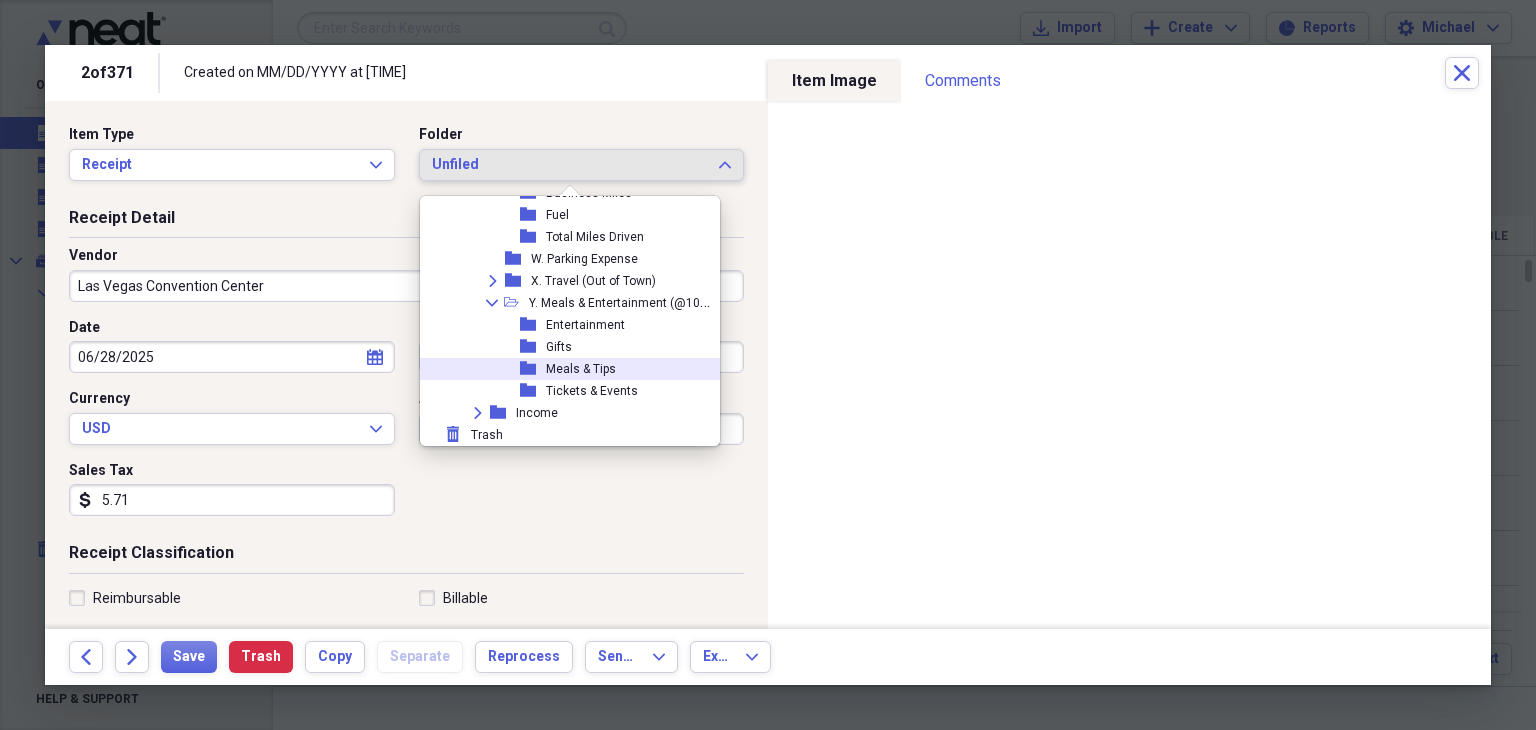 click on "Meals & Tips" at bounding box center (581, 369) 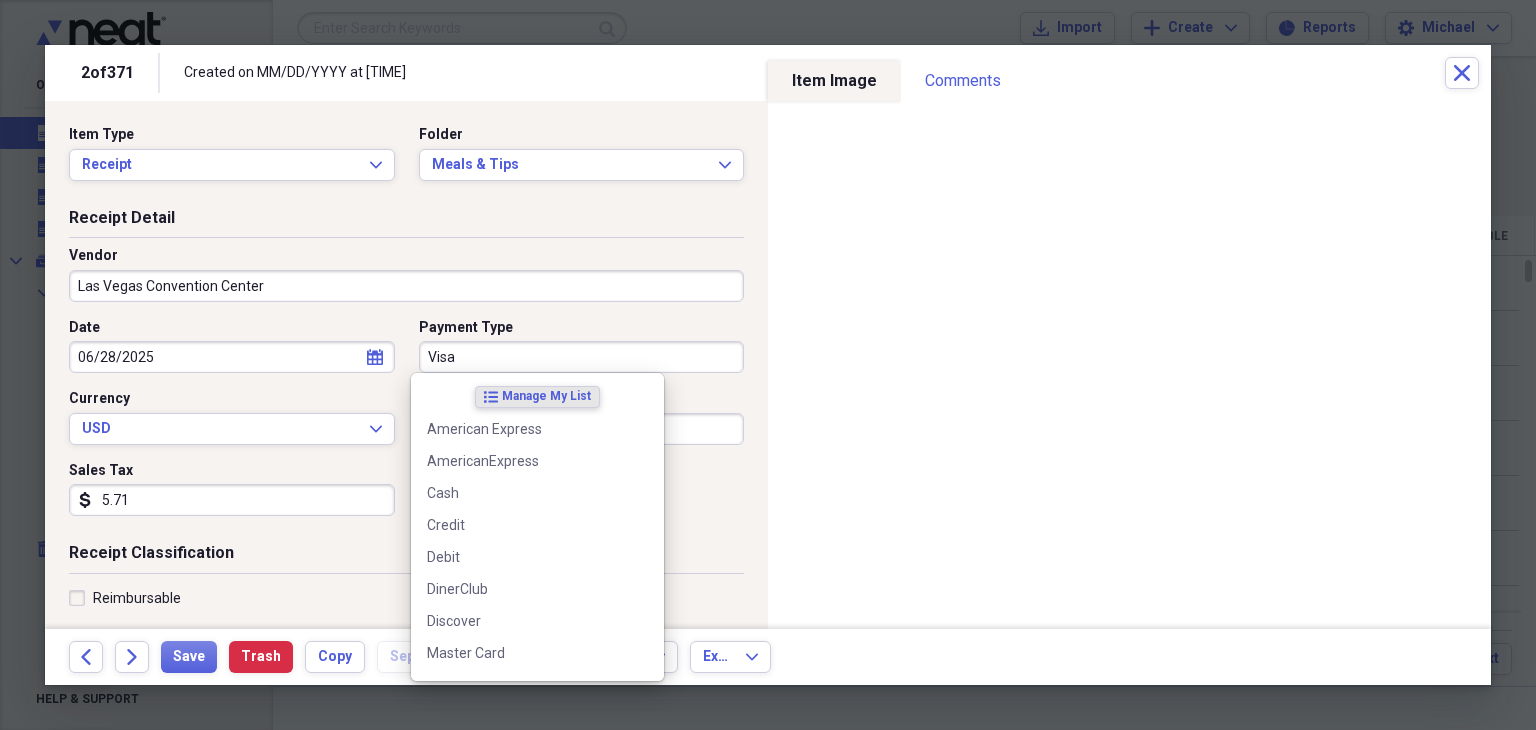 click on "Visa" at bounding box center (582, 357) 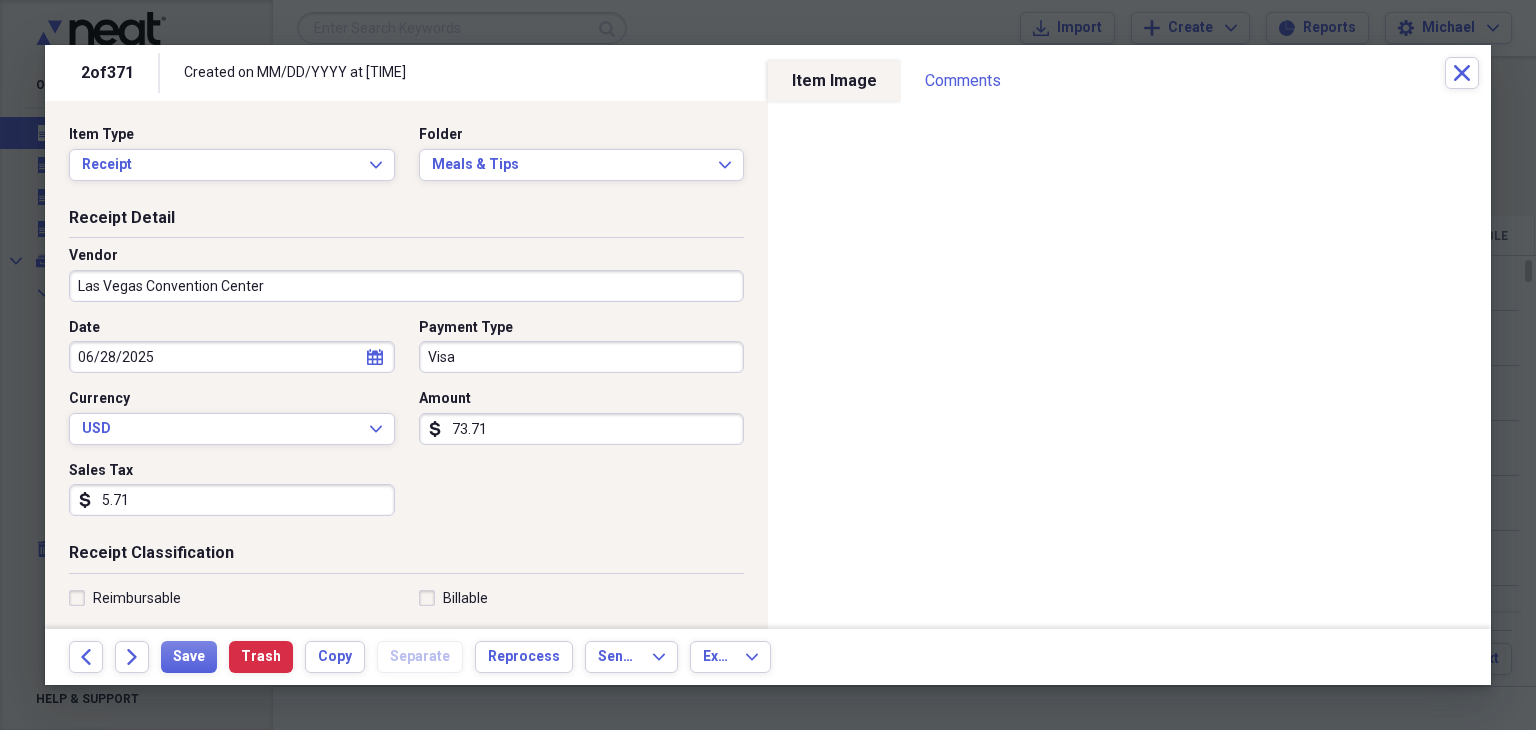 click on "Date MM/DD/YYYY calendar Calendar Payment Type Visa Currency USD Expand Amount dollar-sign 73.71 Sales Tax dollar-sign 5.71" at bounding box center [406, 425] 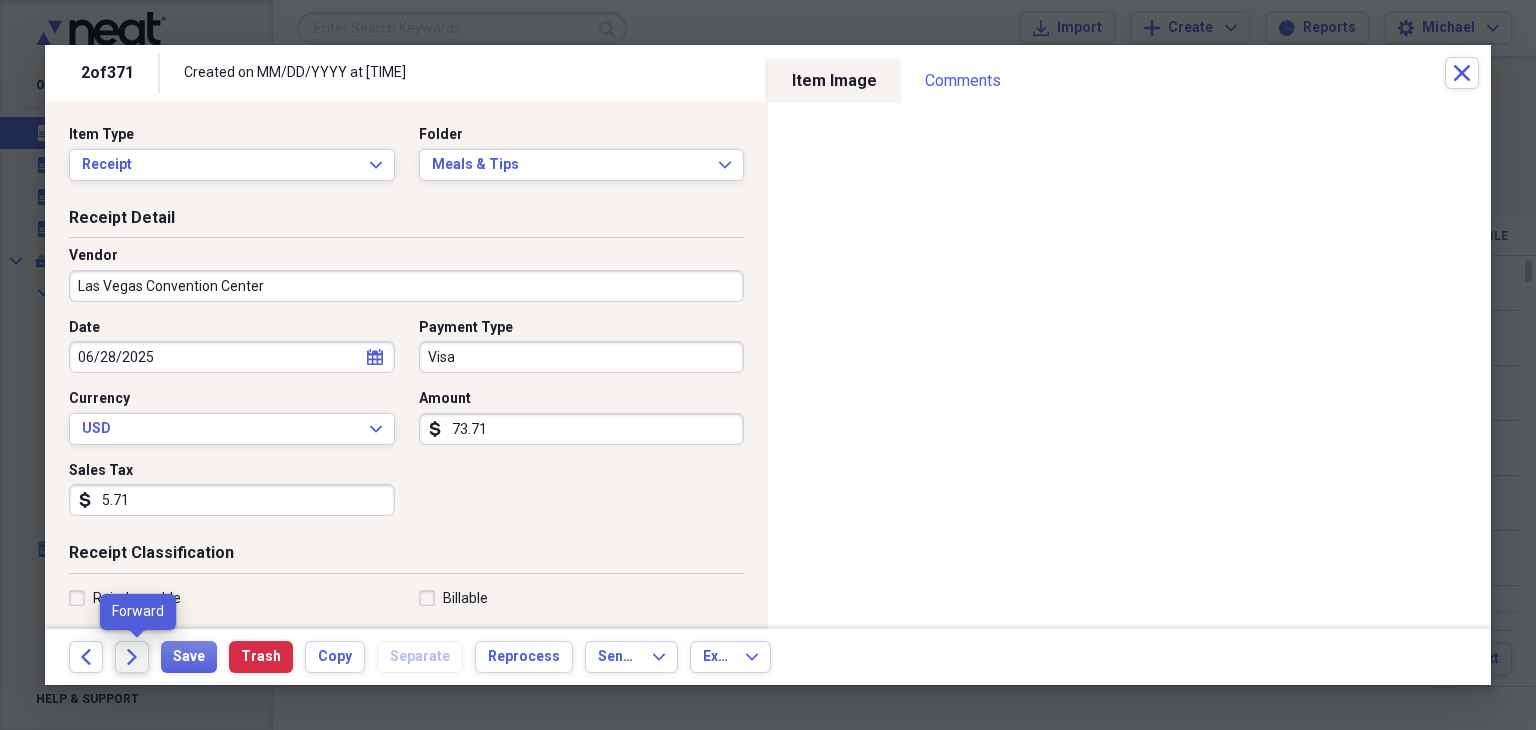click on "Forward" 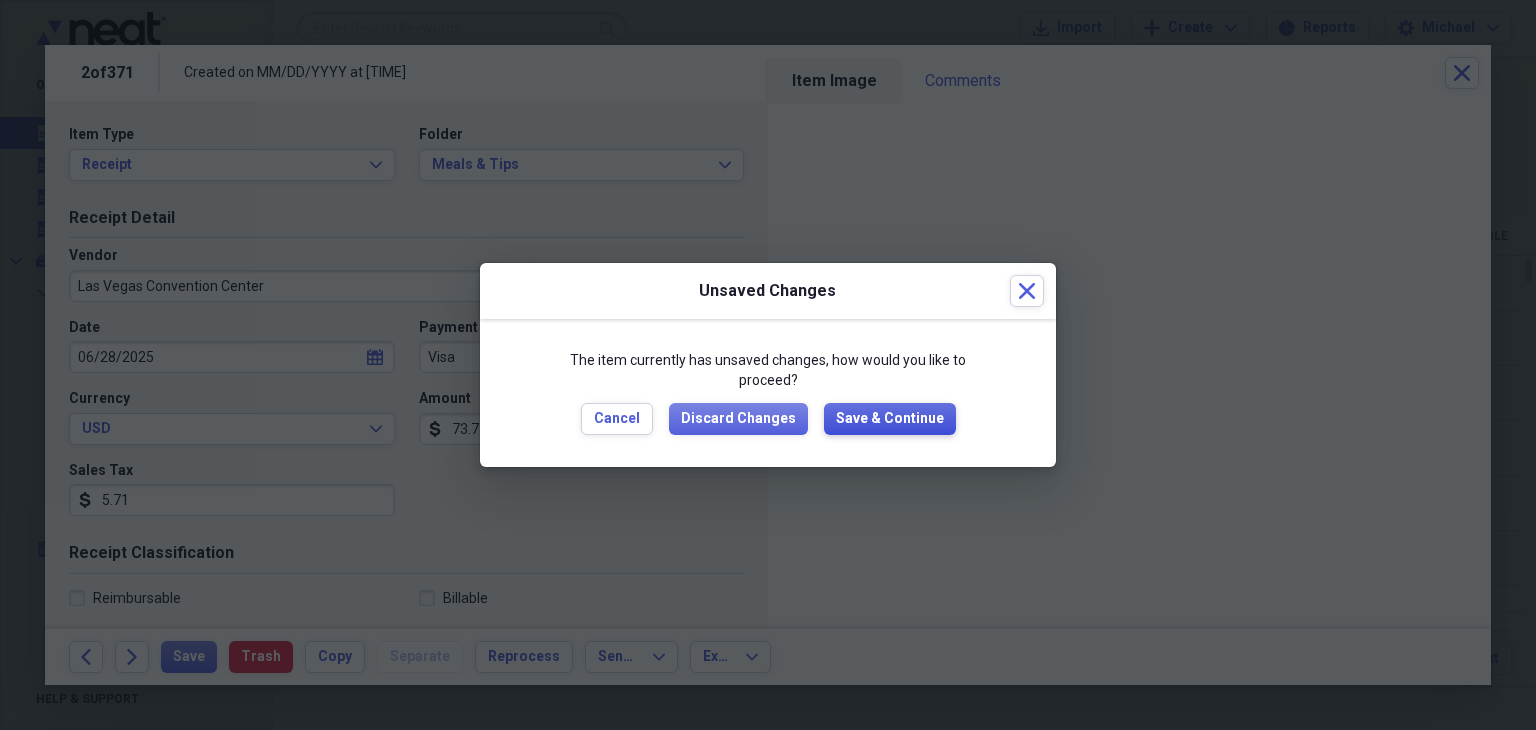 click on "Save & Continue" at bounding box center [890, 419] 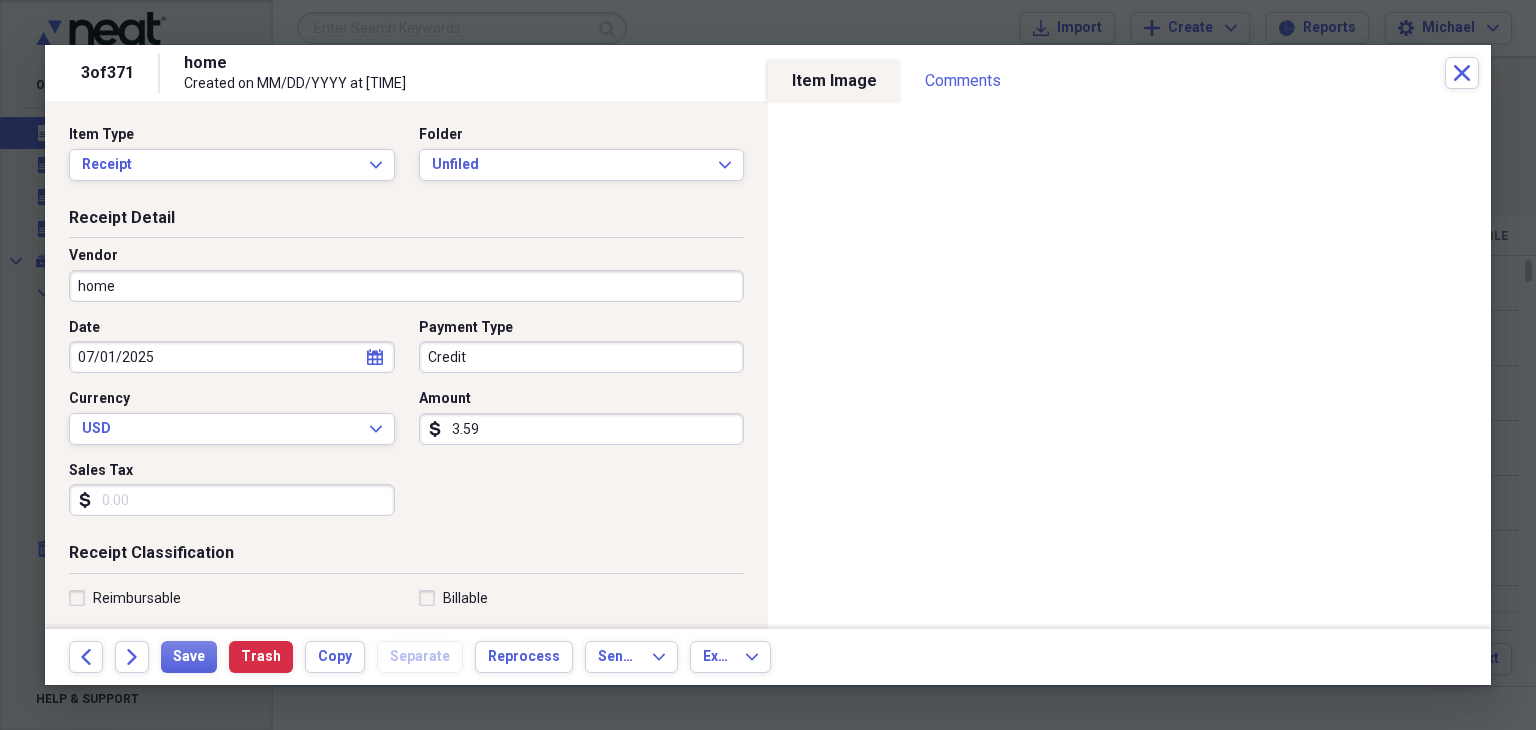 click on "home" at bounding box center [406, 286] 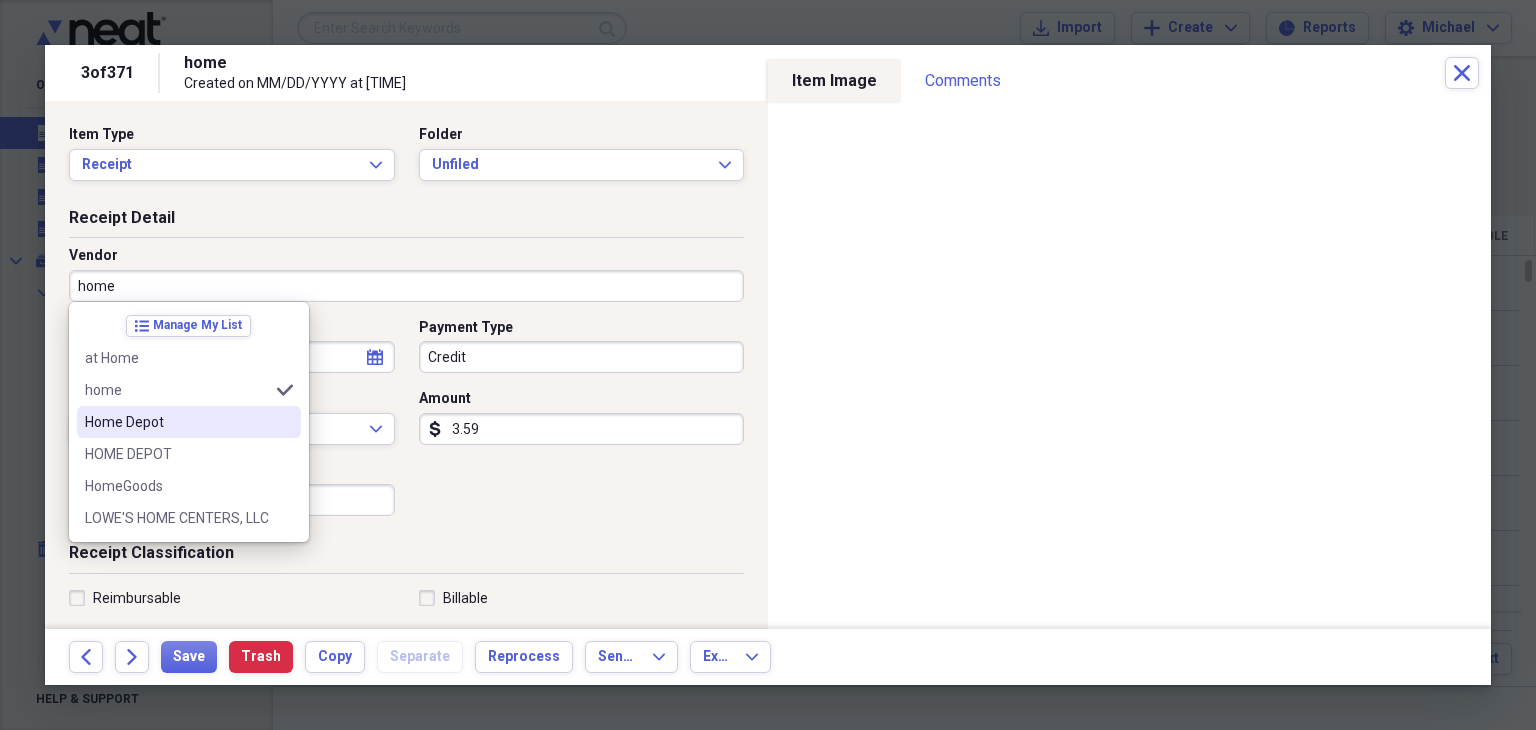 click on "Home Depot" at bounding box center (177, 422) 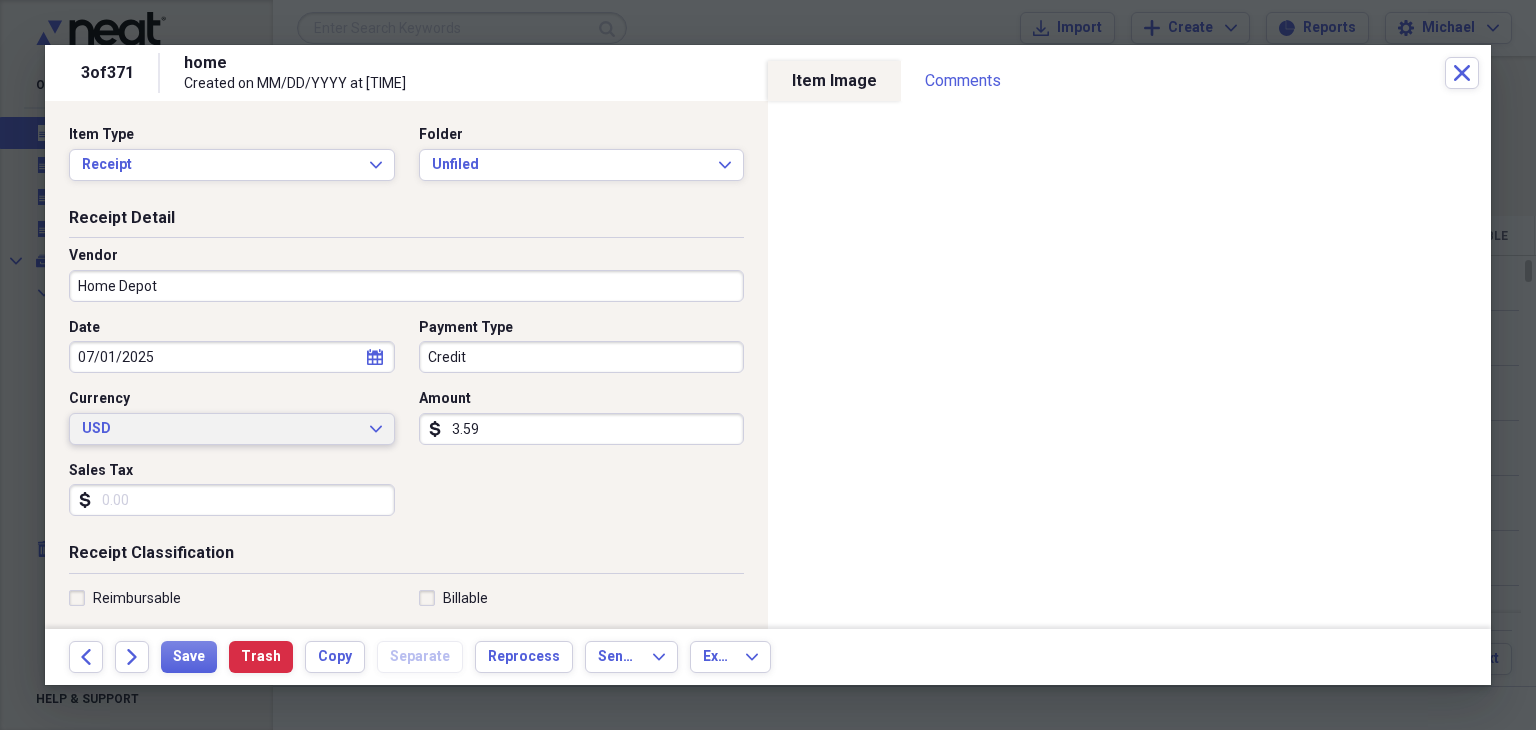 click on "USD" at bounding box center [220, 429] 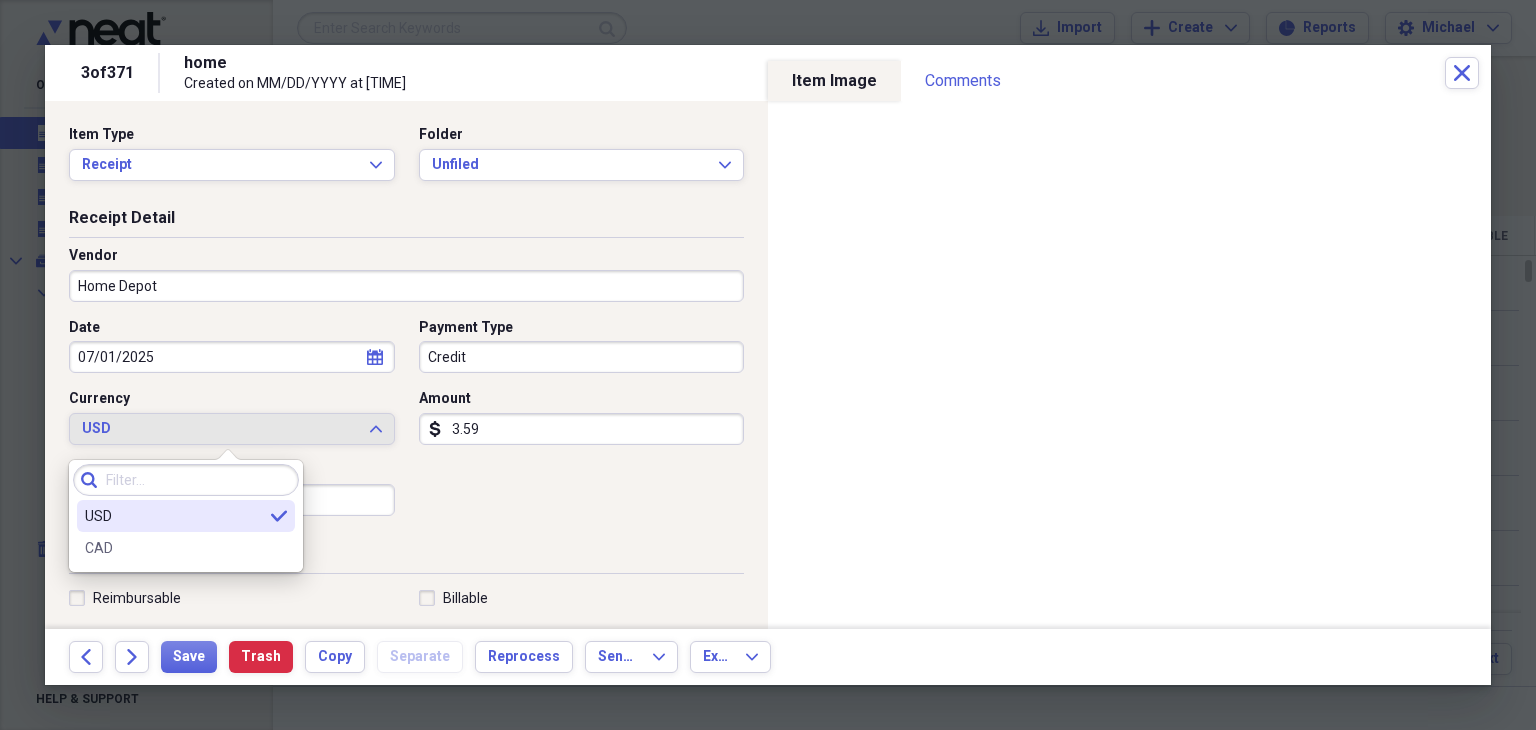 type on "Fuel/Auto" 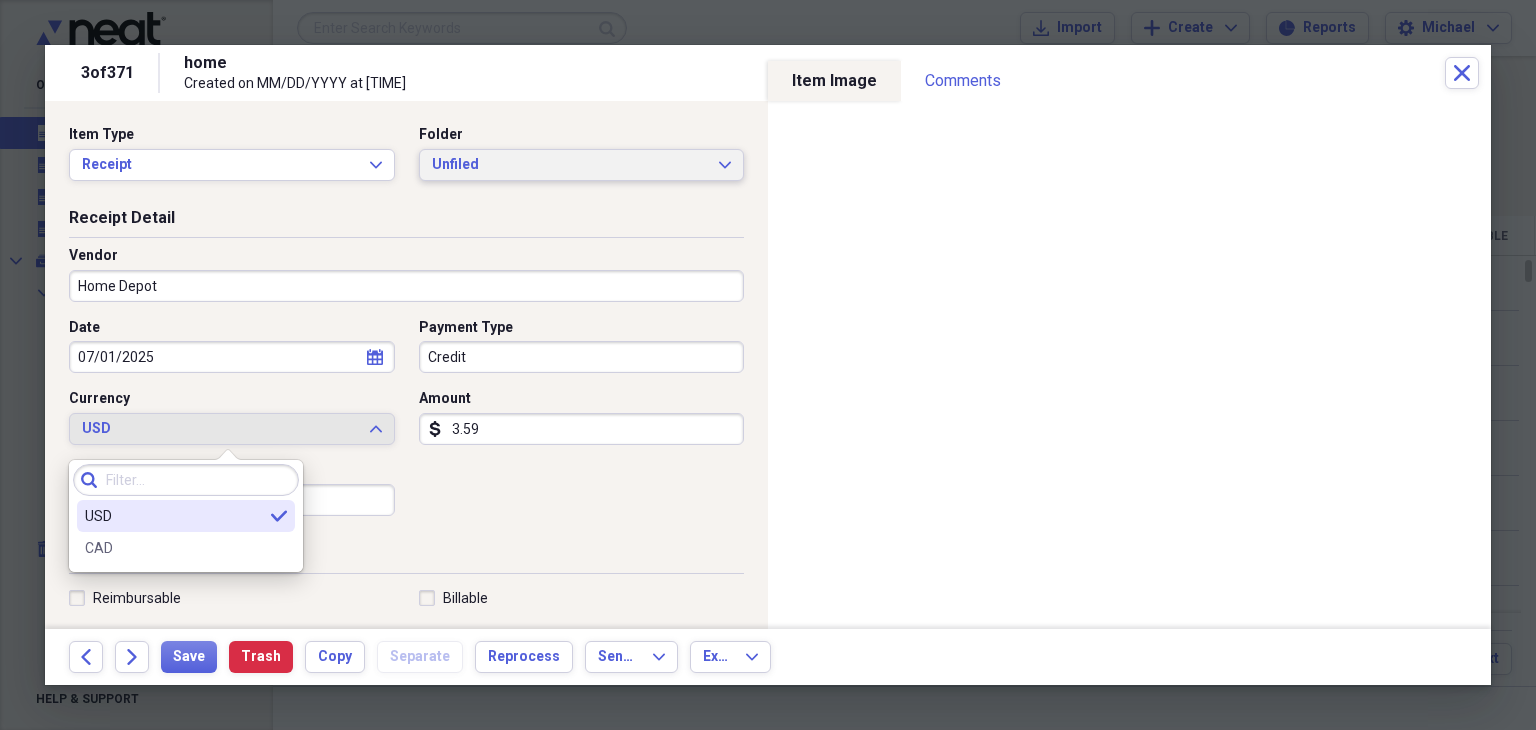 click on "Unfiled" at bounding box center (570, 165) 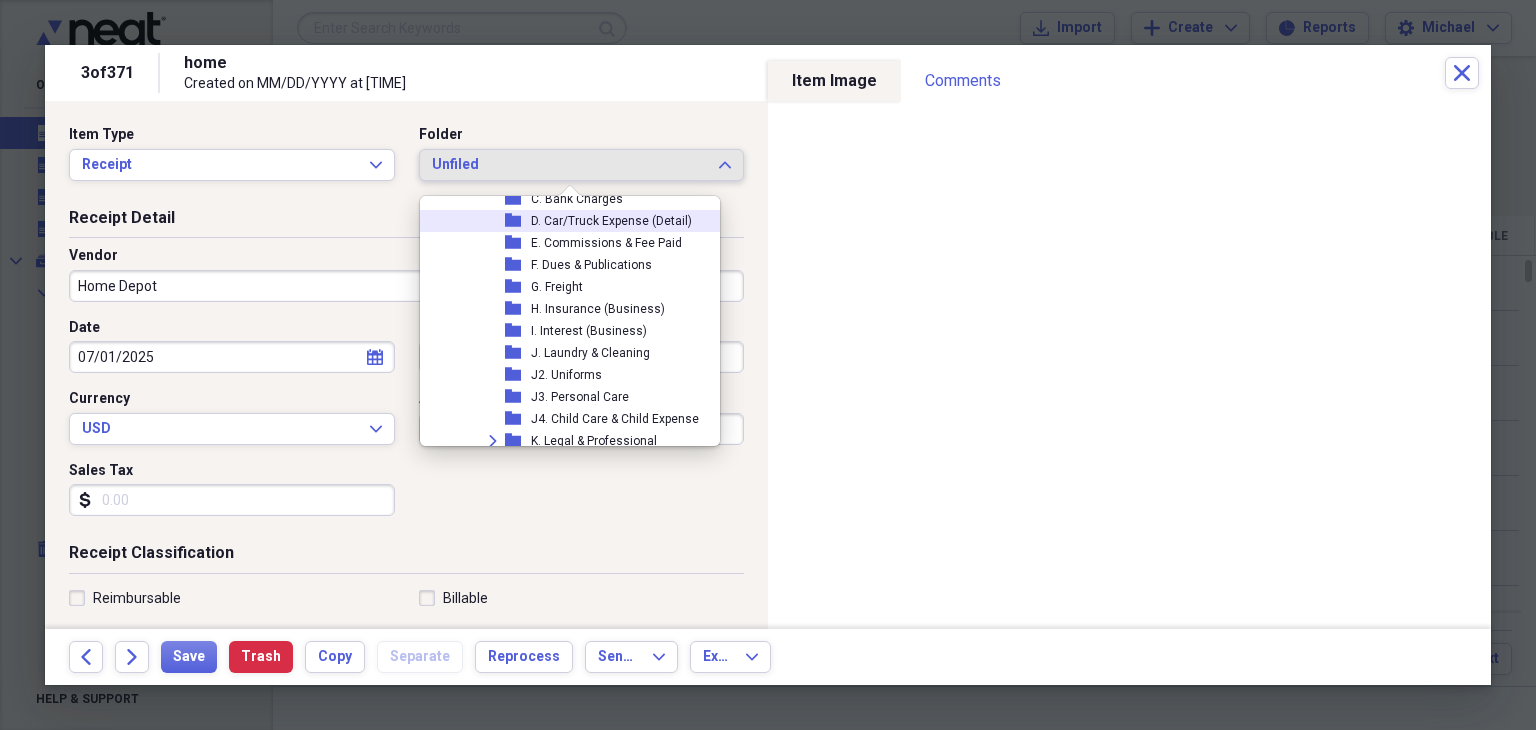 scroll, scrollTop: 466, scrollLeft: 0, axis: vertical 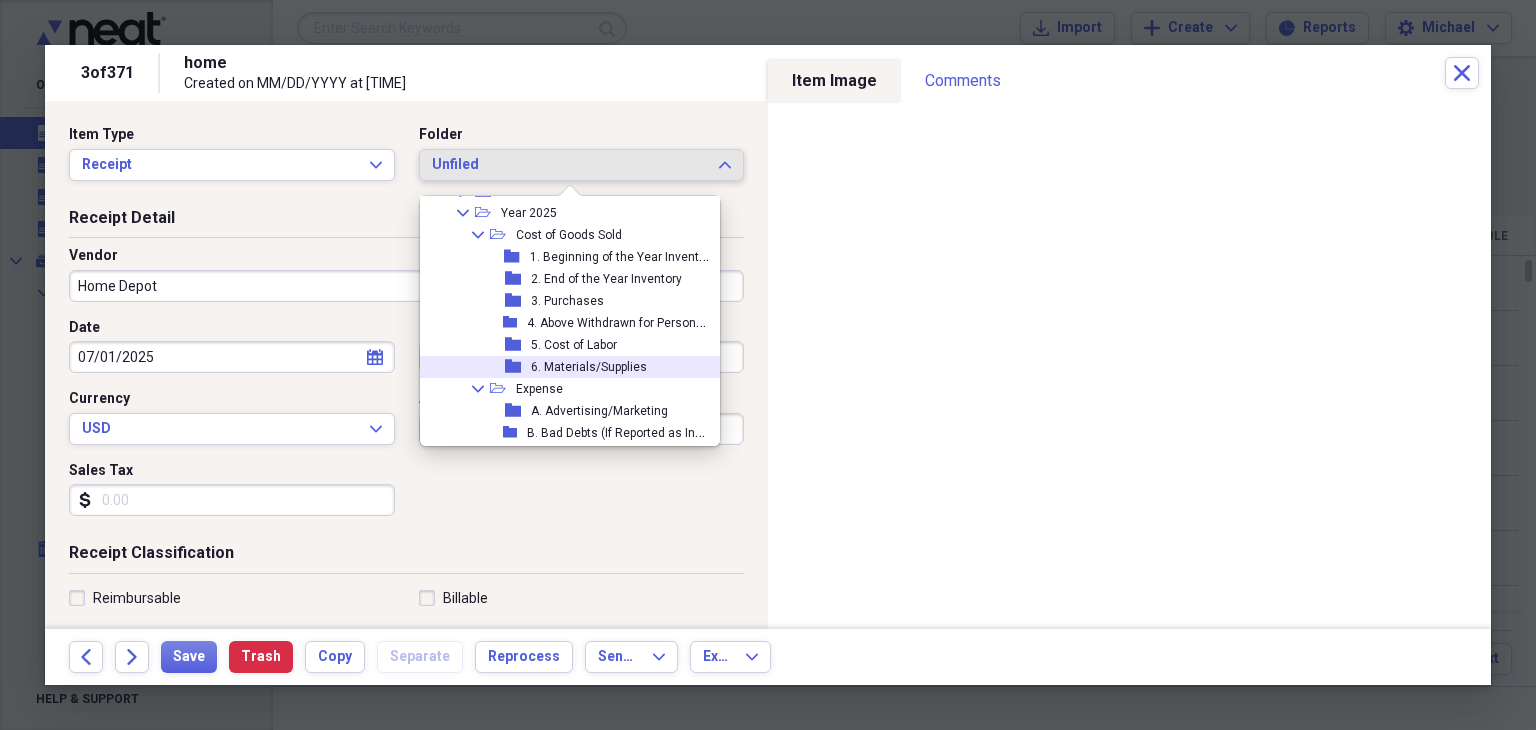 click on "6. Materials/Supplies" at bounding box center [589, 367] 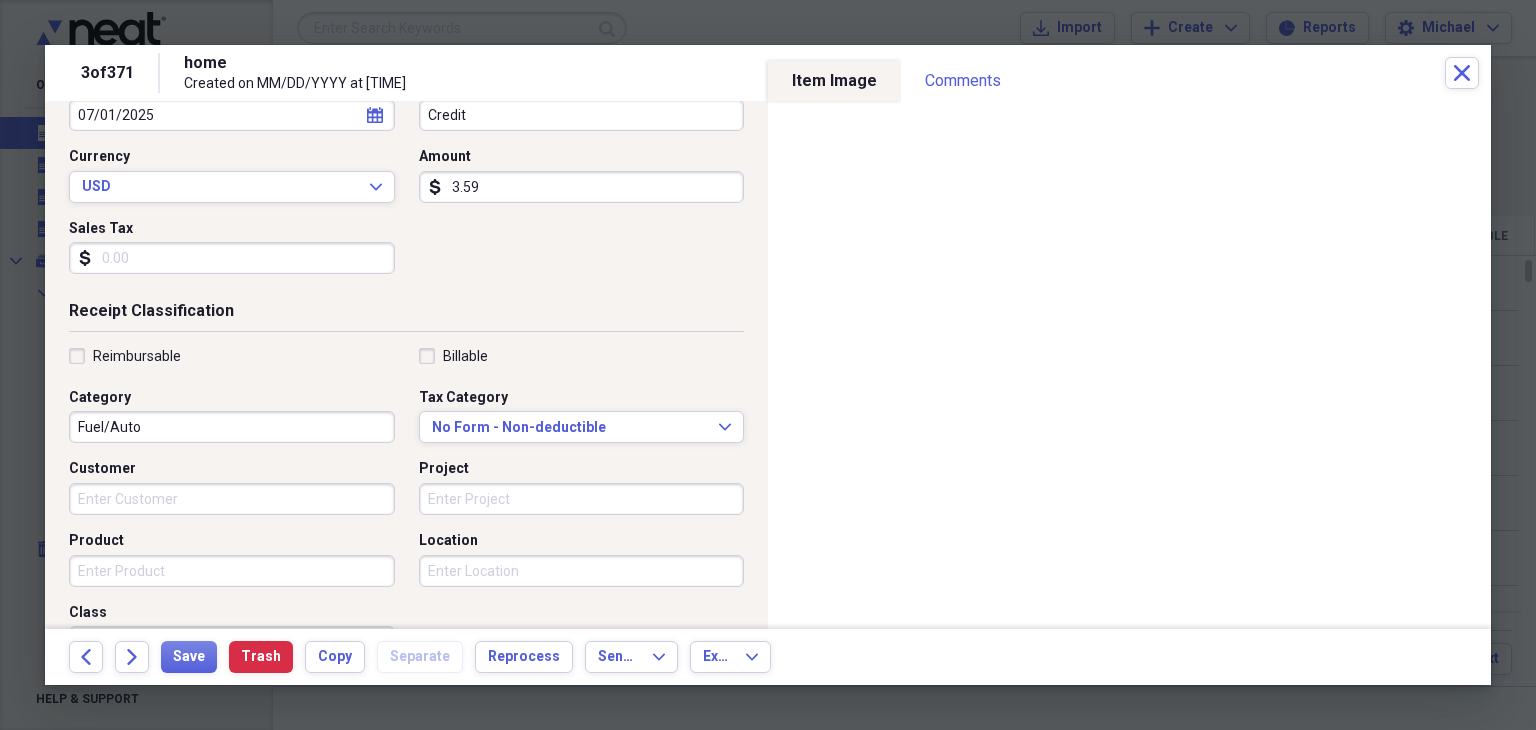 scroll, scrollTop: 243, scrollLeft: 0, axis: vertical 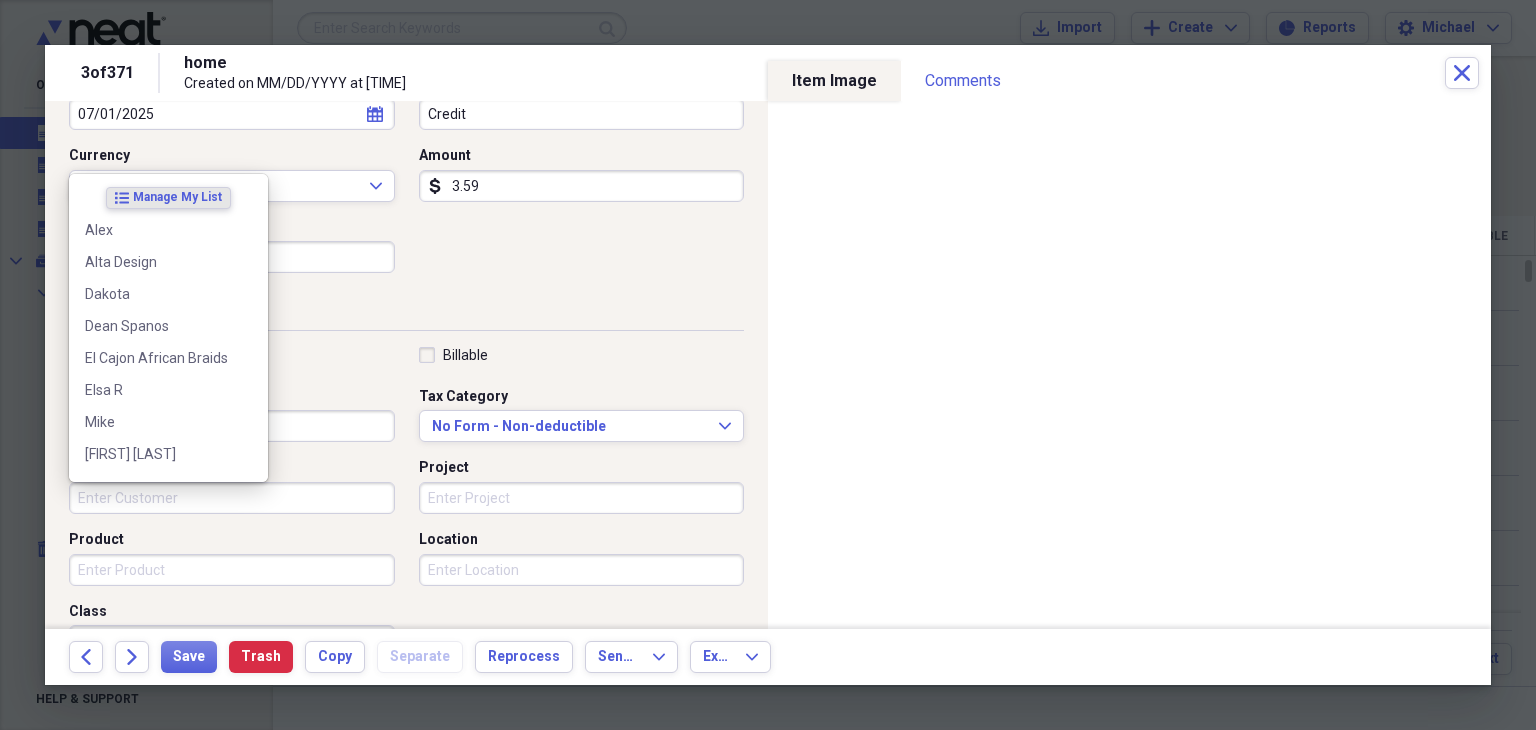 click on "Customer" at bounding box center [232, 498] 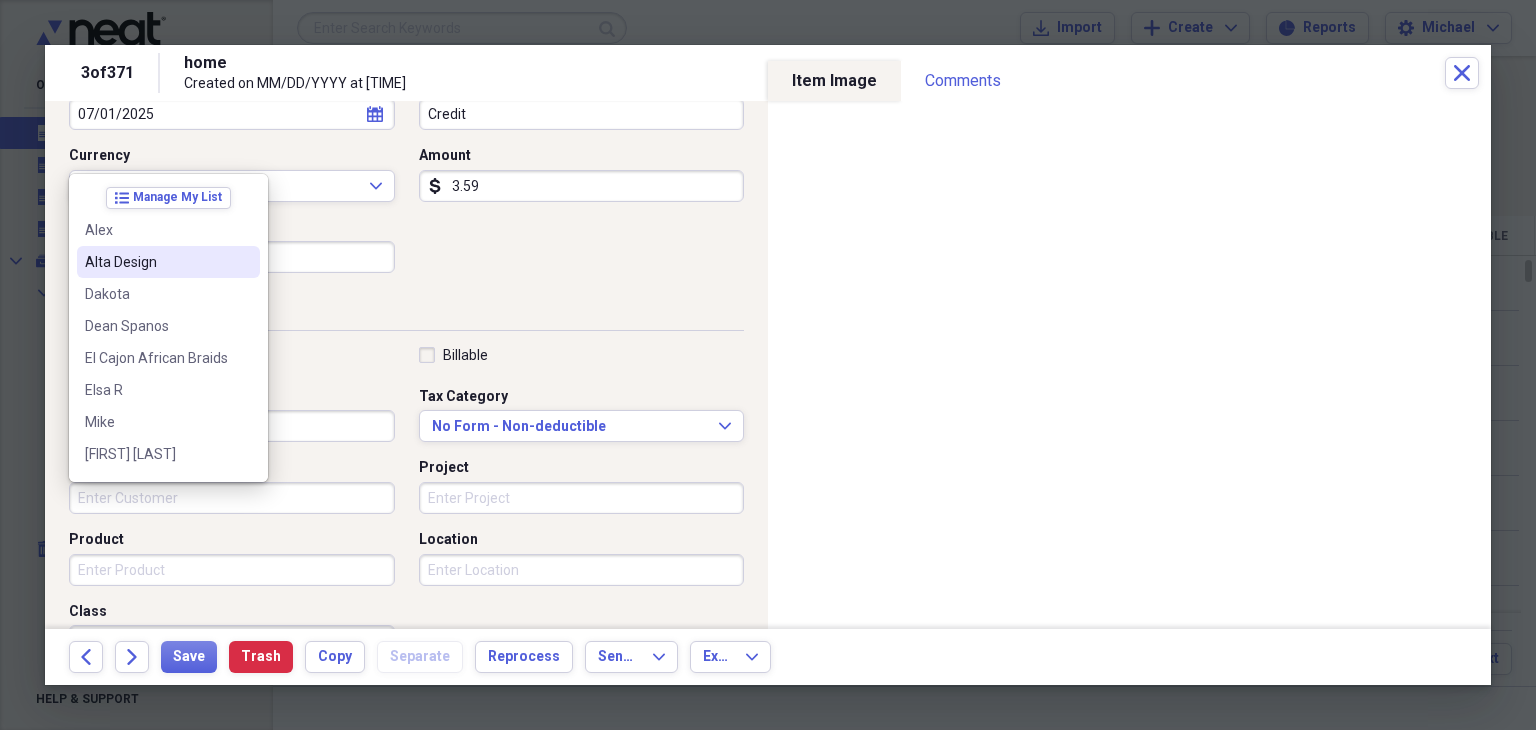 click on "Alta Design" at bounding box center (168, 262) 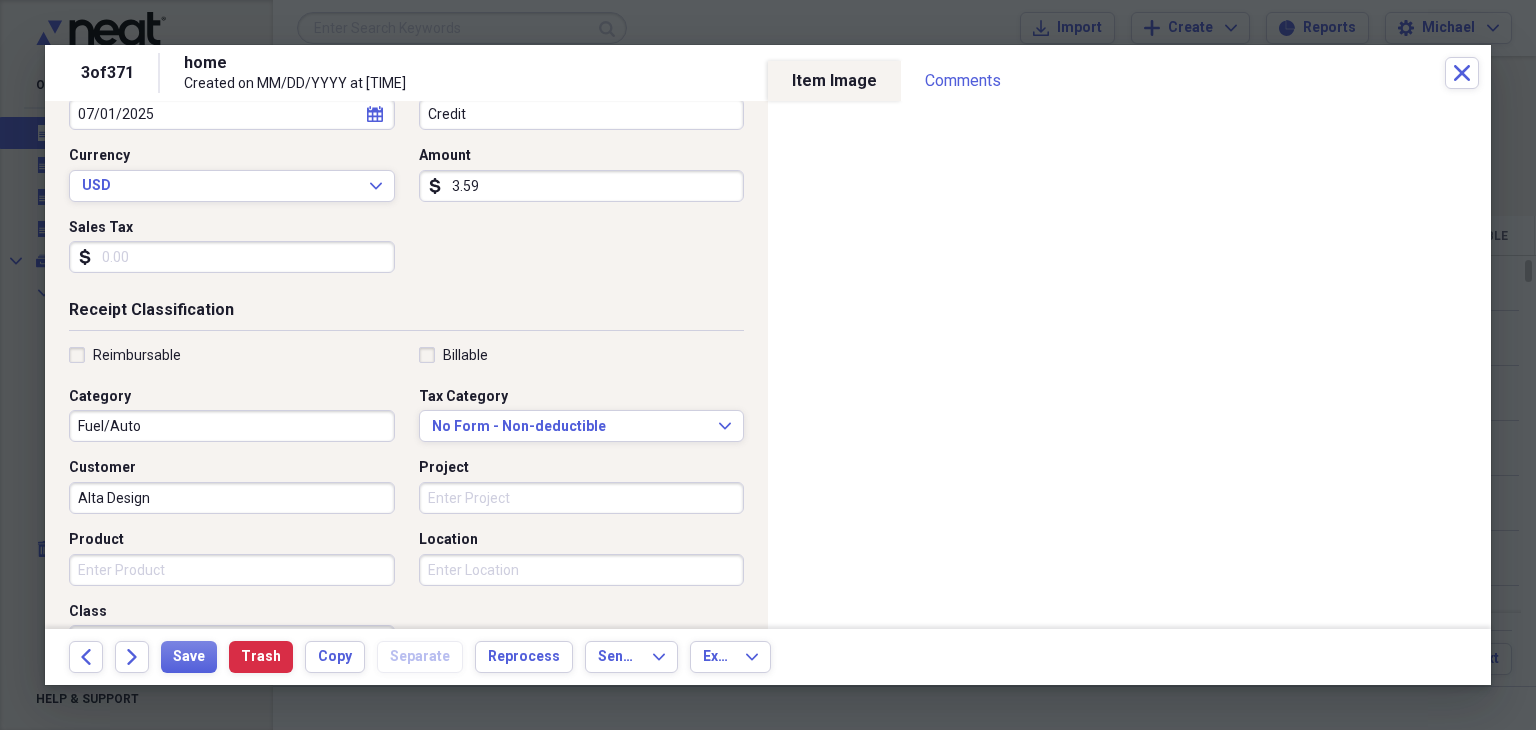 click on "Project" at bounding box center (582, 498) 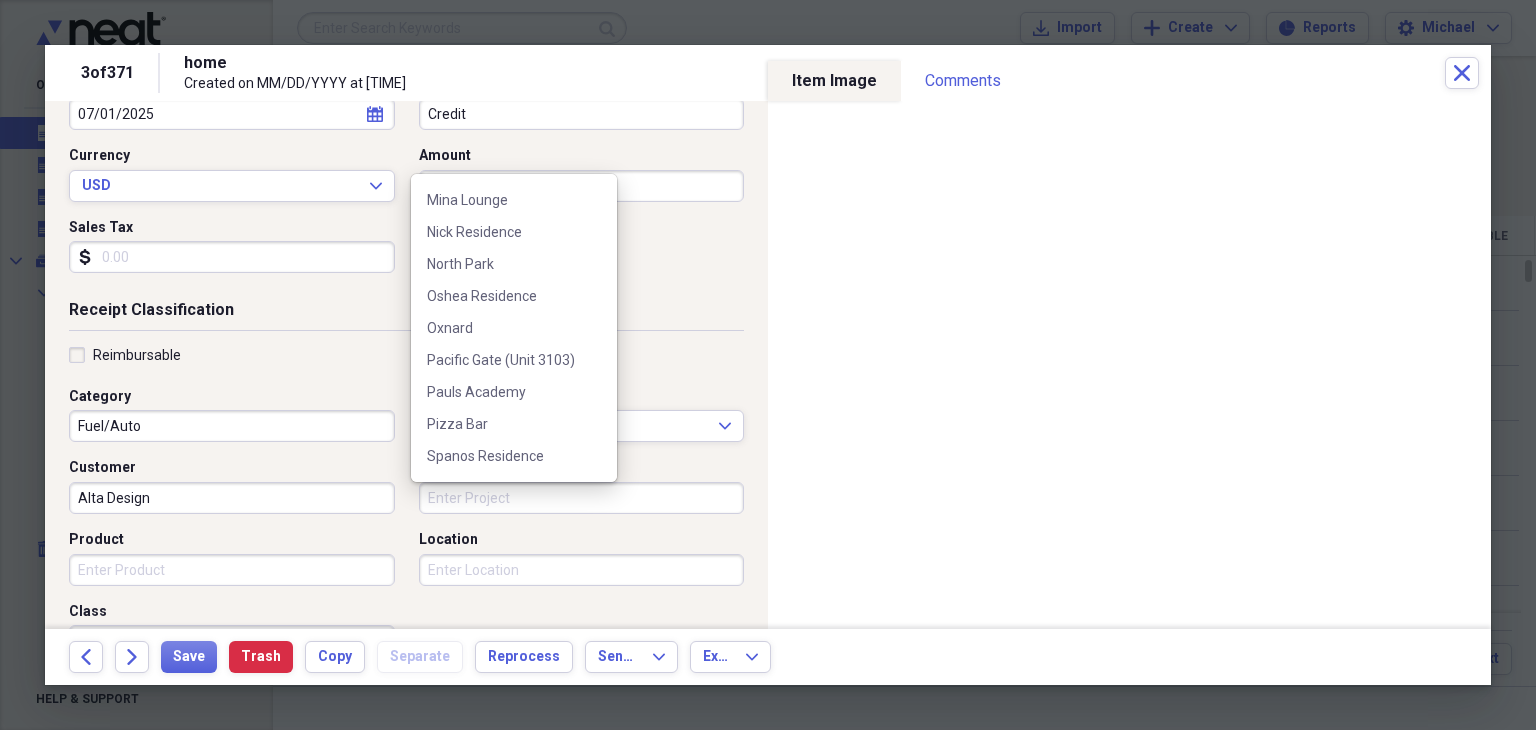 scroll, scrollTop: 359, scrollLeft: 0, axis: vertical 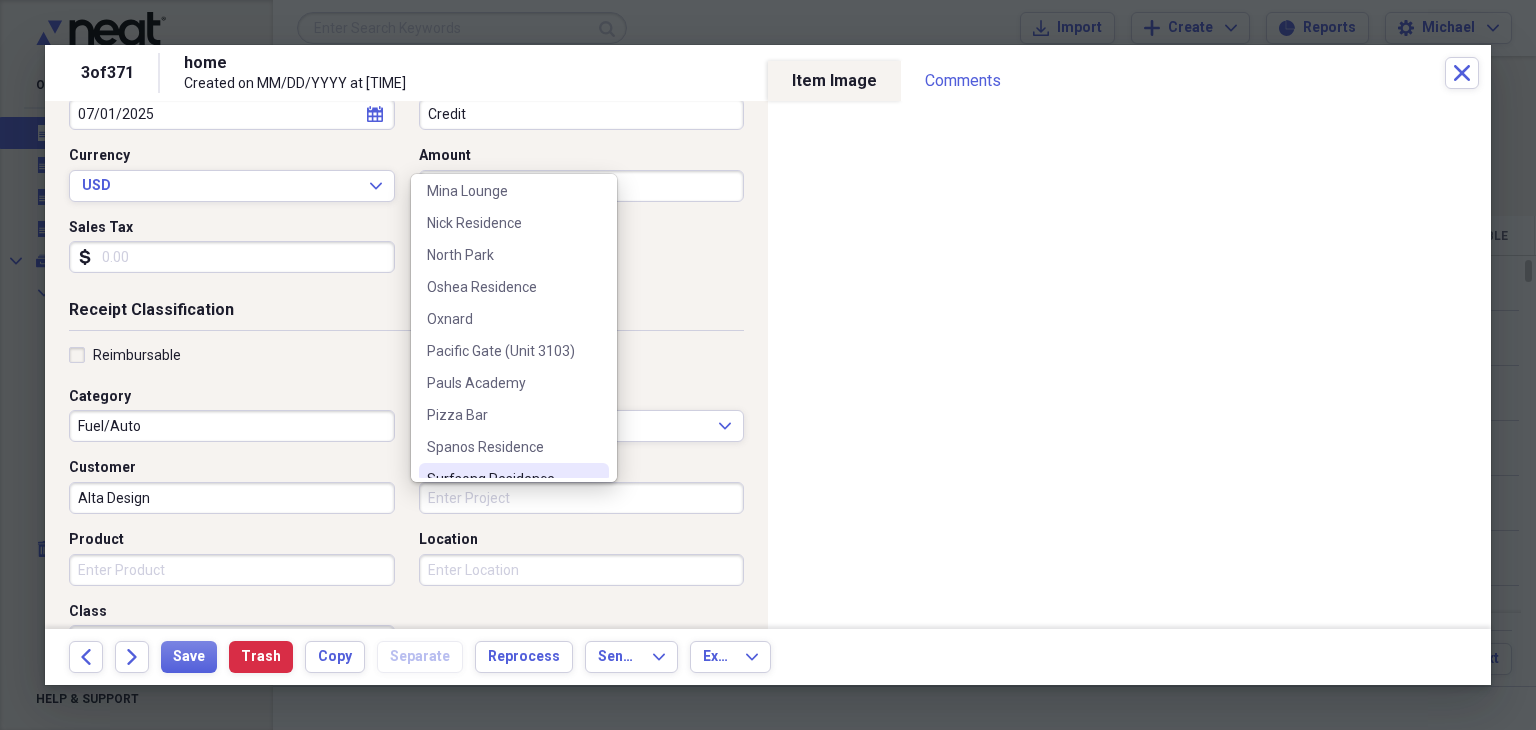 click on "Project" at bounding box center (582, 498) 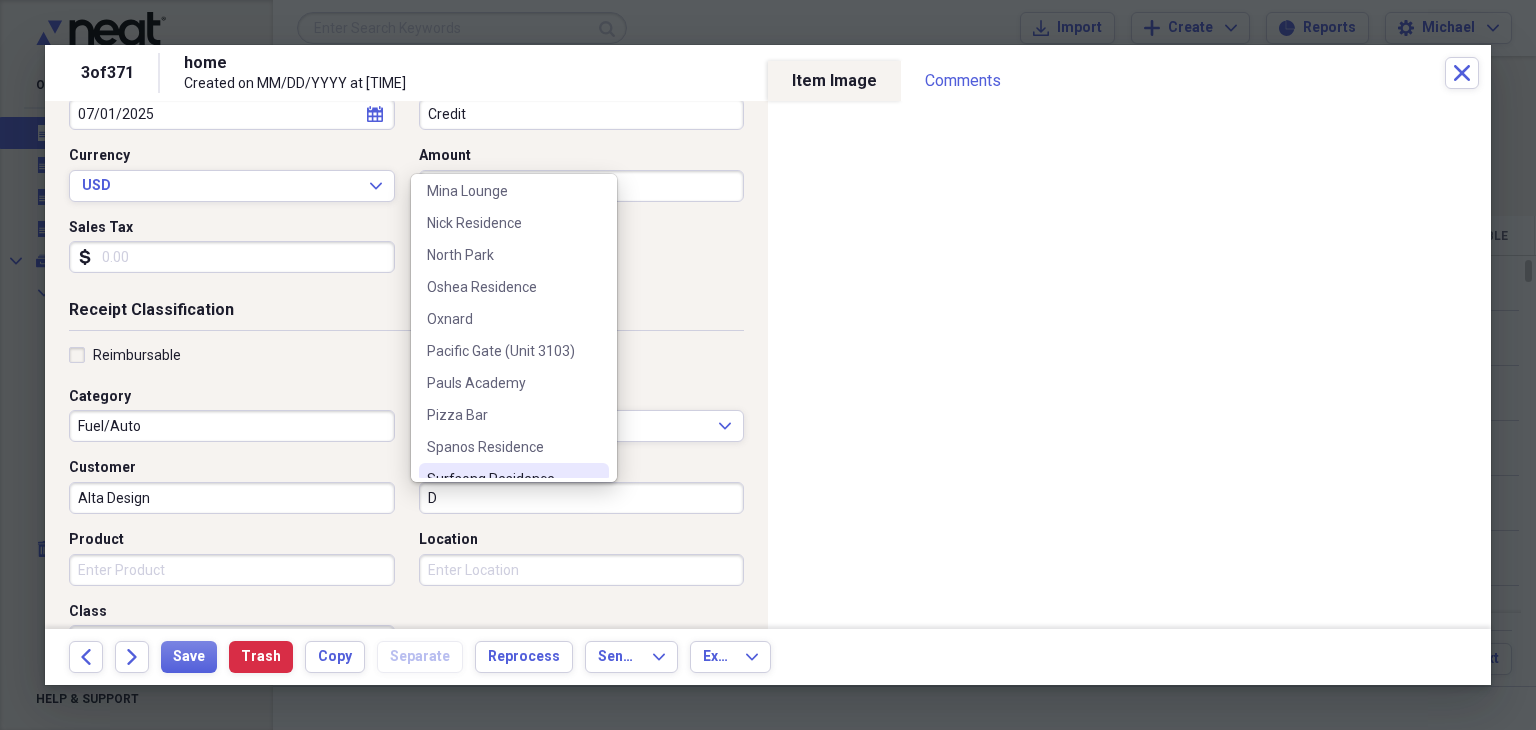 scroll, scrollTop: 0, scrollLeft: 0, axis: both 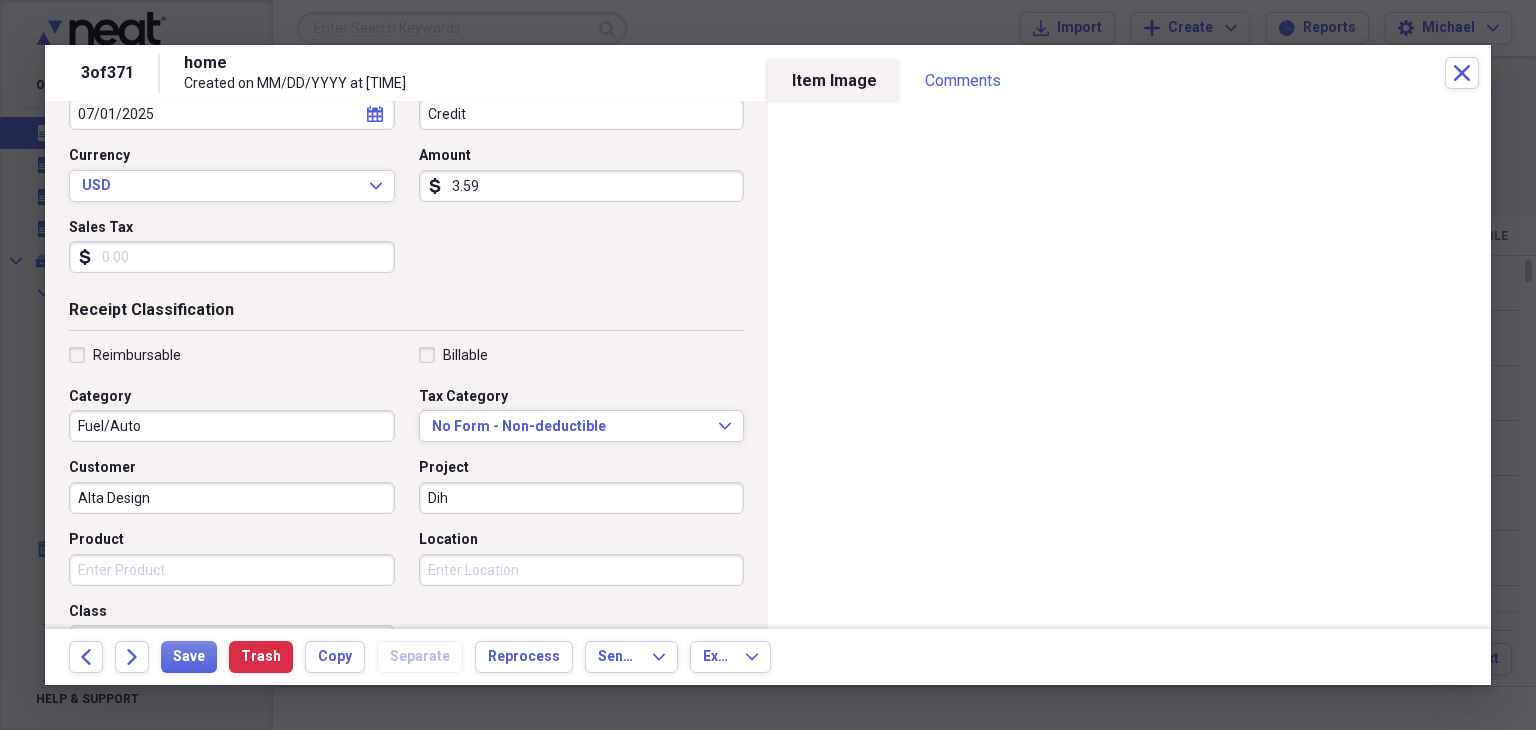click on "Dih" at bounding box center [582, 498] 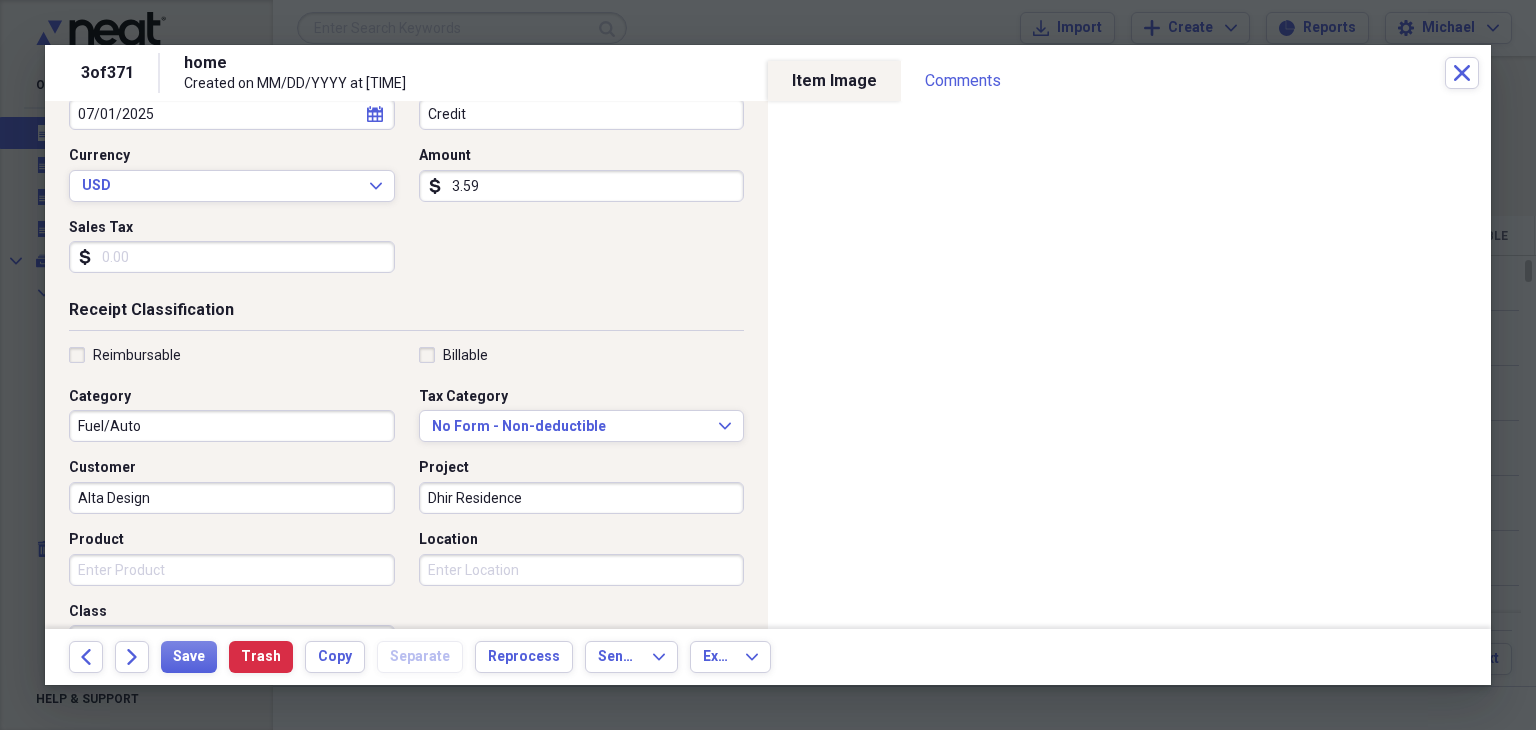 type on "Dhir Residence" 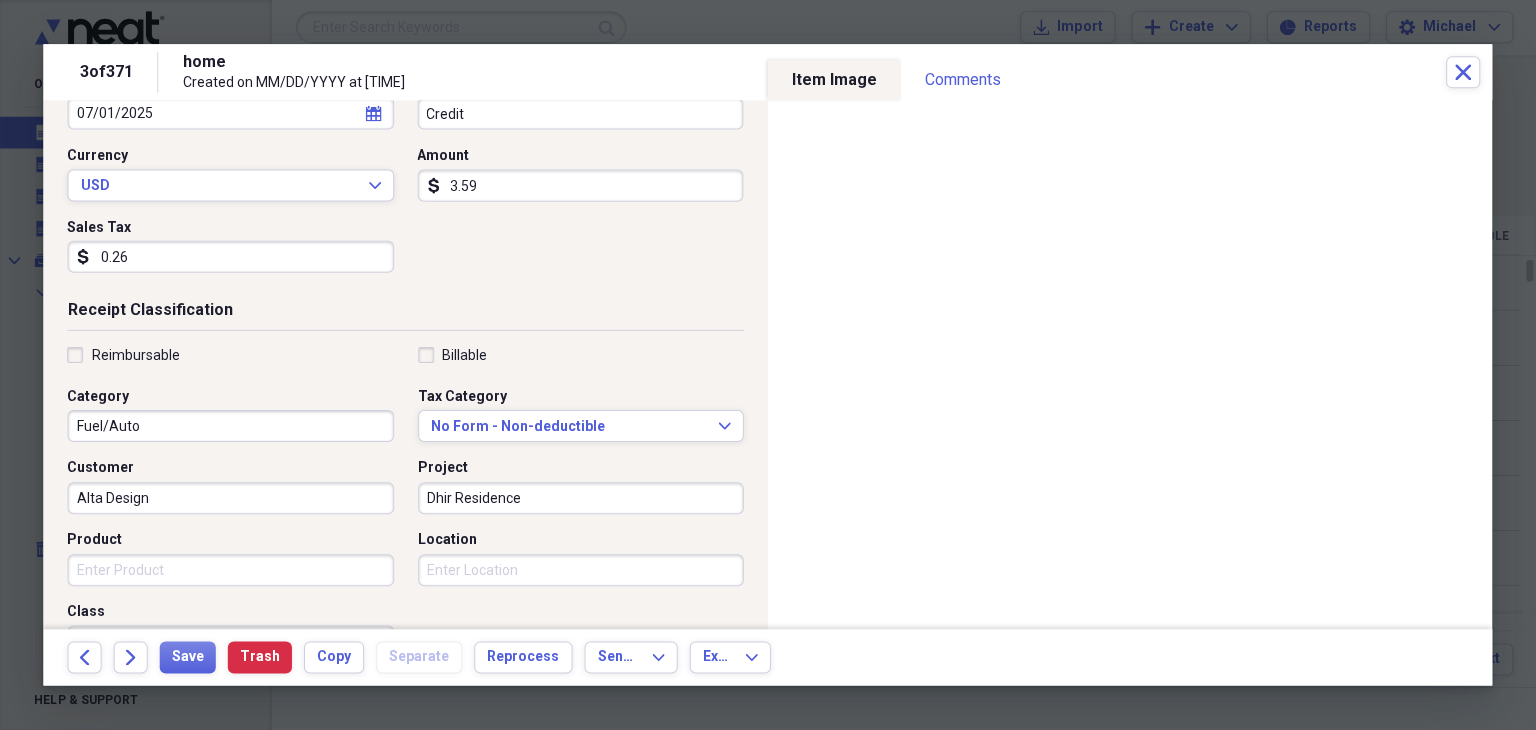 scroll, scrollTop: 0, scrollLeft: 0, axis: both 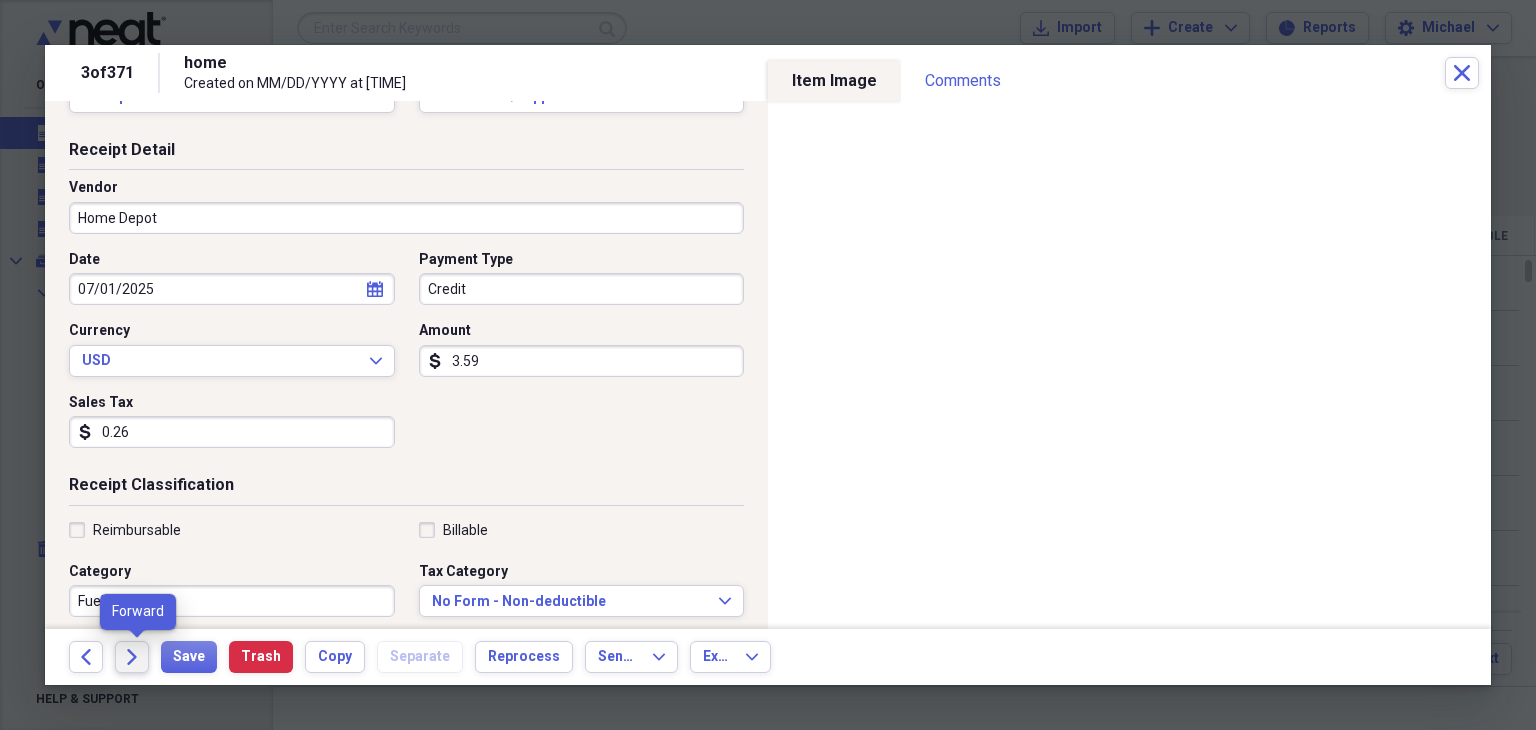type on "0.26" 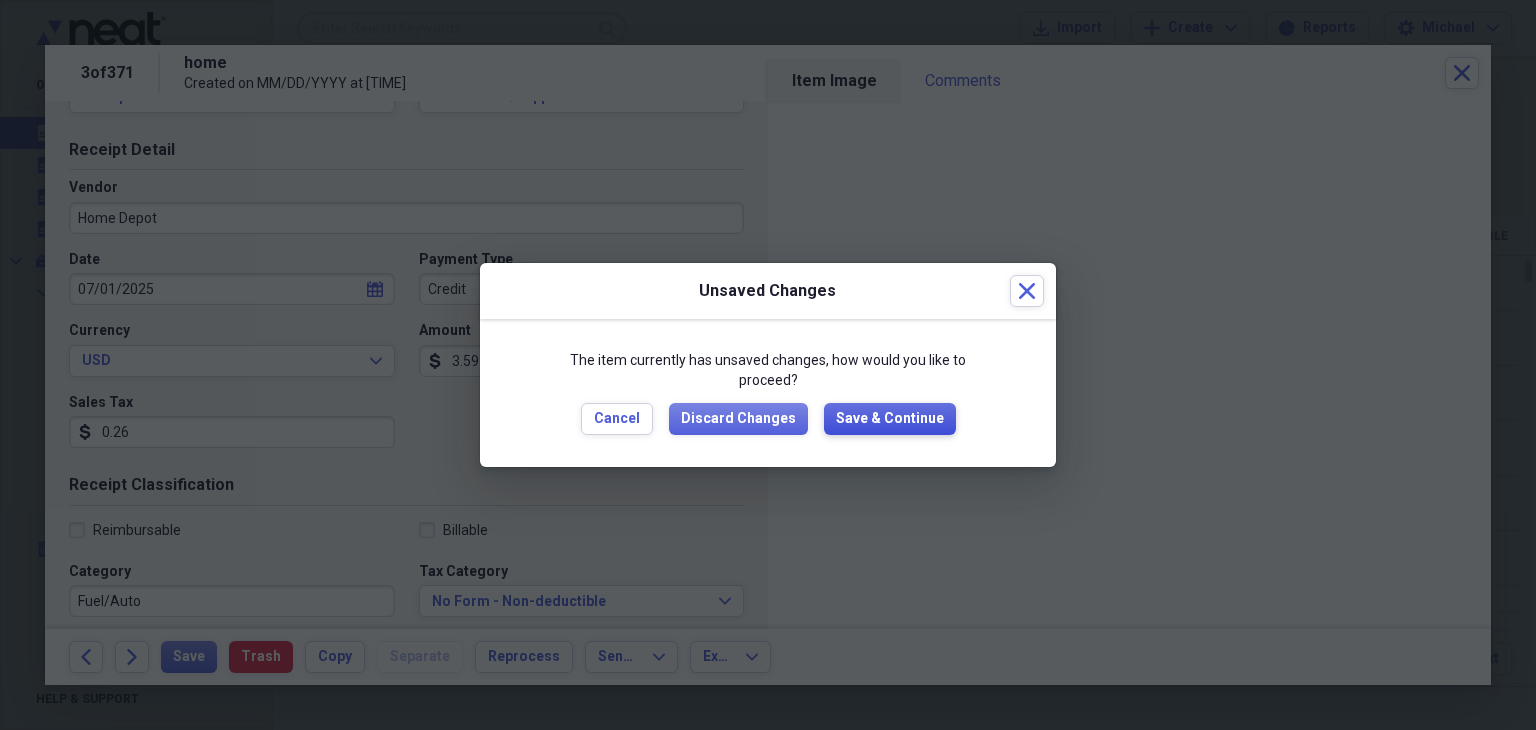 click on "Save & Continue" at bounding box center [890, 419] 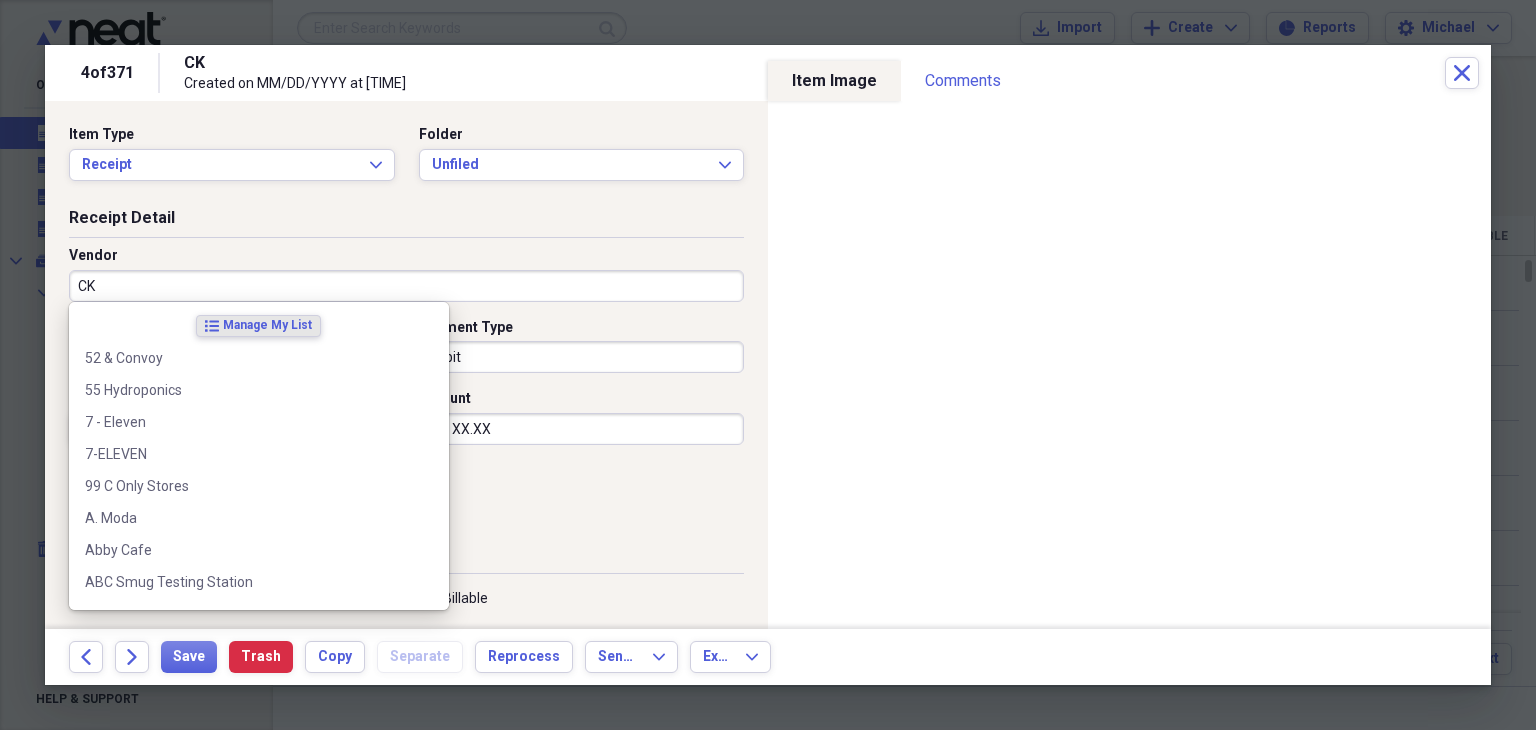 click on "CK" at bounding box center (406, 286) 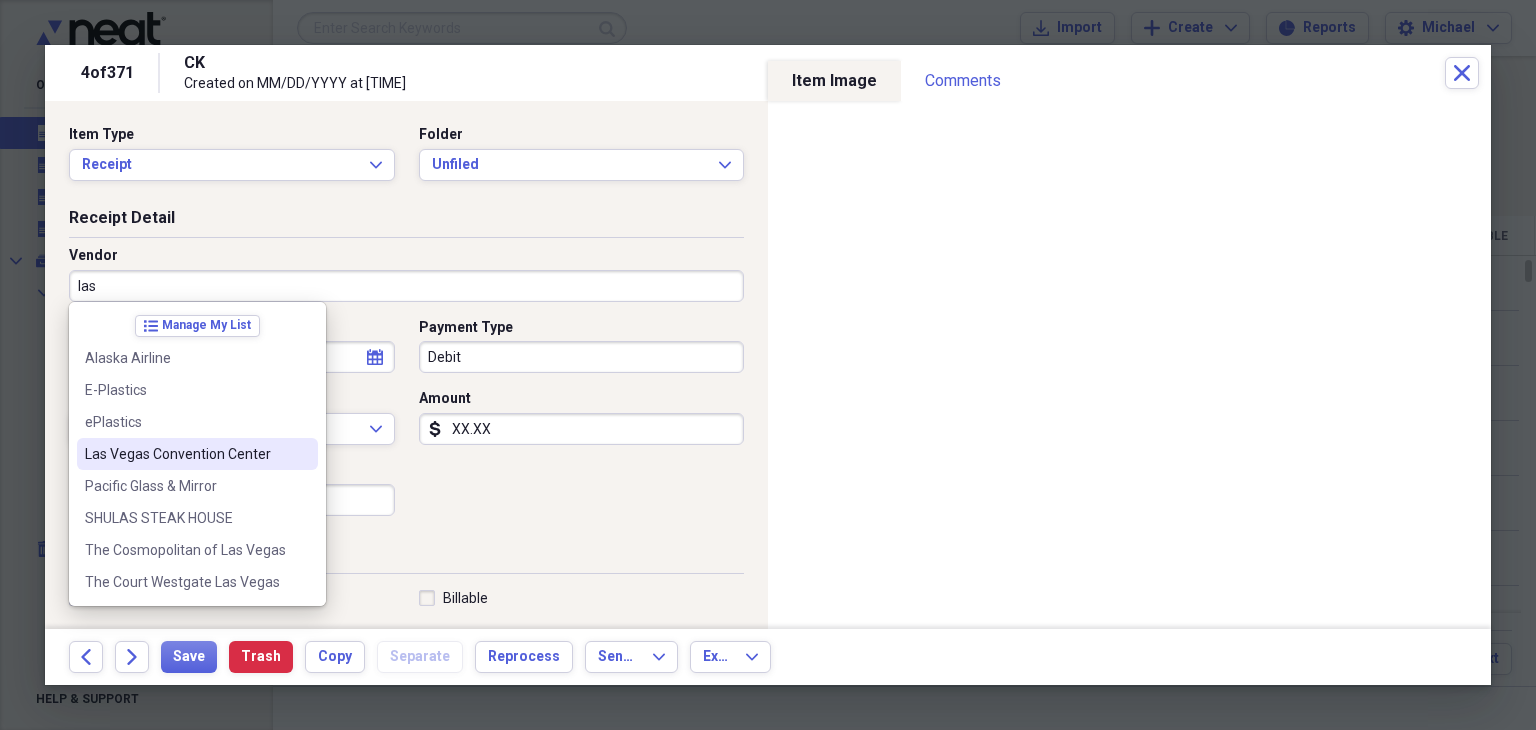click on "Las Vegas Convention Center" at bounding box center (185, 454) 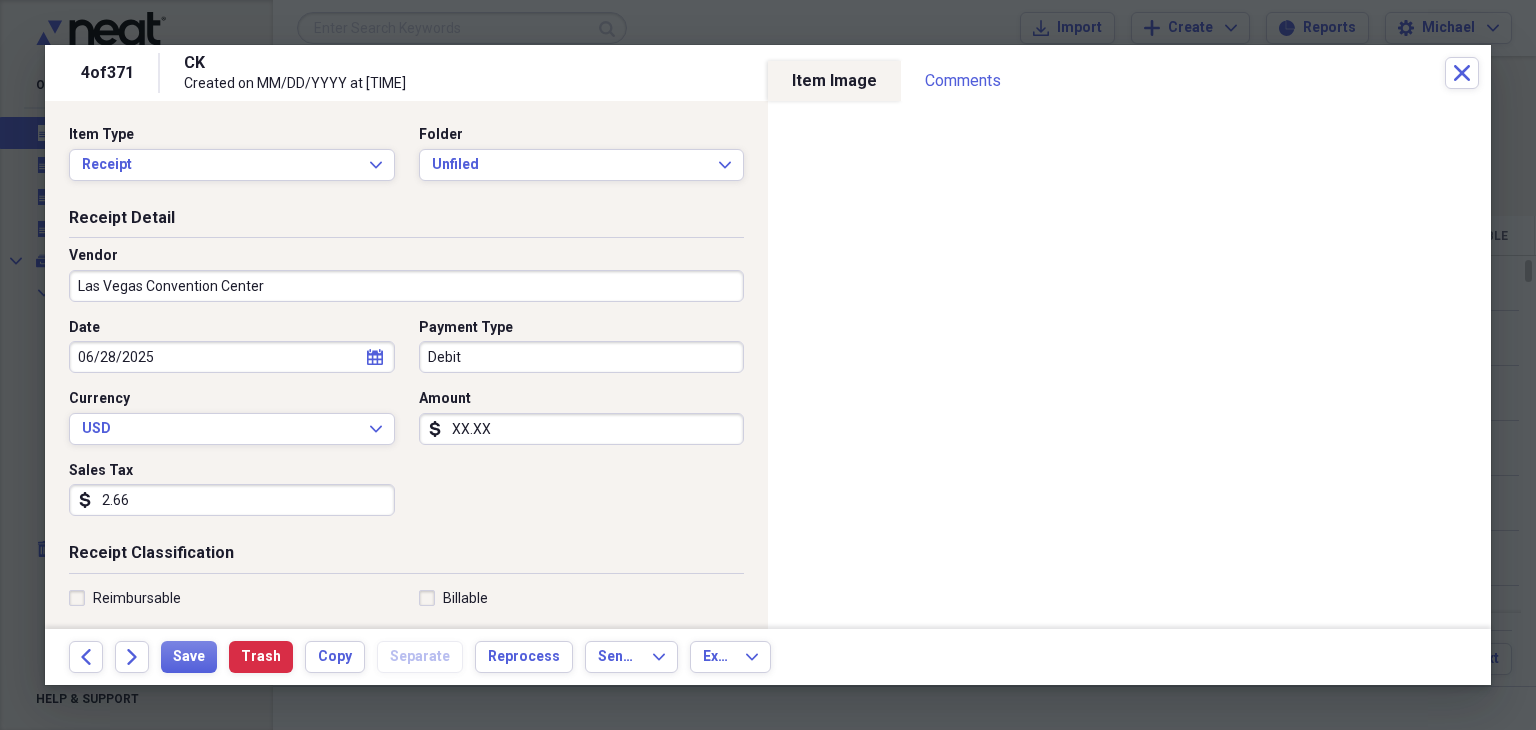 type on "Meals/Restaurant" 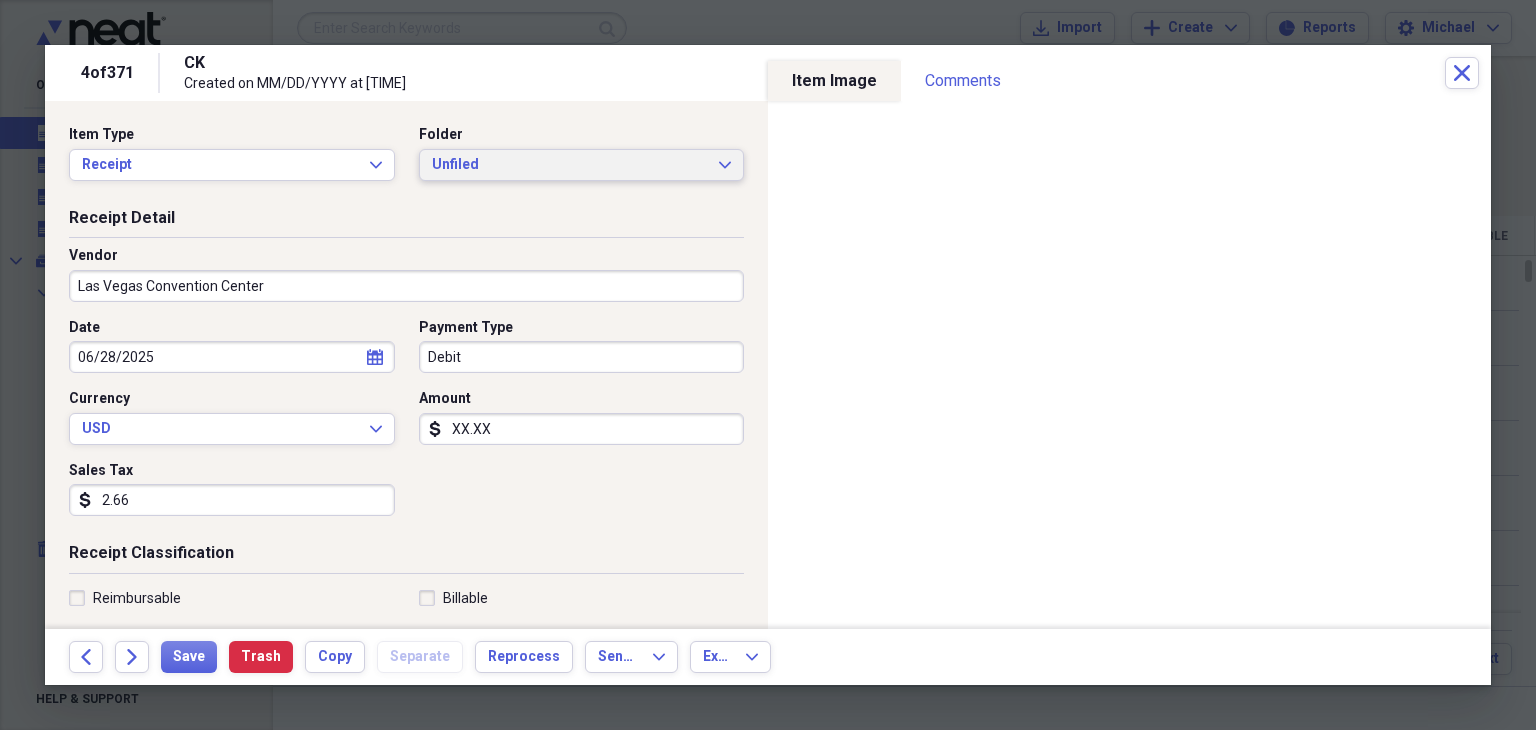 click on "Unfiled" at bounding box center [570, 165] 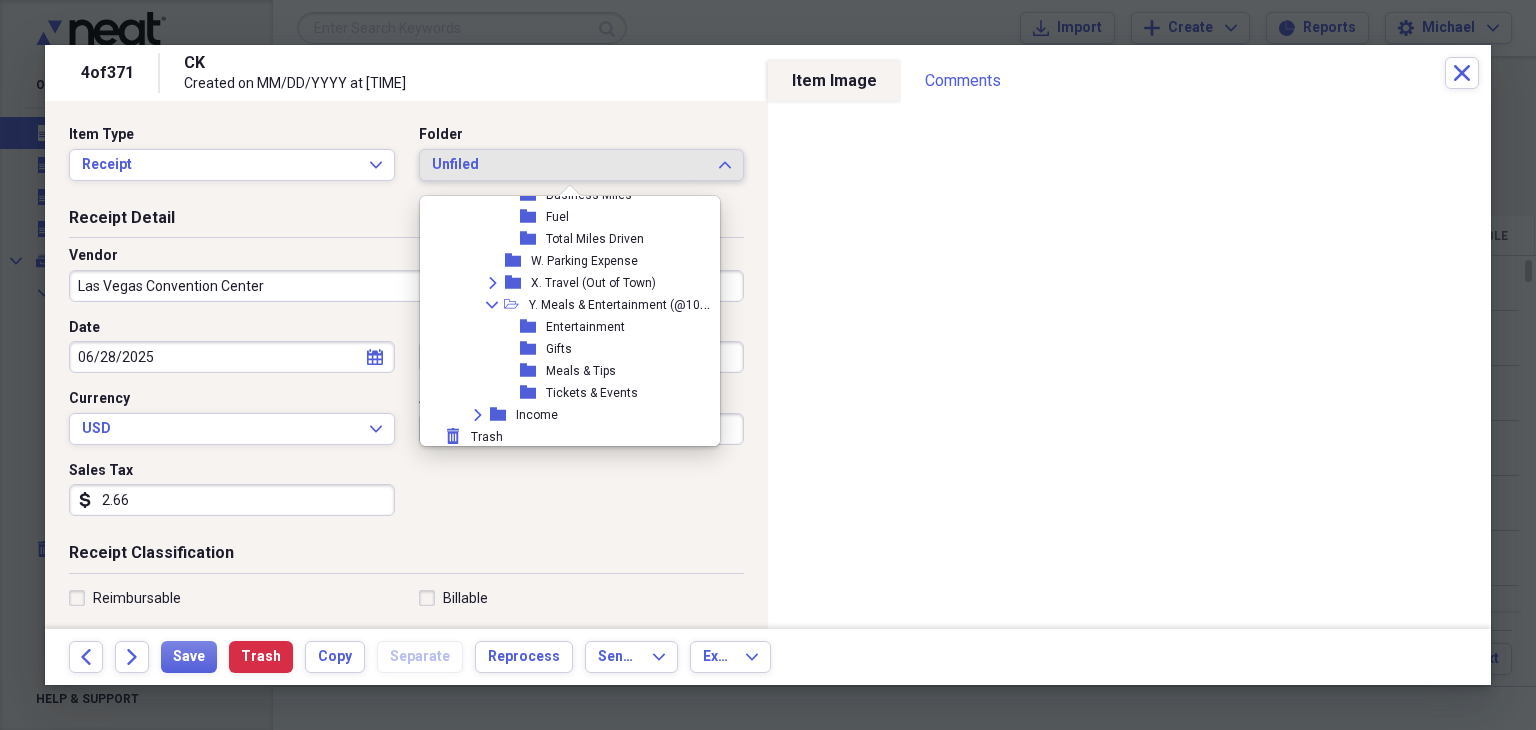 scroll, scrollTop: 996, scrollLeft: 0, axis: vertical 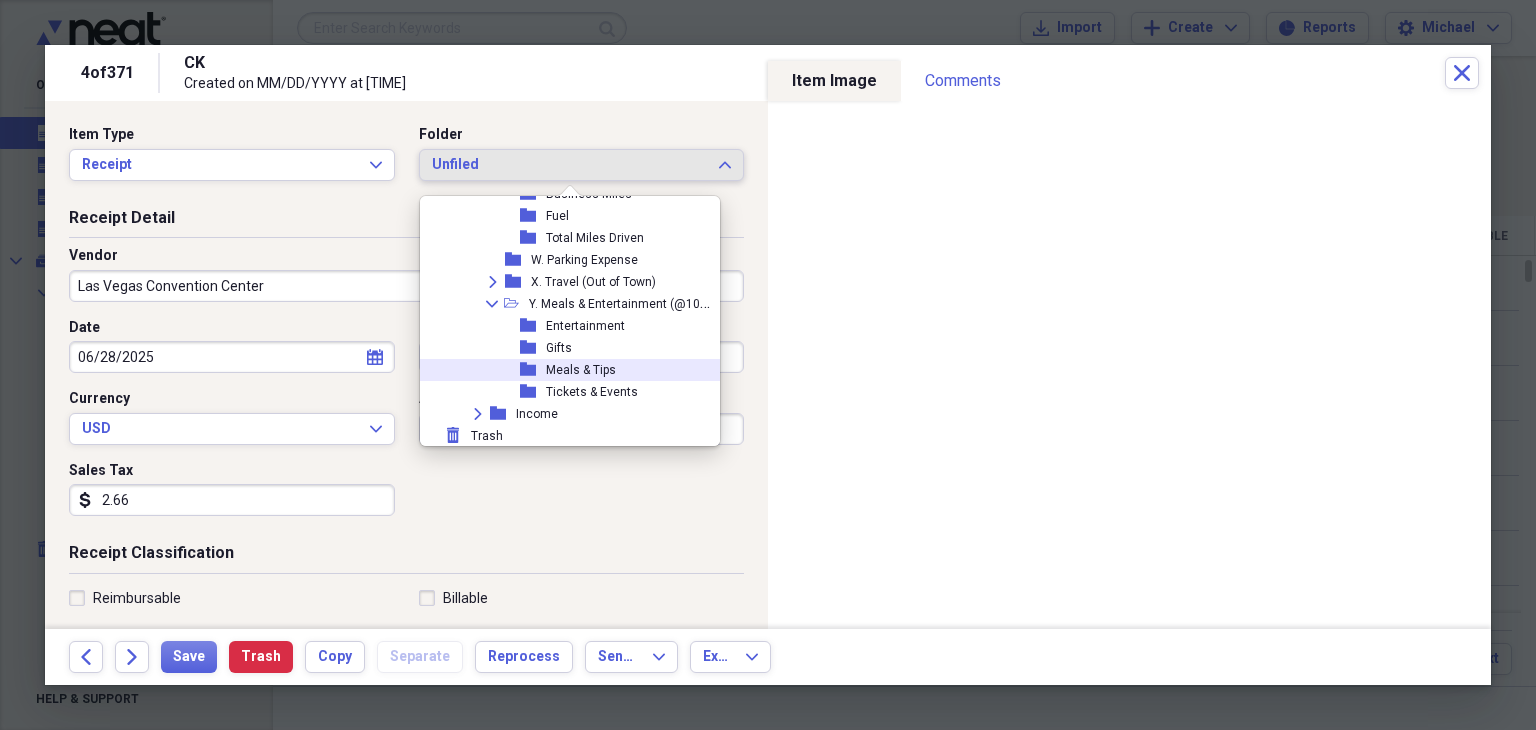 click on "Meals & Tips" at bounding box center [581, 370] 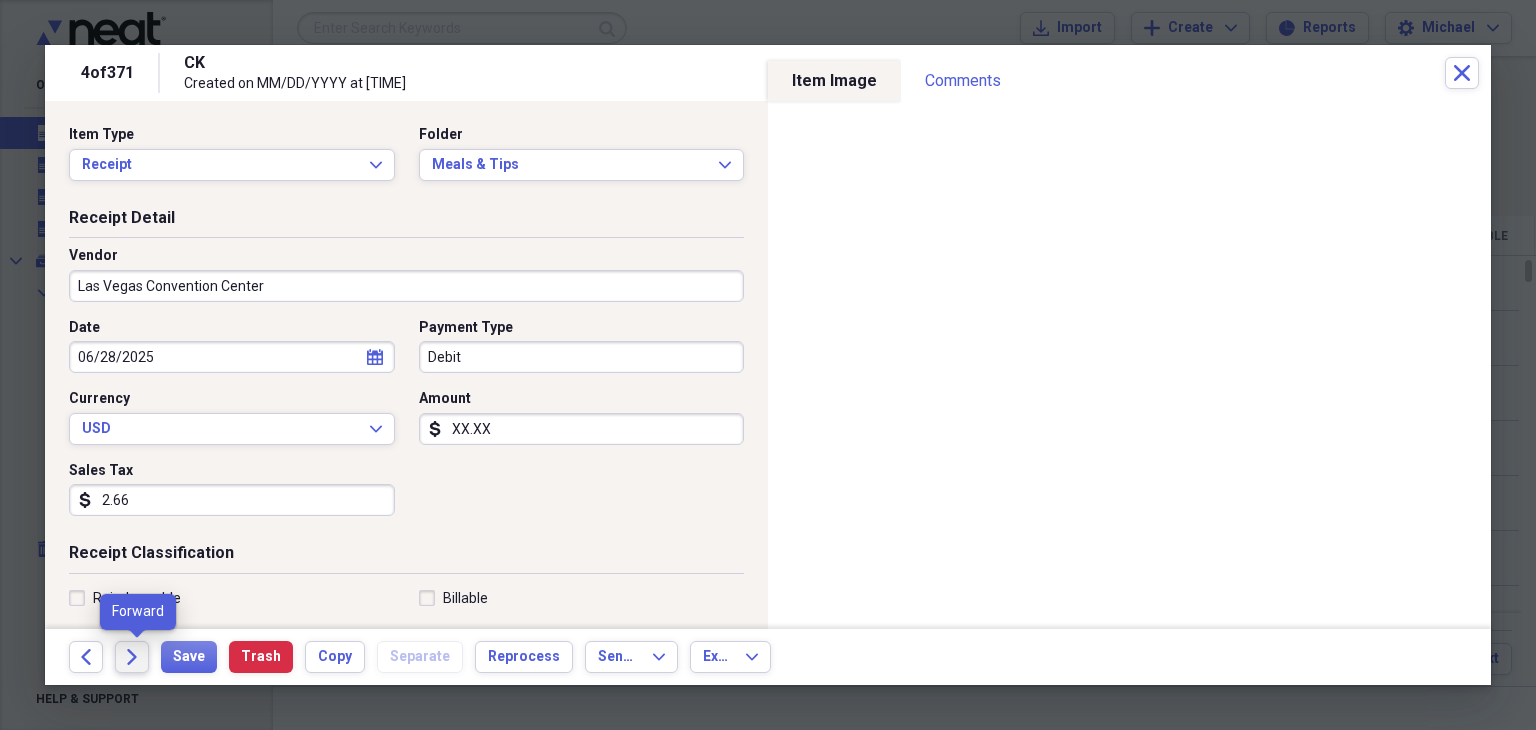 click on "Forward" 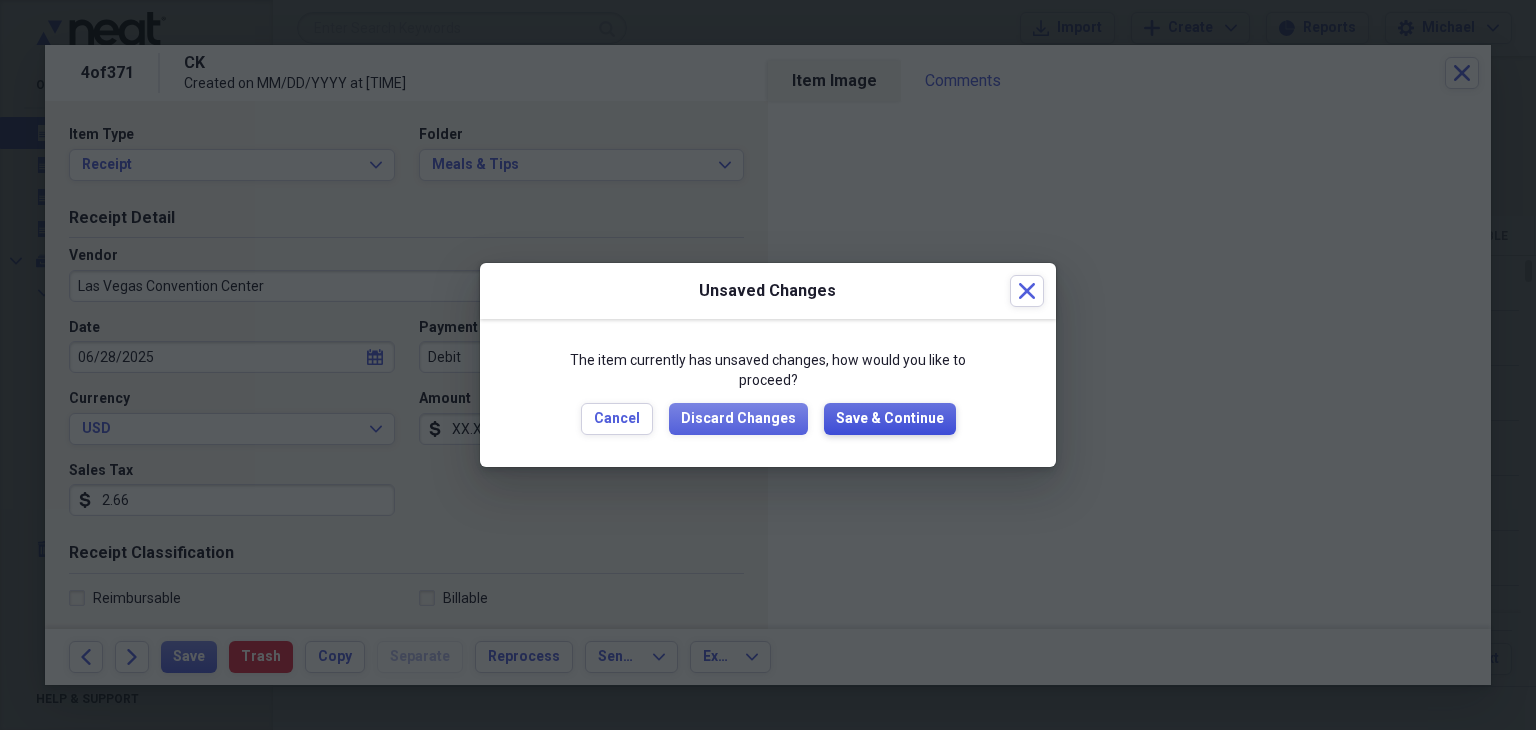 click on "Save & Continue" at bounding box center (890, 419) 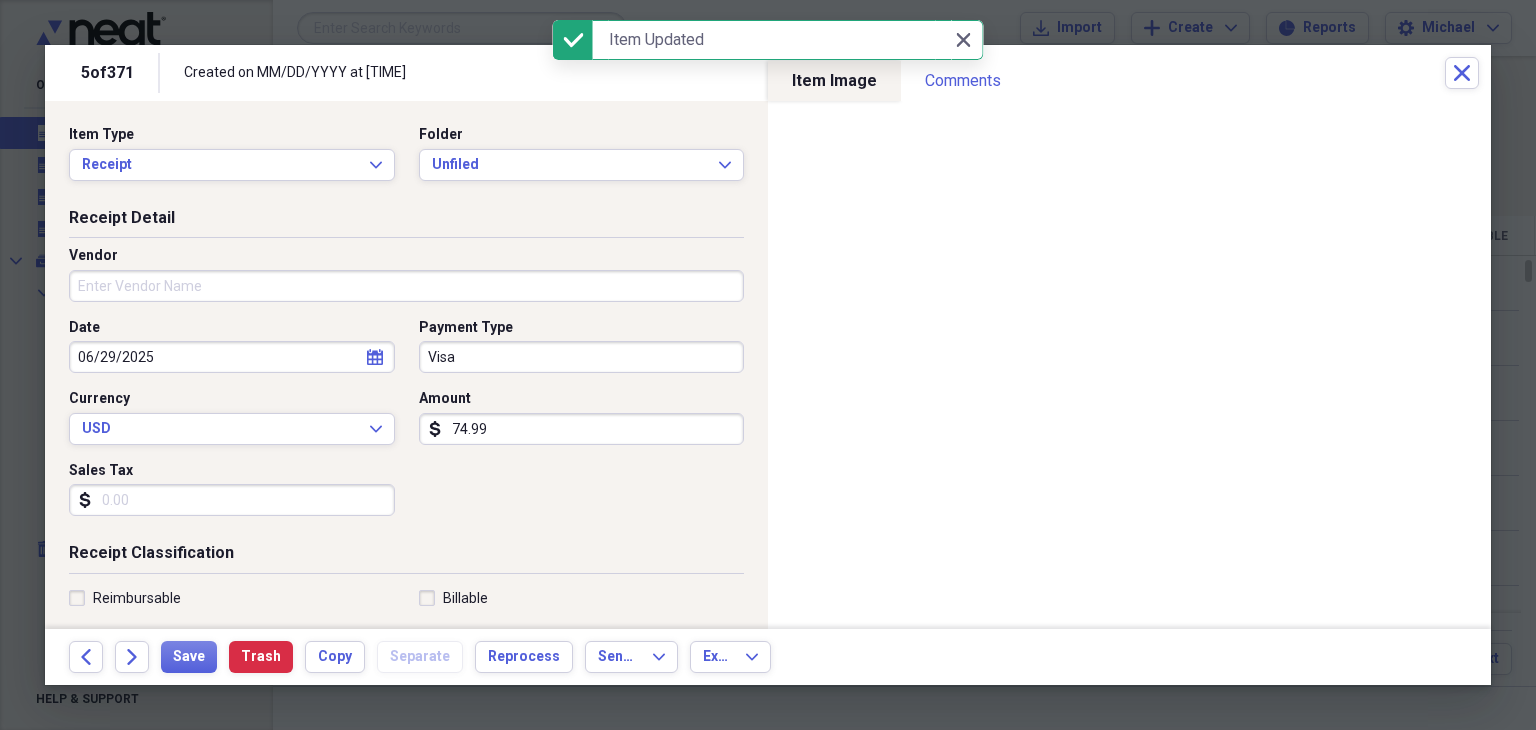 click on "Vendor" at bounding box center (406, 286) 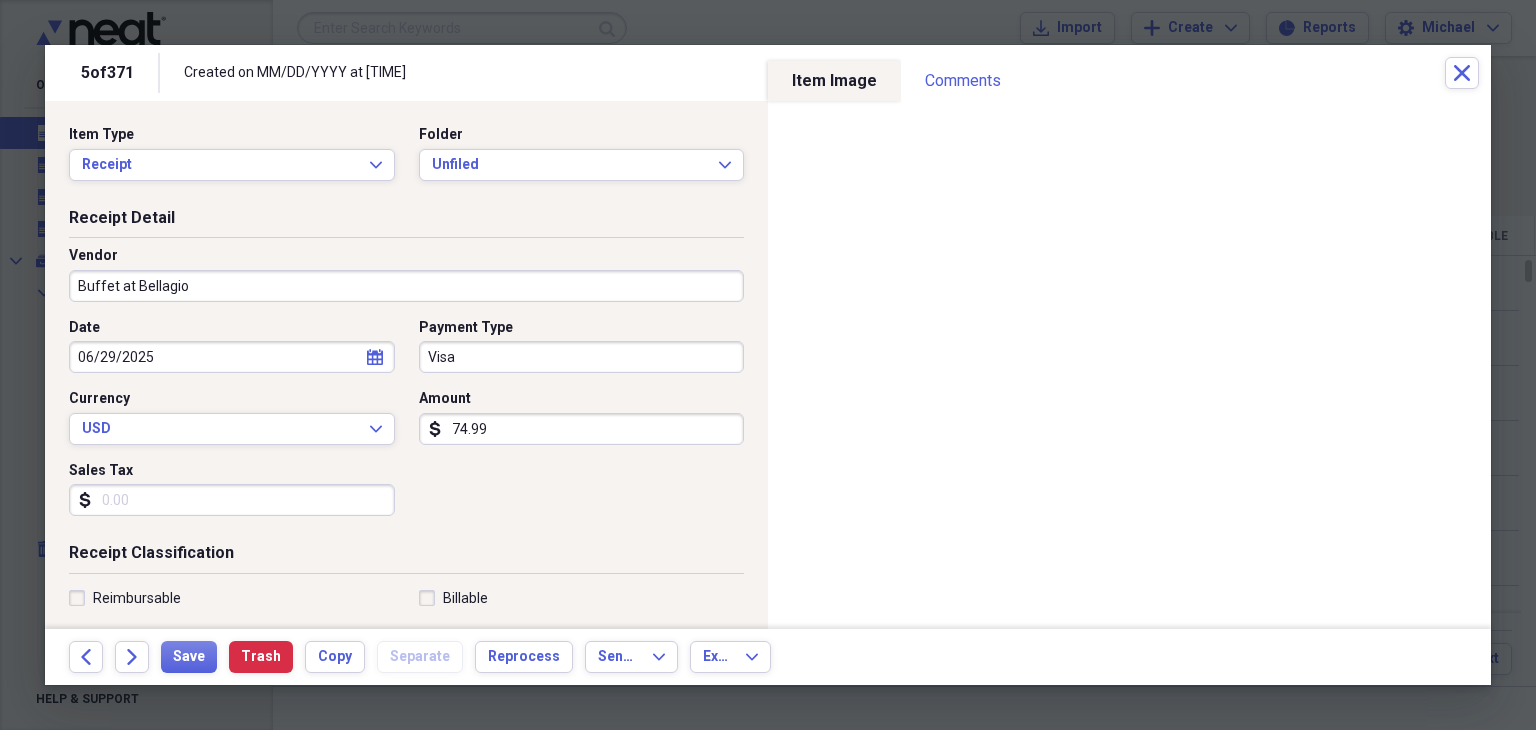 type on "Buffet at Bellagio" 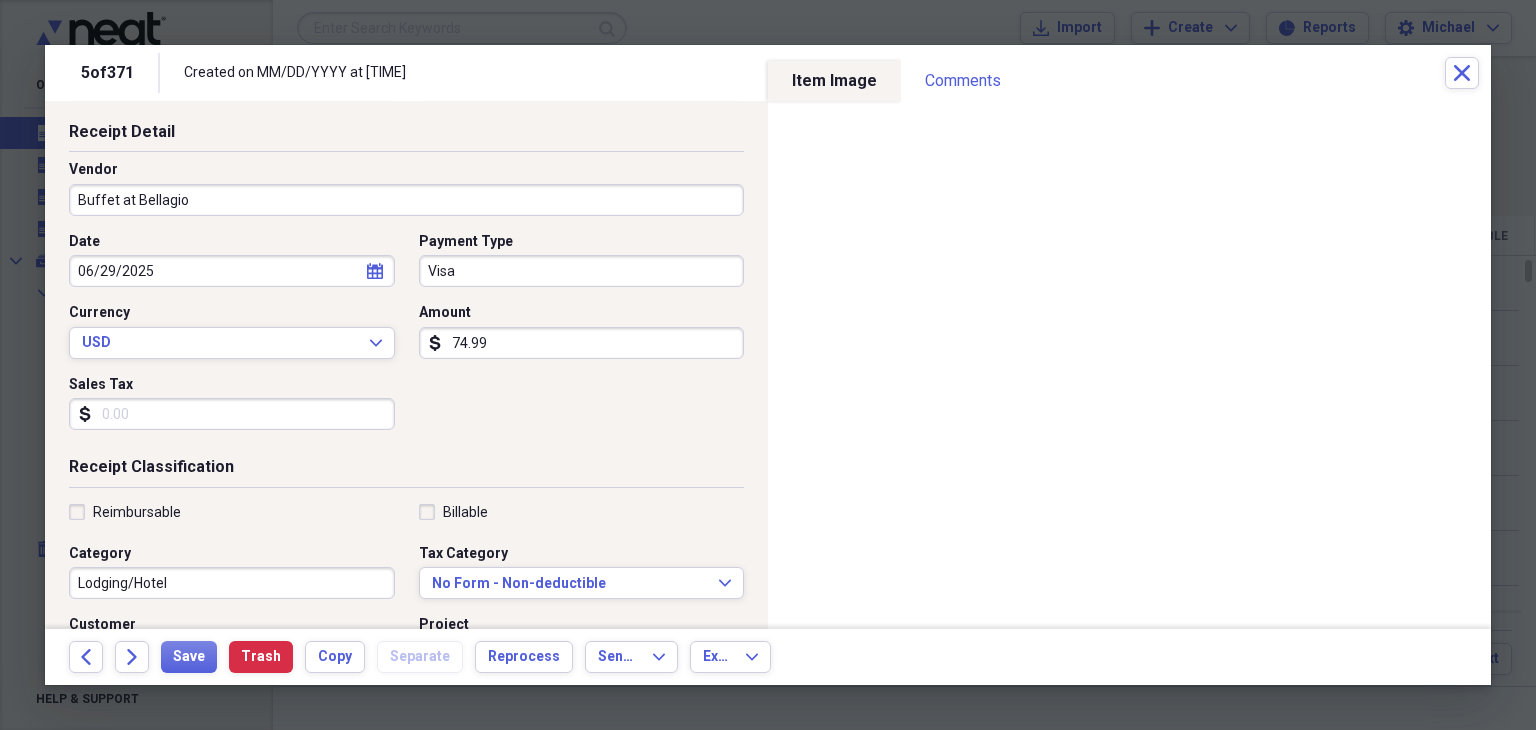 scroll, scrollTop: 87, scrollLeft: 0, axis: vertical 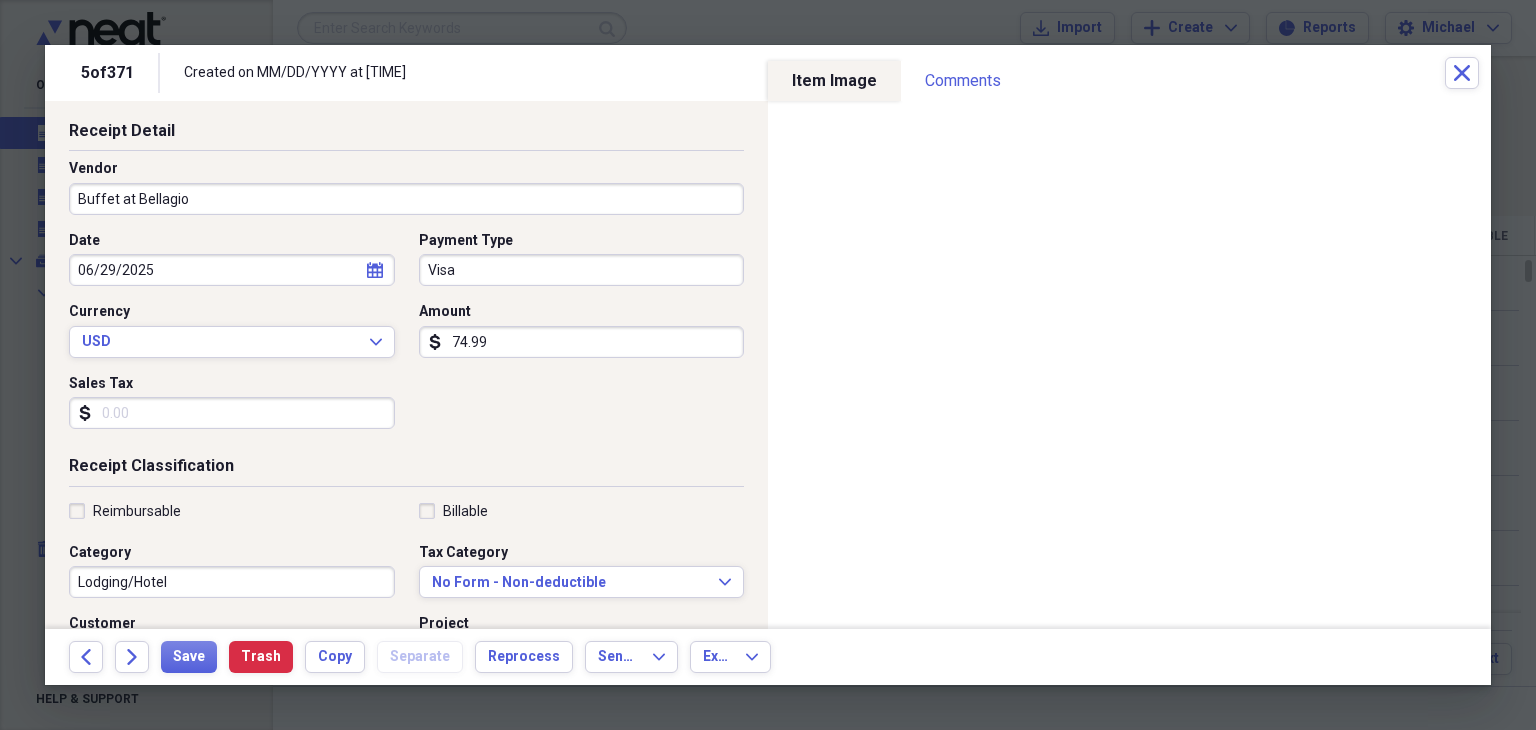 click on "Sales Tax" at bounding box center [232, 413] 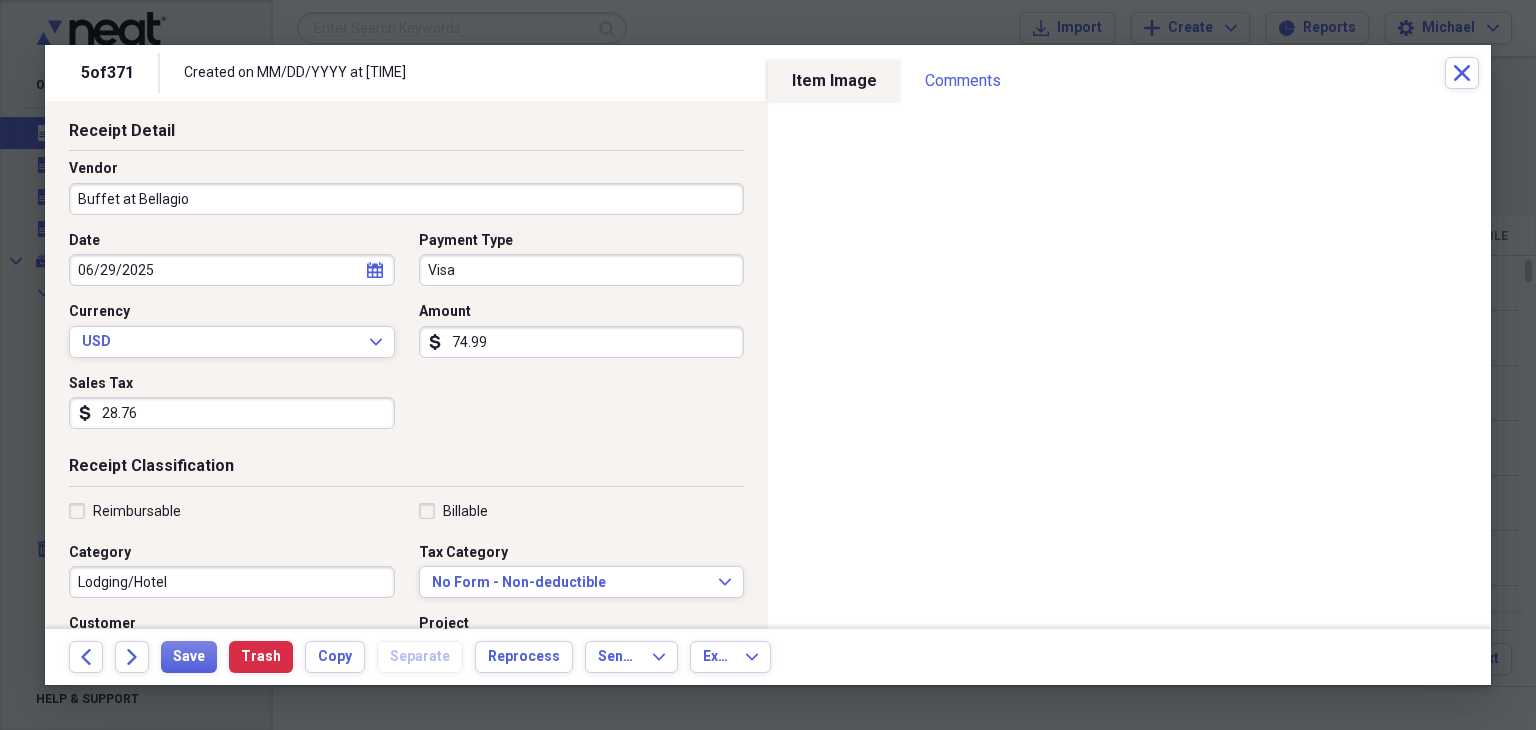 type on "28.76" 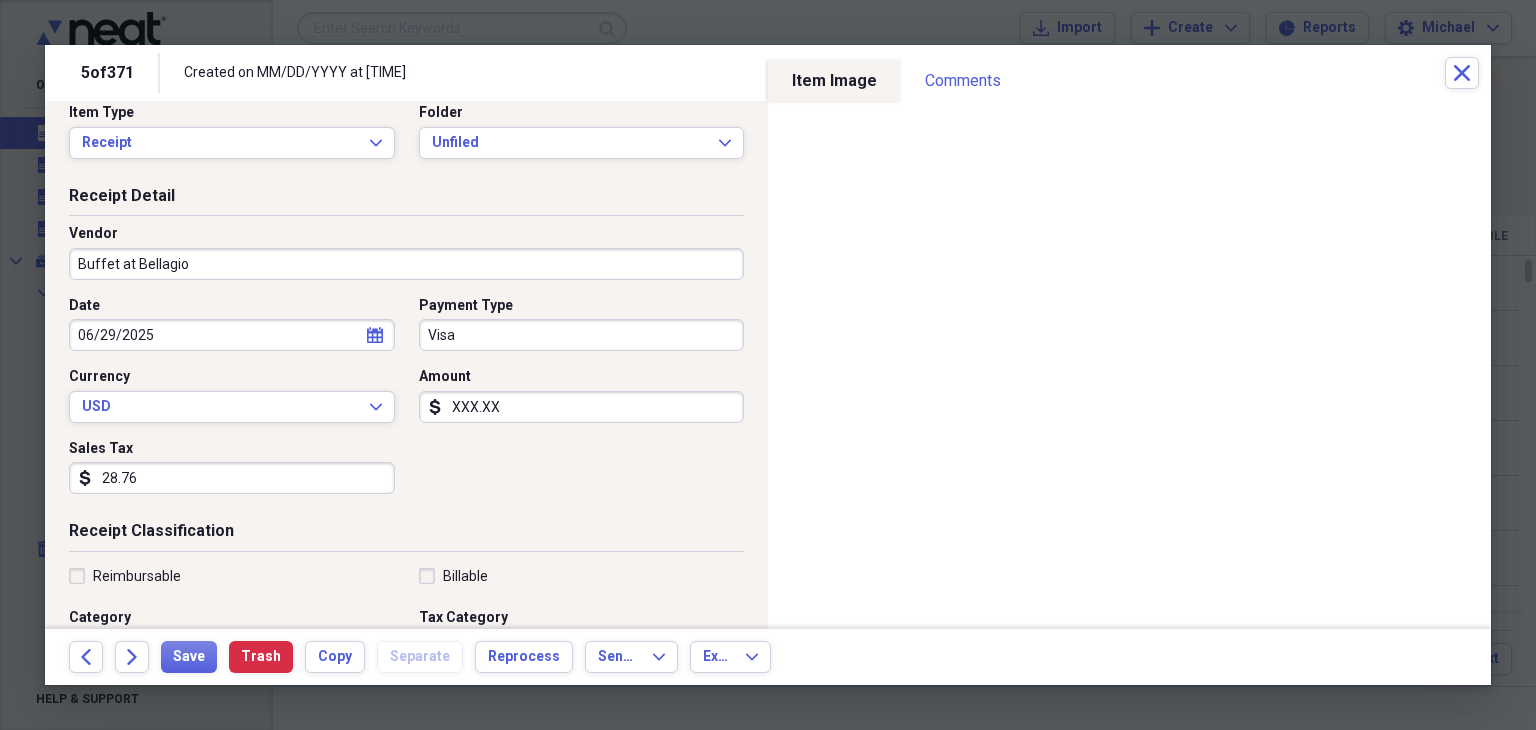 scroll, scrollTop: 0, scrollLeft: 0, axis: both 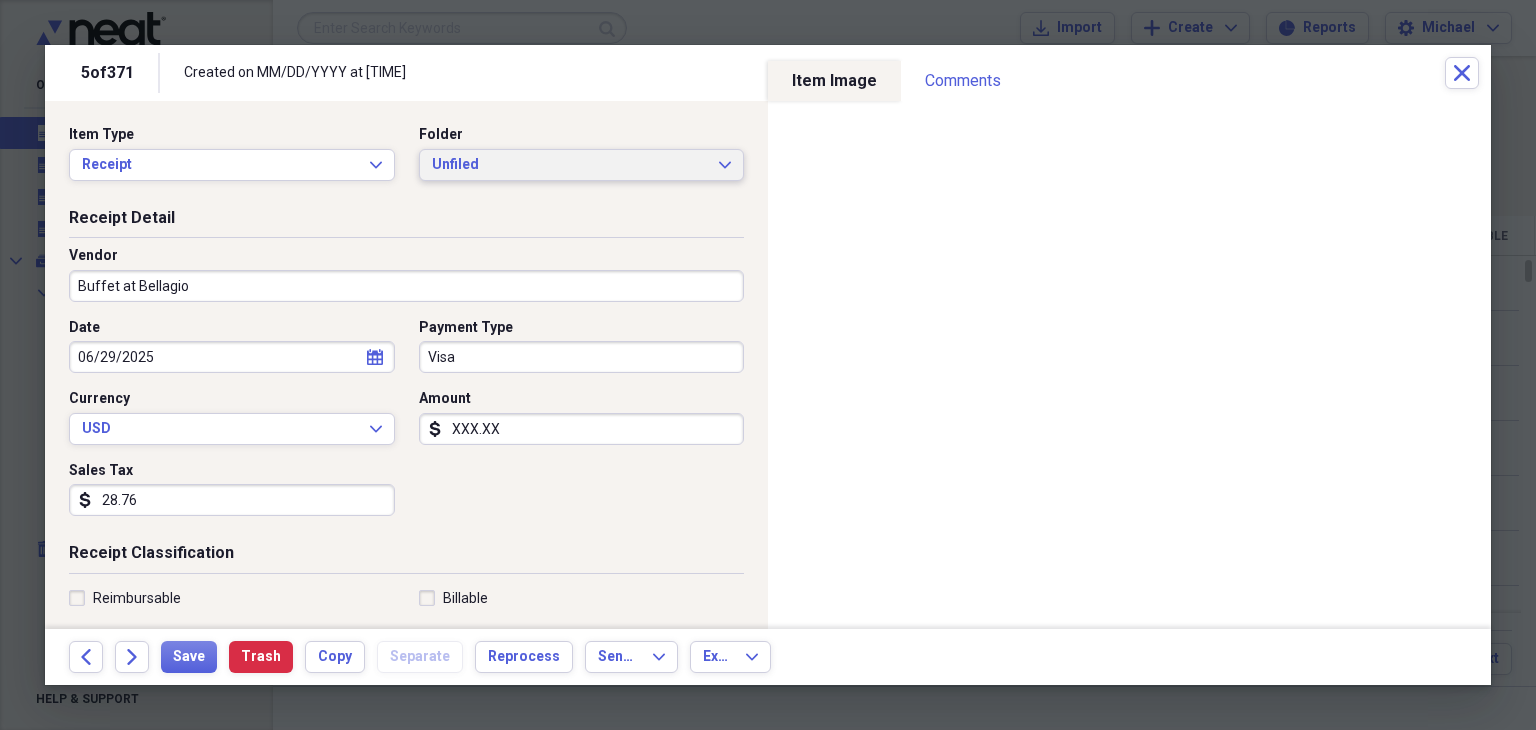 type on "XXX.XX" 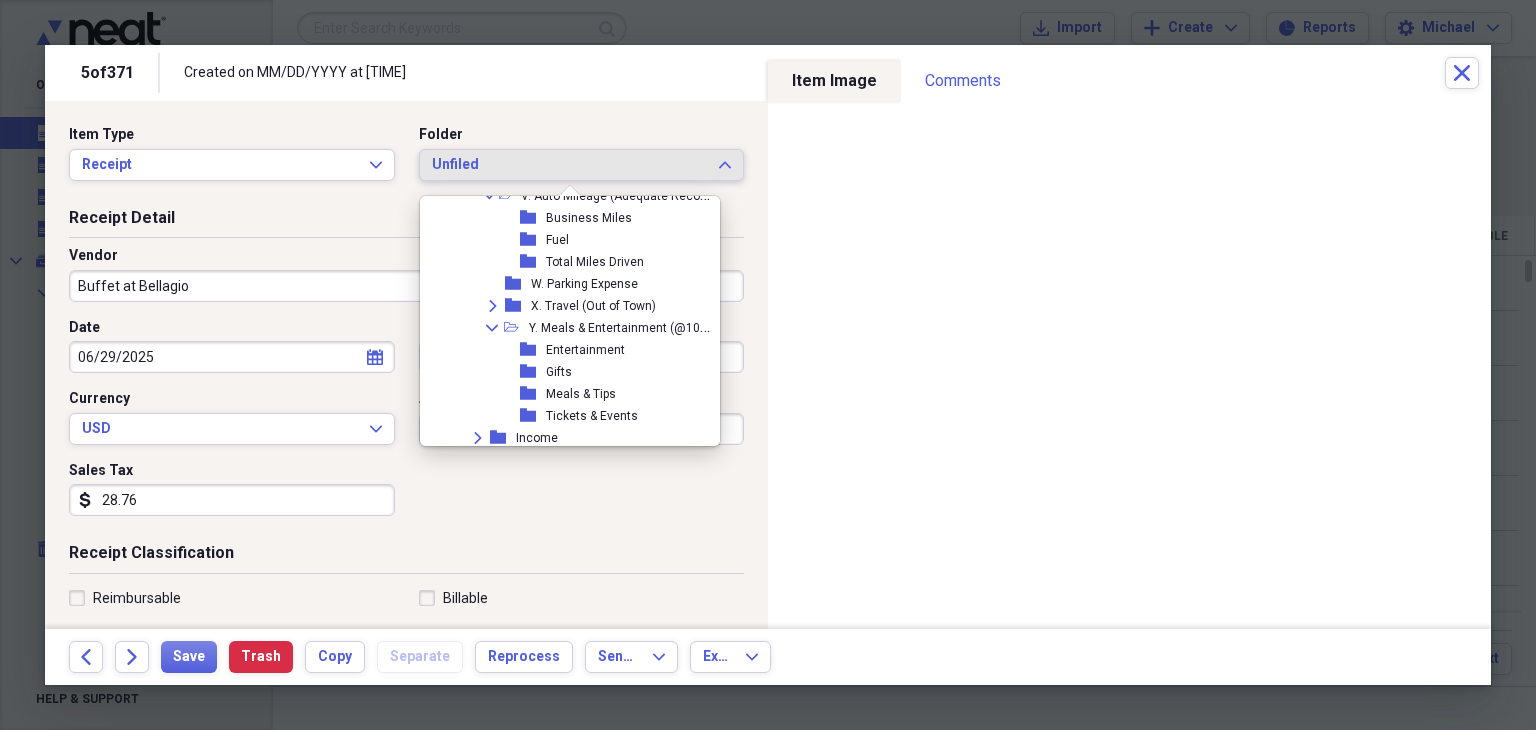scroll, scrollTop: 1012, scrollLeft: 0, axis: vertical 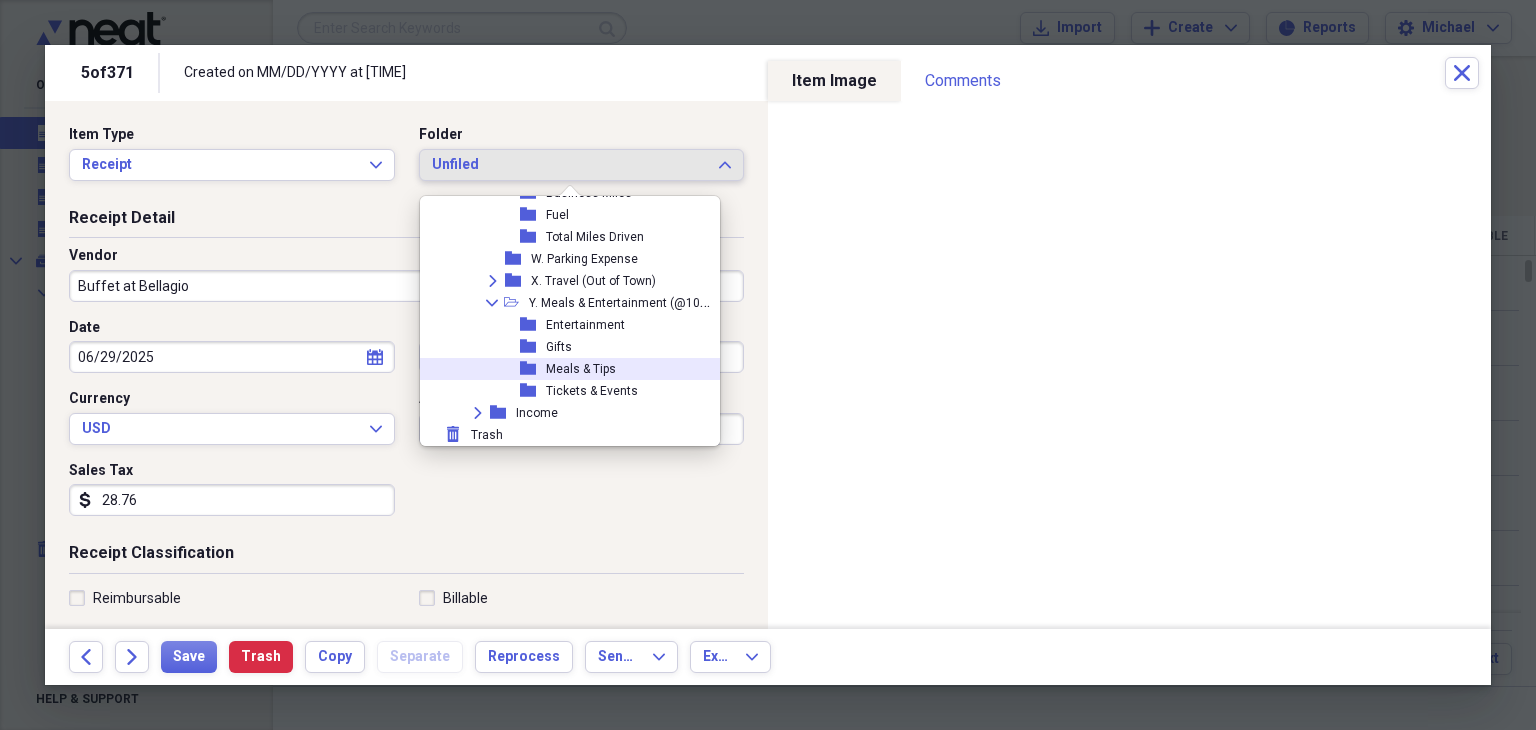 click on "folder Meals & Tips" at bounding box center (569, 369) 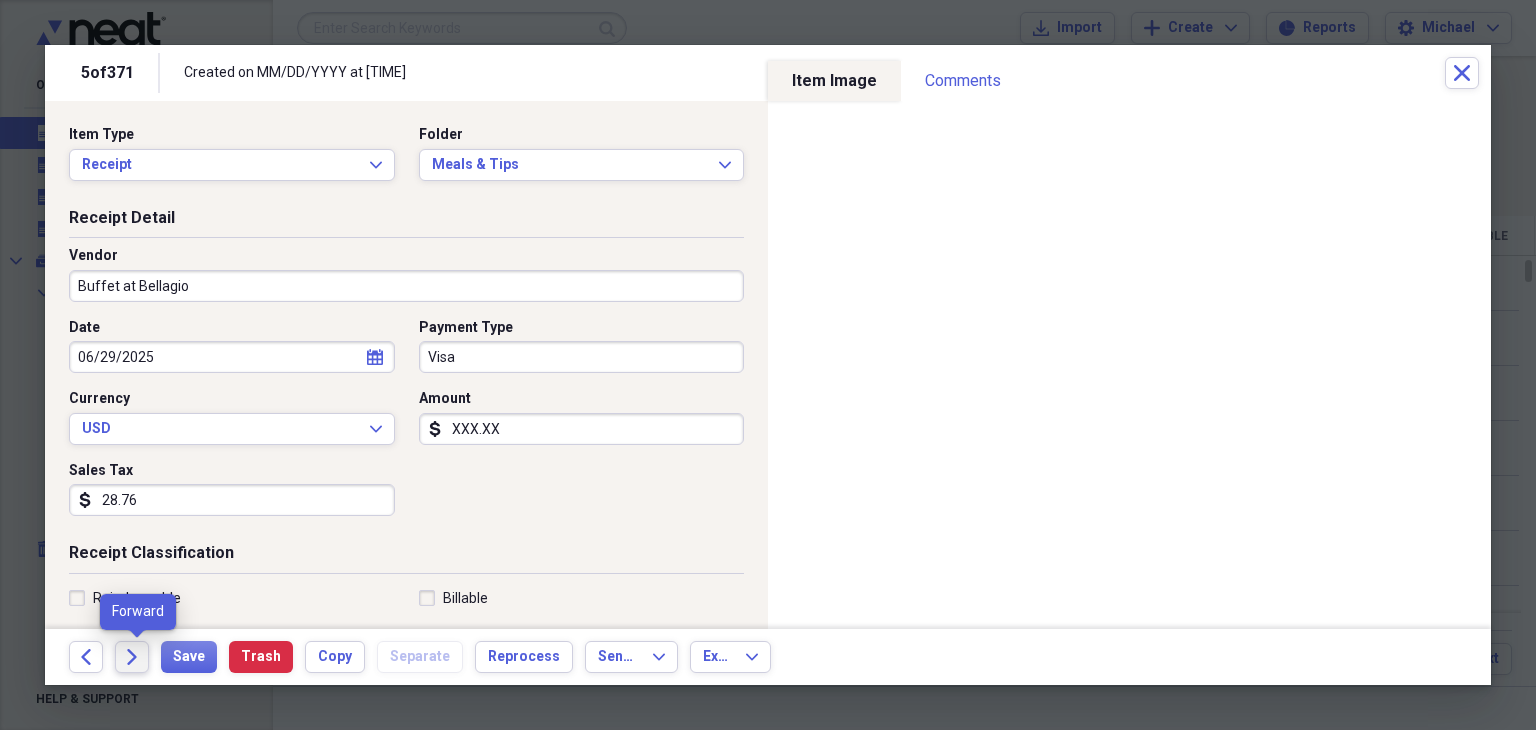 click 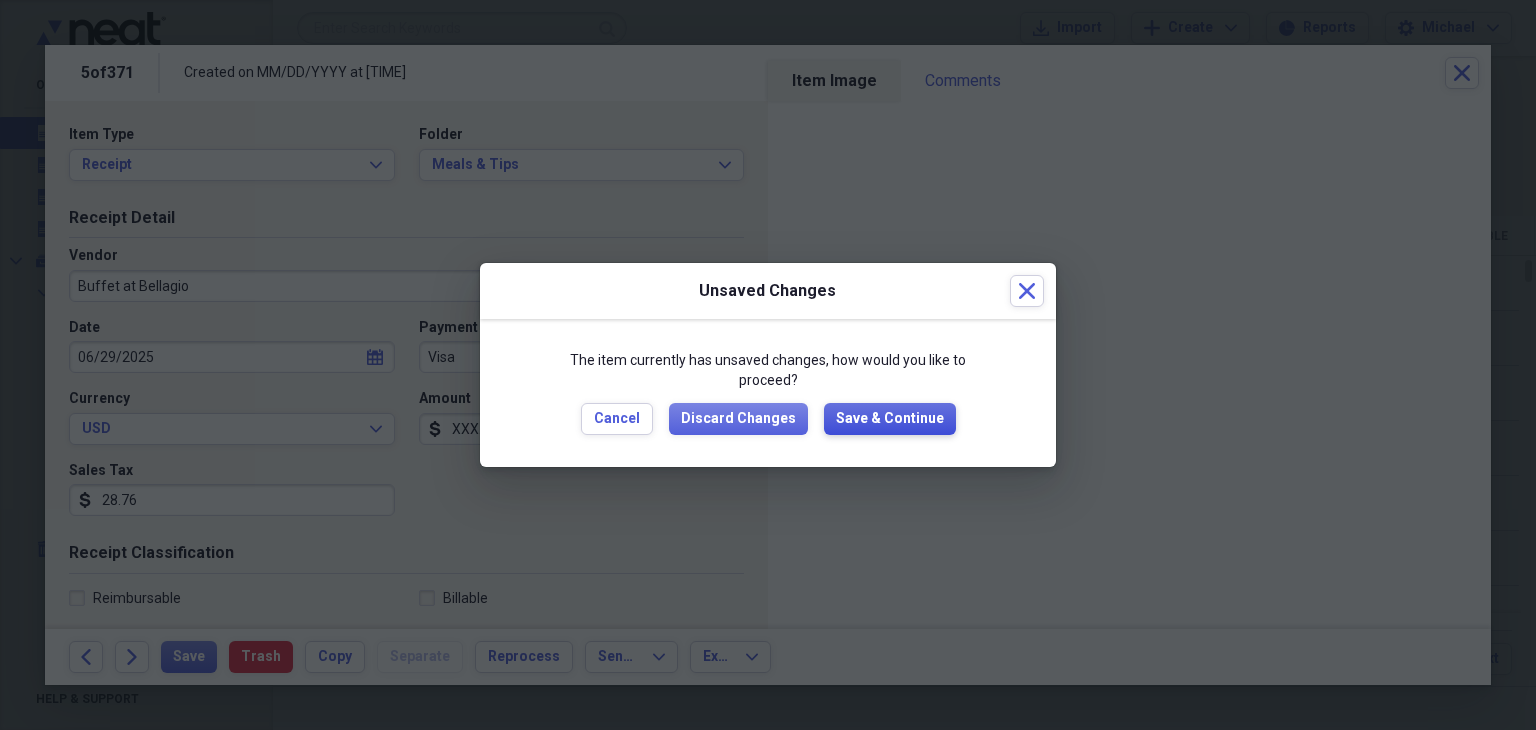 click on "Save & Continue" at bounding box center (890, 419) 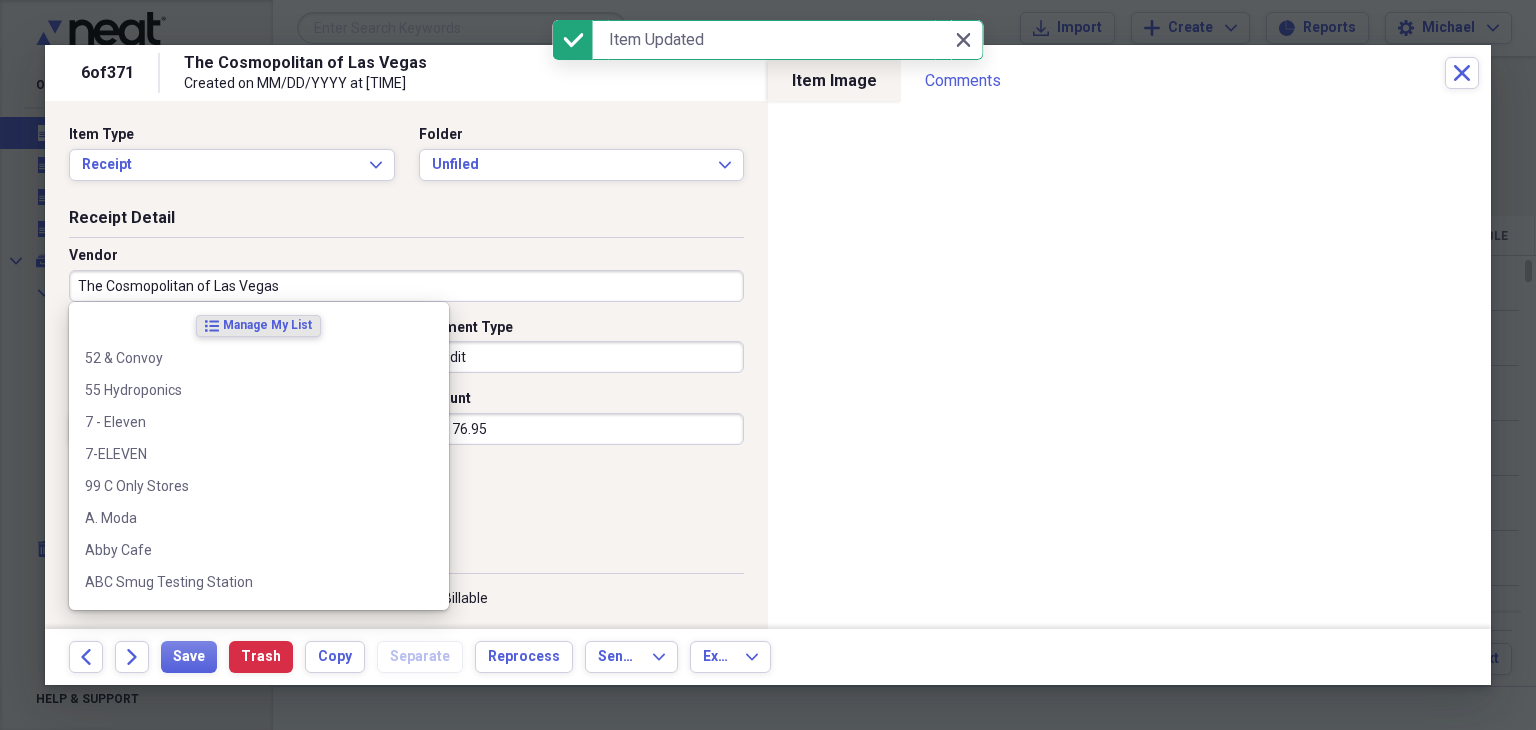 click on "The Cosmopolitan of Las Vegas" at bounding box center (406, 286) 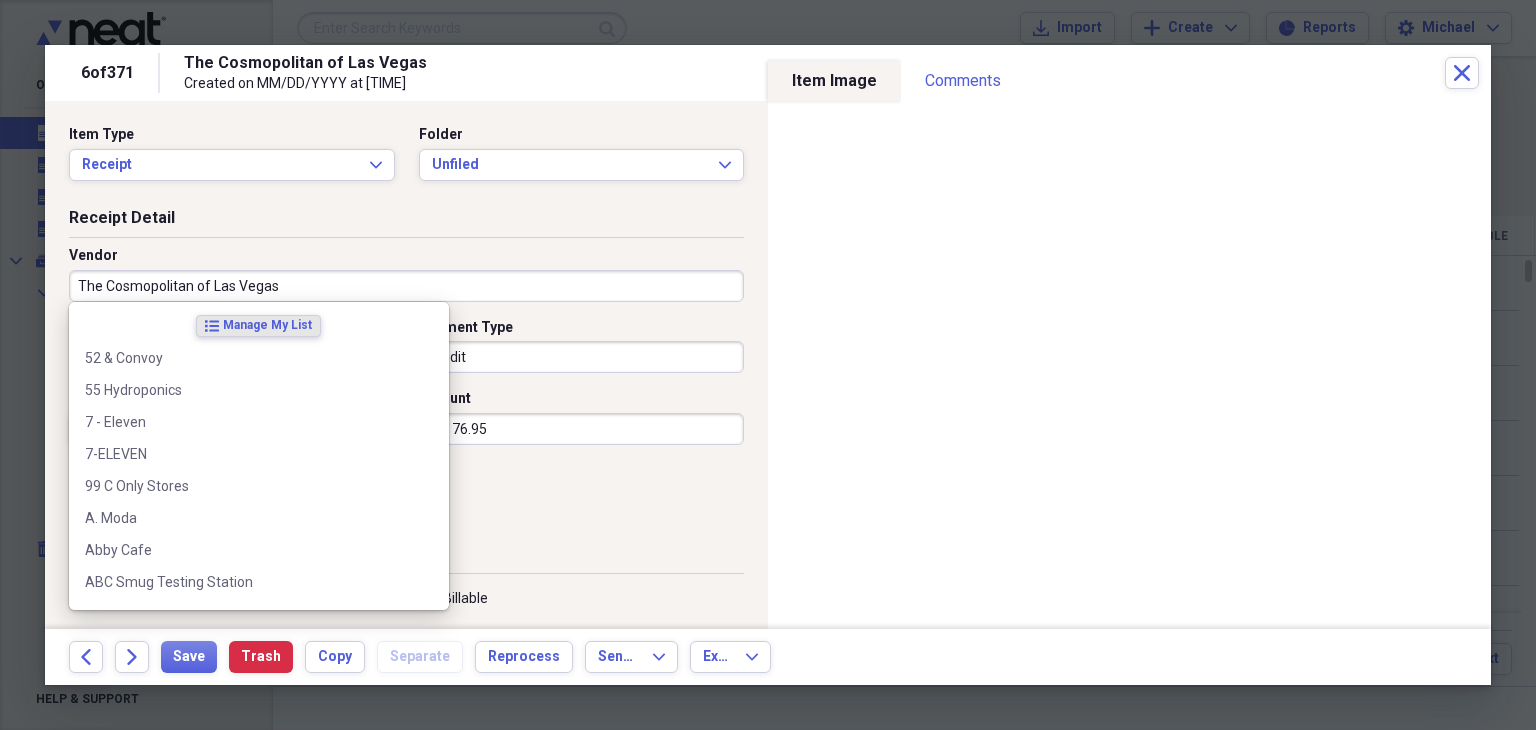 click on "The Cosmopolitan of Las Vegas" at bounding box center [406, 286] 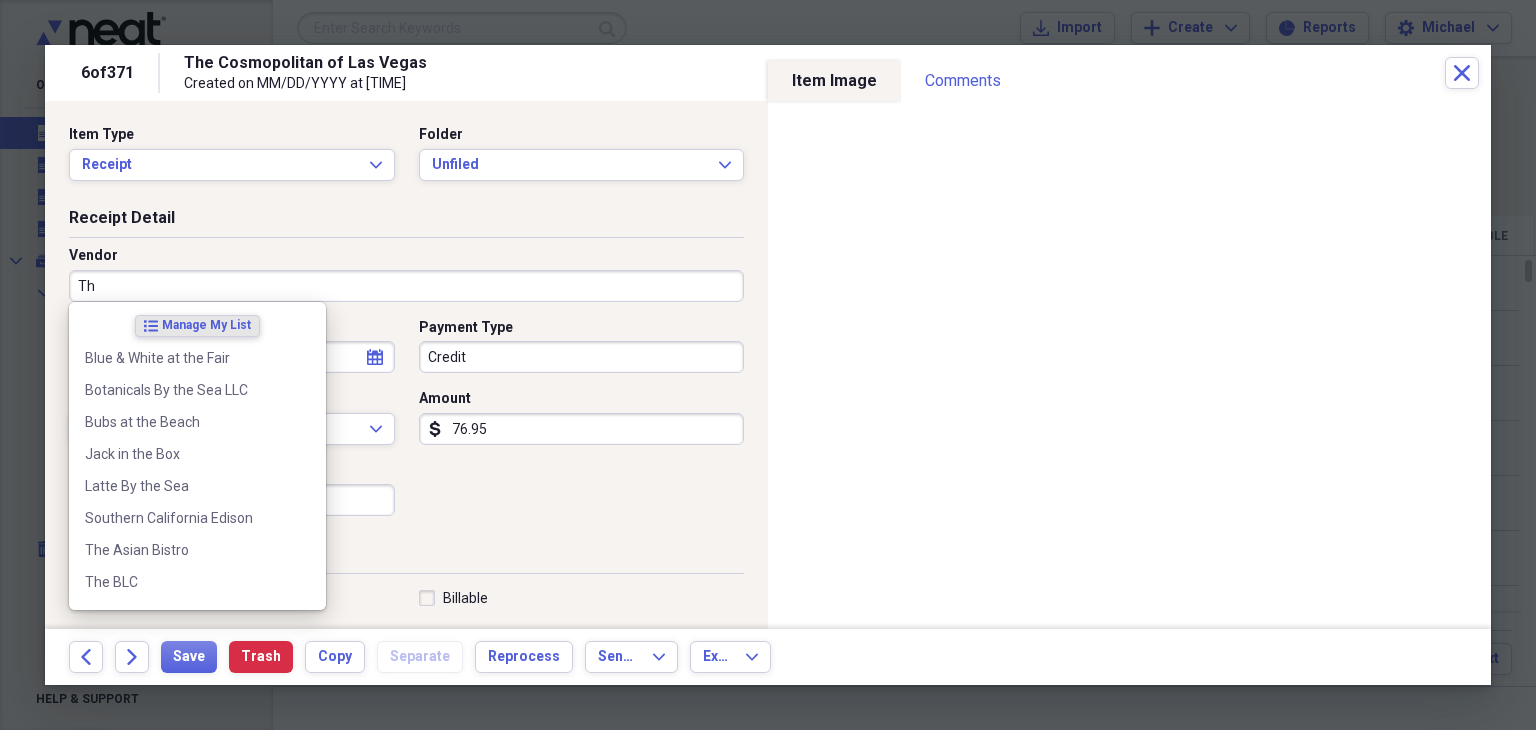 type on "T" 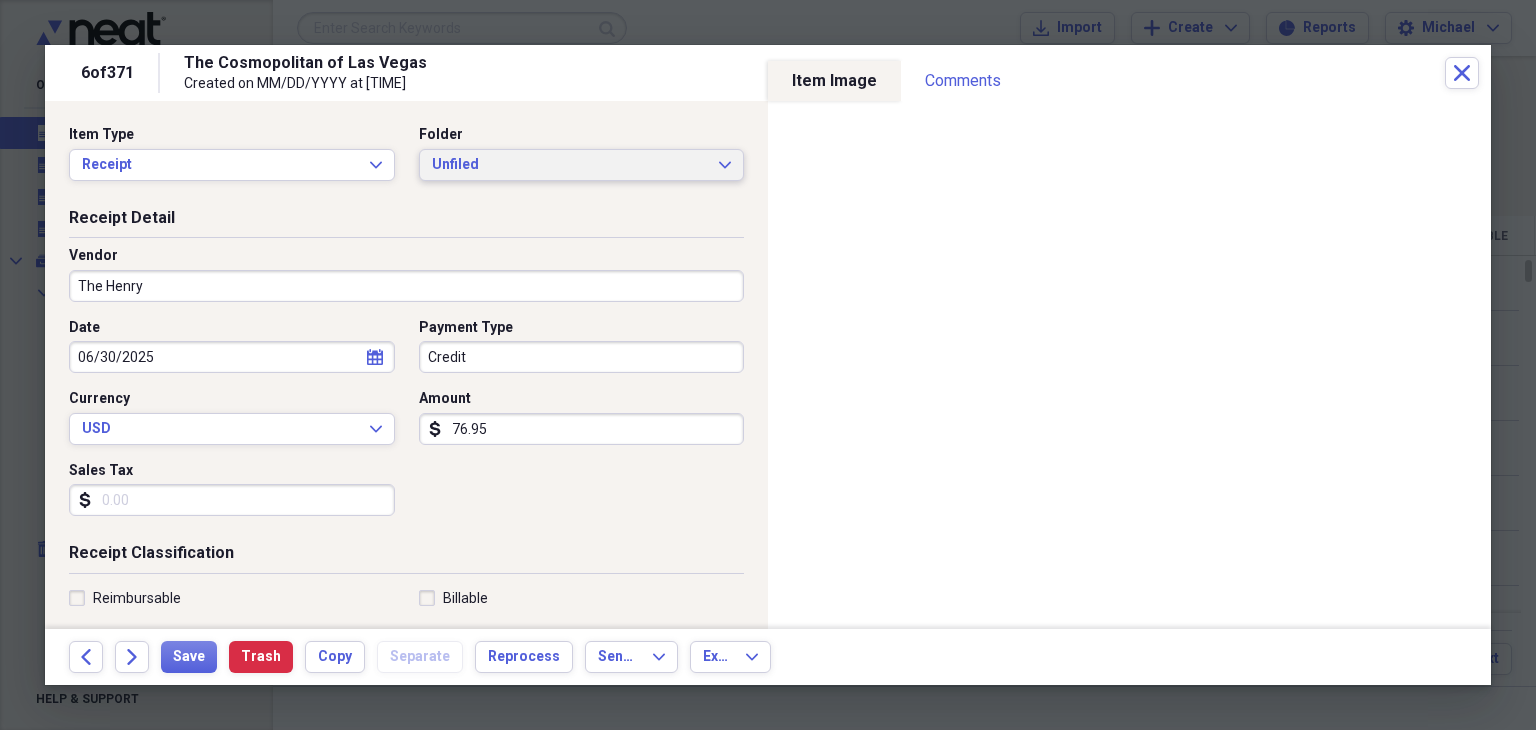 type on "The Henry" 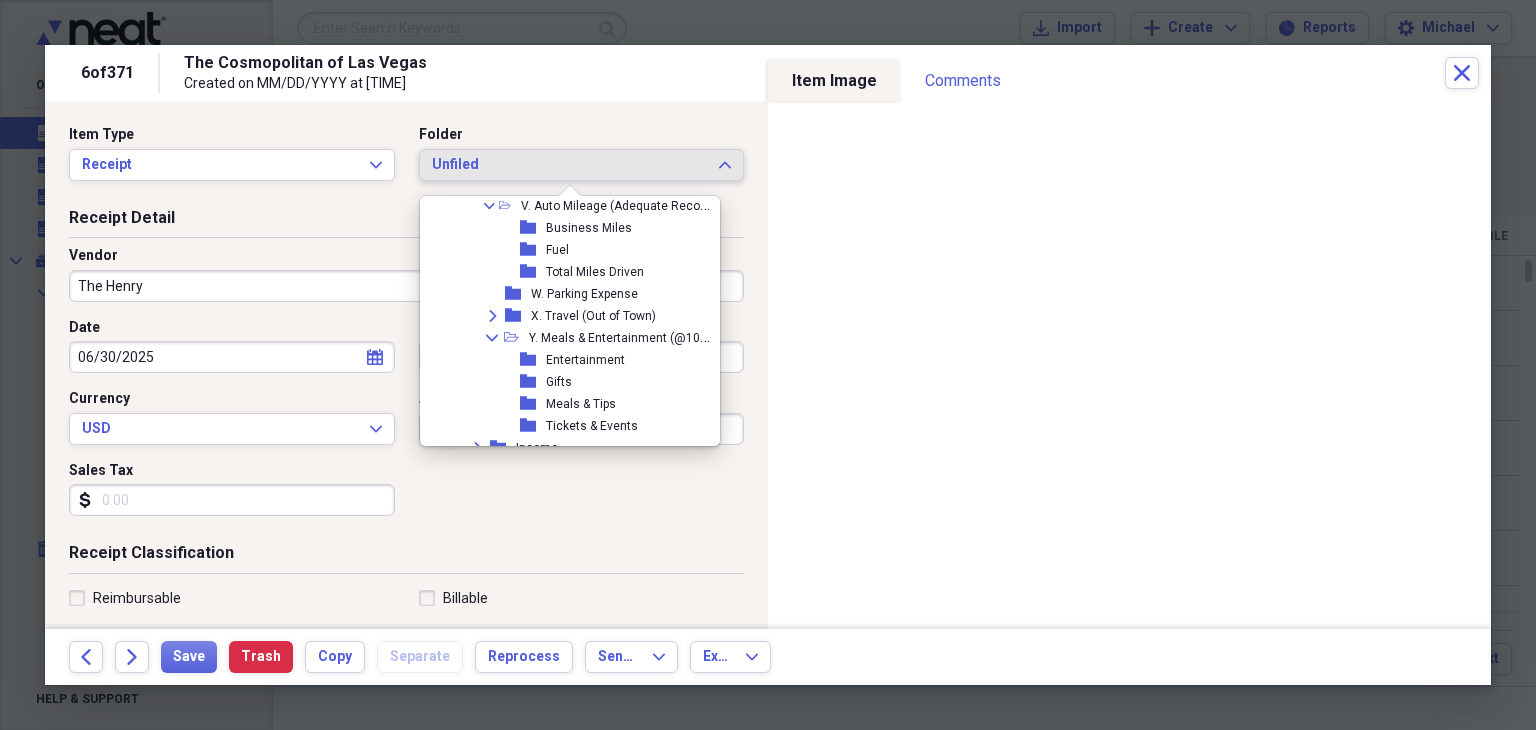 scroll, scrollTop: 968, scrollLeft: 0, axis: vertical 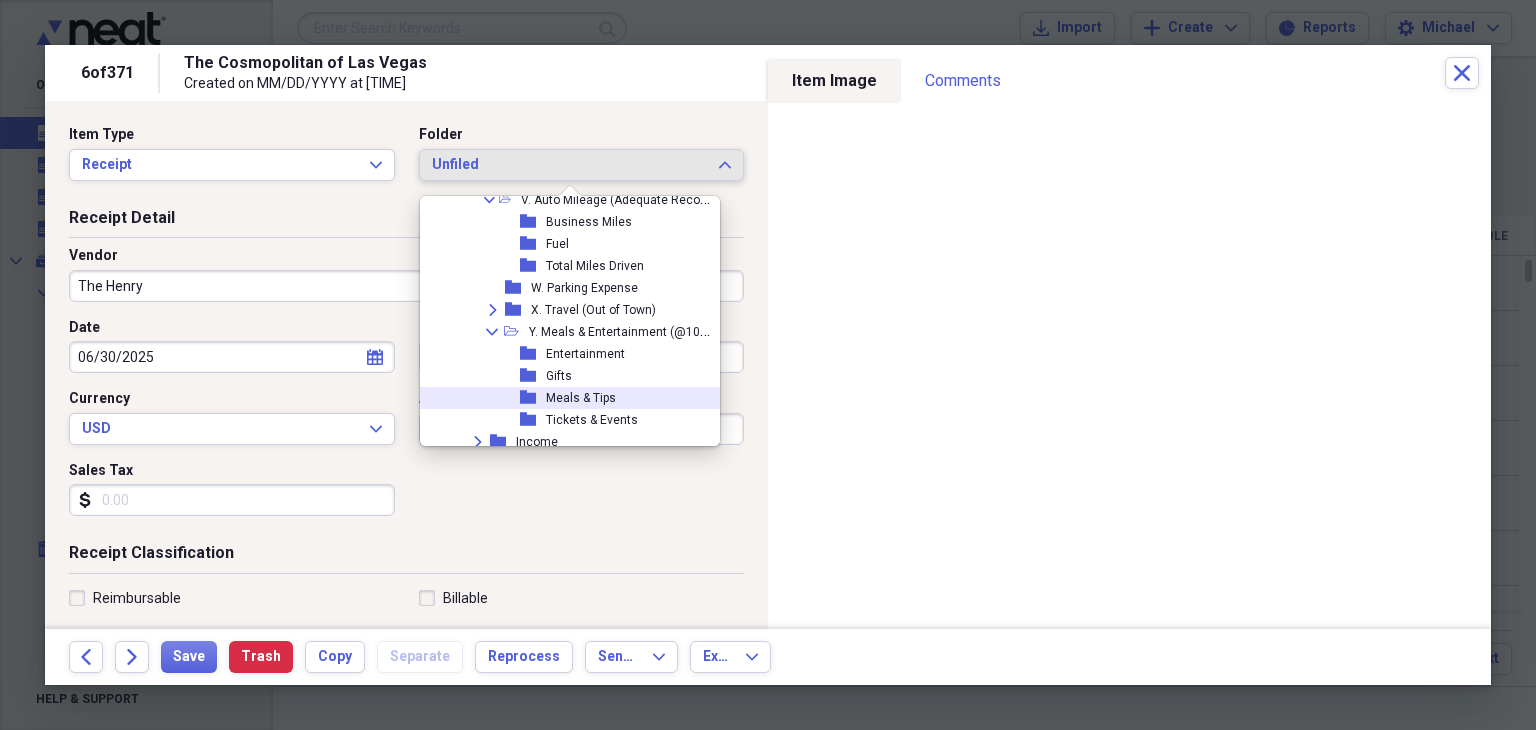 click on "Meals & Tips" at bounding box center (581, 398) 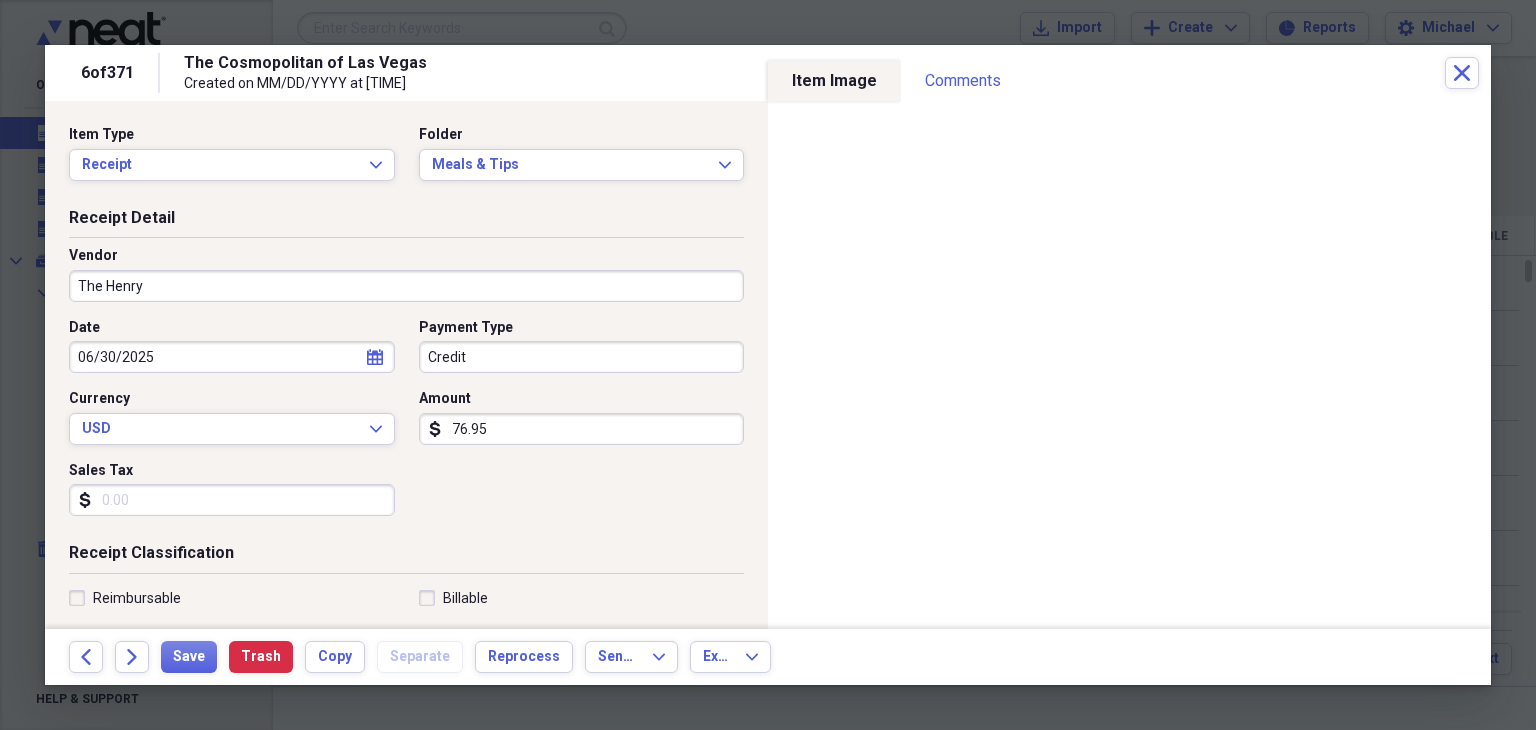 click on "Sales Tax" at bounding box center (232, 500) 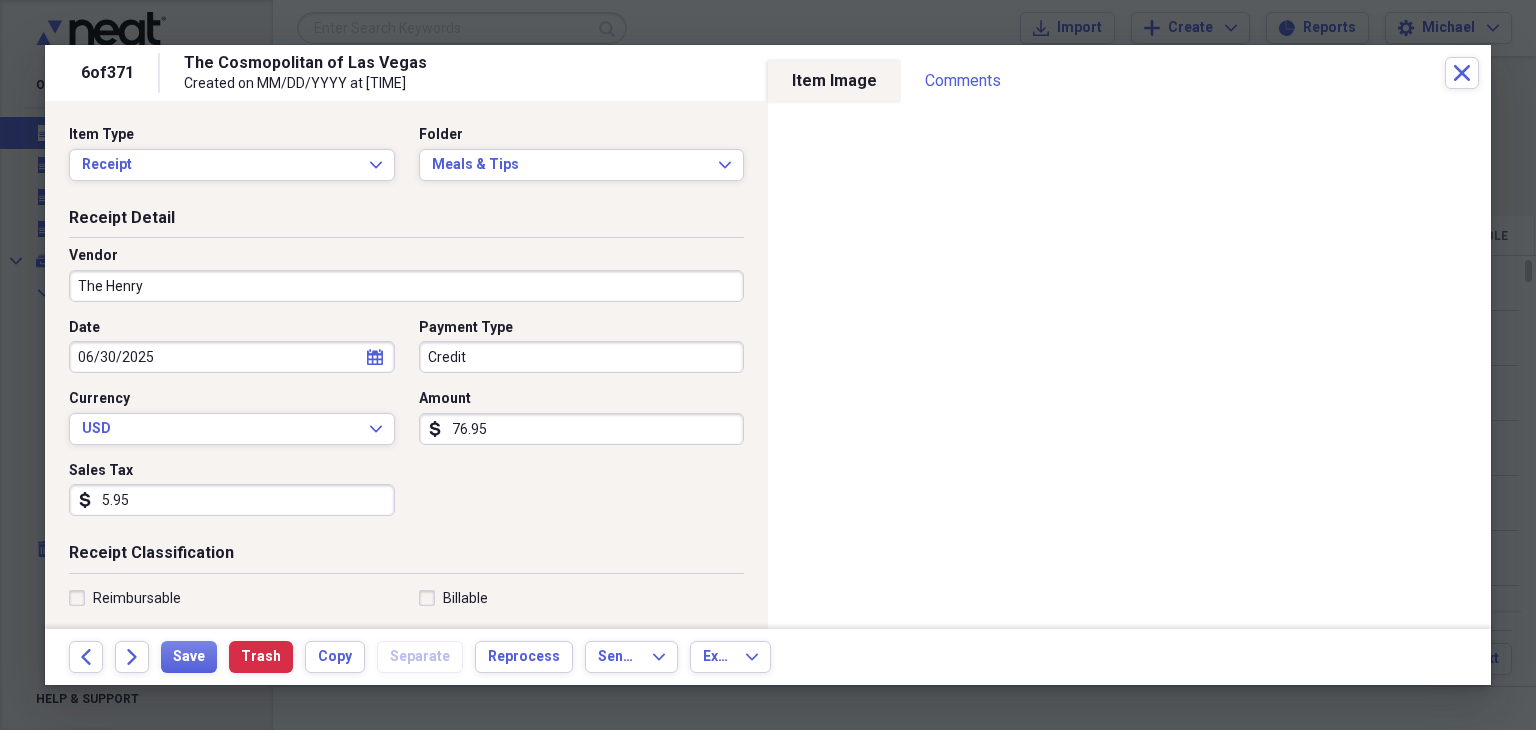 type on "5.95" 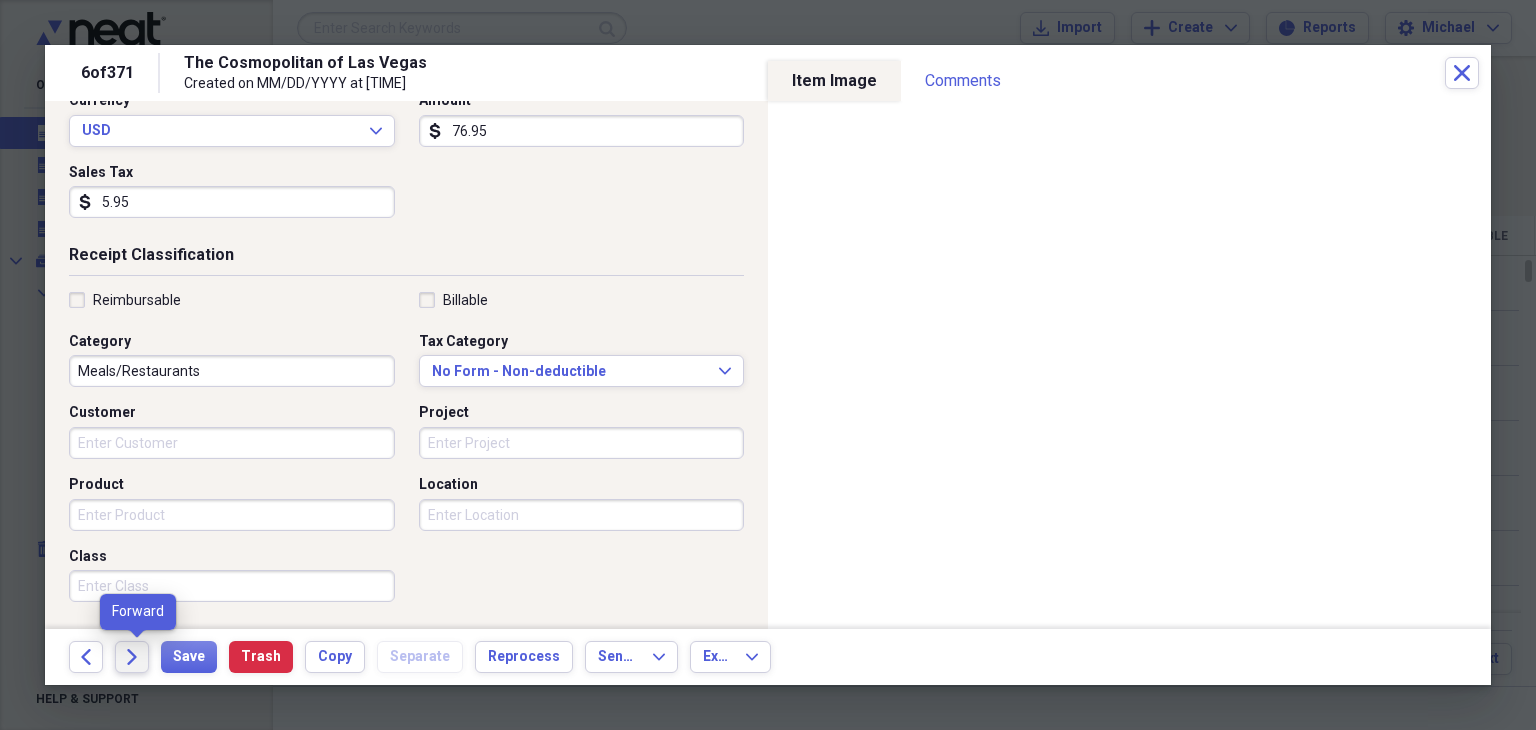 click on "Forward" 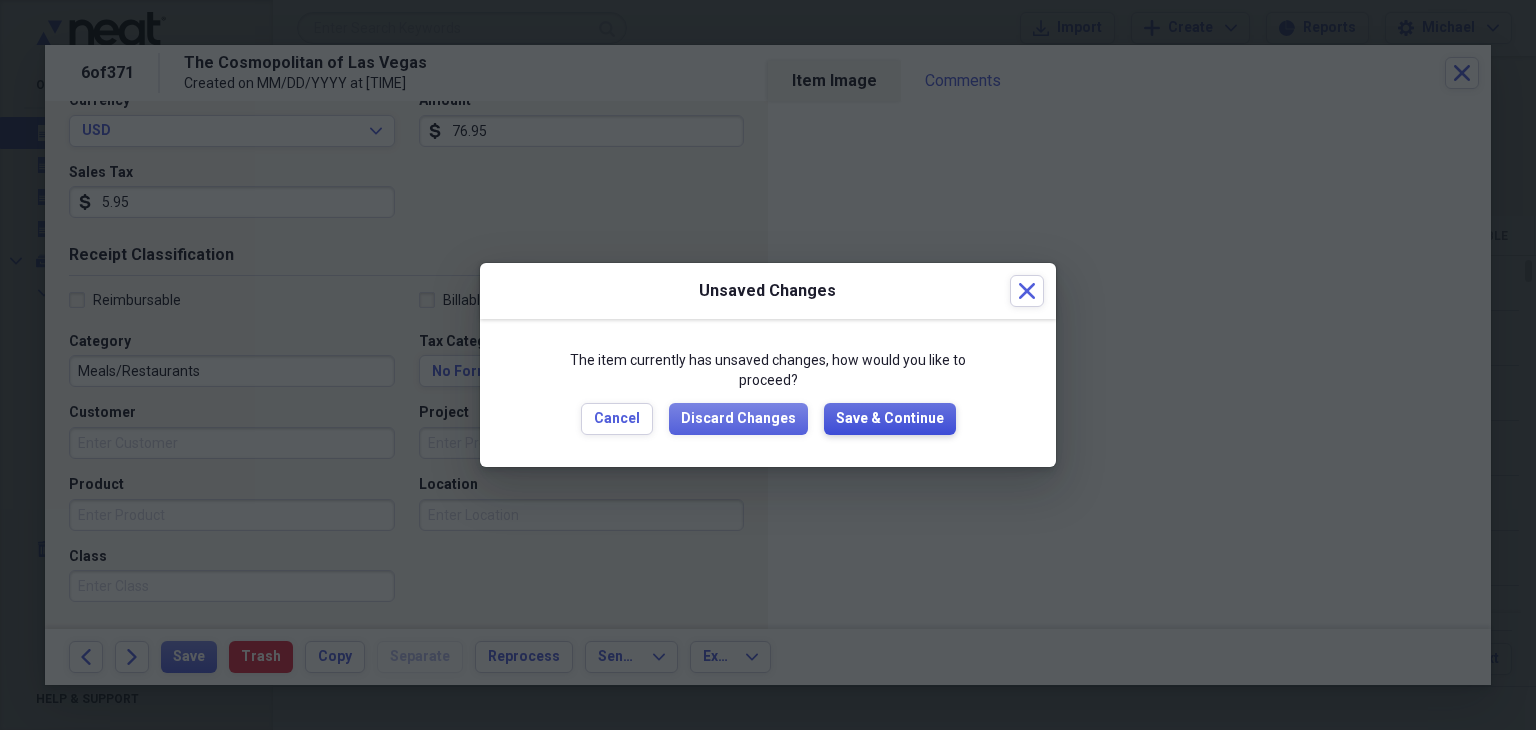 click on "Save & Continue" at bounding box center (890, 419) 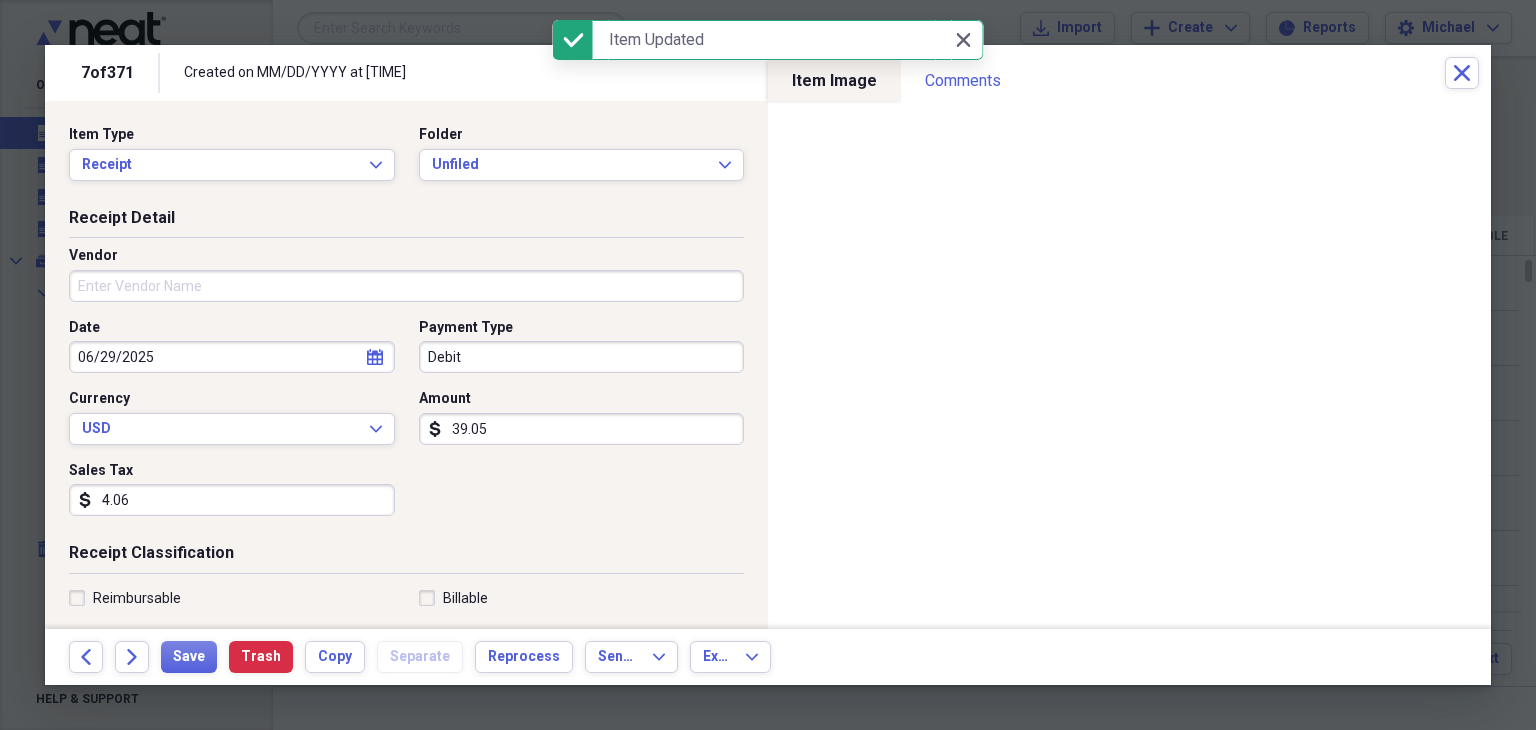 click on "Vendor" at bounding box center [406, 256] 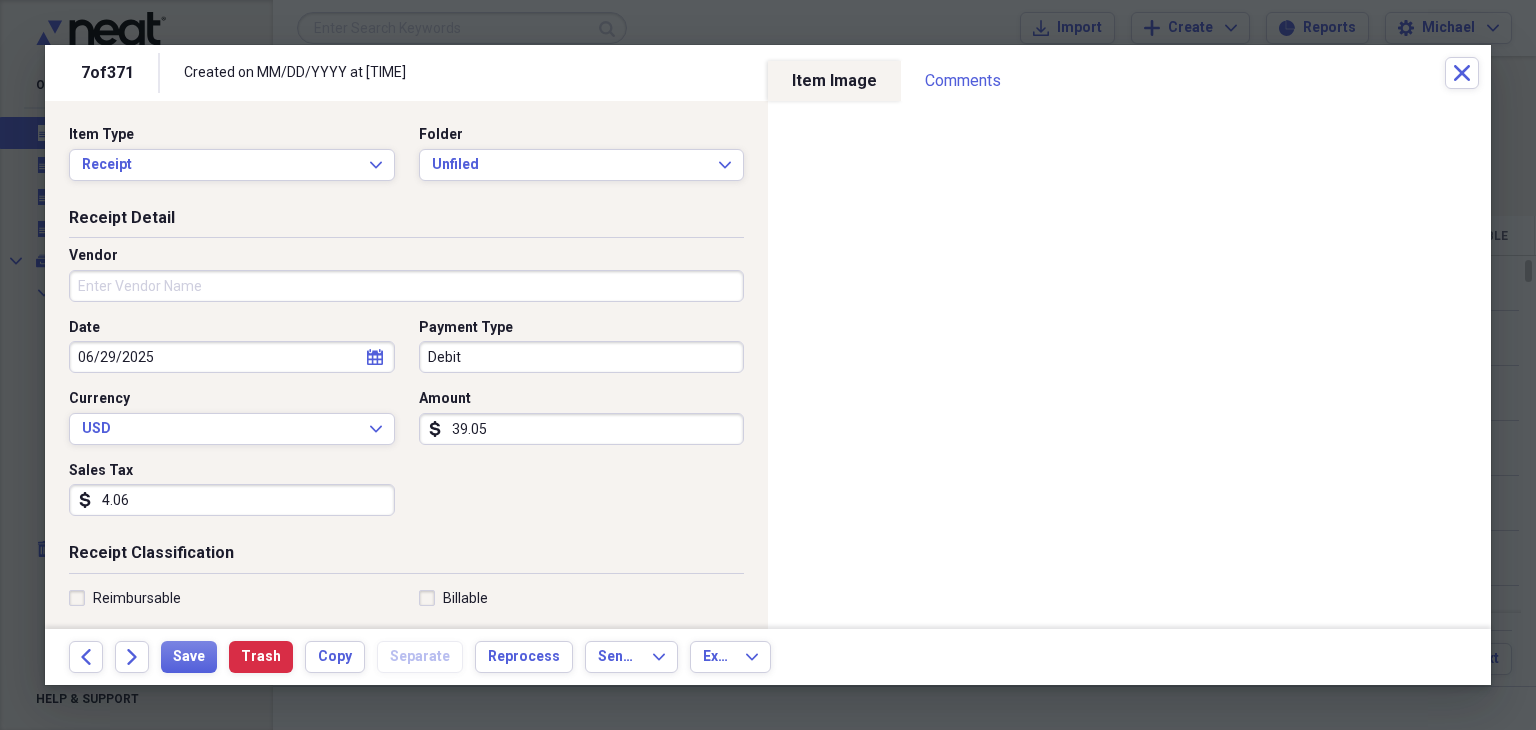 click on "Vendor" at bounding box center [406, 286] 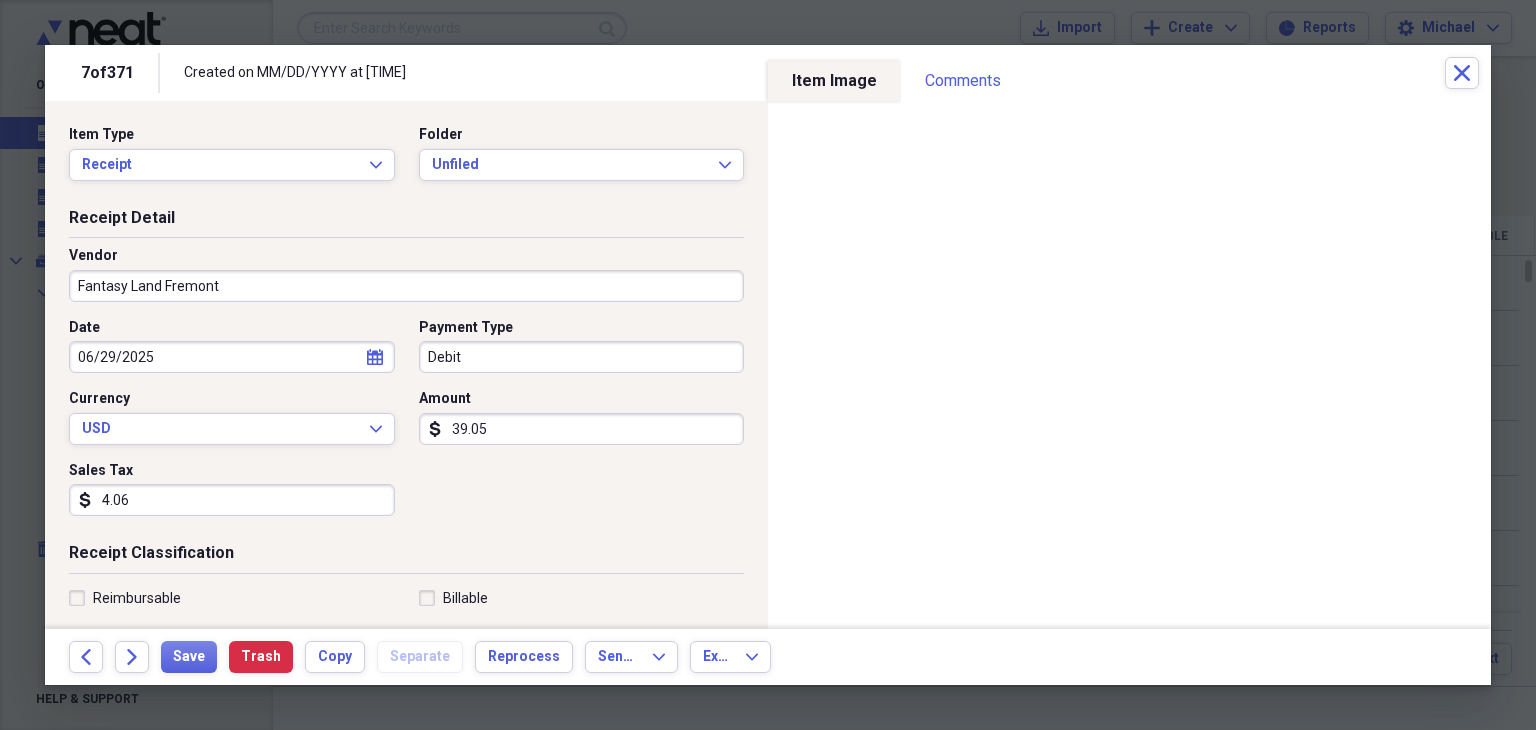 type on "Fantasy Land Fremont" 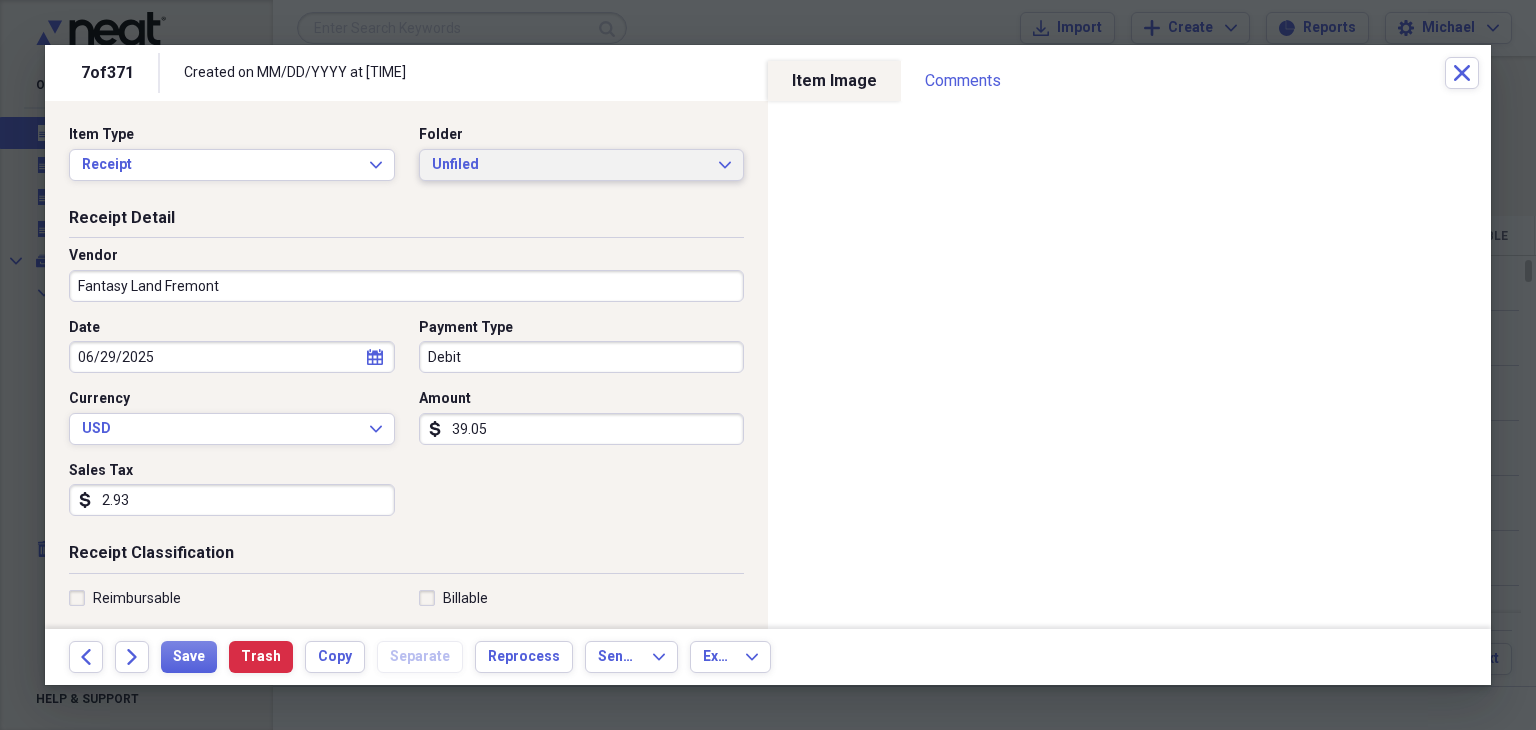 type on "2.93" 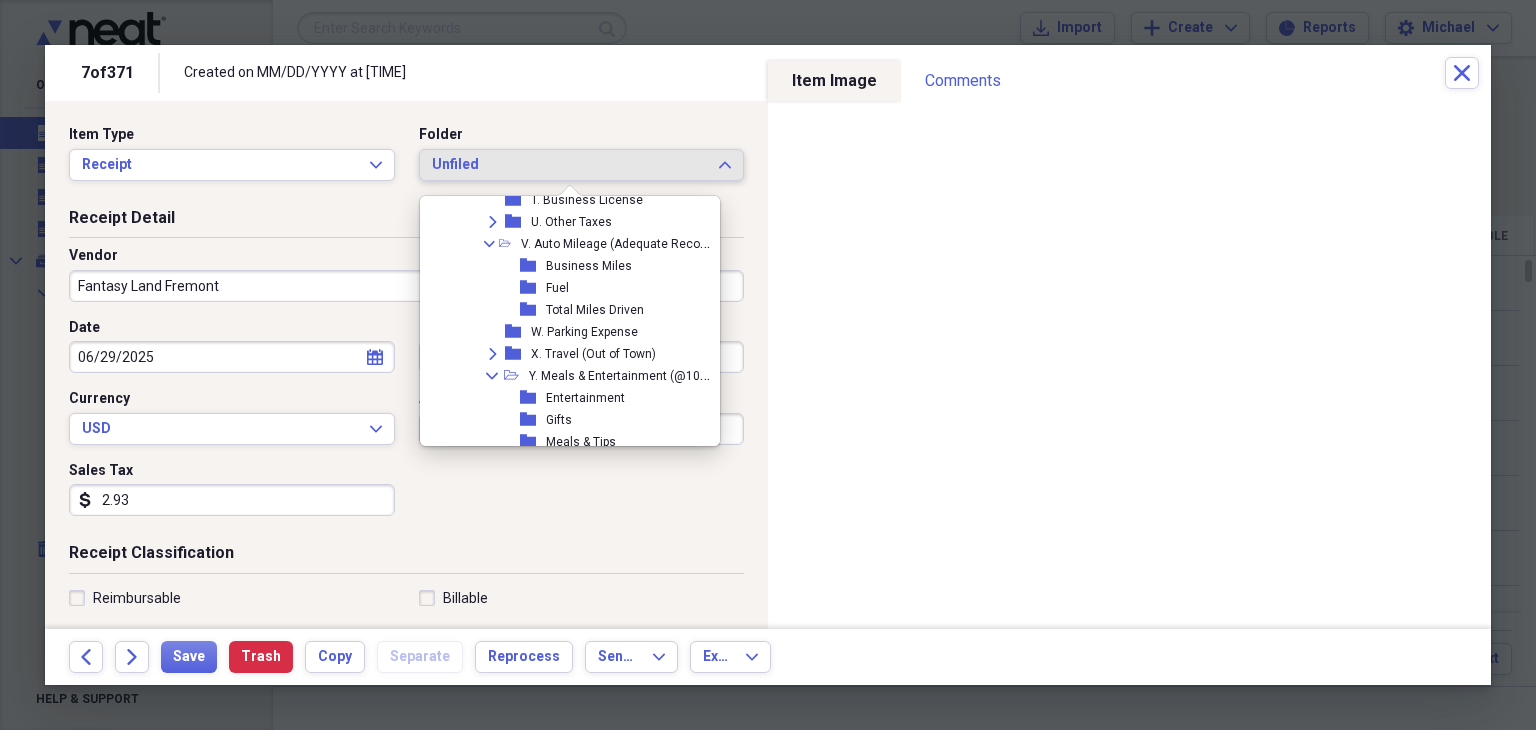 scroll, scrollTop: 1012, scrollLeft: 0, axis: vertical 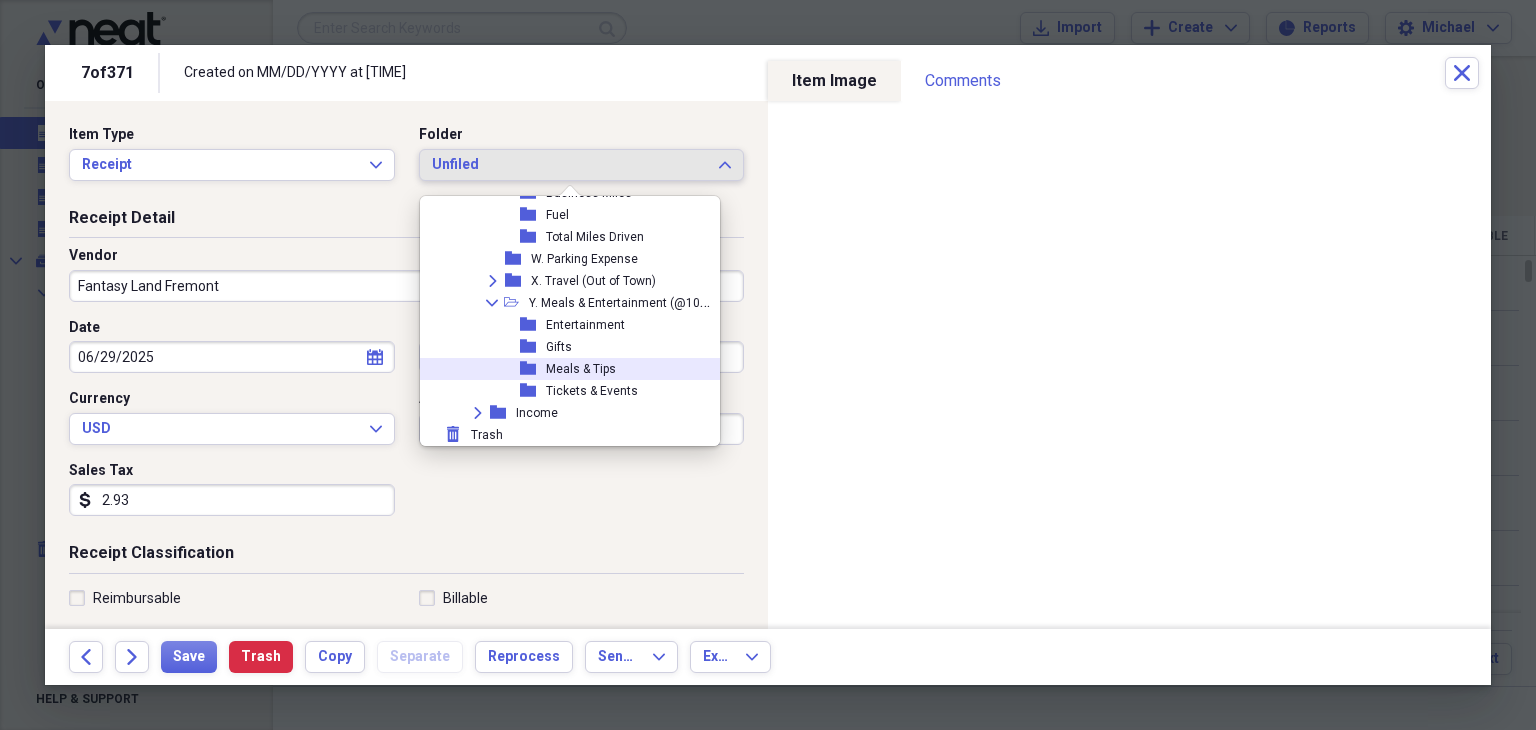 click on "Meals & Tips" at bounding box center [581, 369] 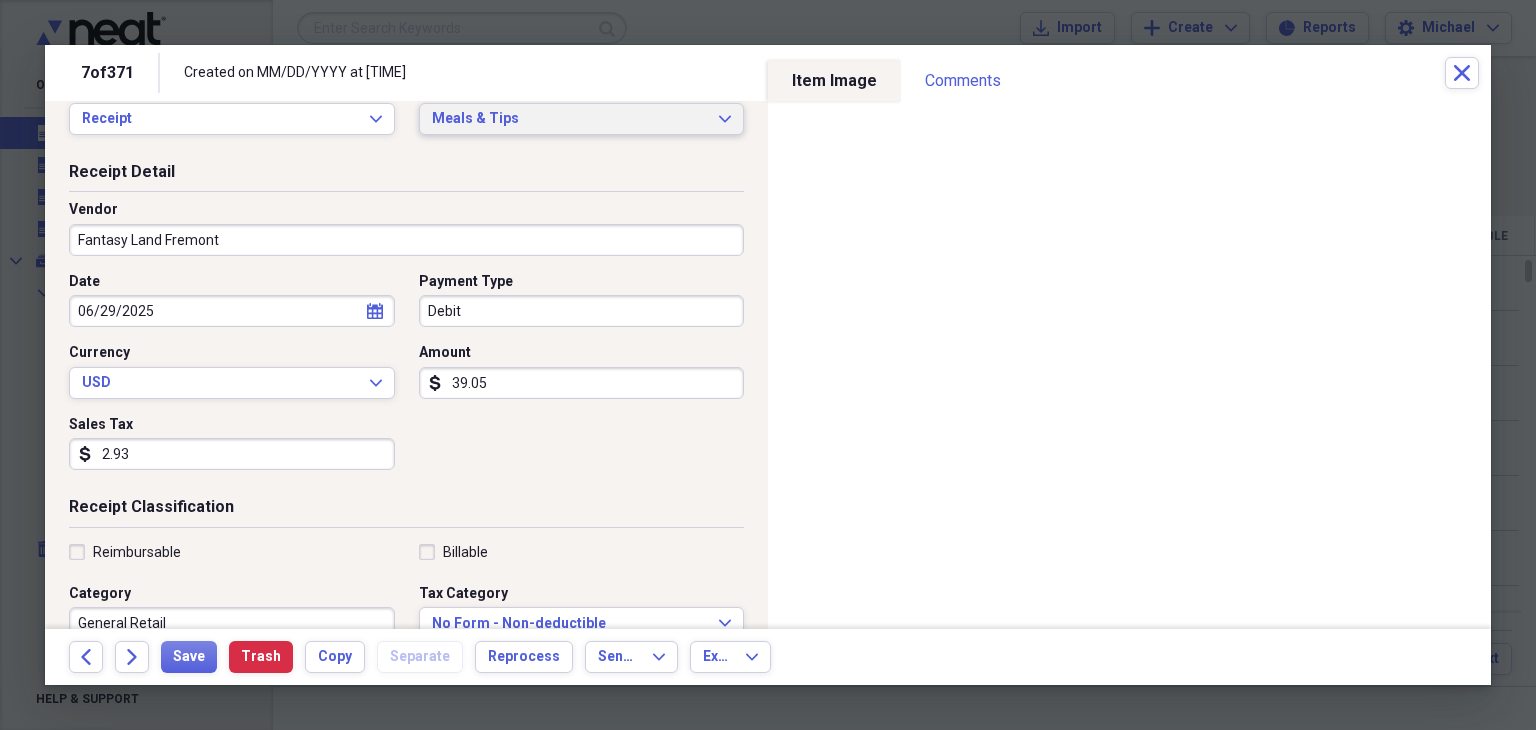 scroll, scrollTop: 0, scrollLeft: 0, axis: both 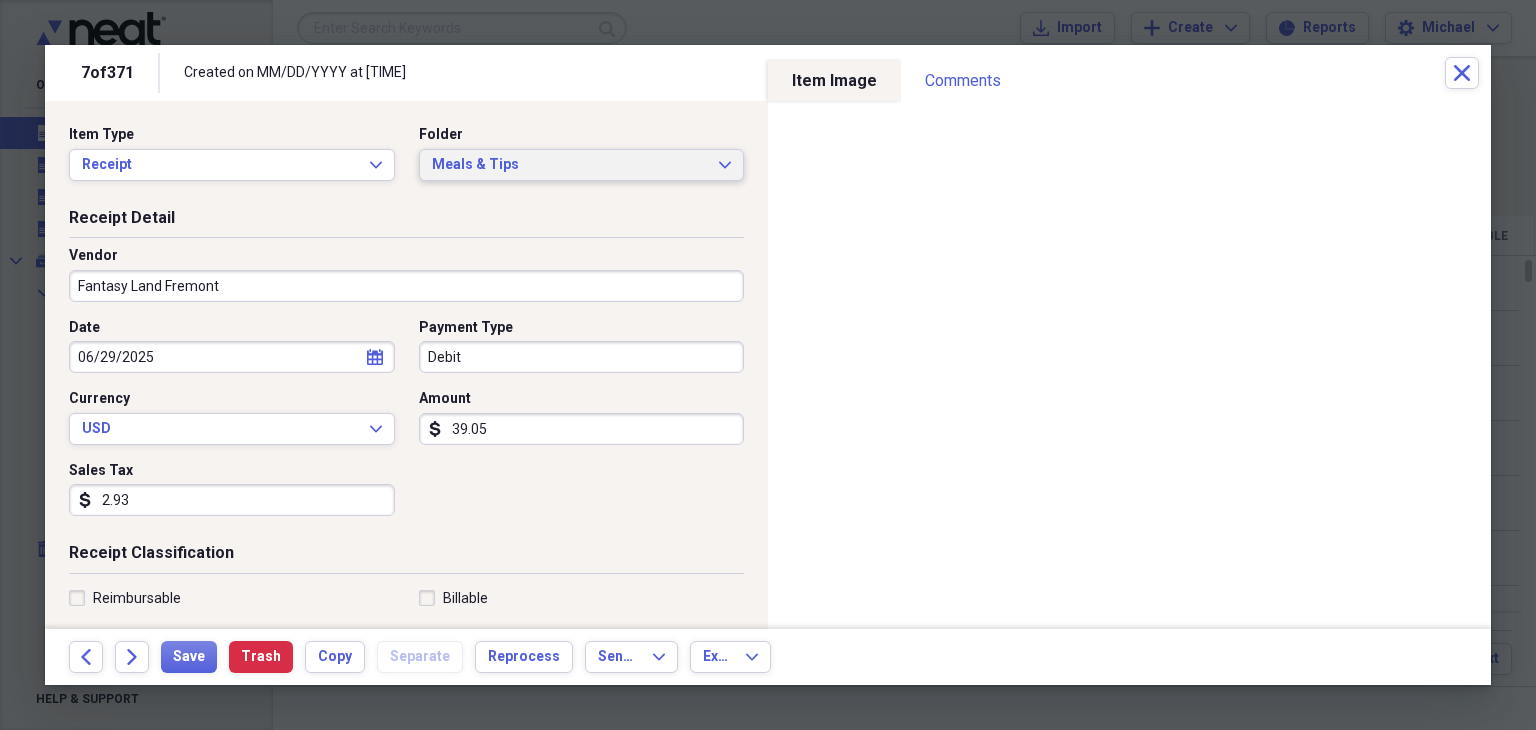 click on "Meals & Tips" at bounding box center [570, 165] 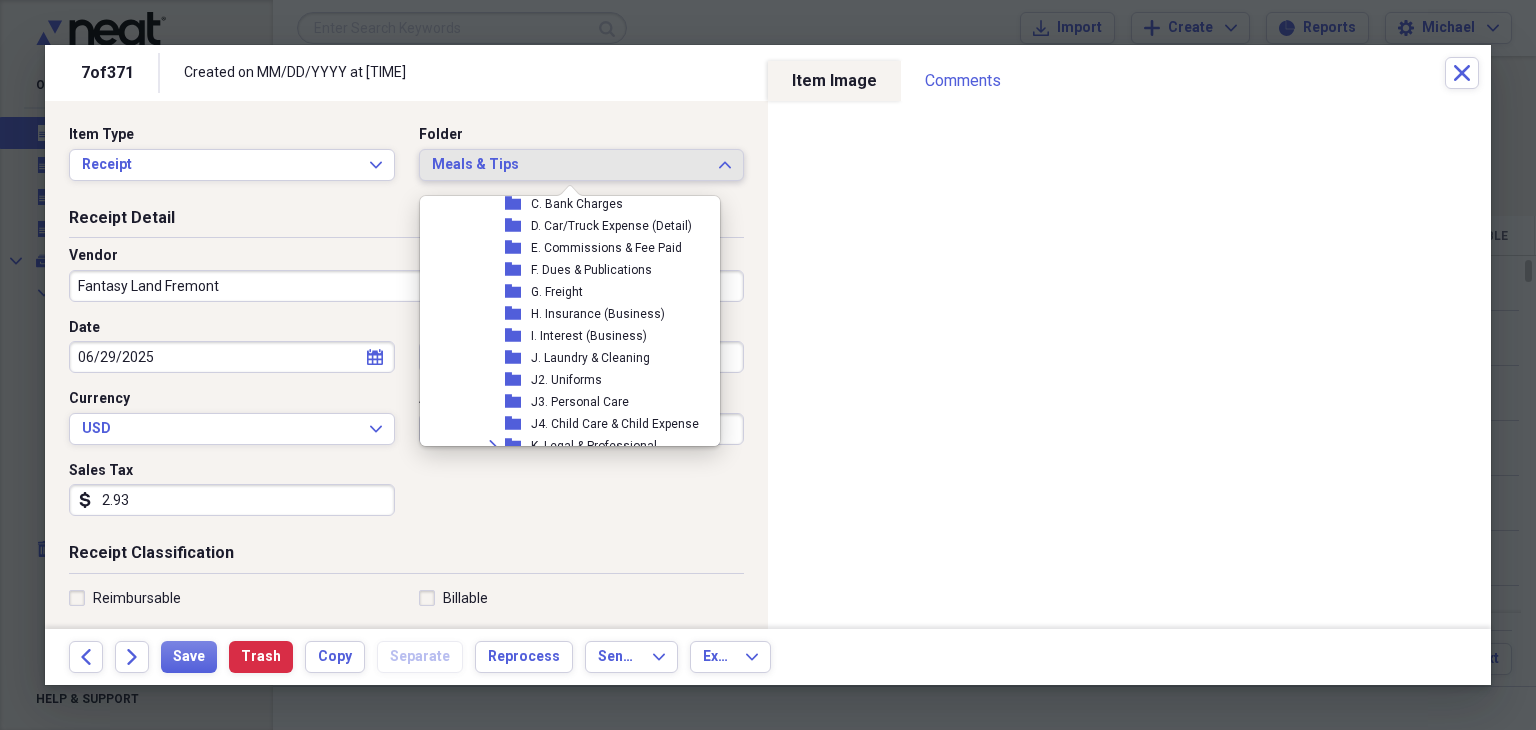 scroll, scrollTop: 459, scrollLeft: 0, axis: vertical 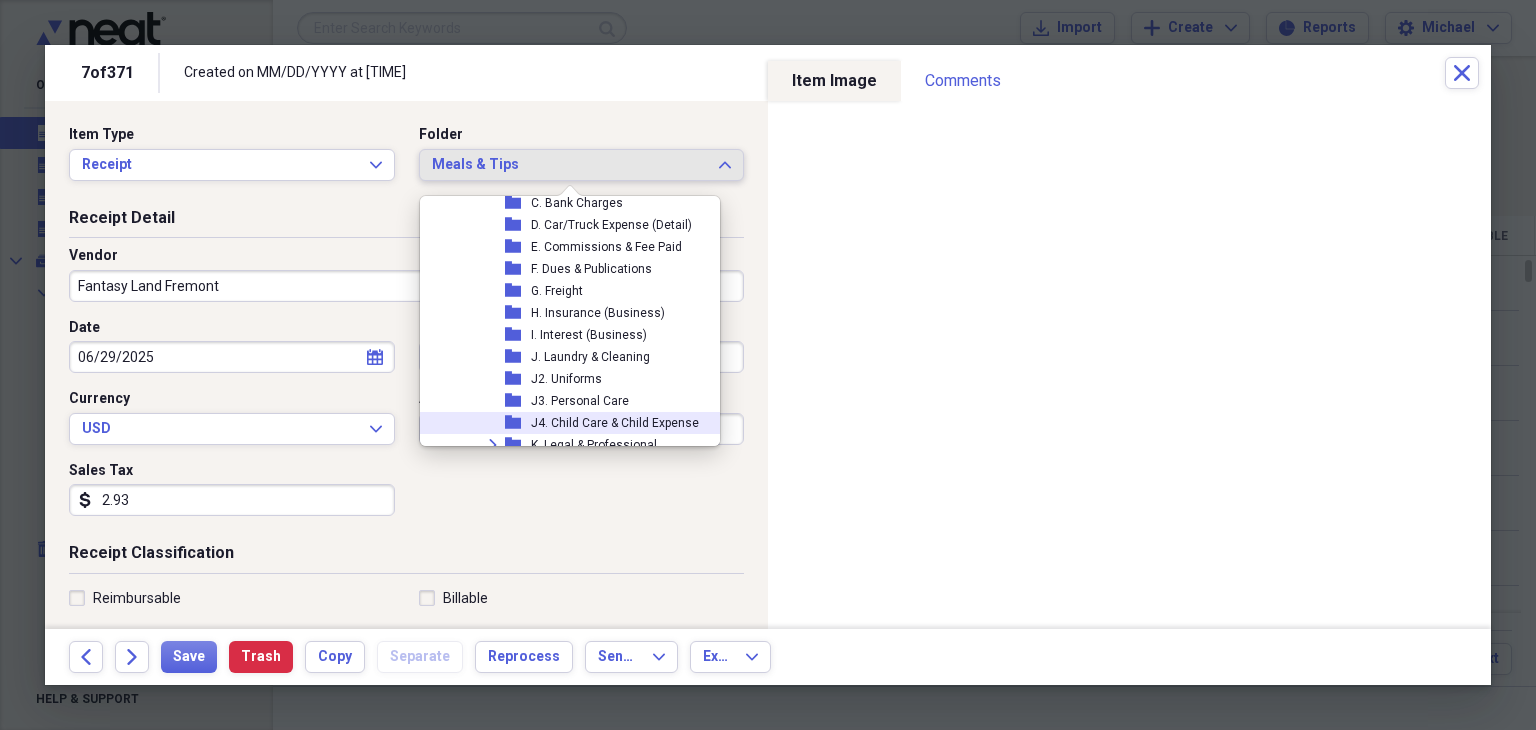 click on "J4. Child Care & Child Expense" at bounding box center (615, 423) 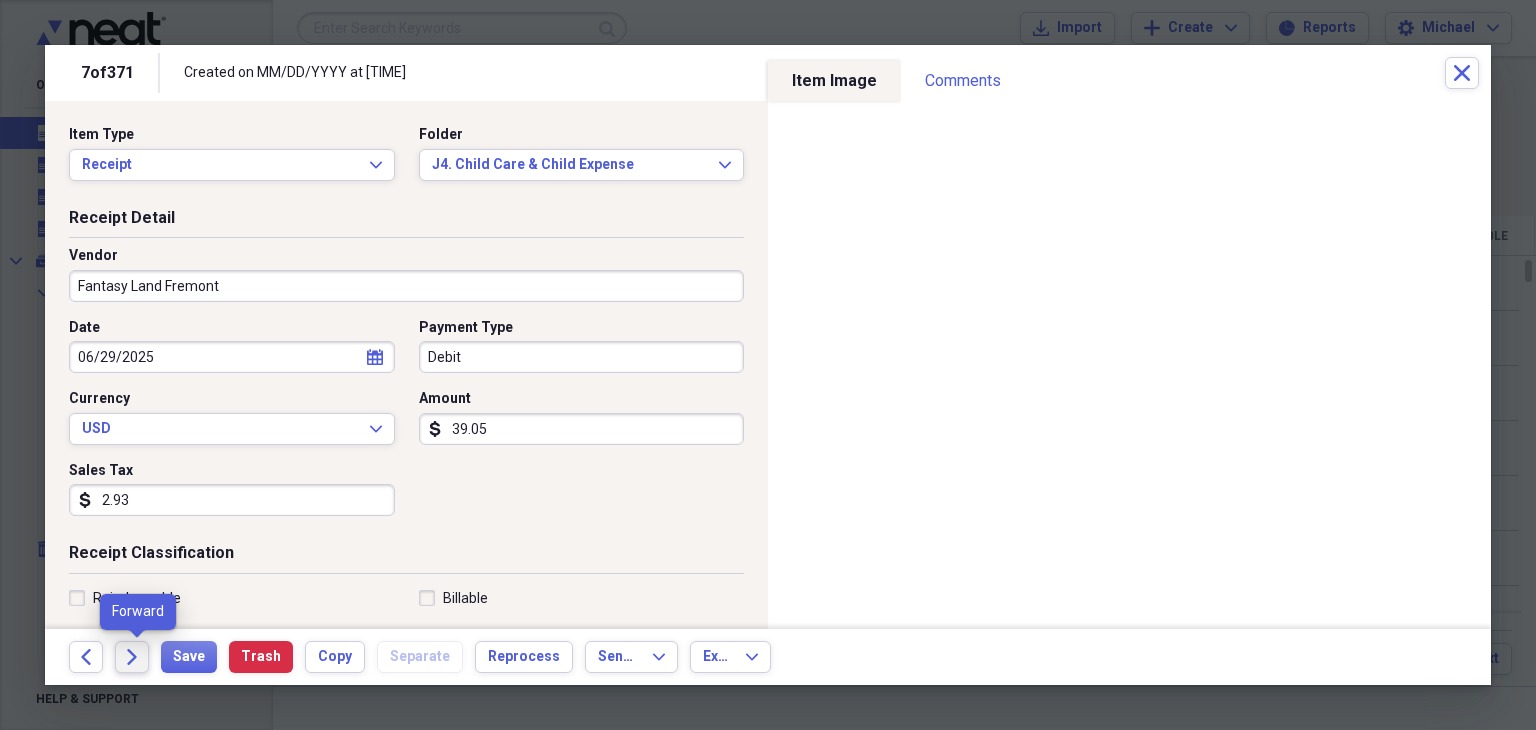click on "Forward" at bounding box center [132, 657] 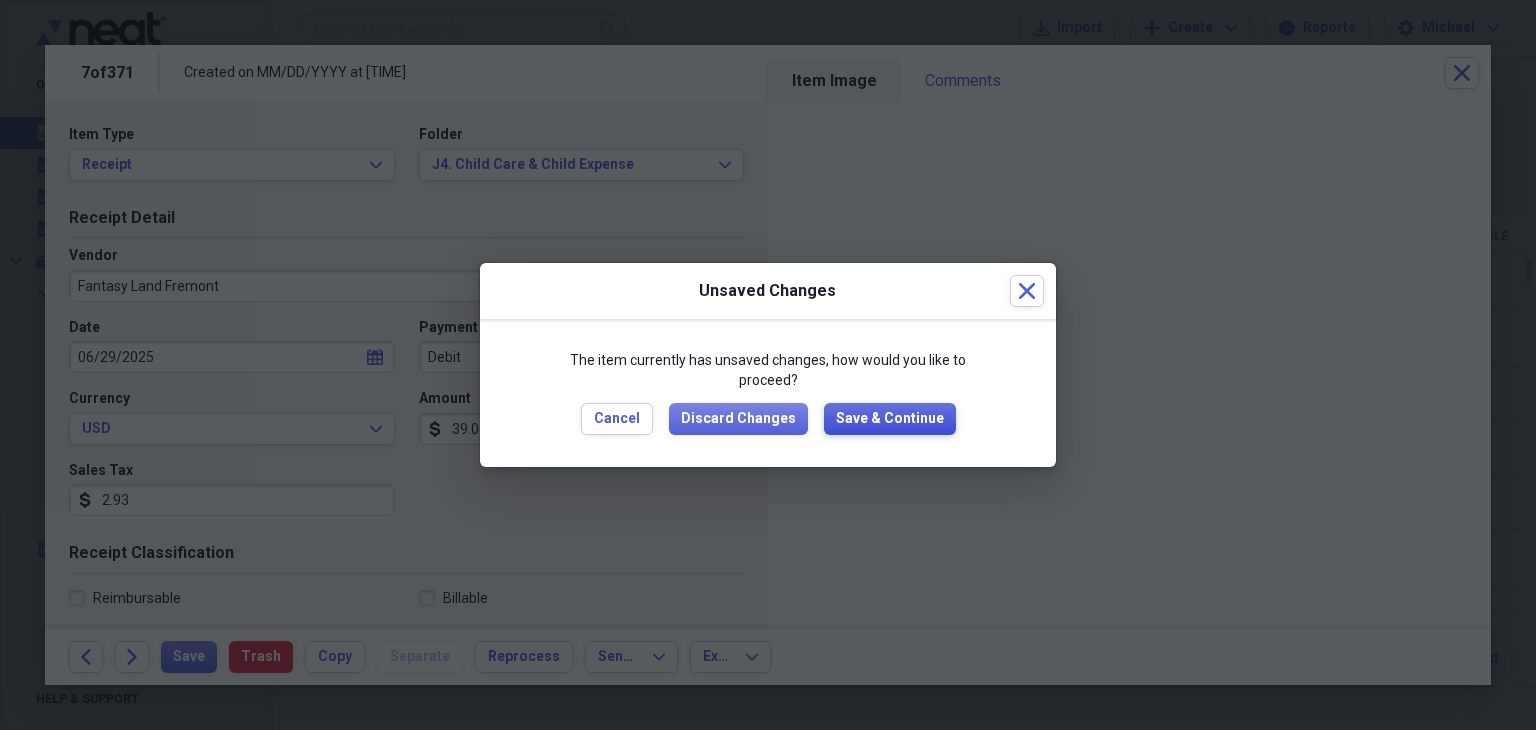 click on "Save & Continue" at bounding box center [890, 419] 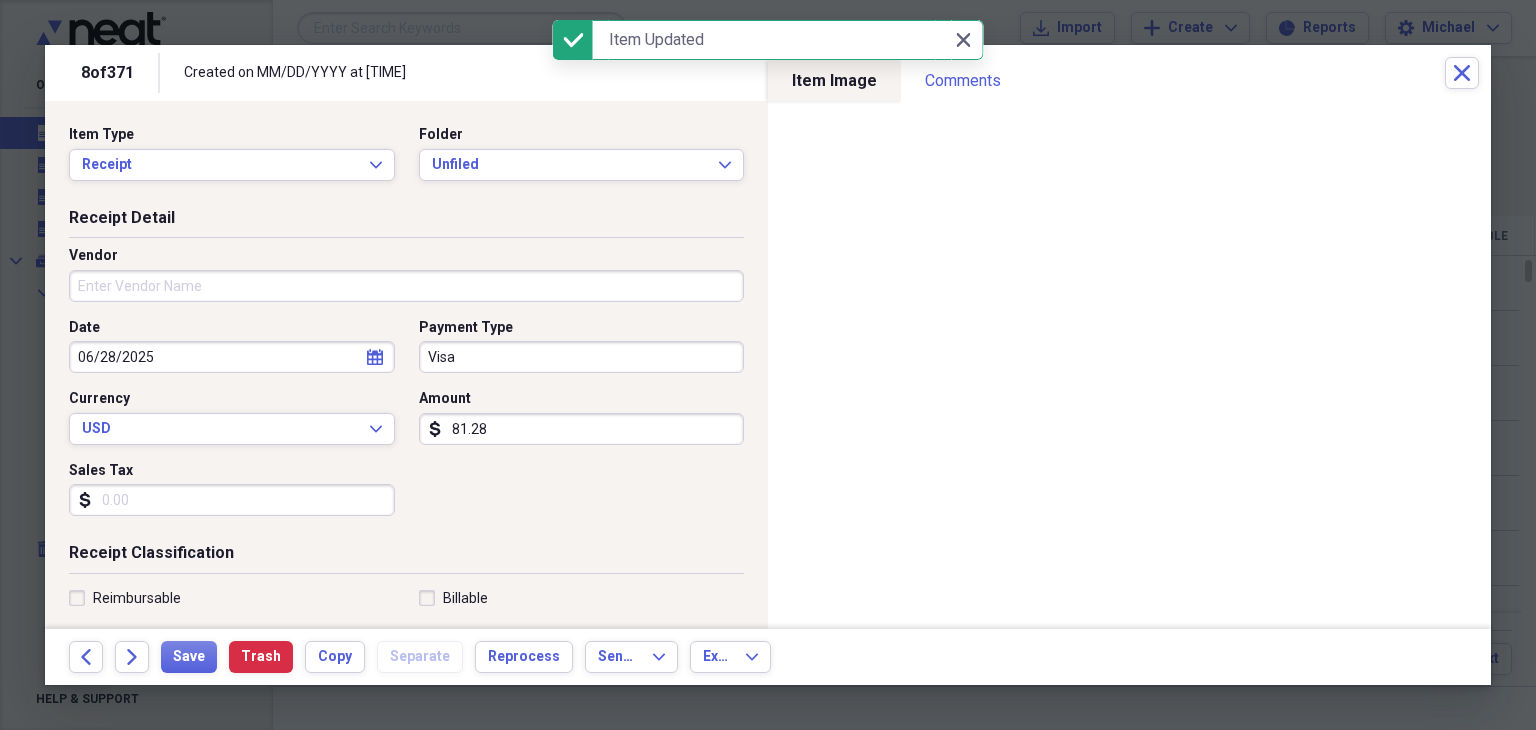 click on "Vendor" at bounding box center [406, 286] 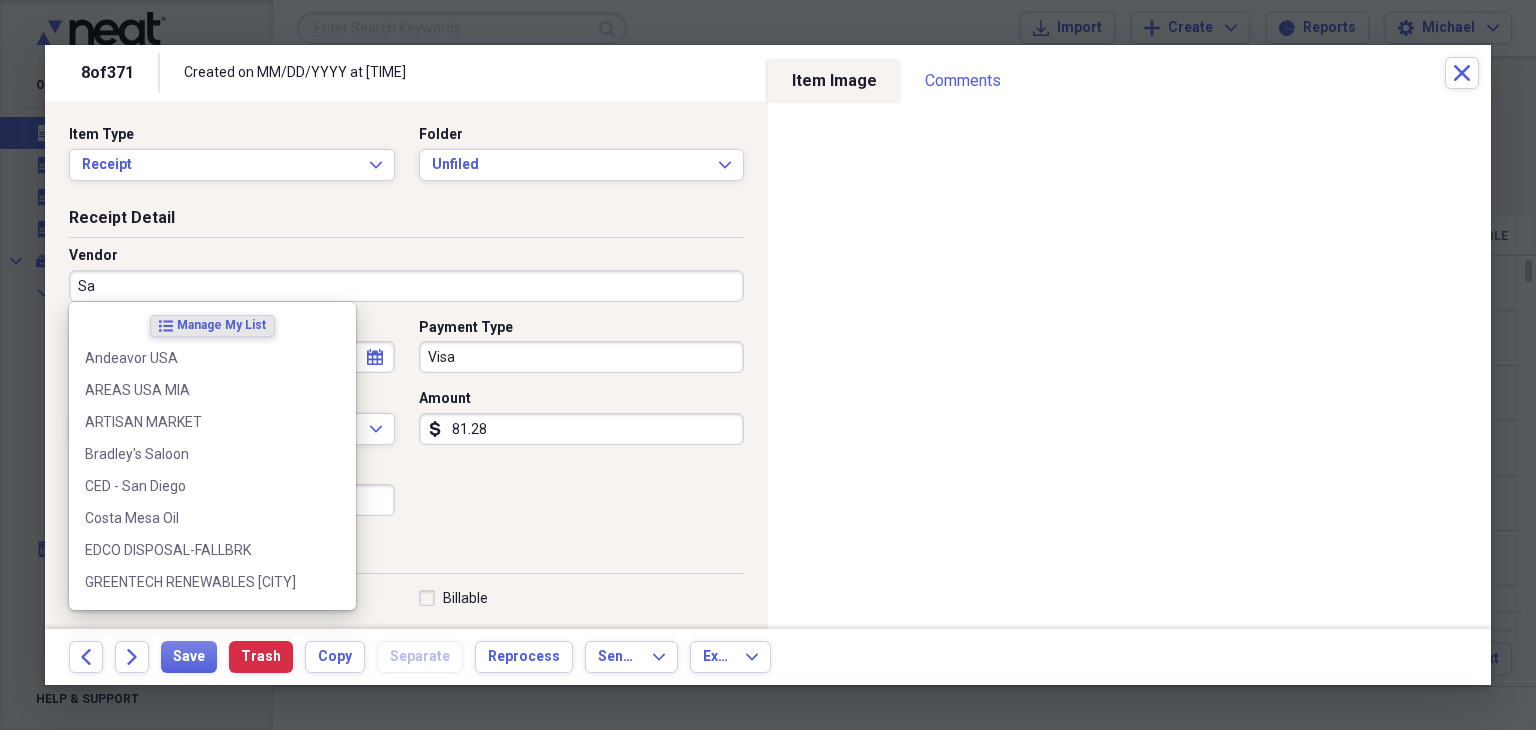 type on "S" 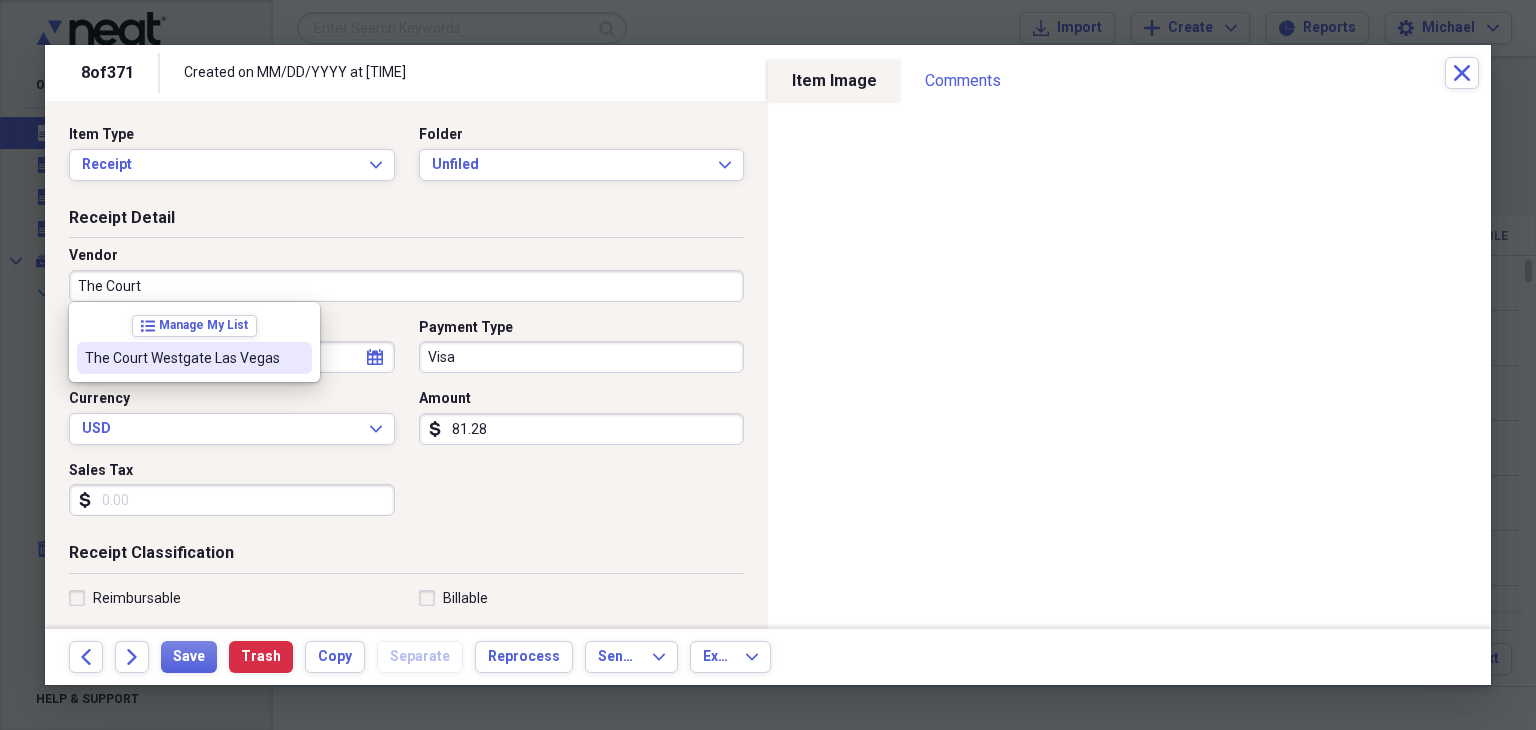 click at bounding box center [296, 358] 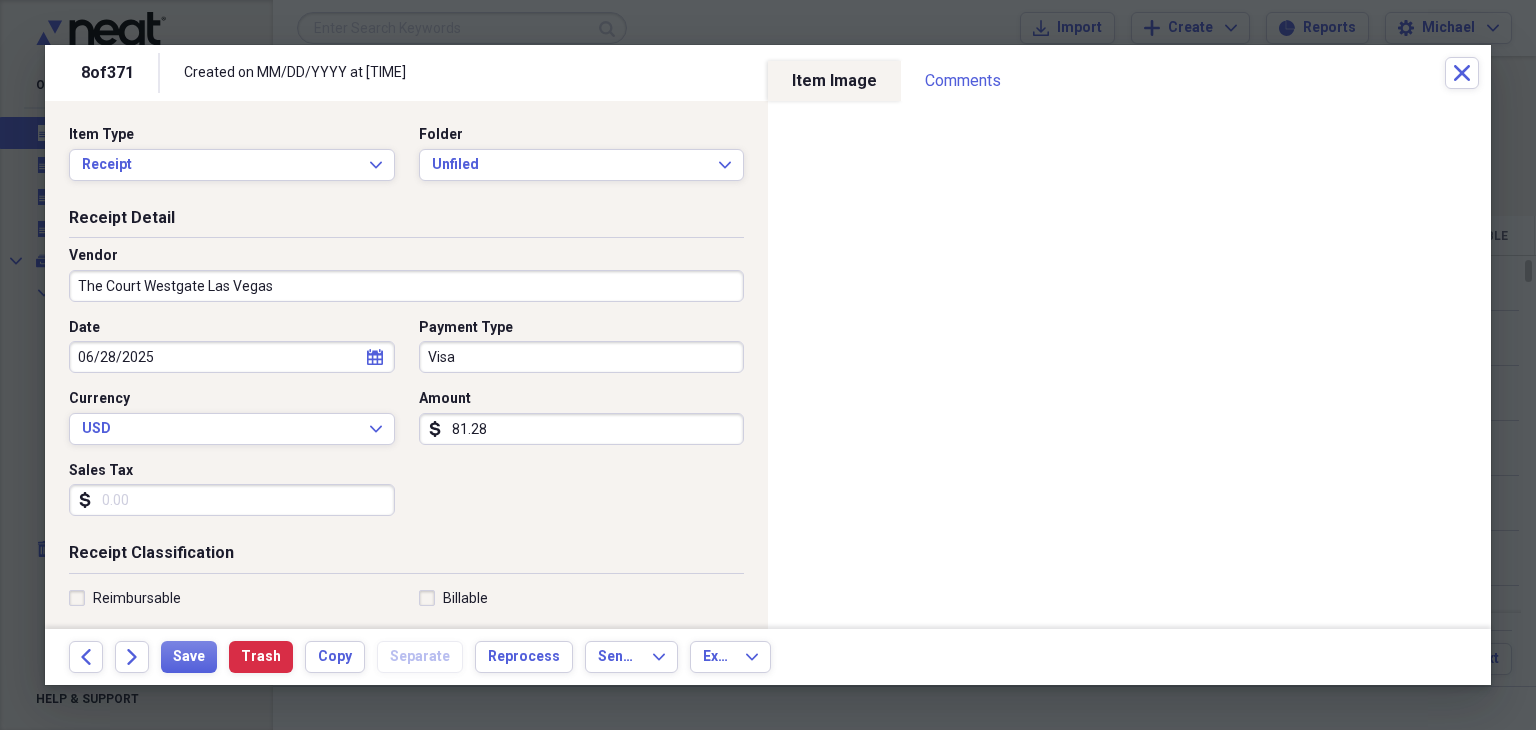 type on "Meals/Restaurant" 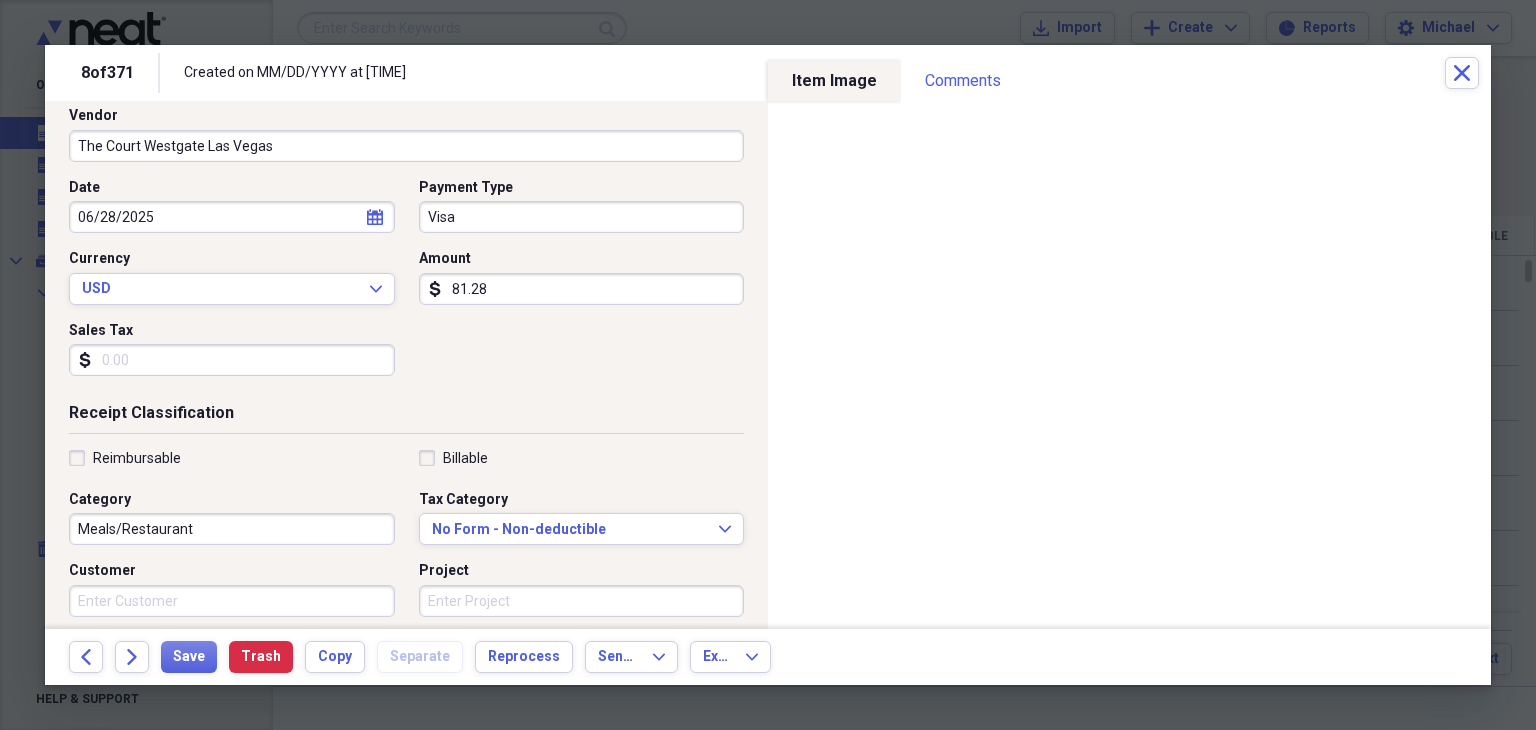 scroll, scrollTop: 144, scrollLeft: 0, axis: vertical 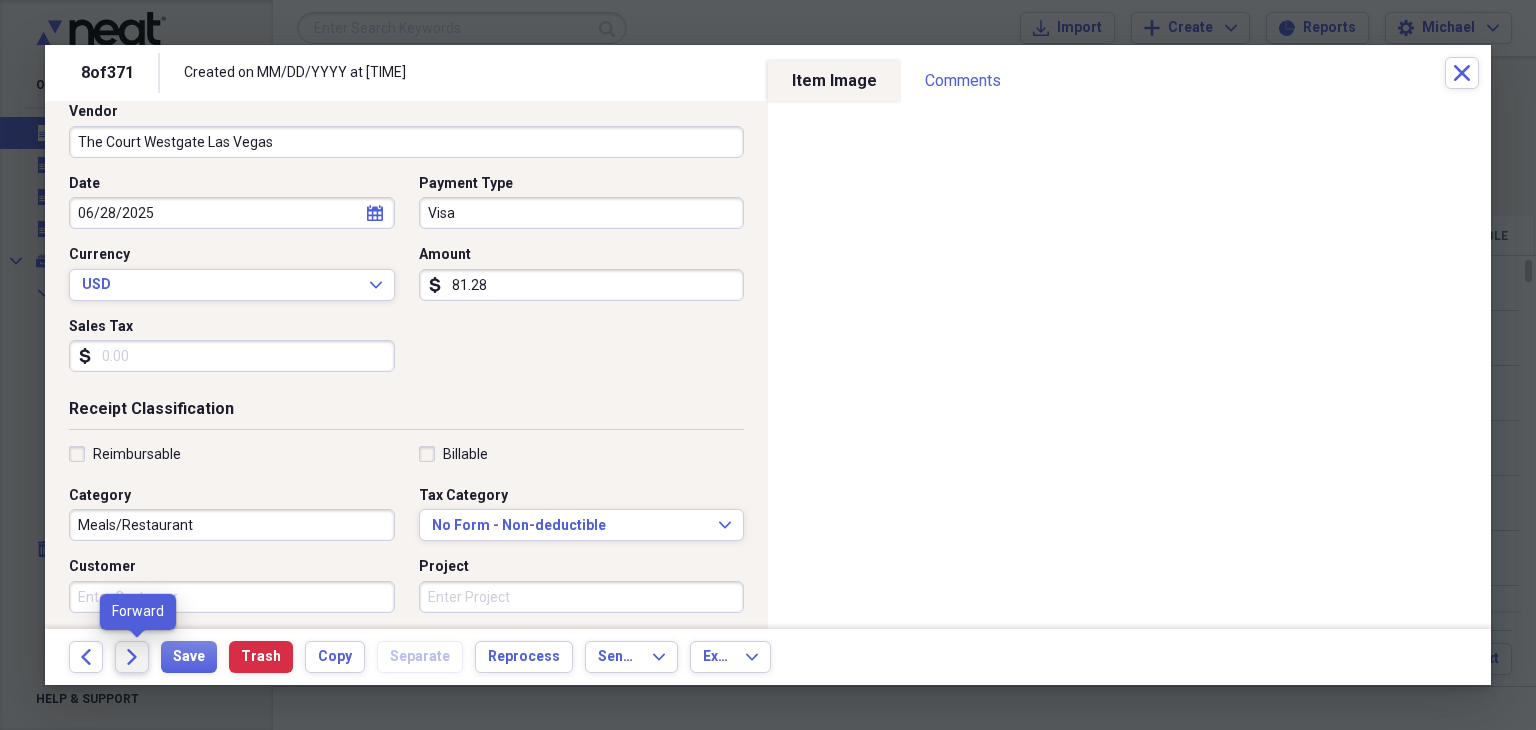 click on "Forward" at bounding box center (132, 657) 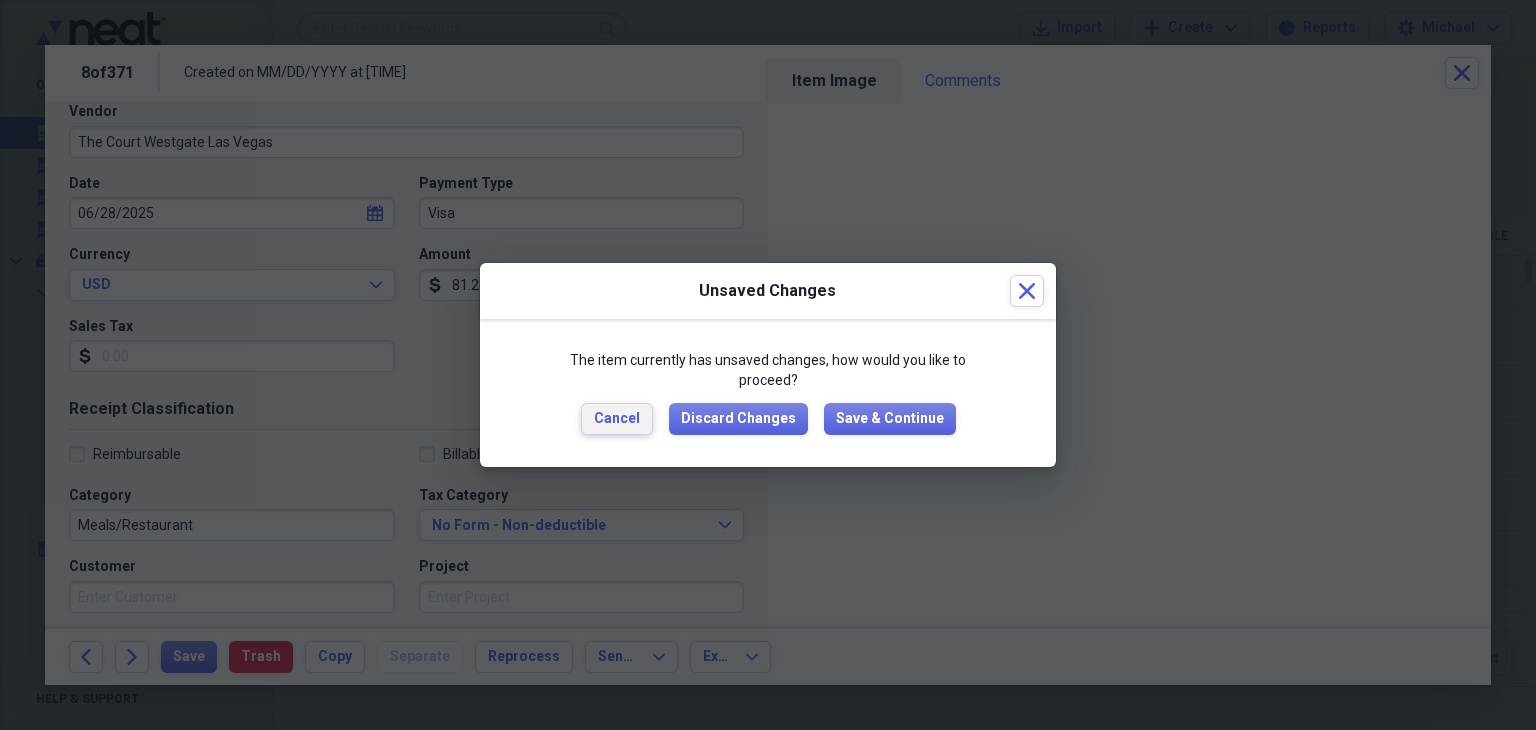 click on "Cancel" at bounding box center [617, 419] 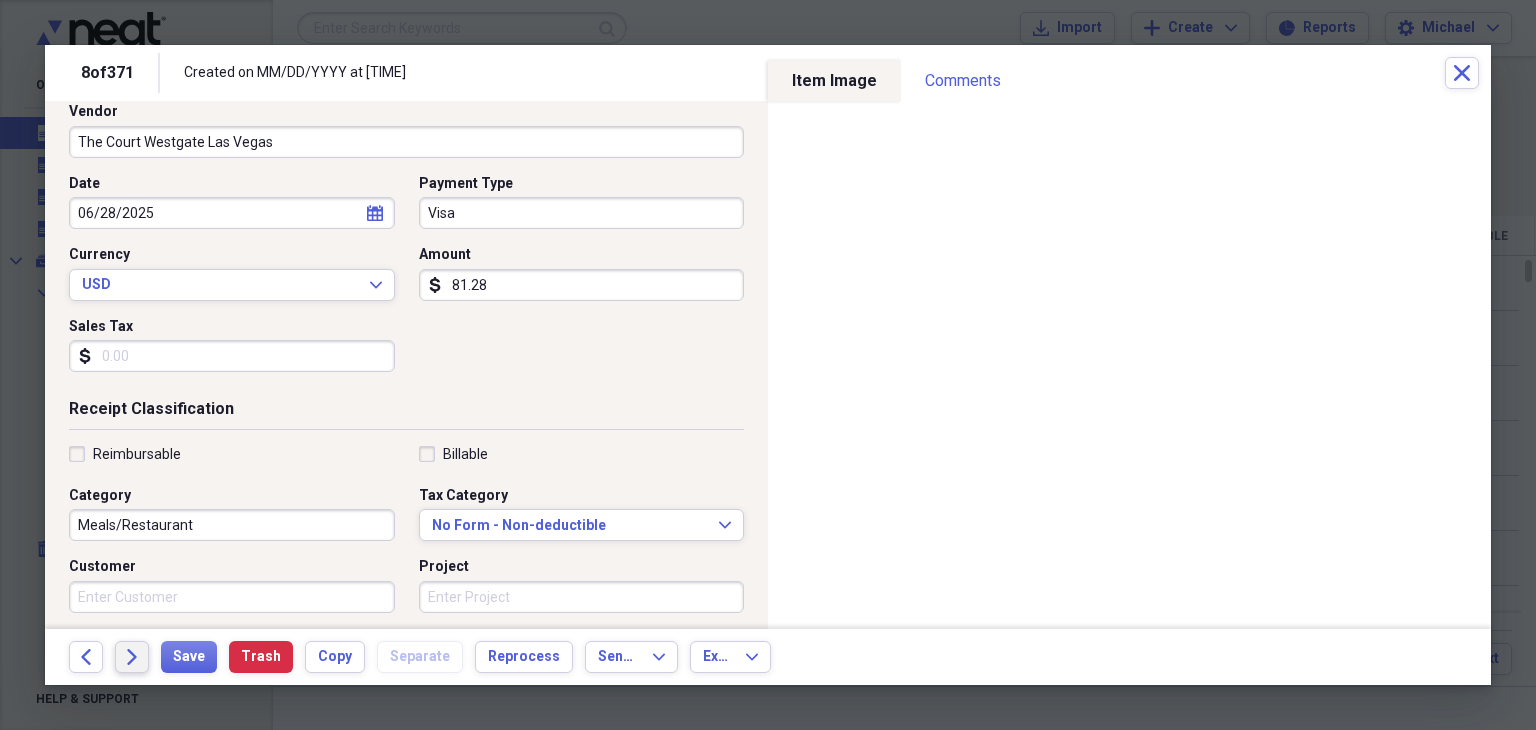 scroll, scrollTop: 0, scrollLeft: 0, axis: both 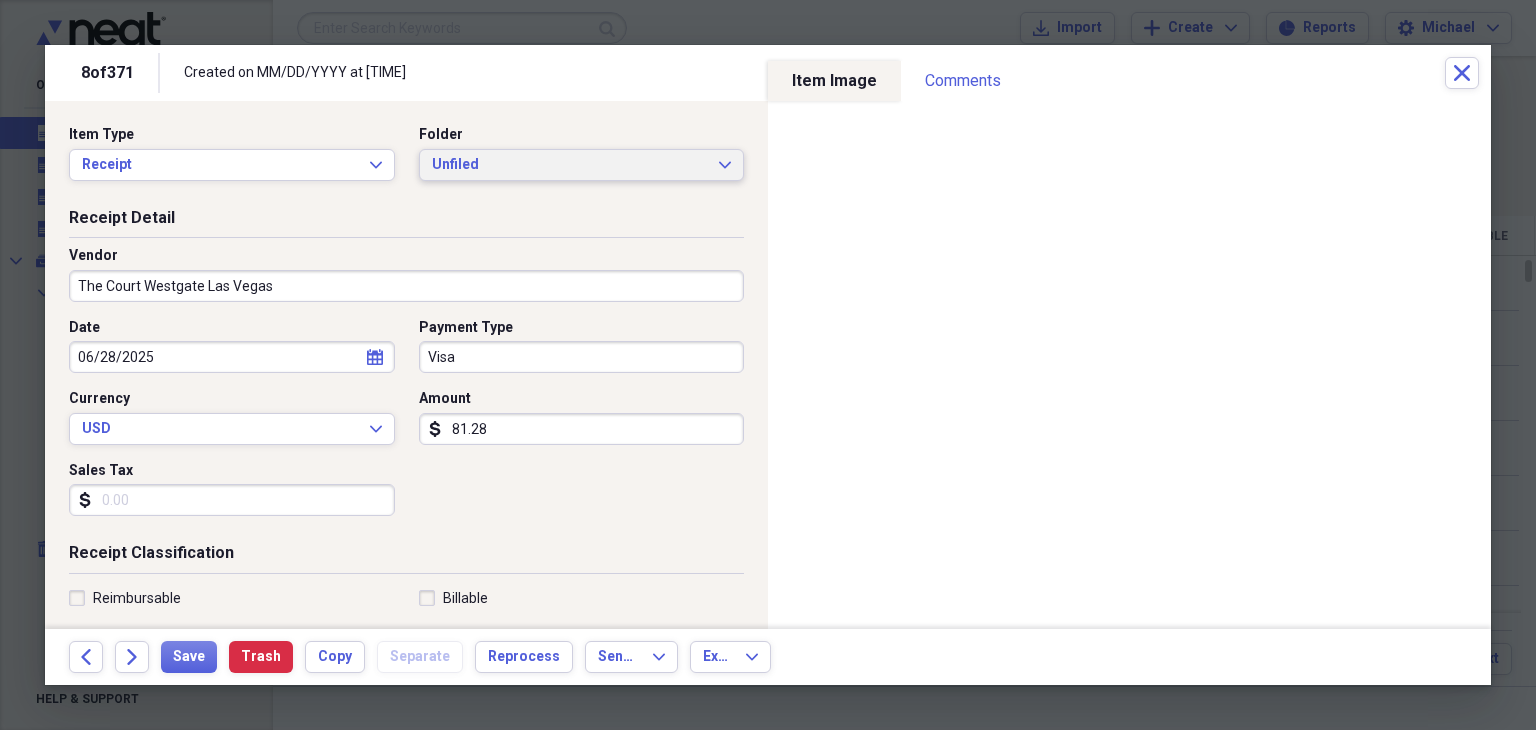 click on "Unfiled" at bounding box center [570, 165] 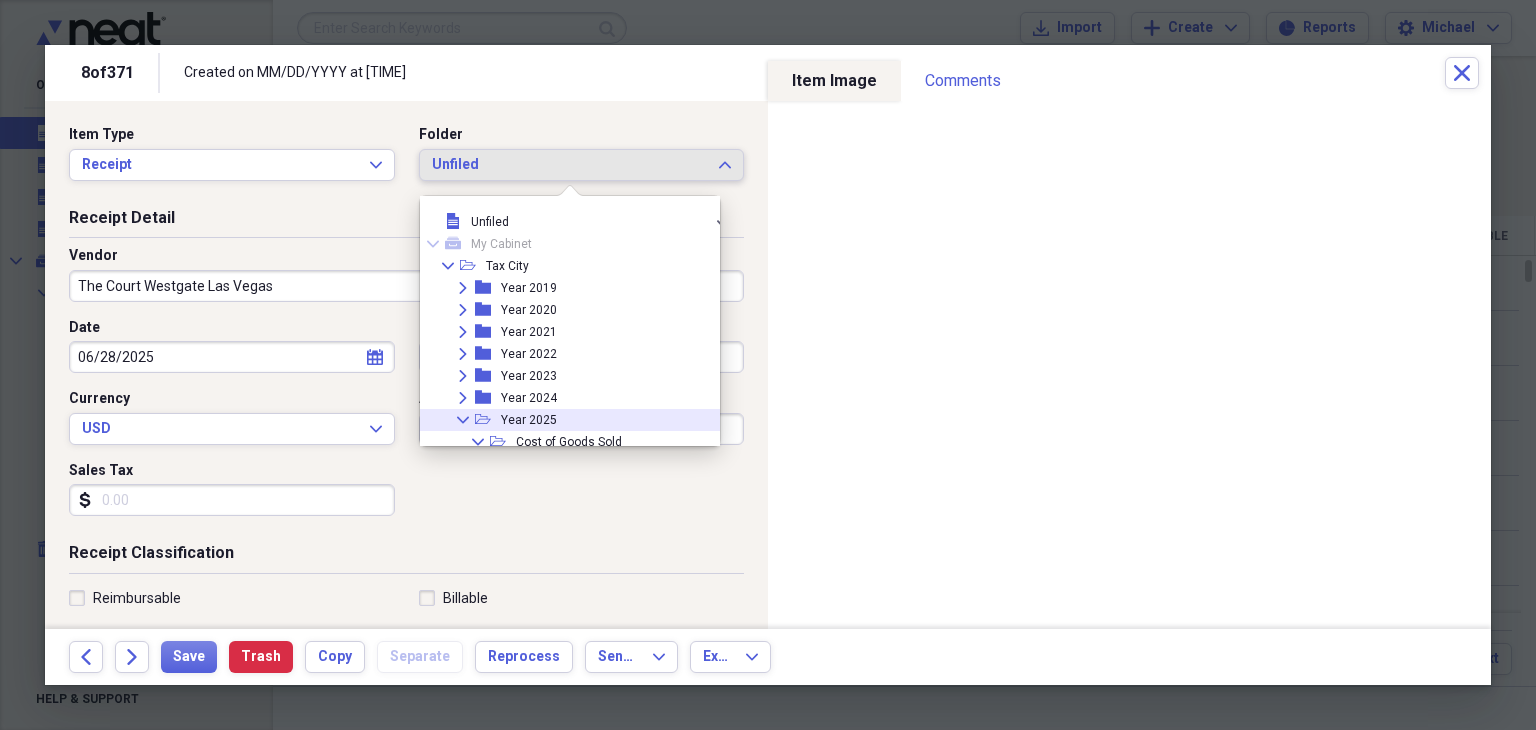 click 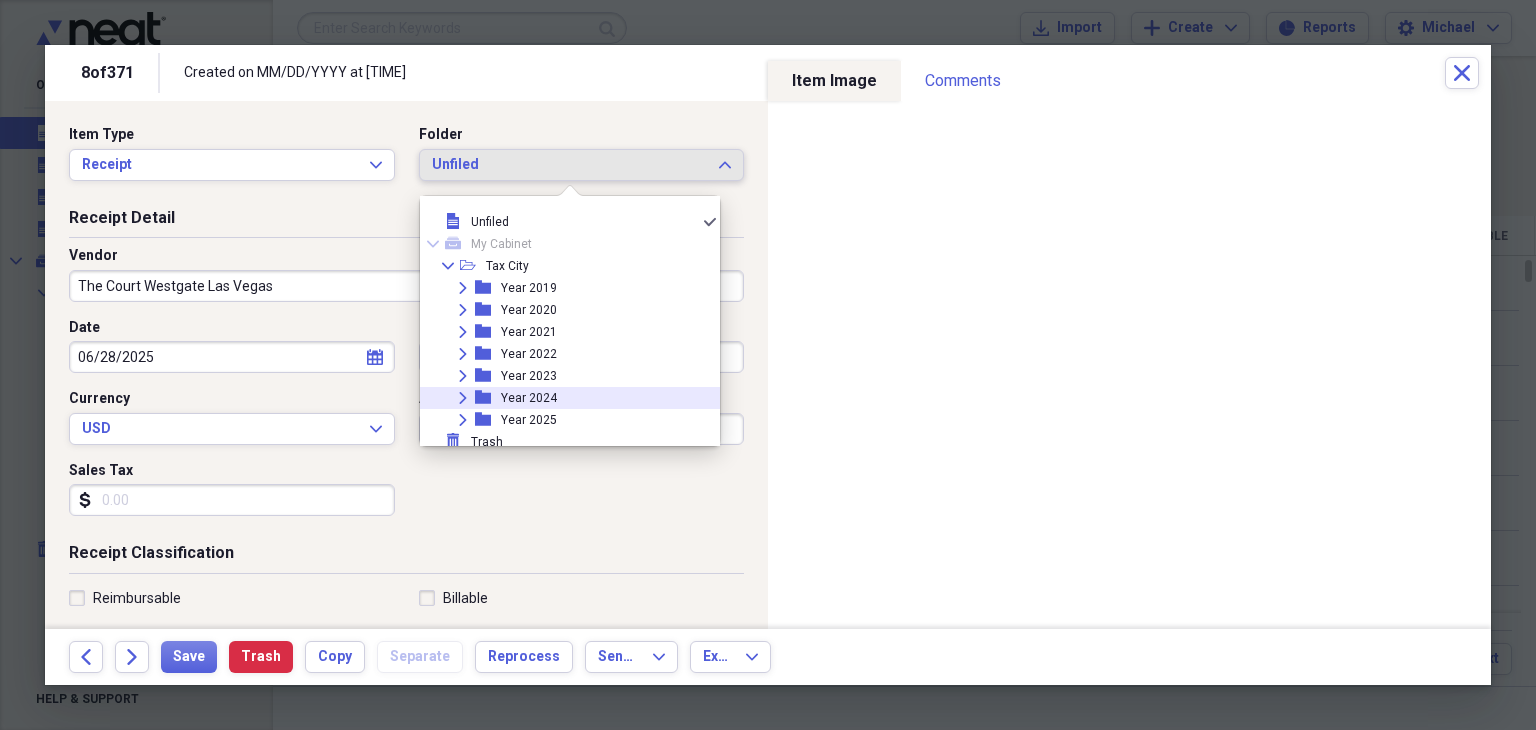 scroll, scrollTop: 6, scrollLeft: 0, axis: vertical 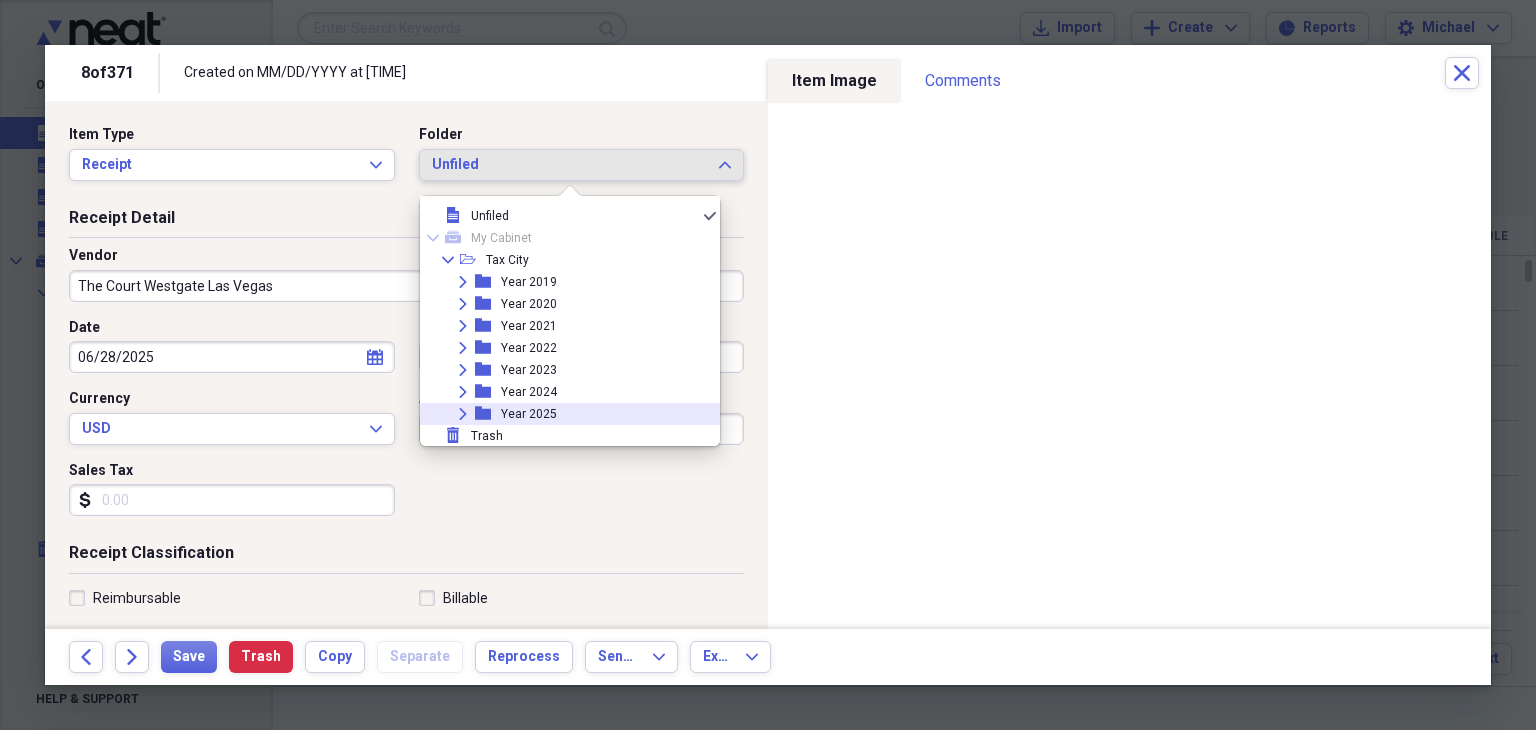 click on "Expand" 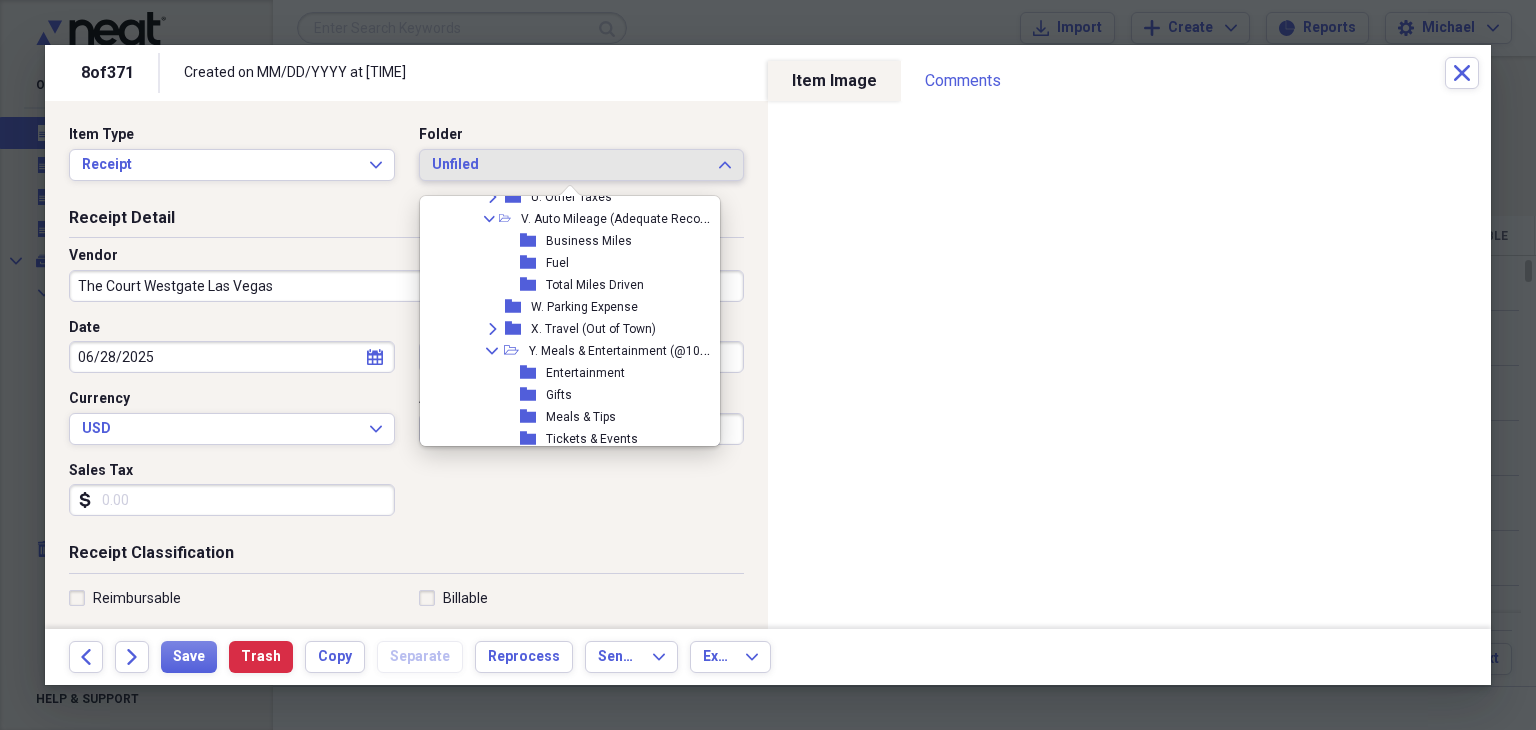 scroll, scrollTop: 957, scrollLeft: 0, axis: vertical 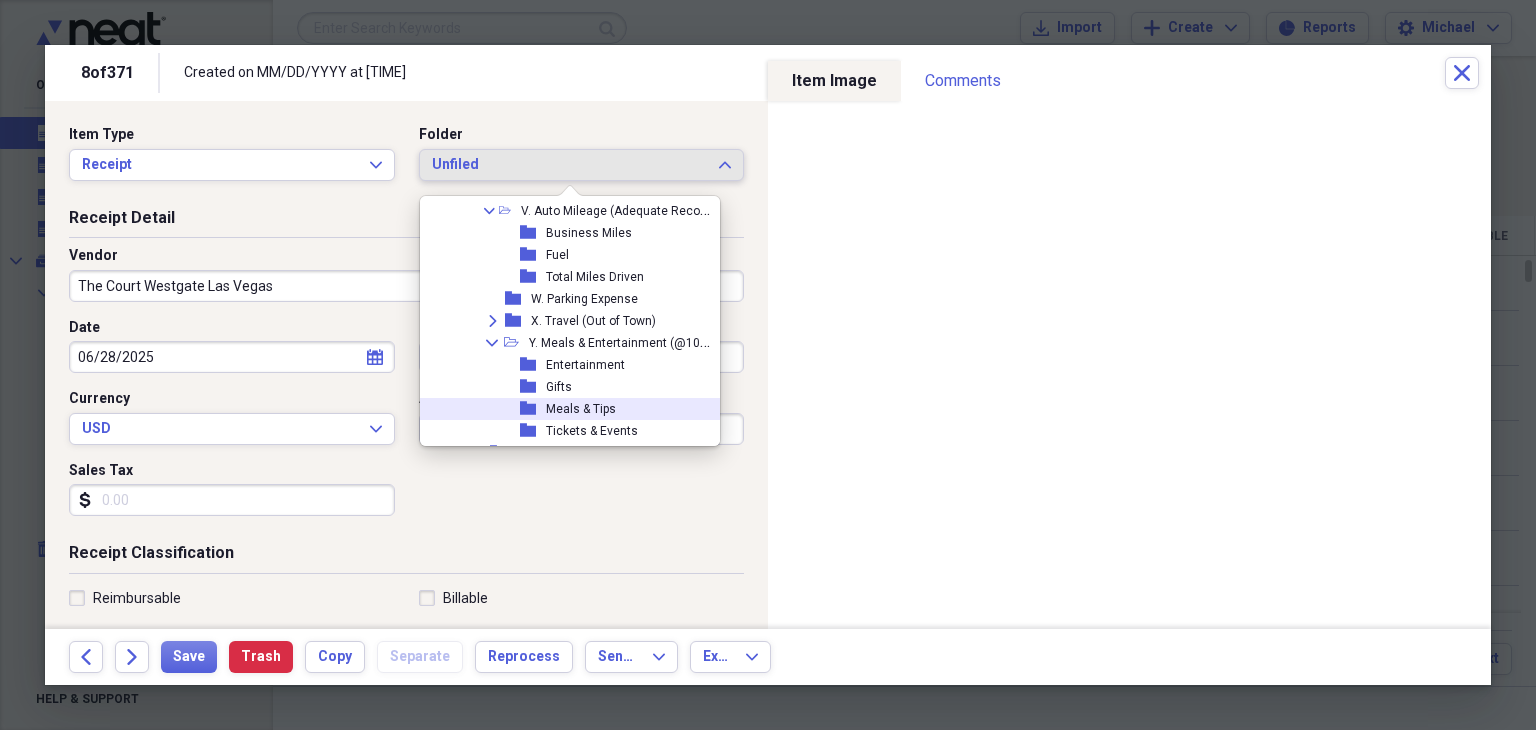 click on "Meals & Tips" at bounding box center (581, 409) 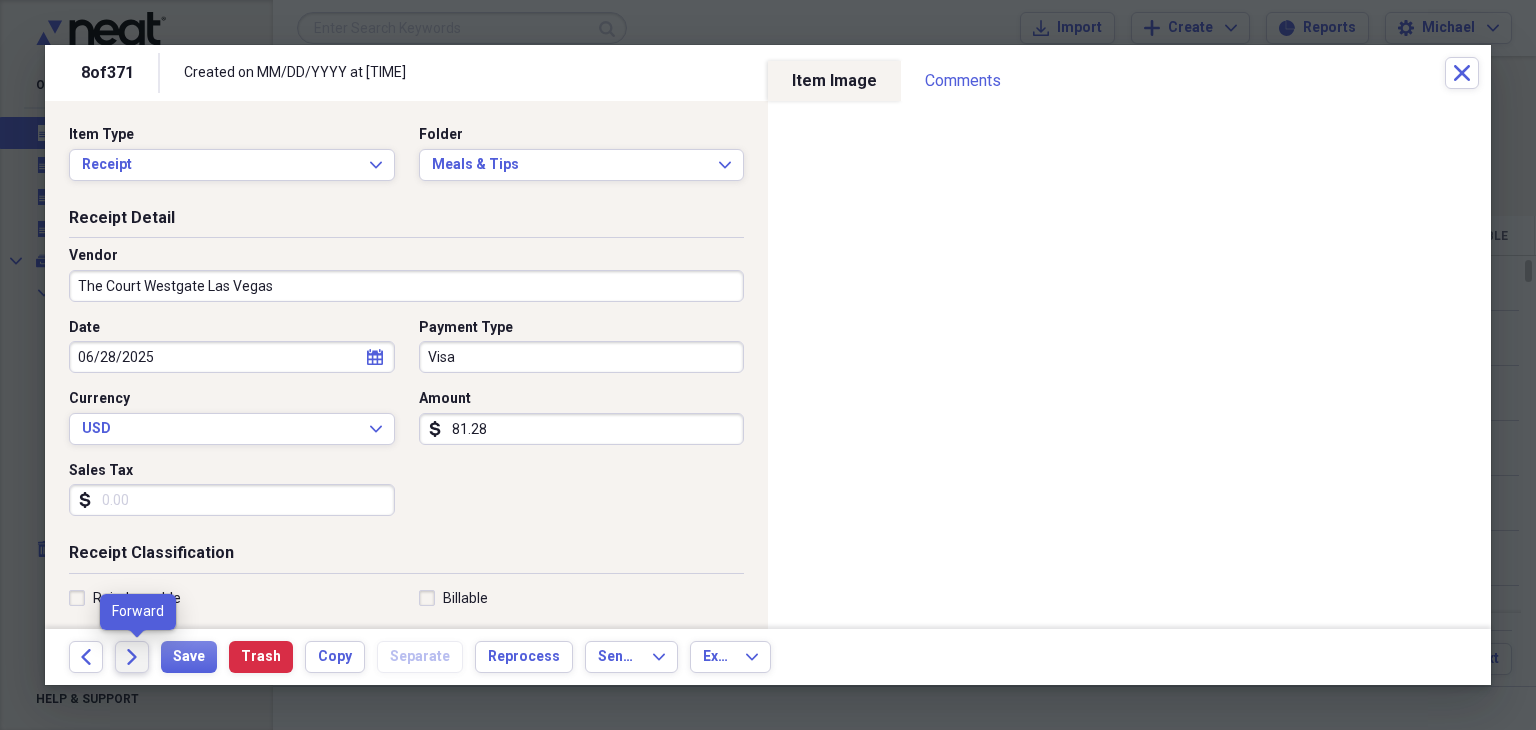 click on "Forward" at bounding box center (132, 657) 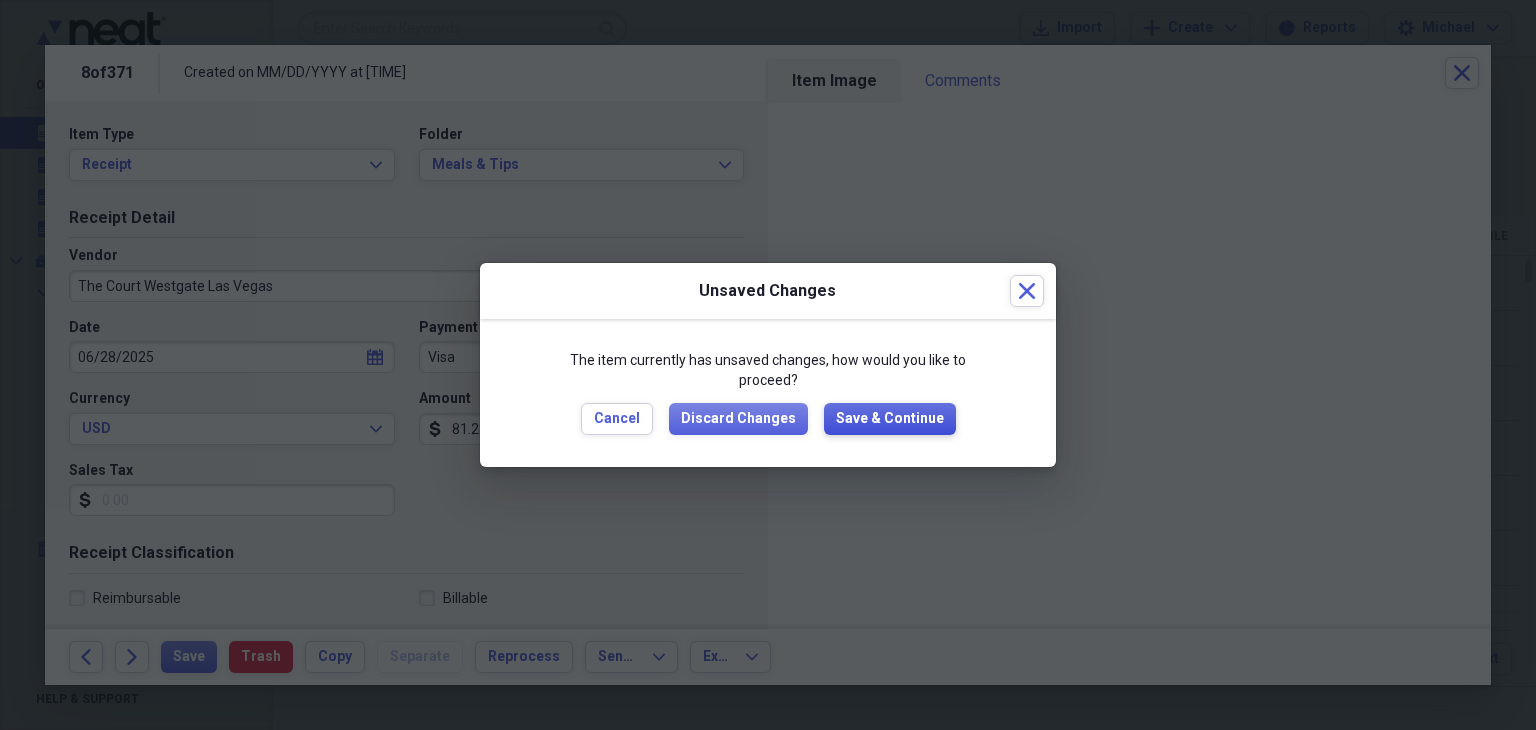 click on "Save & Continue" at bounding box center (890, 419) 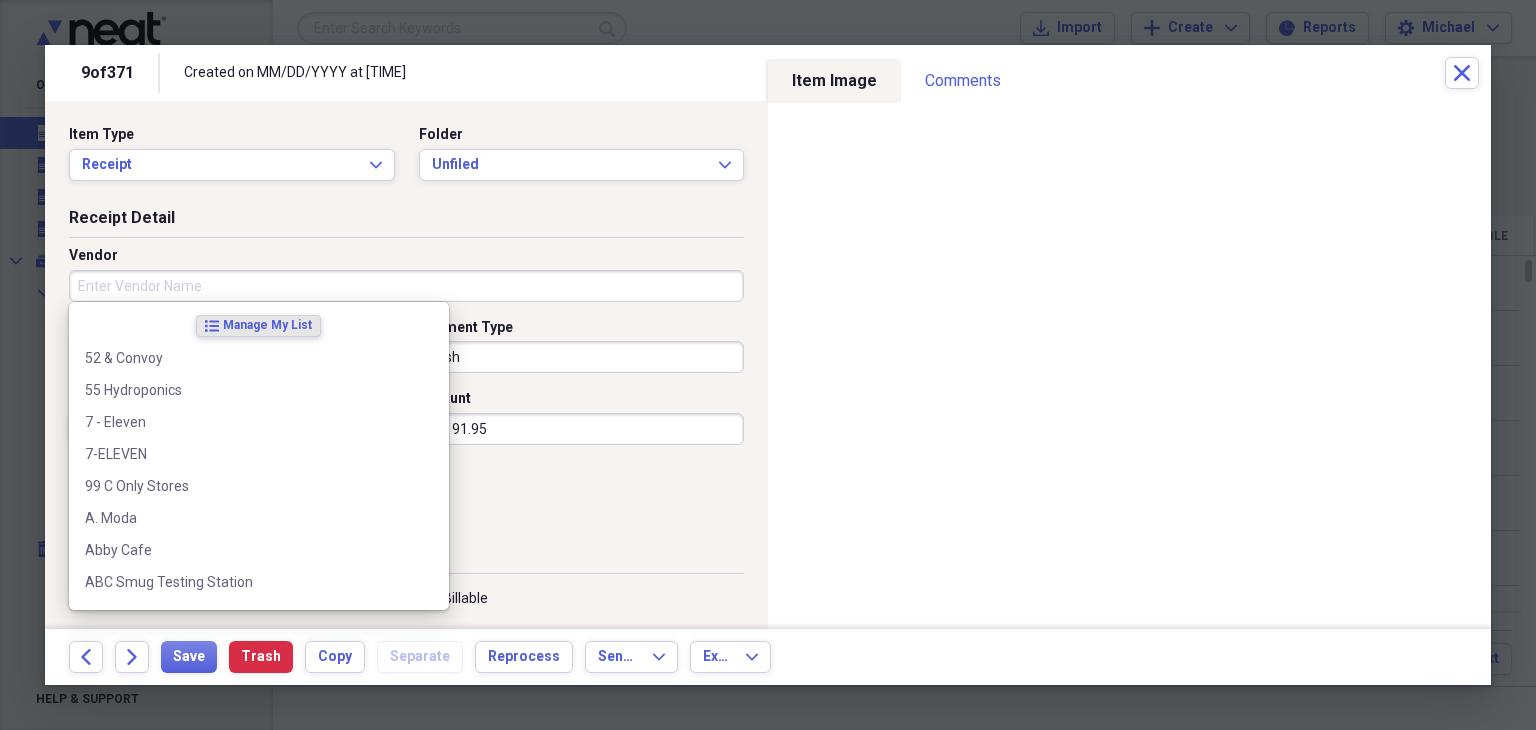 click on "Vendor" at bounding box center [406, 286] 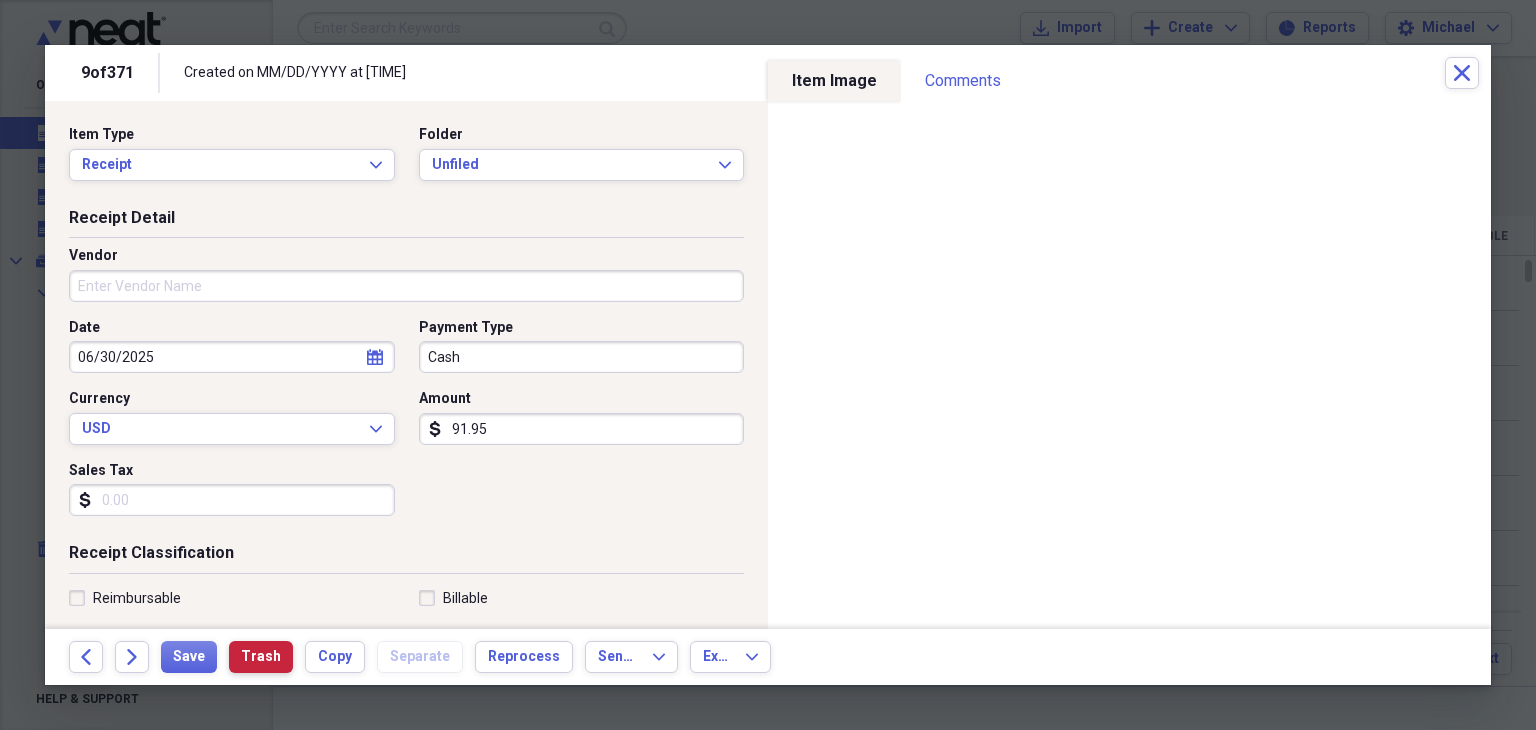 click on "Trash" at bounding box center [261, 657] 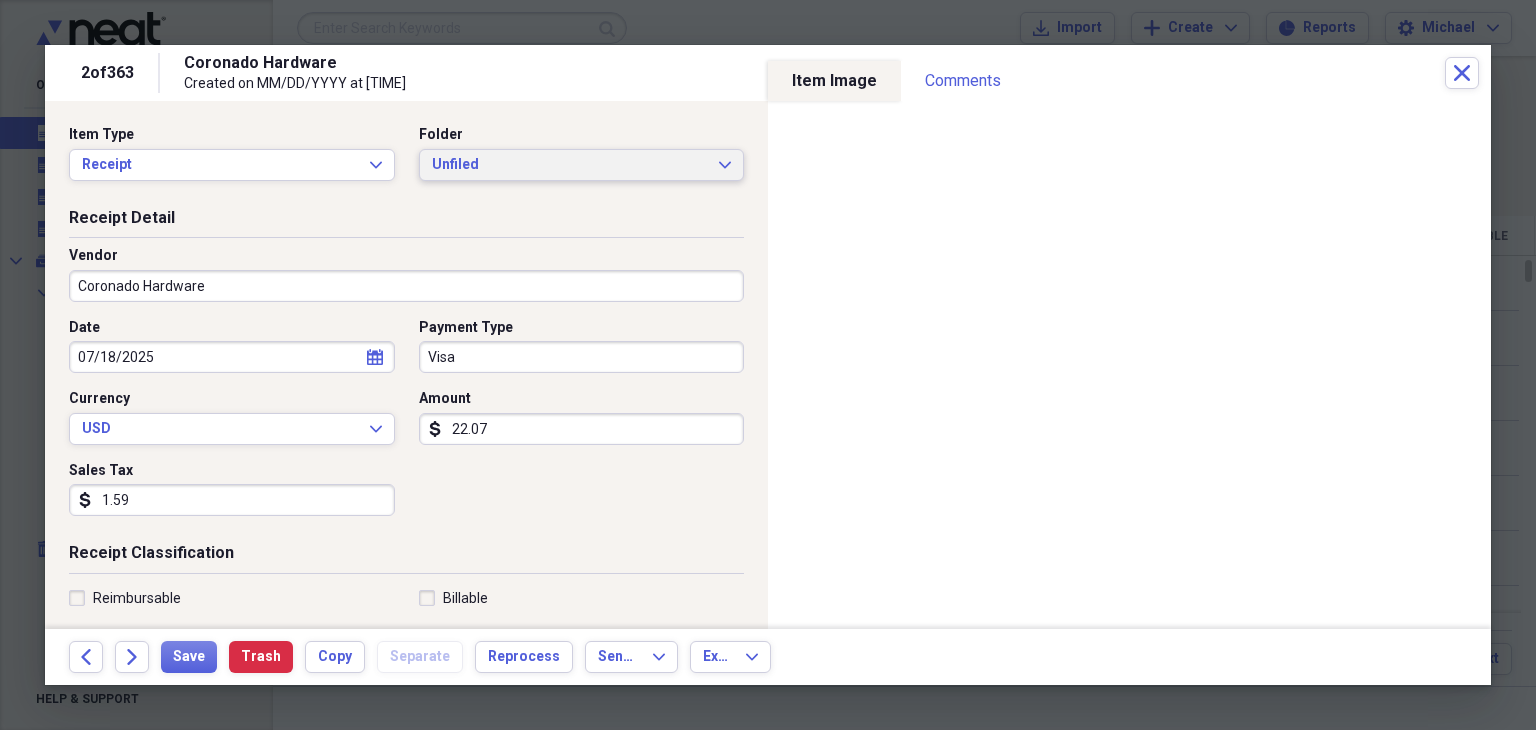 click on "Unfiled" at bounding box center [570, 165] 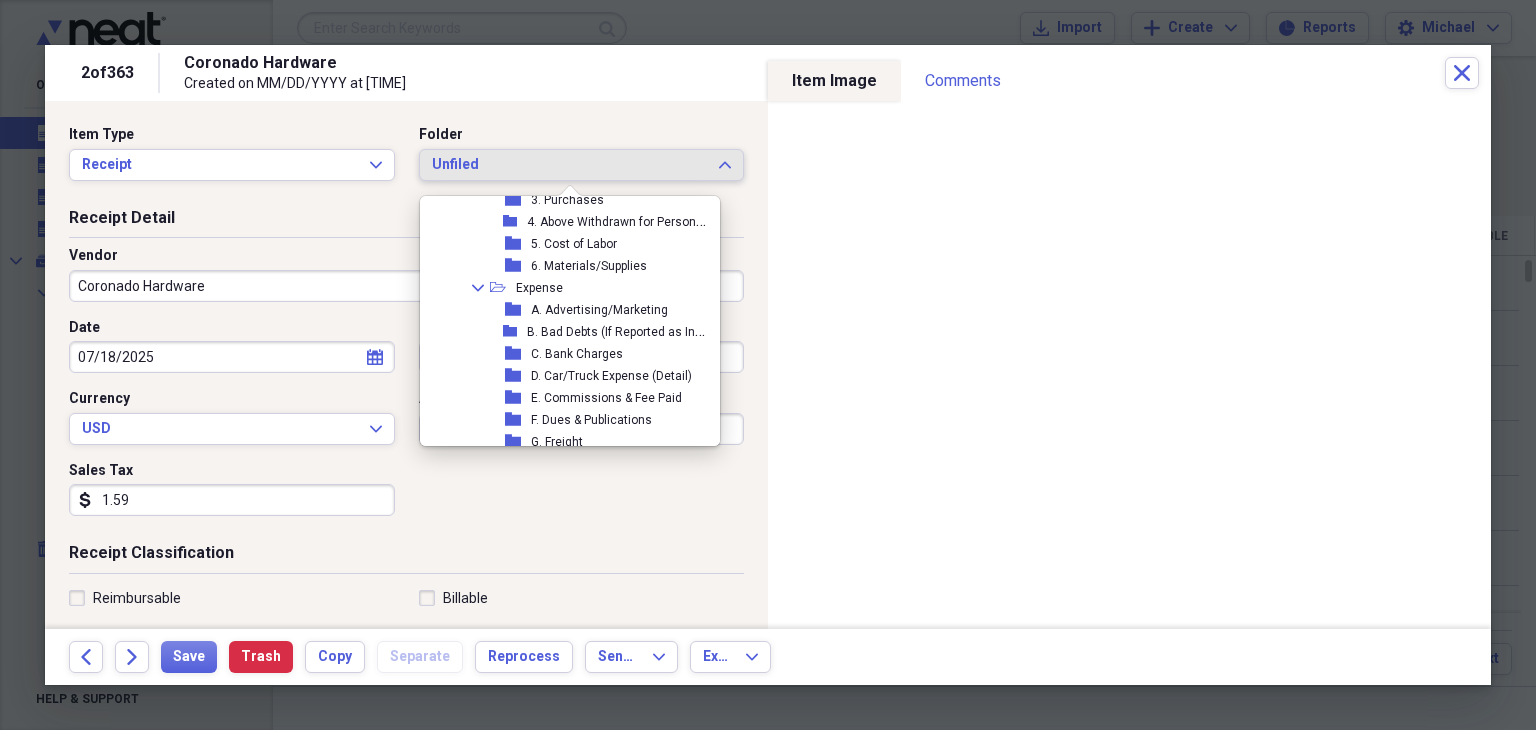 scroll, scrollTop: 274, scrollLeft: 0, axis: vertical 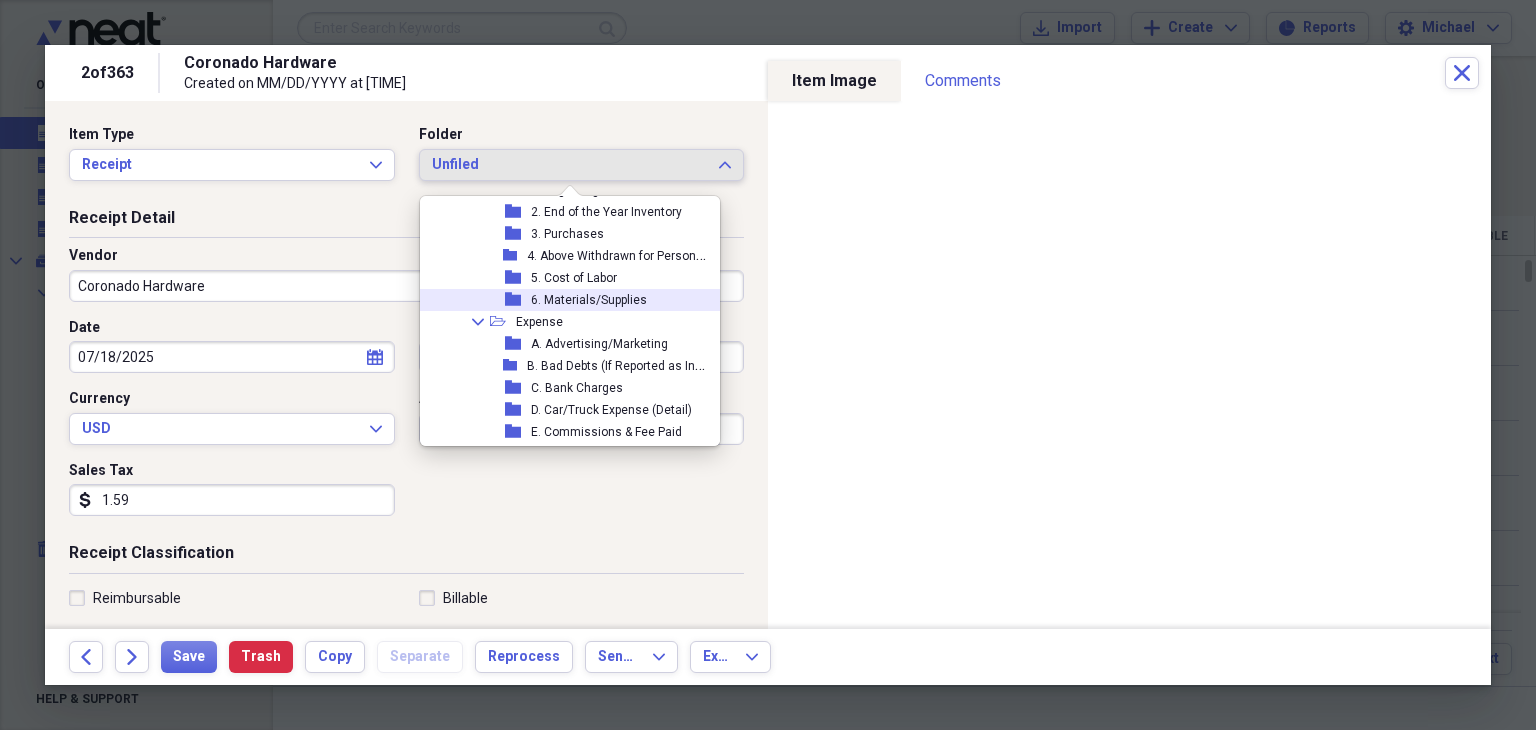 click on "6. Materials/Supplies" at bounding box center [589, 300] 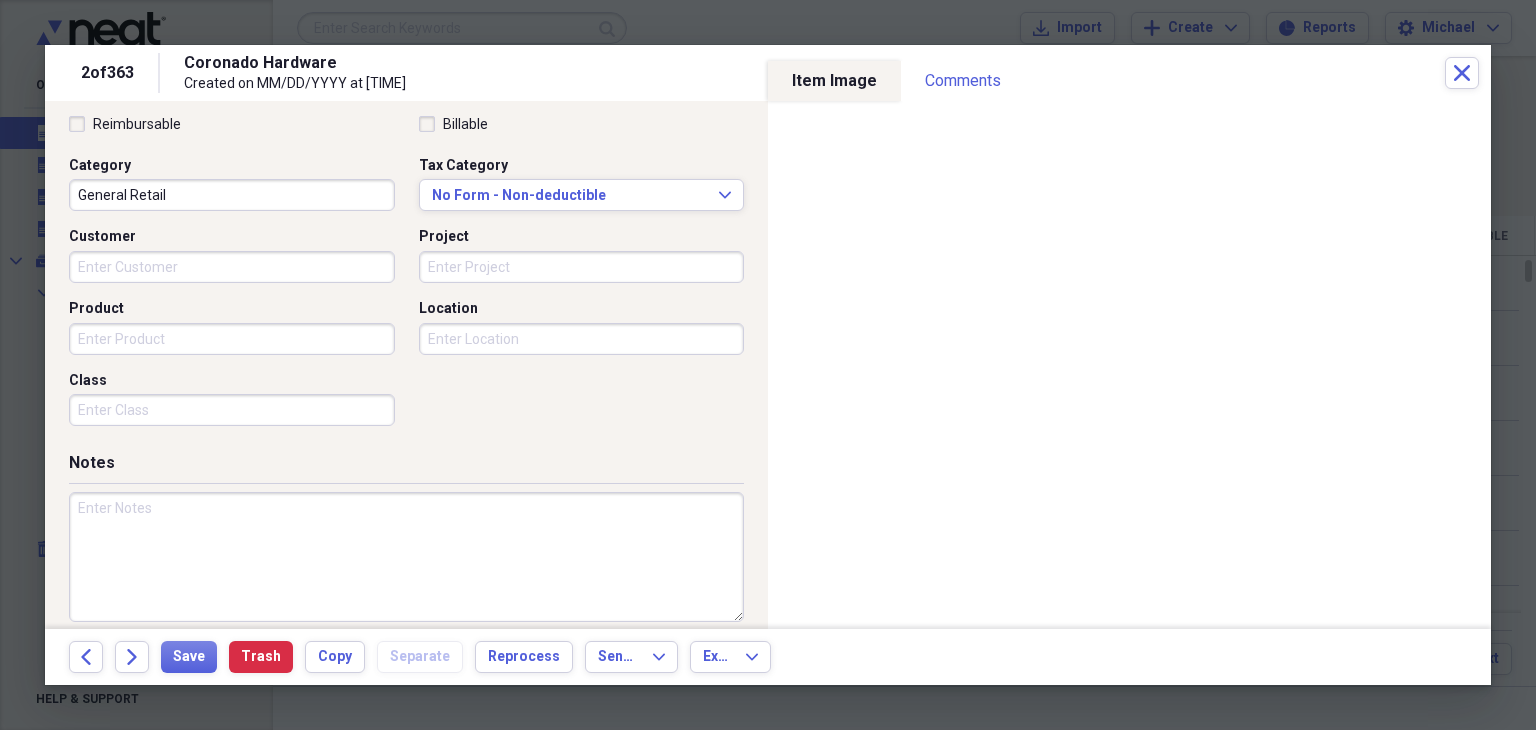 scroll, scrollTop: 466, scrollLeft: 0, axis: vertical 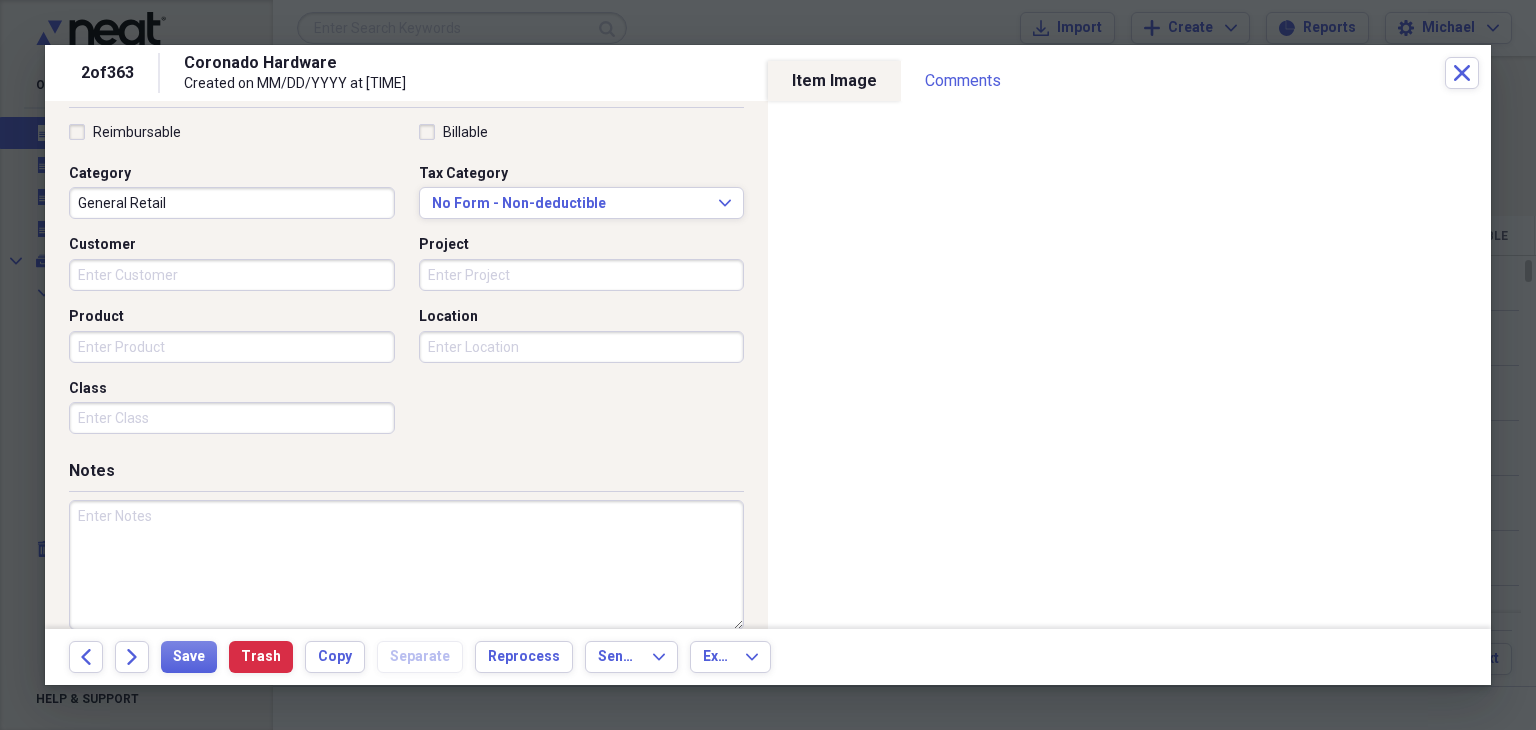 click on "Customer" at bounding box center (232, 275) 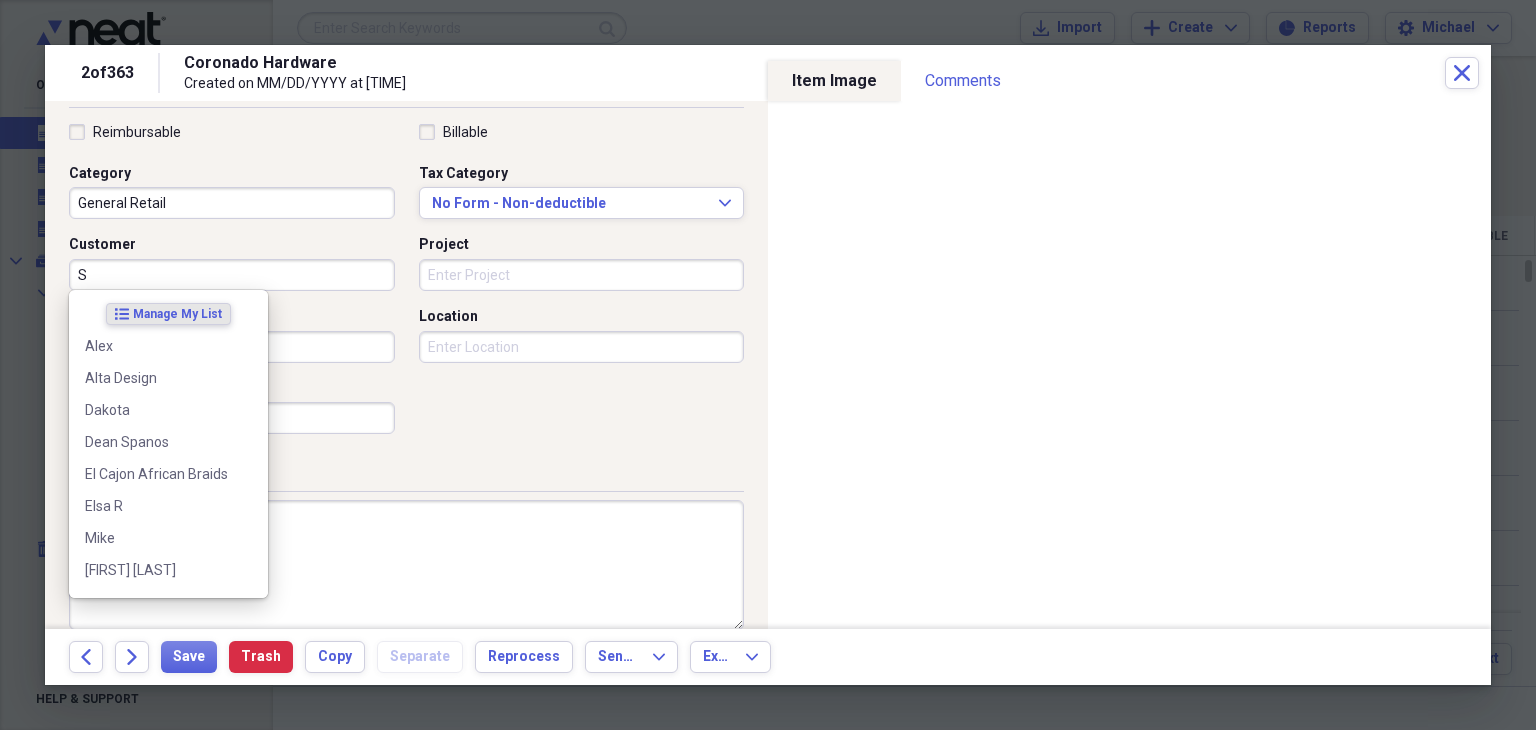 click on "S" at bounding box center [232, 275] 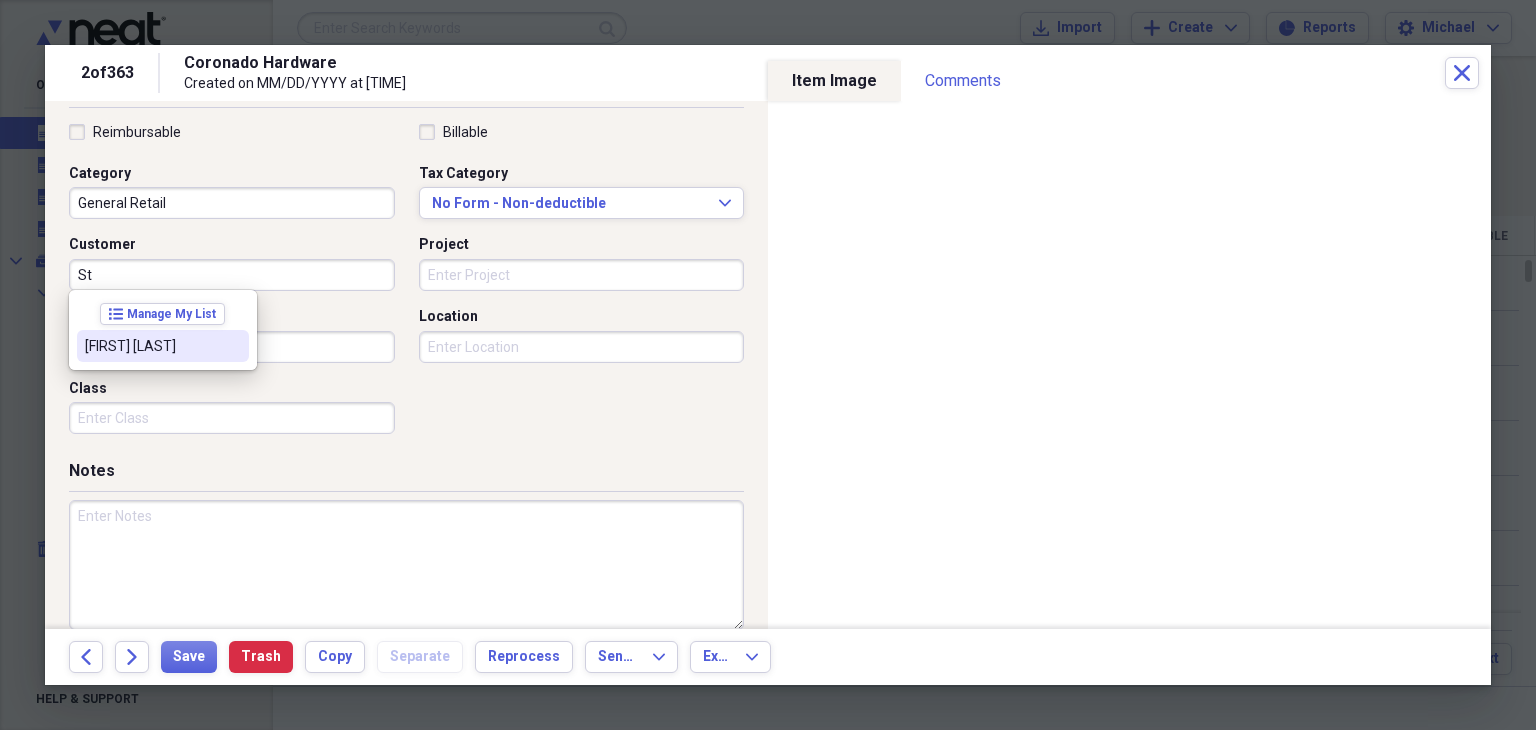 click on "[FIRST] [LAST]" at bounding box center (151, 346) 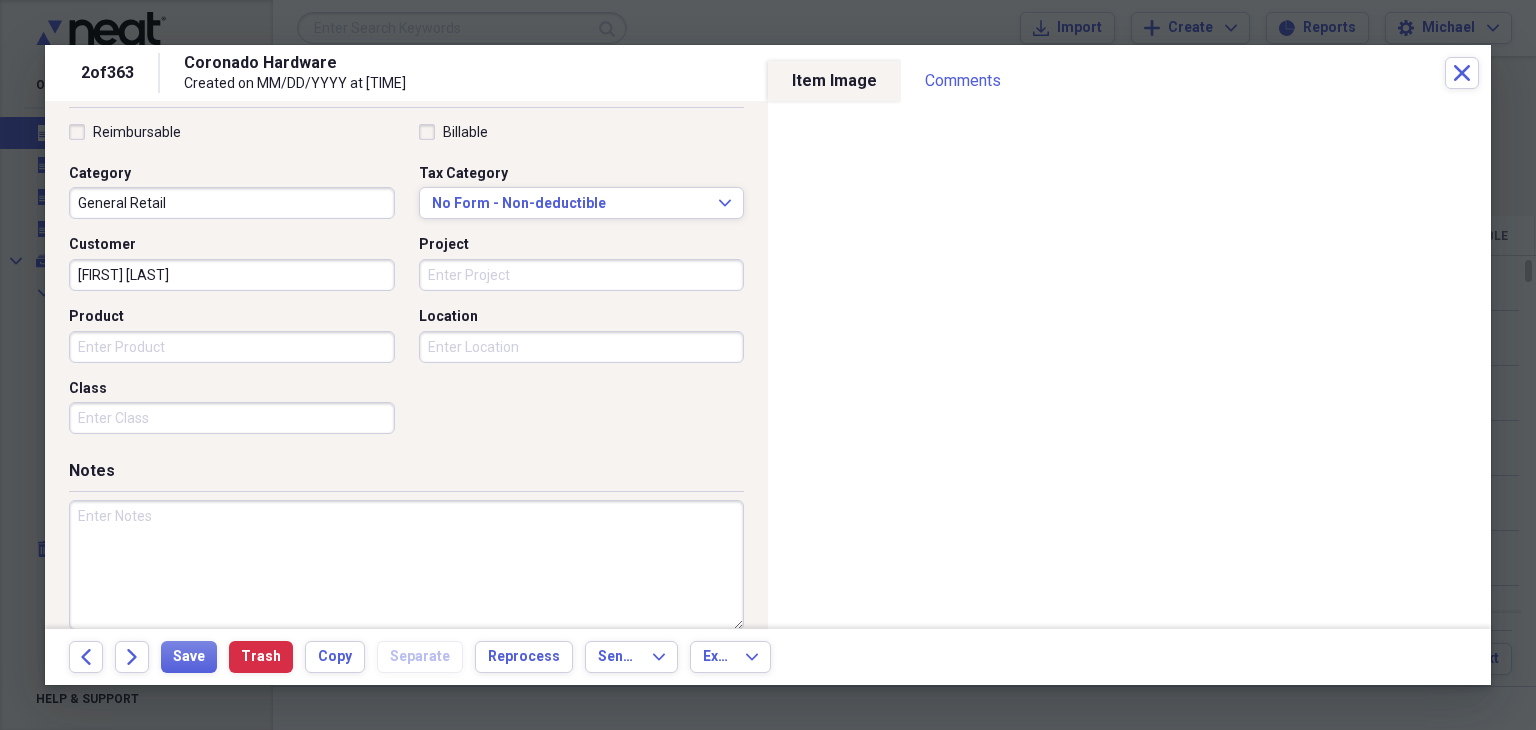 click on "Project" at bounding box center (582, 275) 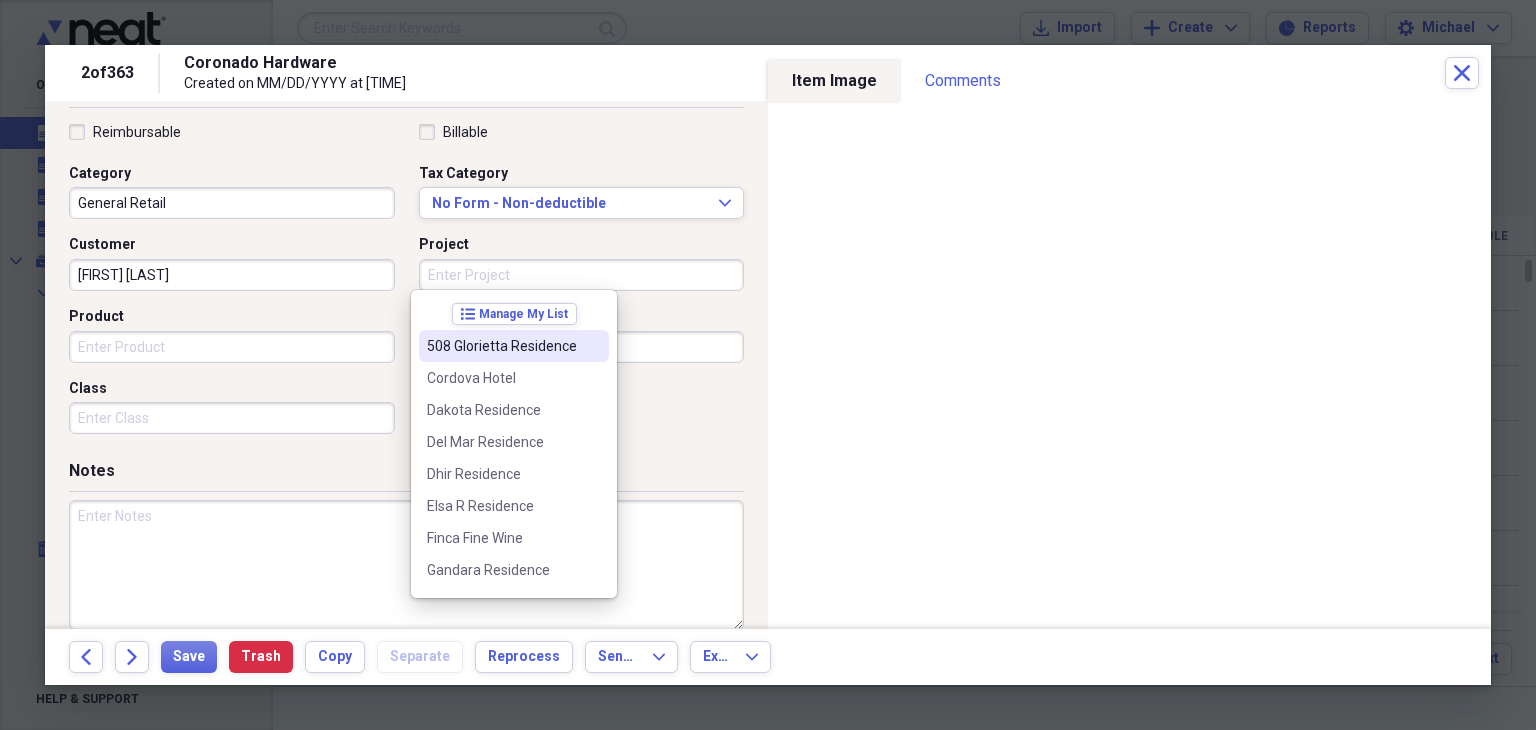click on "508 Glorietta Residence" at bounding box center [514, 346] 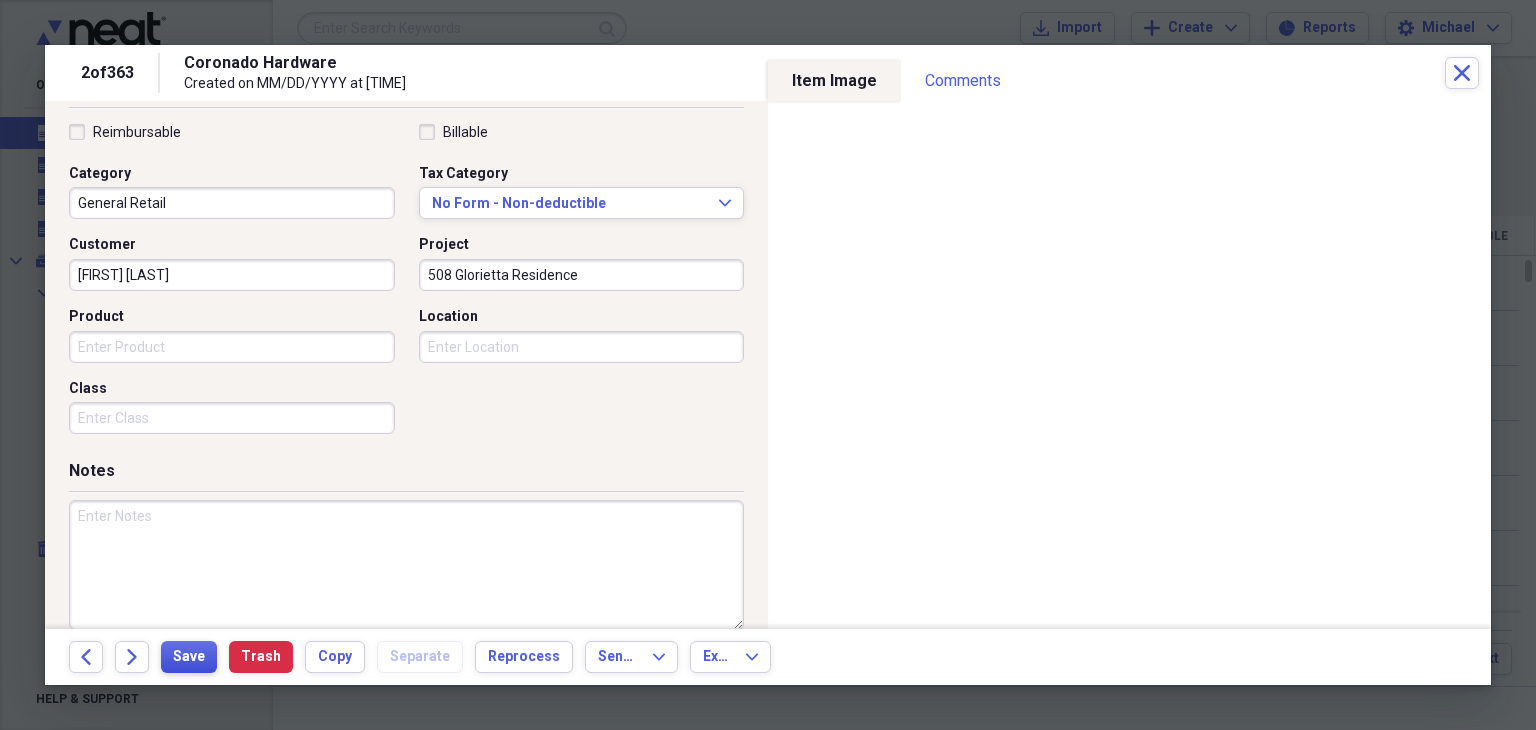 click on "Save" at bounding box center (189, 657) 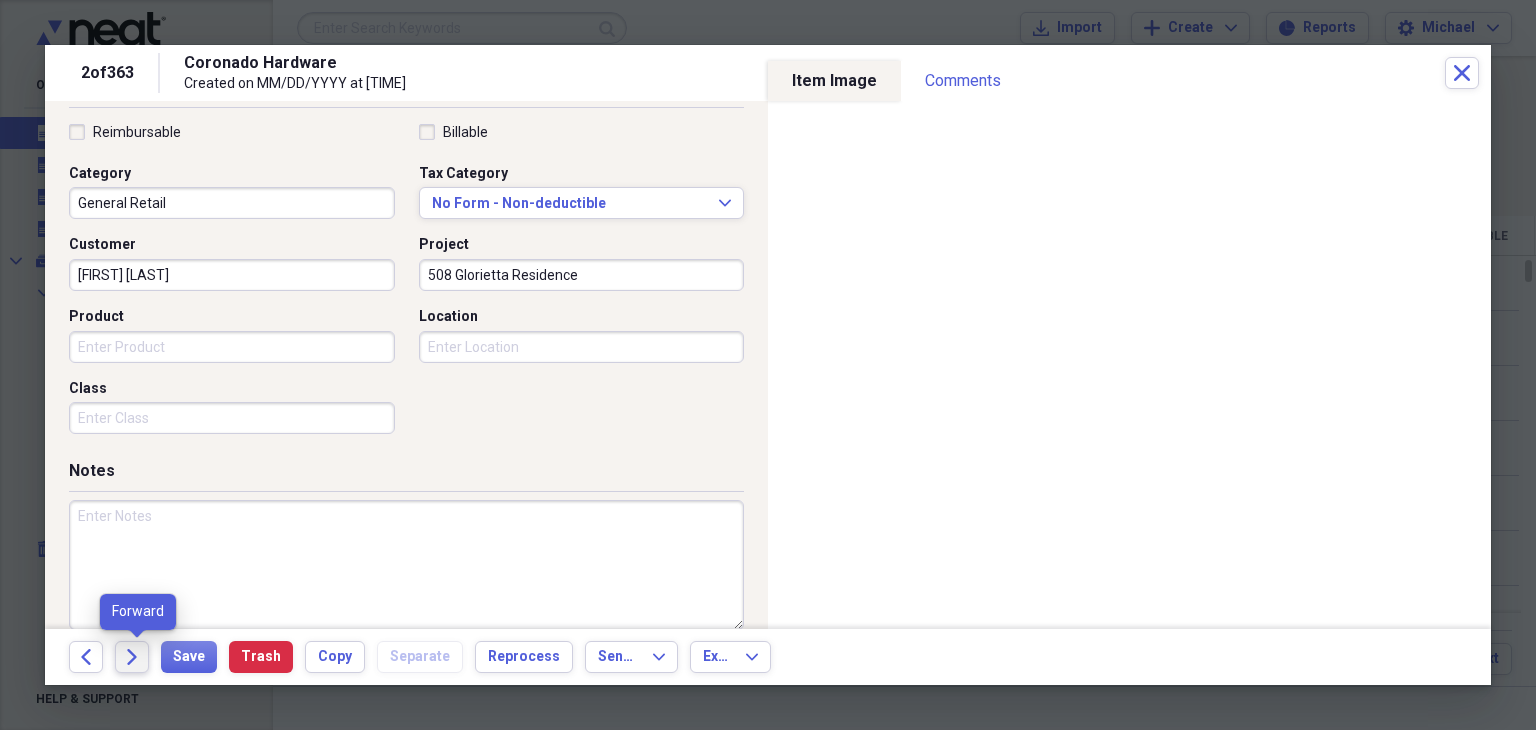 click 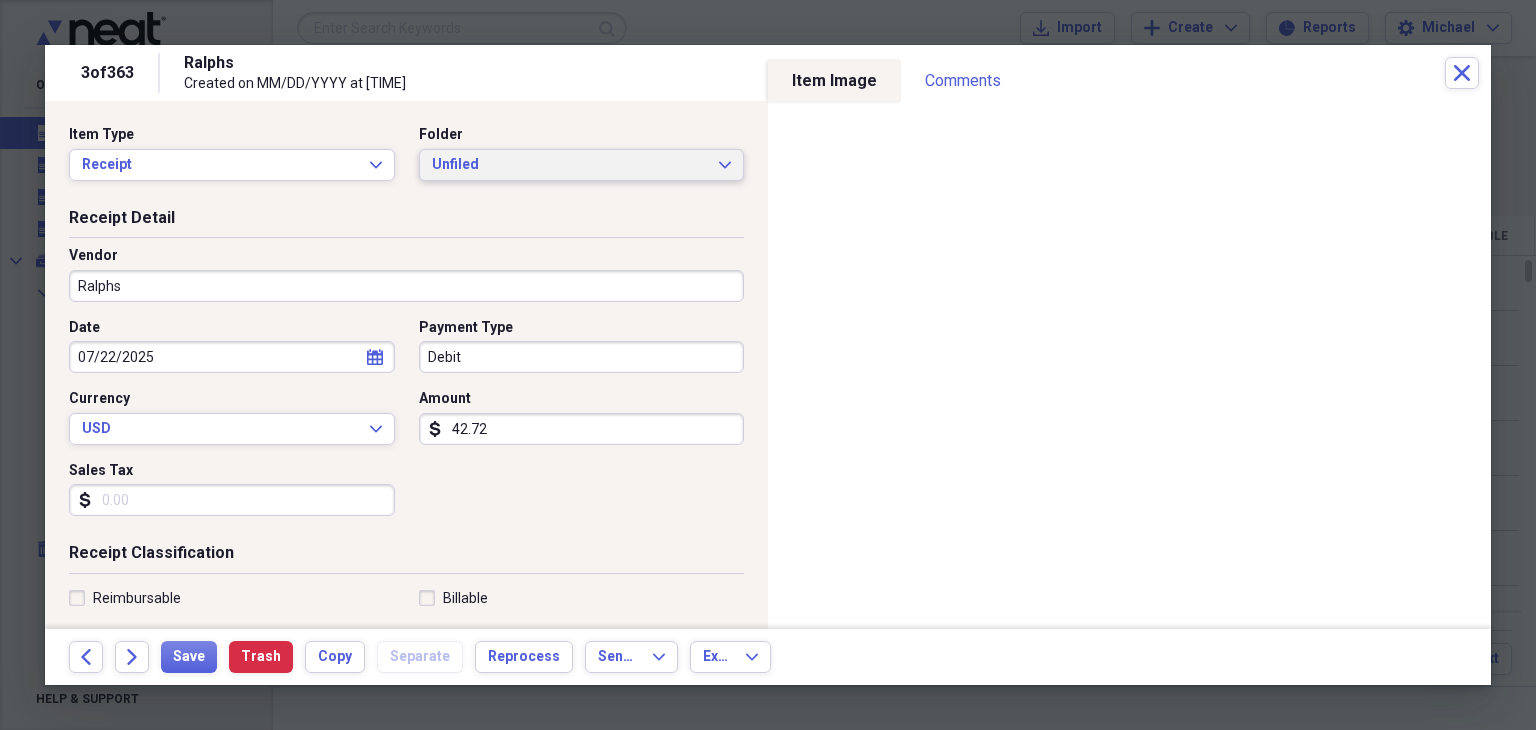 click on "Unfiled Expand" at bounding box center (582, 165) 